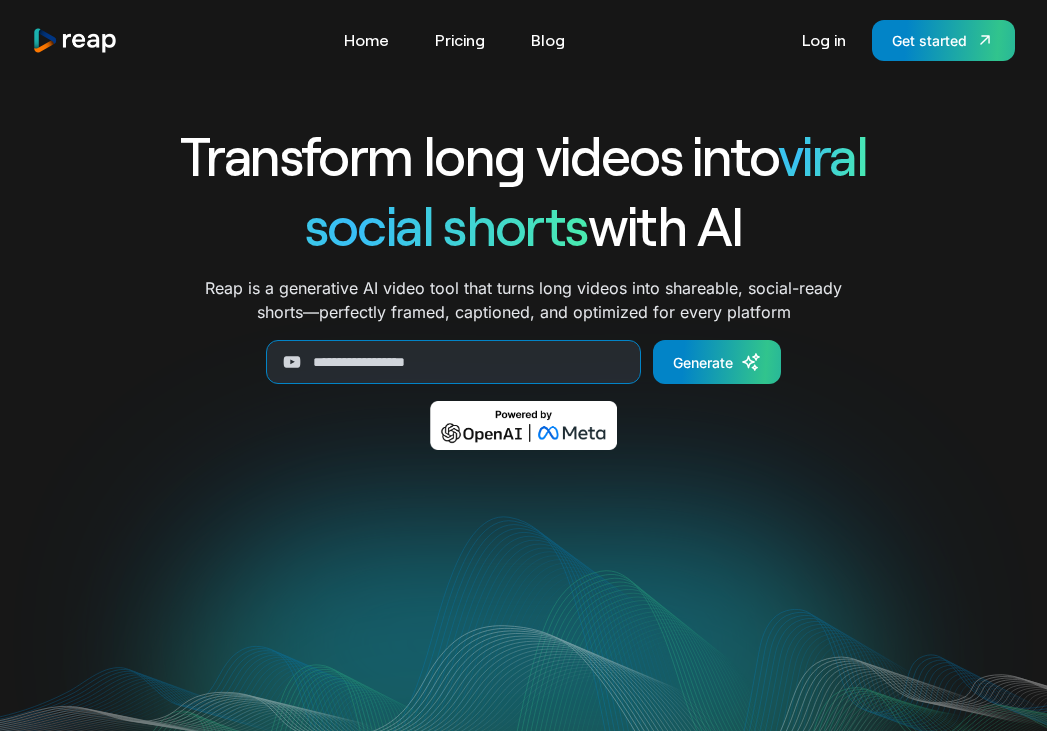 scroll, scrollTop: 0, scrollLeft: 0, axis: both 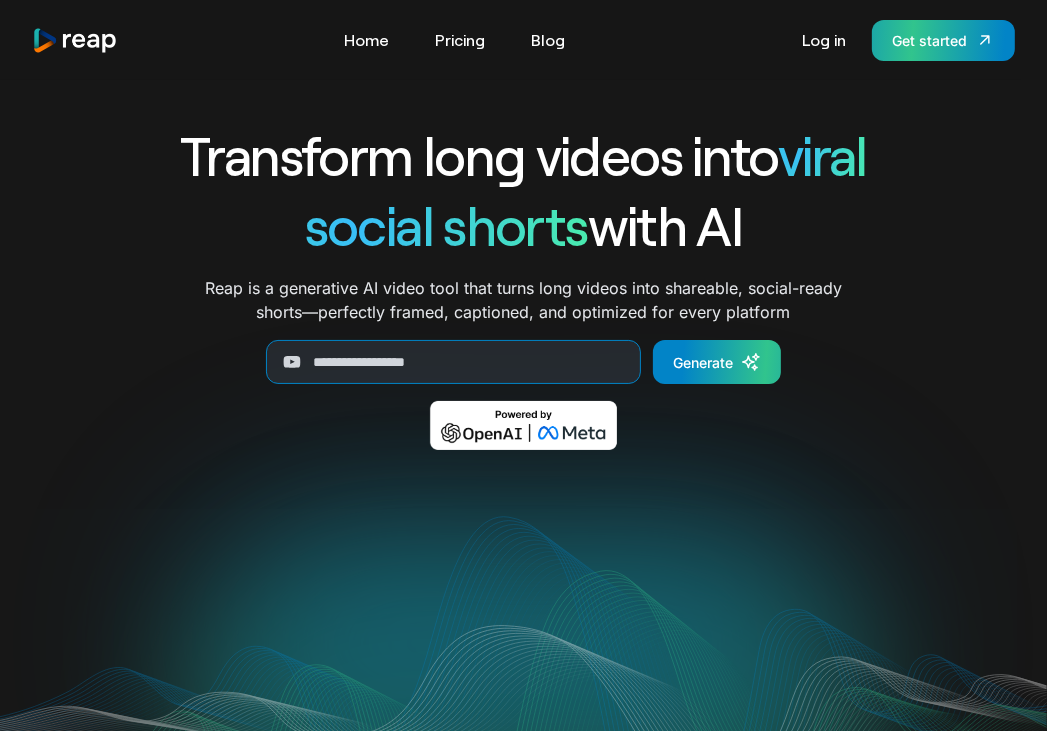 click on "Get started" at bounding box center (929, 40) 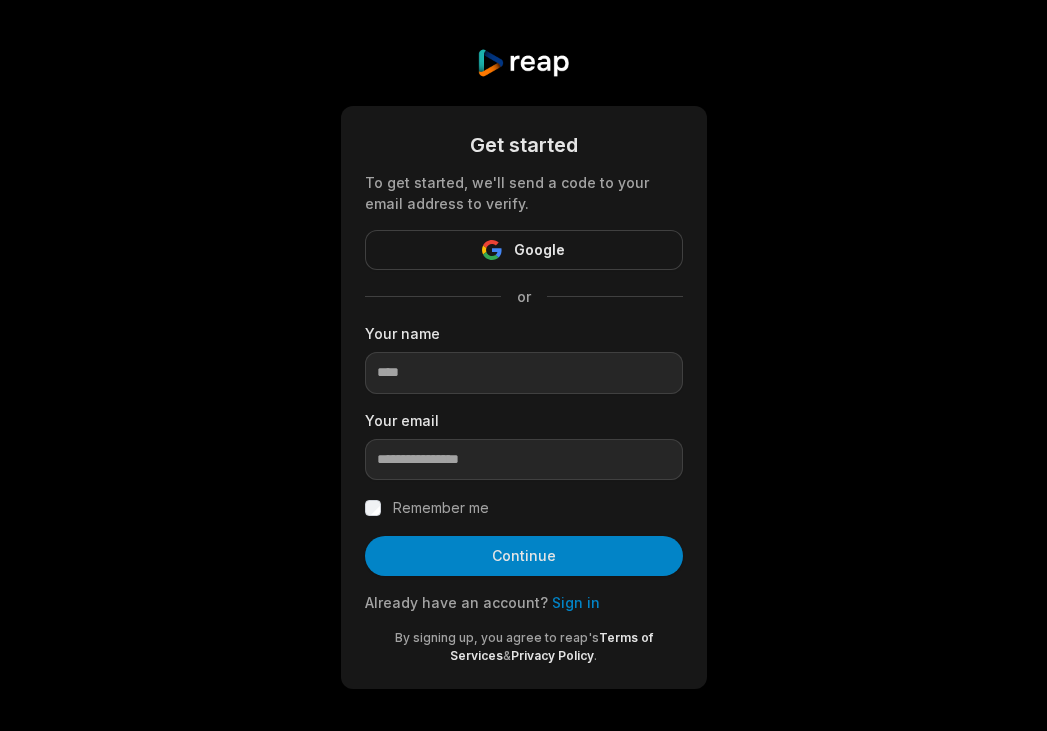 scroll, scrollTop: 0, scrollLeft: 0, axis: both 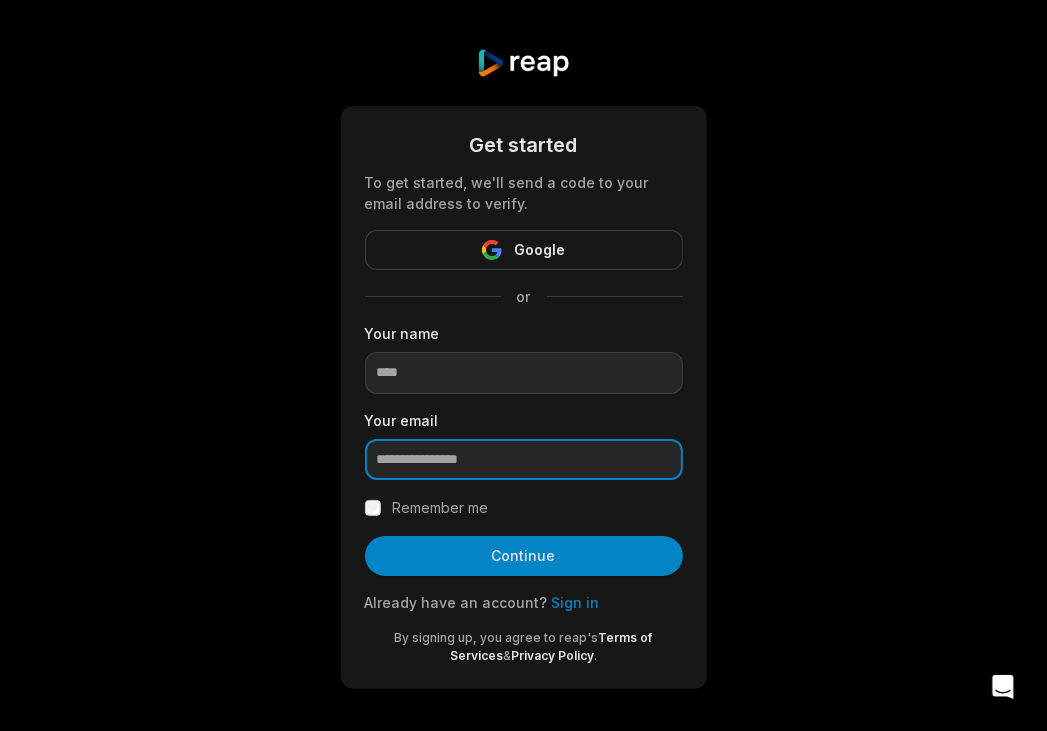 click at bounding box center (524, 460) 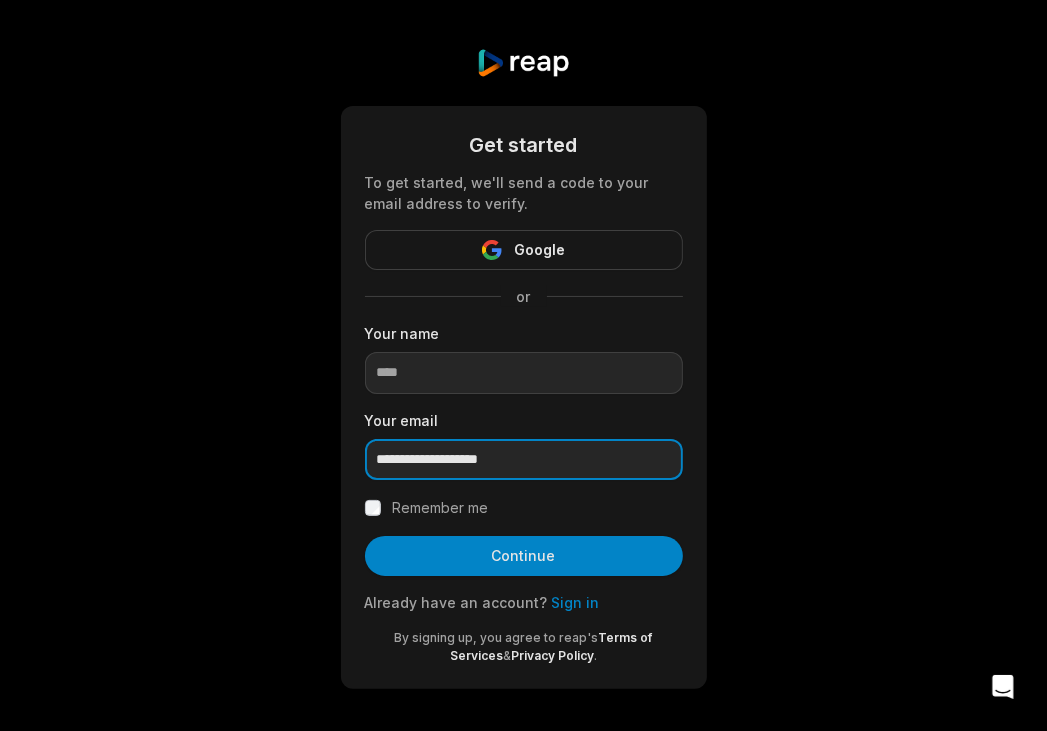 type on "**********" 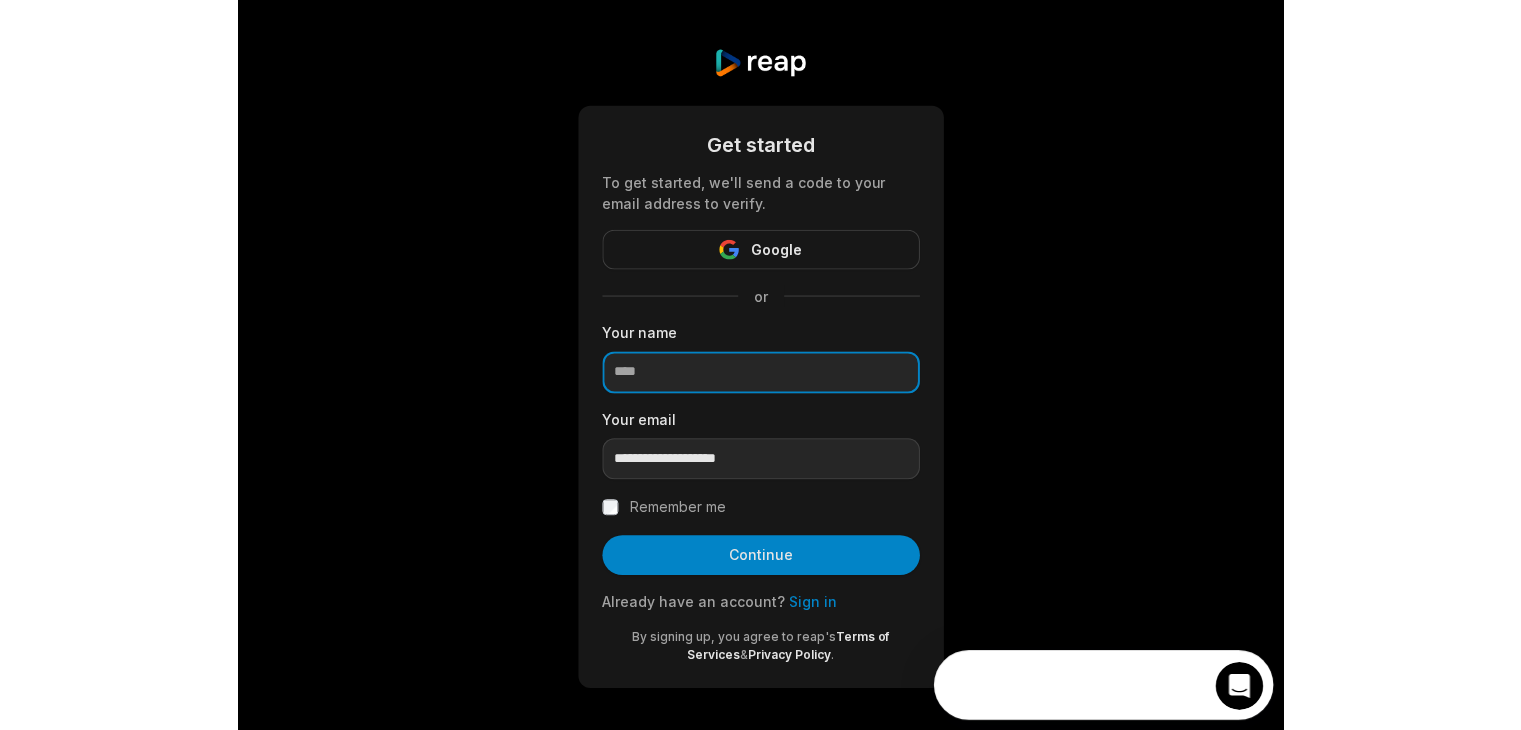 scroll, scrollTop: 0, scrollLeft: 0, axis: both 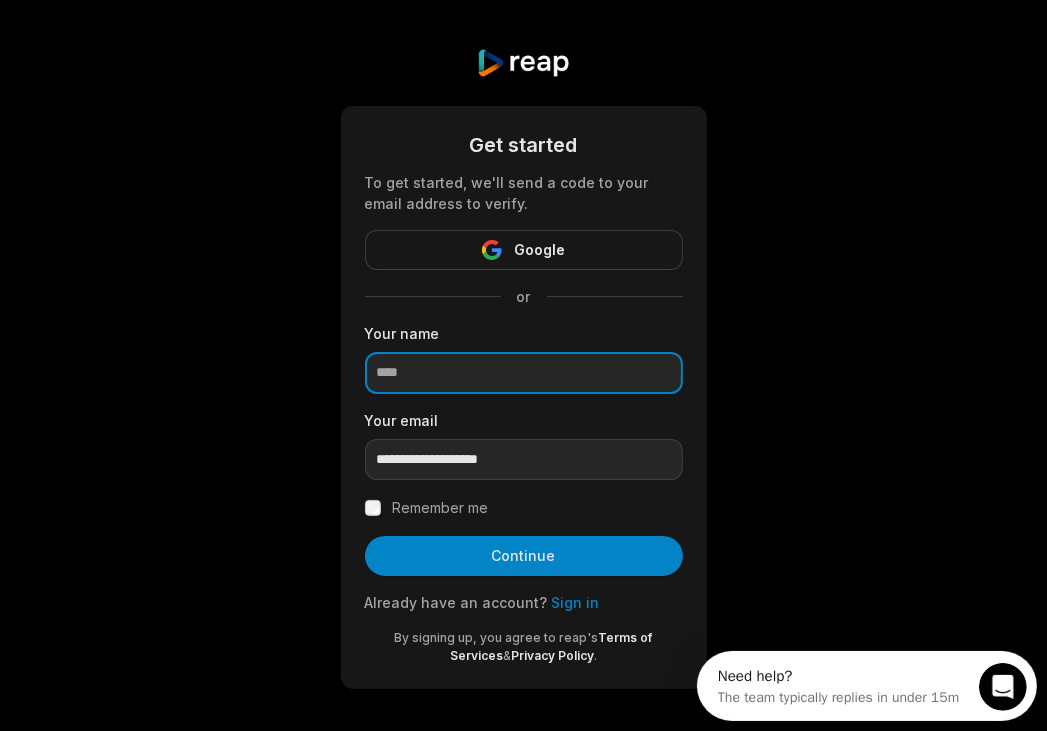 click at bounding box center (524, 373) 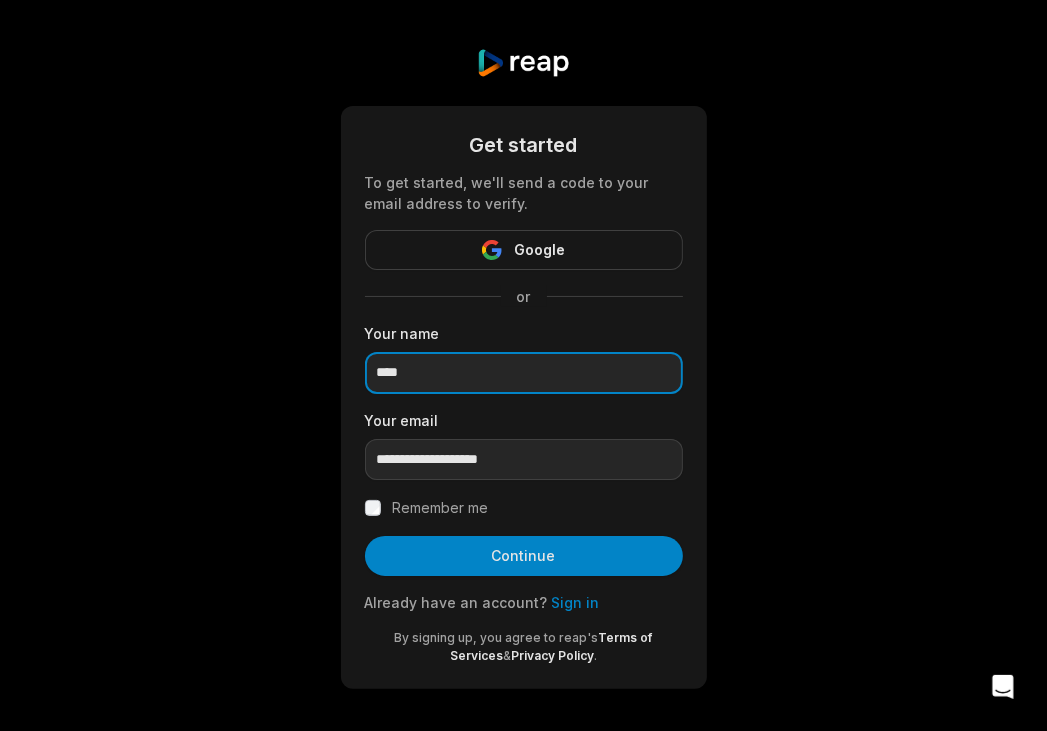 type on "****" 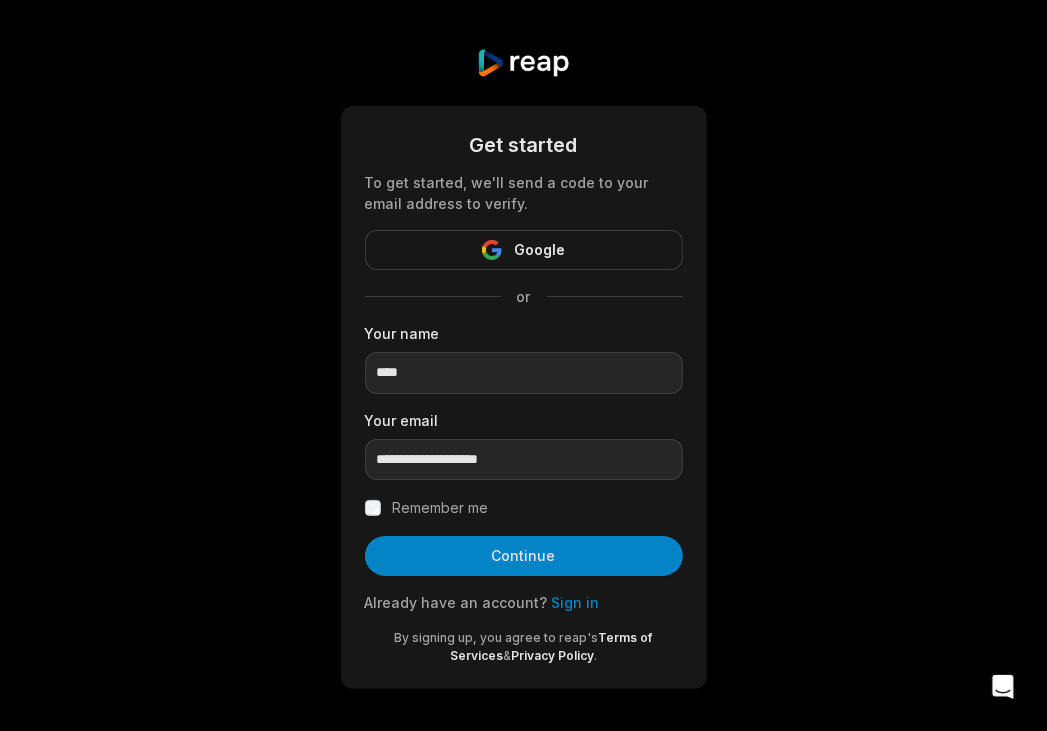 click on "Remember me" at bounding box center [524, 508] 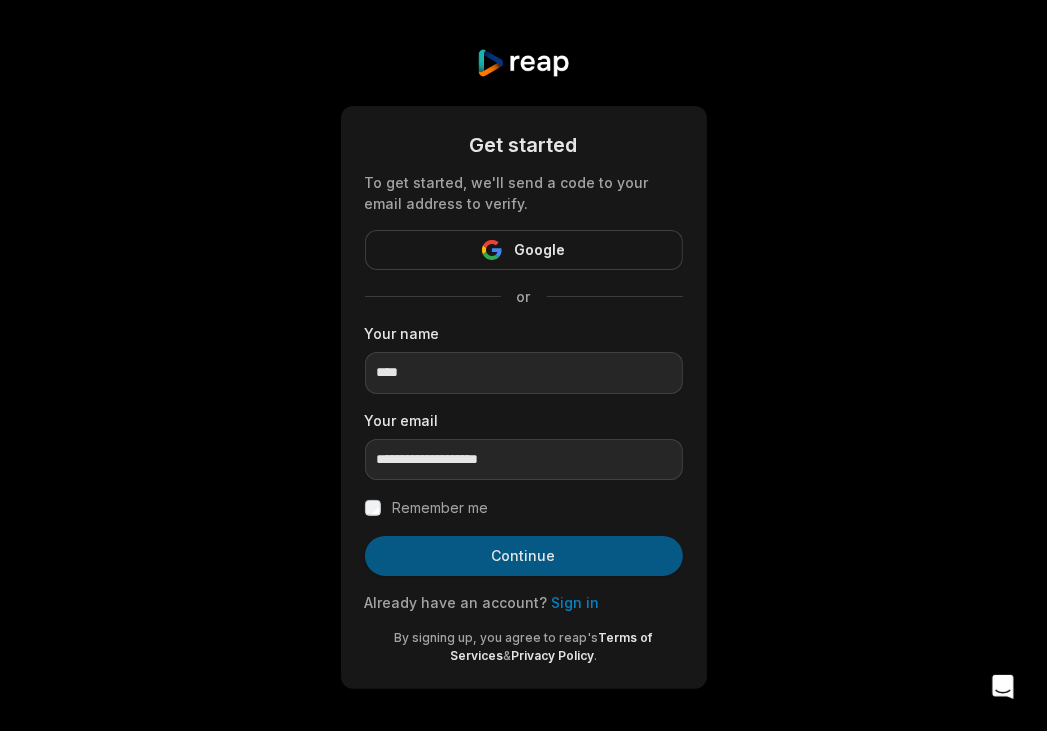 click on "Continue" at bounding box center [524, 556] 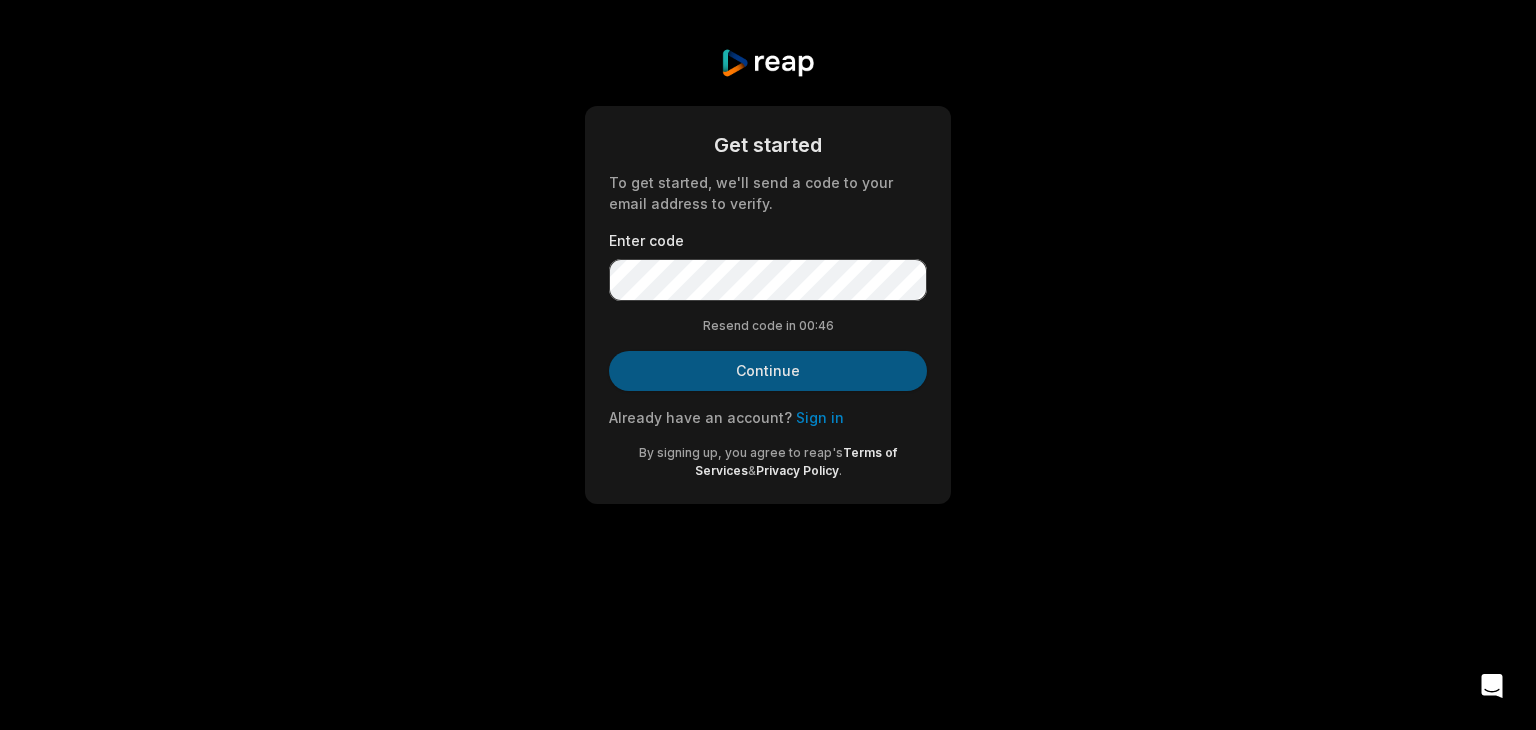 click on "Continue" at bounding box center [768, 371] 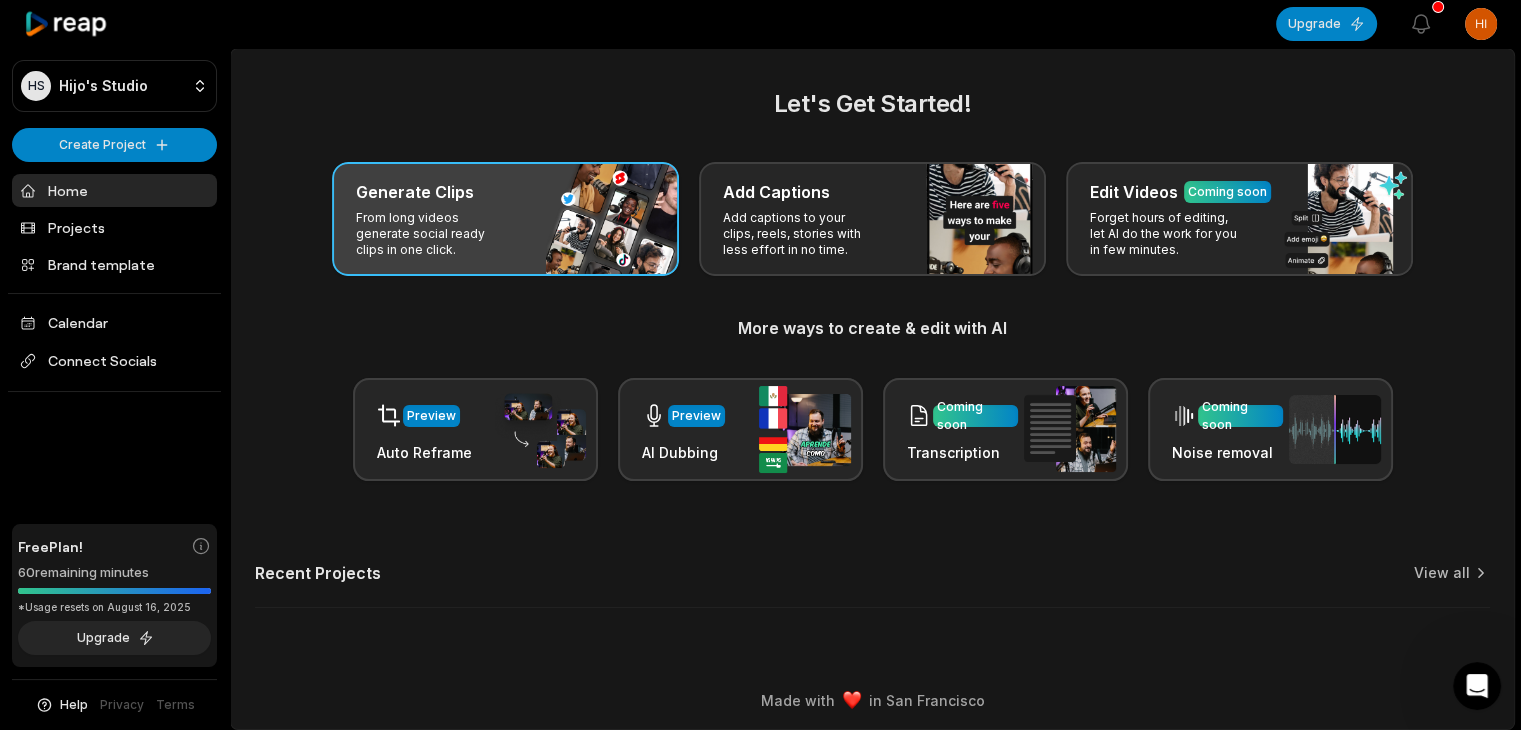 click on "Generate Clips" at bounding box center (415, 192) 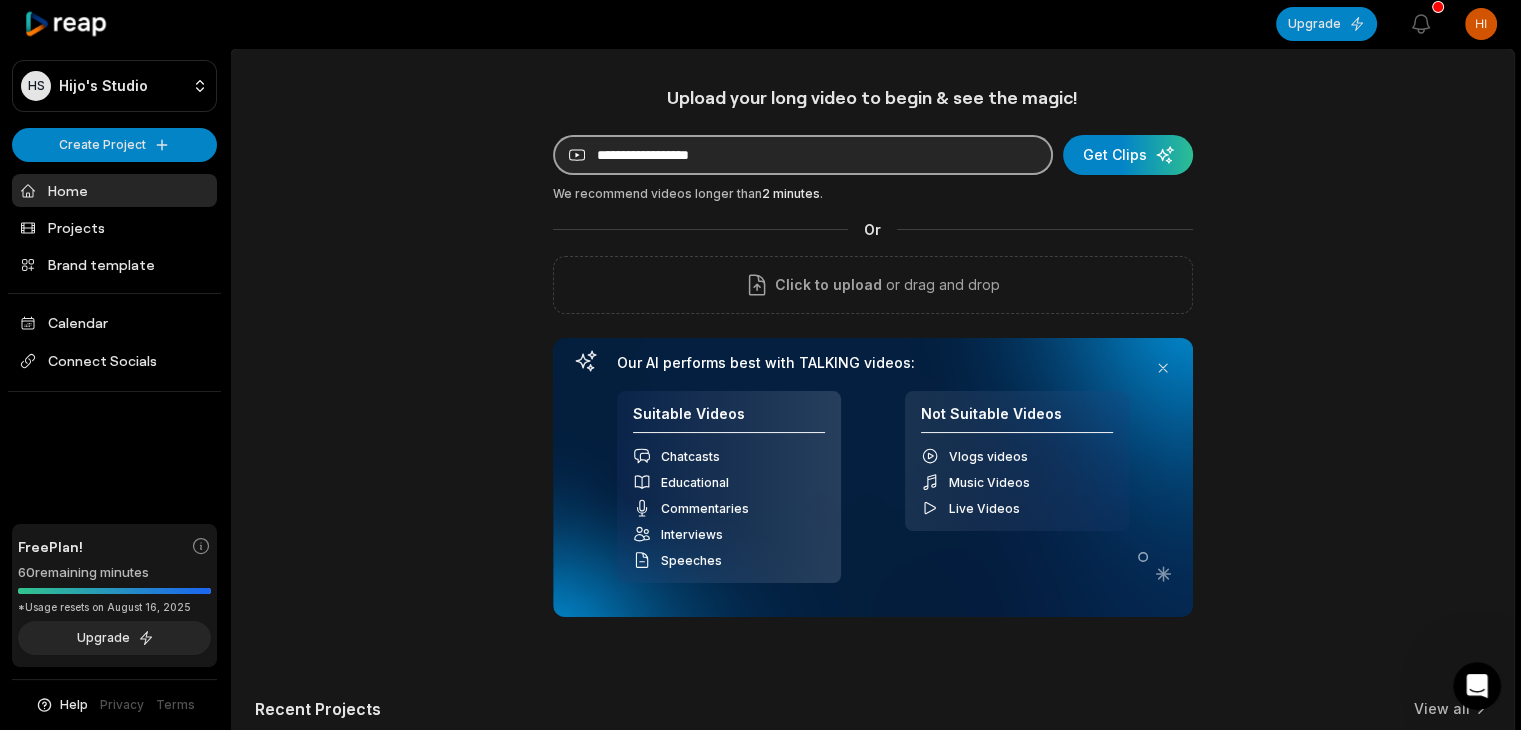 click at bounding box center [803, 155] 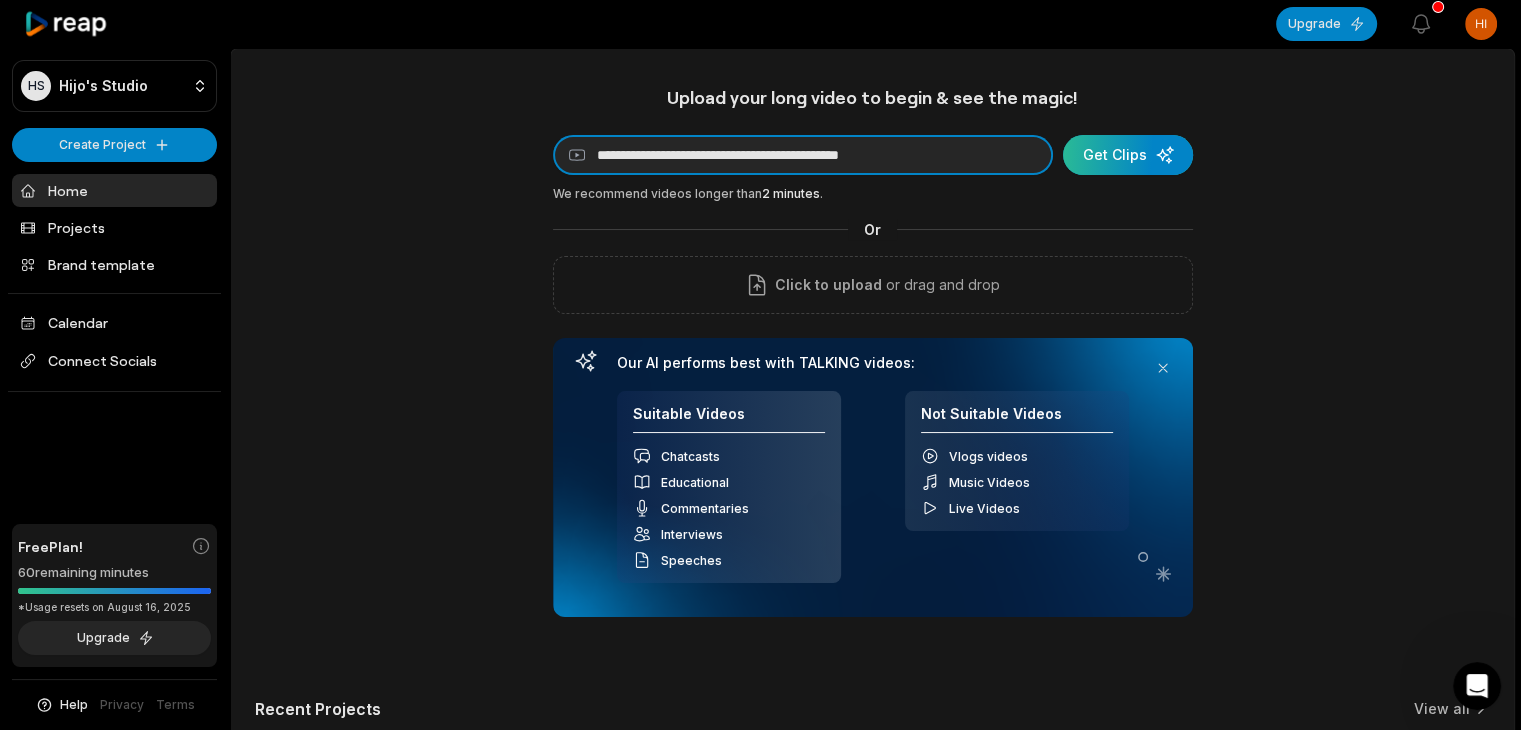 type on "**********" 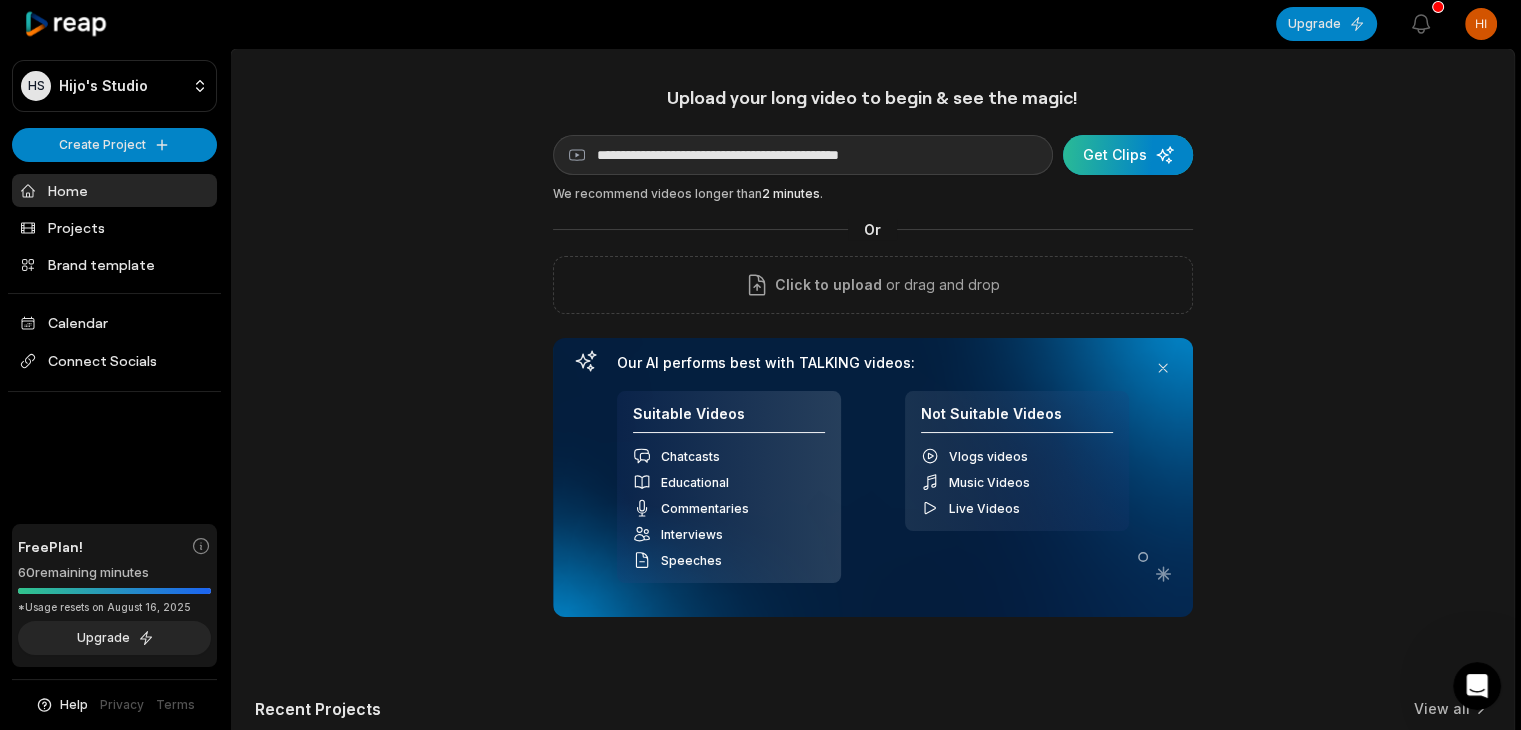 click at bounding box center [1128, 155] 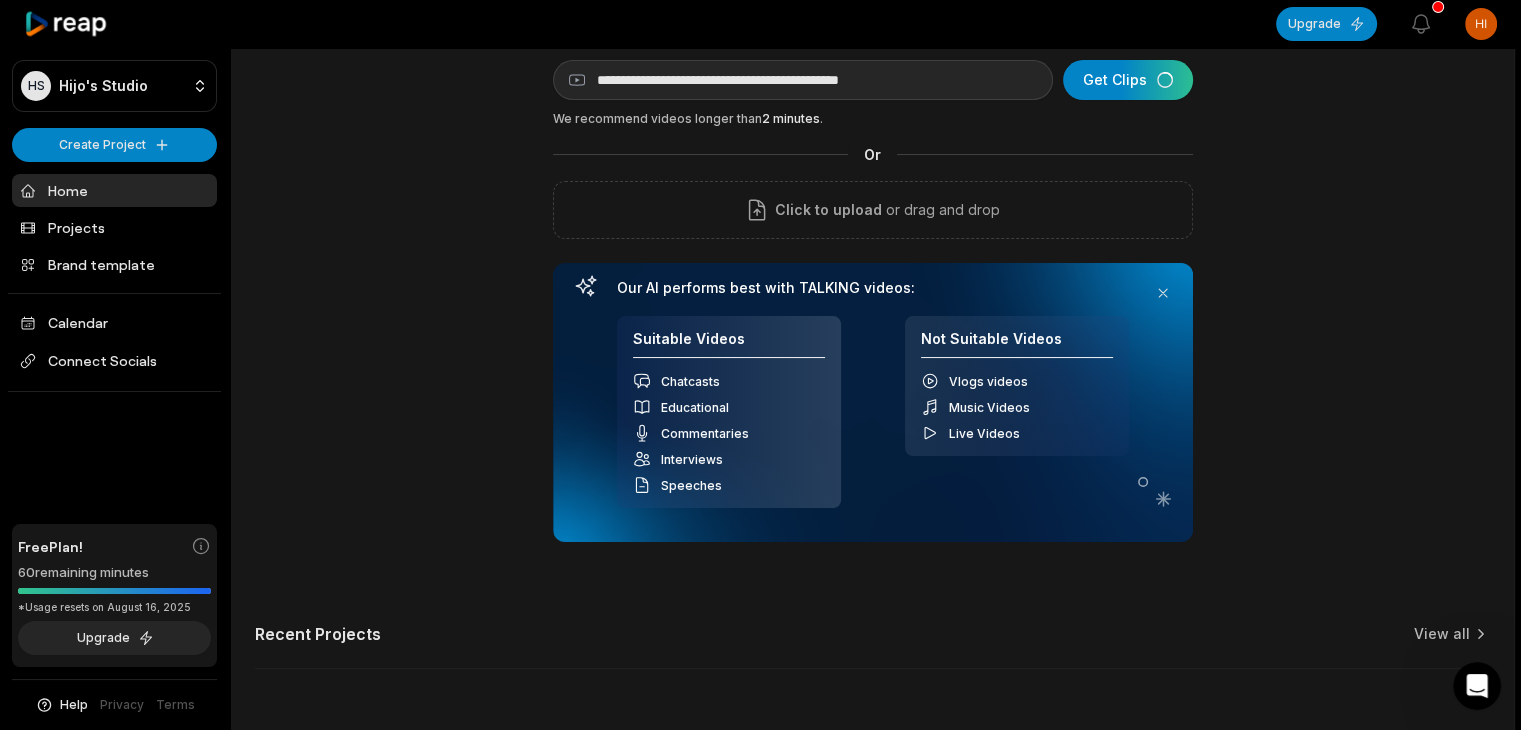scroll, scrollTop: 0, scrollLeft: 0, axis: both 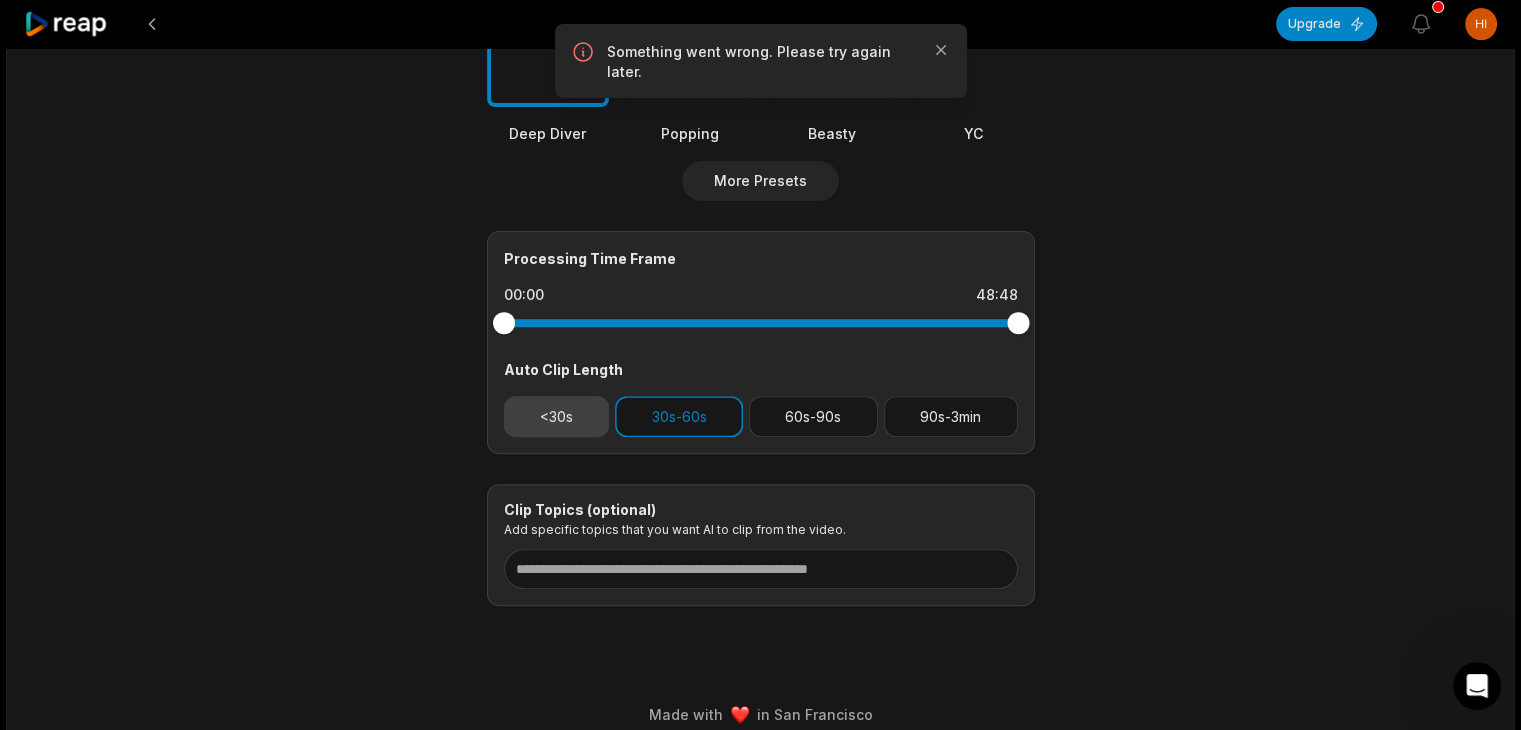 click on "<30s" at bounding box center [557, 416] 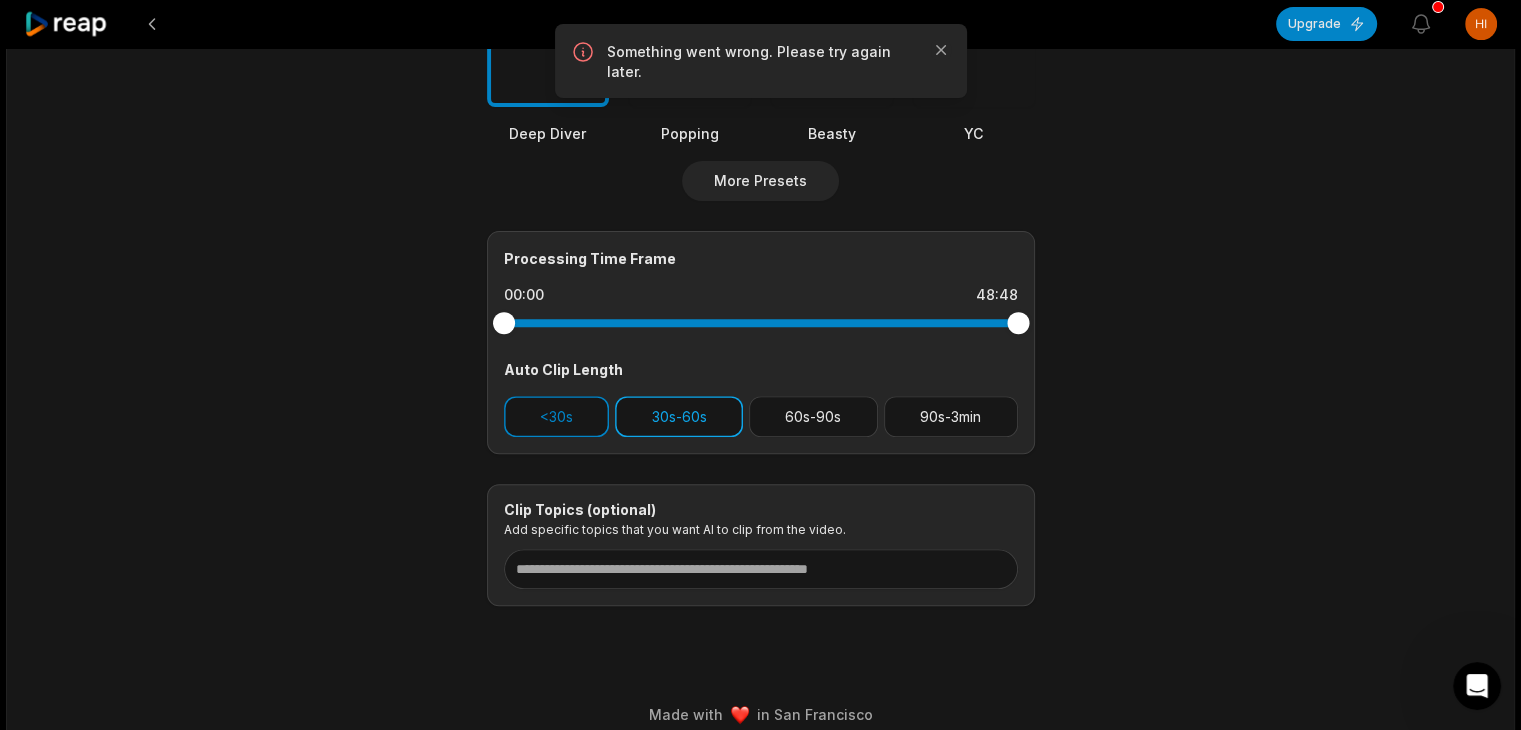 click on "30s-60s" at bounding box center (679, 416) 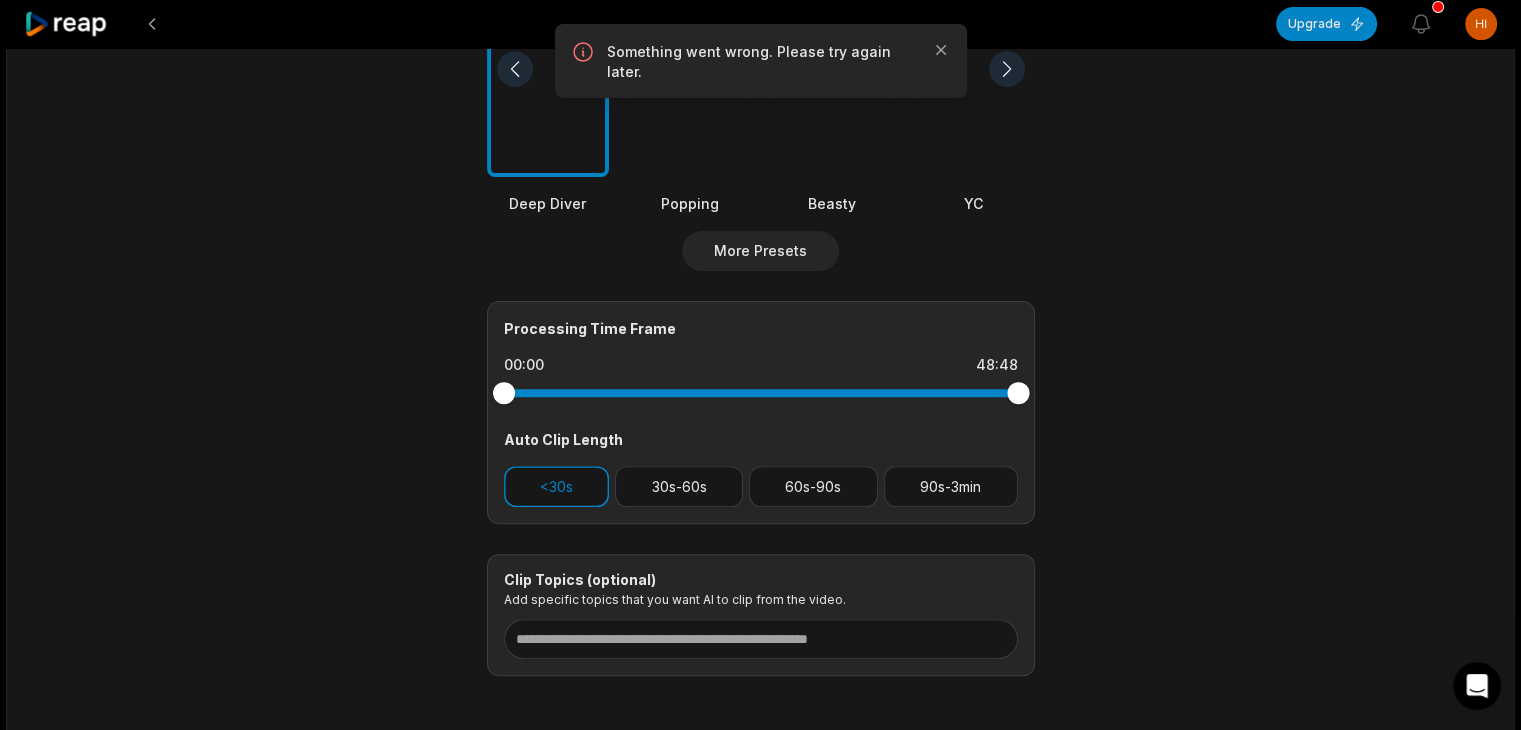 scroll, scrollTop: 600, scrollLeft: 0, axis: vertical 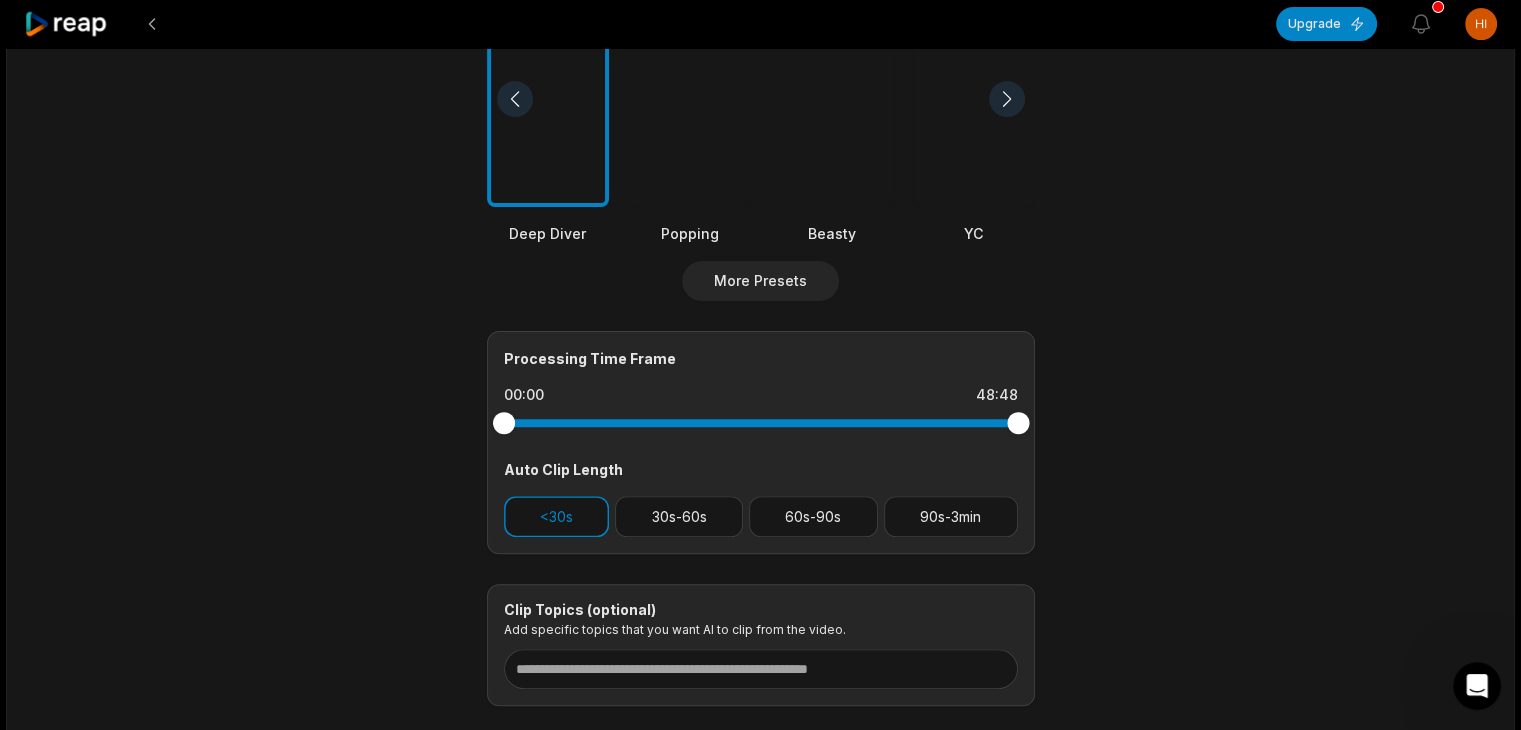 drag, startPoint x: 933, startPoint y: 55, endPoint x: 942, endPoint y: 76, distance: 22.847319 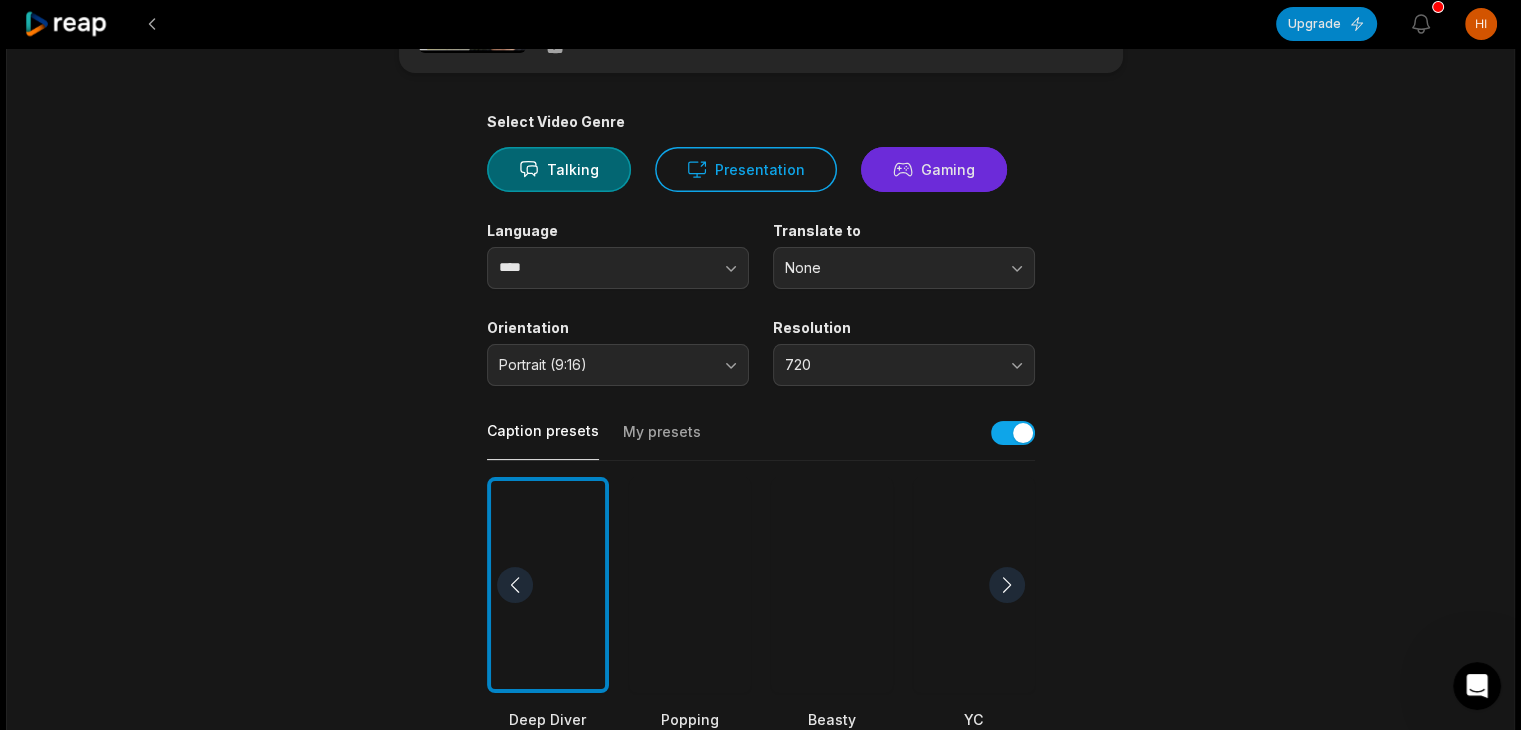 scroll, scrollTop: 0, scrollLeft: 0, axis: both 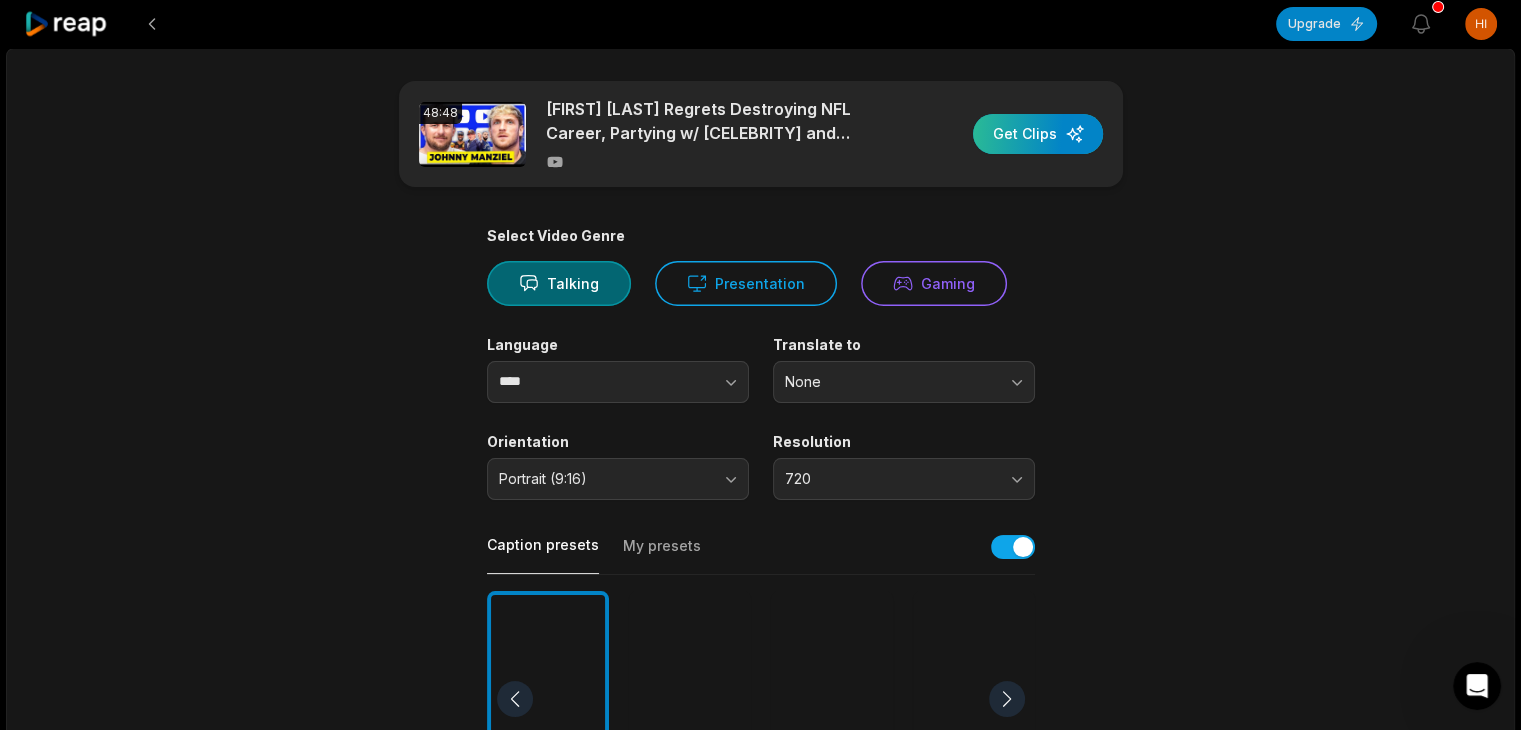 click at bounding box center (1038, 134) 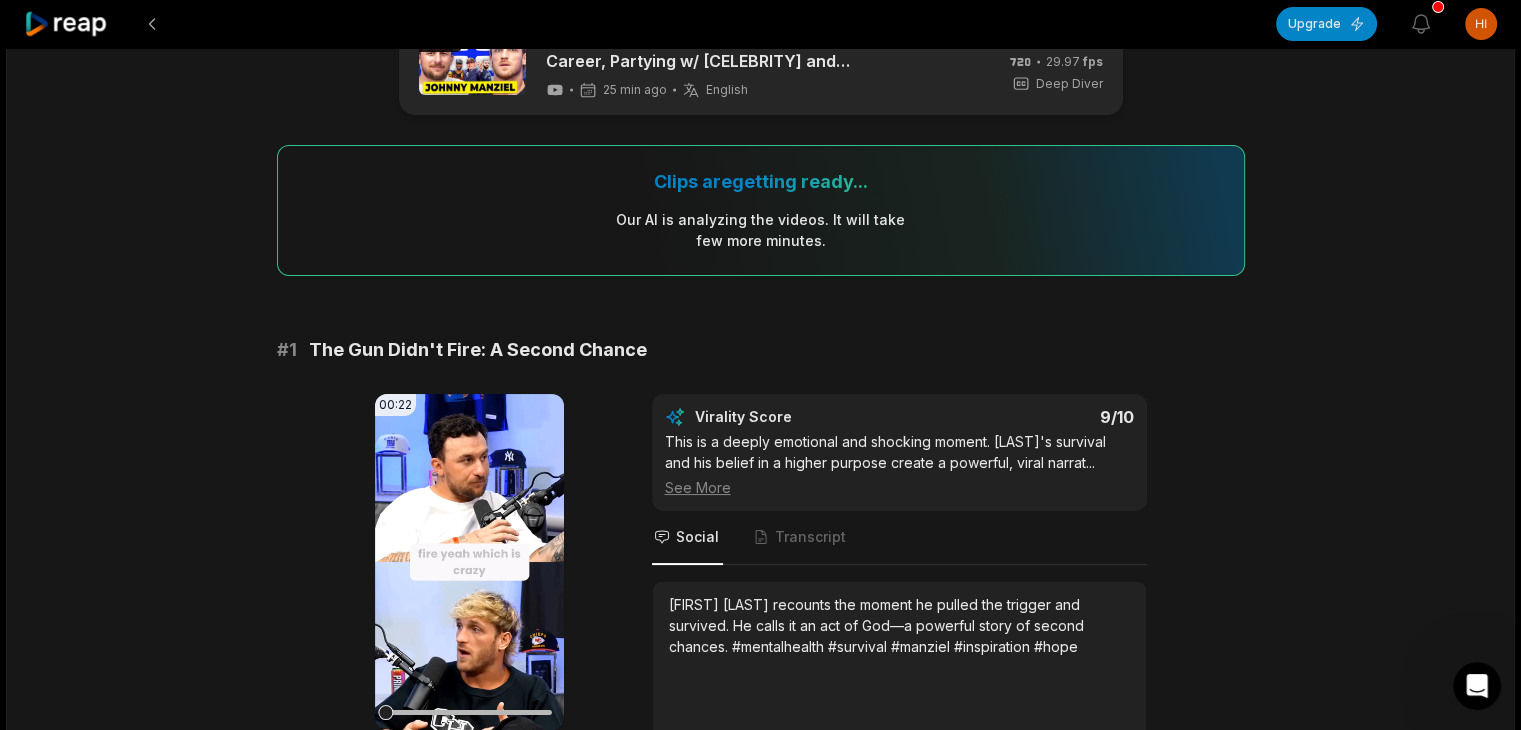 scroll, scrollTop: 100, scrollLeft: 0, axis: vertical 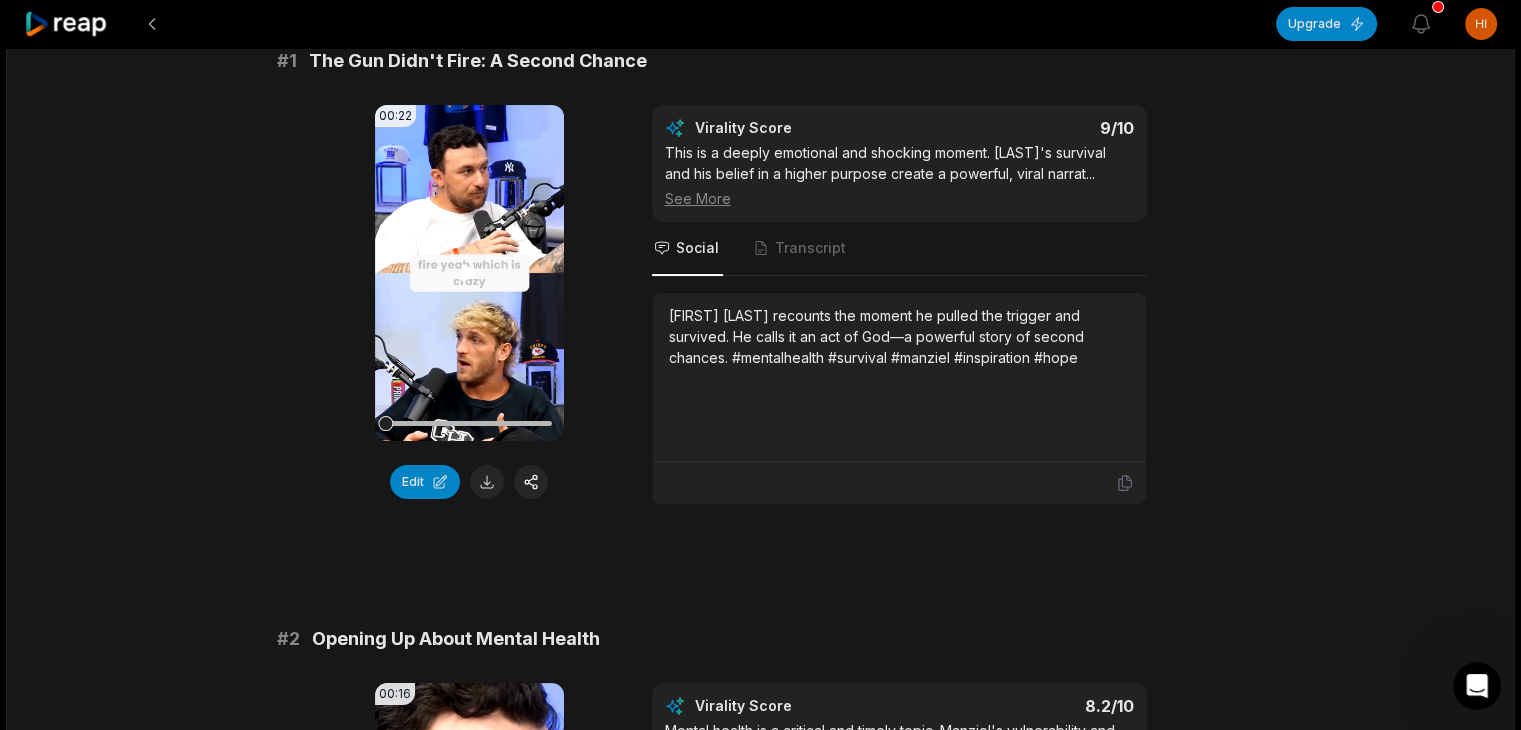 click 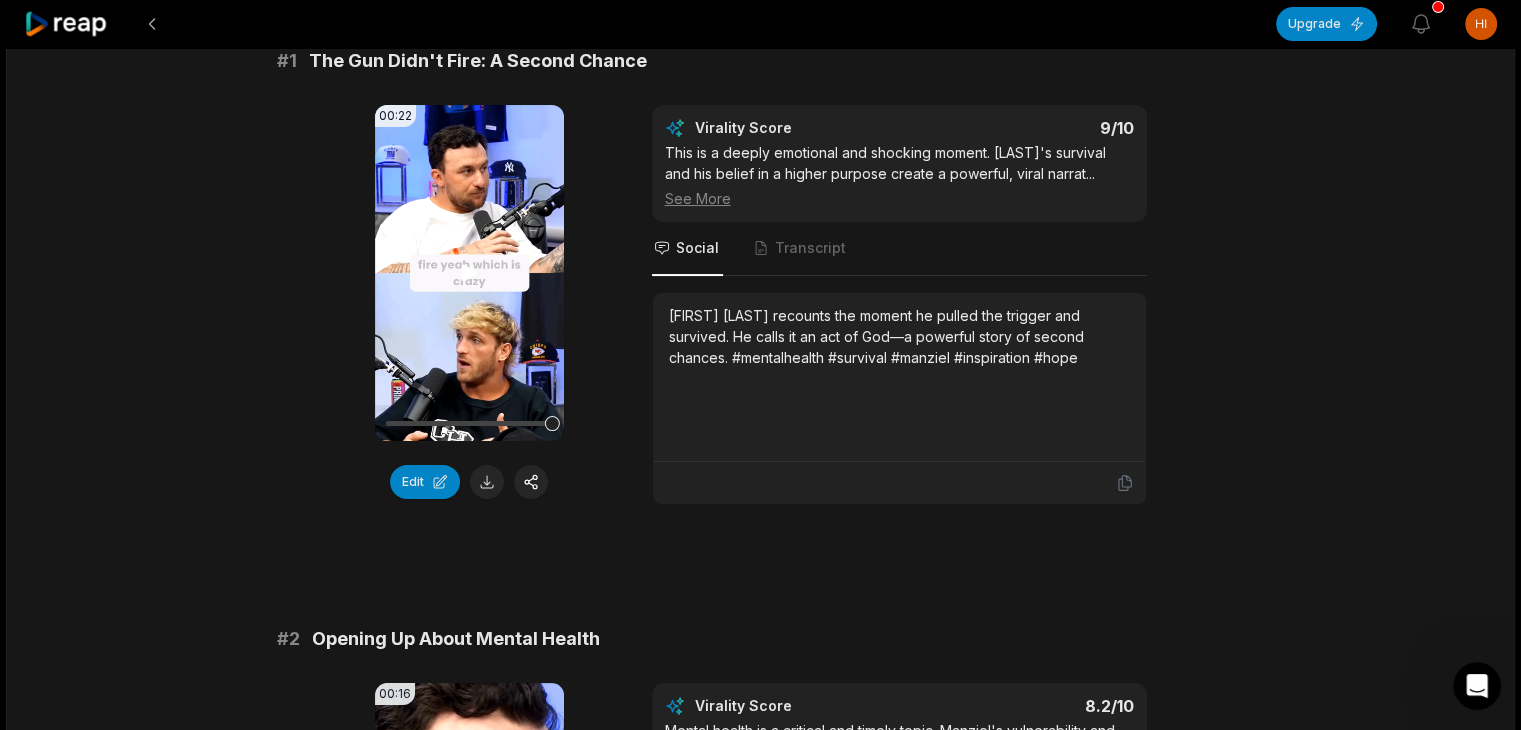 type 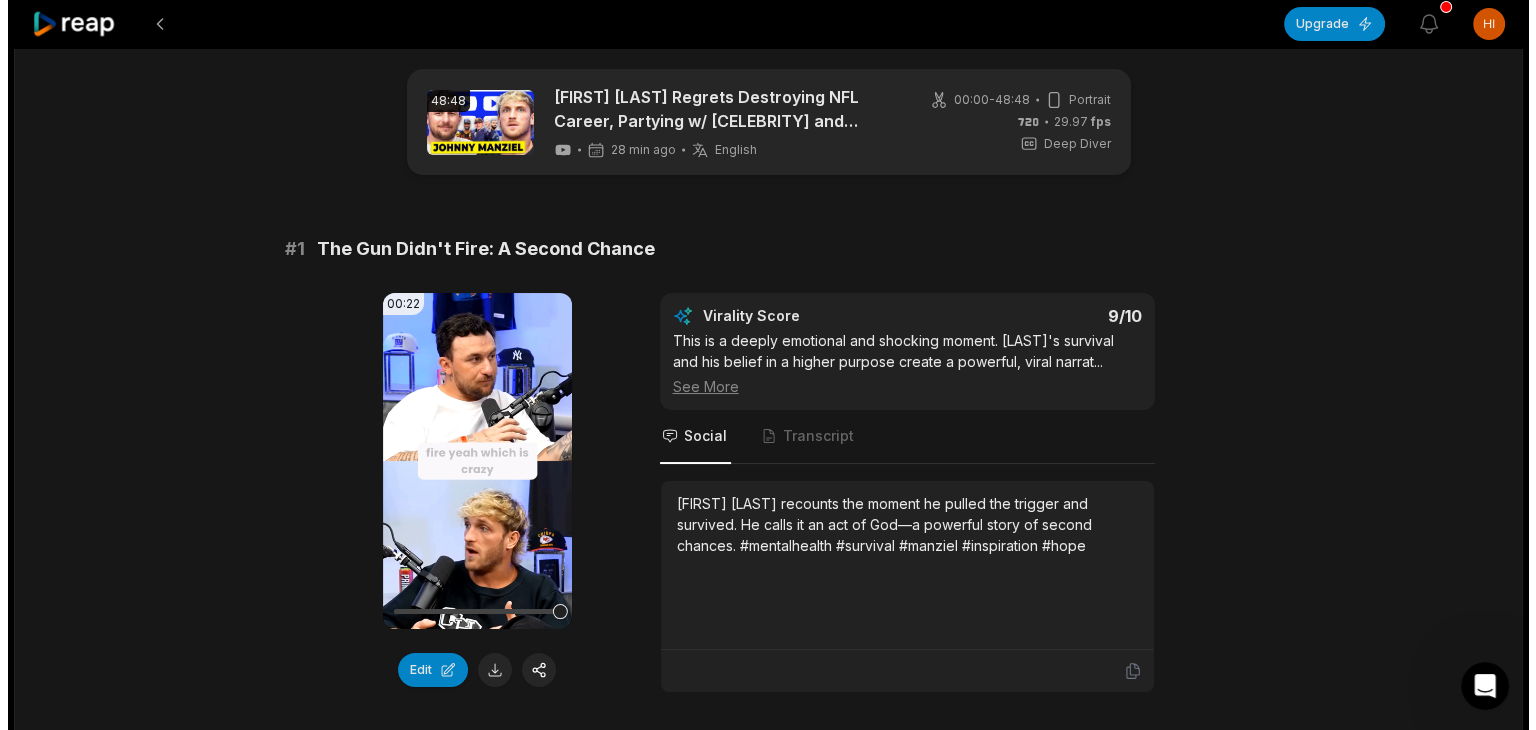 scroll, scrollTop: 0, scrollLeft: 0, axis: both 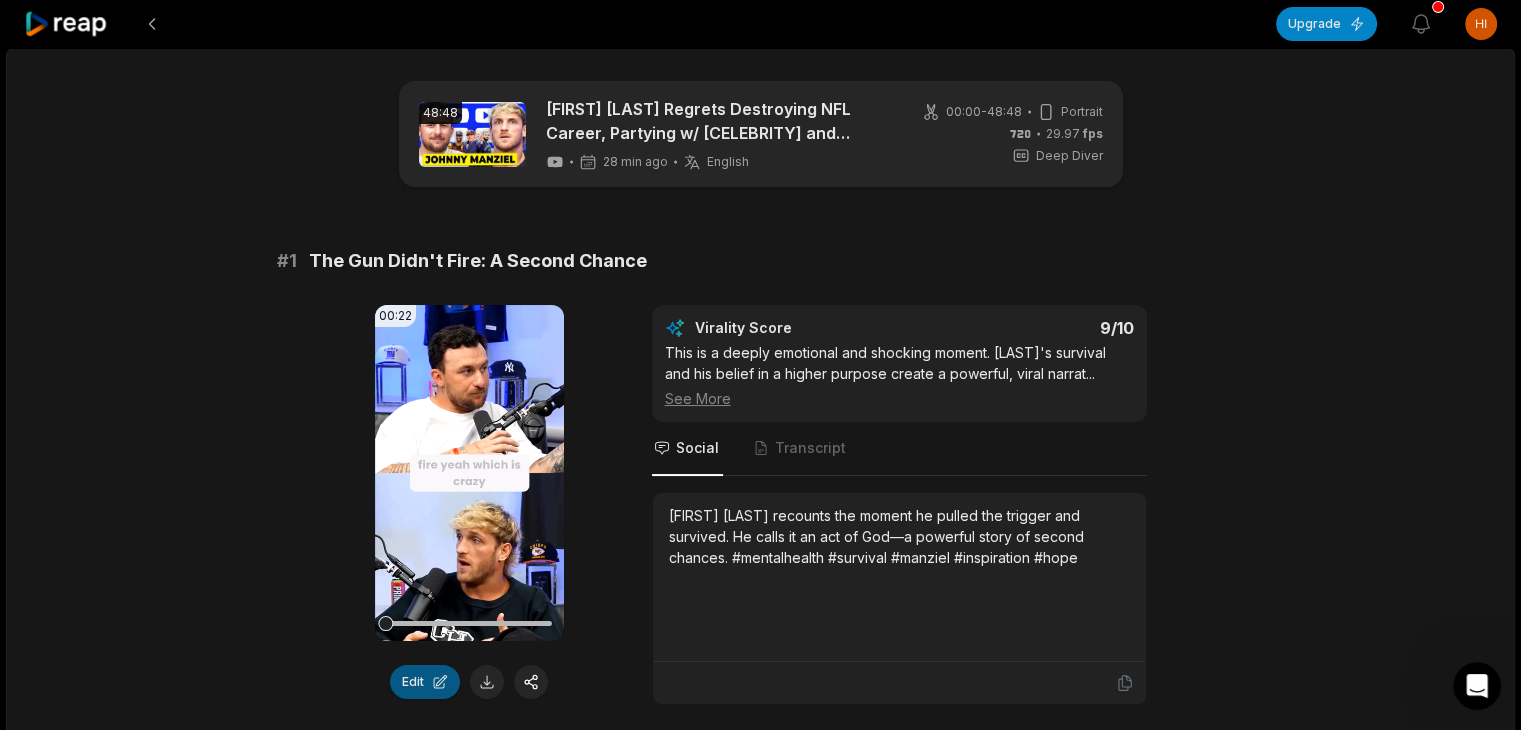 click on "Edit" at bounding box center (425, 682) 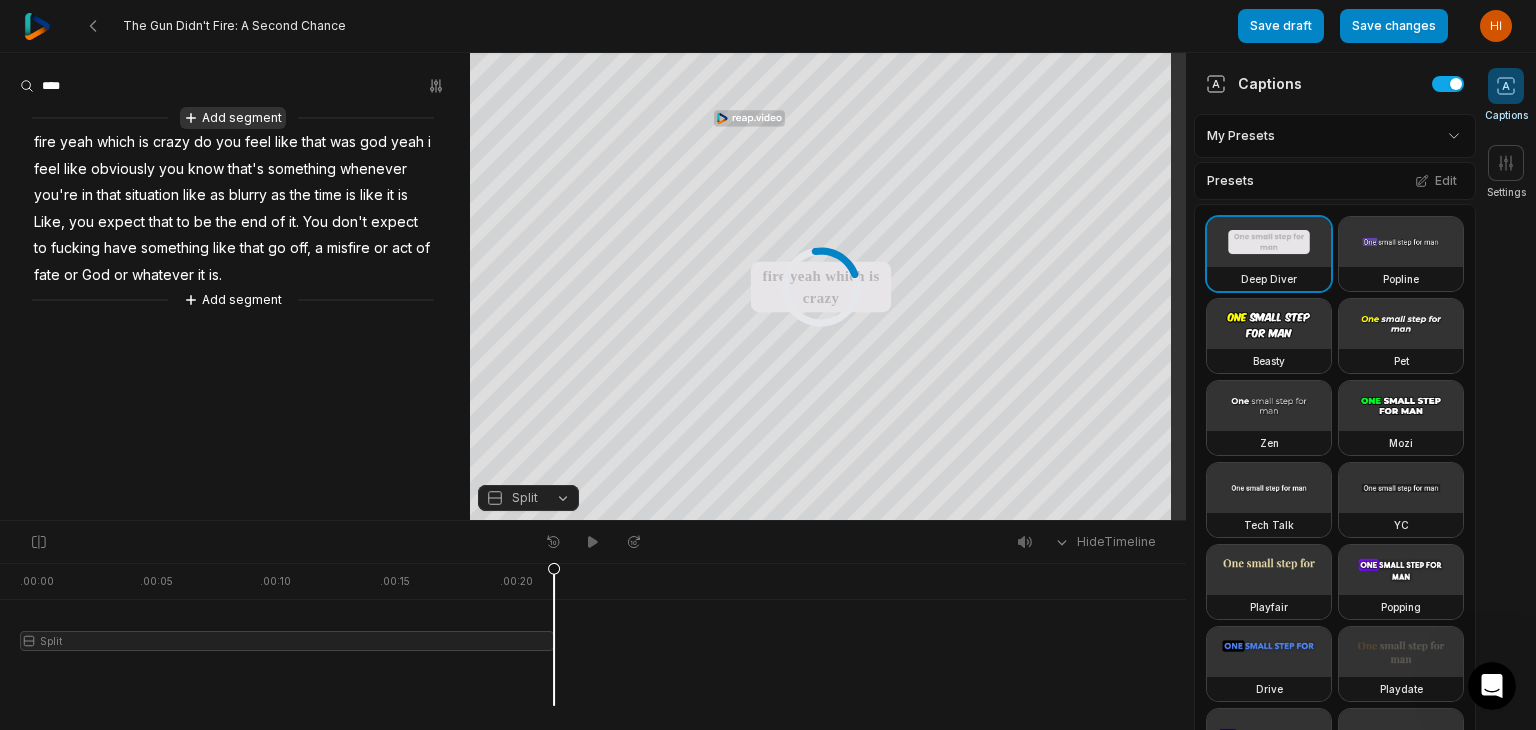 click on "Add segment" at bounding box center [233, 118] 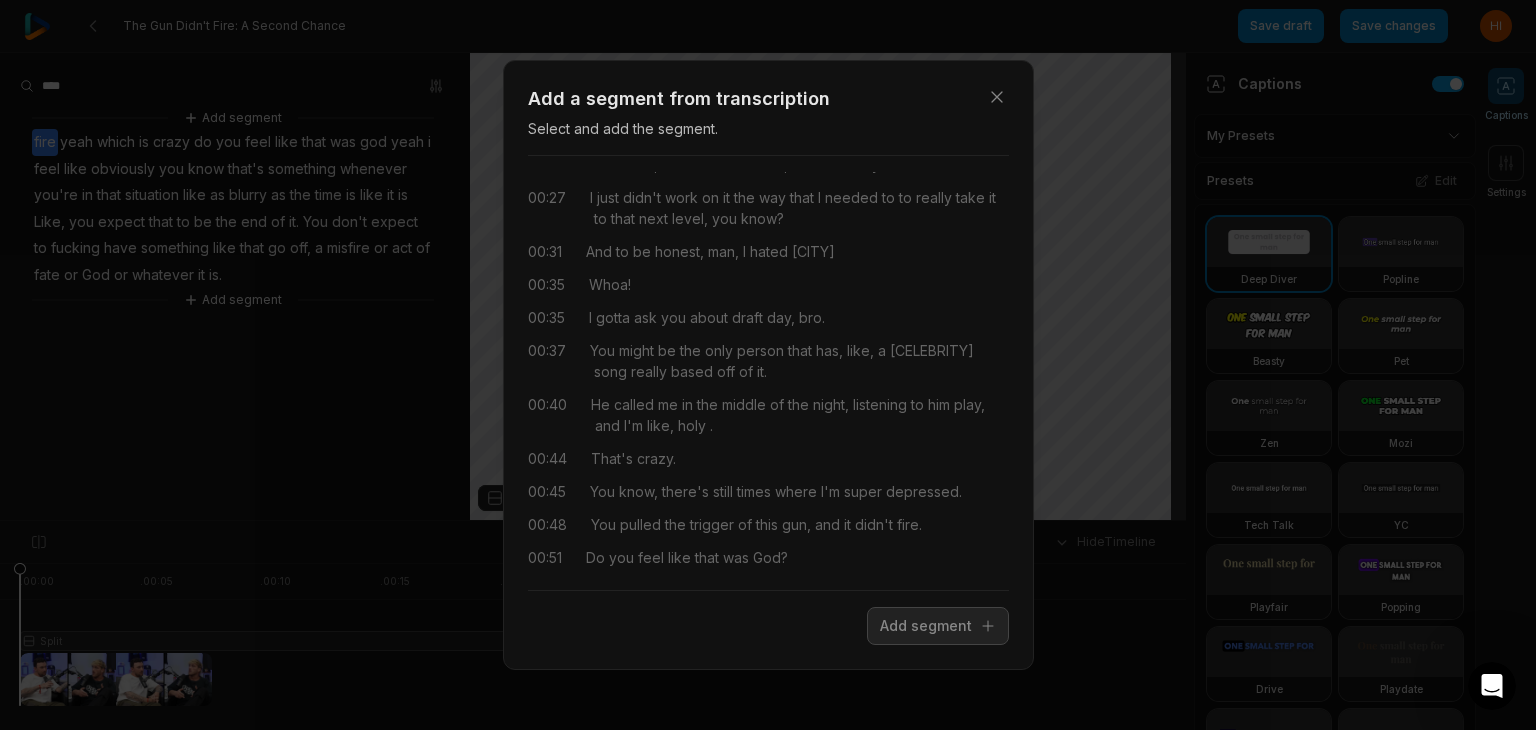 scroll, scrollTop: 500, scrollLeft: 0, axis: vertical 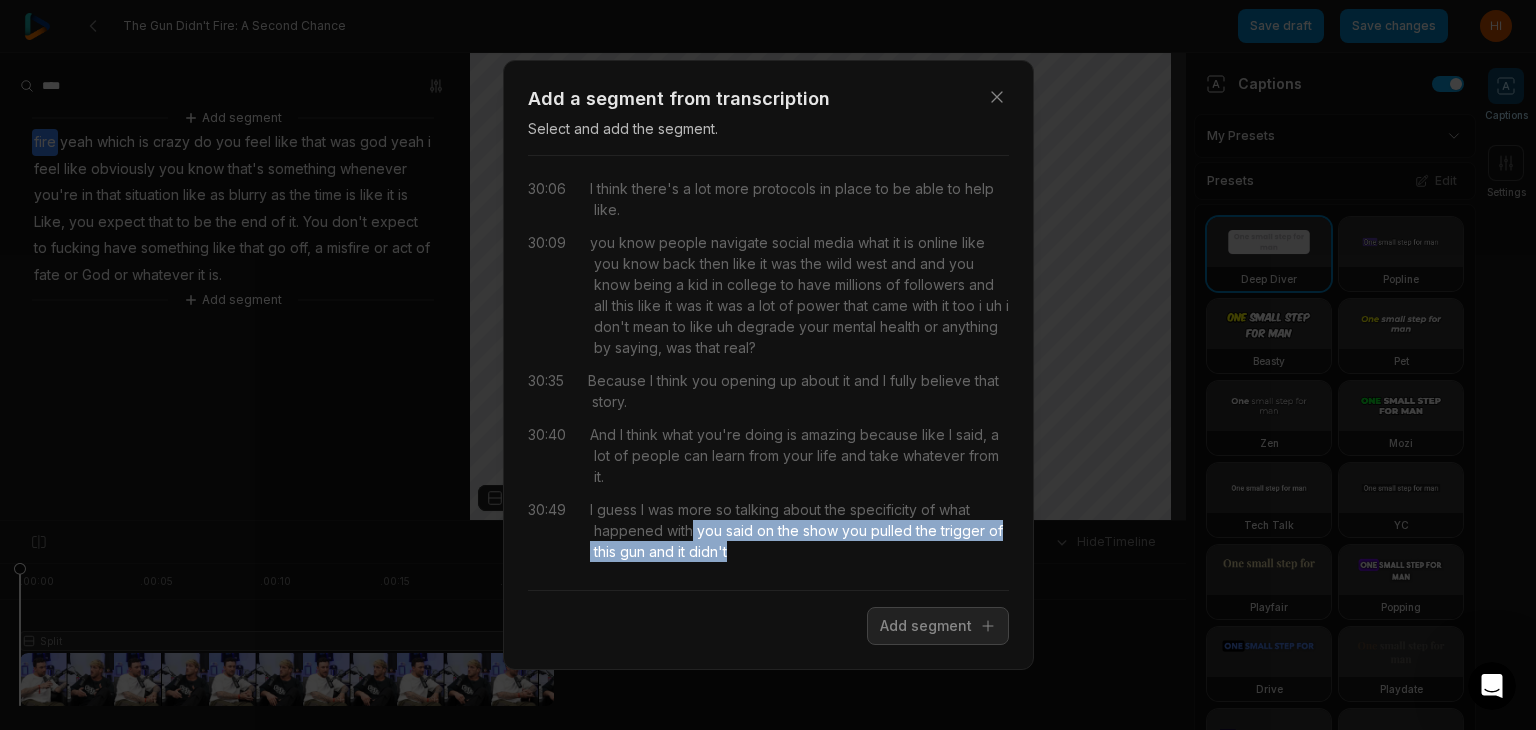 drag, startPoint x: 694, startPoint y: 529, endPoint x: 767, endPoint y: 545, distance: 74.73286 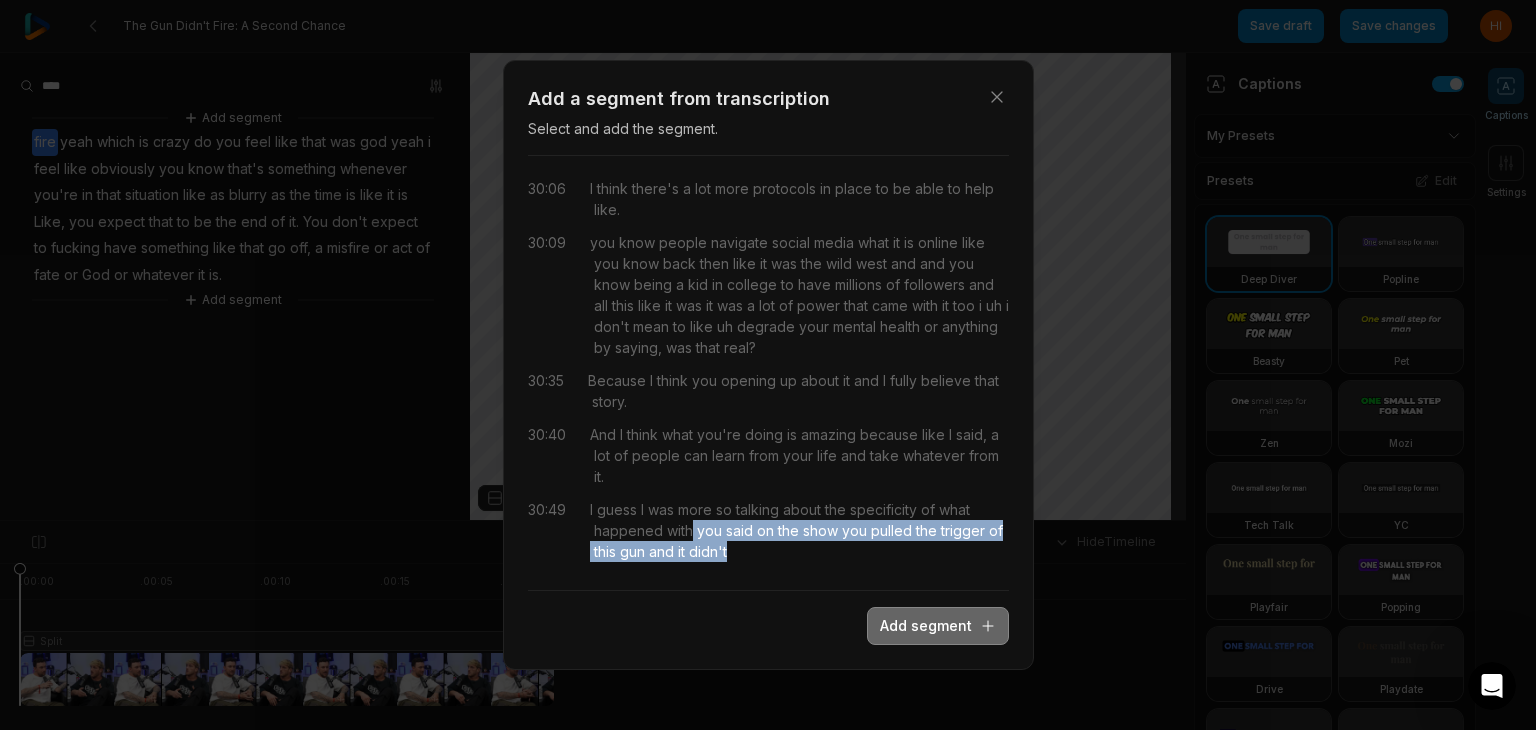 click on "Add segment" at bounding box center [938, 626] 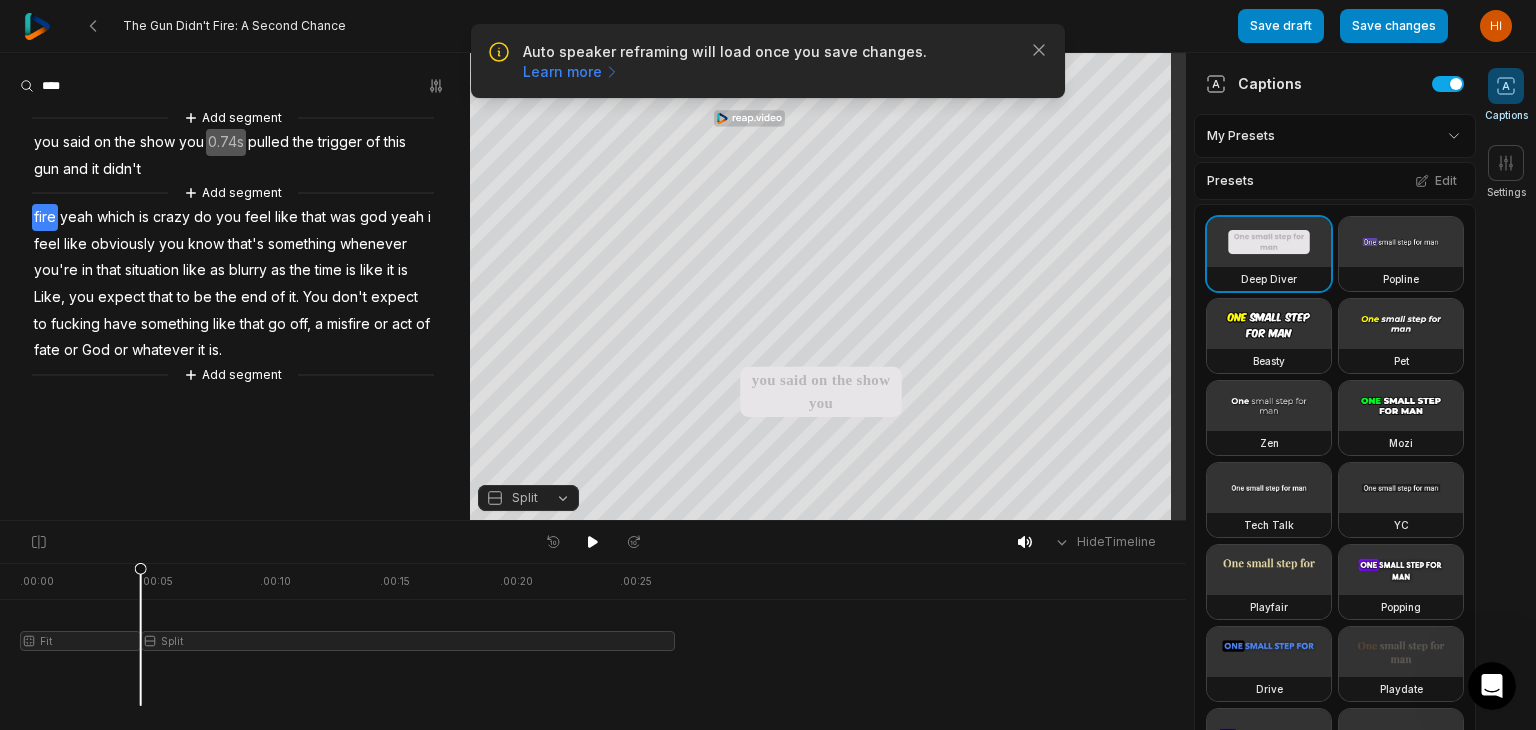 scroll, scrollTop: 0, scrollLeft: 0, axis: both 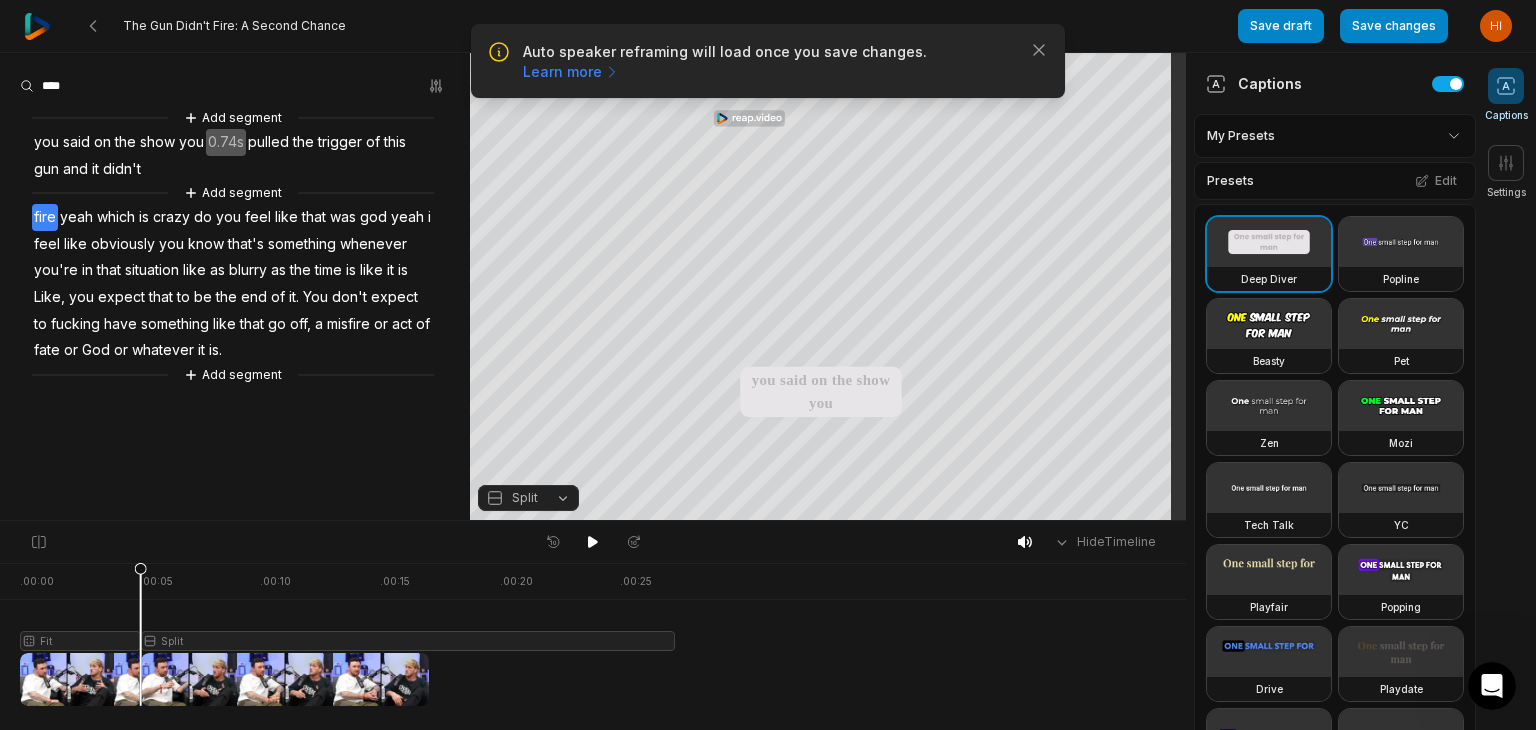 click on "you" at bounding box center [46, 142] 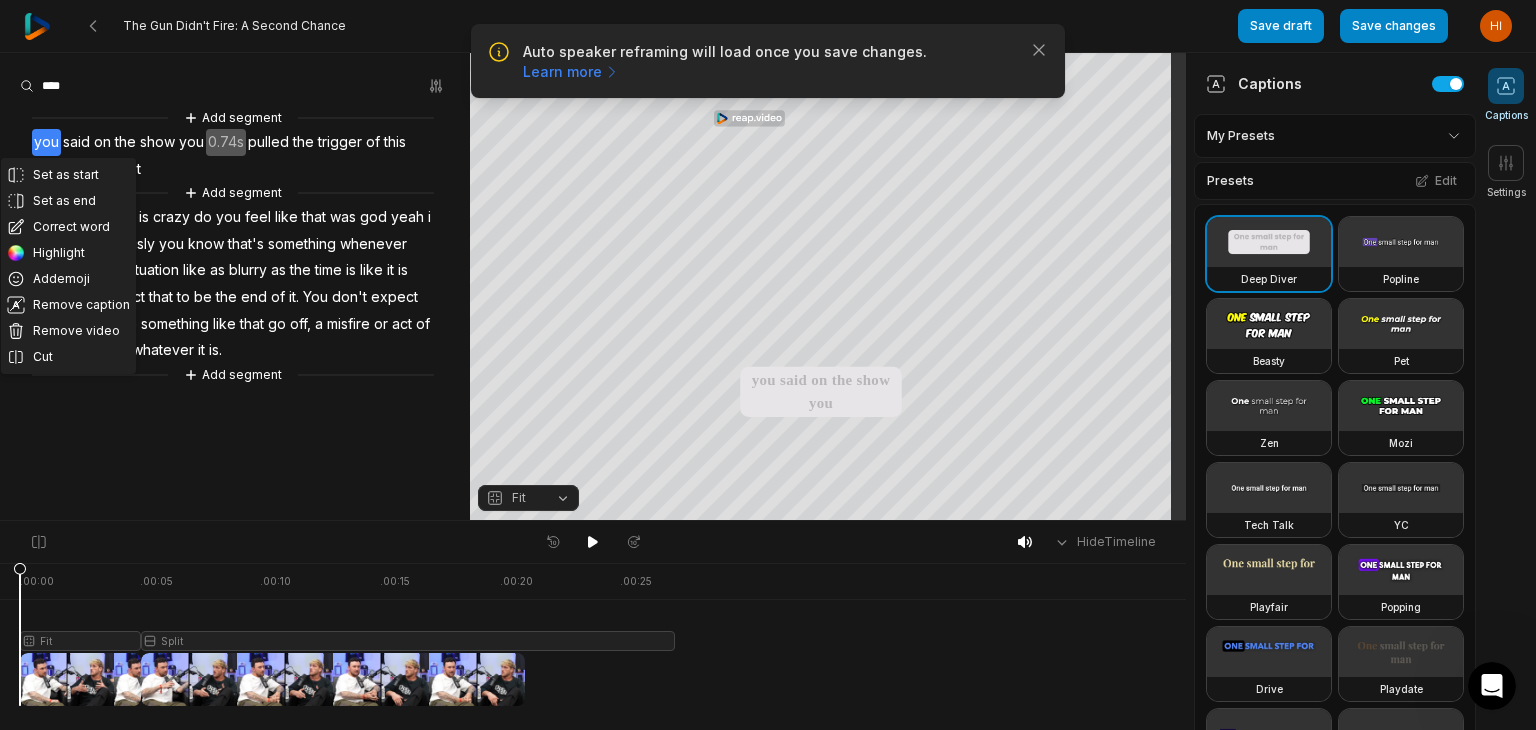 click on "you" at bounding box center (46, 142) 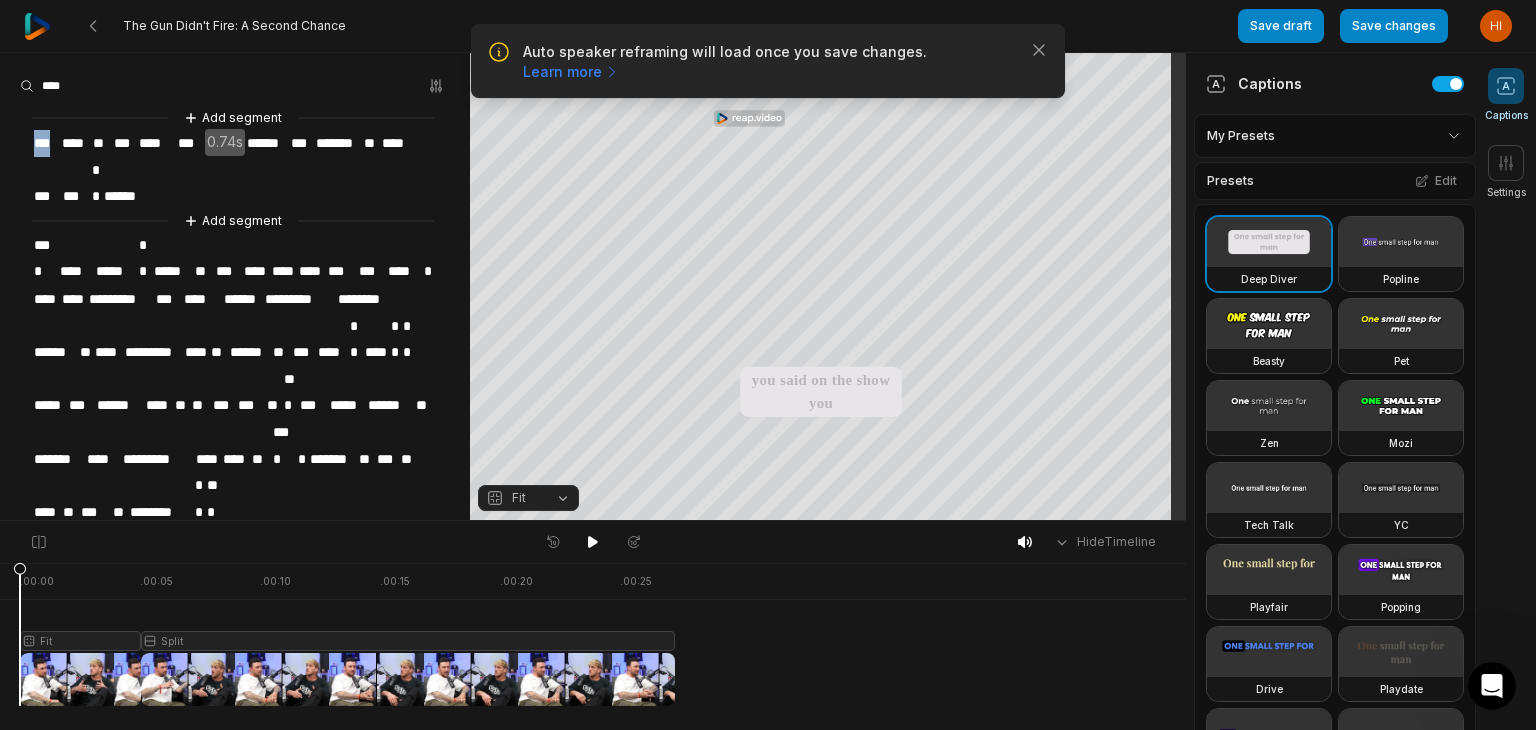 click on "***" at bounding box center (46, 143) 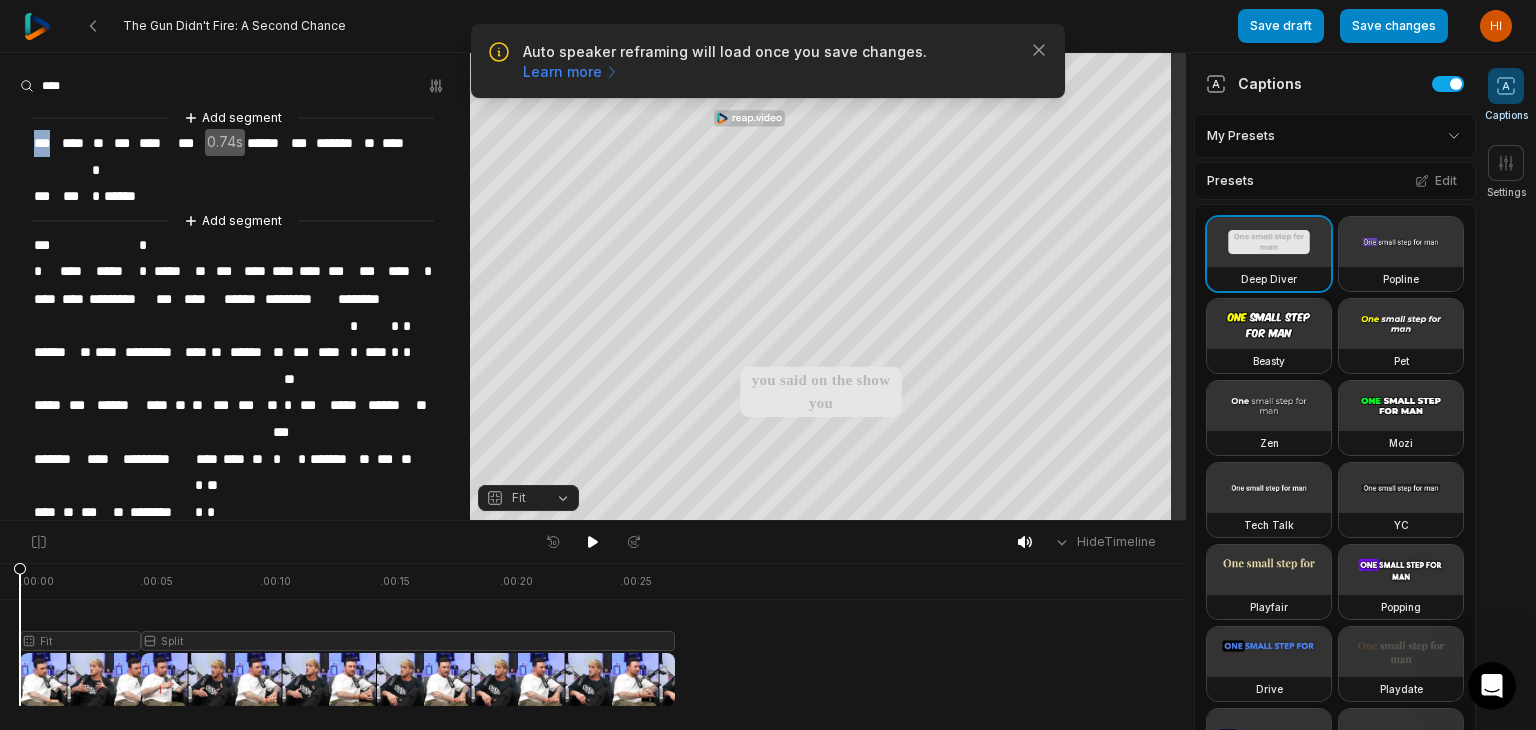 click on "***" at bounding box center (46, 143) 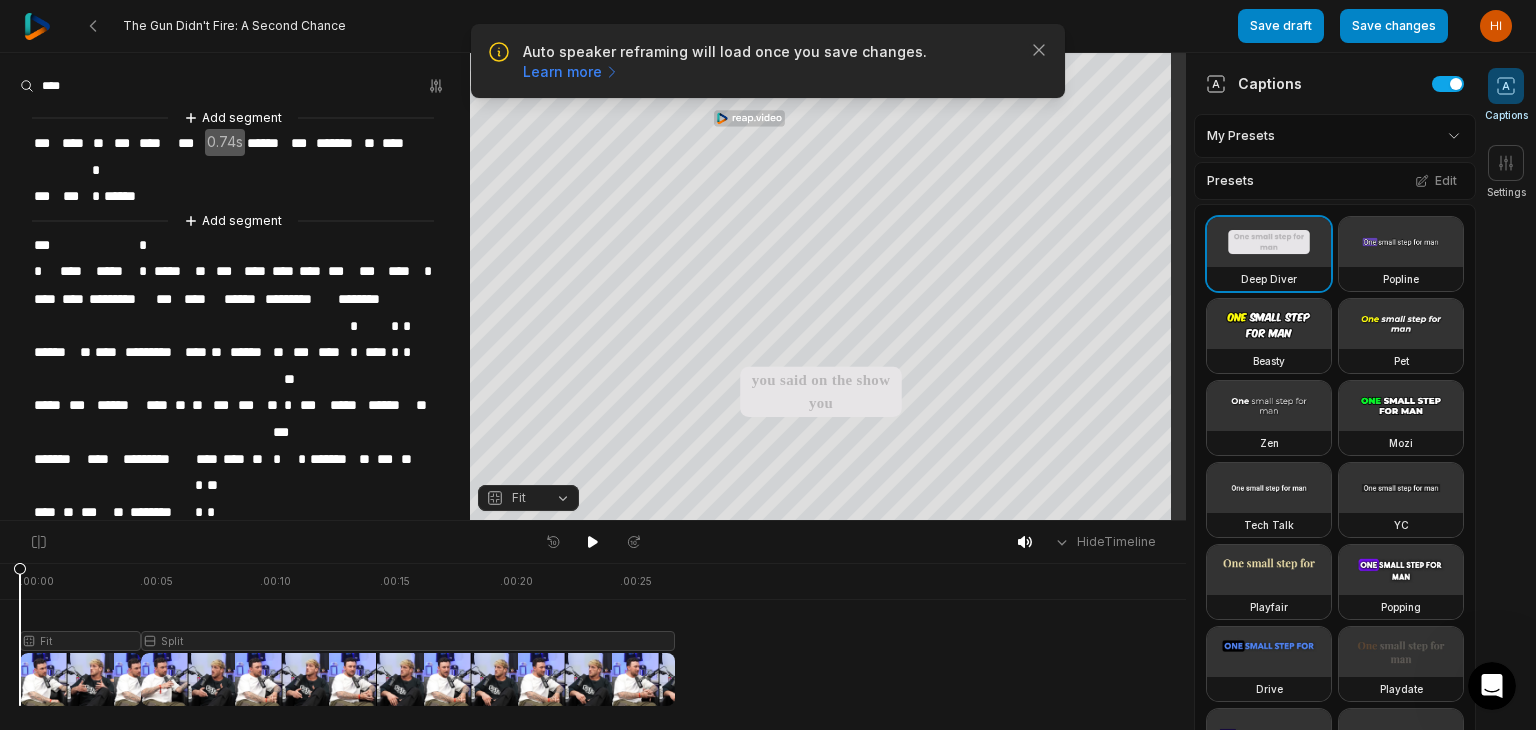 type 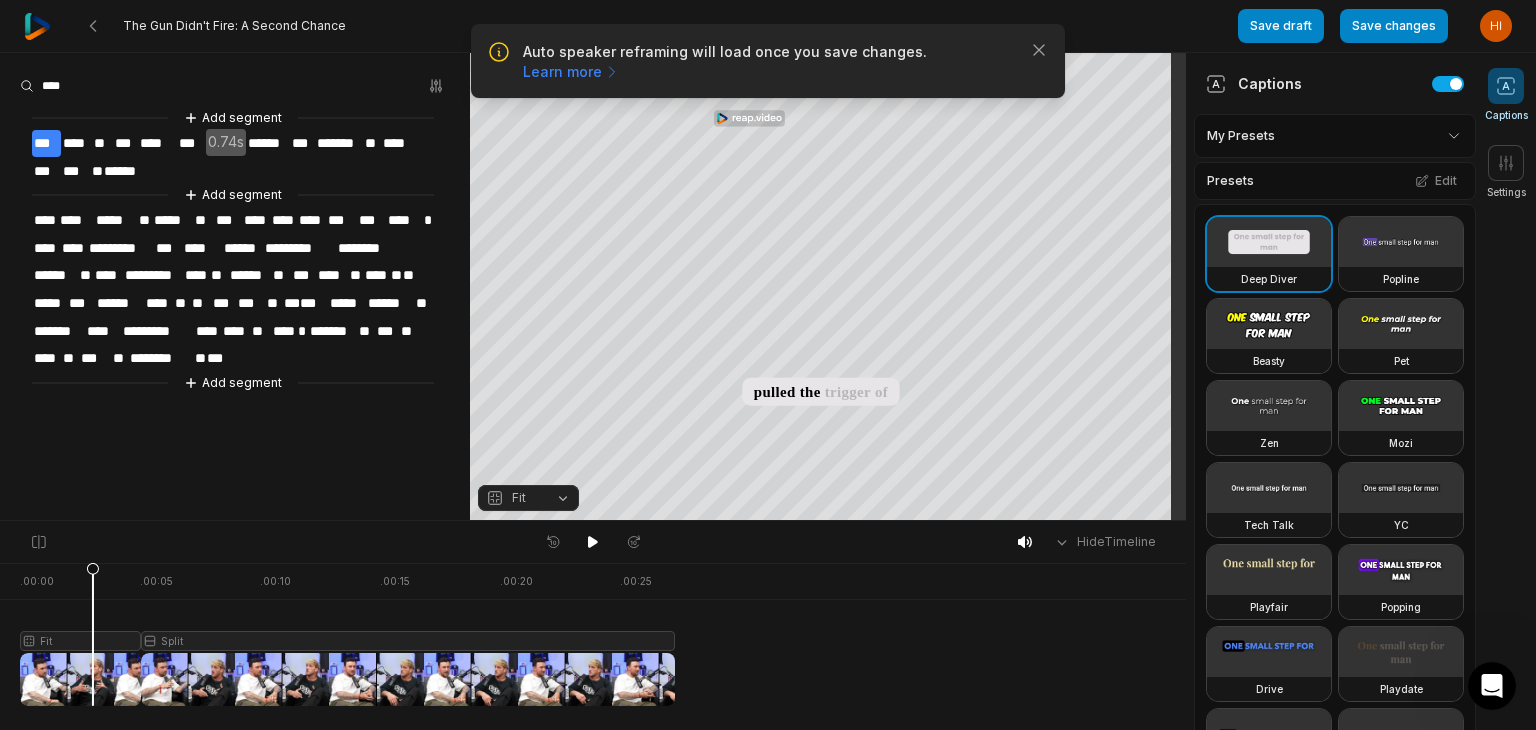 click at bounding box center (347, 634) 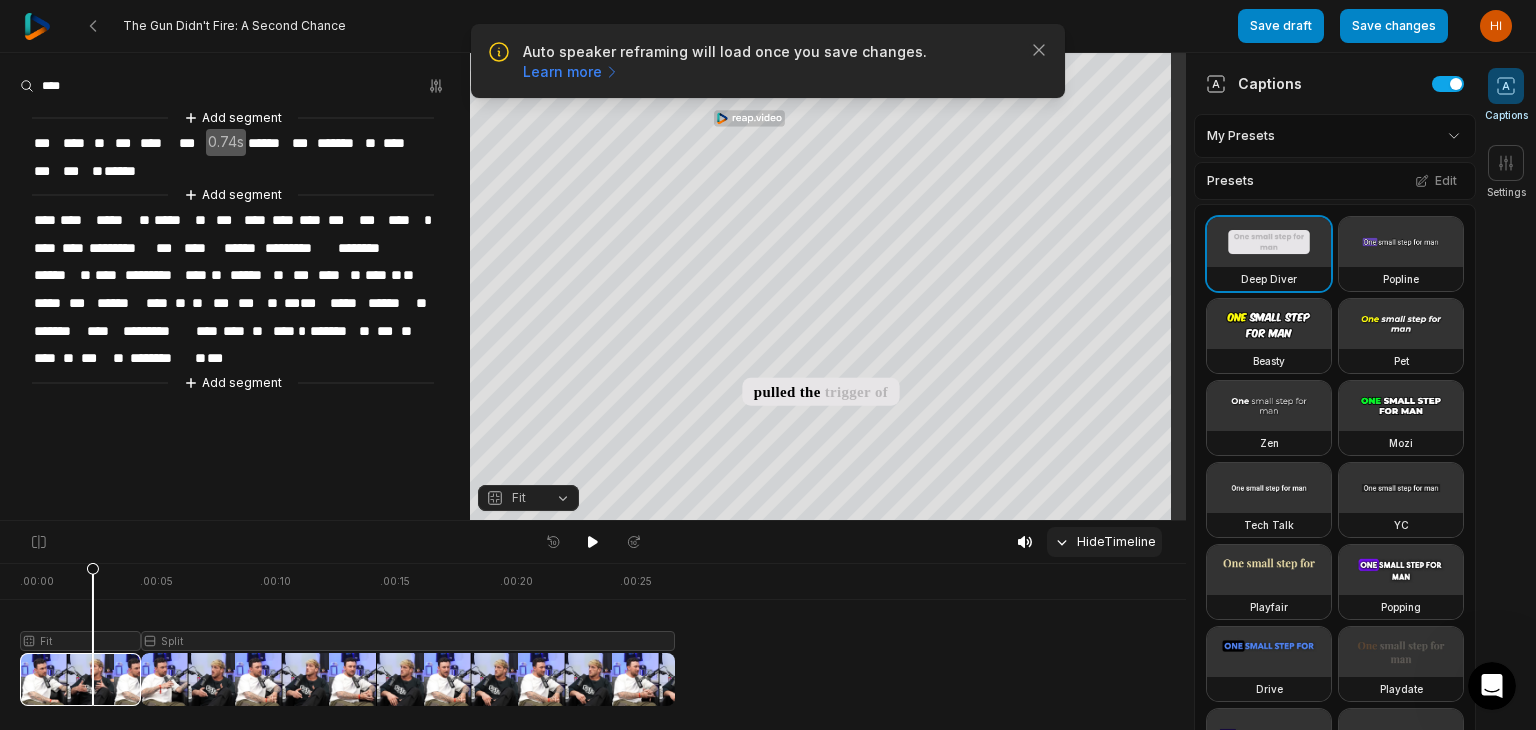 click on "Hide  Timeline" at bounding box center (1104, 542) 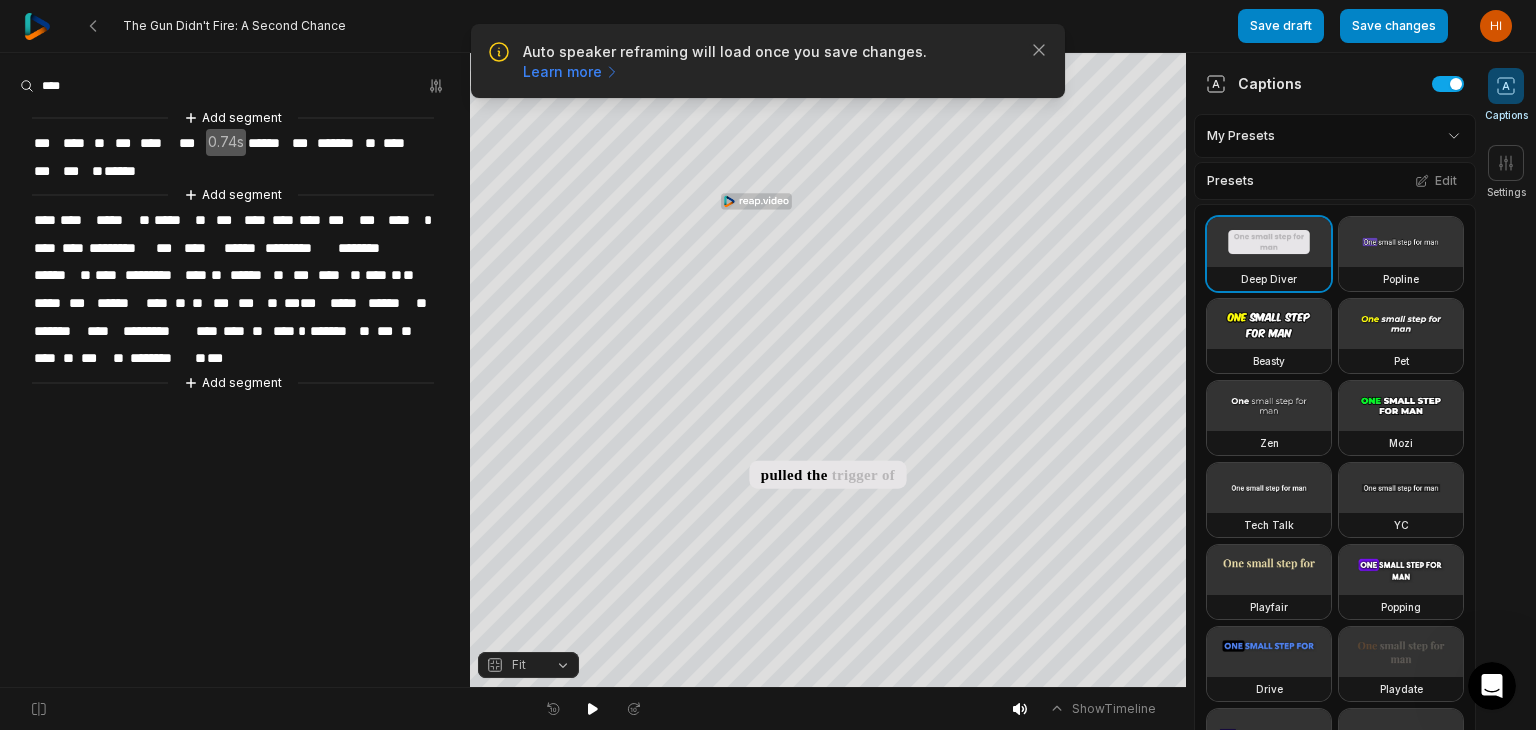 drag, startPoint x: 1072, startPoint y: 709, endPoint x: 1072, endPoint y: 694, distance: 15 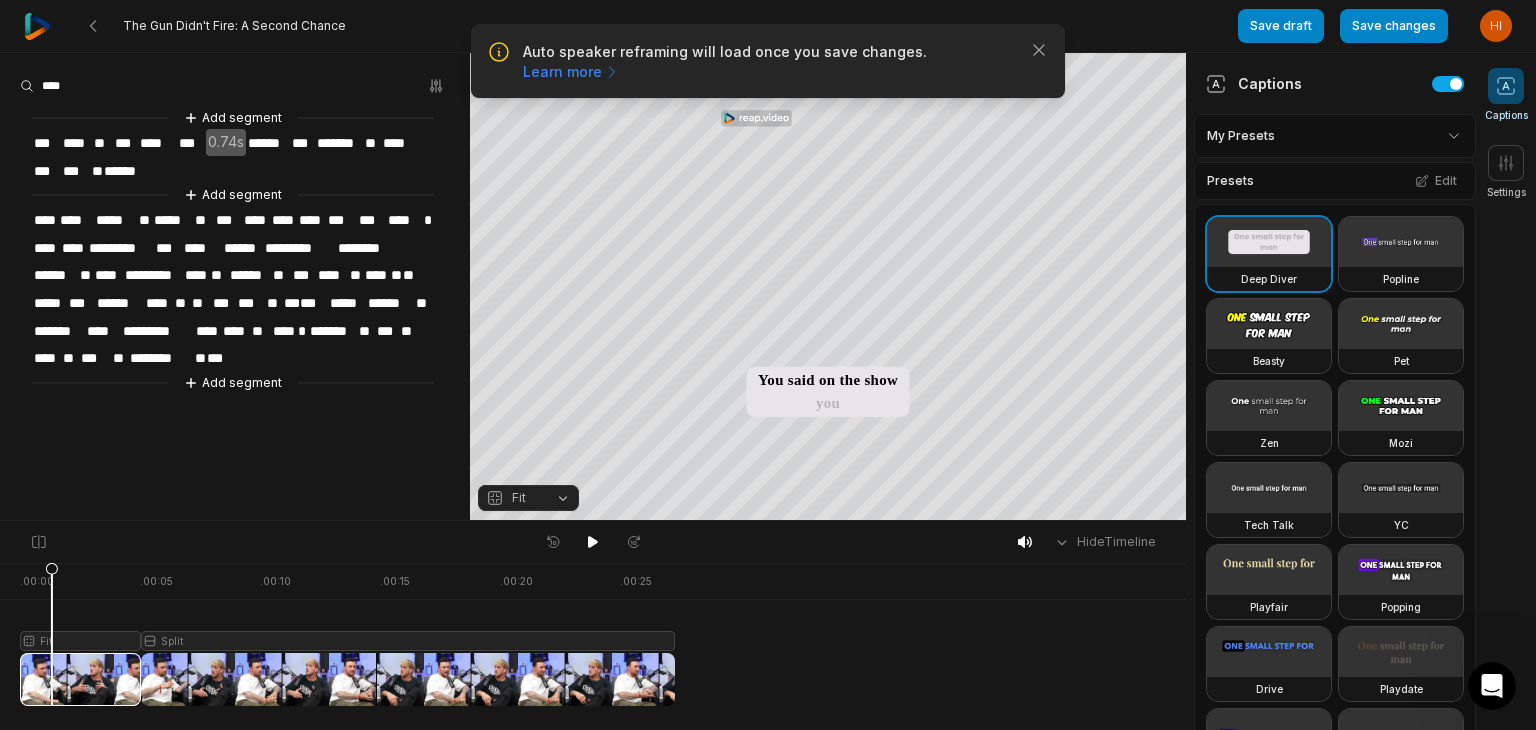 click at bounding box center [347, 634] 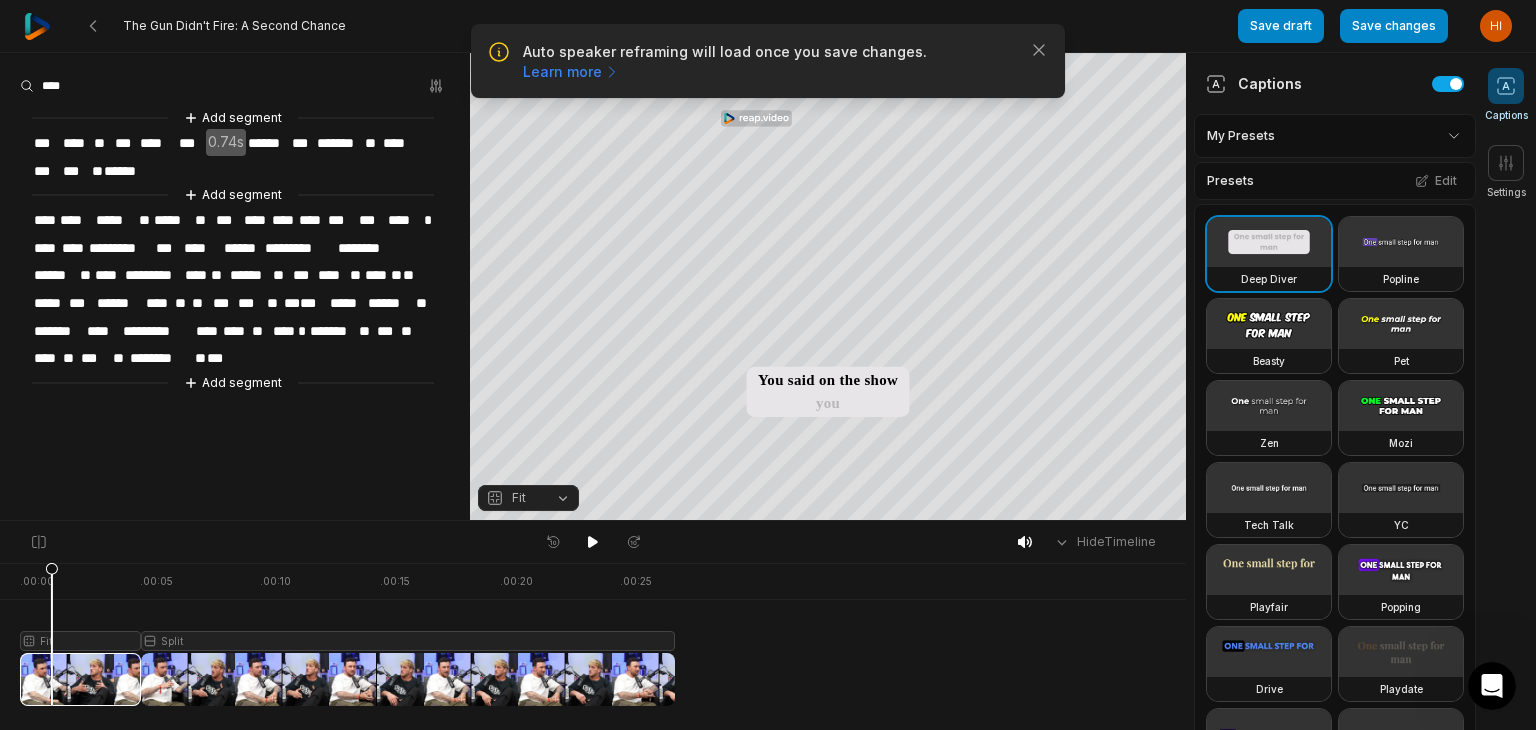click at bounding box center (347, 634) 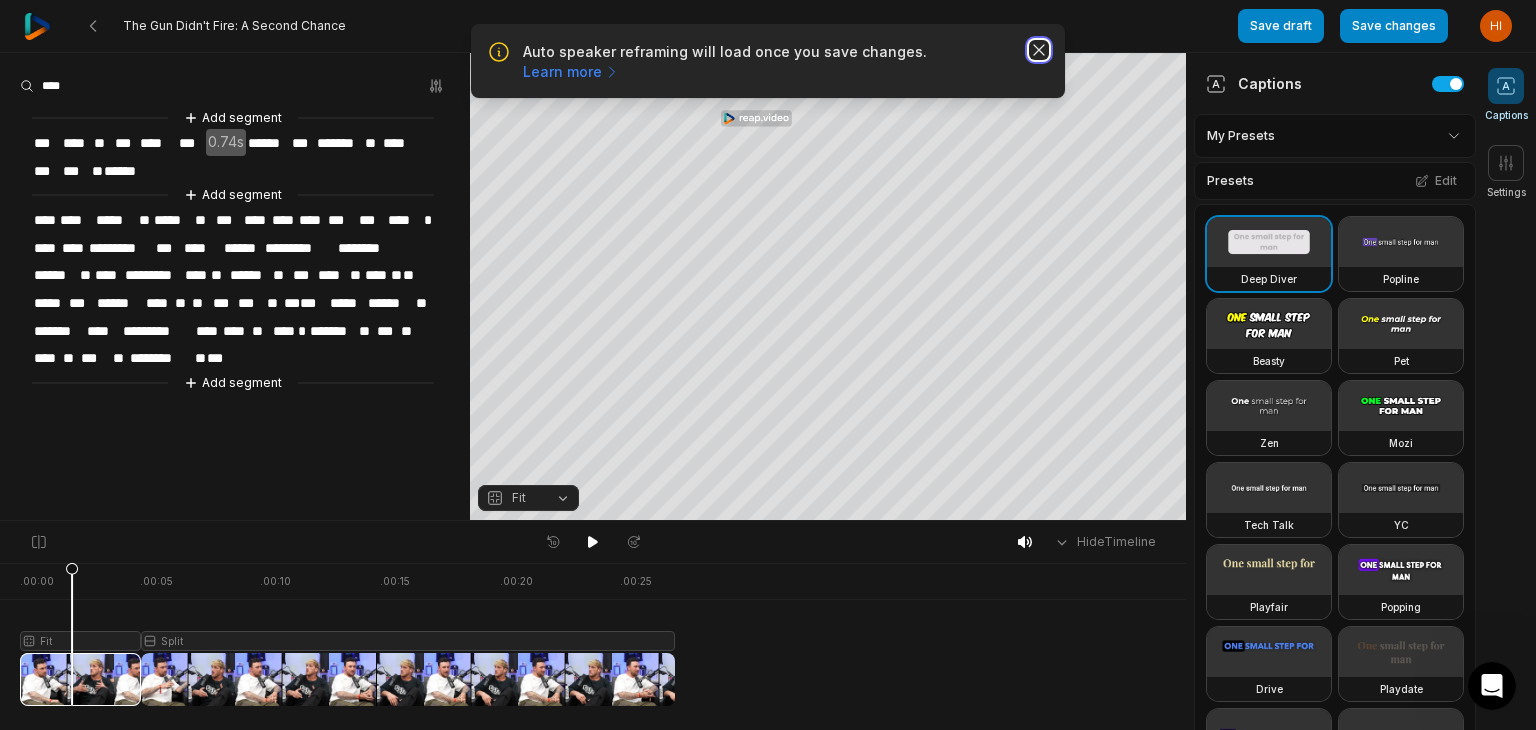 click 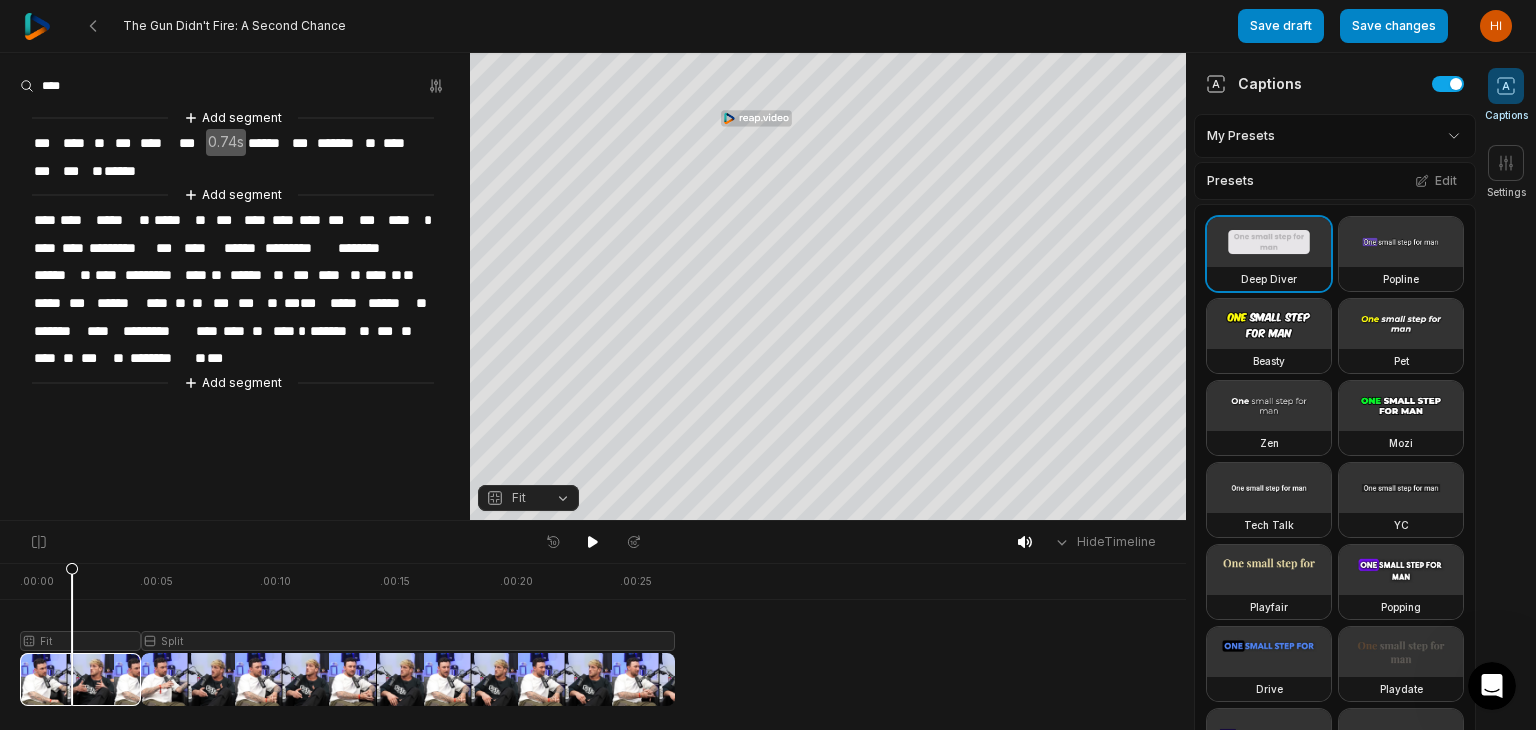 click on "Fit" at bounding box center [528, 498] 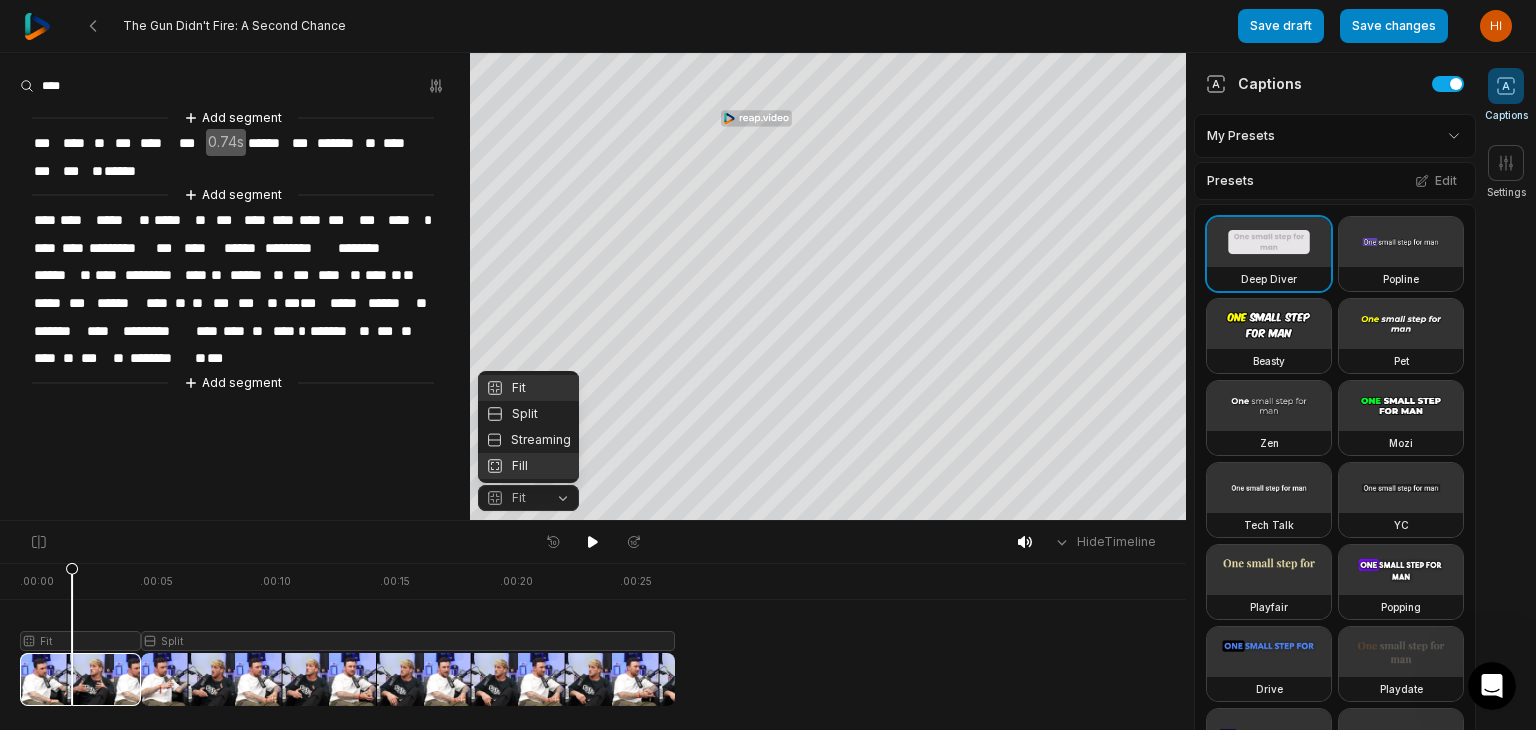 click on "Fill" at bounding box center (528, 466) 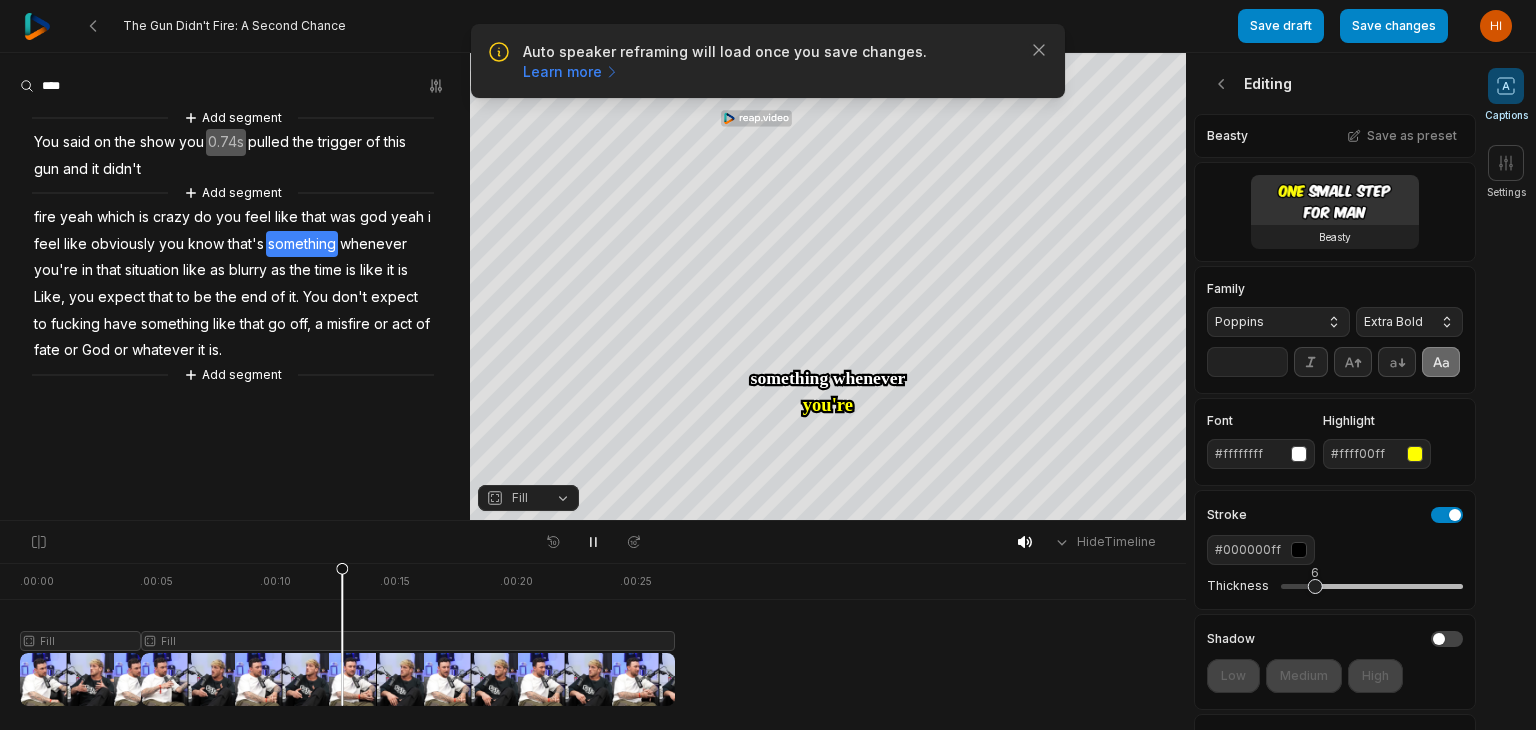 scroll, scrollTop: 0, scrollLeft: 0, axis: both 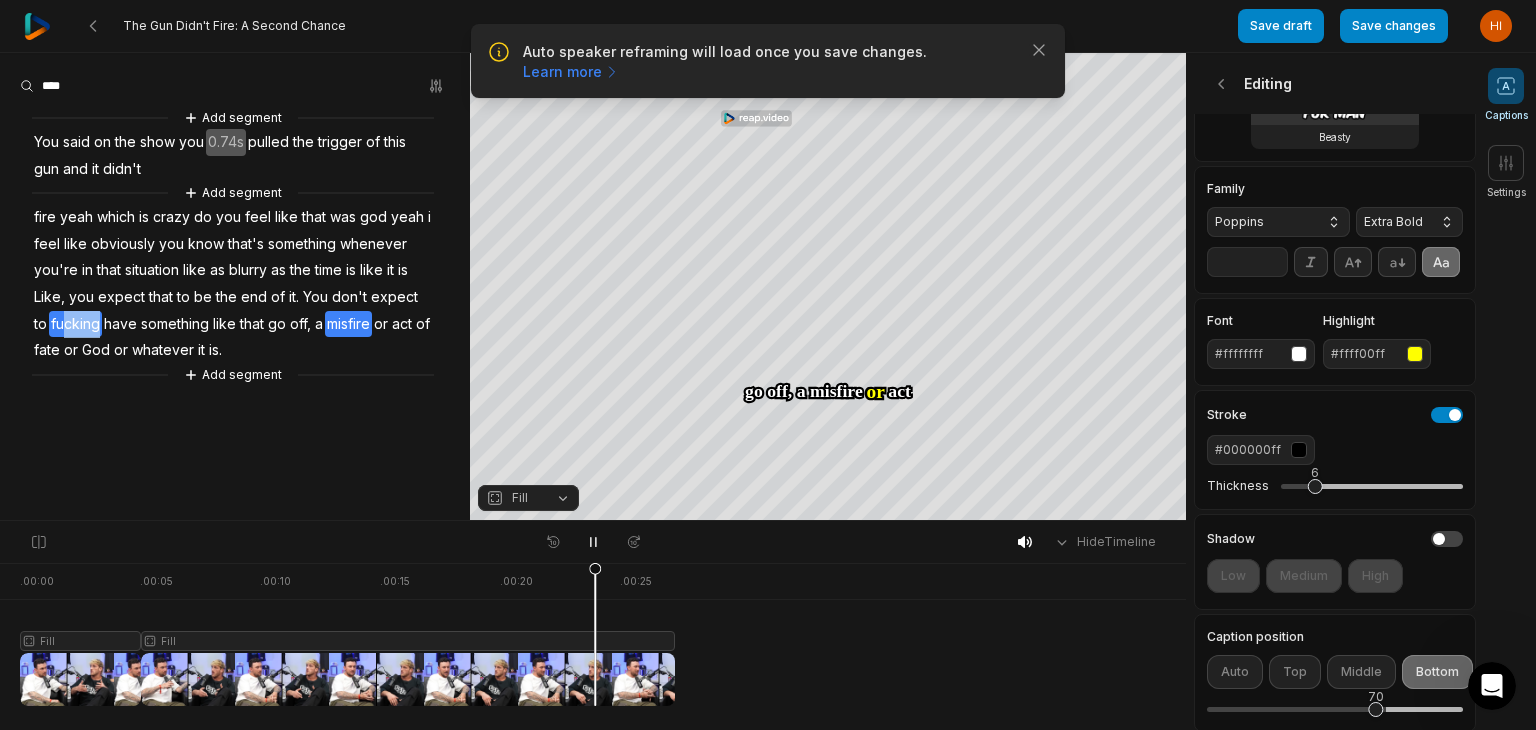 drag, startPoint x: 87, startPoint y: 328, endPoint x: 43, endPoint y: 325, distance: 44.102154 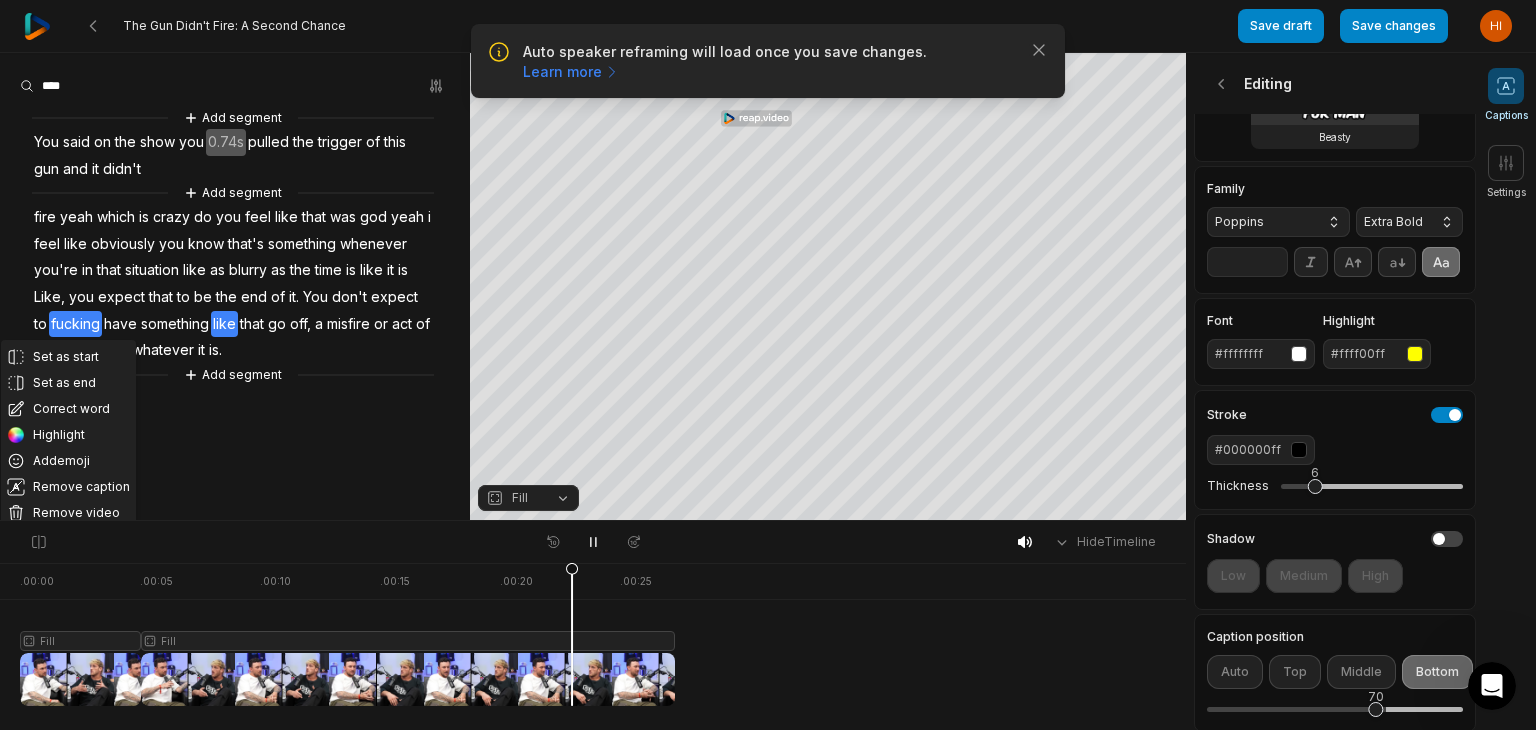 click on "Set as start Set as end Correct word Highlight Add  emoji Remove caption Remove video Cut   Add segment You said on the show you 0.74s pulled the trigger of this gun and it didn't   Add segment fire yeah which is crazy do you feel like that was god yeah i feel like obviously you know that's something whenever you're in that situation like as blurry as the time is like it is Like, you expect that to be the end of it. You don't expect to fucking have something like that go off, a misfire or act of fate or God or whatever it is.   Add segment" at bounding box center [235, 246] 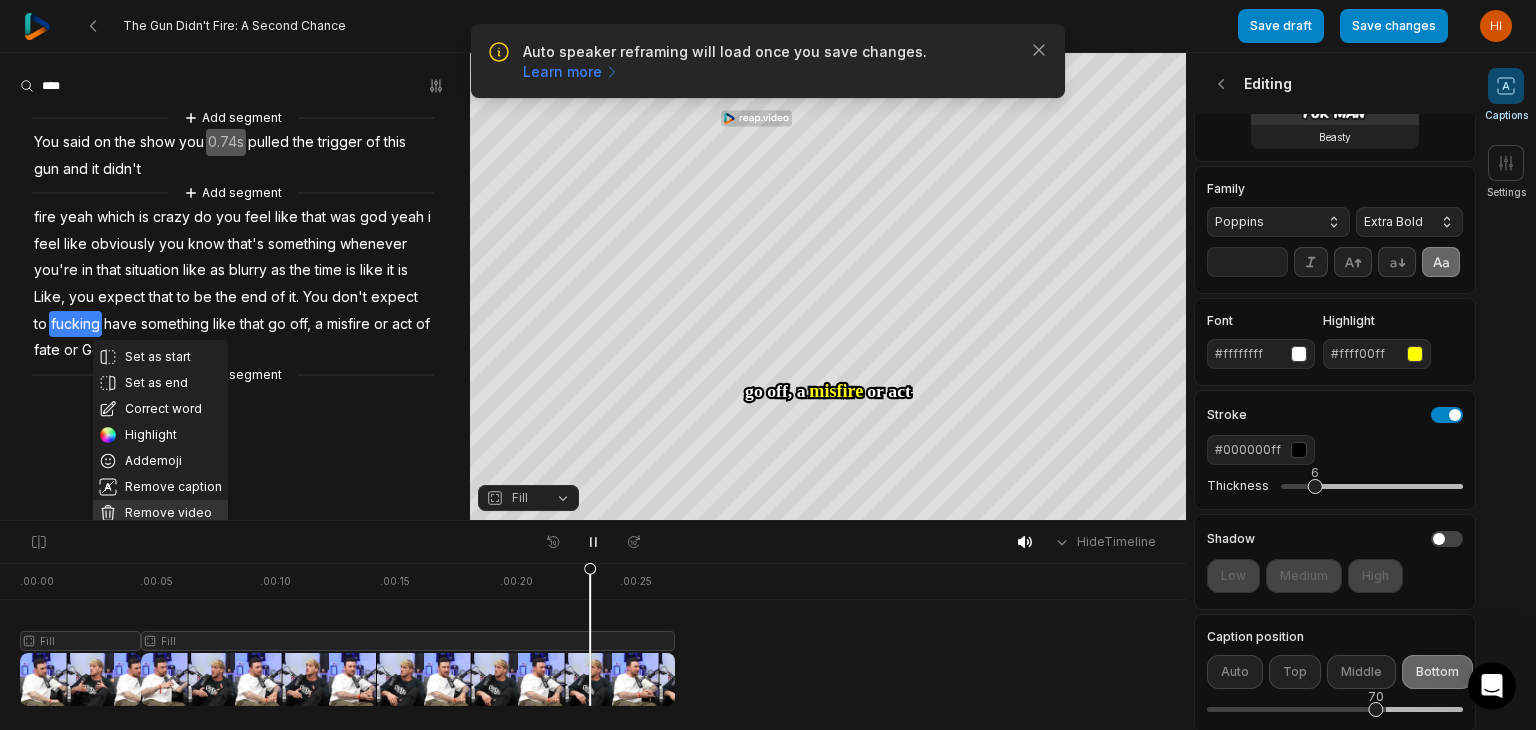 click on "Remove video" at bounding box center (160, 513) 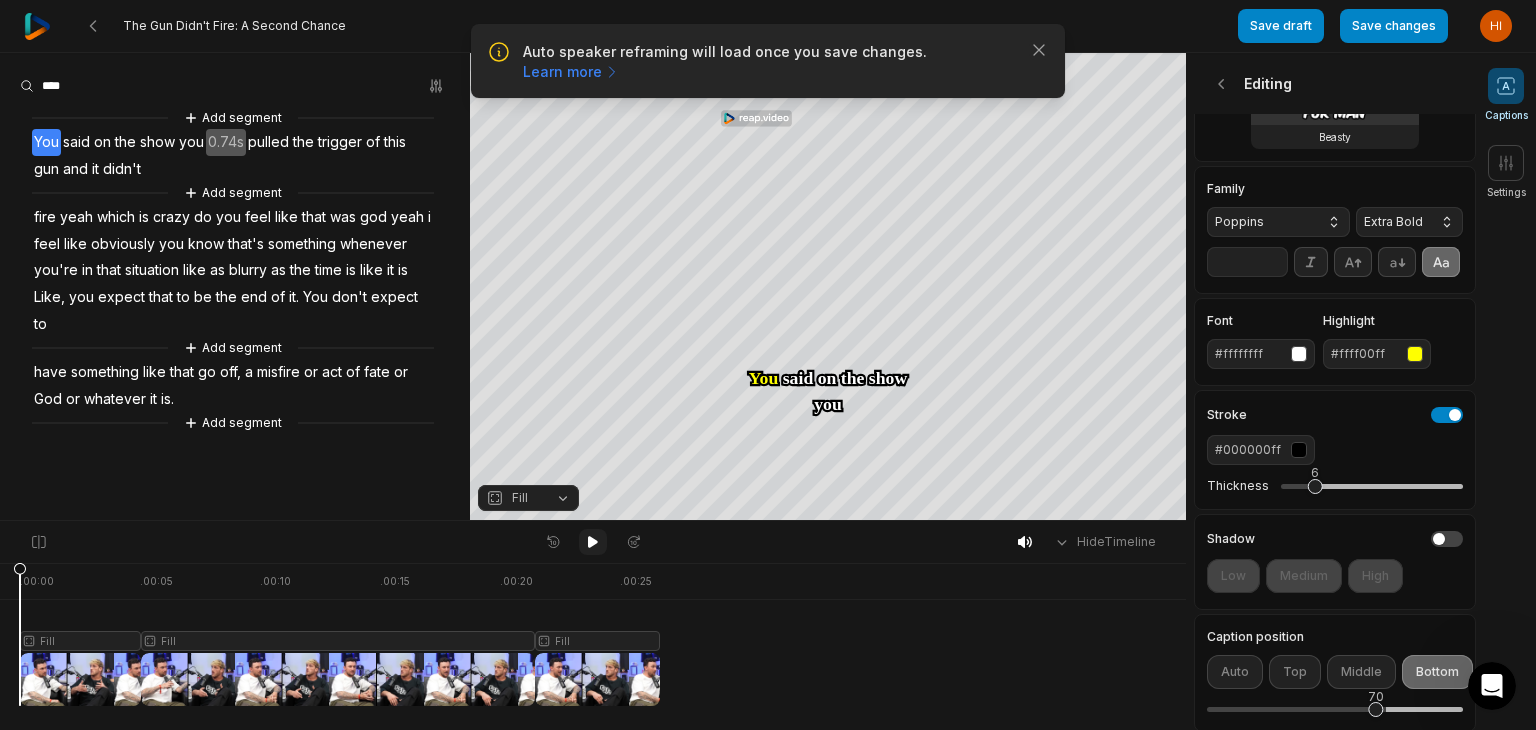 click 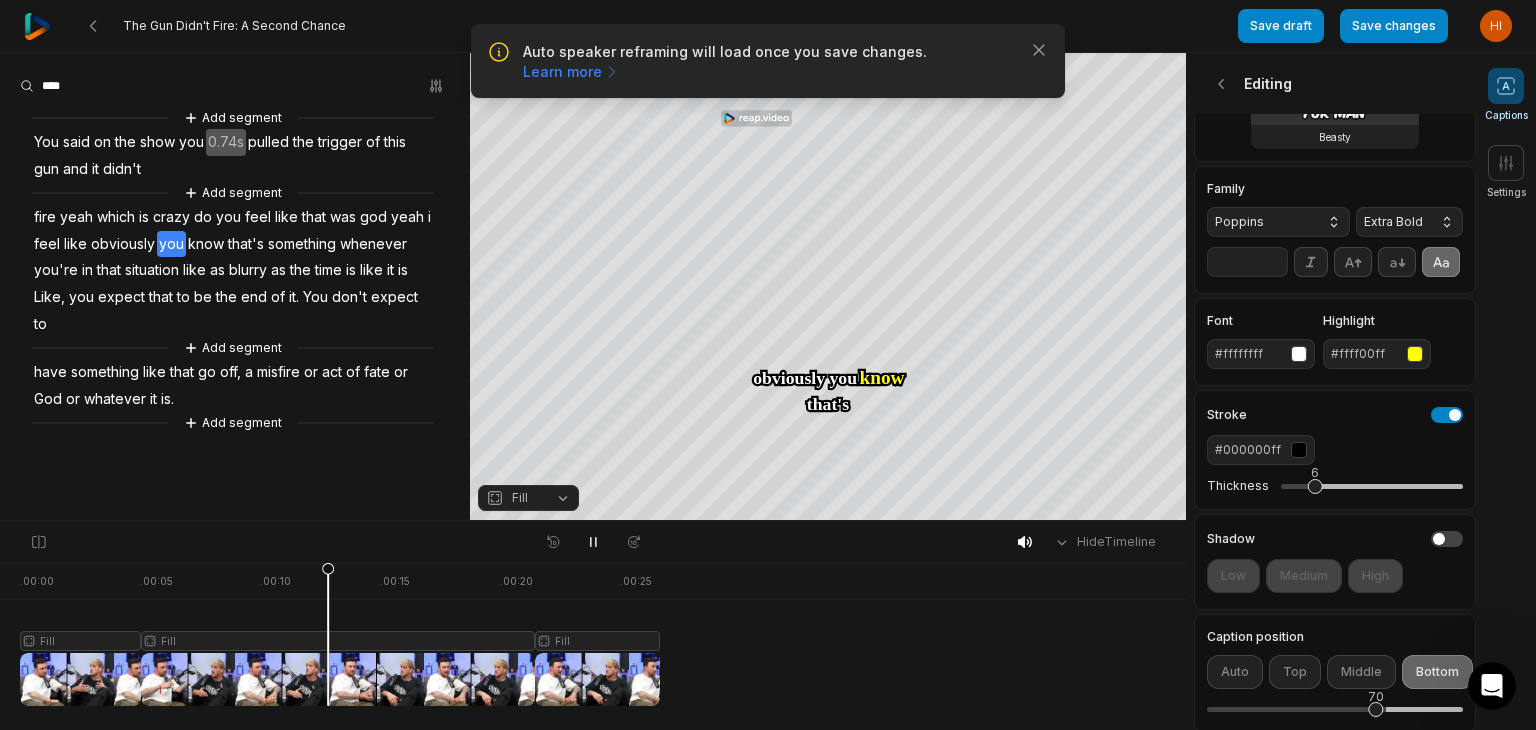 click on "i" at bounding box center [429, 217] 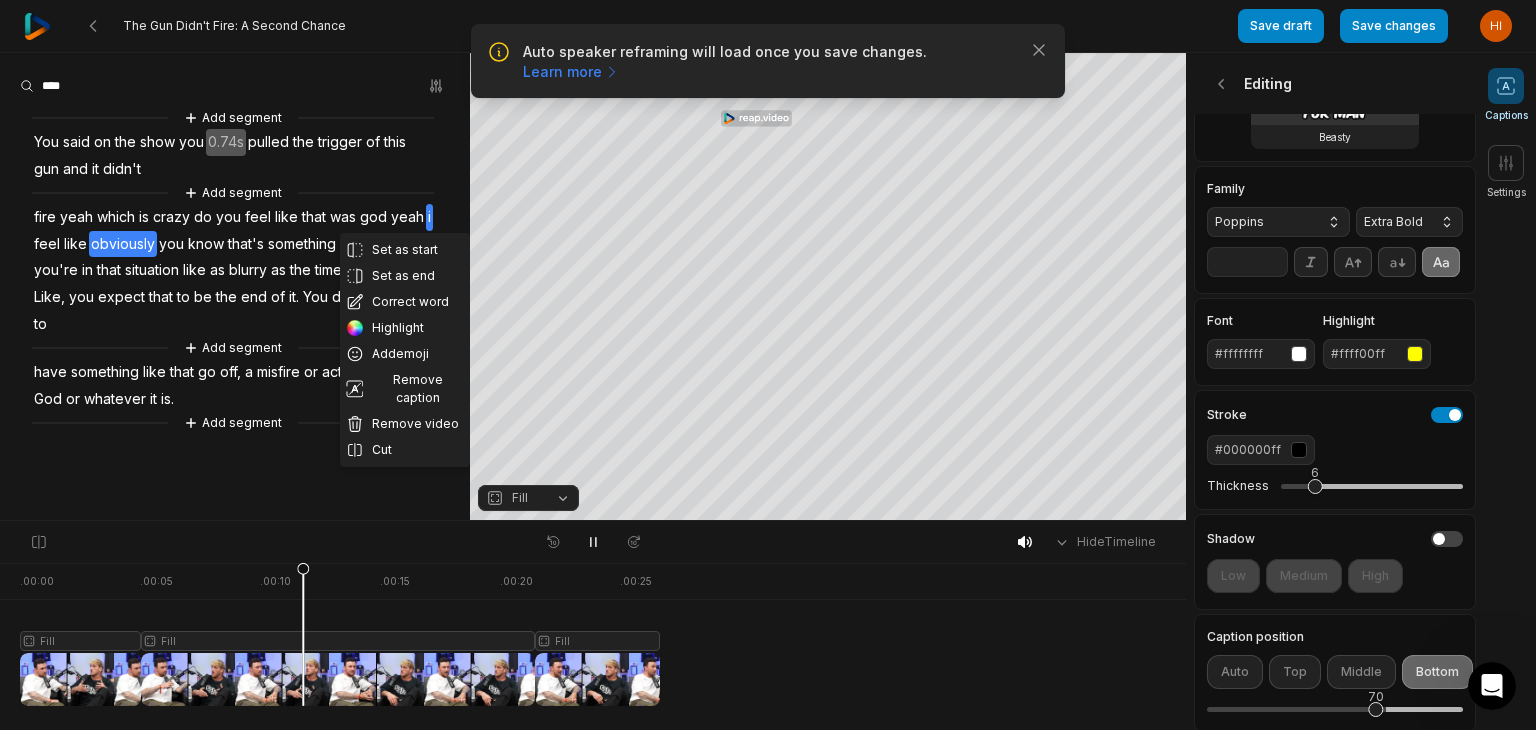 click on "Set as start Set as end Correct word Highlight Add  emoji Remove caption Remove video Cut   Add segment You said on the show you 0.74s pulled the trigger of this gun and it didn't   Add segment fire yeah which is crazy do you feel like that was god yeah i feel like obviously you know that's something whenever you're in that situation like as blurry as the time is like it is Like, you expect that to be the end of it. You don't expect to   Add segment have something like that go off, a misfire or act of fate or God or whatever it is.   Add segment" at bounding box center [235, 270] 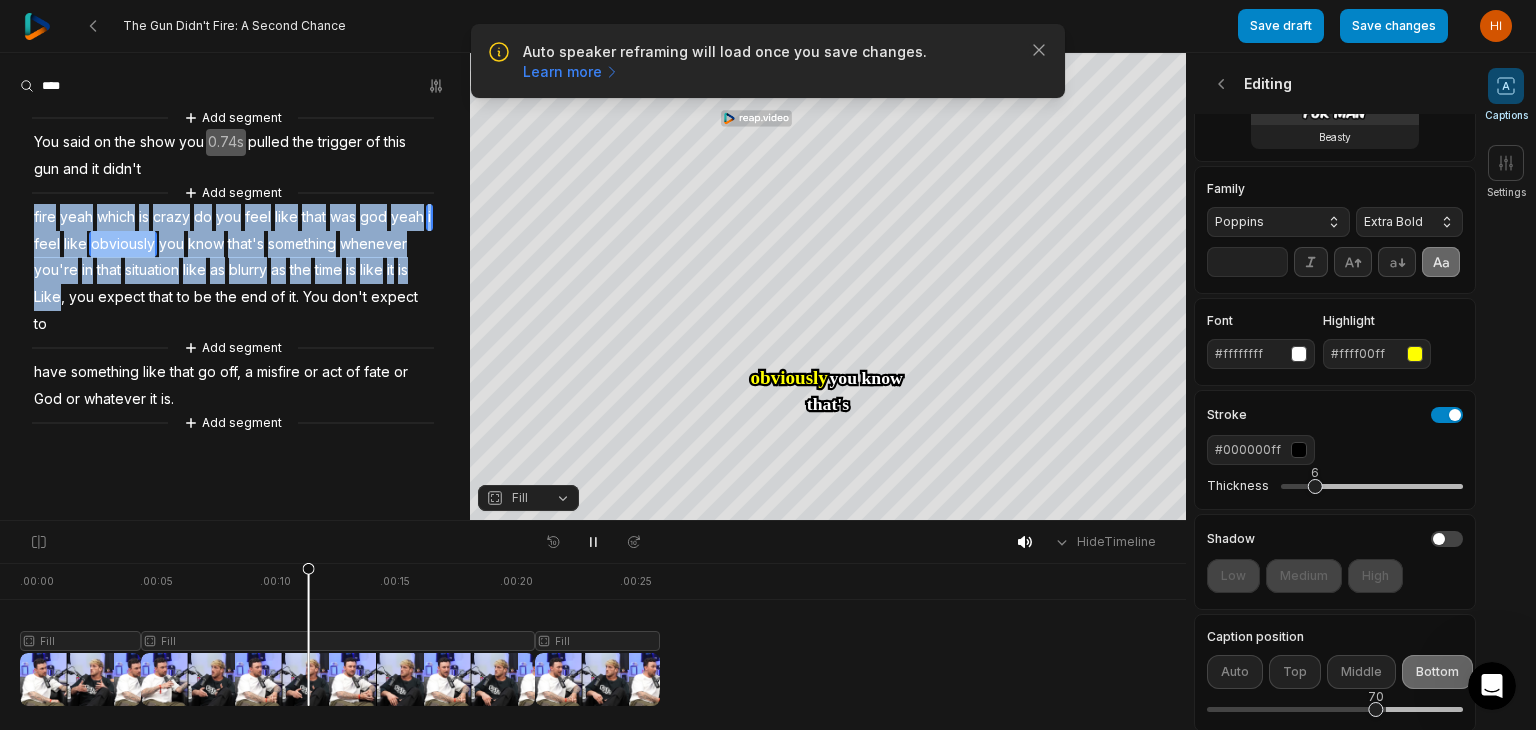 click on "Add segment You said on the show you 0.74s pulled the trigger of this gun and it didn't   Add segment fire yeah which is crazy do you feel like that was god yeah i feel like obviously you know that's something whenever you're in that situation like as blurry as the time is like it is Like, you expect that to be the end of it. You don't expect to   Add segment have something like that go off, a misfire or act of fate or God or whatever it is.   Add segment" at bounding box center [235, 270] 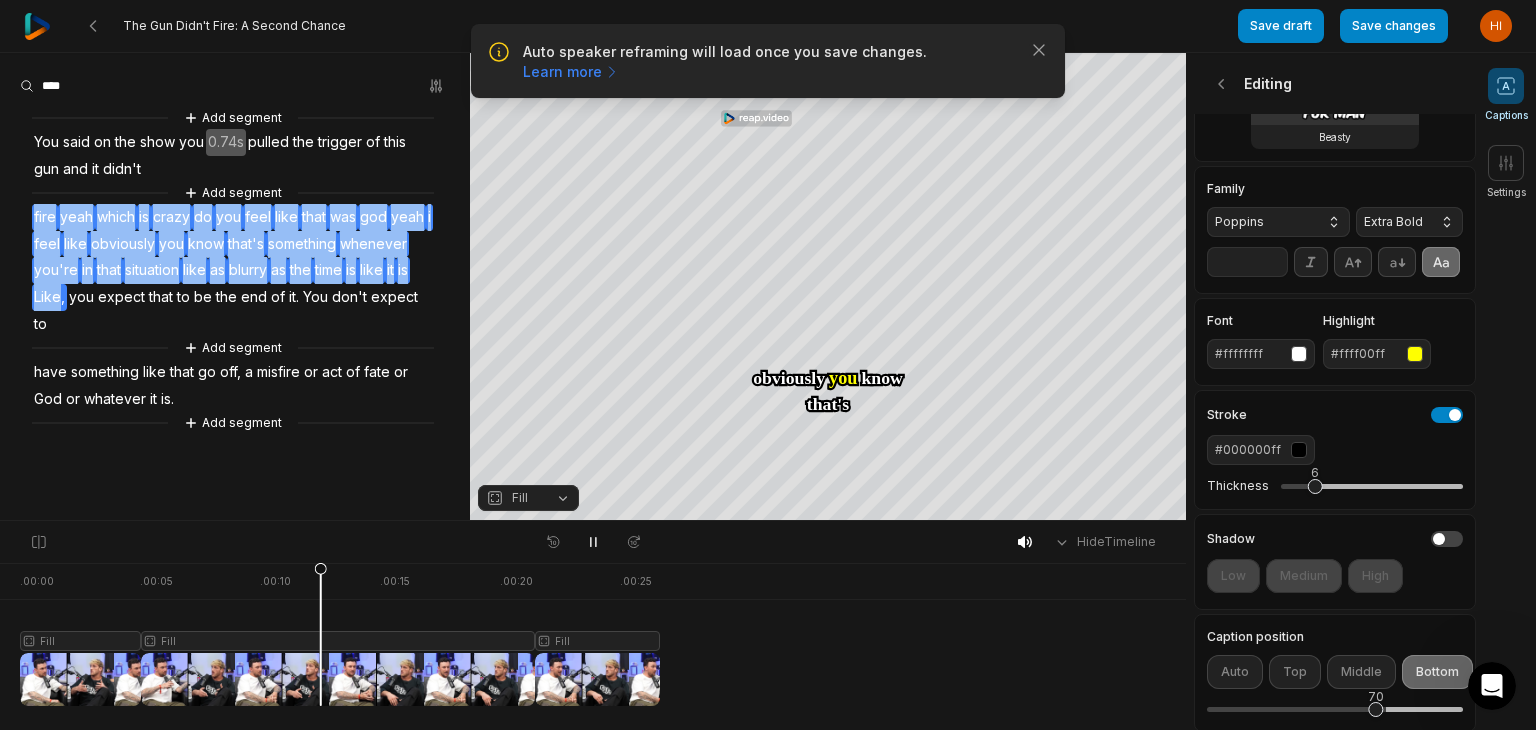 click on "Add segment You said on the show you 0.74s pulled the trigger of this gun and it didn't   Add segment fire yeah which is crazy do you feel like that was god yeah i feel like obviously you know that's something whenever you're in that situation like as blurry as the time is like it is Like, you expect that to be the end of it. You don't expect to   Add segment have something like that go off, a misfire or act of fate or God or whatever it is.   Add segment" at bounding box center [235, 270] 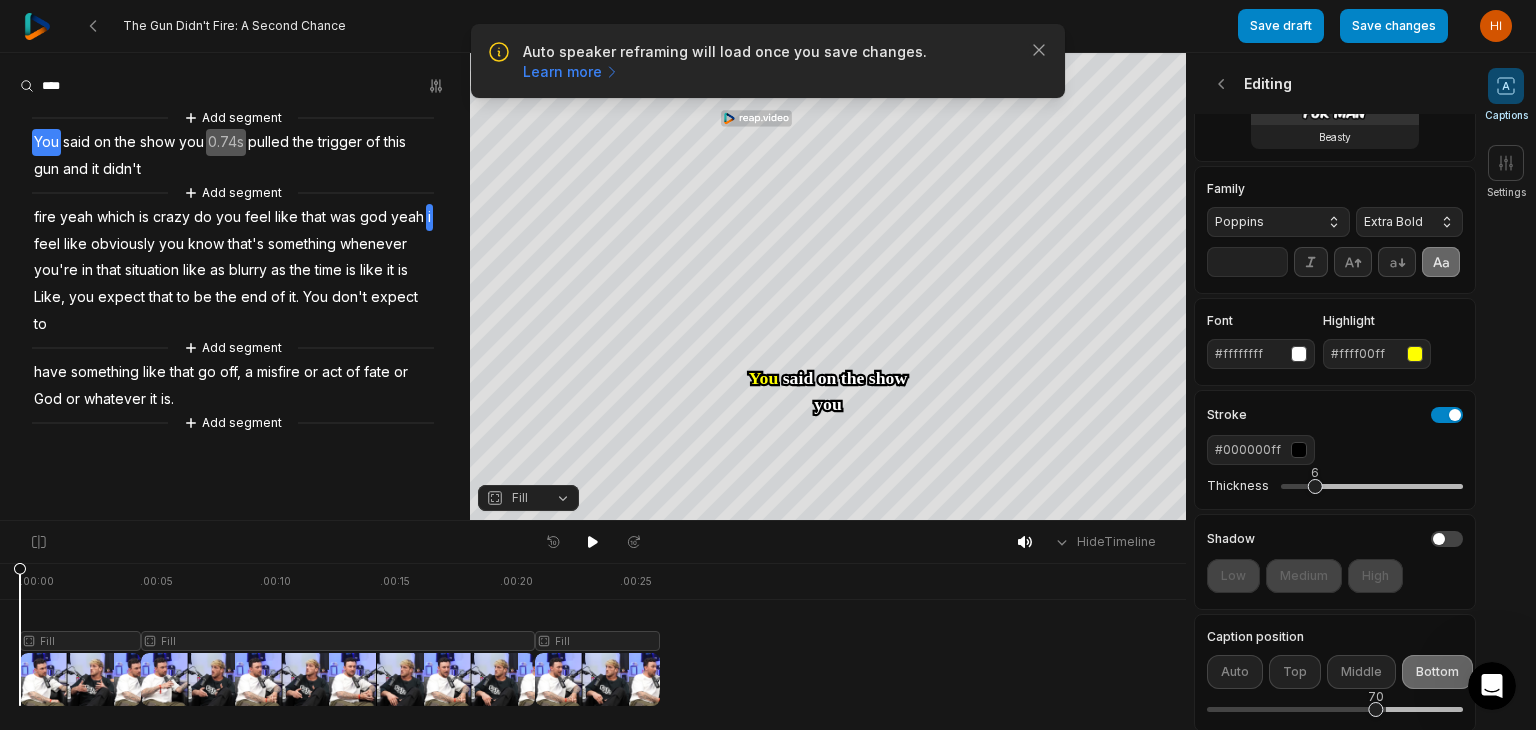 click on "Add segment You said on the show you 0.74s pulled the trigger of this gun and it didn't   Add segment fire yeah which is crazy do you feel like that was god yeah i feel like obviously you know that's something whenever you're in that situation like as blurry as the time is like it is Like, you expect that to be the end of it. You don't expect to   Add segment have something like that go off, a misfire or act of fate or God or whatever it is.   Add segment" at bounding box center (235, 270) 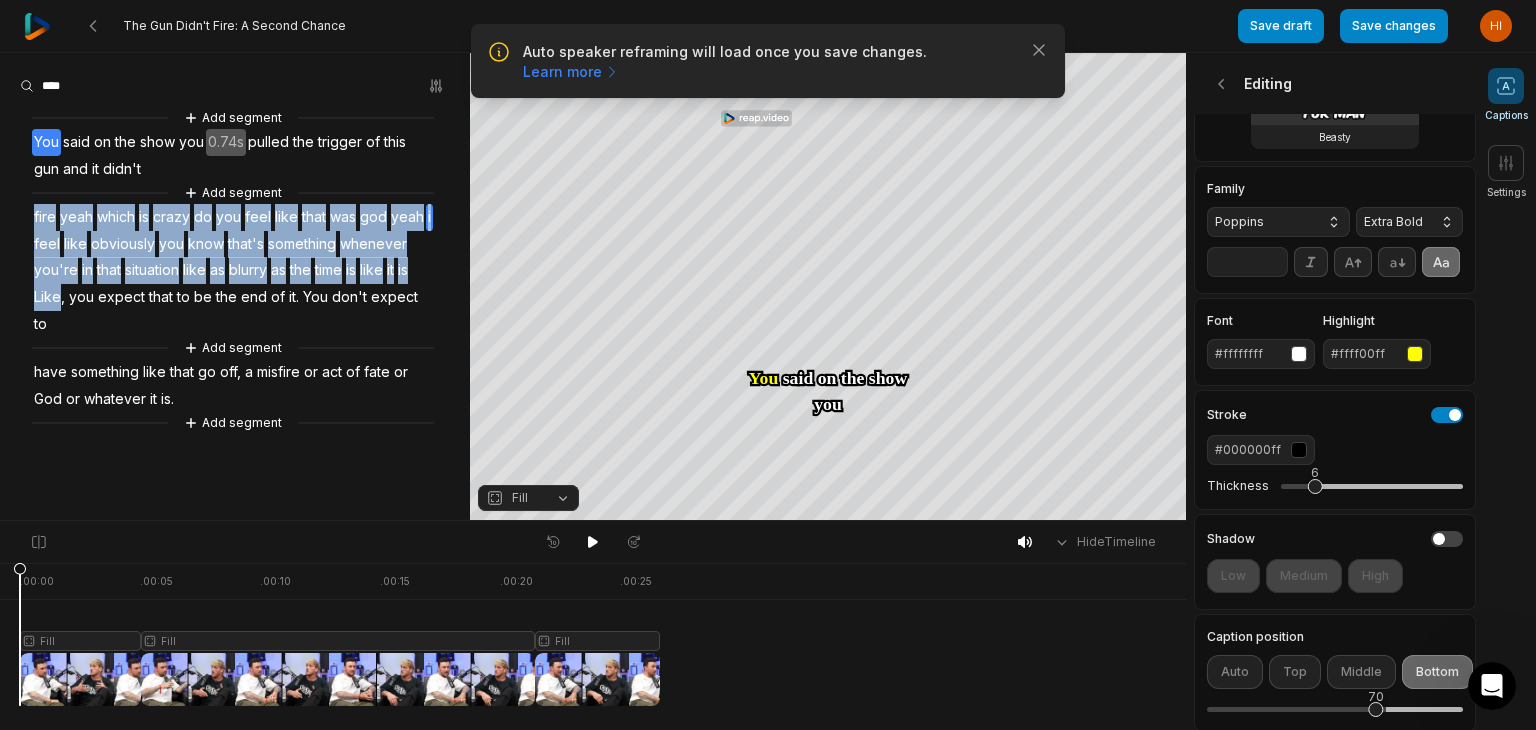 click on "Add segment You said on the show you 0.74s pulled the trigger of this gun and it didn't   Add segment fire yeah which is crazy do you feel like that was god yeah i feel like obviously you know that's something whenever you're in that situation like as blurry as the time is like it is Like, you expect that to be the end of it. You don't expect to   Add segment have something like that go off, a misfire or act of fate or God or whatever it is.   Add segment" at bounding box center (235, 270) 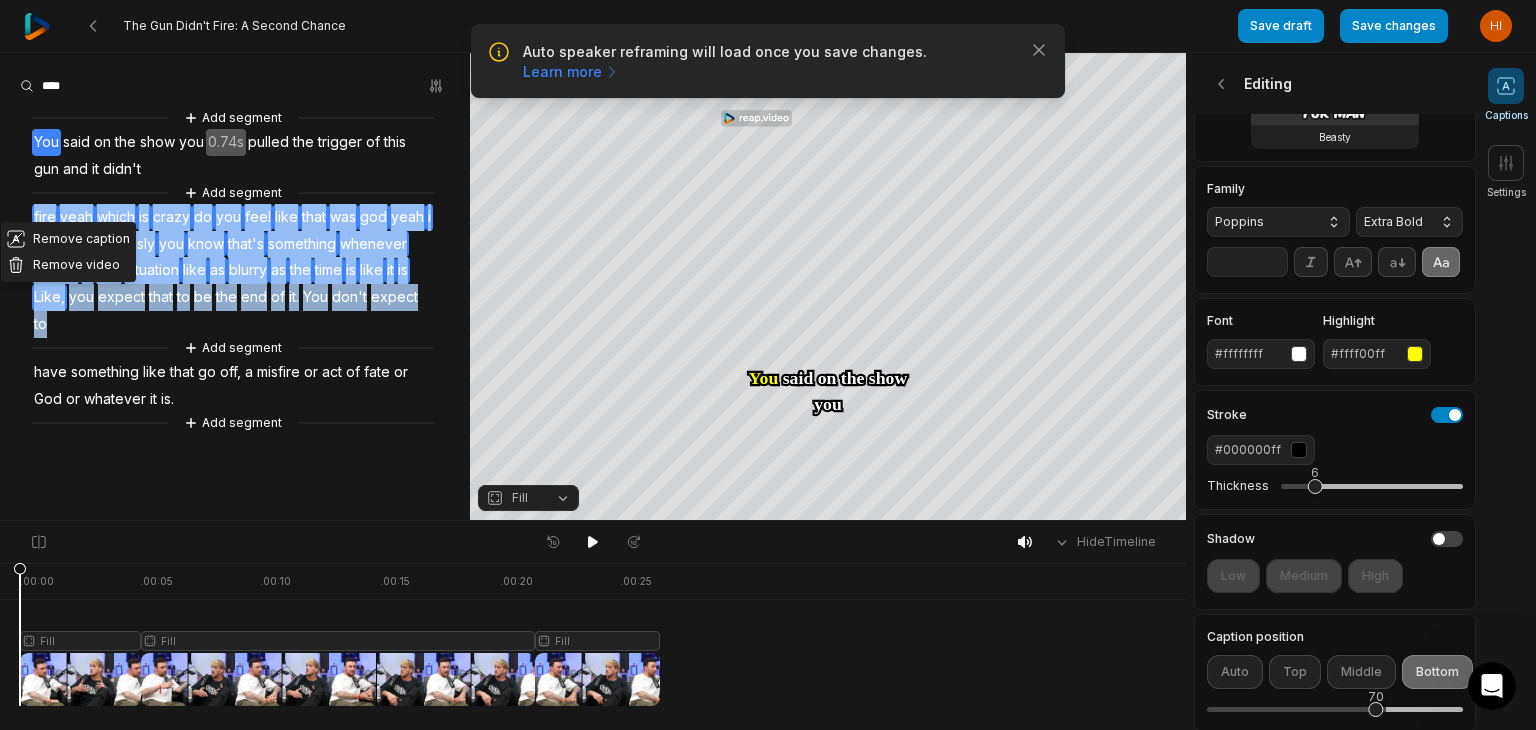 click on "Remove caption Remove video   Add segment You said on the show you 0.74s pulled the trigger of this gun and it didn't   Add segment fire yeah which is crazy do you feel like that was god yeah i feel like obviously you know that's something whenever you're in that situation like as blurry as the time is like it is Like, you expect that to be the end of it. You don't expect to   Add segment have something like that go off, a misfire or act of fate or God or whatever it is.   Add segment" at bounding box center [235, 270] 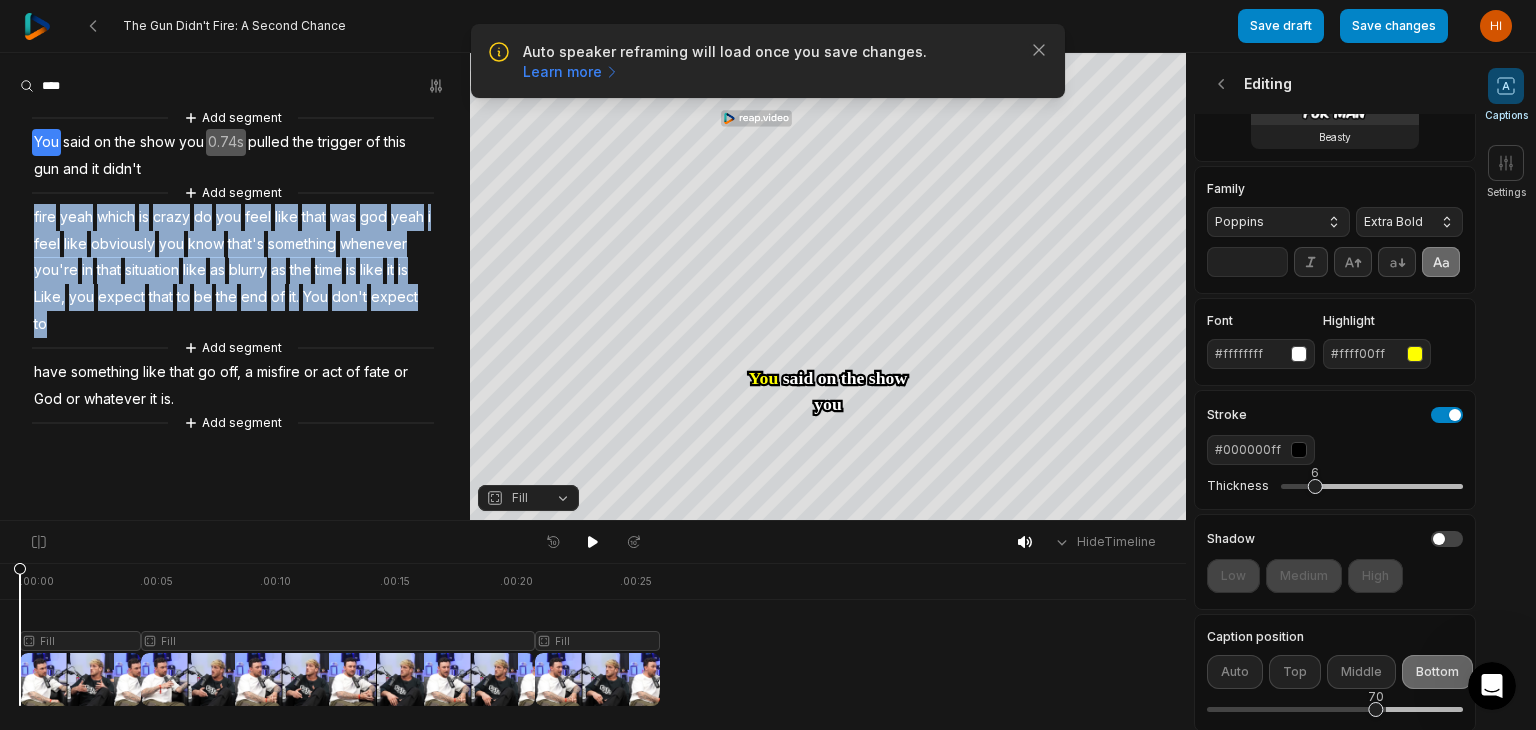 click on "Add segment You said on the show you 0.74s pulled the trigger of this gun and it didn't   Add segment fire yeah which is crazy do you feel like that was god yeah i feel like obviously you know that's something whenever you're in that situation like as blurry as the time is like it is Like, you expect that to be the end of it. You don't expect to   Add segment have something like that go off, a misfire or act of fate or God or whatever it is.   Add segment" at bounding box center [235, 270] 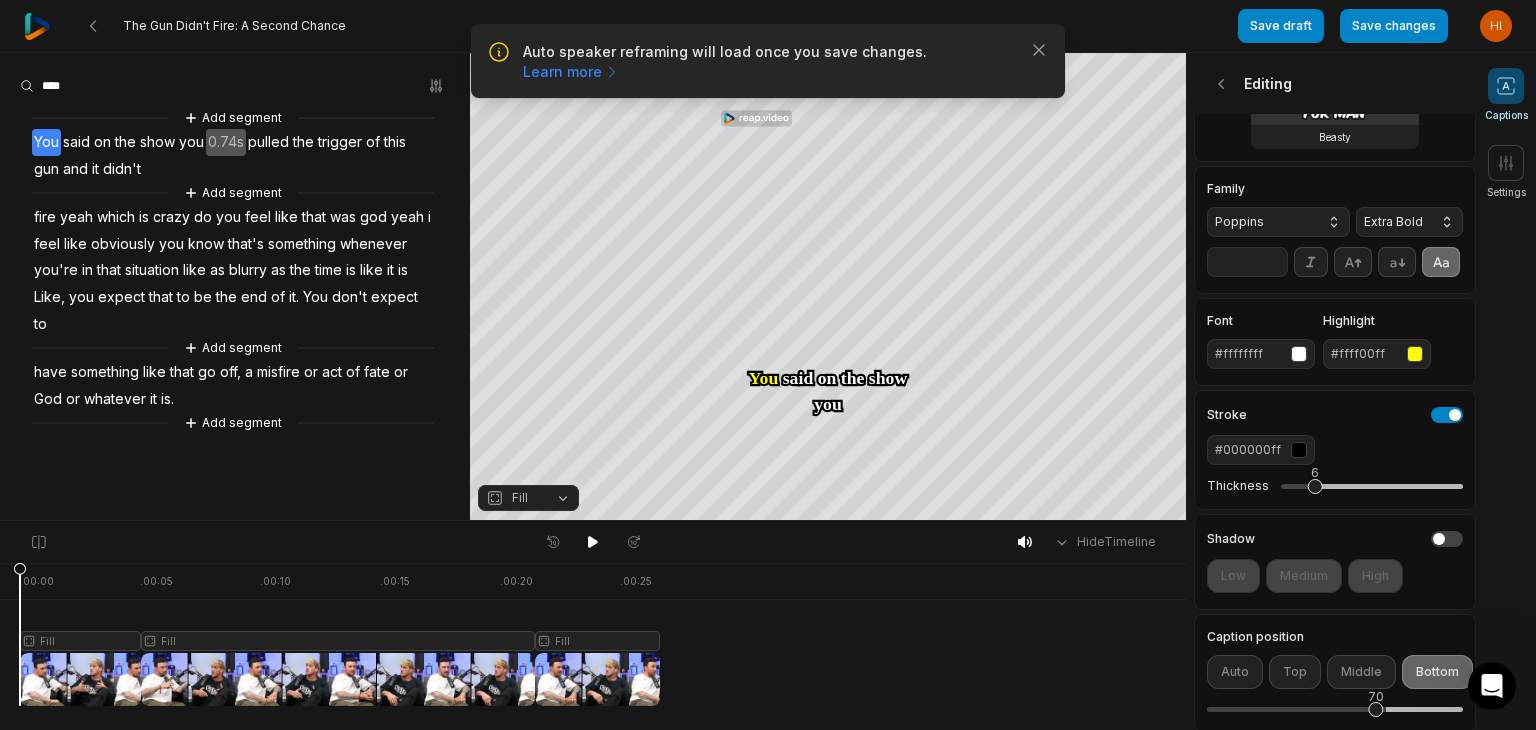 click on "i" at bounding box center [429, 217] 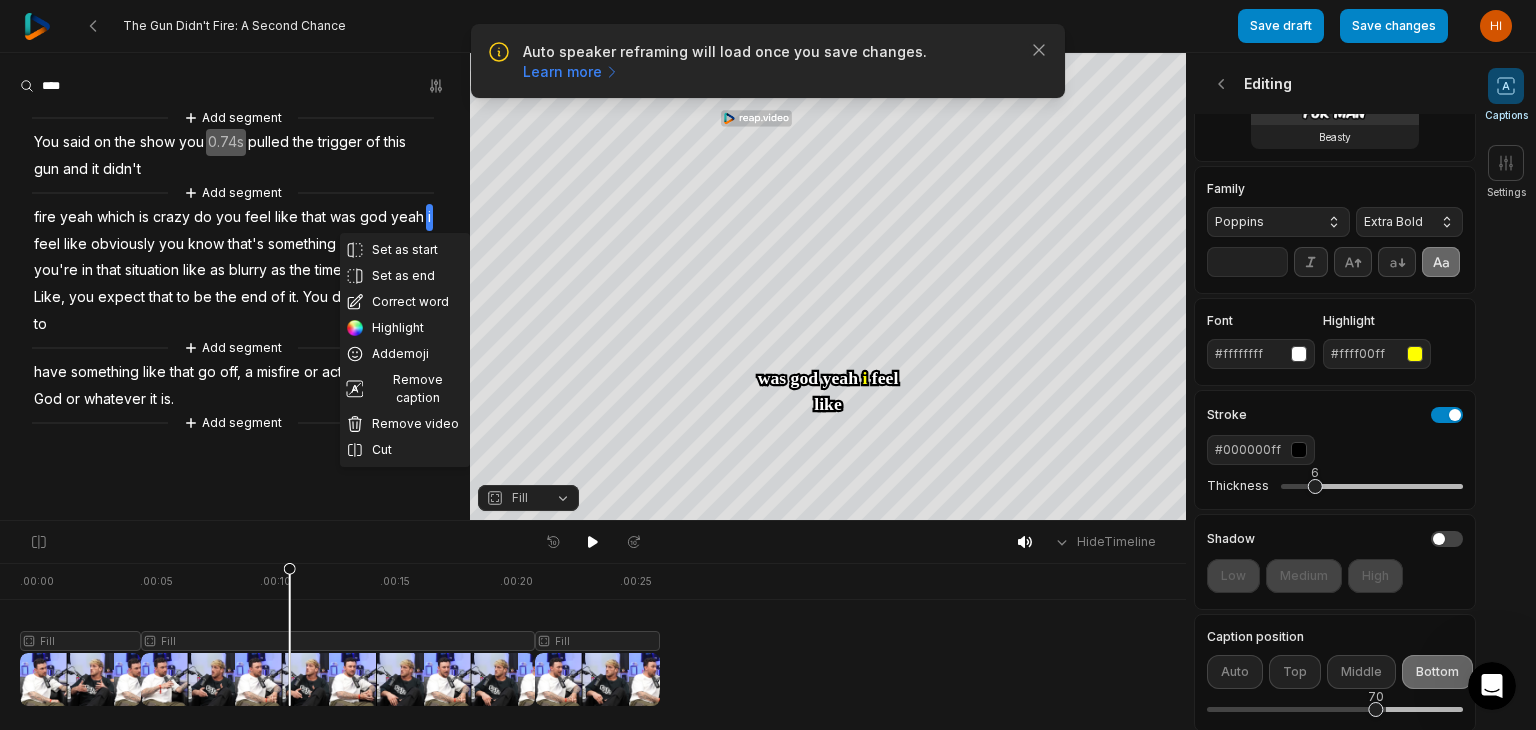 click on "i" at bounding box center [429, 217] 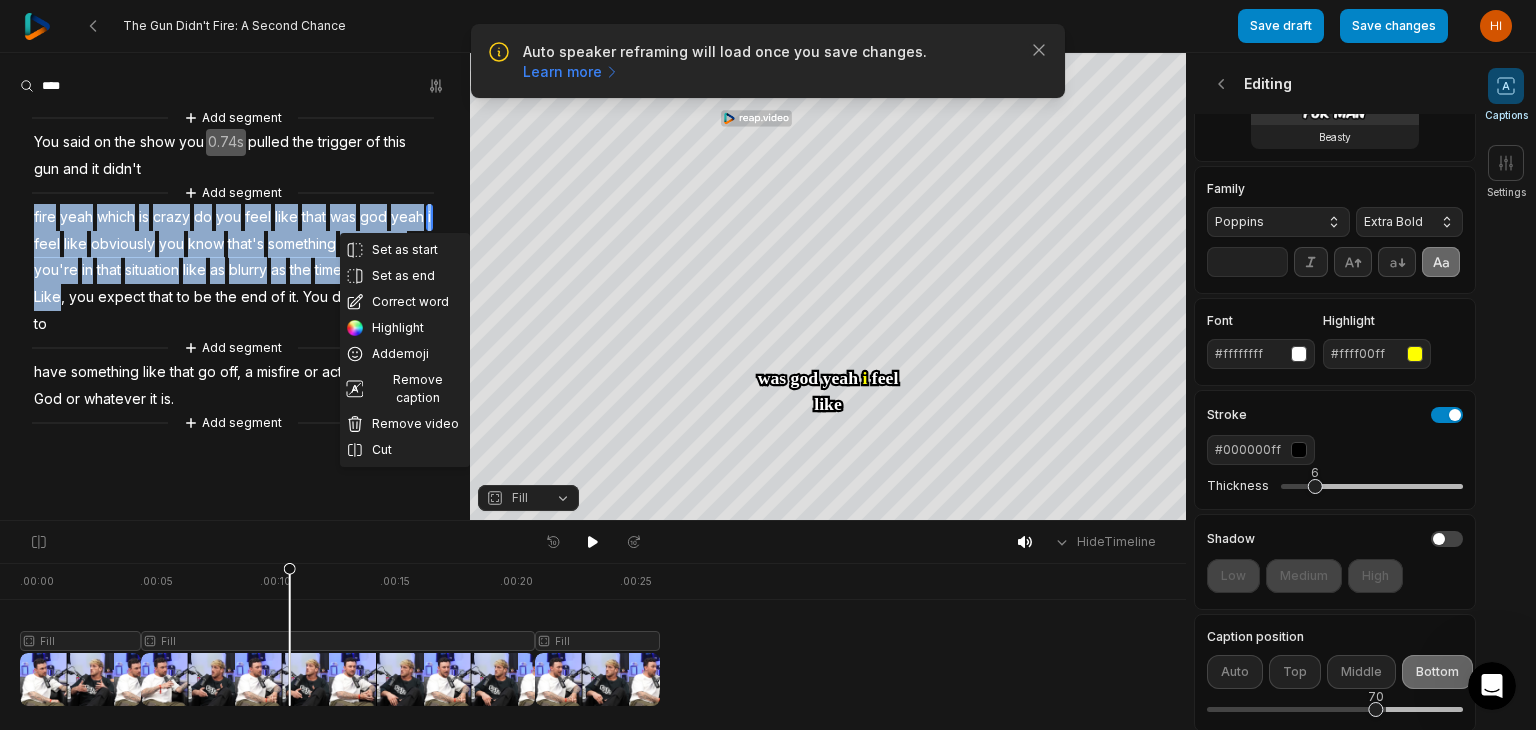 click on "i" at bounding box center [429, 217] 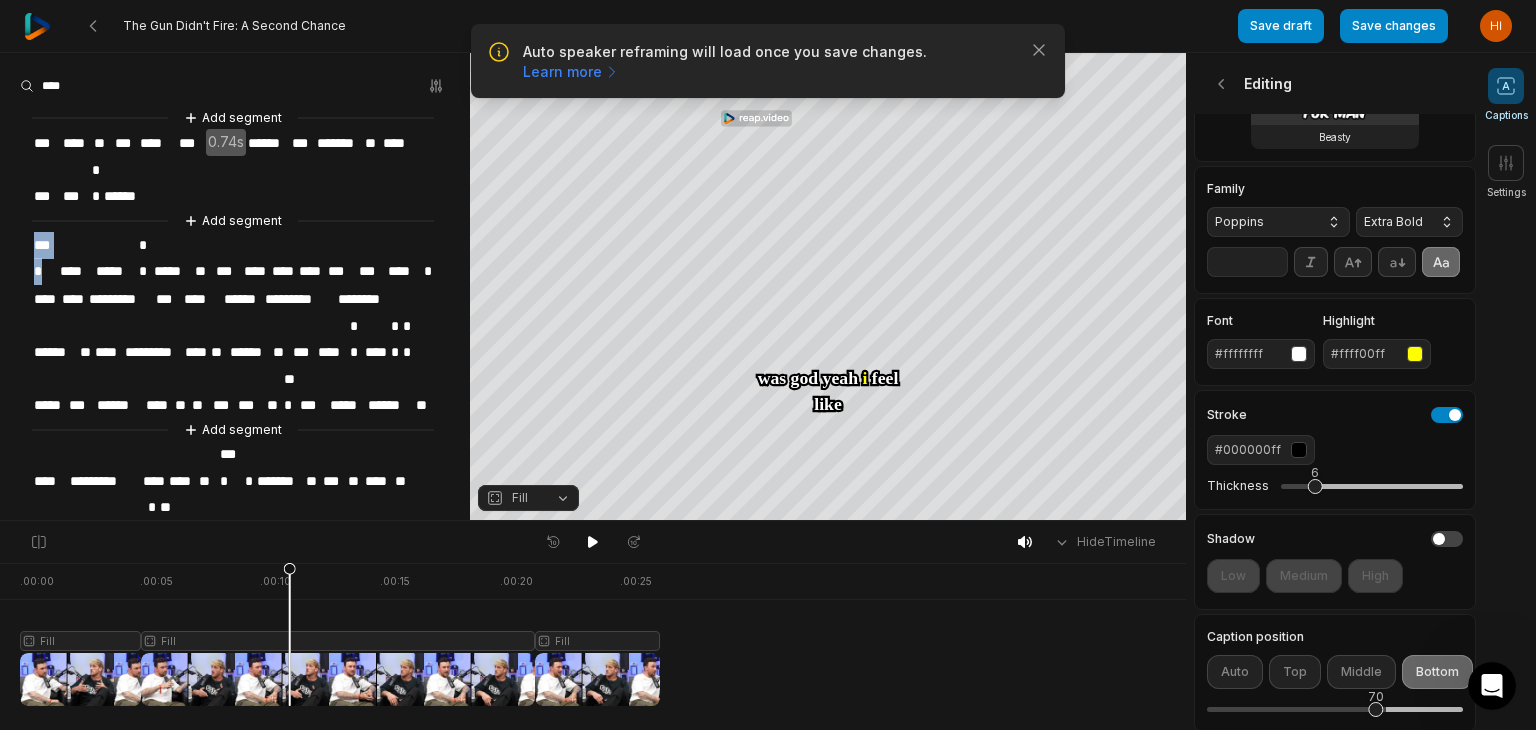 click on "*" at bounding box center (425, 271) 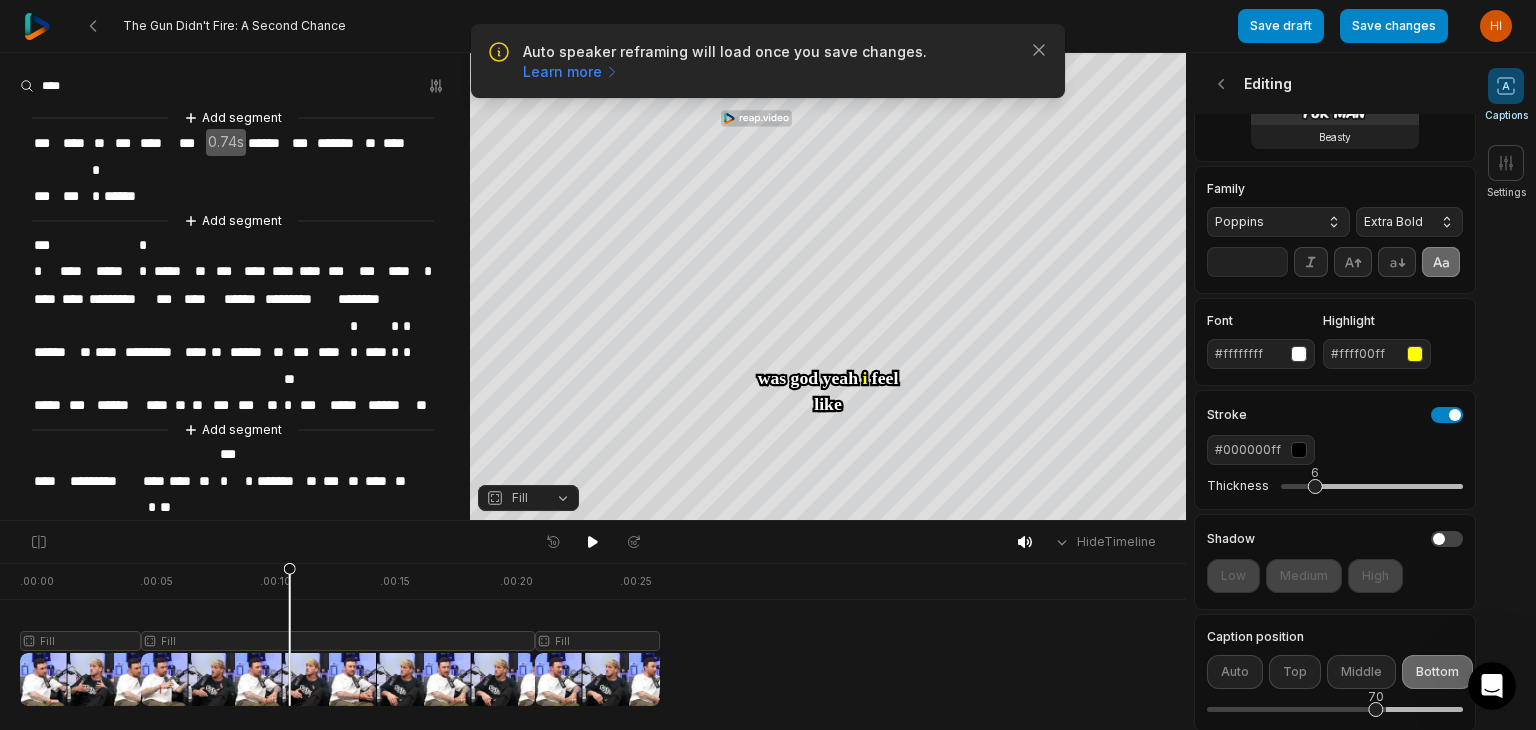 click on "*" at bounding box center [425, 271] 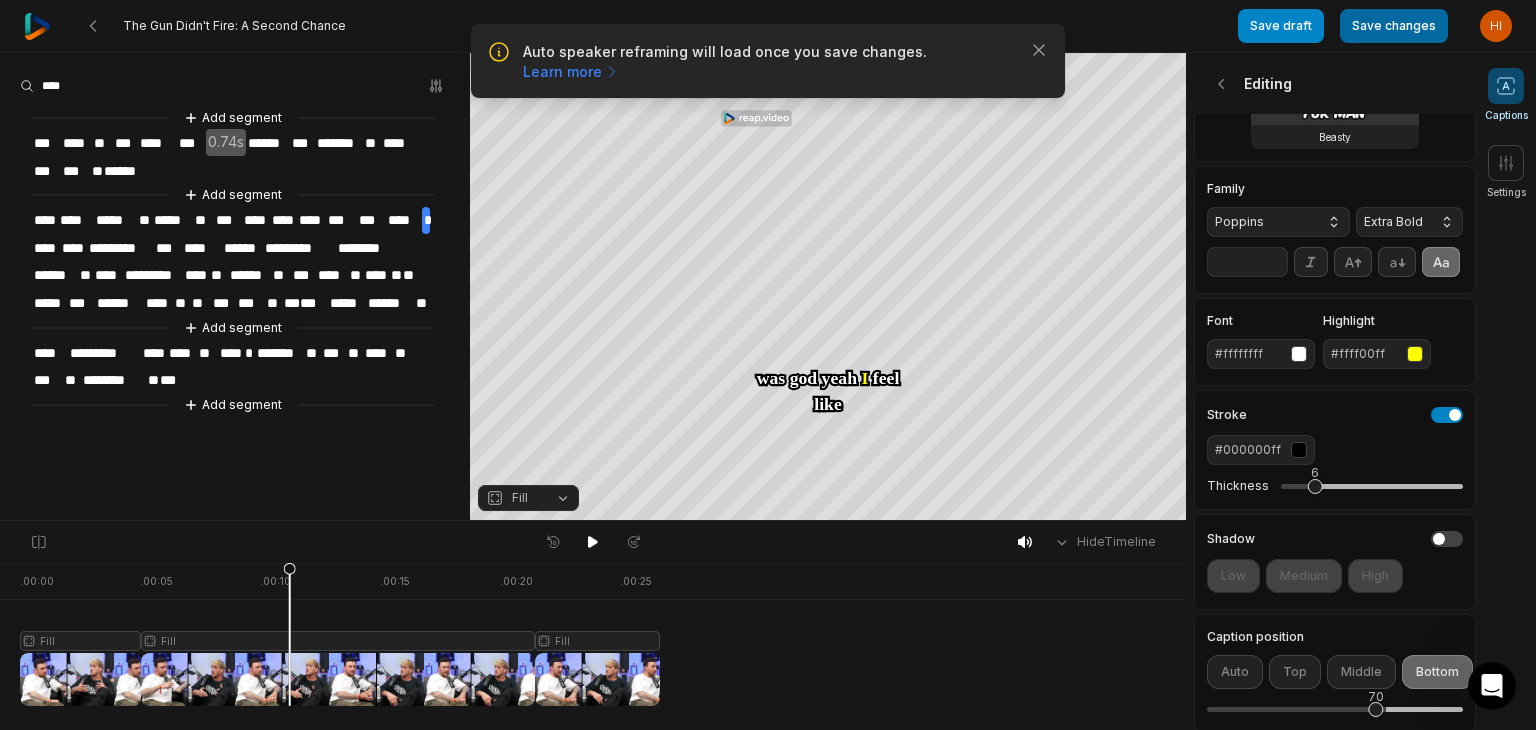 click on "Save changes" at bounding box center [1394, 26] 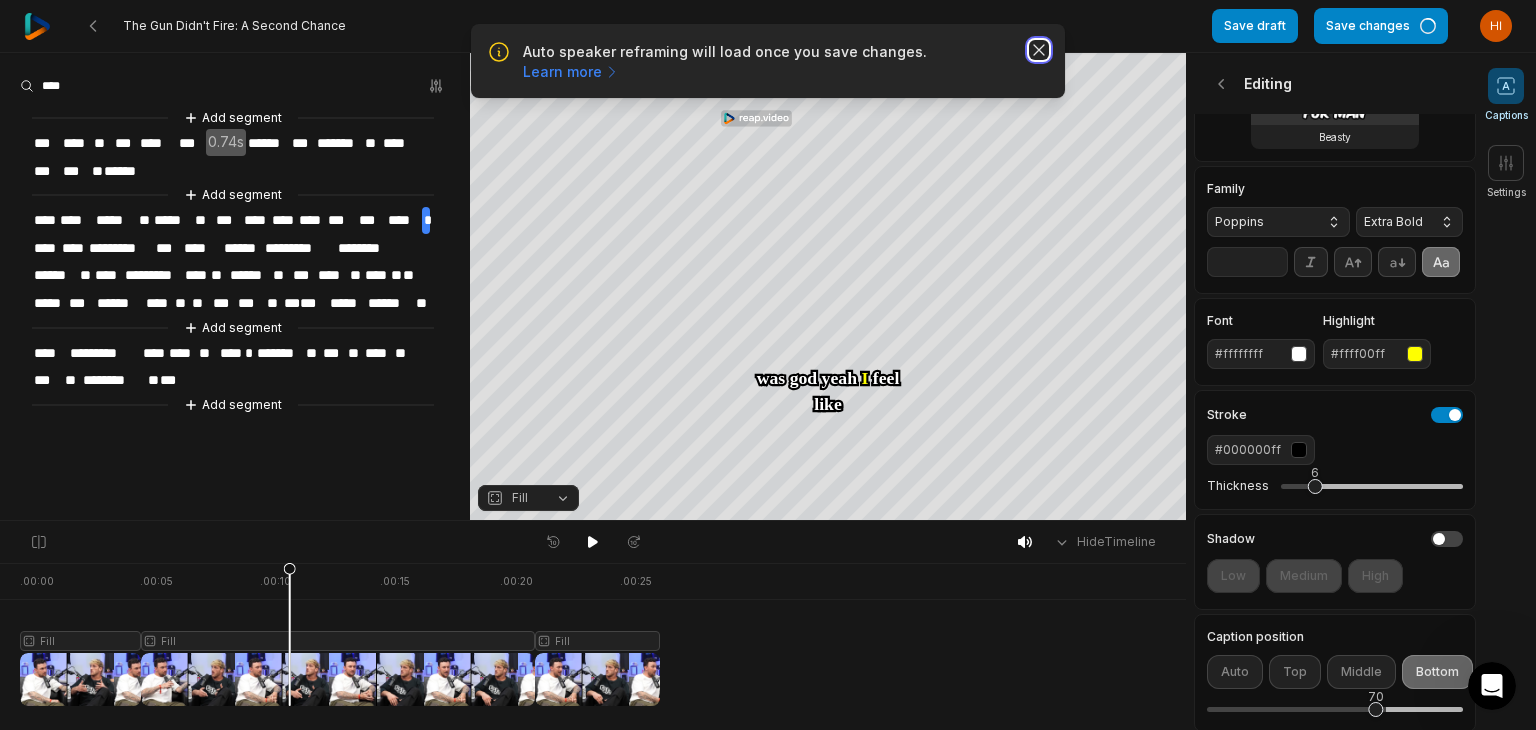 click 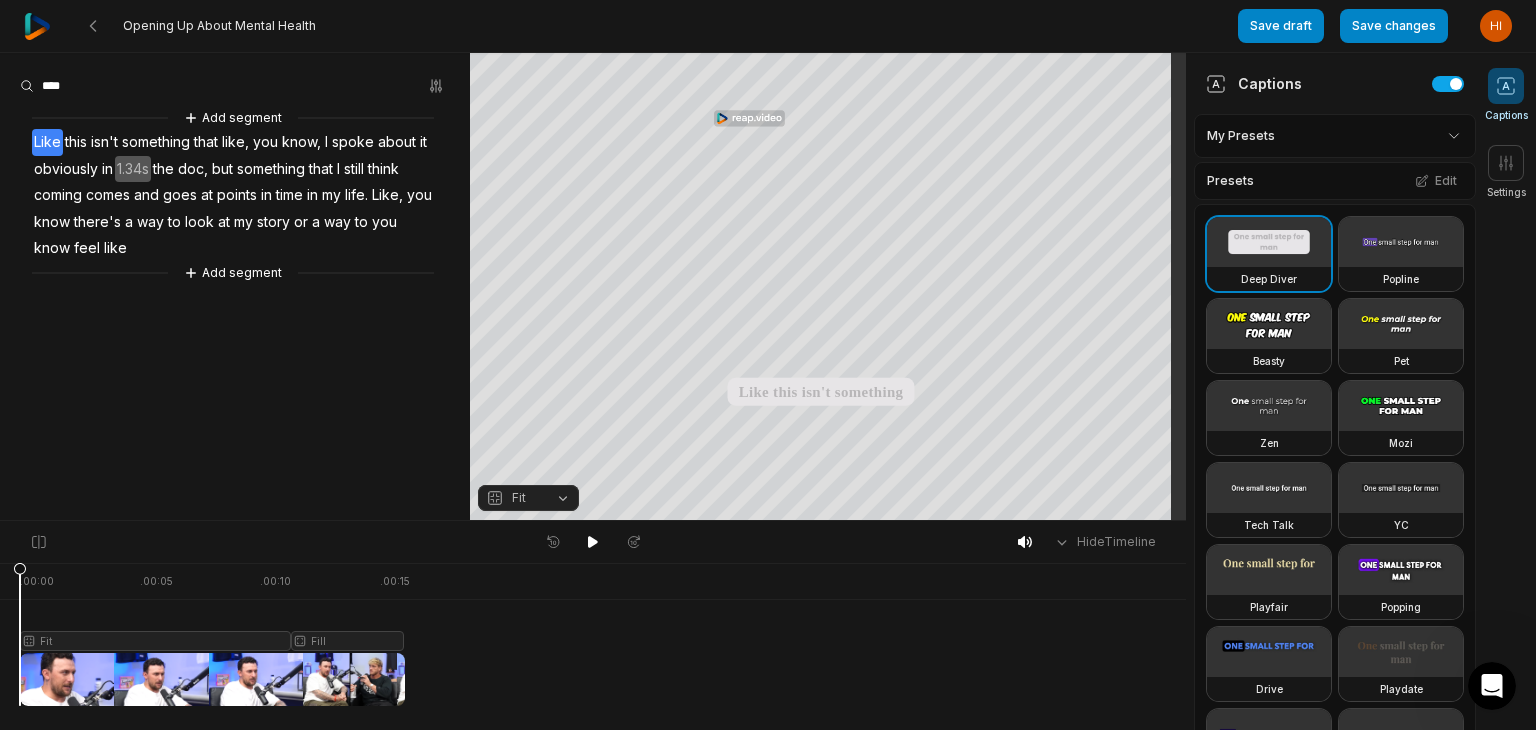 scroll, scrollTop: 0, scrollLeft: 0, axis: both 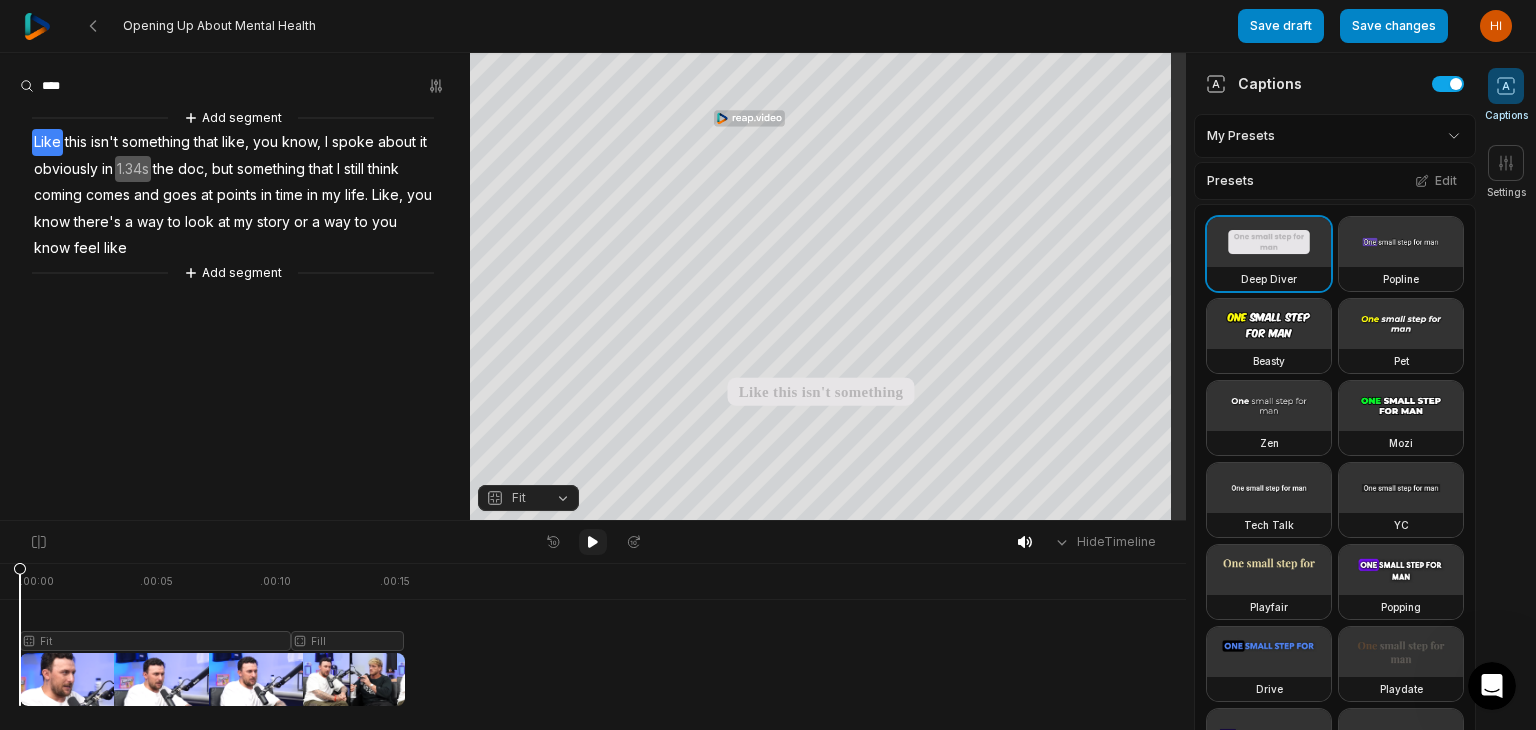 click 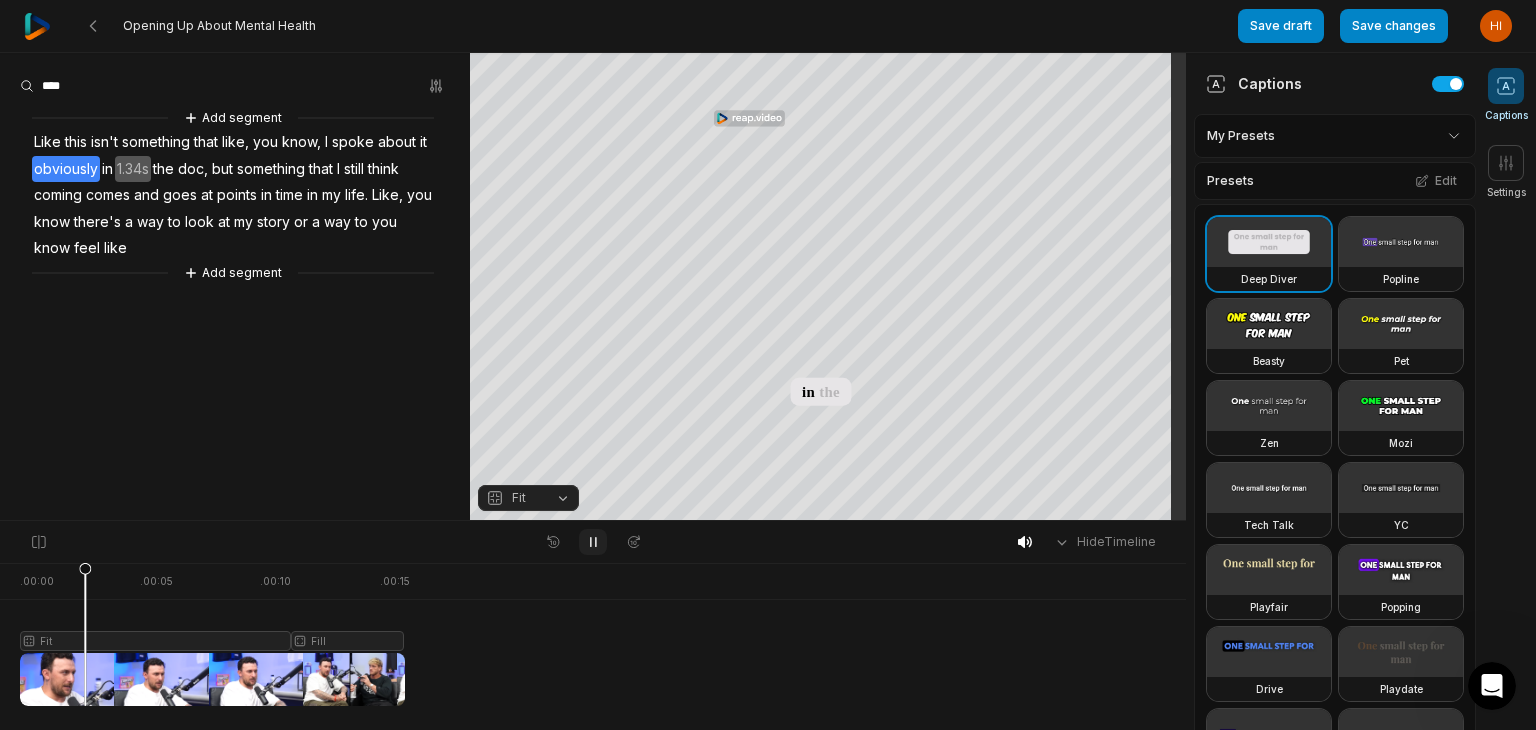 click 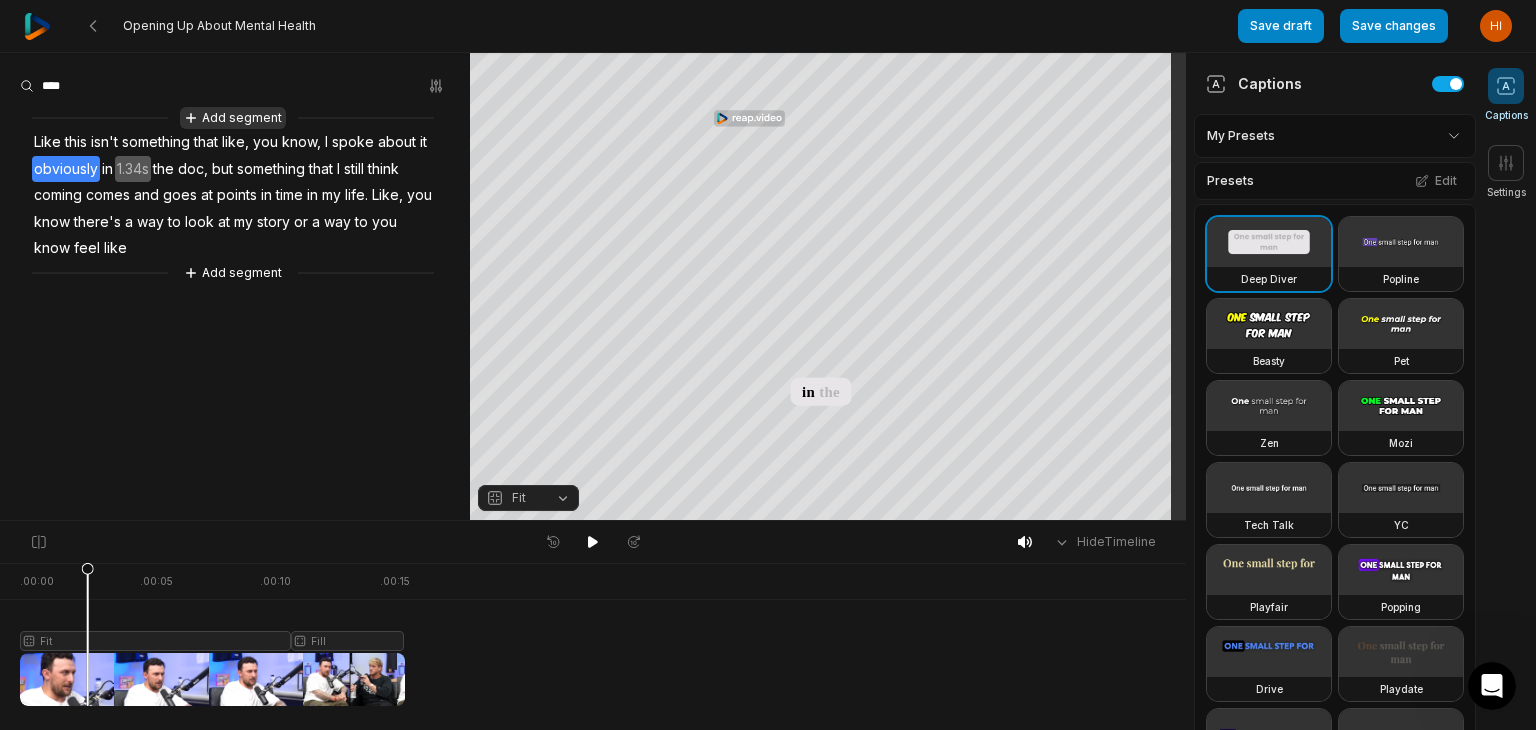 click on "Add segment" at bounding box center (233, 118) 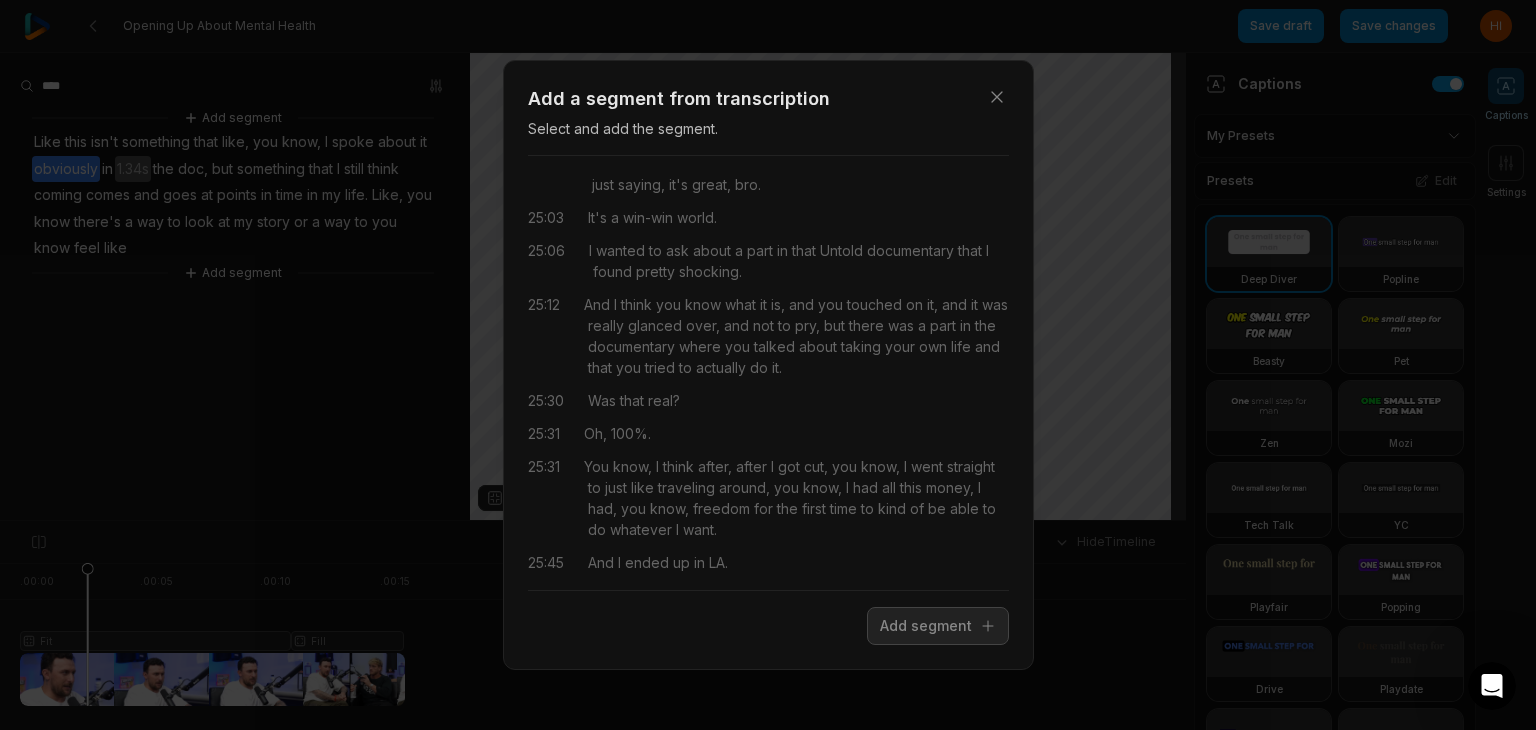 scroll, scrollTop: 14636, scrollLeft: 0, axis: vertical 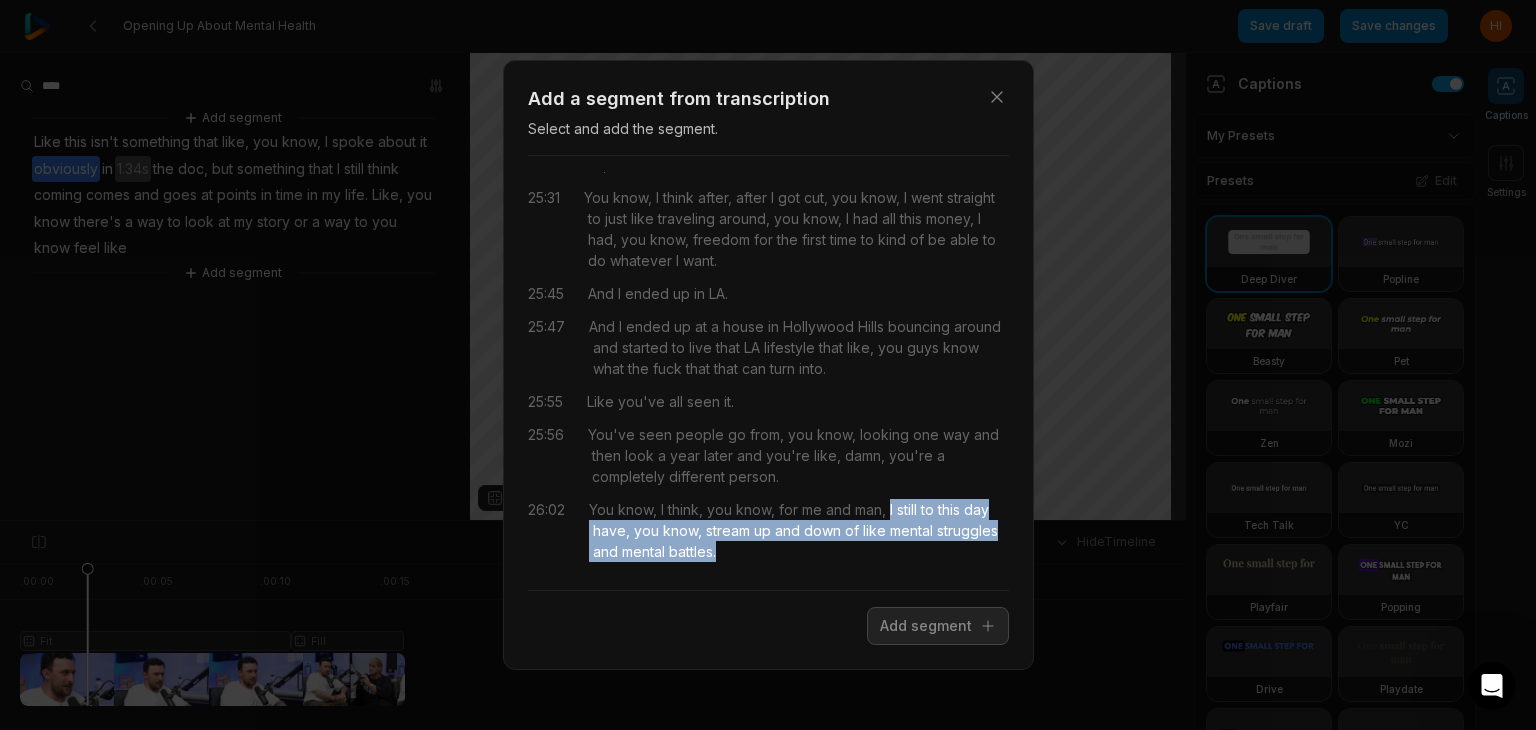 drag, startPoint x: 892, startPoint y: 503, endPoint x: 922, endPoint y: 548, distance: 54.08327 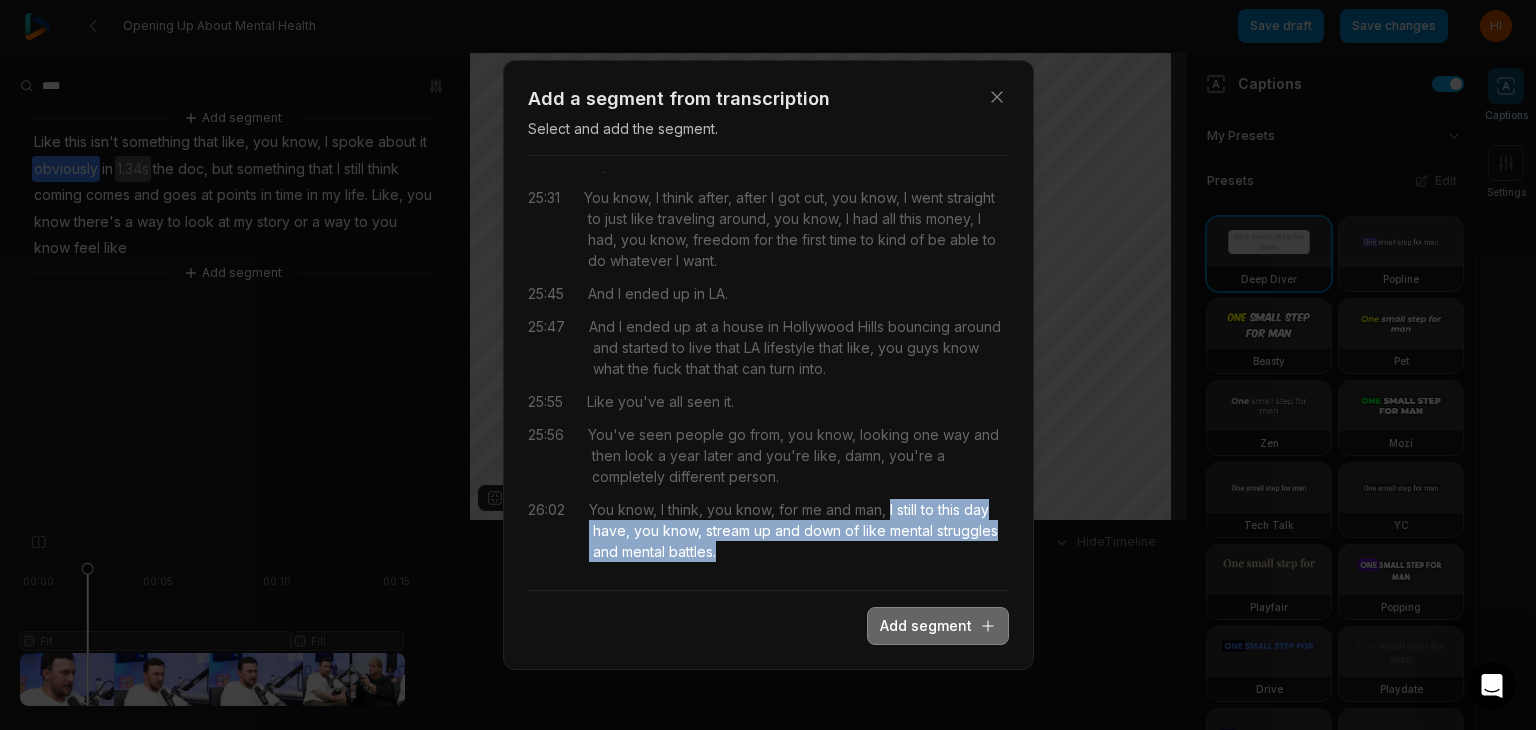click on "Add segment" at bounding box center [938, 626] 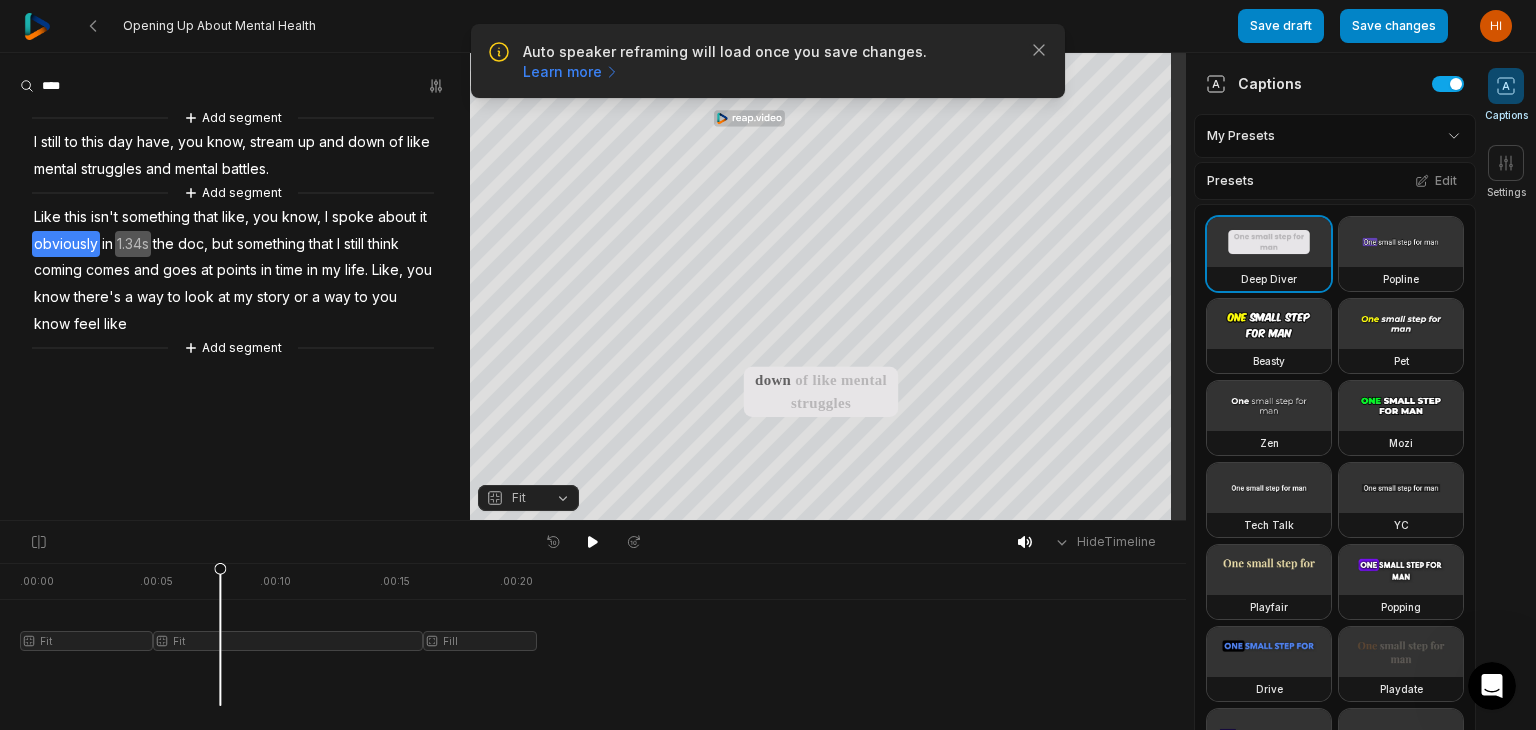 scroll, scrollTop: 0, scrollLeft: 0, axis: both 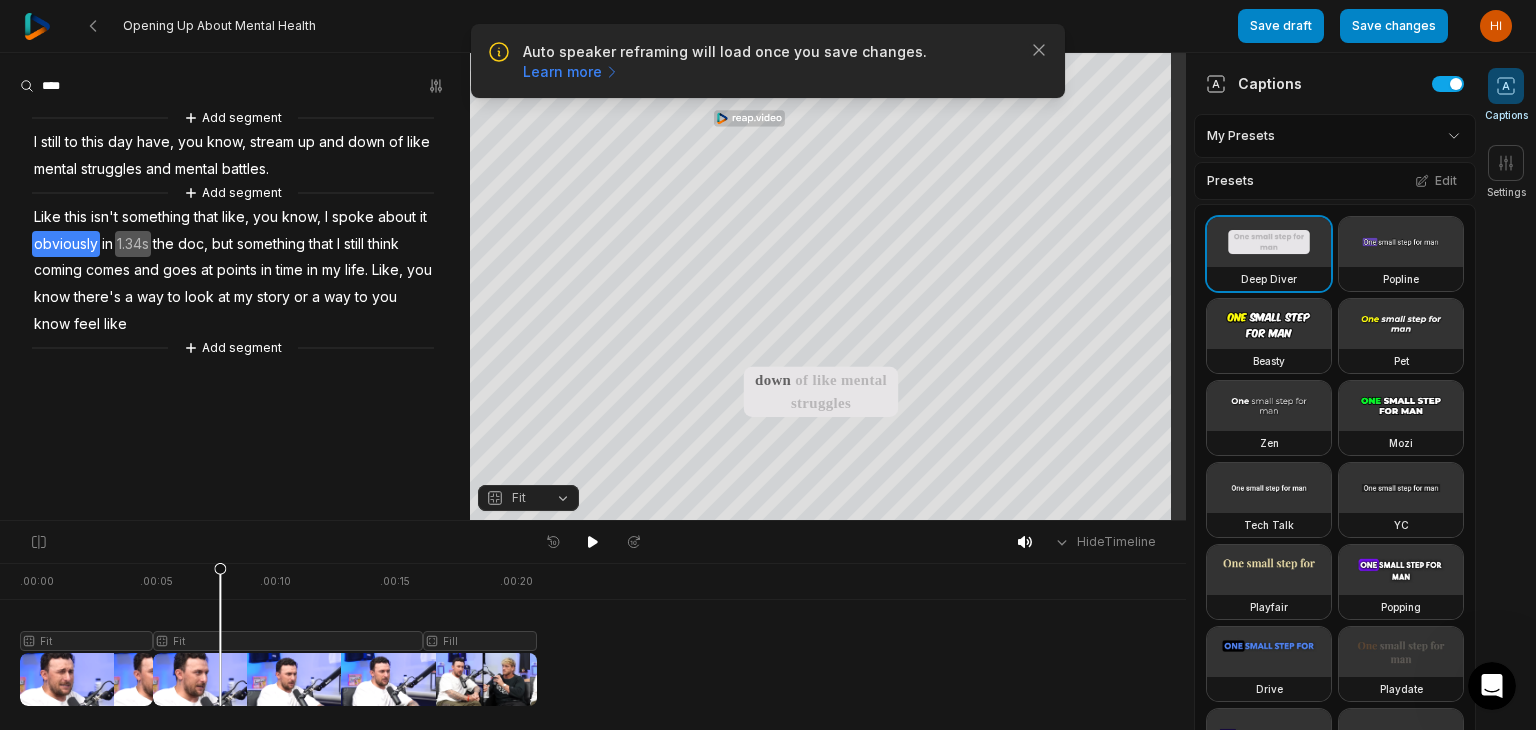 drag, startPoint x: 218, startPoint y: 561, endPoint x: 218, endPoint y: 495, distance: 66 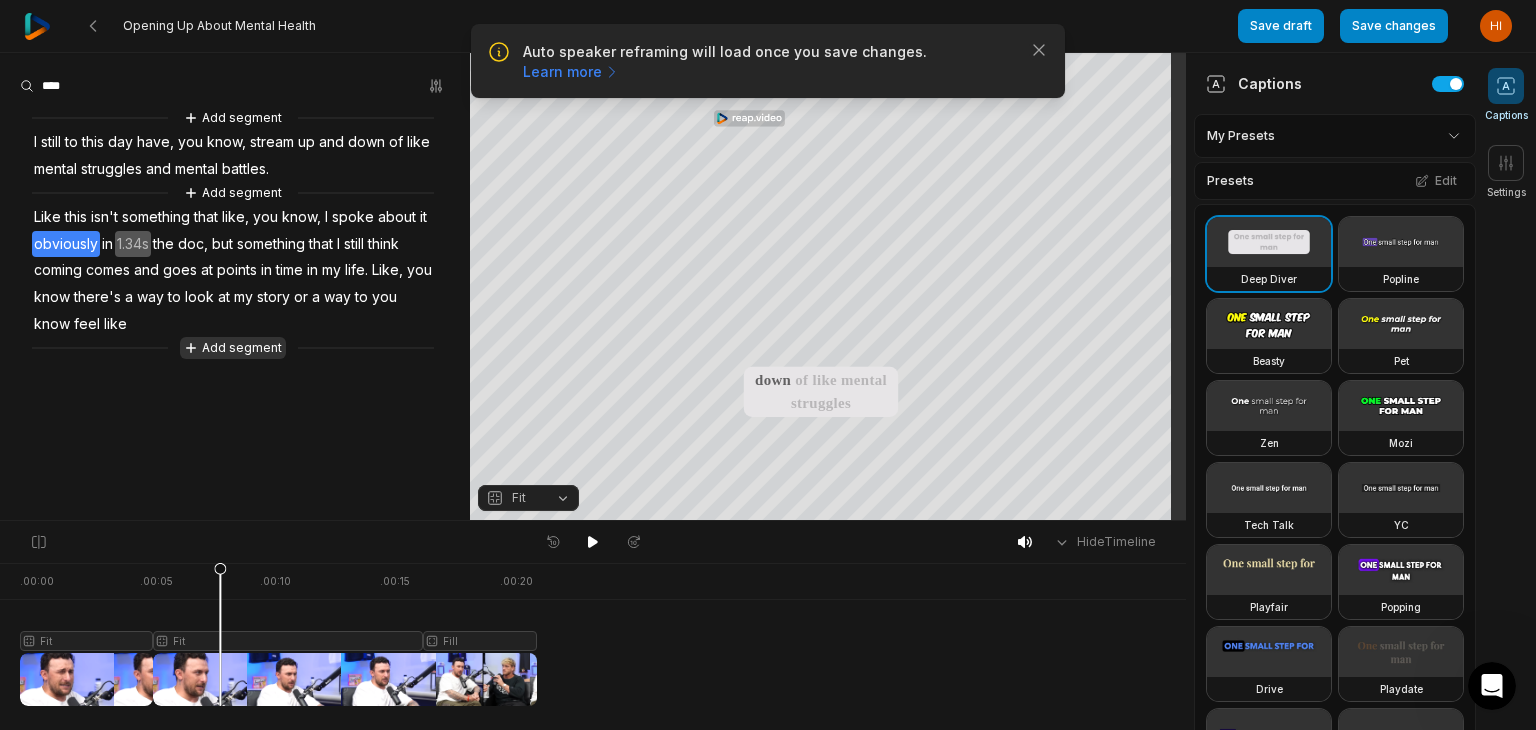 click on "Add segment" at bounding box center [233, 348] 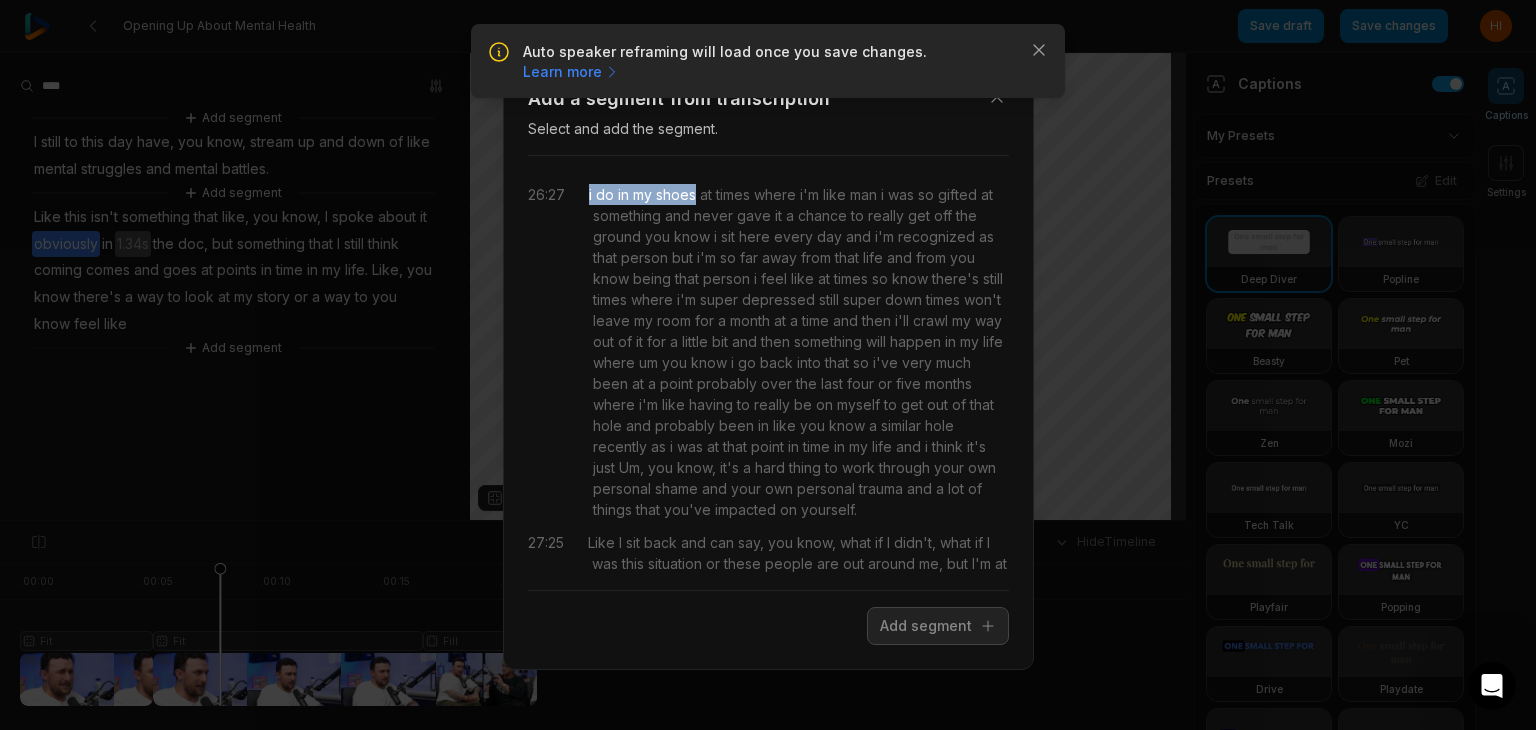 drag, startPoint x: 589, startPoint y: 187, endPoint x: 694, endPoint y: 194, distance: 105.23308 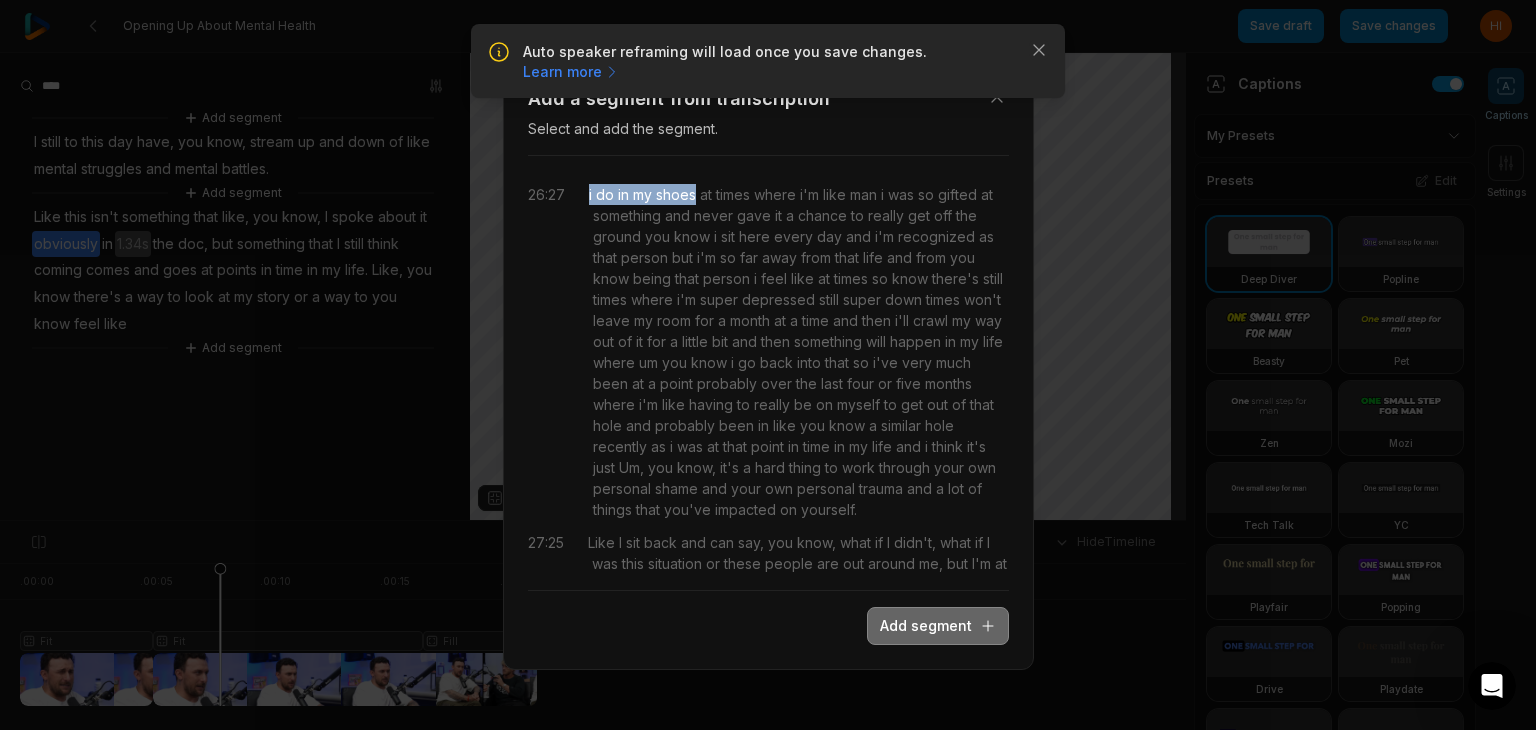 click on "Add segment" at bounding box center (938, 626) 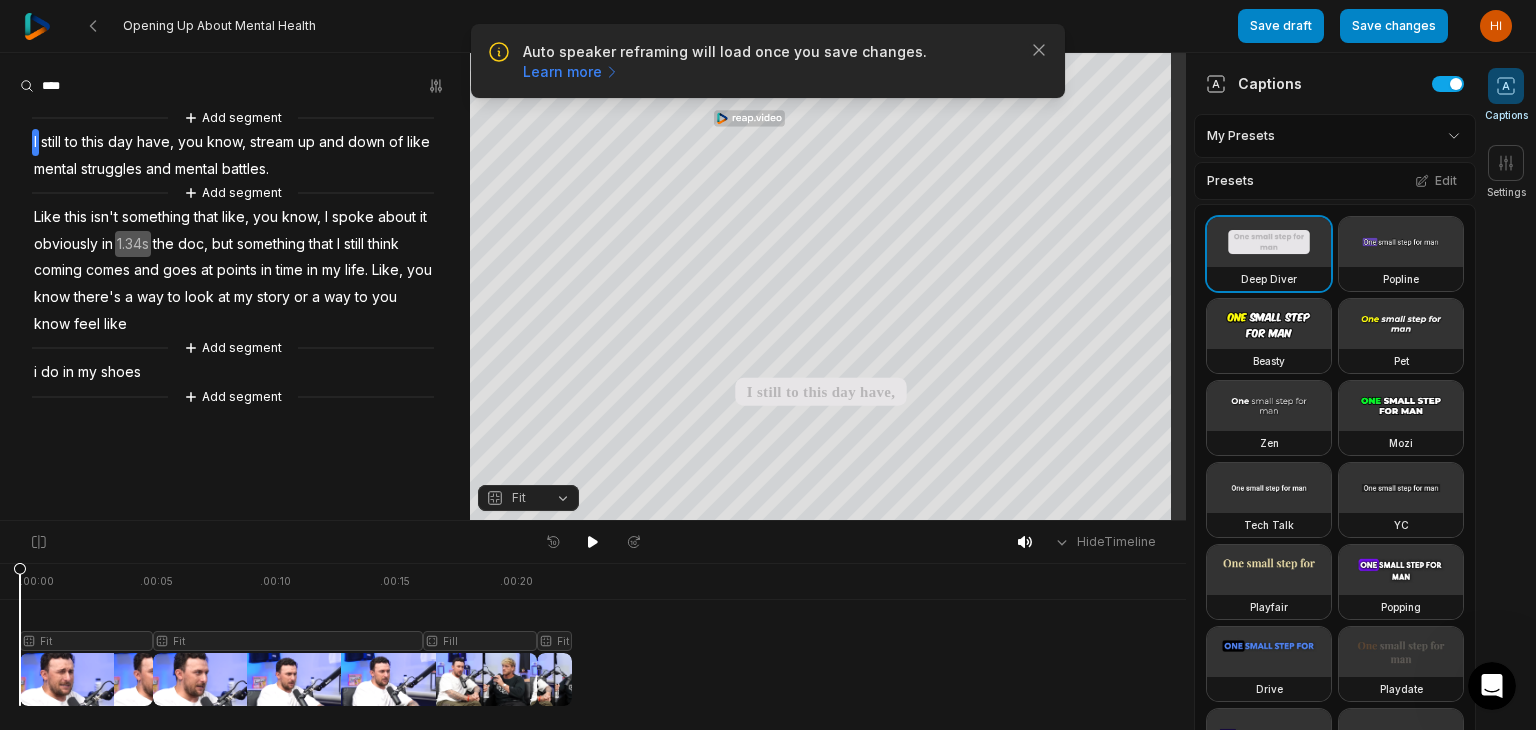 drag, startPoint x: 215, startPoint y: 563, endPoint x: 0, endPoint y: 581, distance: 215.75217 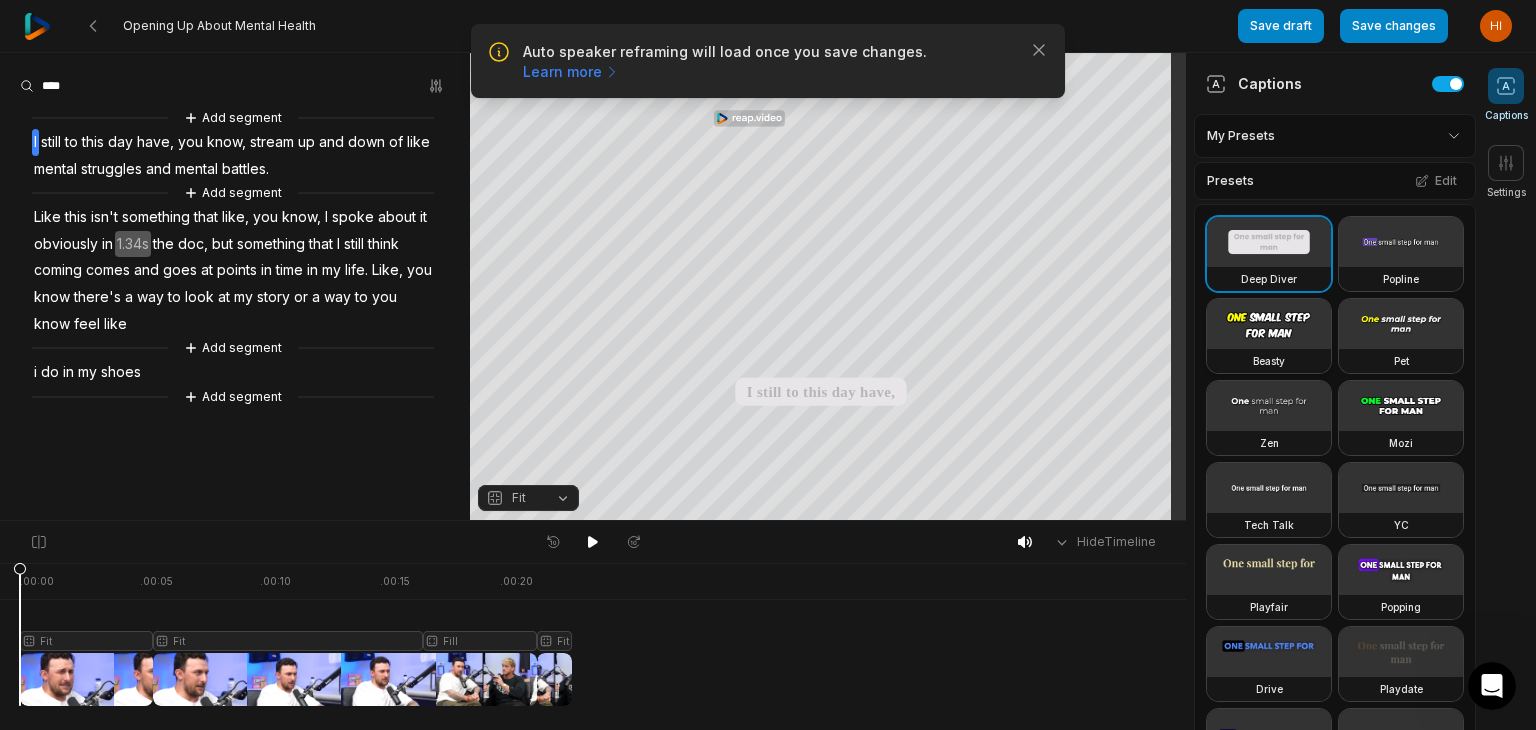 click at bounding box center [1269, 324] 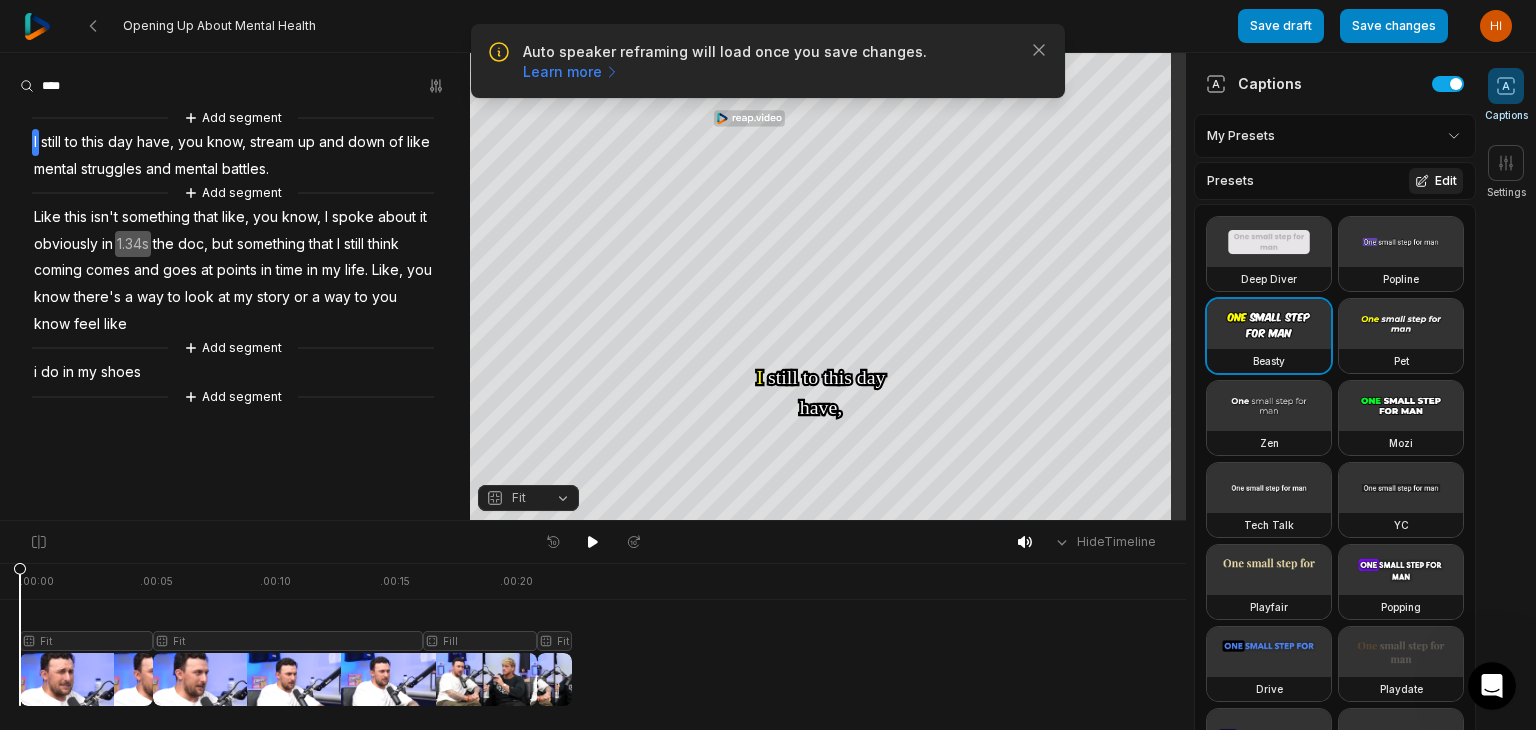 click on "Edit" at bounding box center [1436, 181] 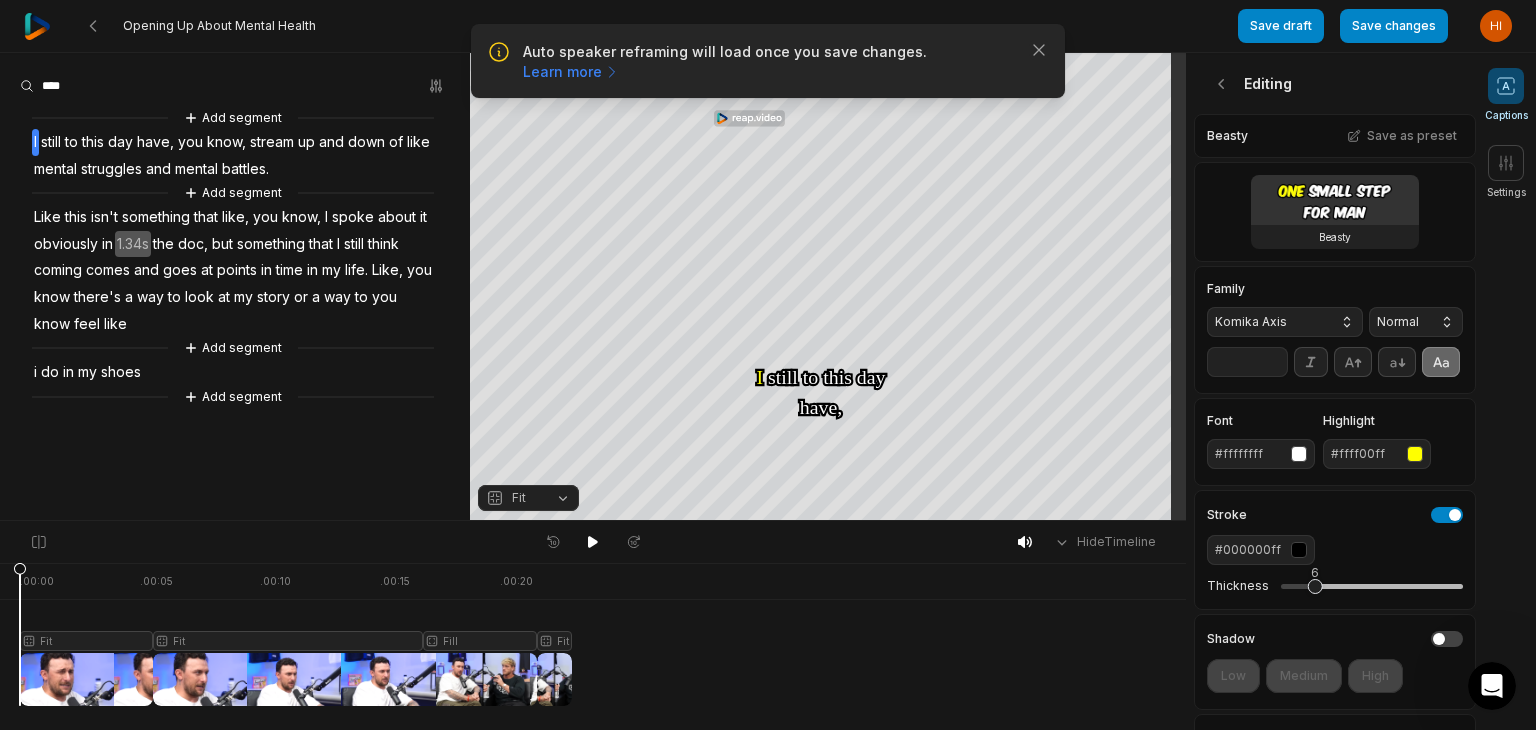 click on "Komika Axis" at bounding box center (1285, 322) 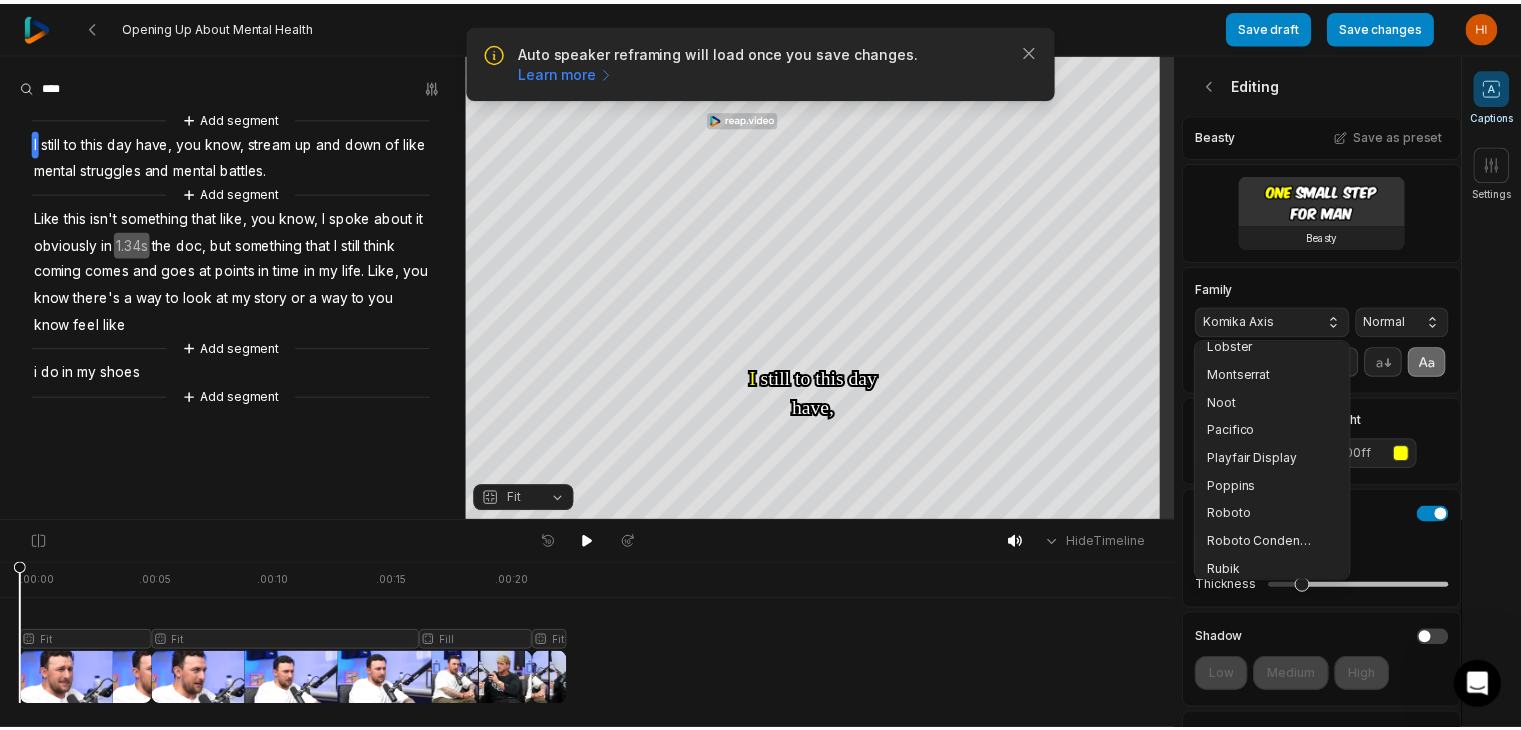scroll, scrollTop: 316, scrollLeft: 0, axis: vertical 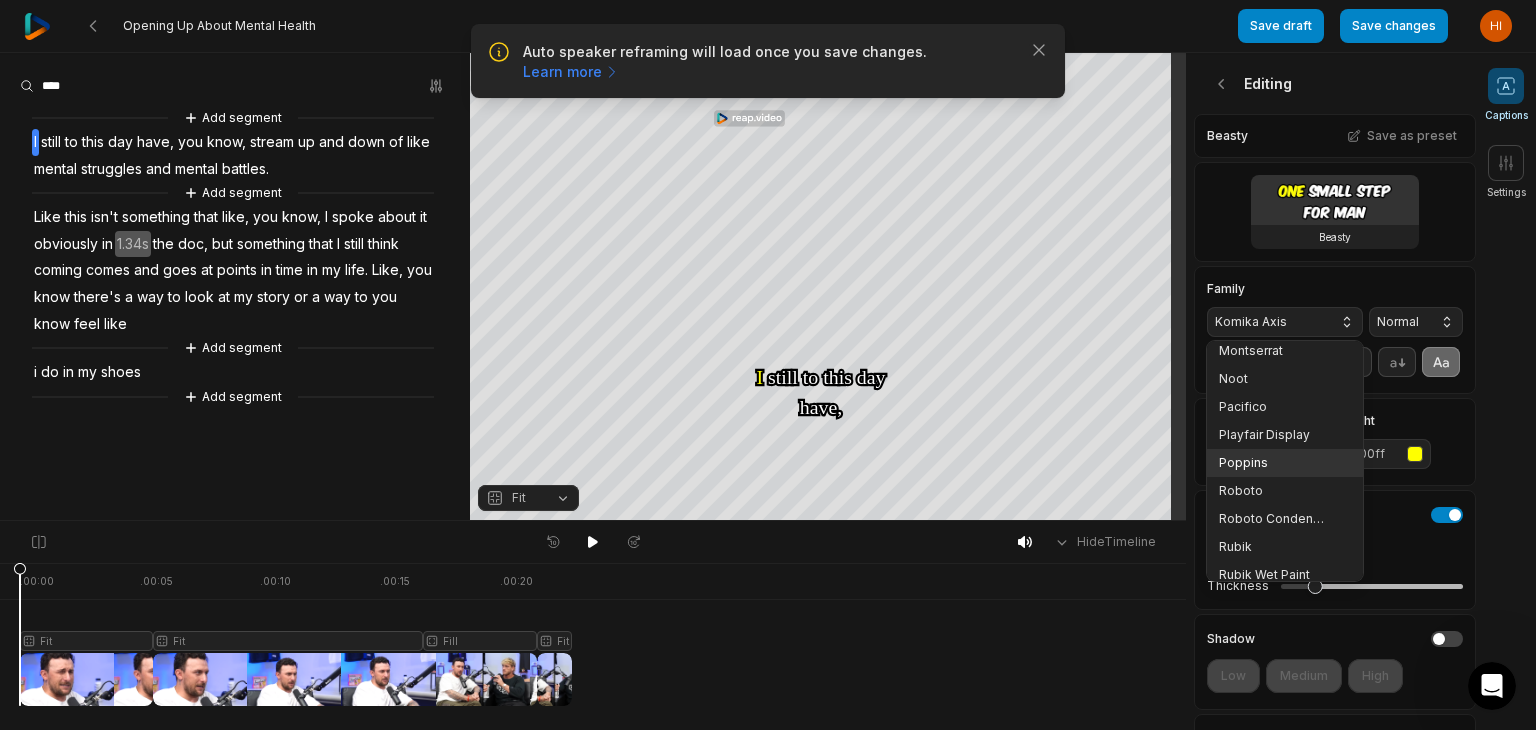 click on "Poppins" at bounding box center (1273, 463) 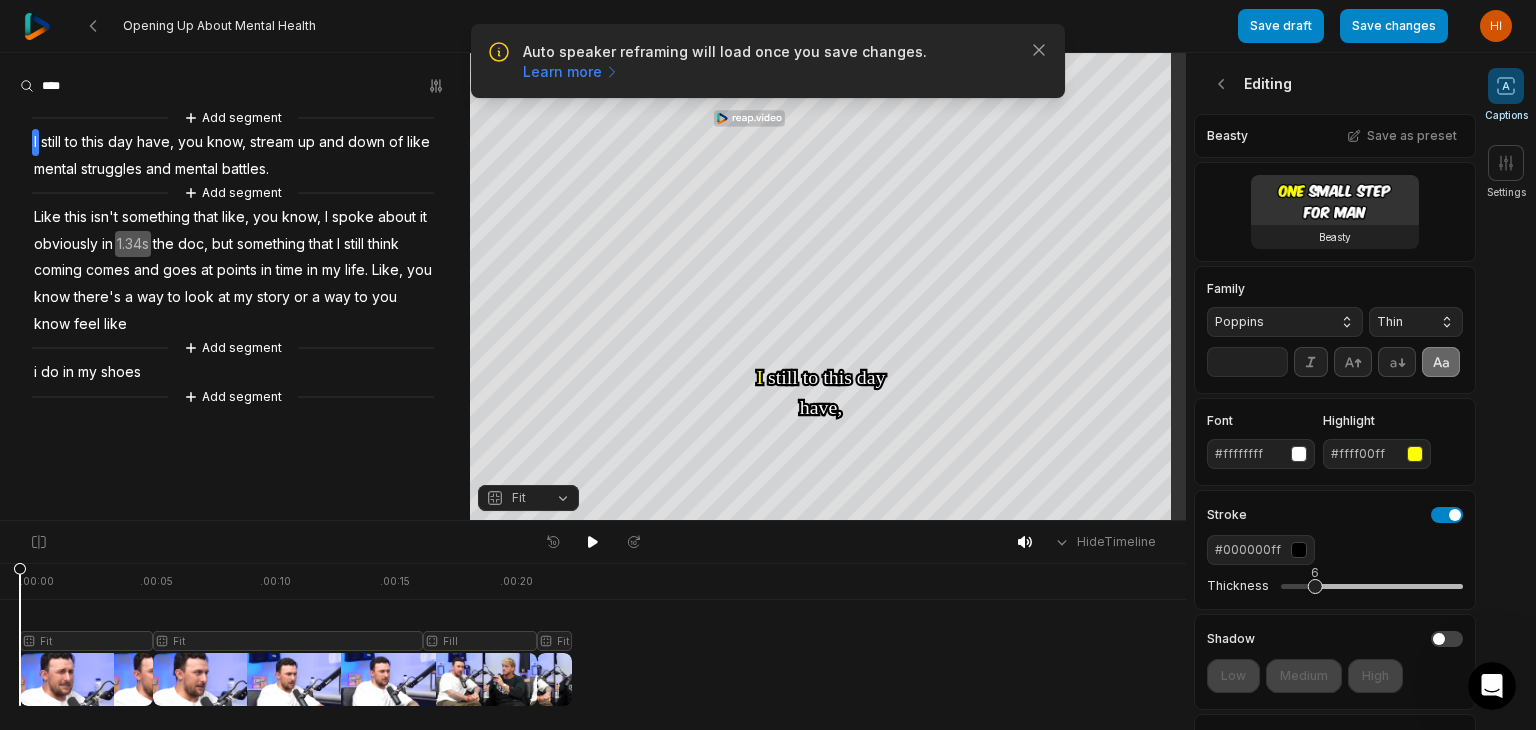 click on "Thin" at bounding box center (1416, 322) 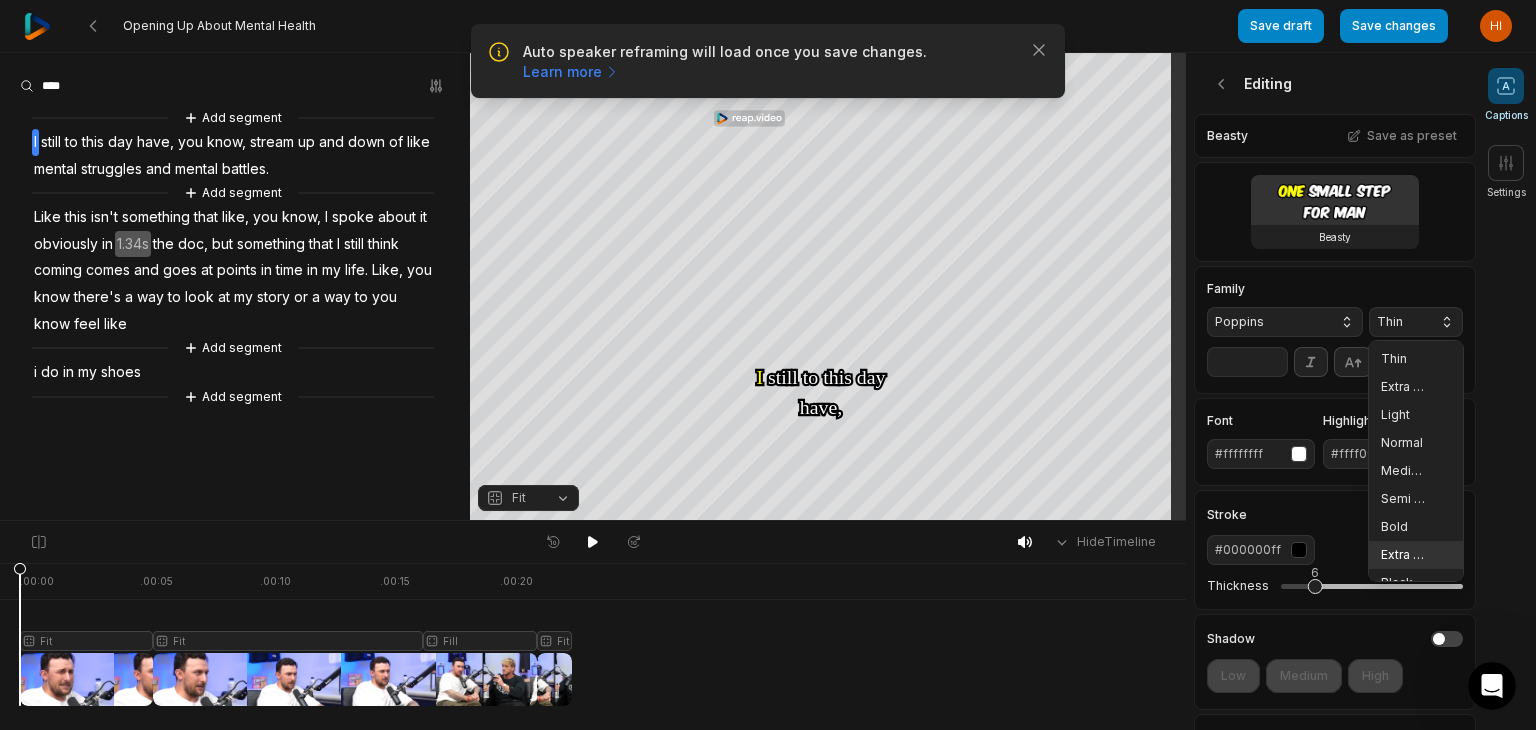 click on "Extra Bold" at bounding box center [1416, 555] 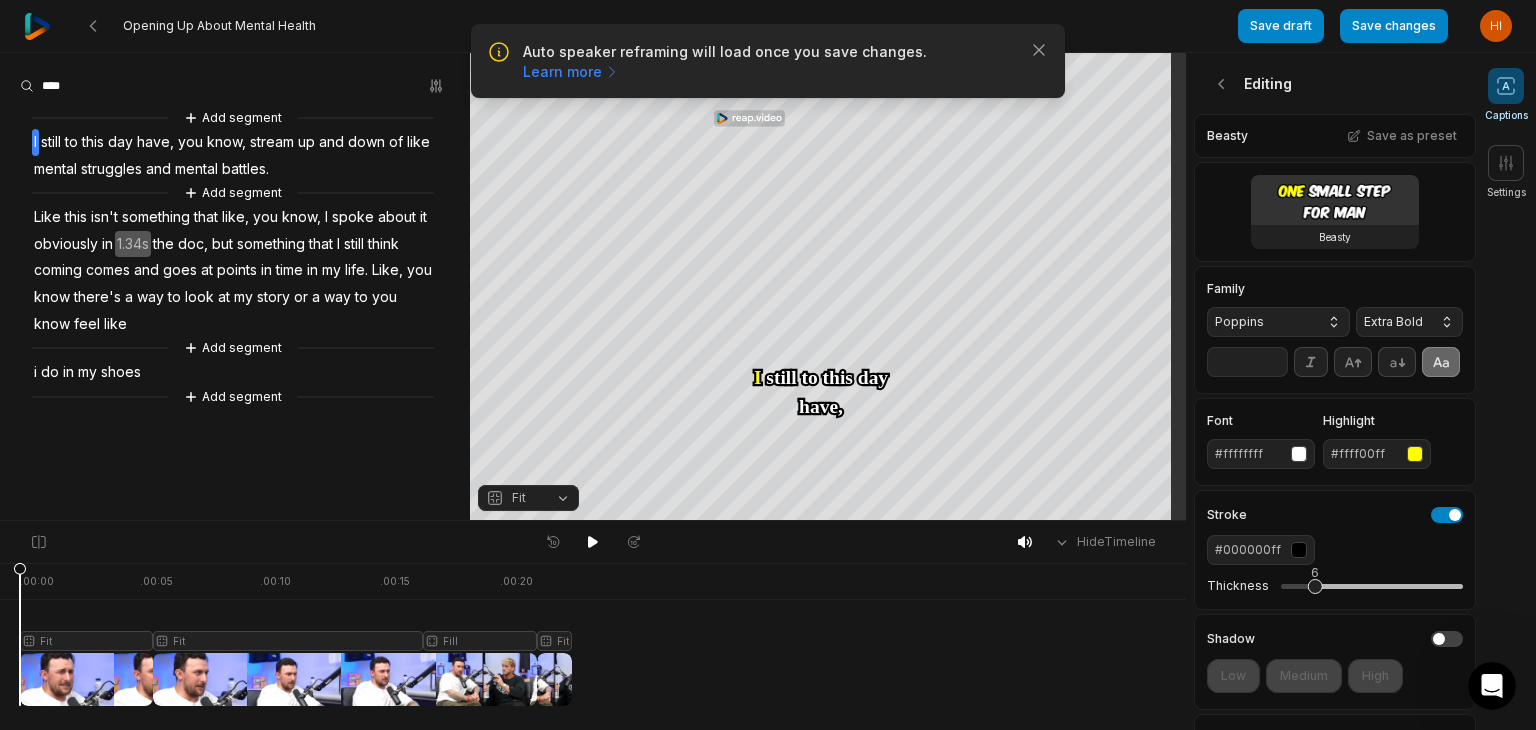 click on "**" at bounding box center [1247, 362] 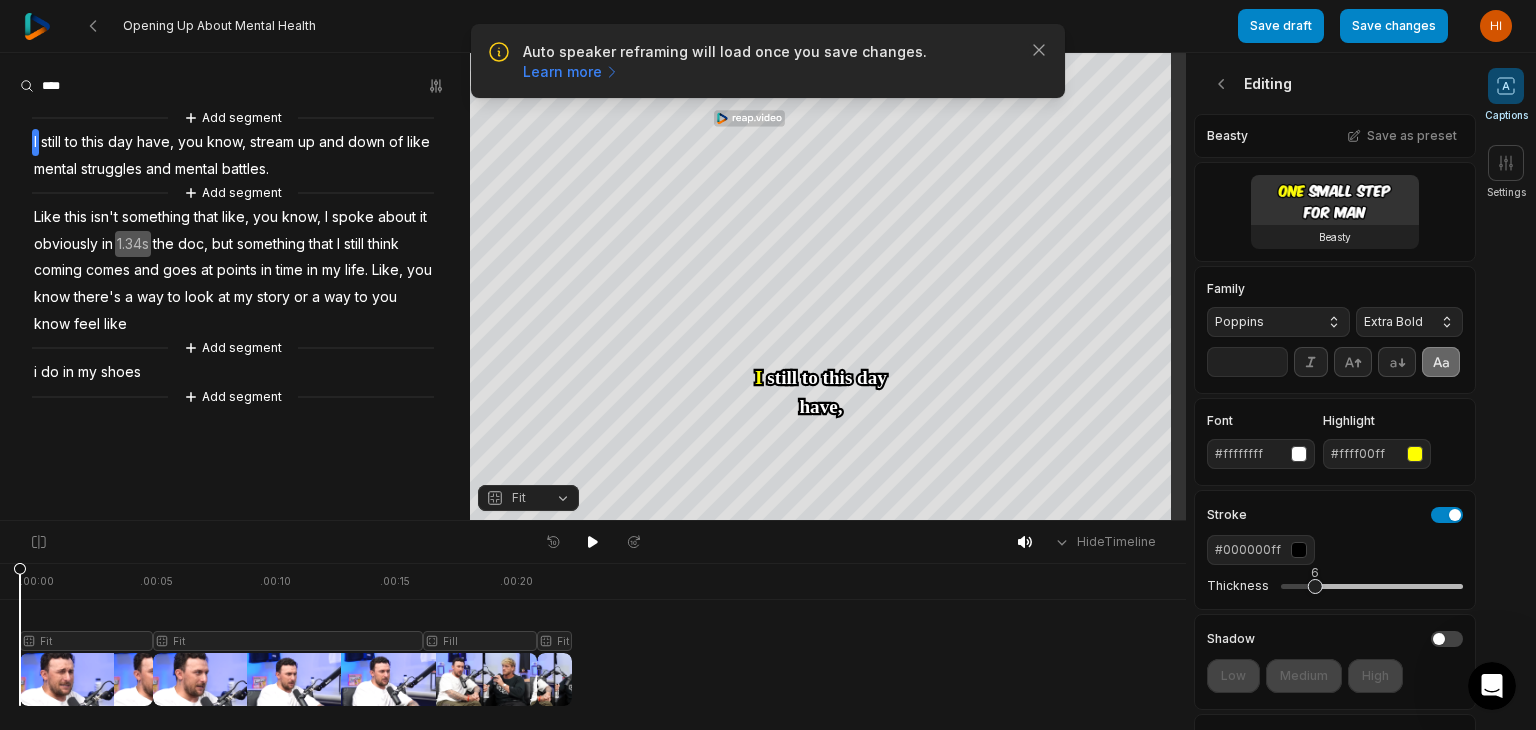 click on "**" at bounding box center [1247, 362] 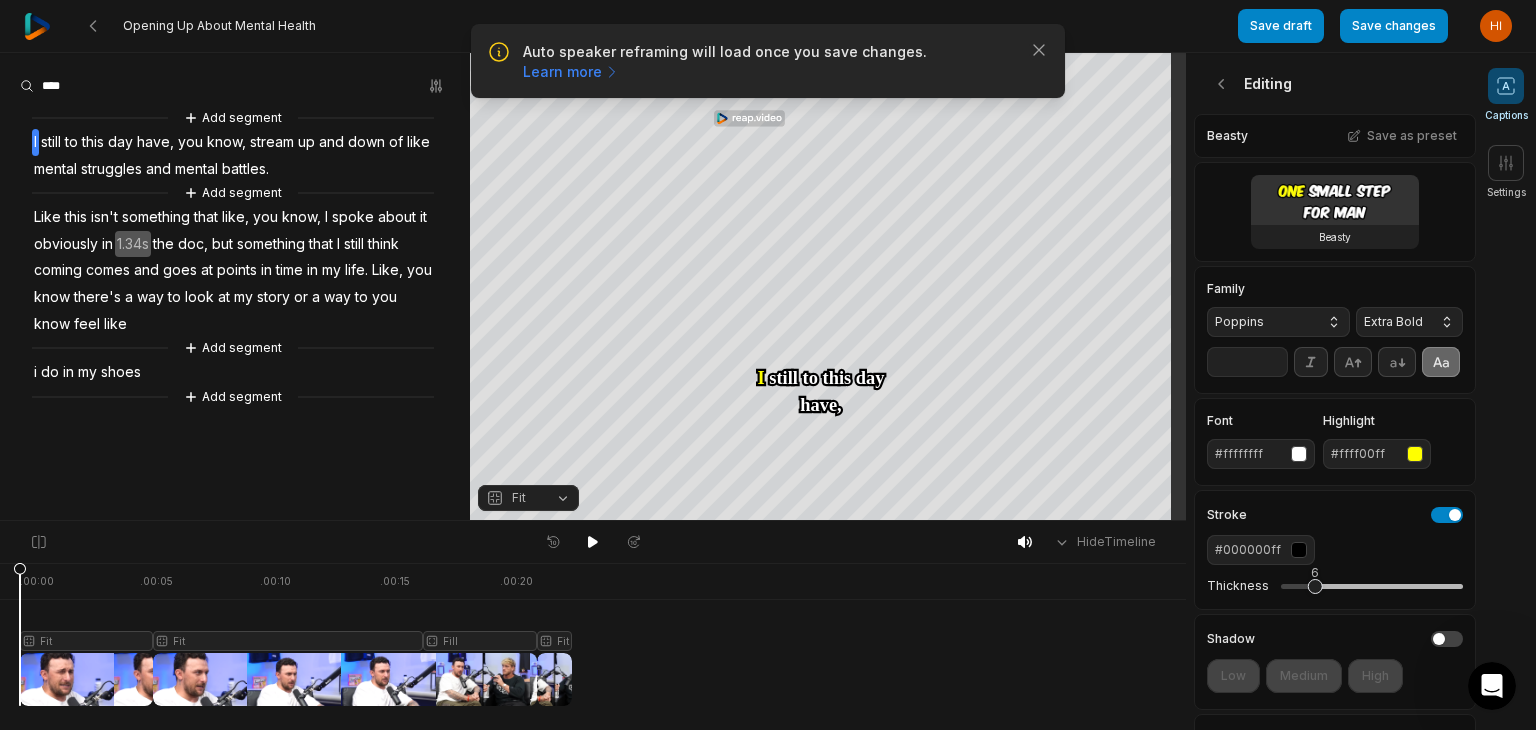 click on "**" at bounding box center (1247, 362) 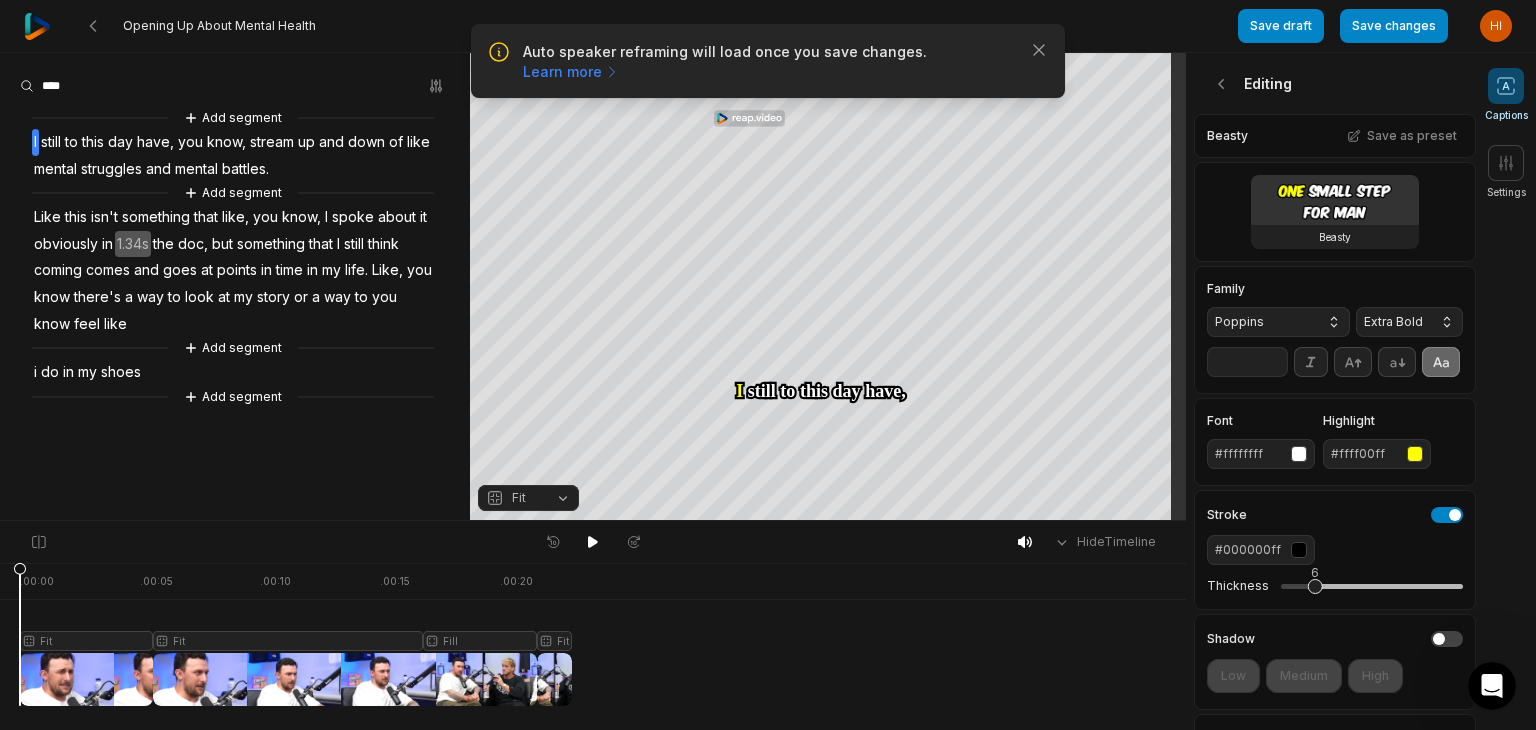 click on "i" at bounding box center [35, 372] 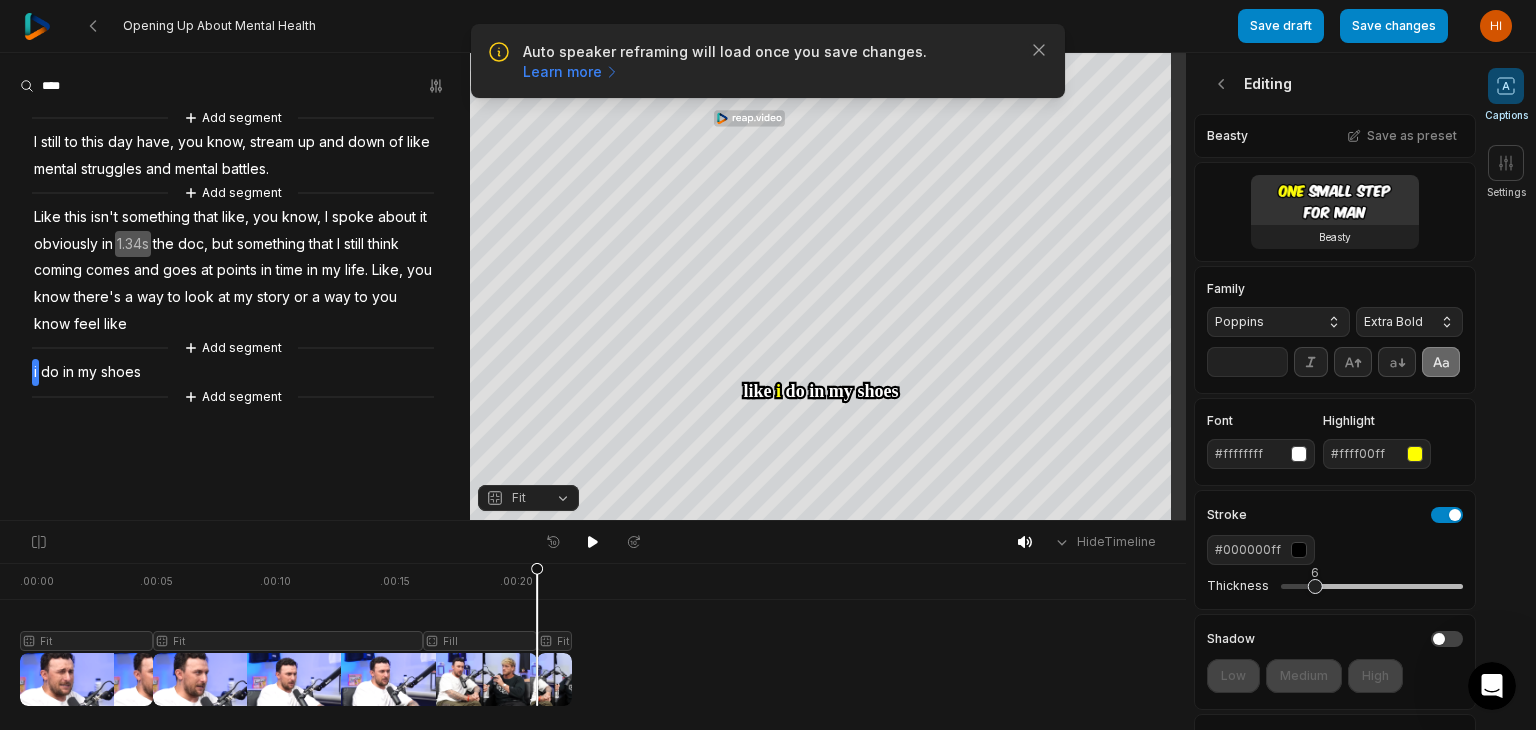 click on "i" at bounding box center [35, 372] 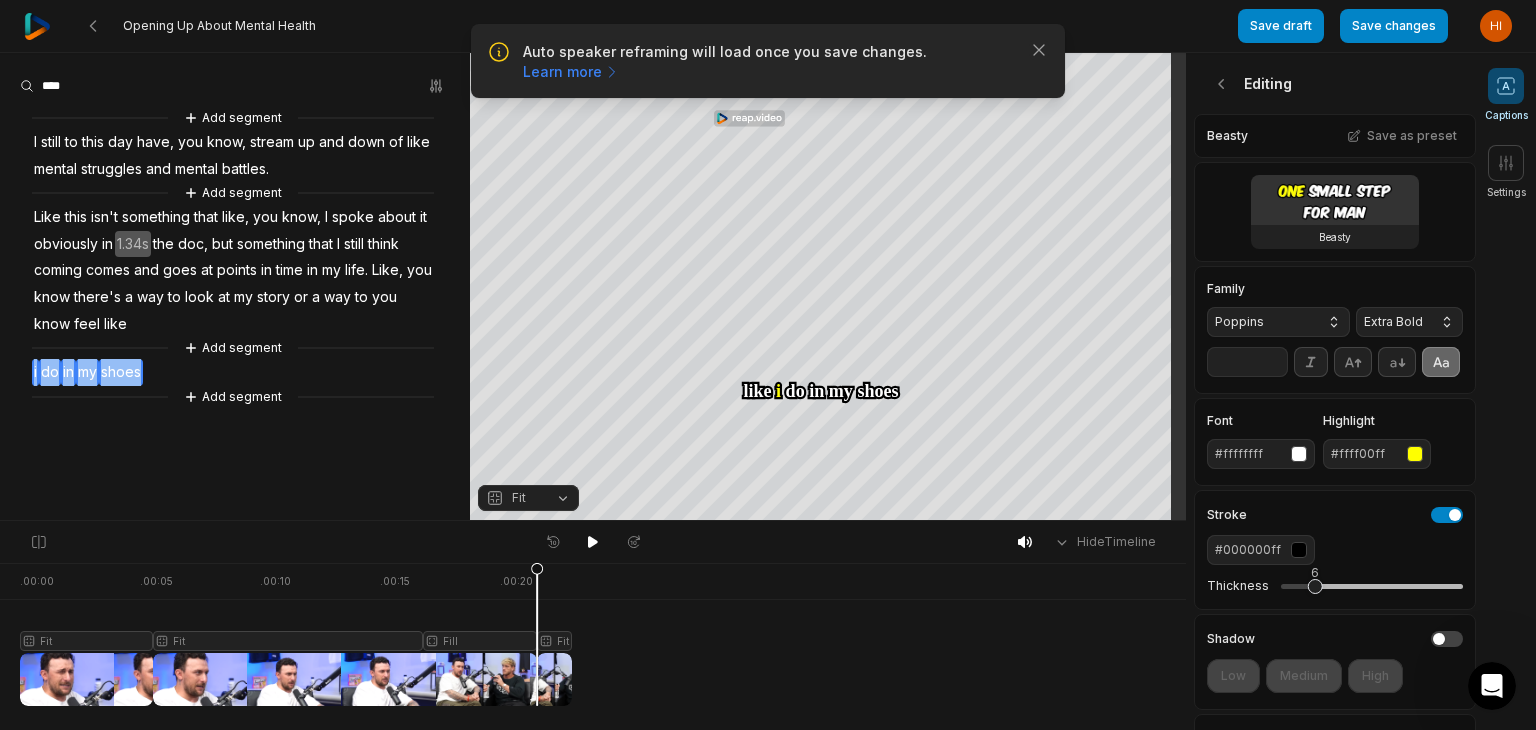 click on "i" at bounding box center [35, 372] 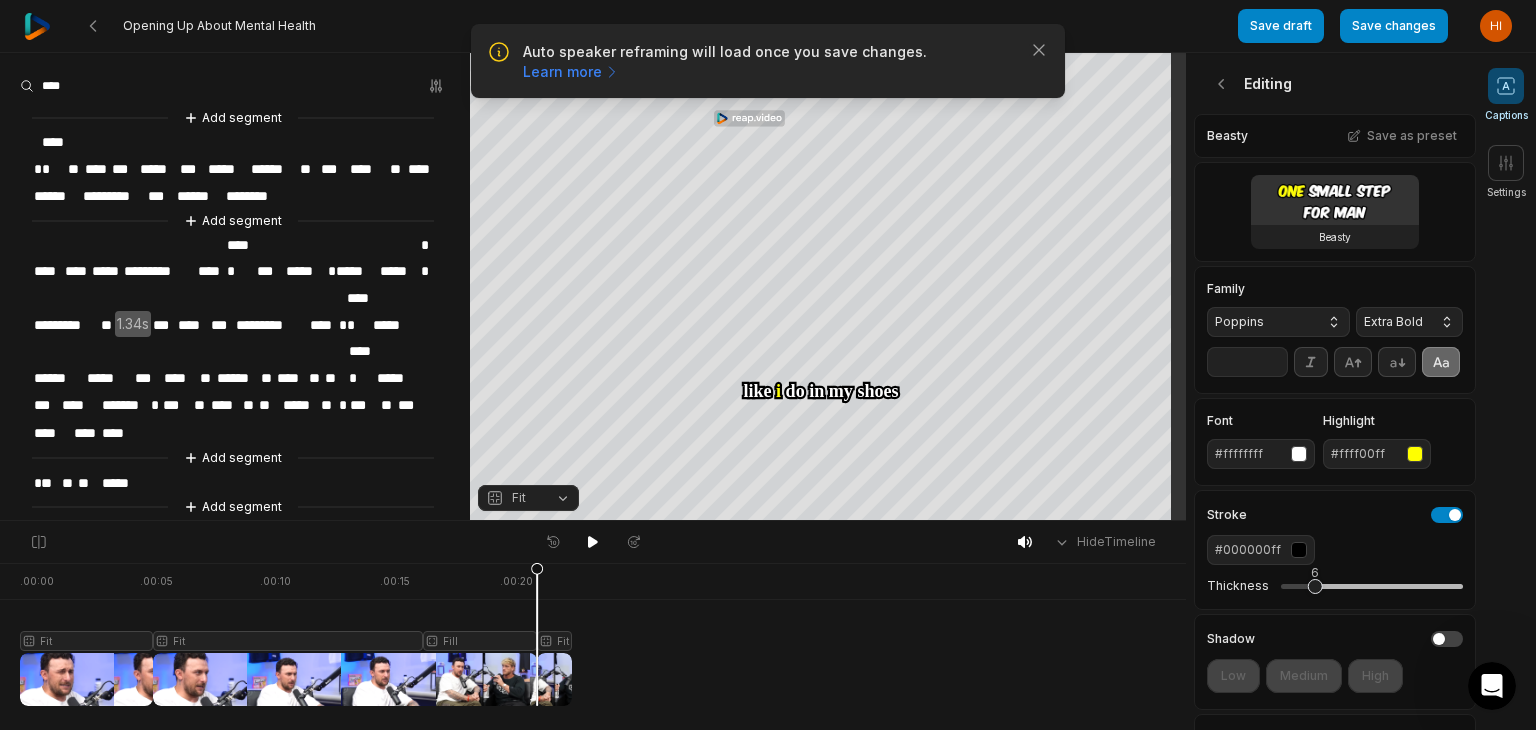 click on "*" at bounding box center (35, 483) 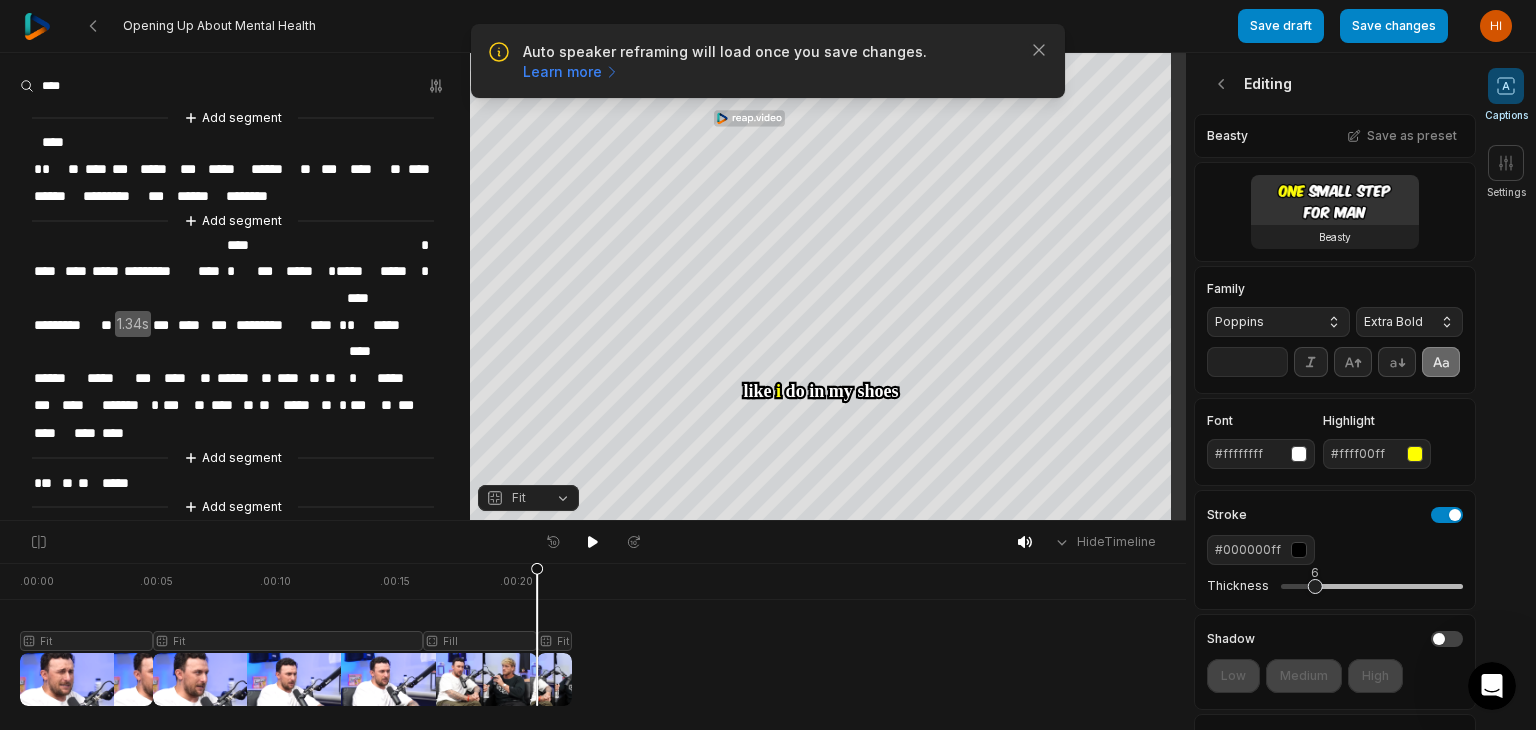 type 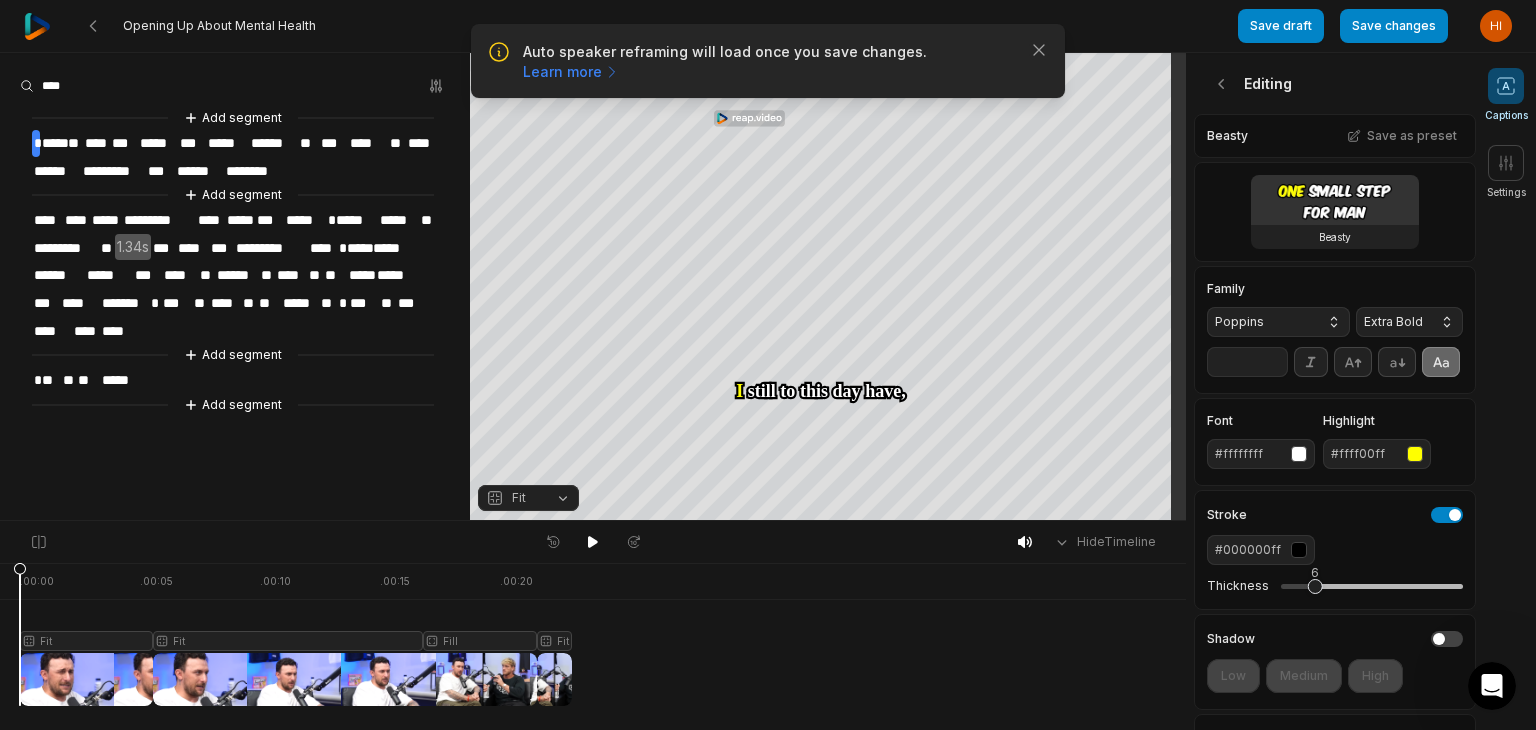 drag, startPoint x: 536, startPoint y: 571, endPoint x: 0, endPoint y: 572, distance: 536.0009 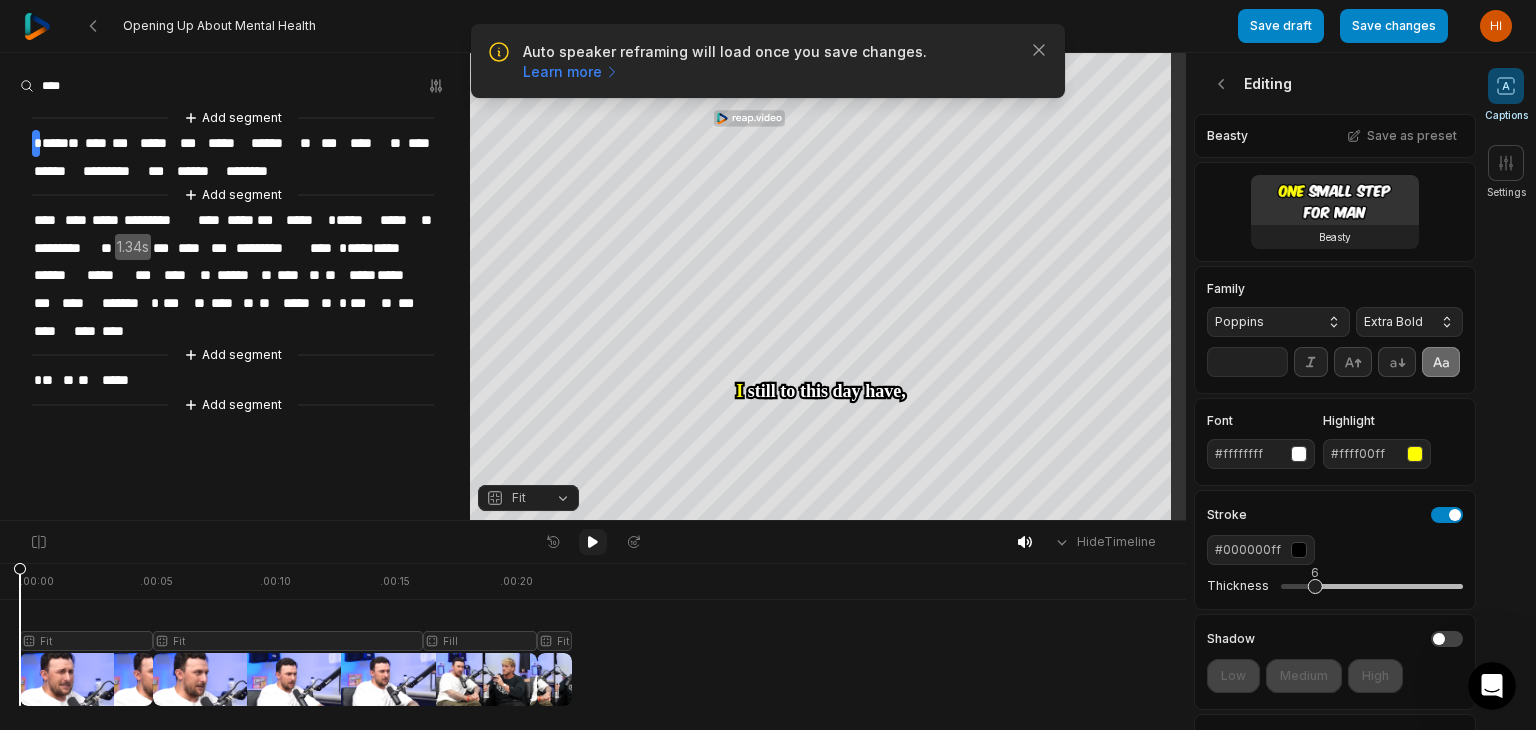 click at bounding box center (593, 542) 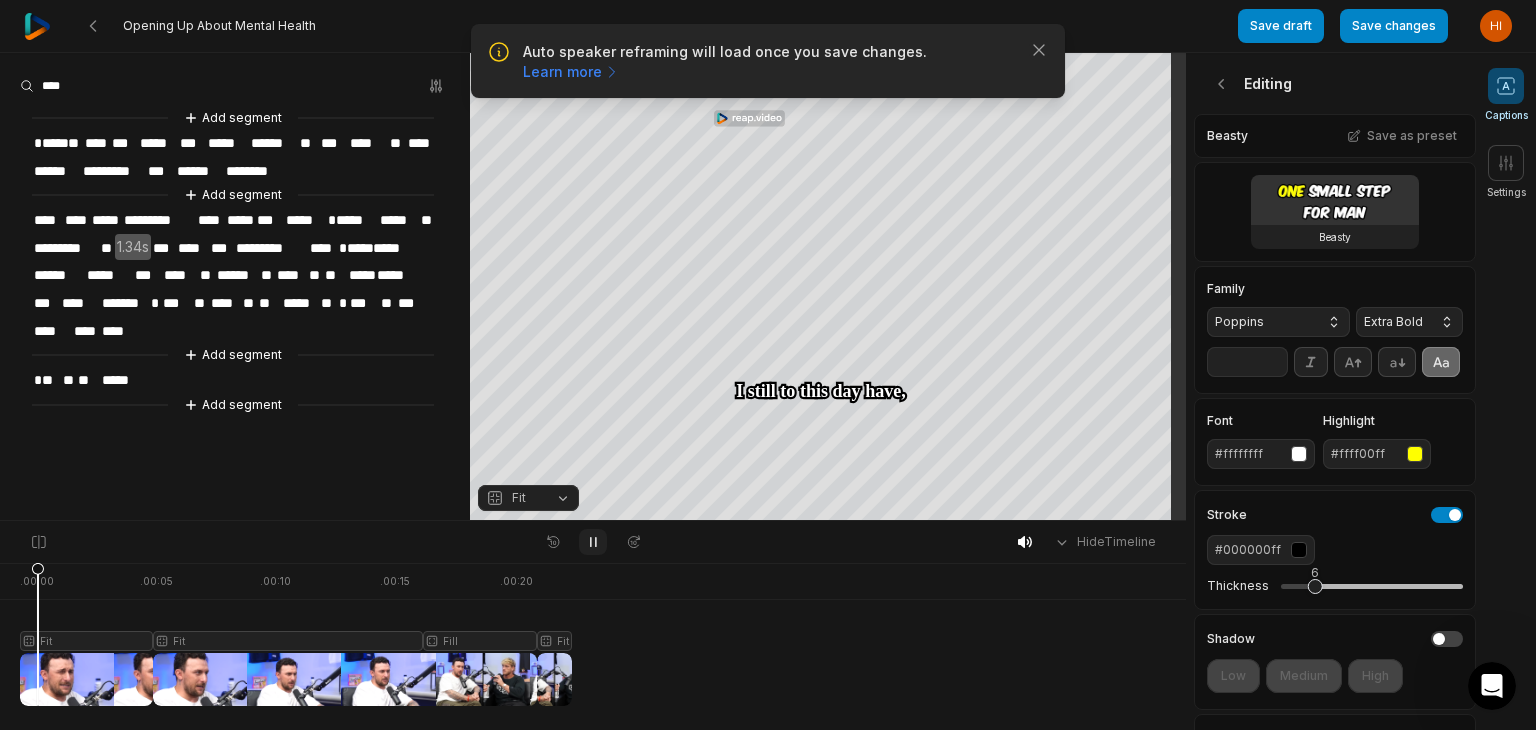 click at bounding box center (593, 542) 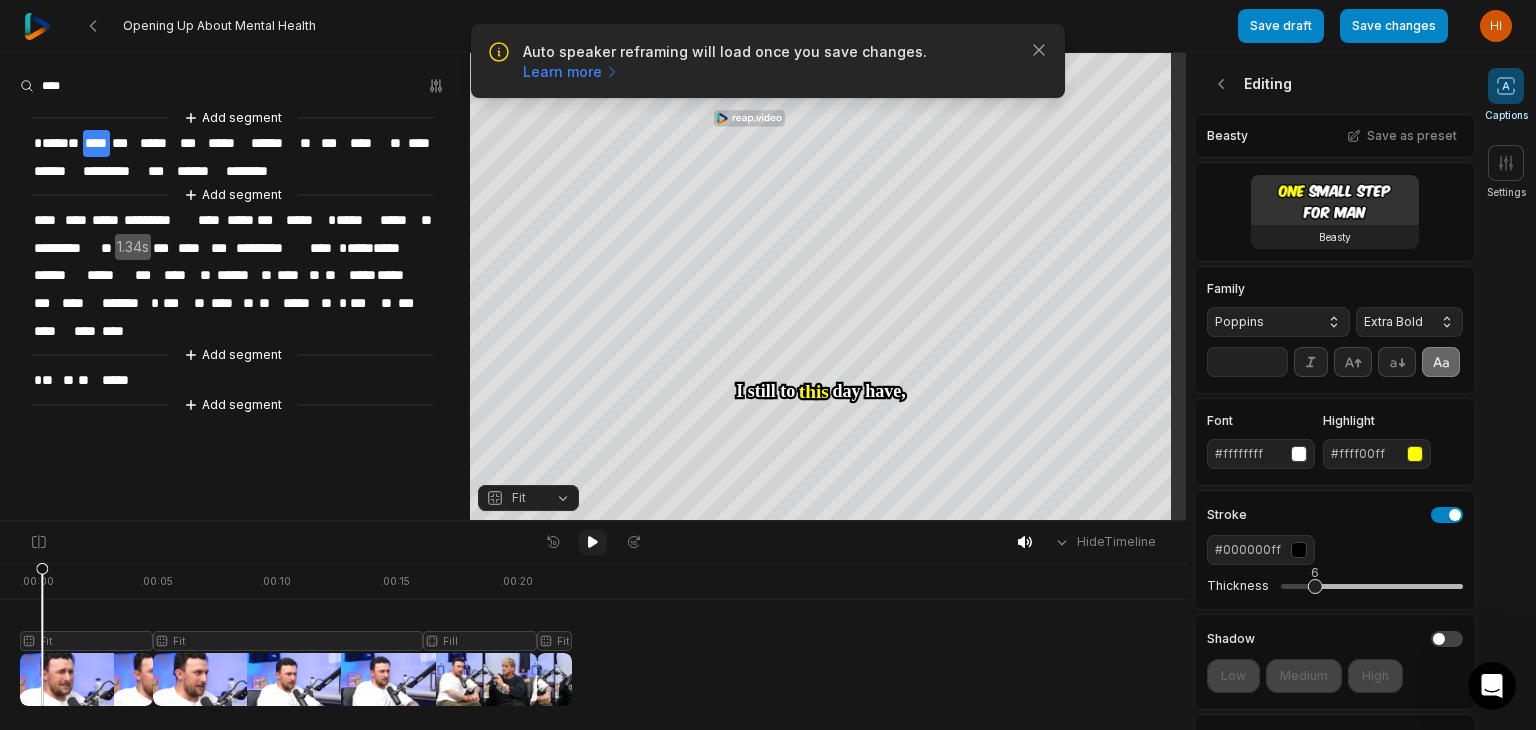 click 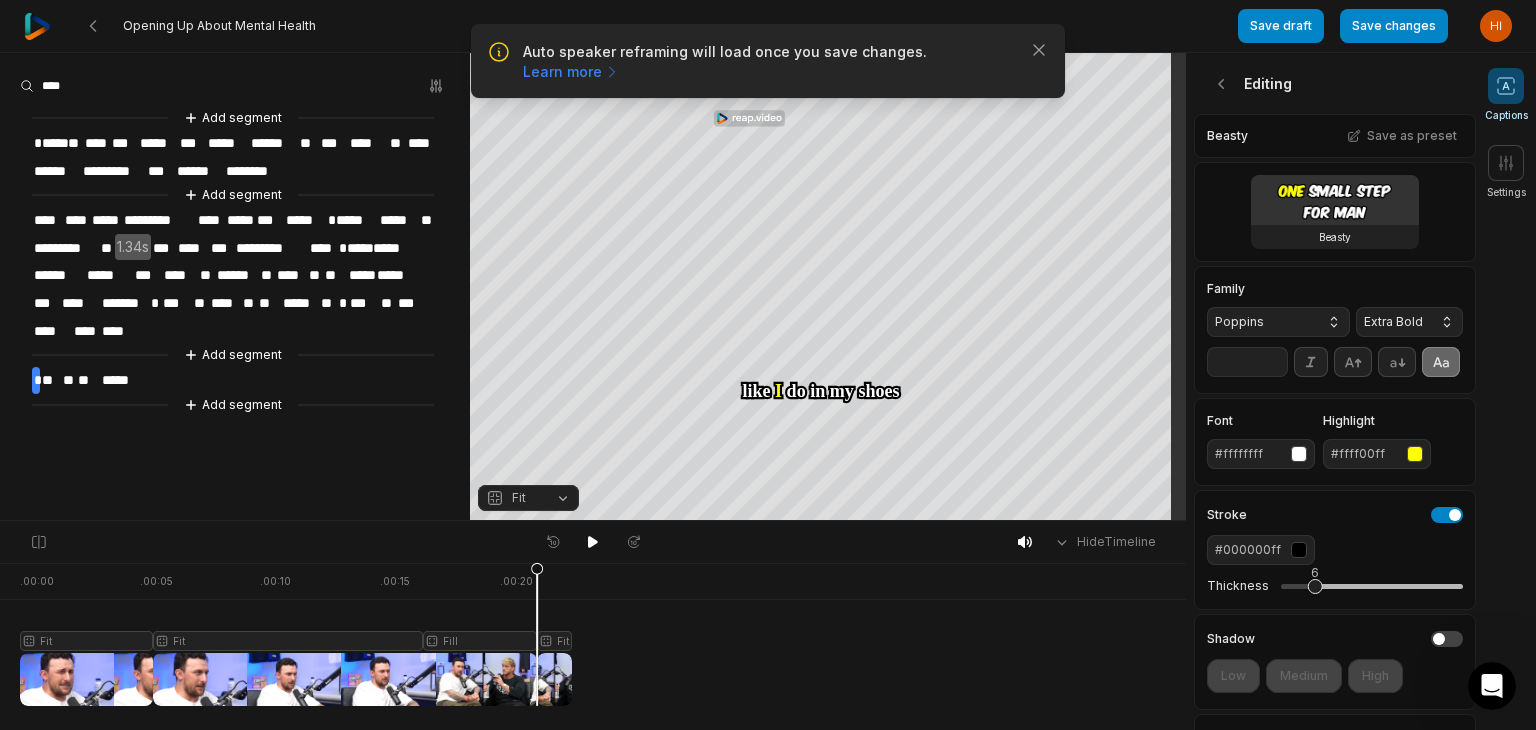 click at bounding box center [296, 634] 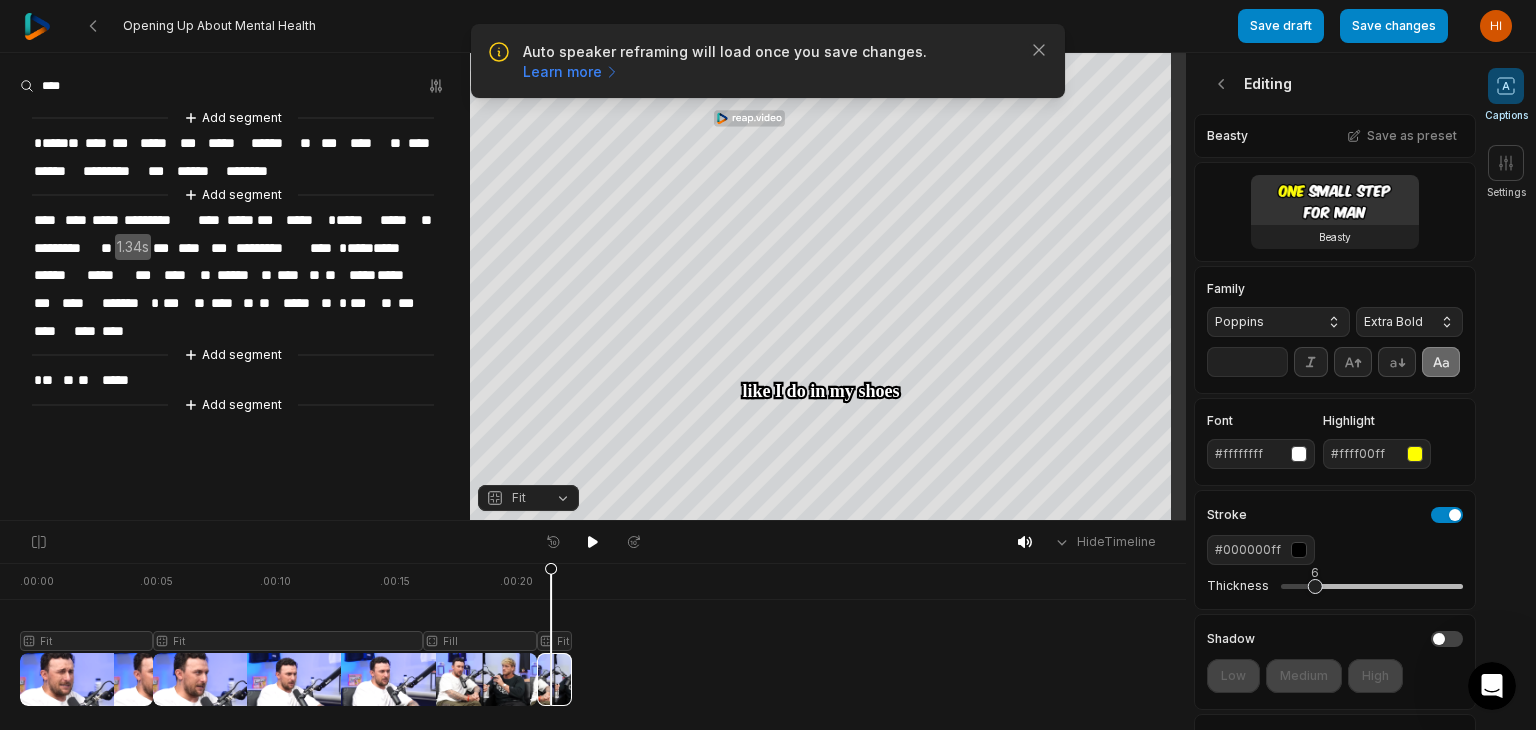 click on "Fit" at bounding box center [528, 498] 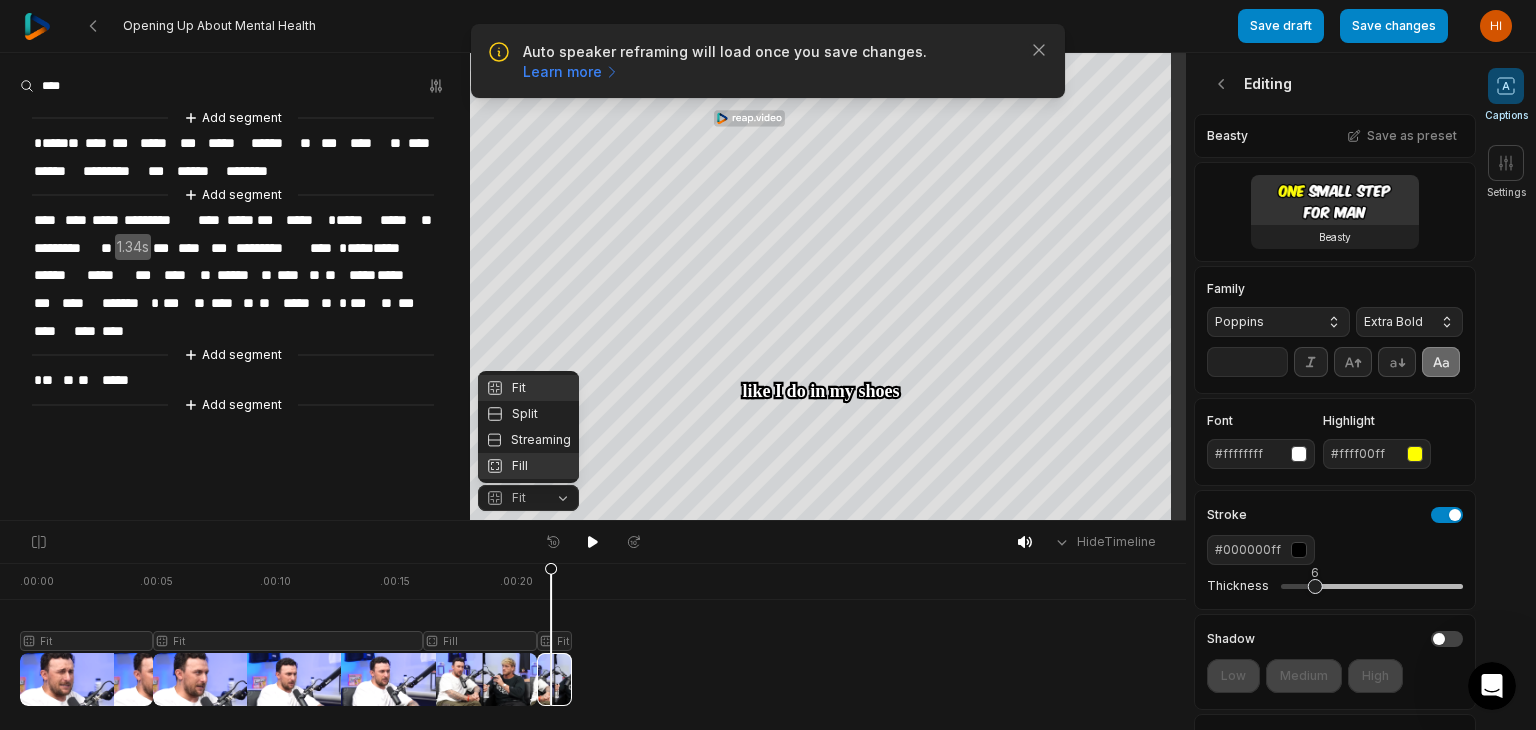 click on "Fill" at bounding box center (528, 466) 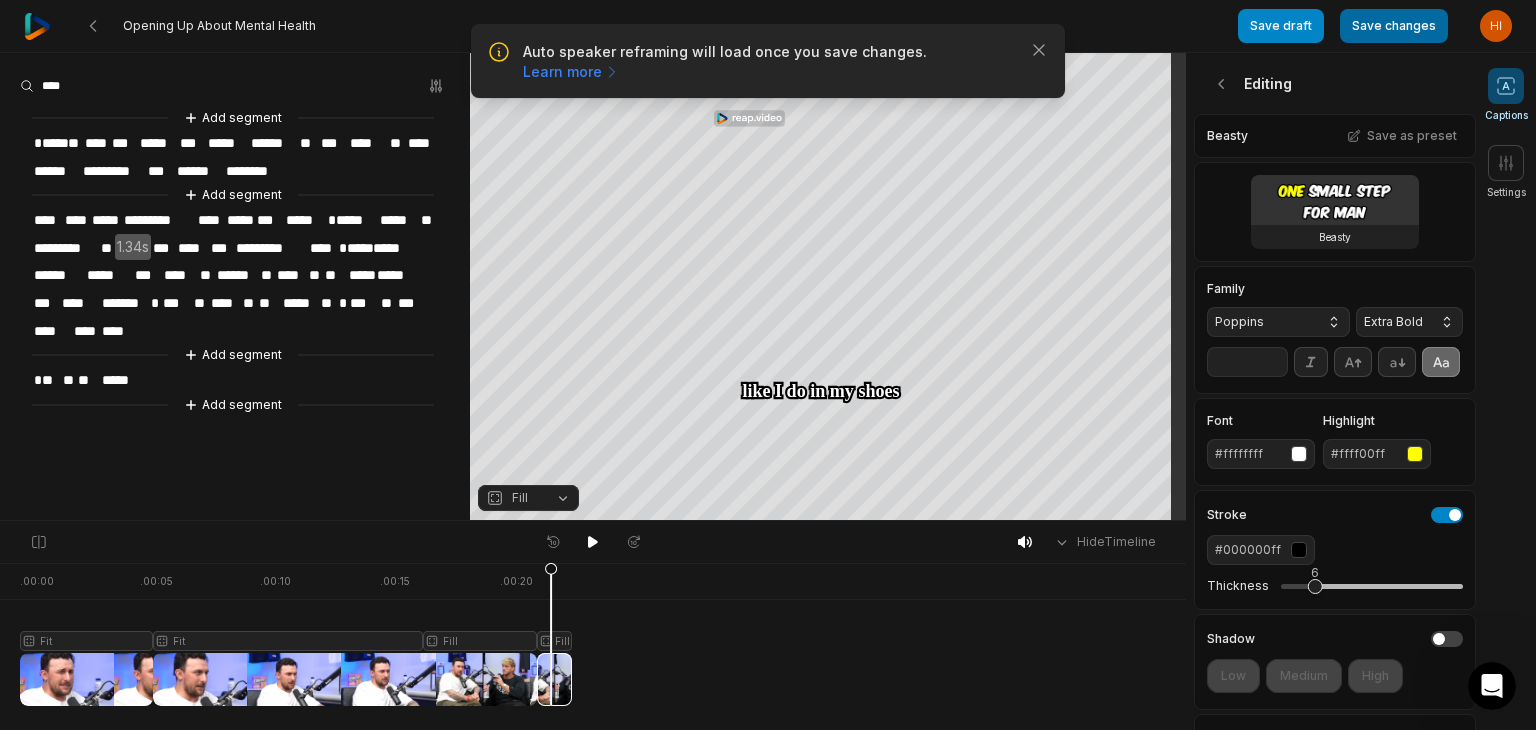 click on "Save changes" at bounding box center (1394, 26) 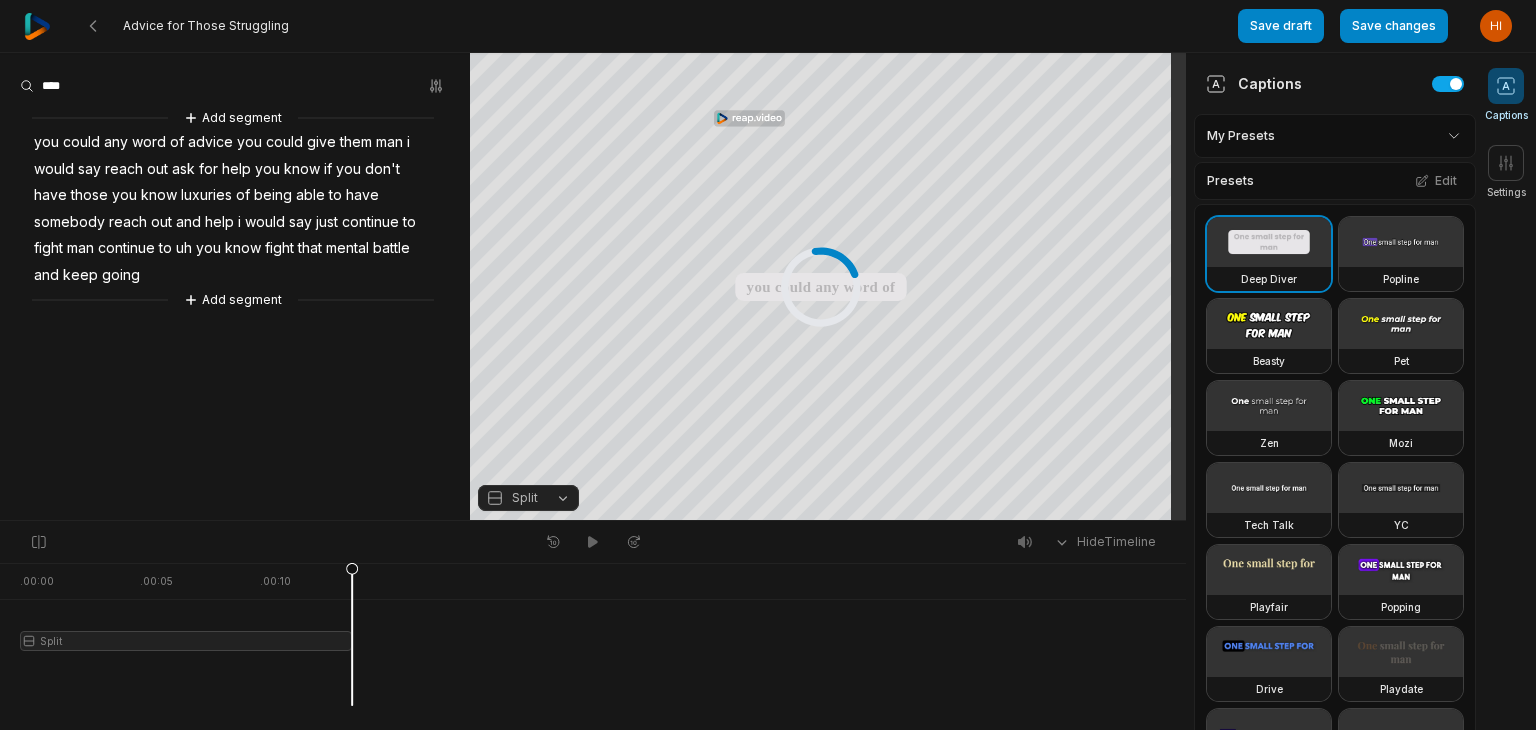 scroll, scrollTop: 0, scrollLeft: 0, axis: both 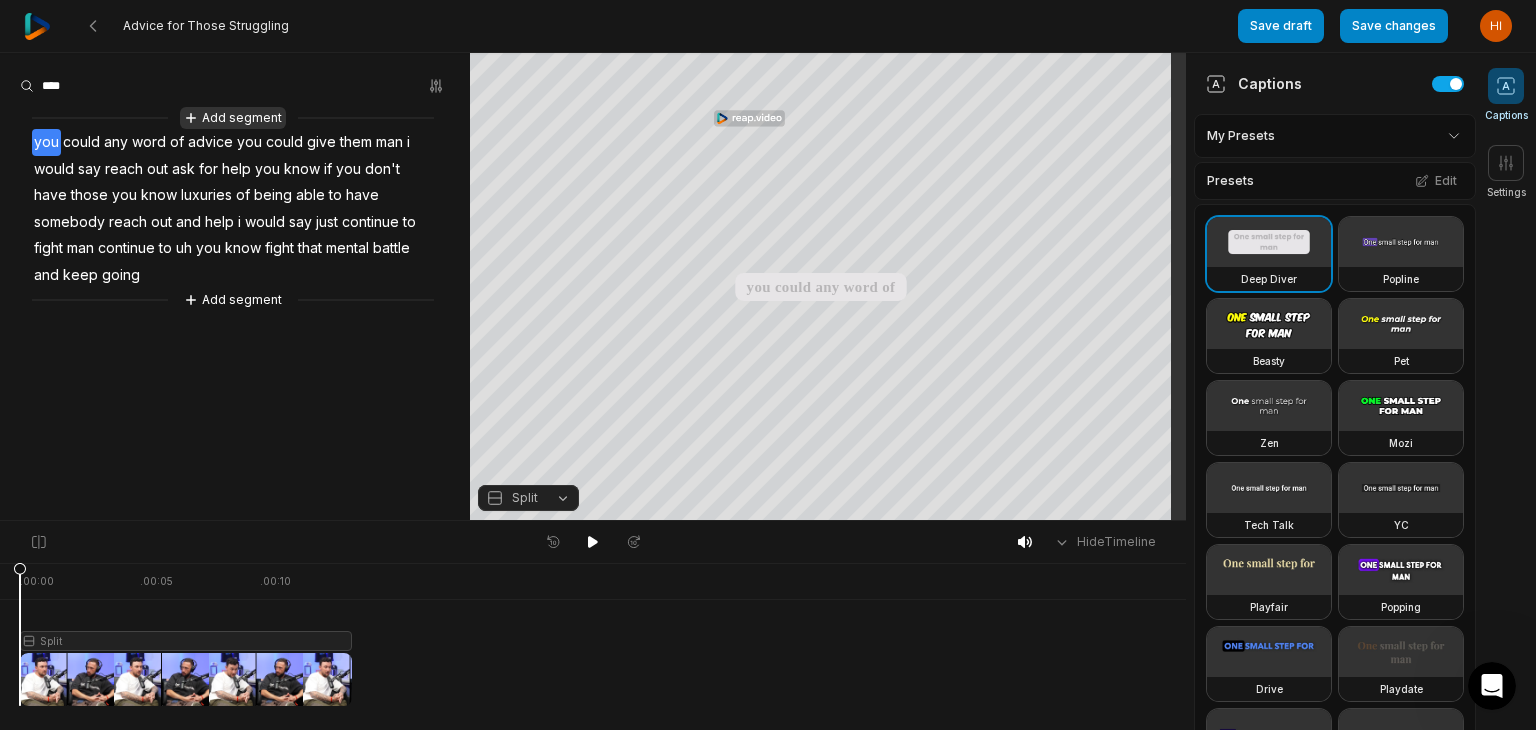 click on "Add segment" at bounding box center [233, 118] 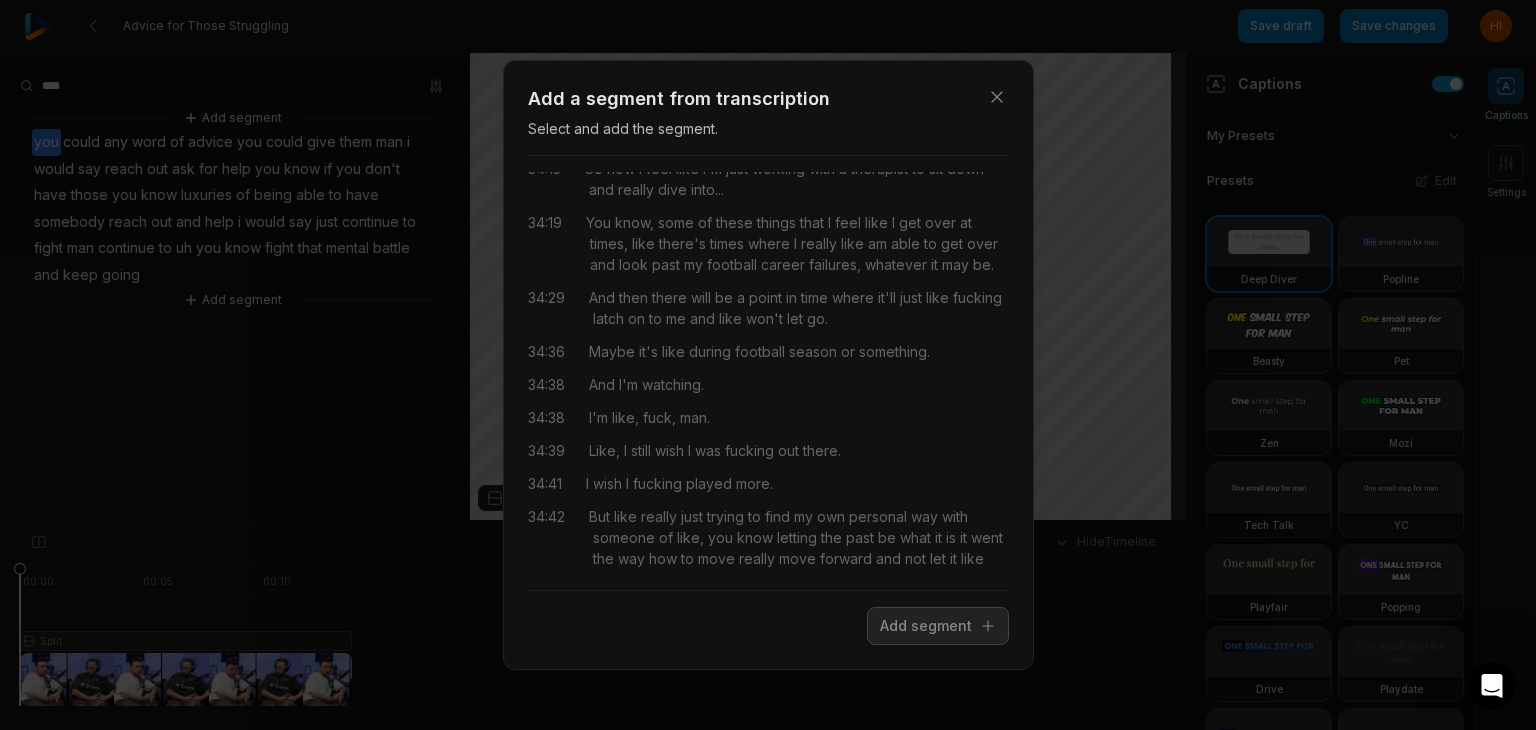scroll, scrollTop: 27029, scrollLeft: 0, axis: vertical 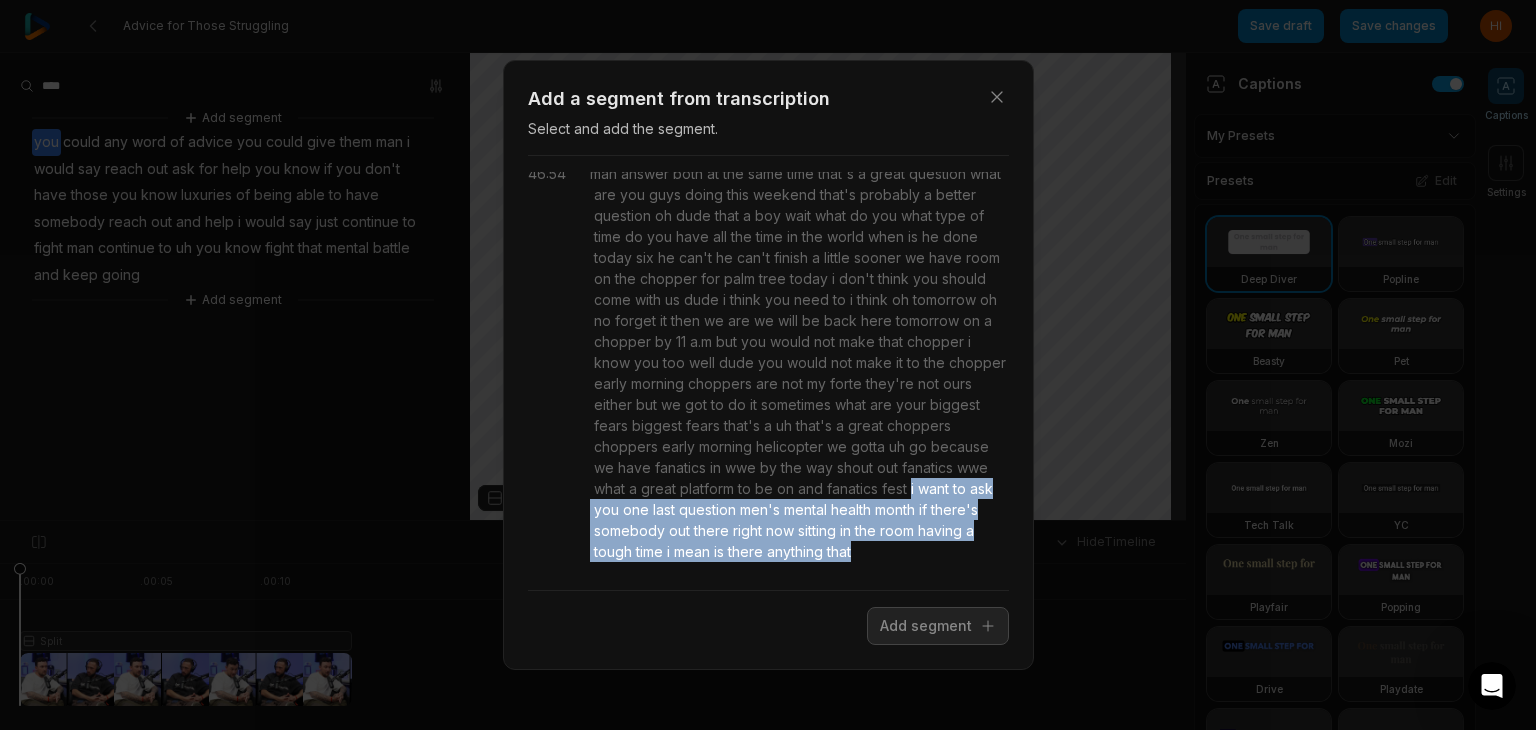 drag, startPoint x: 678, startPoint y: 486, endPoint x: 752, endPoint y: 555, distance: 101.17806 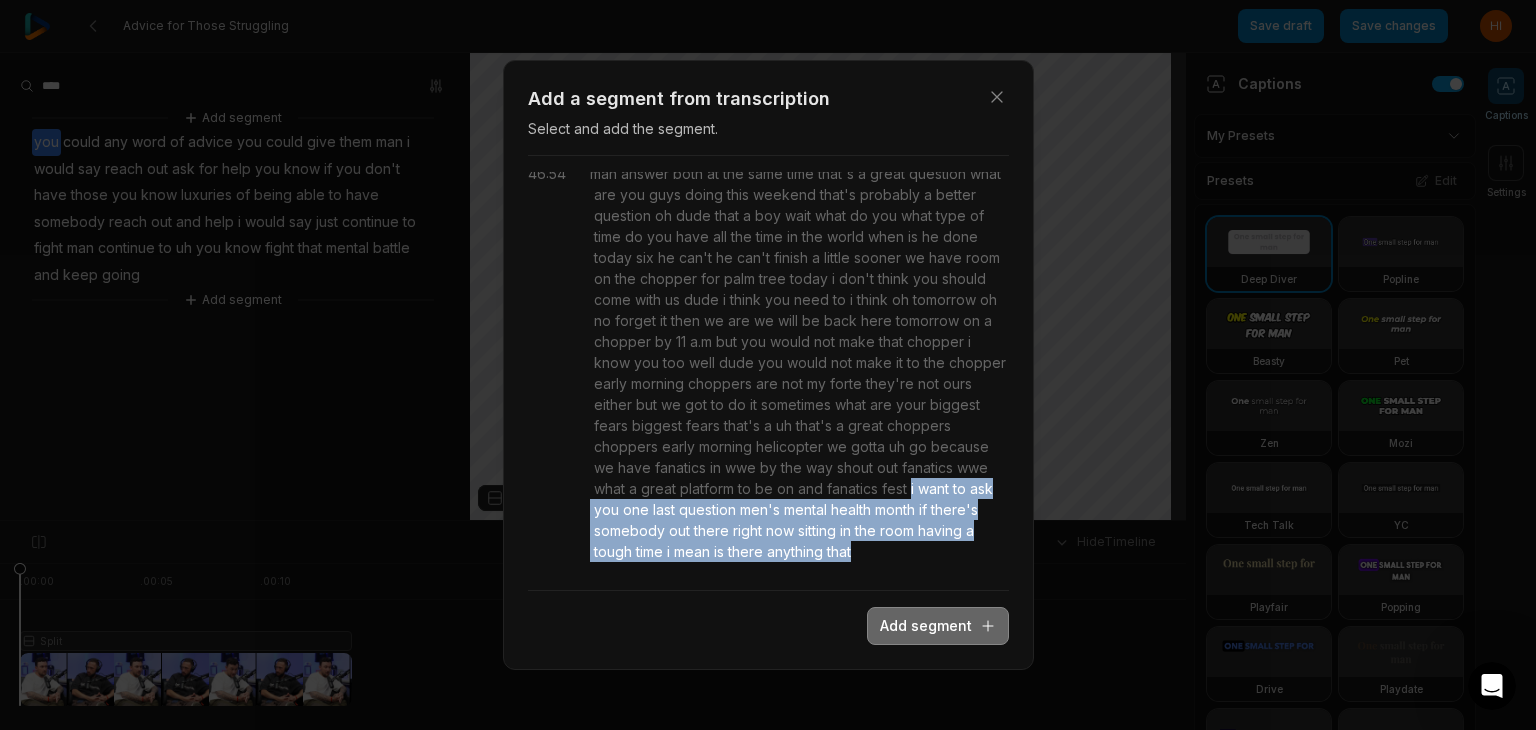 click on "Add segment" at bounding box center [938, 626] 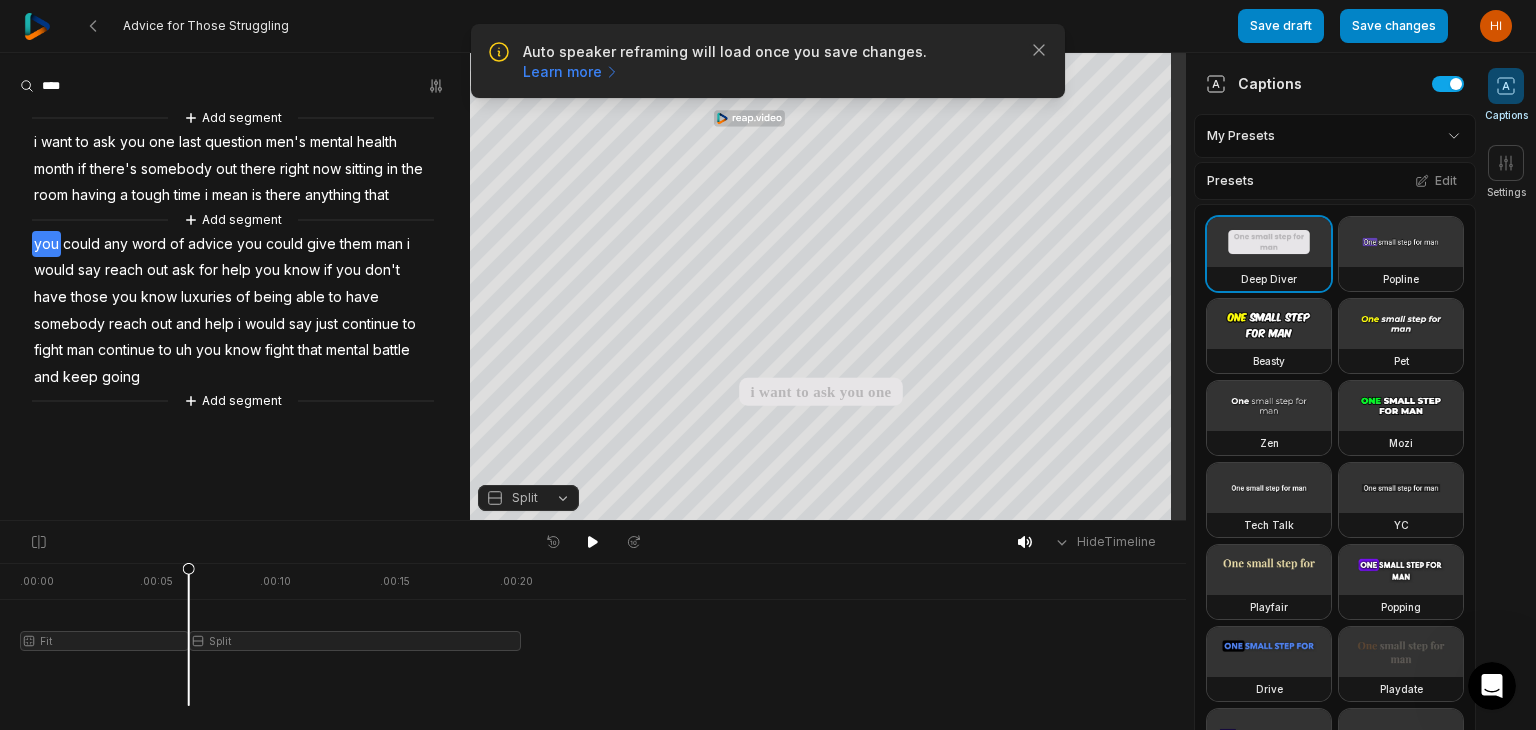 scroll, scrollTop: 0, scrollLeft: 0, axis: both 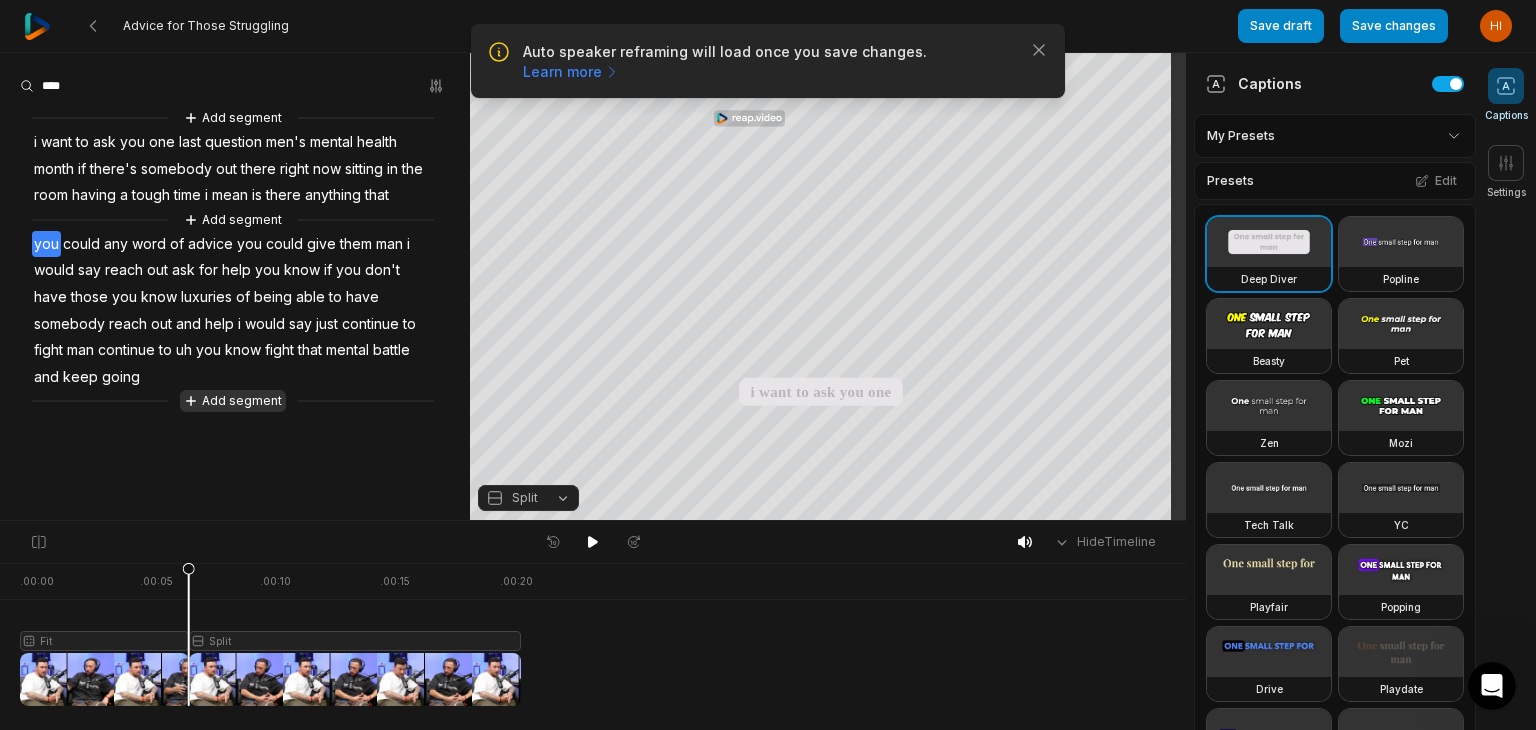 click on "Add segment" at bounding box center [233, 401] 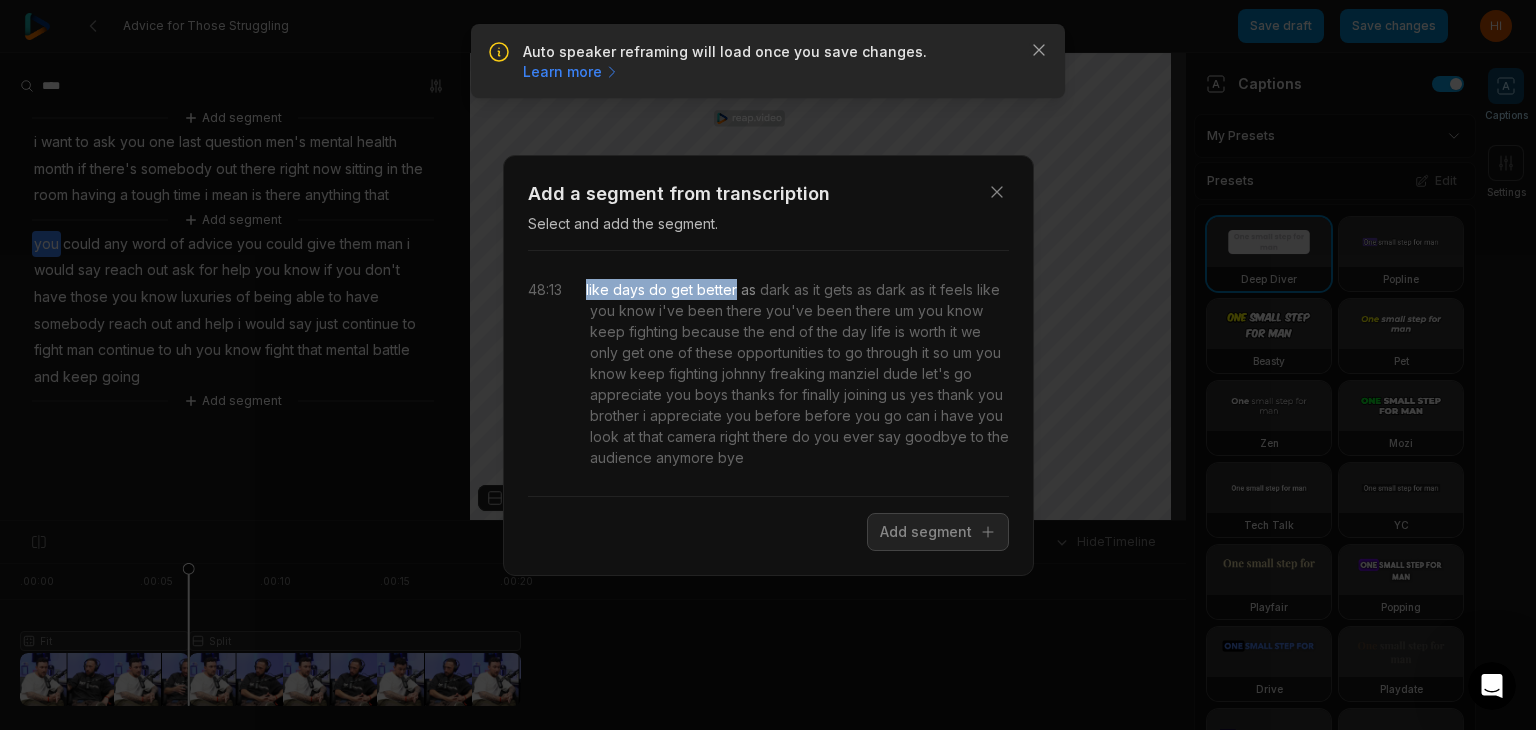 drag, startPoint x: 586, startPoint y: 287, endPoint x: 735, endPoint y: 285, distance: 149.01343 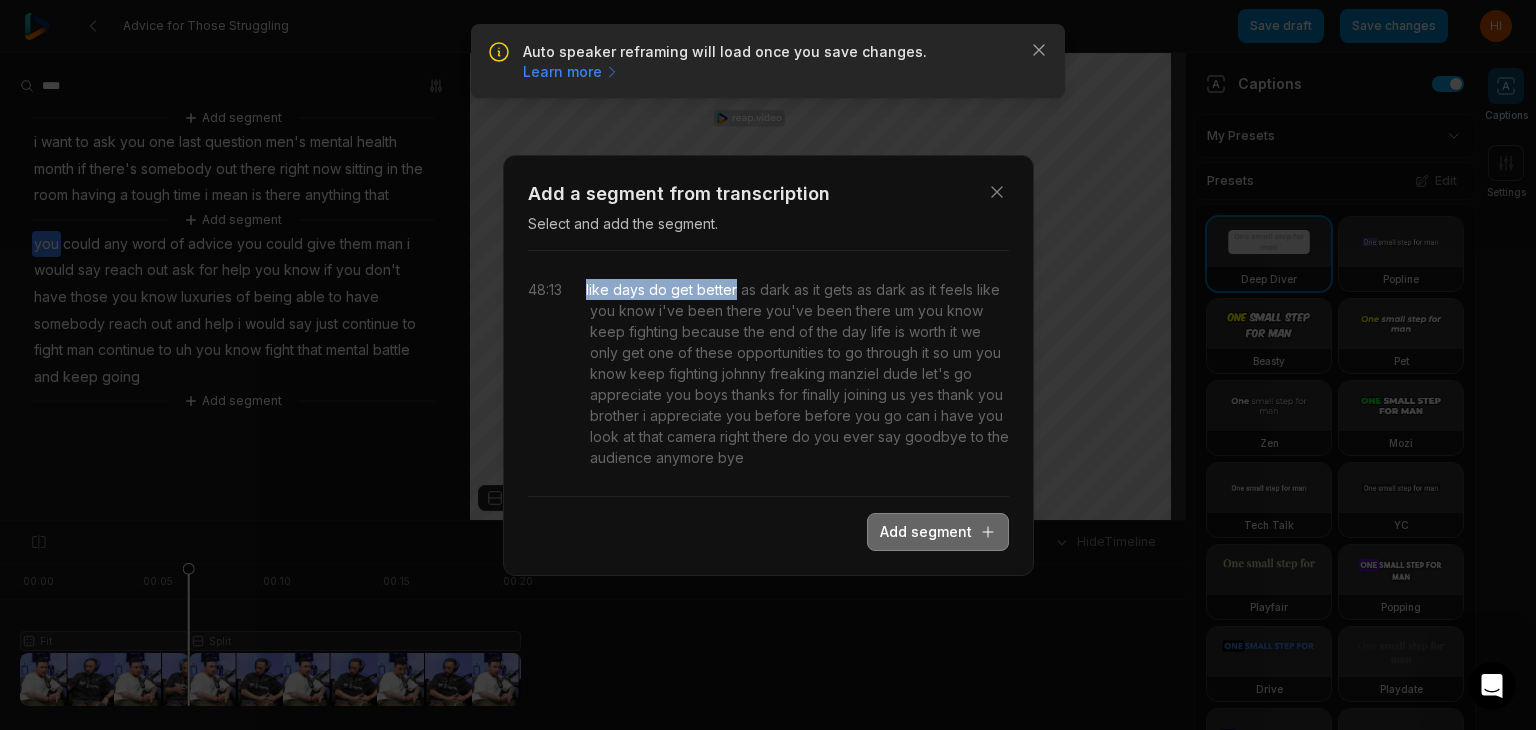 click on "Add segment" at bounding box center (938, 532) 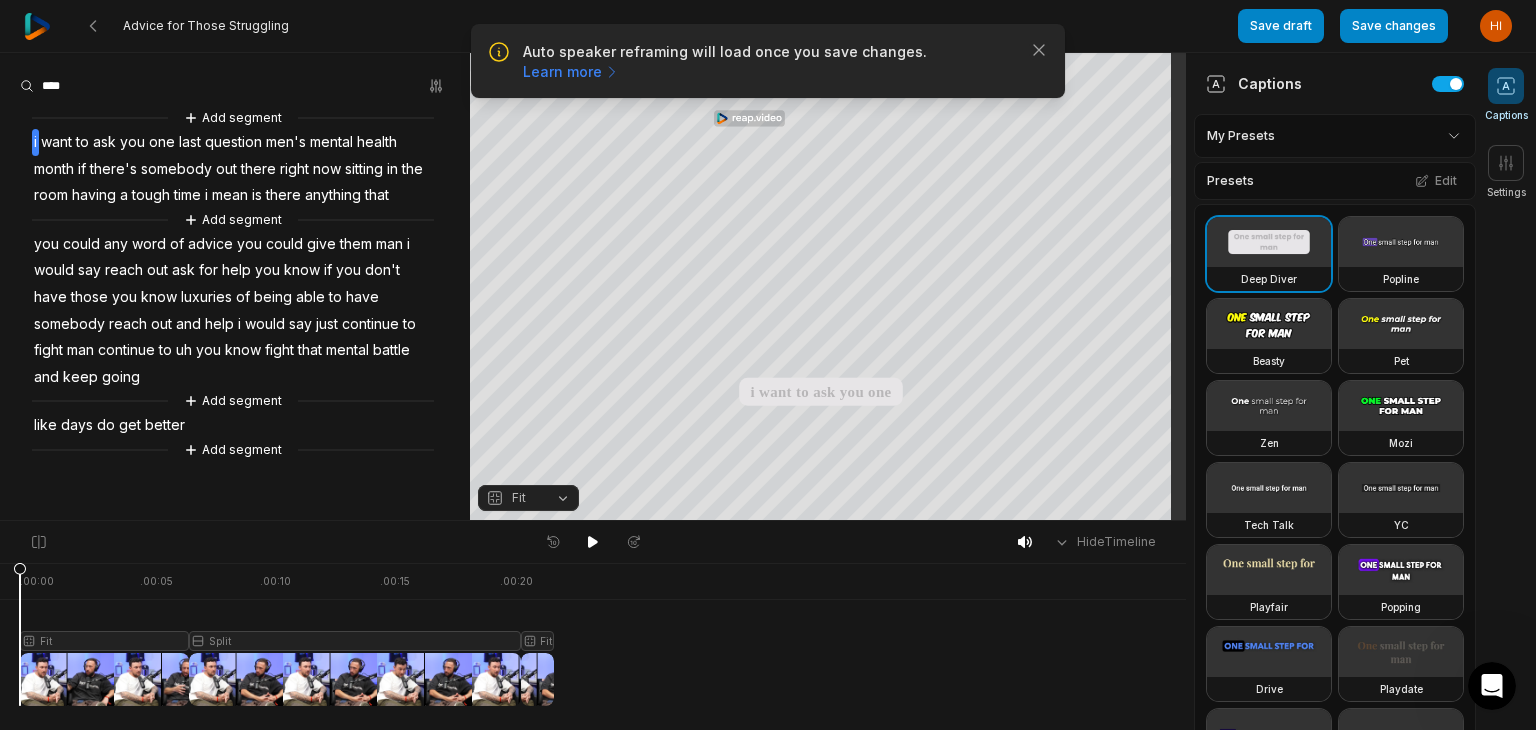 drag, startPoint x: 189, startPoint y: 567, endPoint x: 0, endPoint y: 574, distance: 189.12958 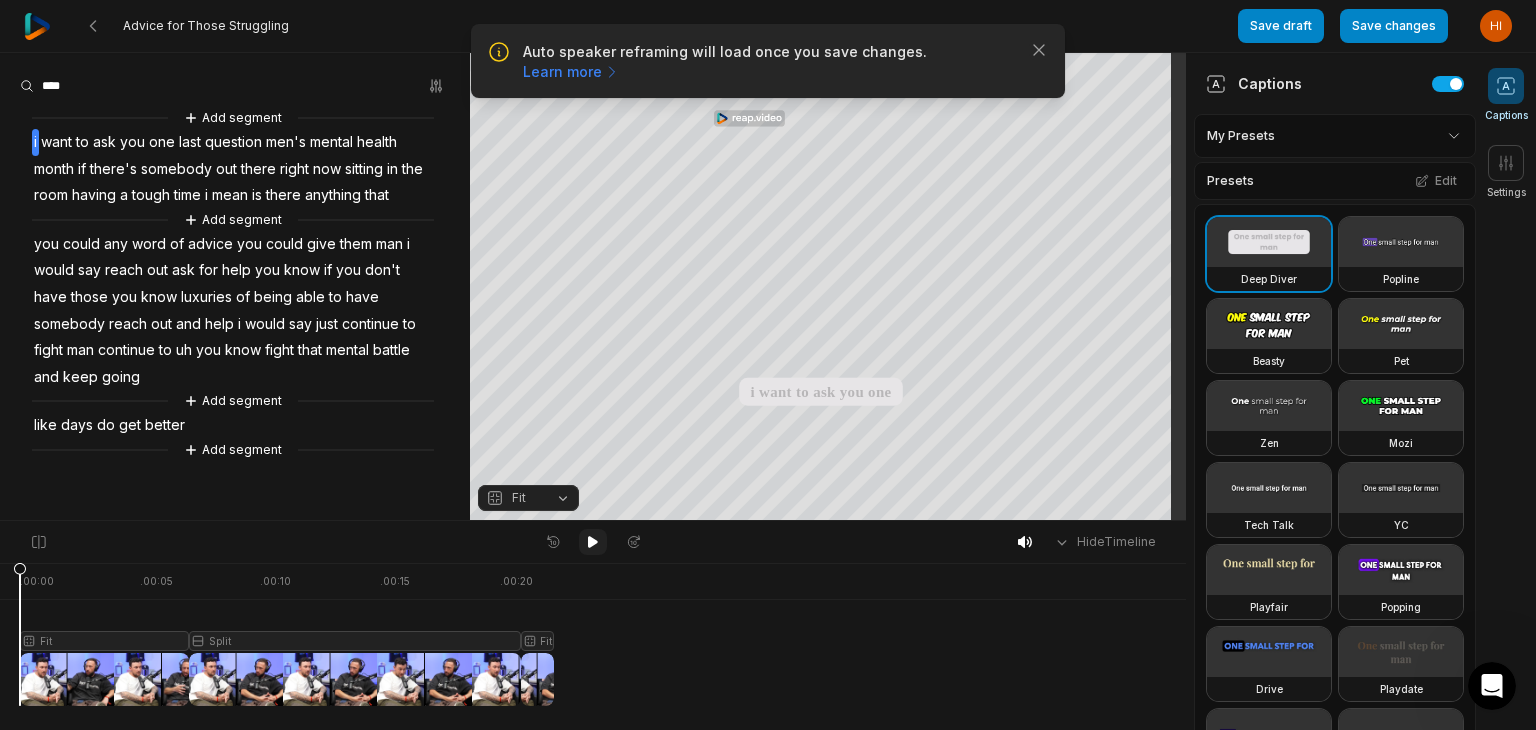click at bounding box center [593, 542] 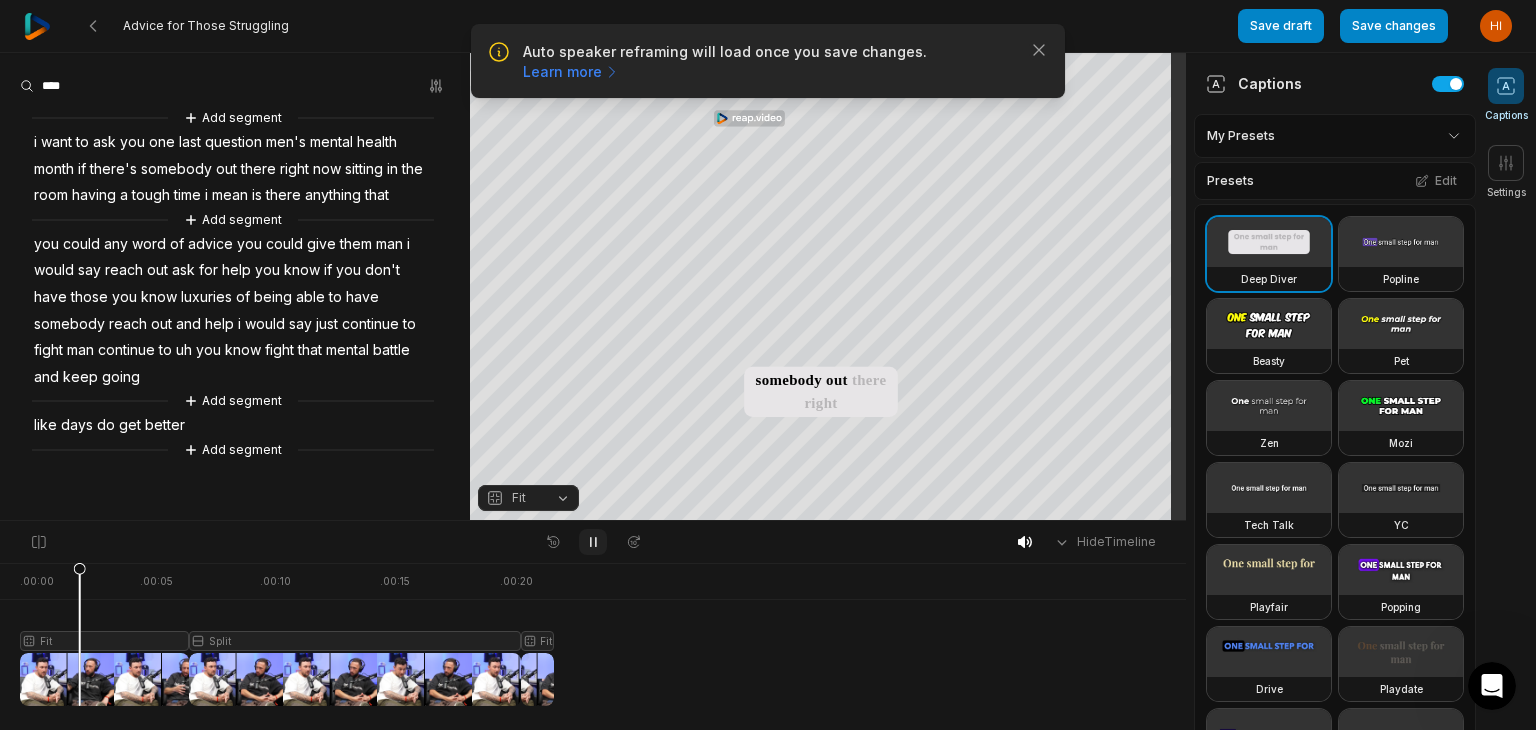 click at bounding box center [593, 542] 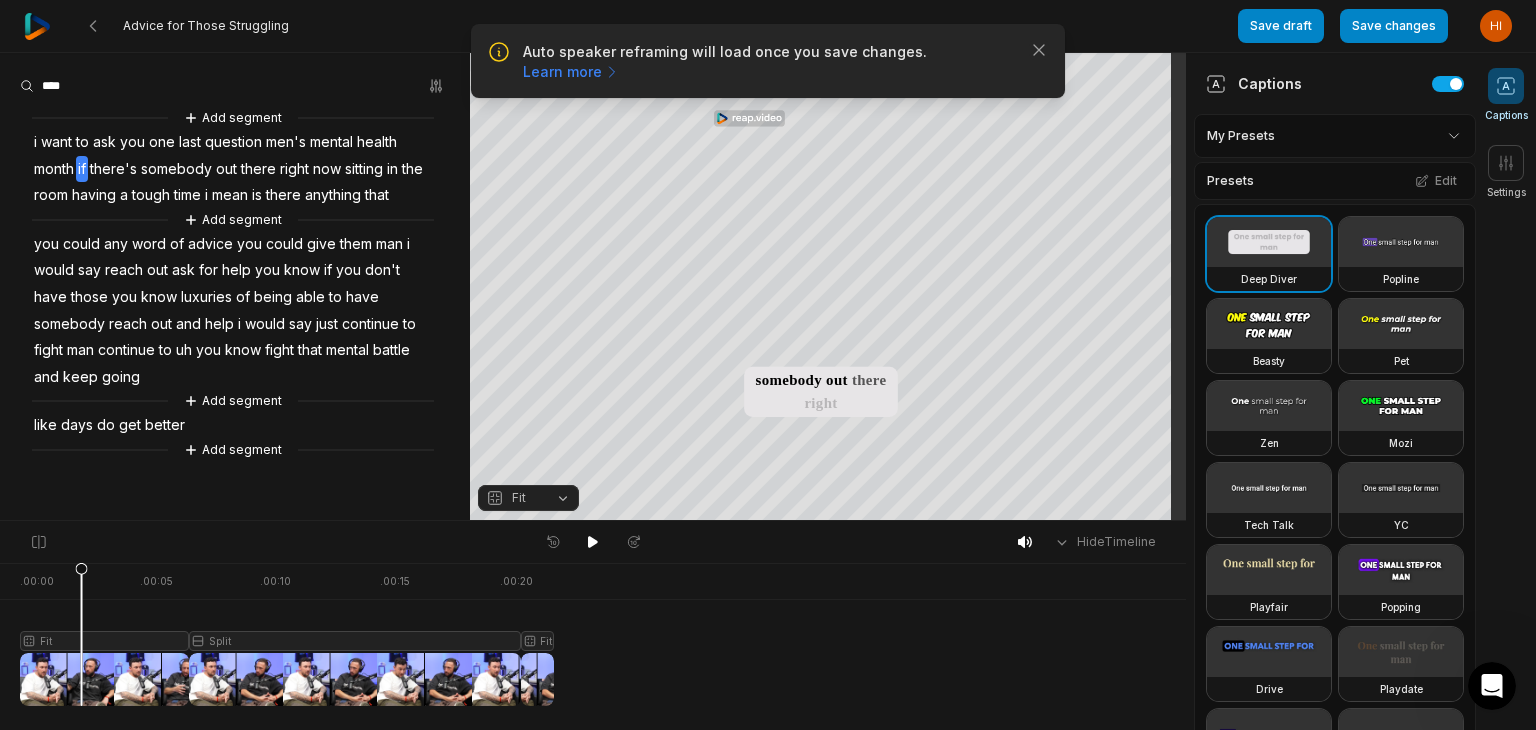 click at bounding box center [287, 634] 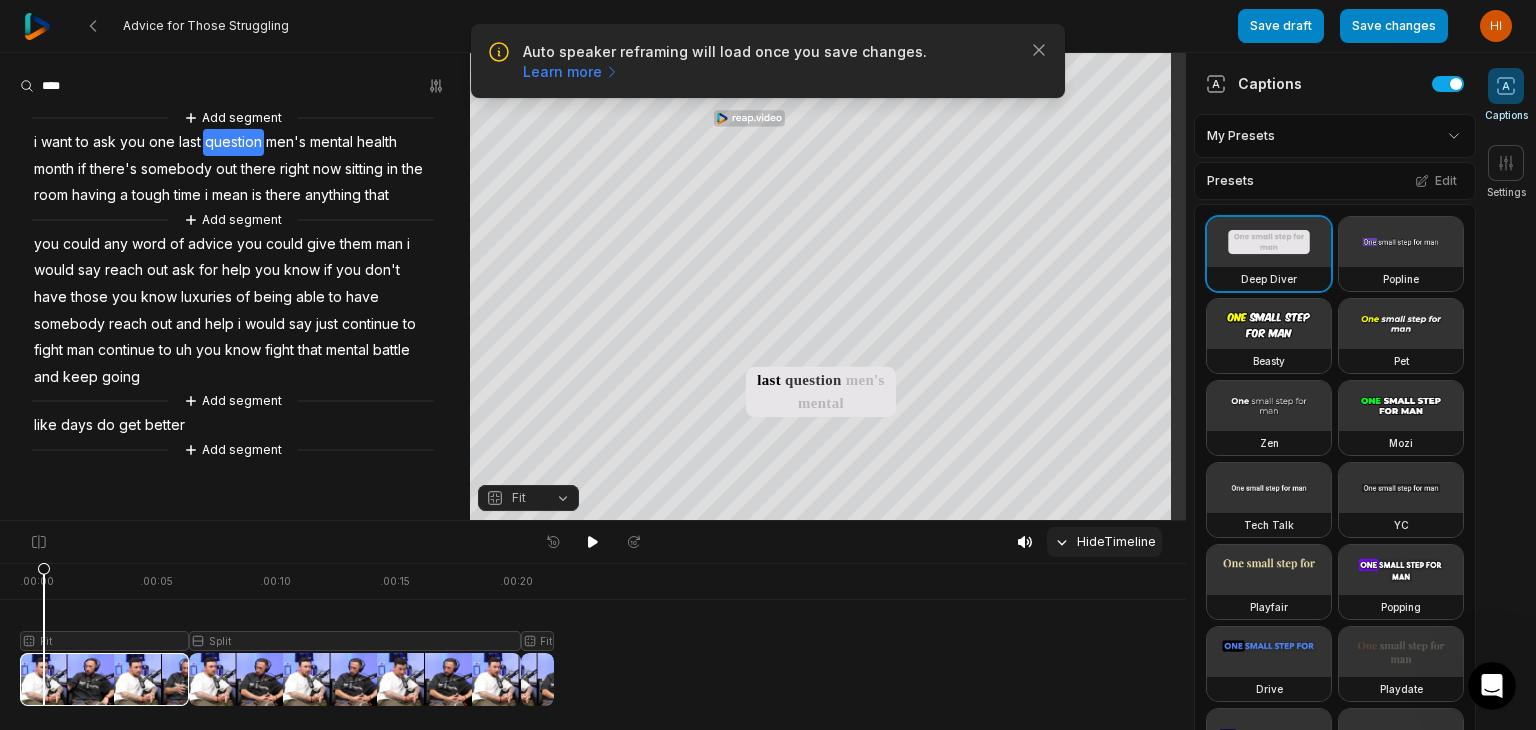 click on "Hide  Timeline" at bounding box center [1104, 542] 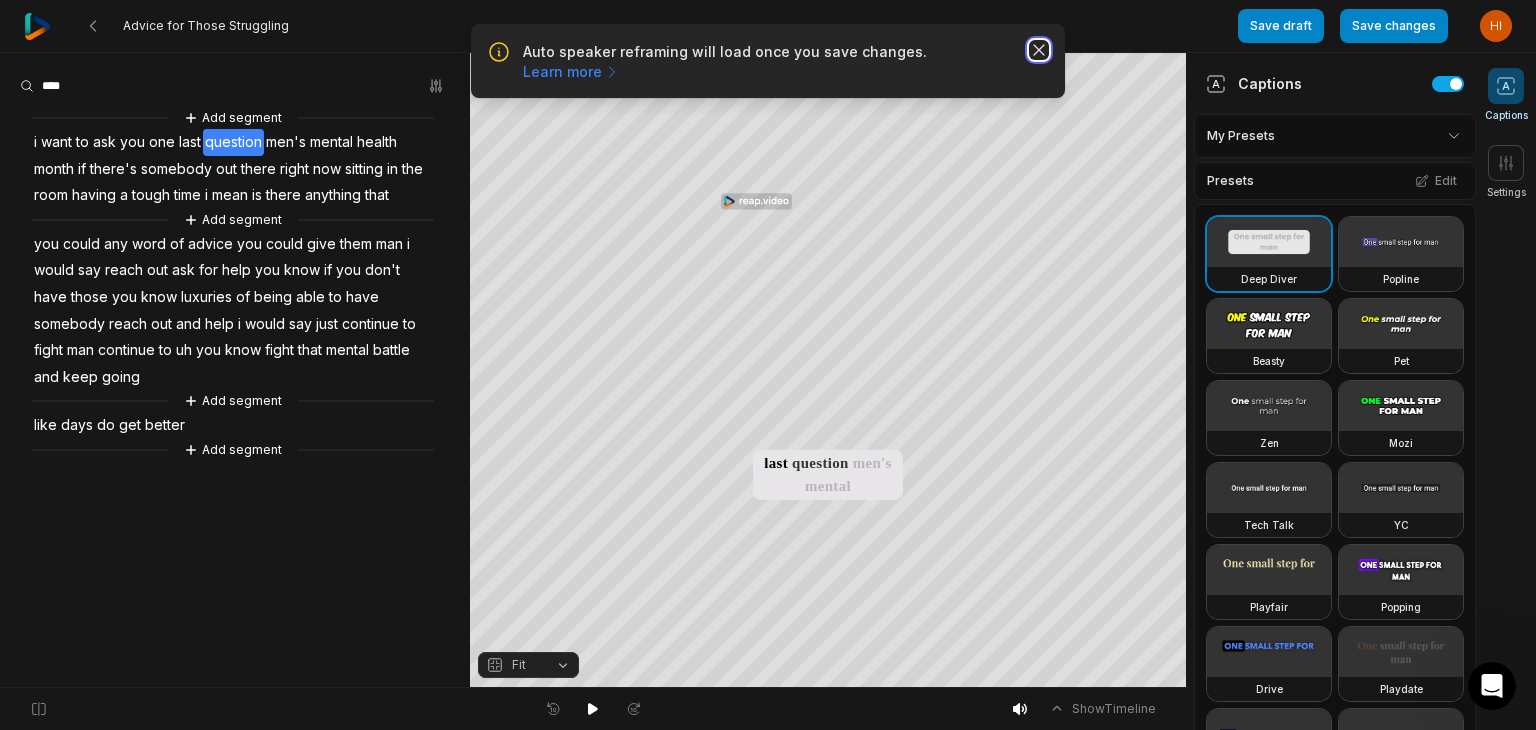 click 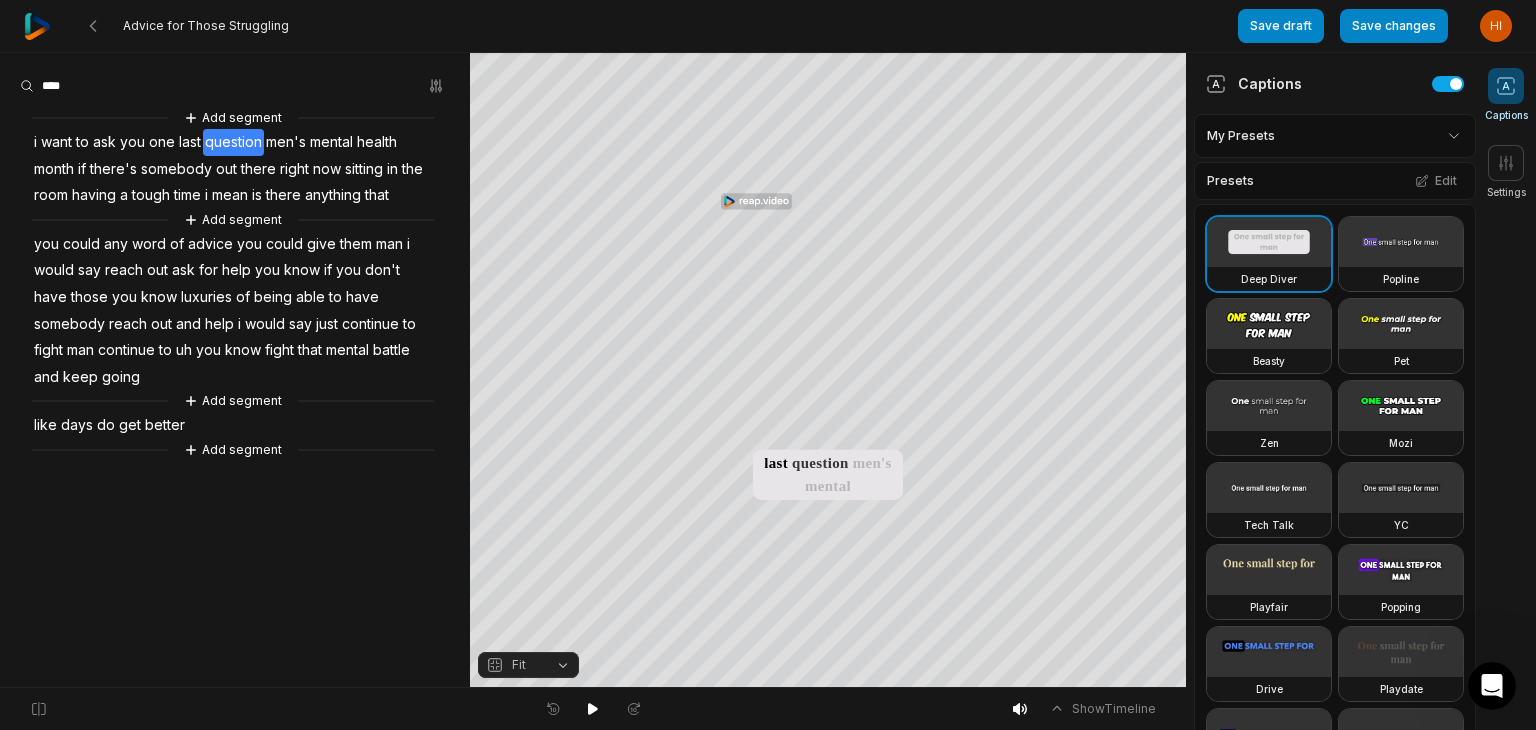 click 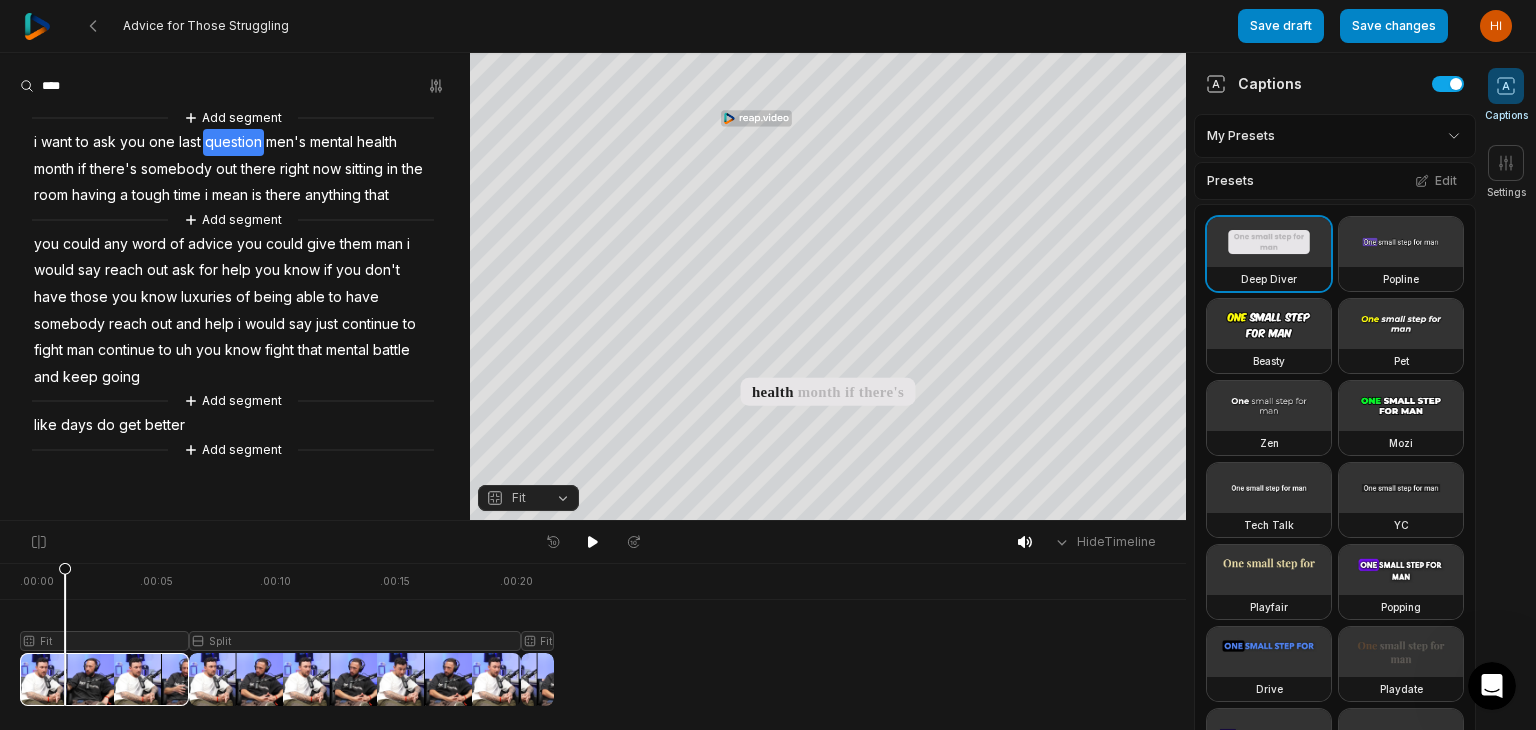 click at bounding box center [287, 634] 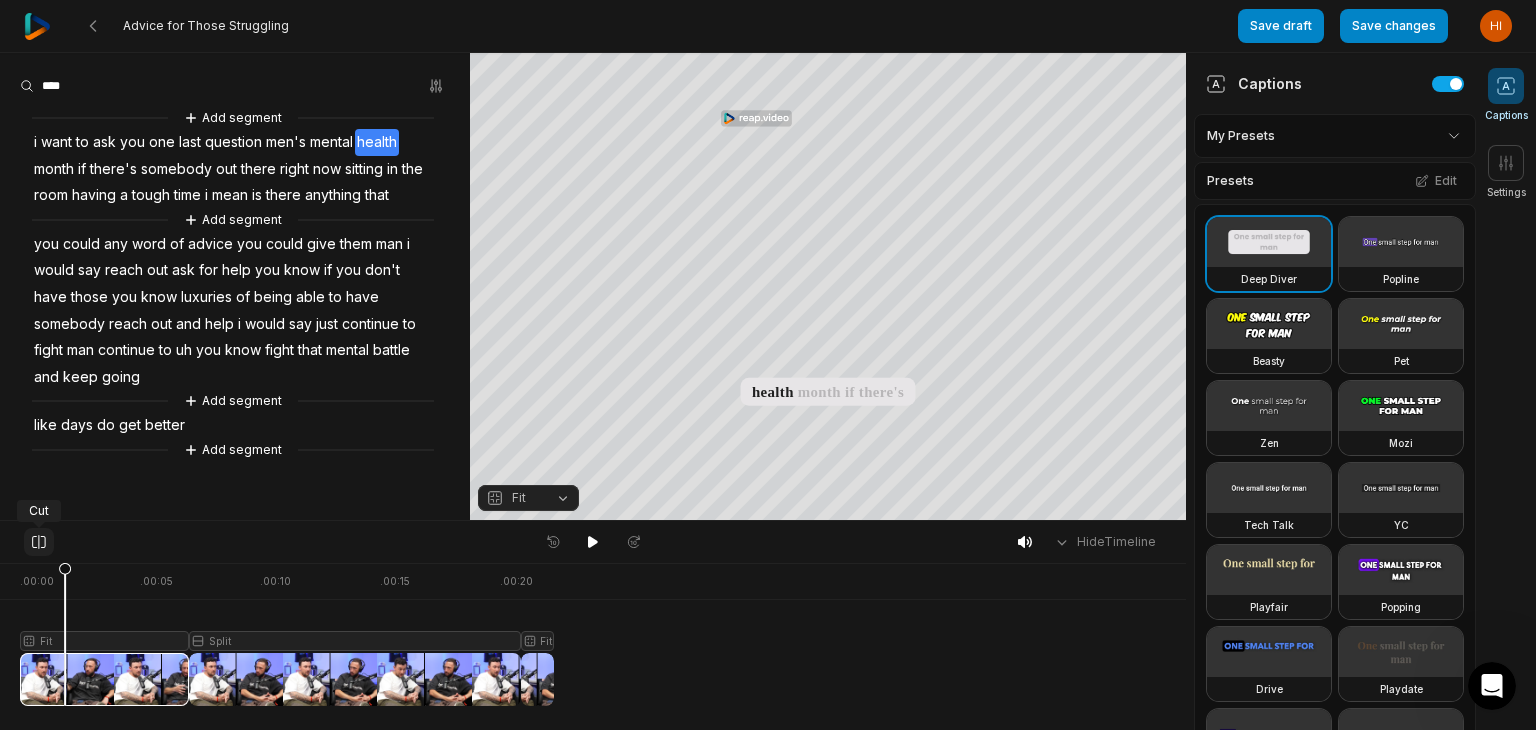 click 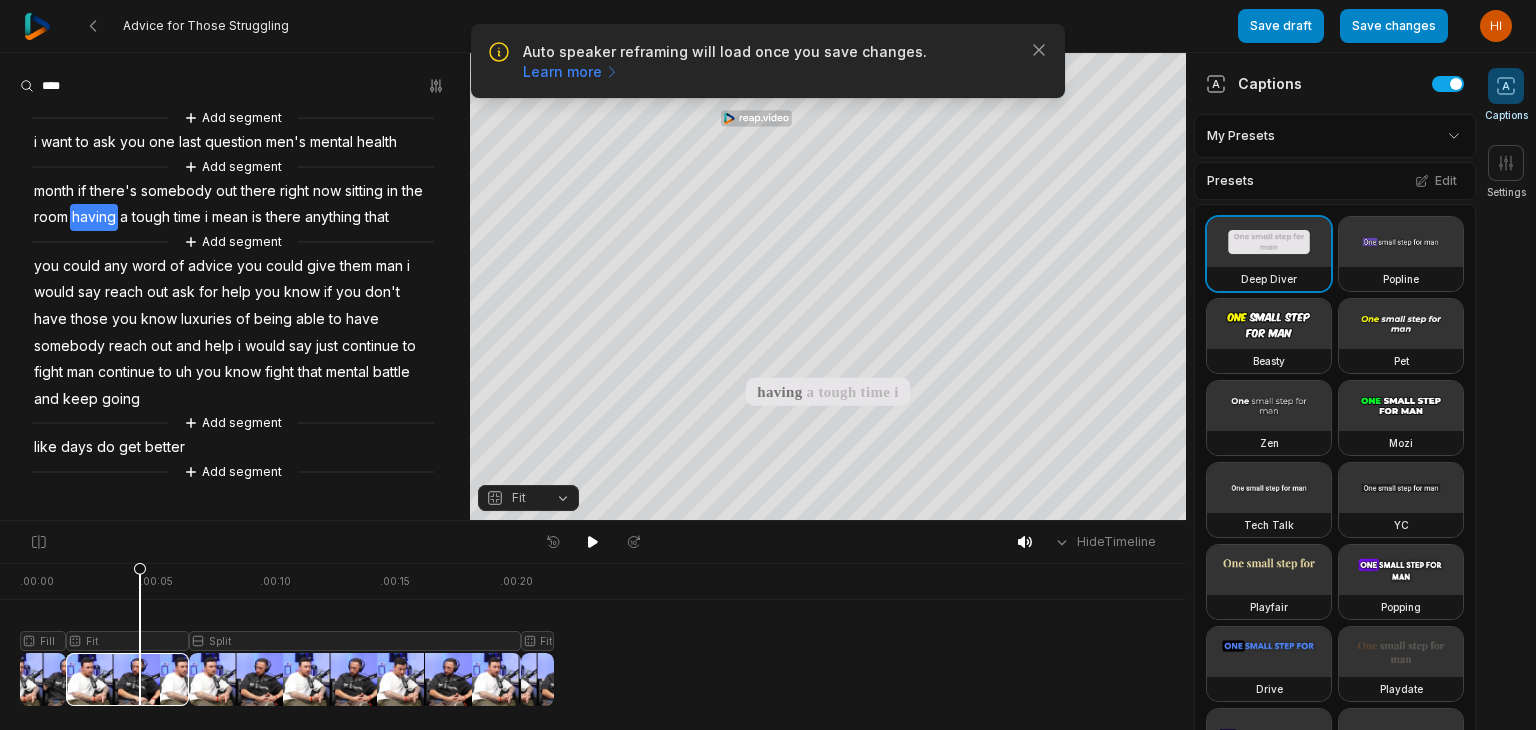 scroll, scrollTop: 0, scrollLeft: 0, axis: both 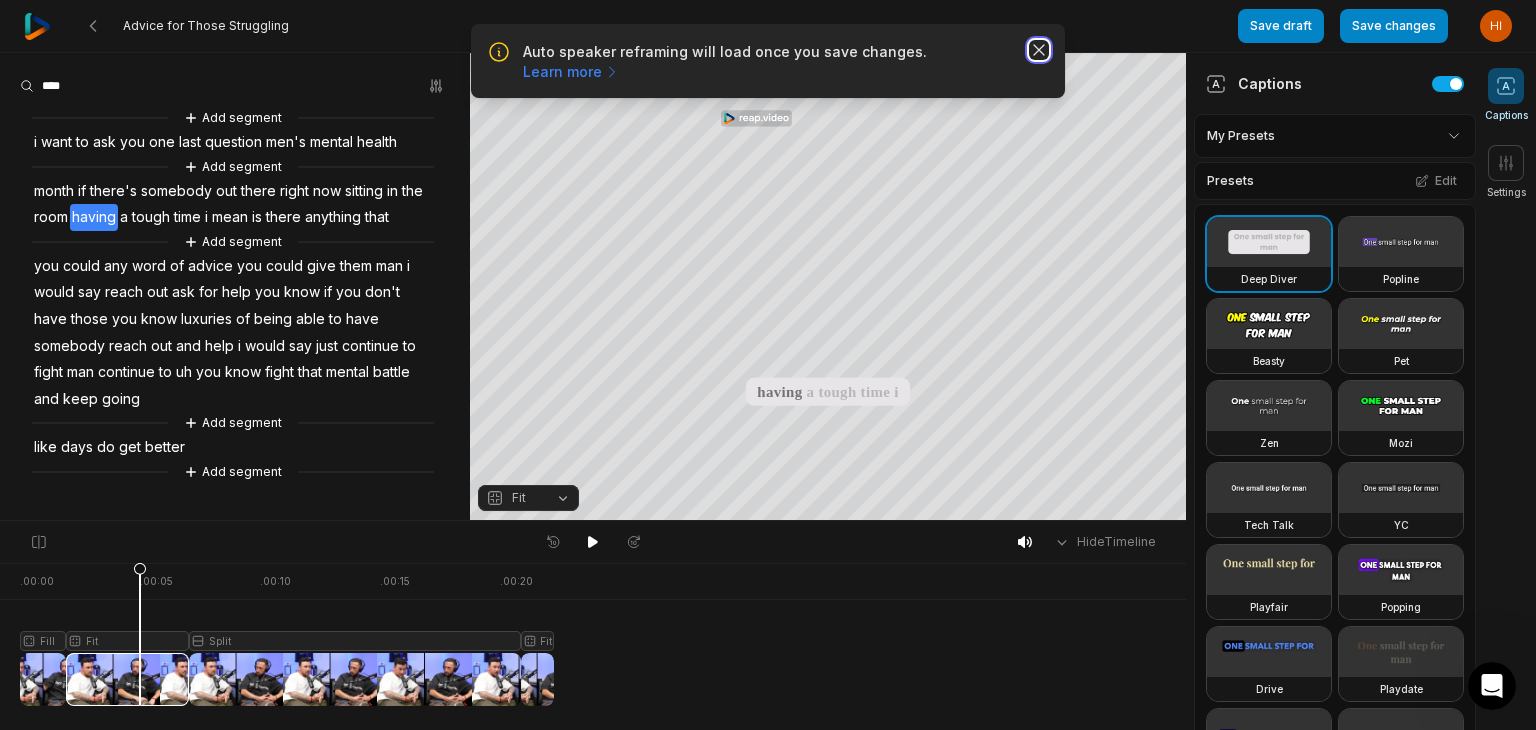 click 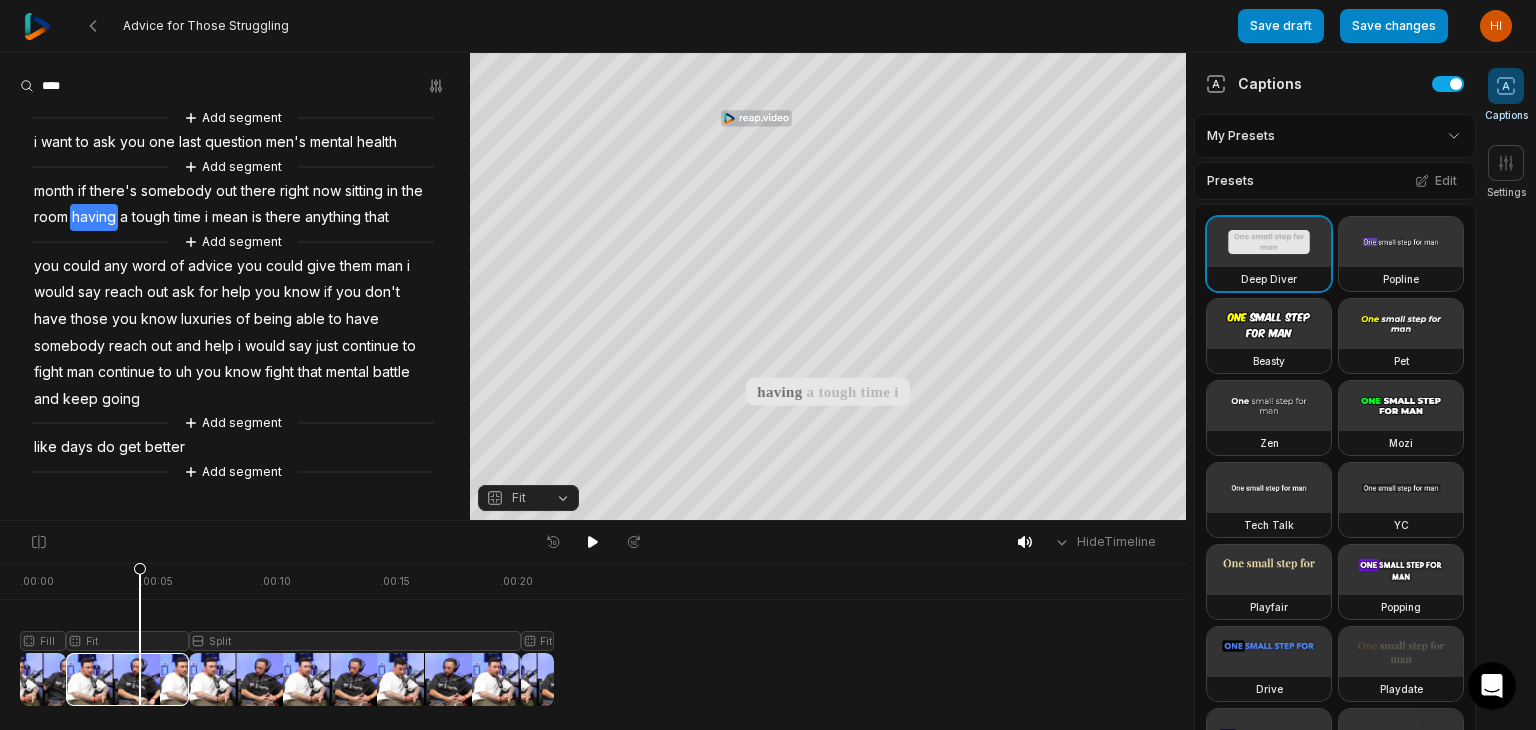 click at bounding box center (287, 634) 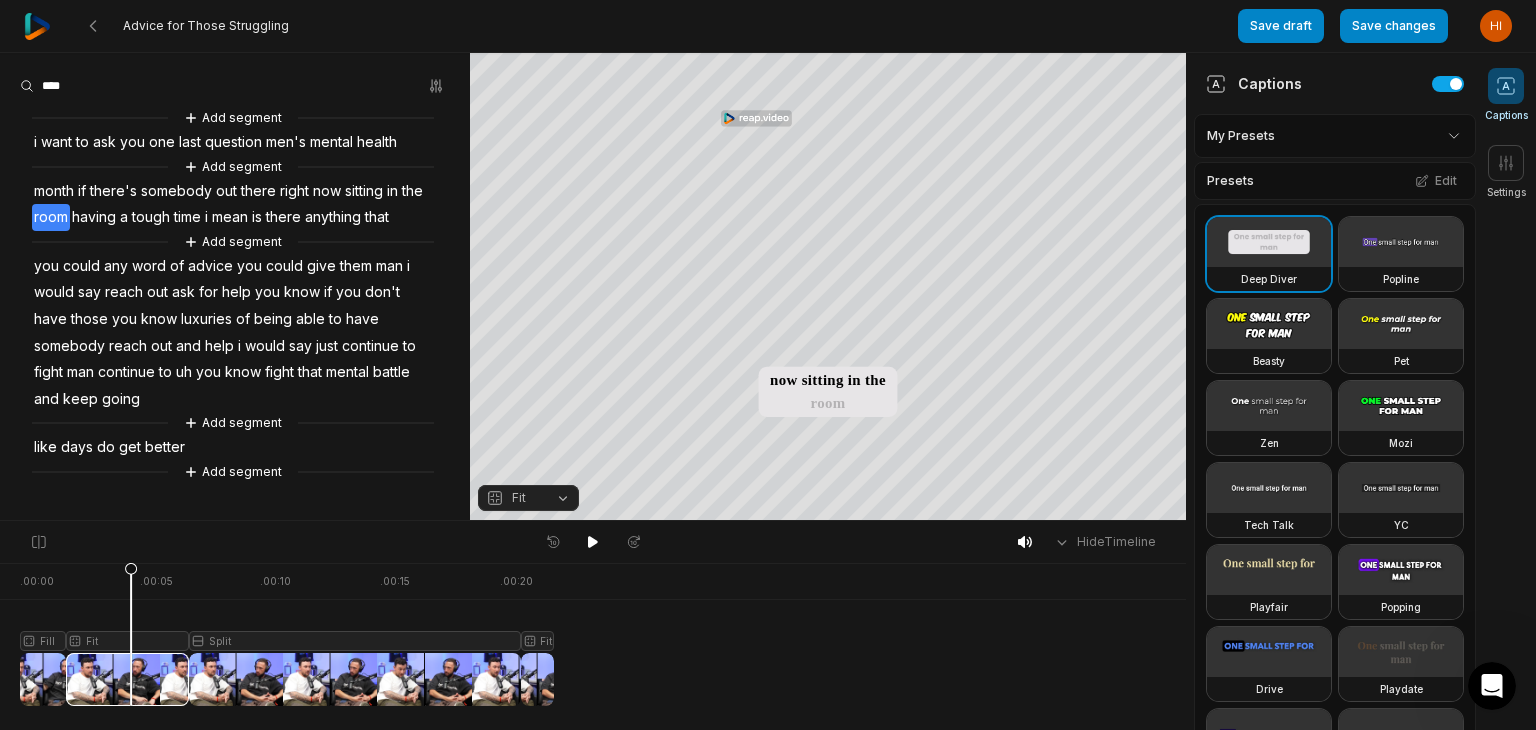 click at bounding box center (287, 634) 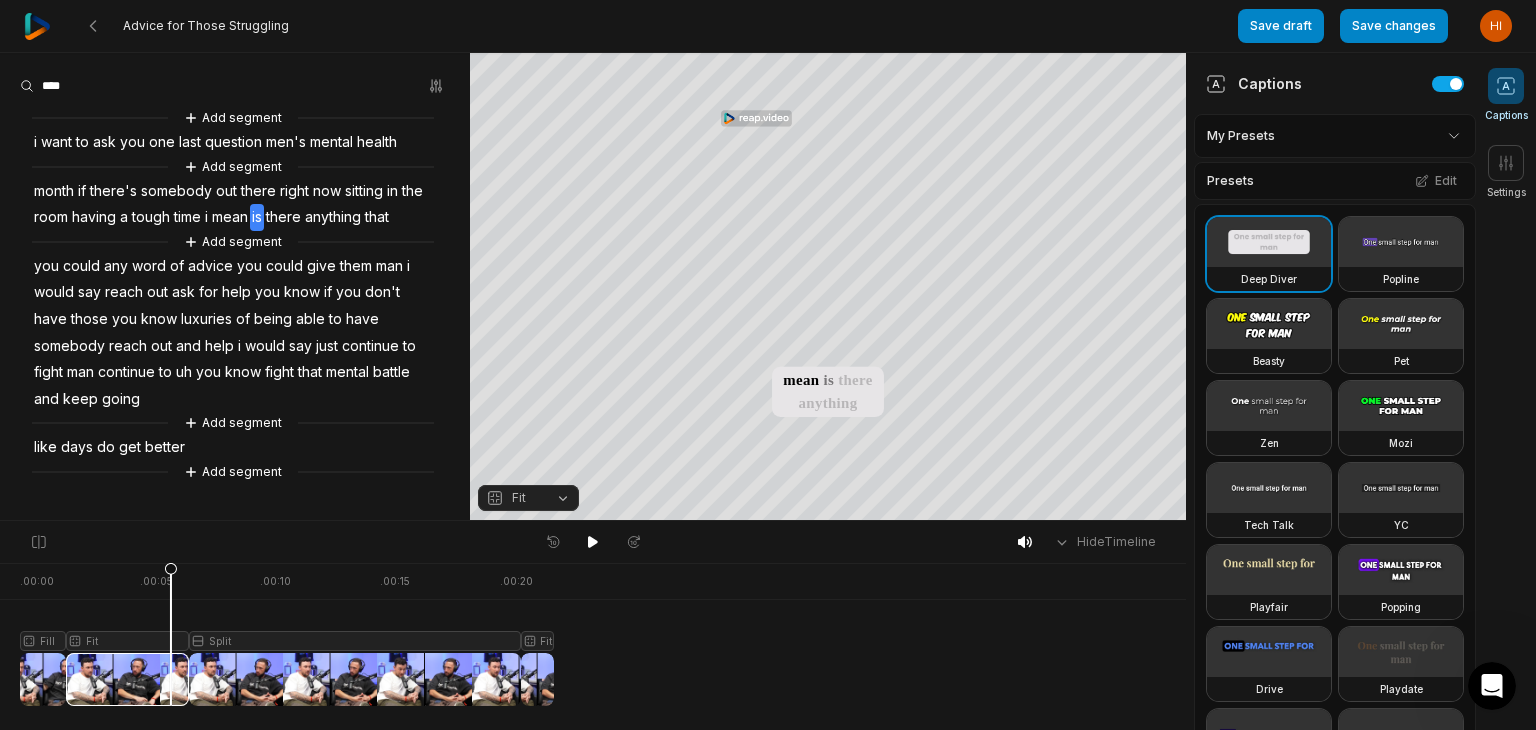 click at bounding box center [287, 634] 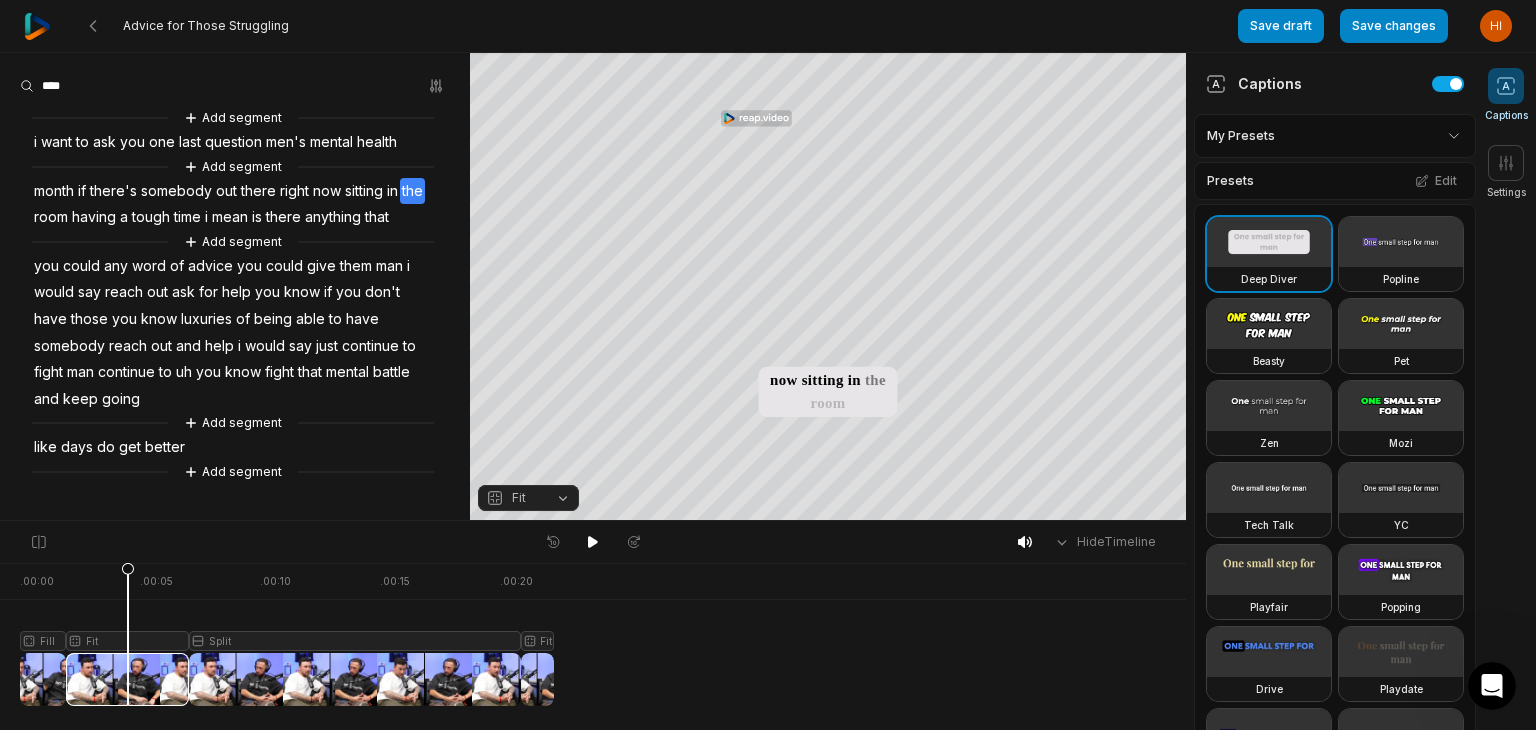 click on "Fit" at bounding box center (528, 498) 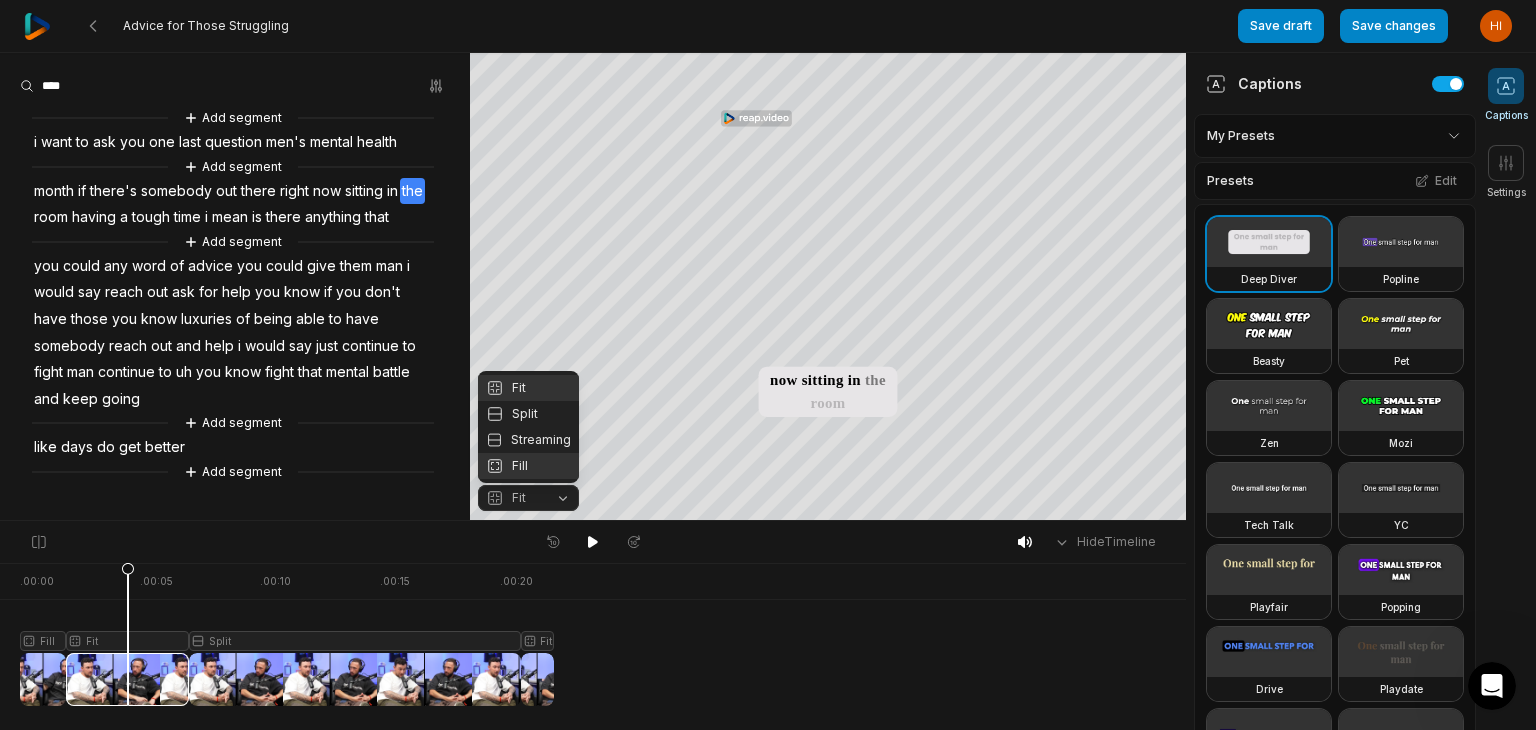 click on "Fill" at bounding box center (528, 466) 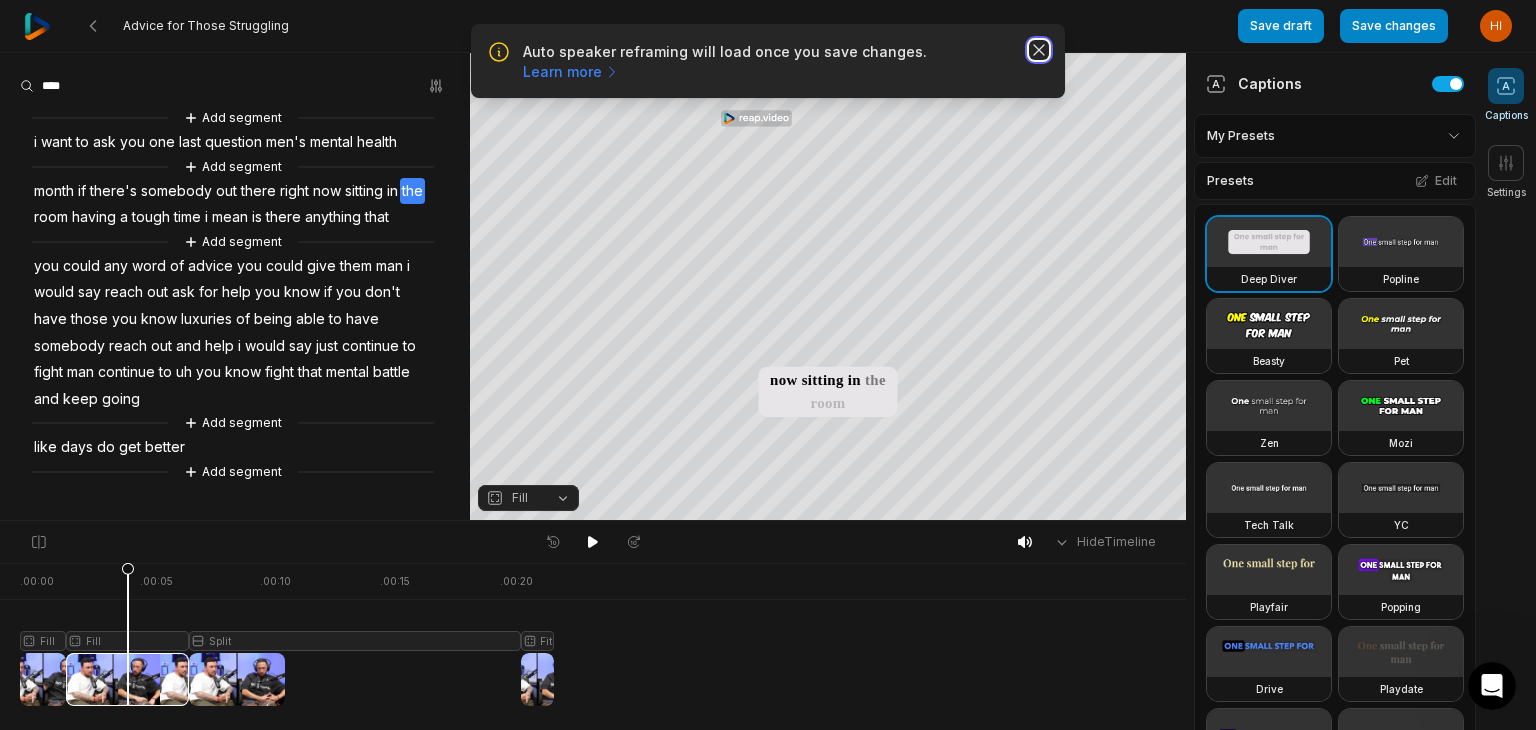 click 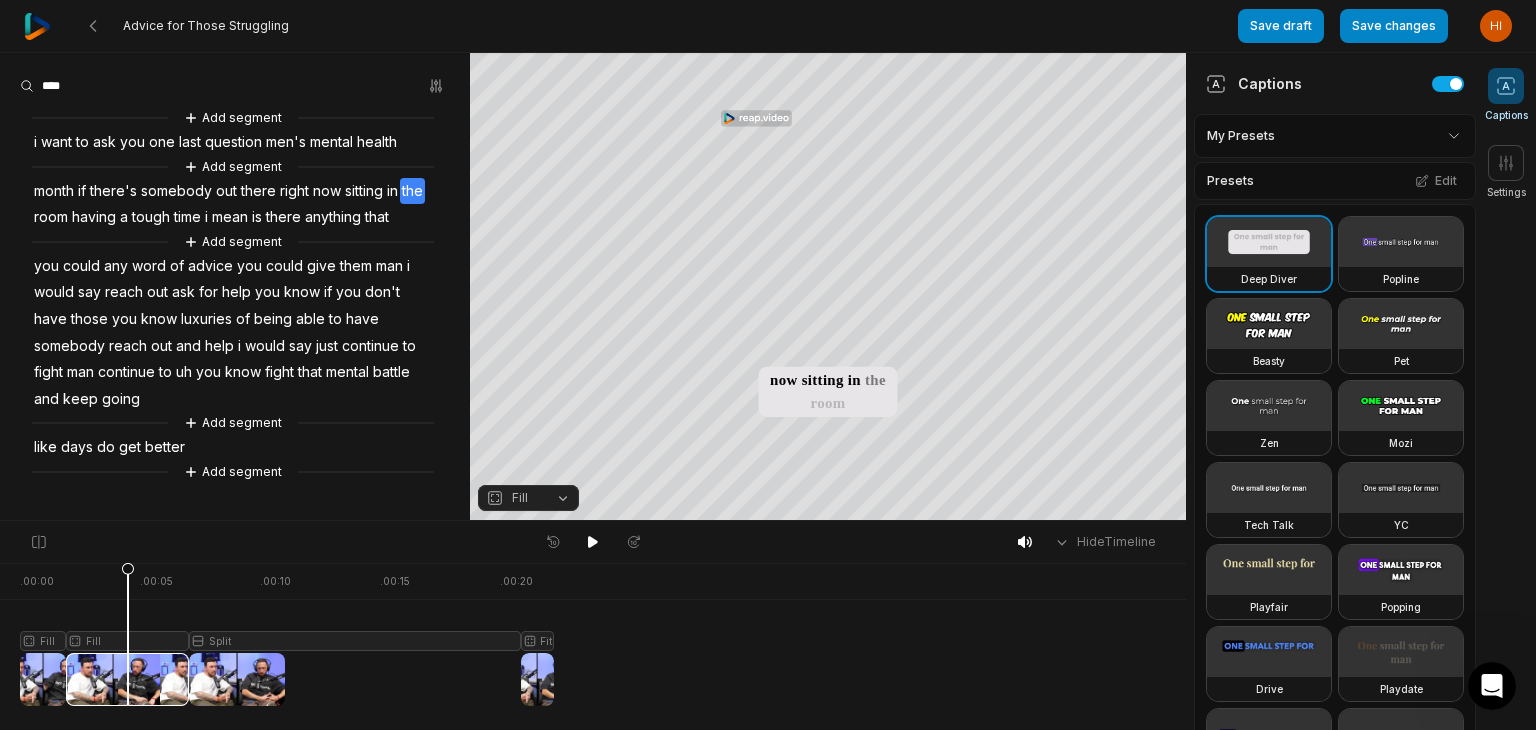 click at bounding box center [287, 634] 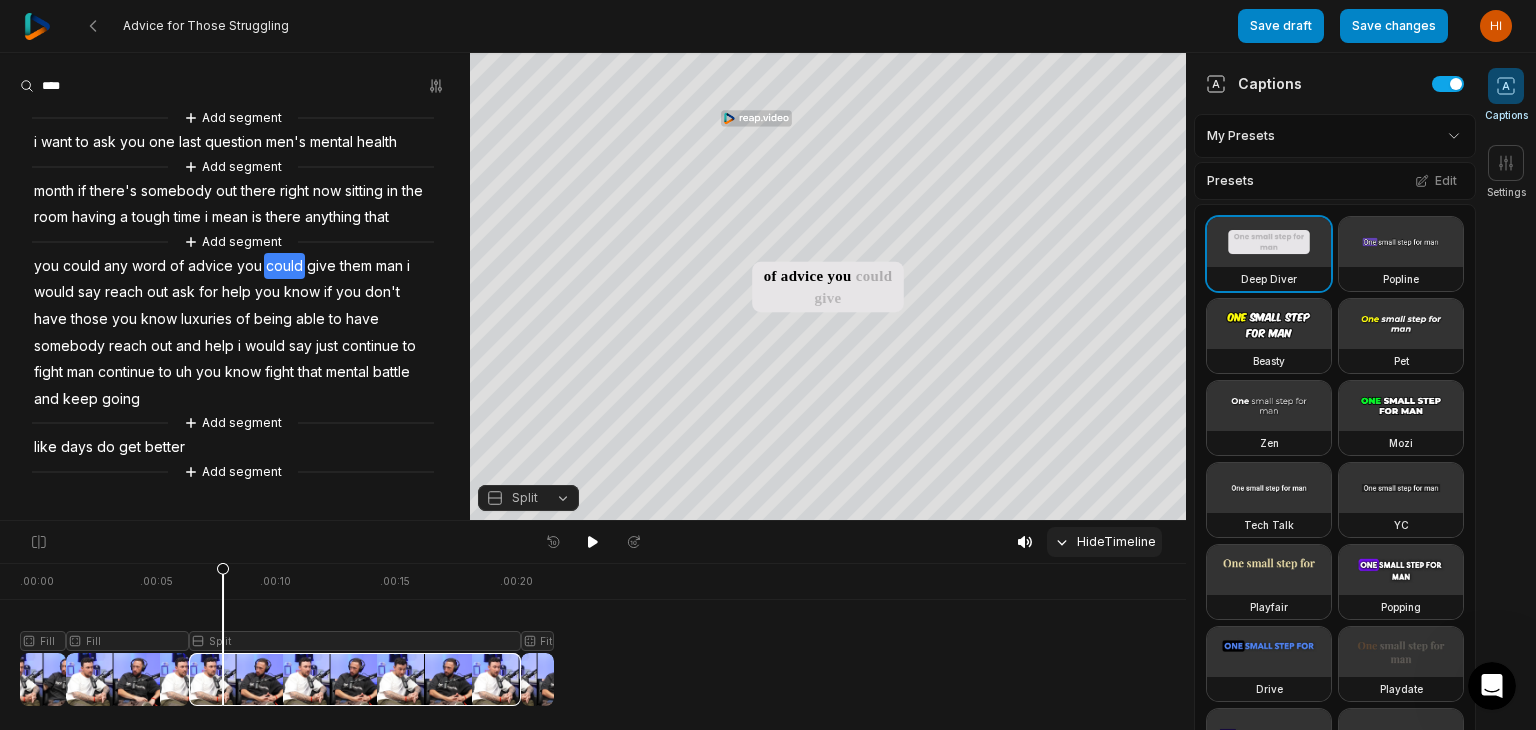 click on "Hide  Timeline" at bounding box center [1104, 542] 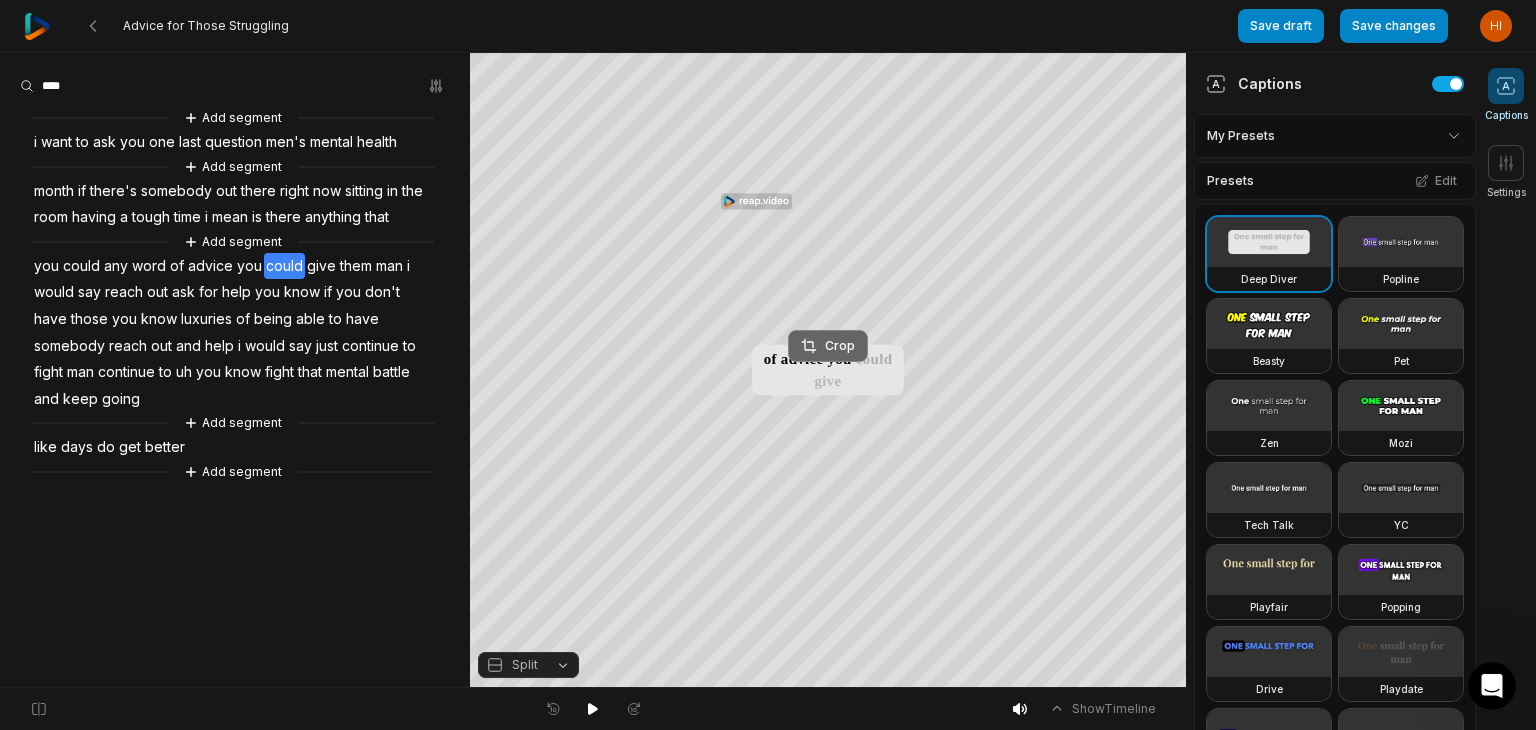 click on "Crop" at bounding box center (828, 346) 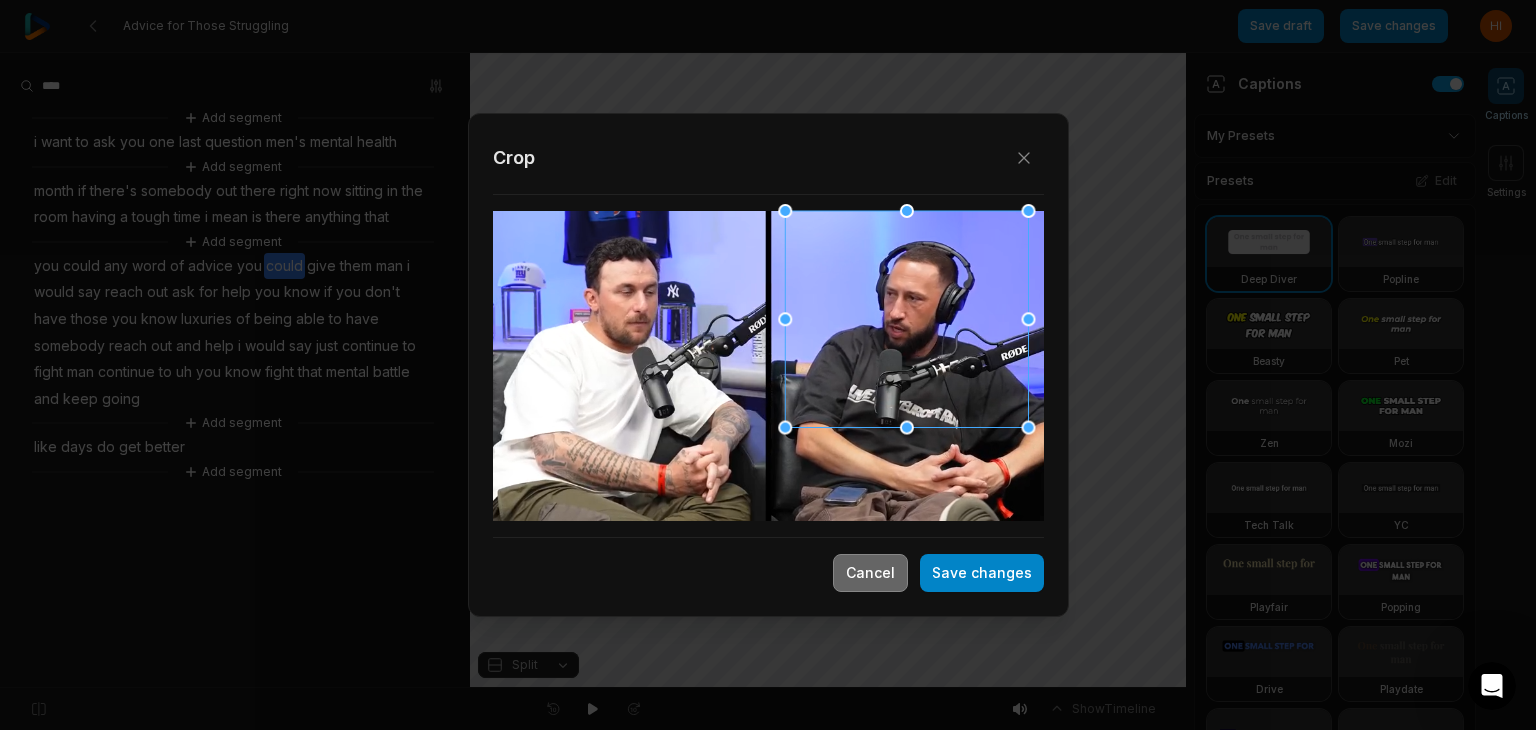 click on "Cancel" at bounding box center [870, 573] 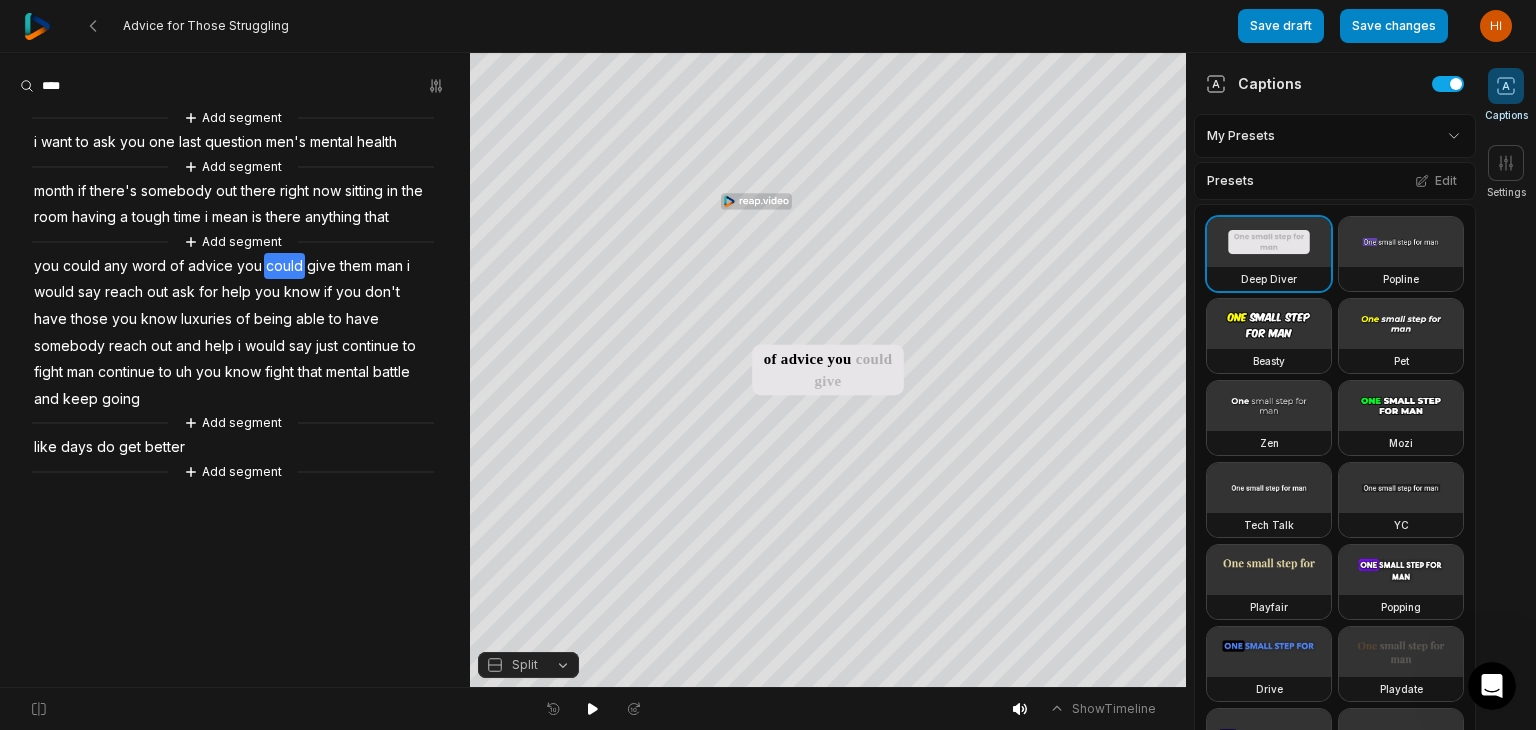 click on "Split" at bounding box center [528, 665] 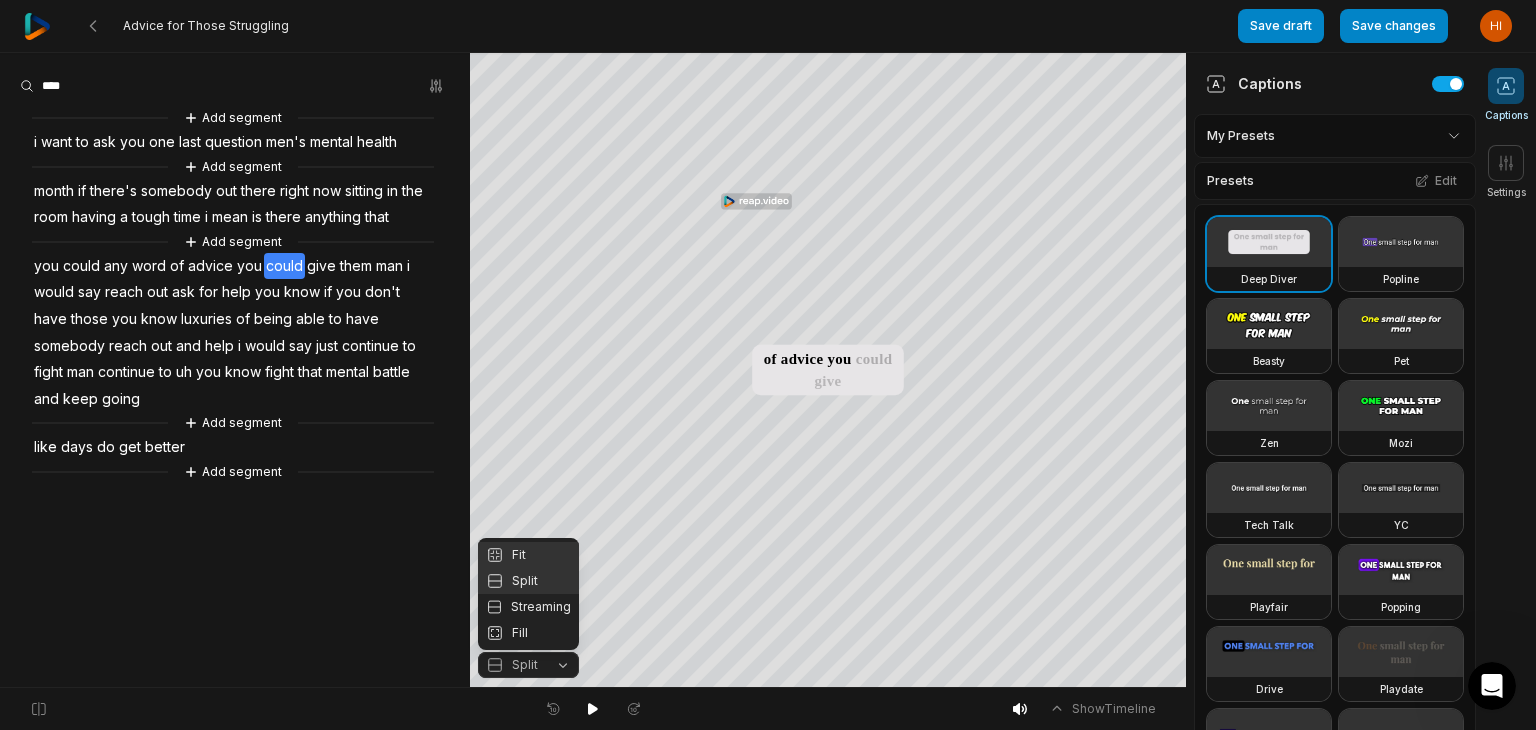 click on "Fit" at bounding box center (528, 555) 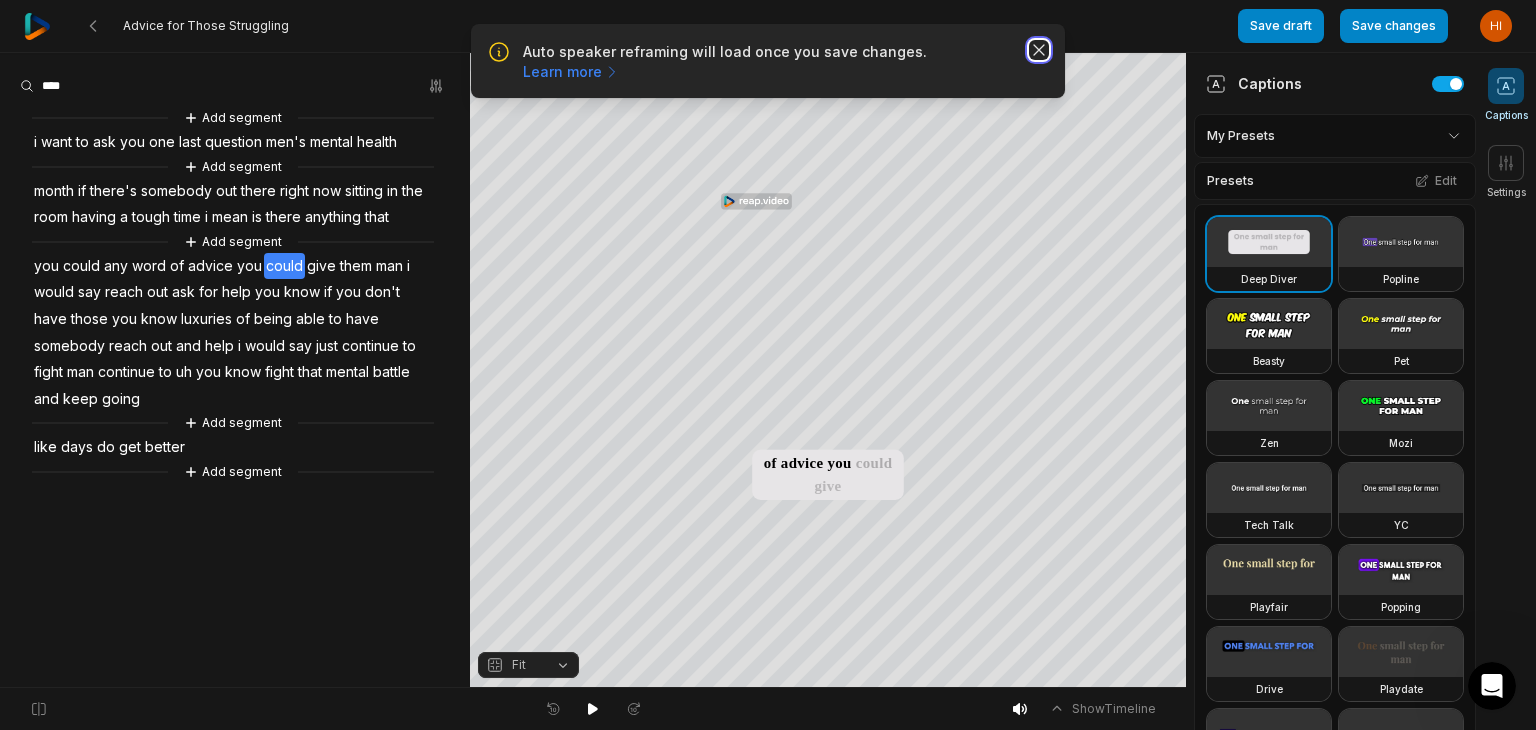 click 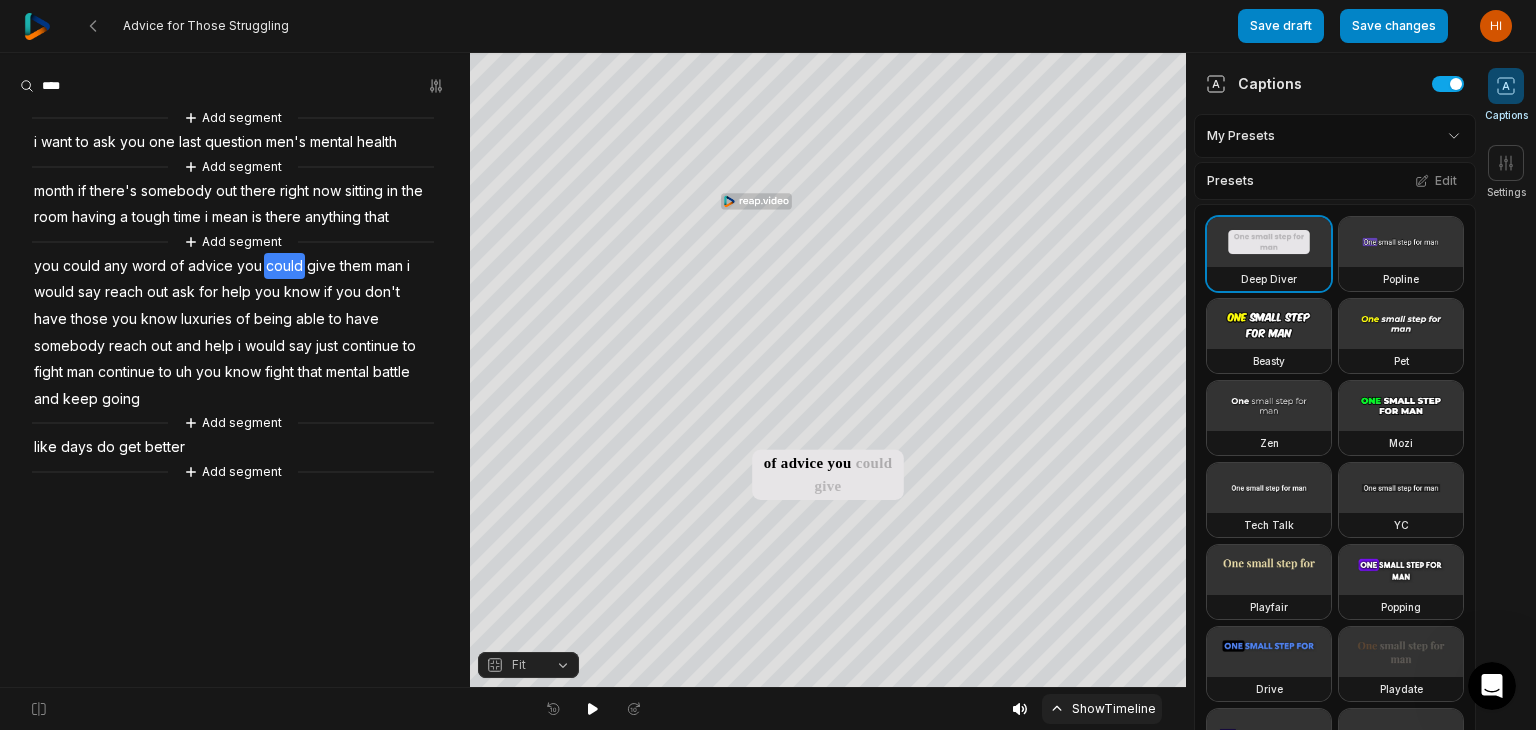 click on "Show  Timeline" at bounding box center (1102, 709) 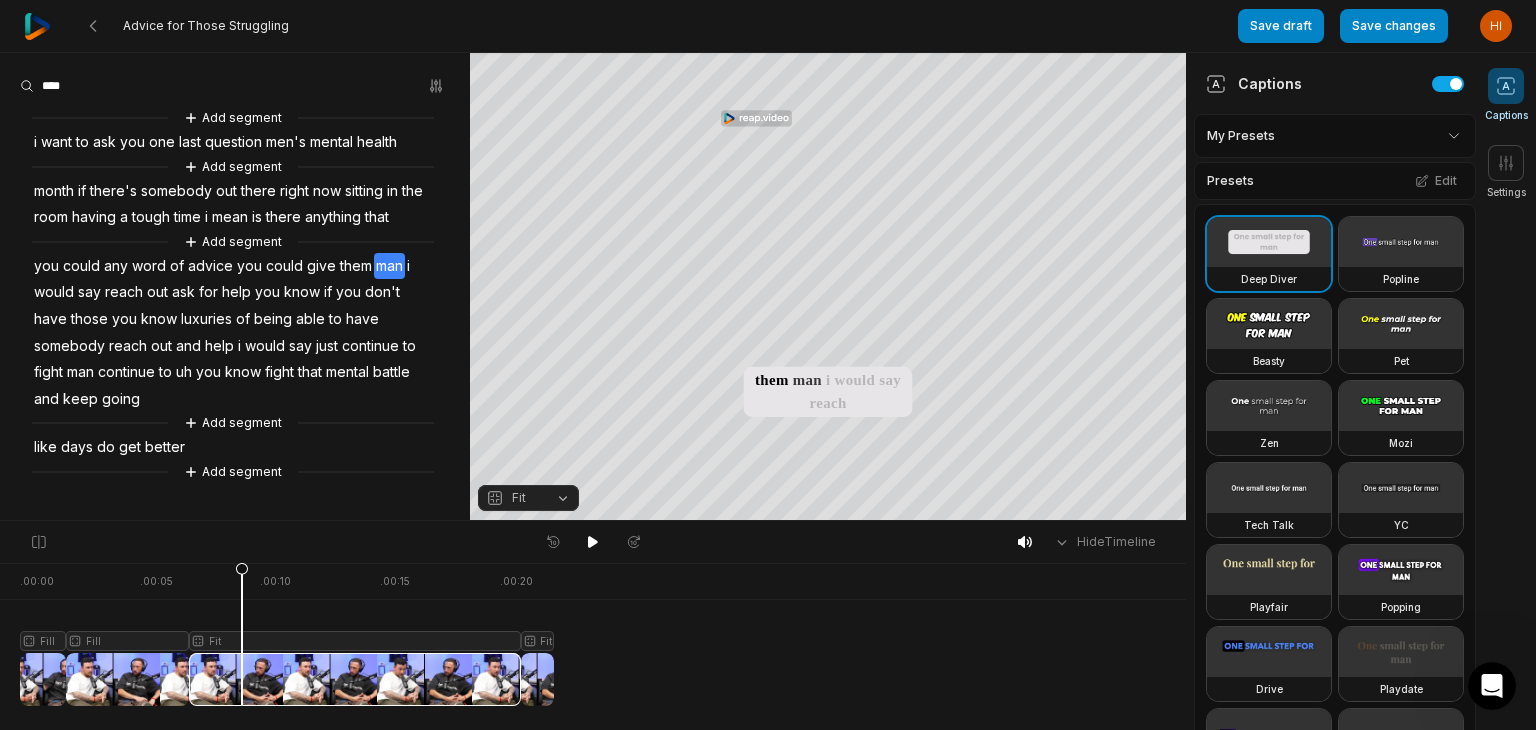 click at bounding box center [287, 634] 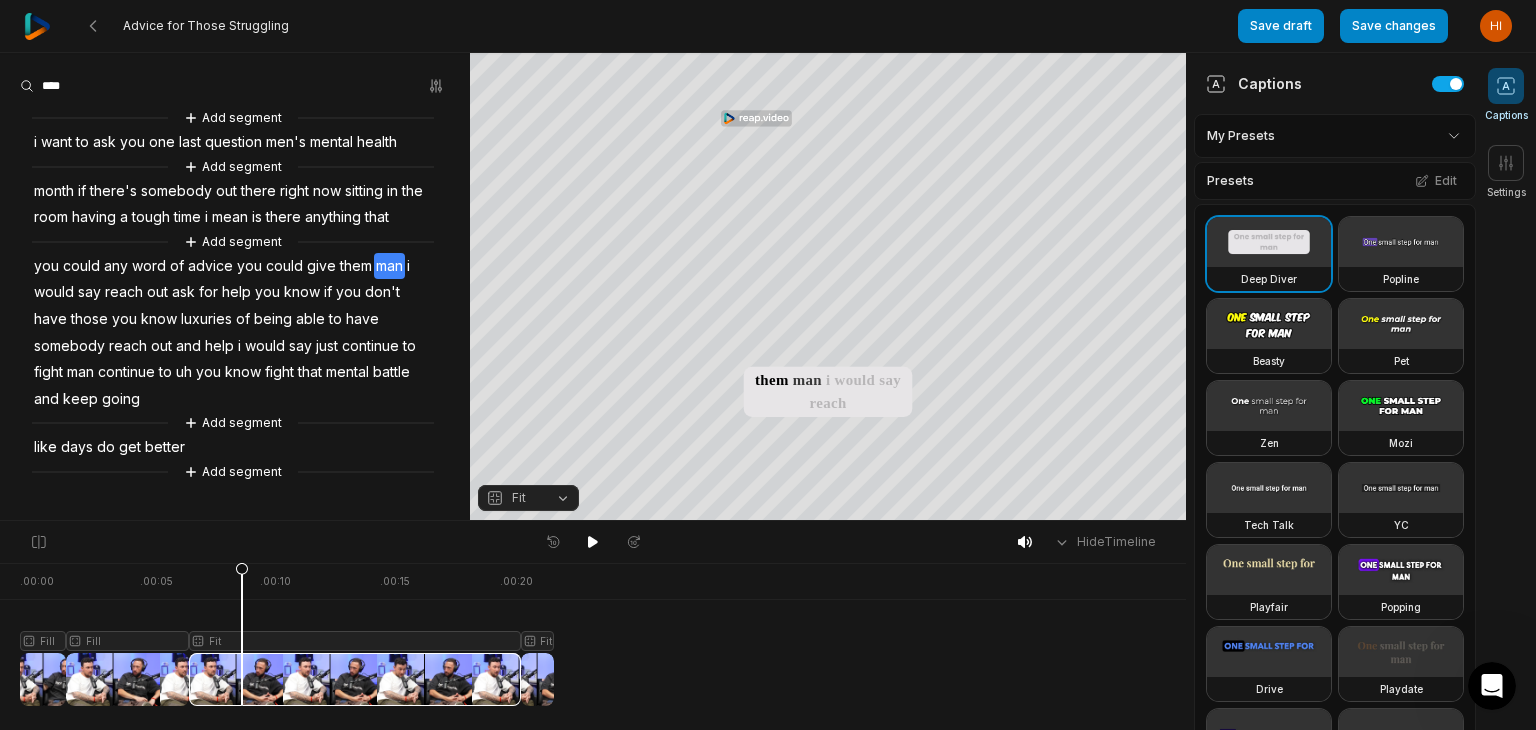 click on "Fit" at bounding box center (528, 498) 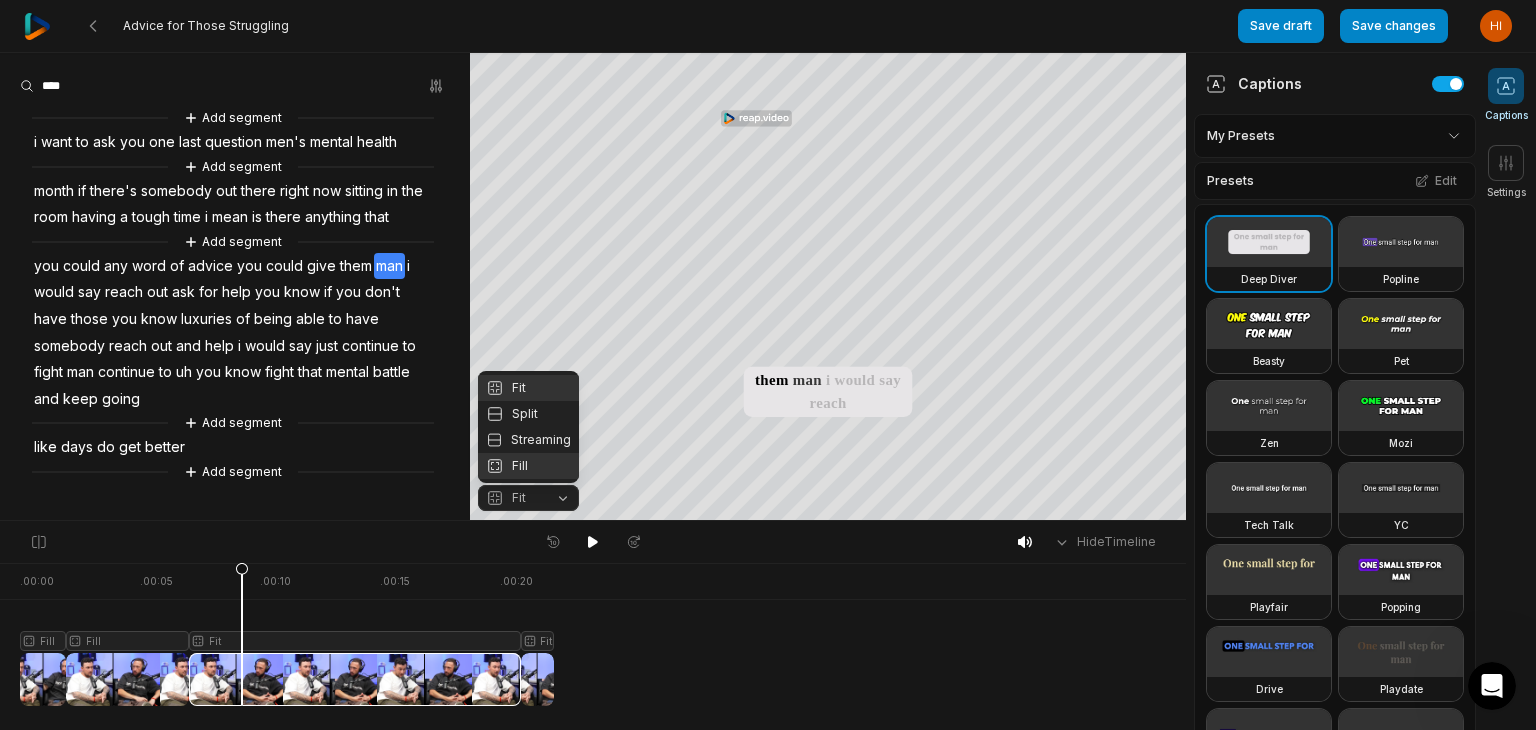 click on "Fill" at bounding box center (528, 466) 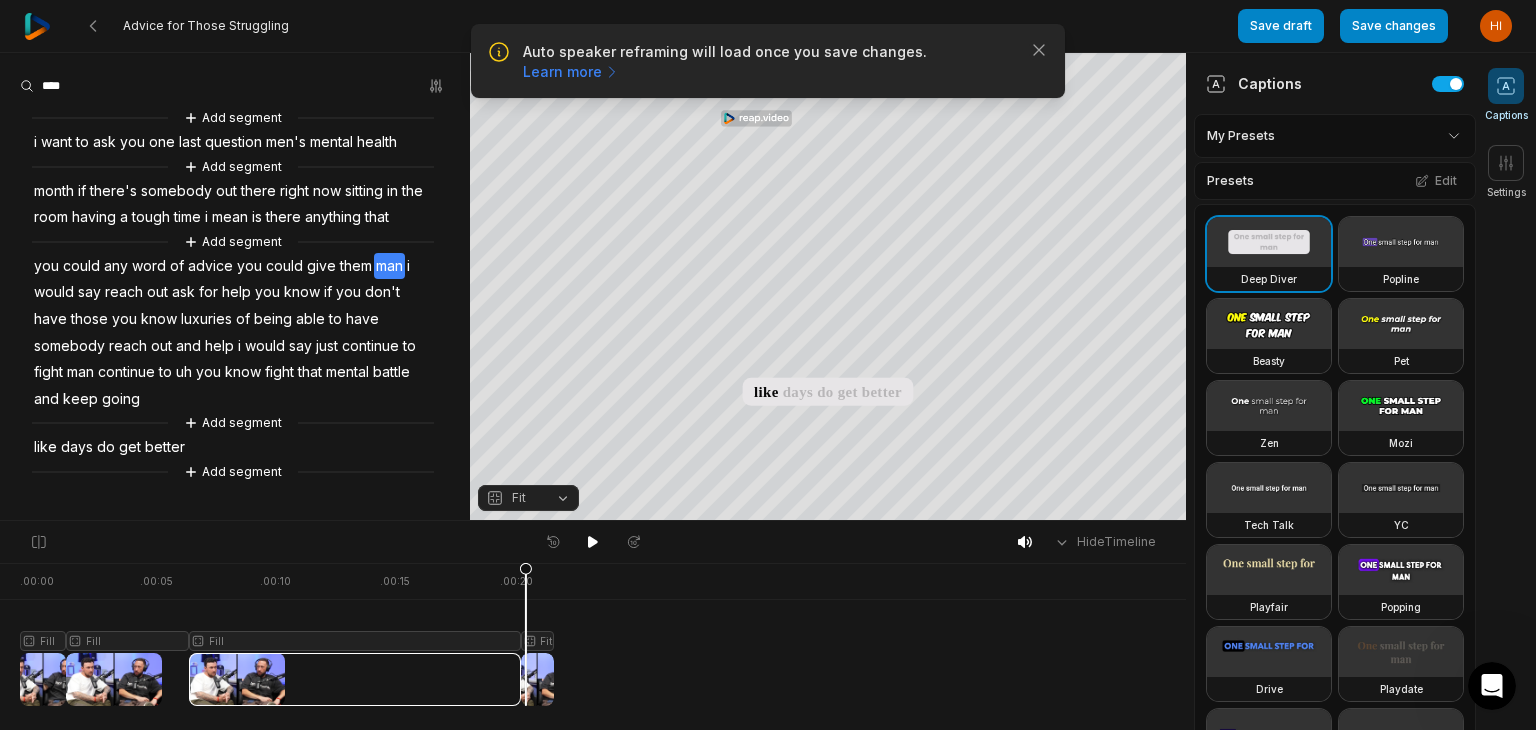 click at bounding box center (287, 634) 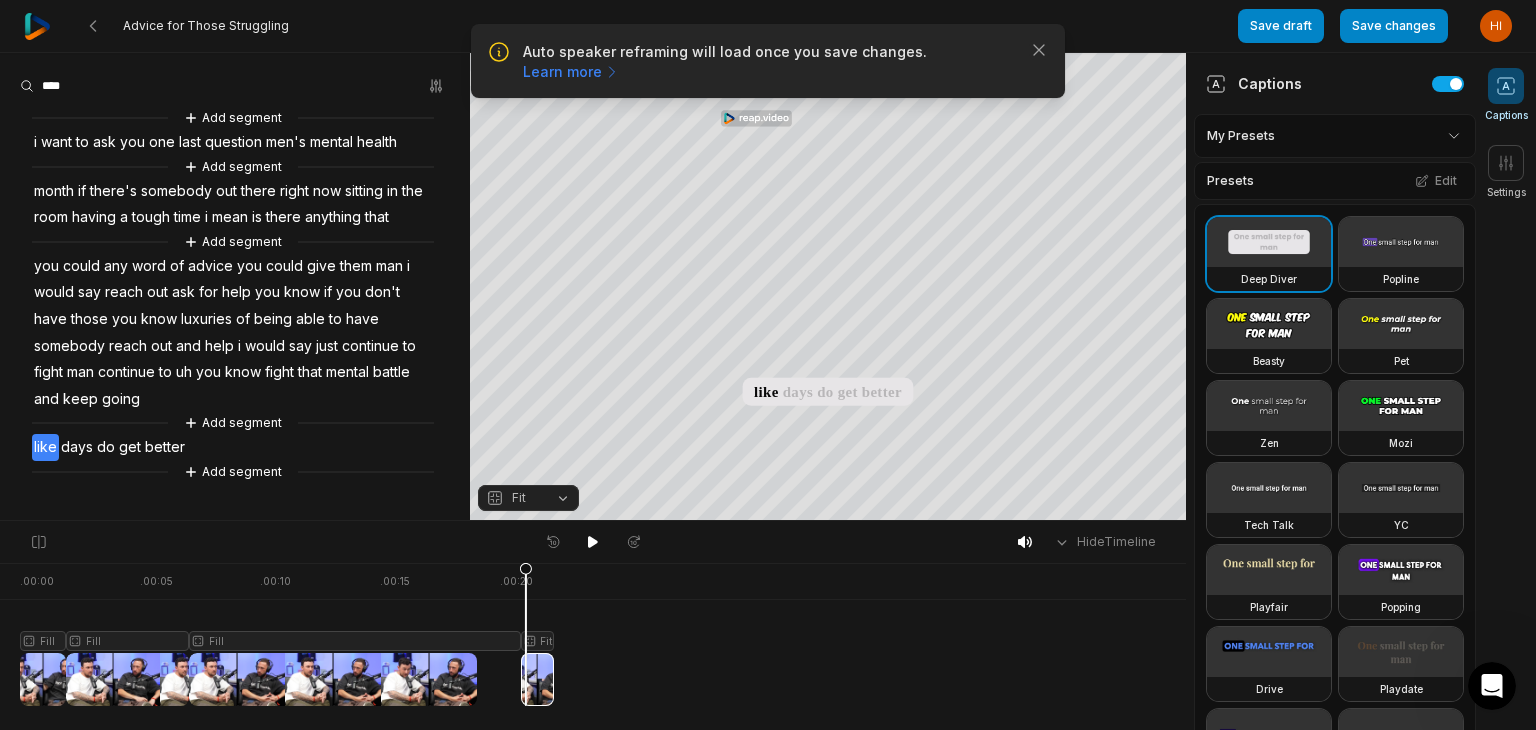 click on "Fit" at bounding box center (528, 498) 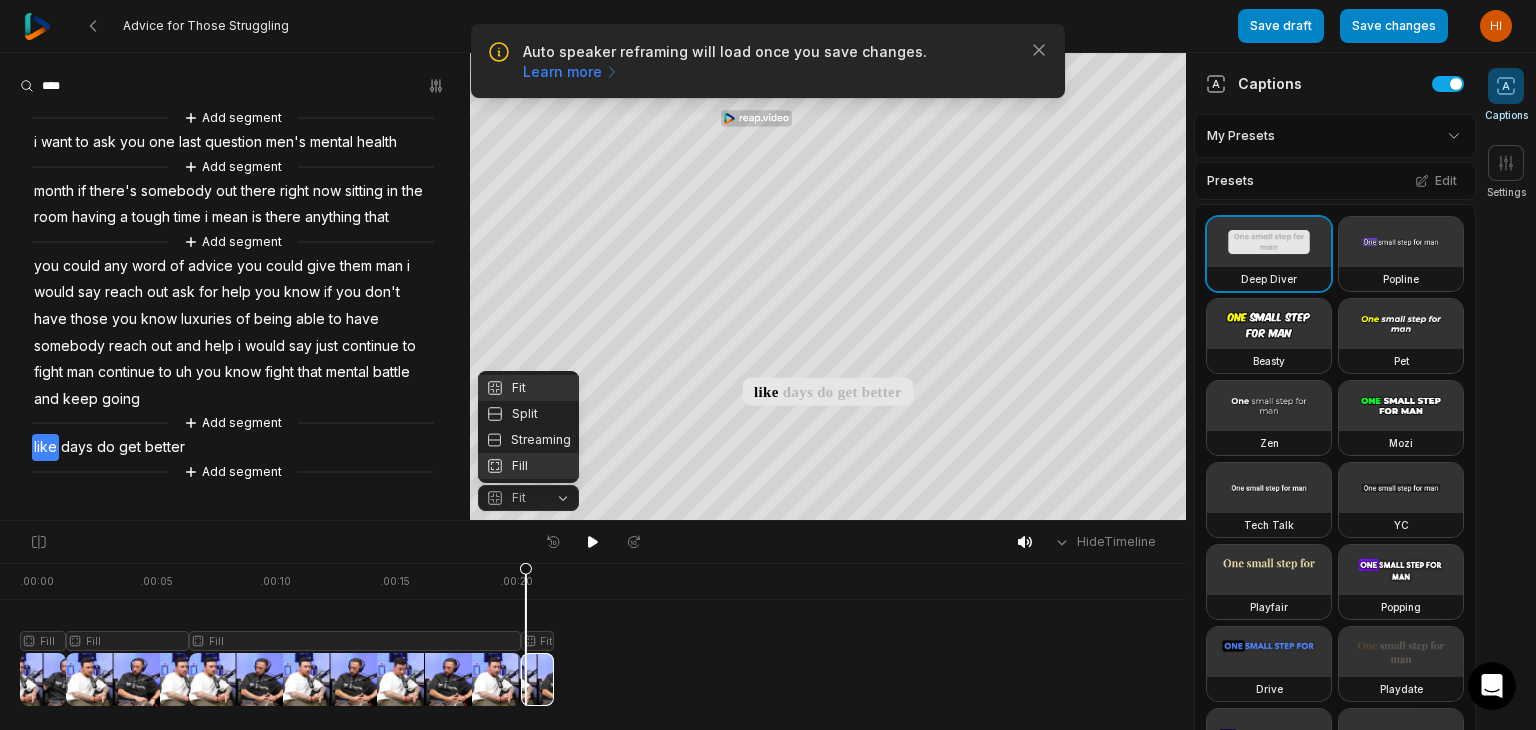 click on "Fill" at bounding box center (528, 466) 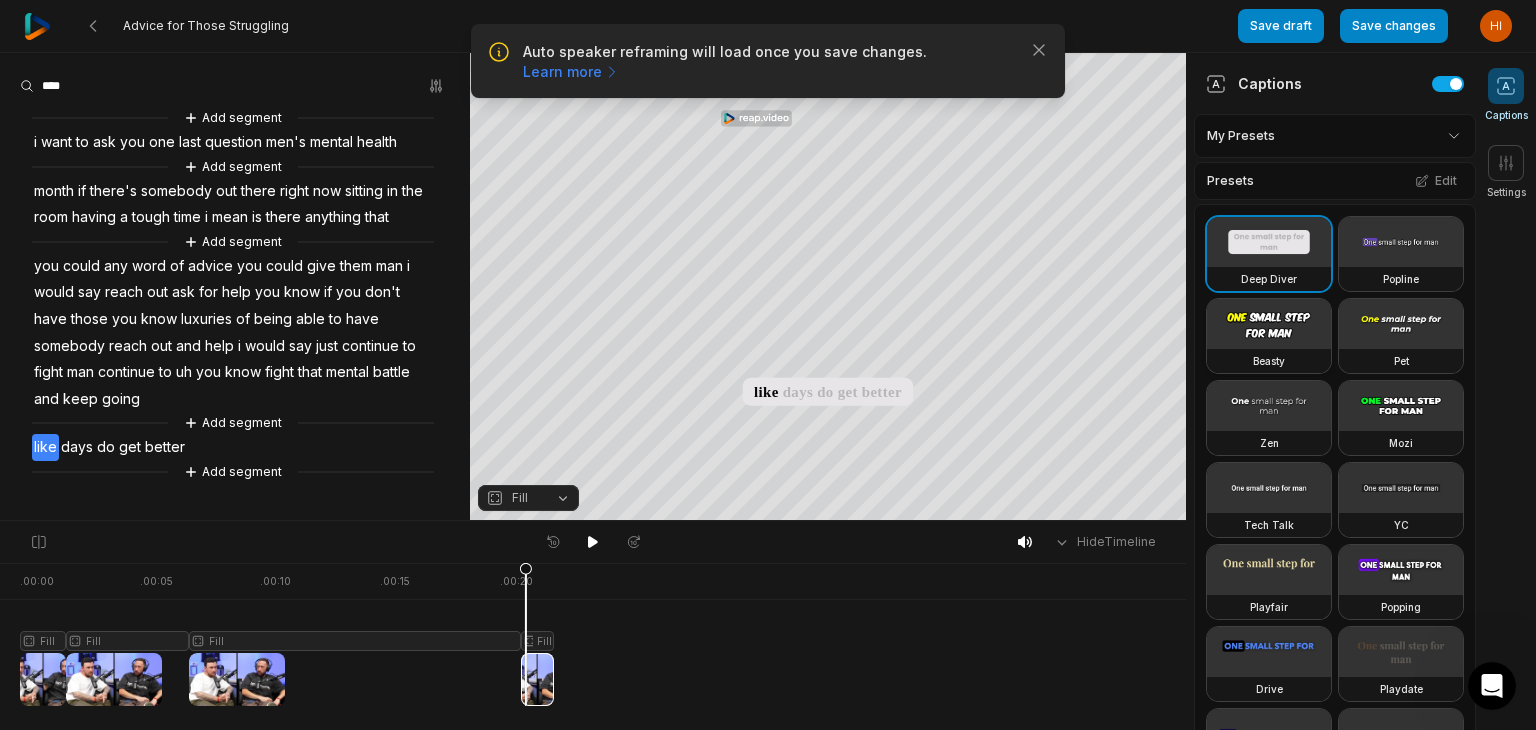 click at bounding box center (1269, 324) 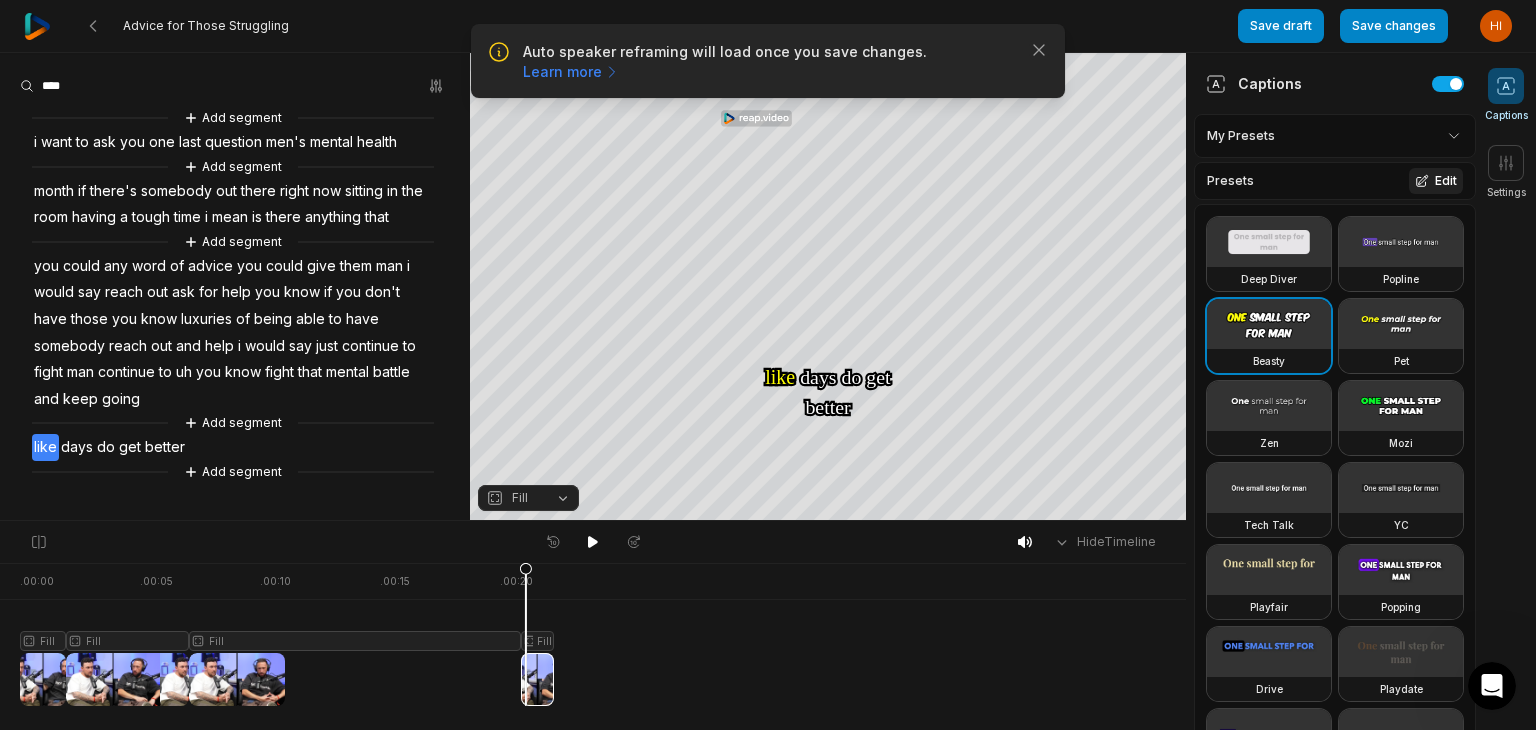 click on "Edit" at bounding box center (1436, 181) 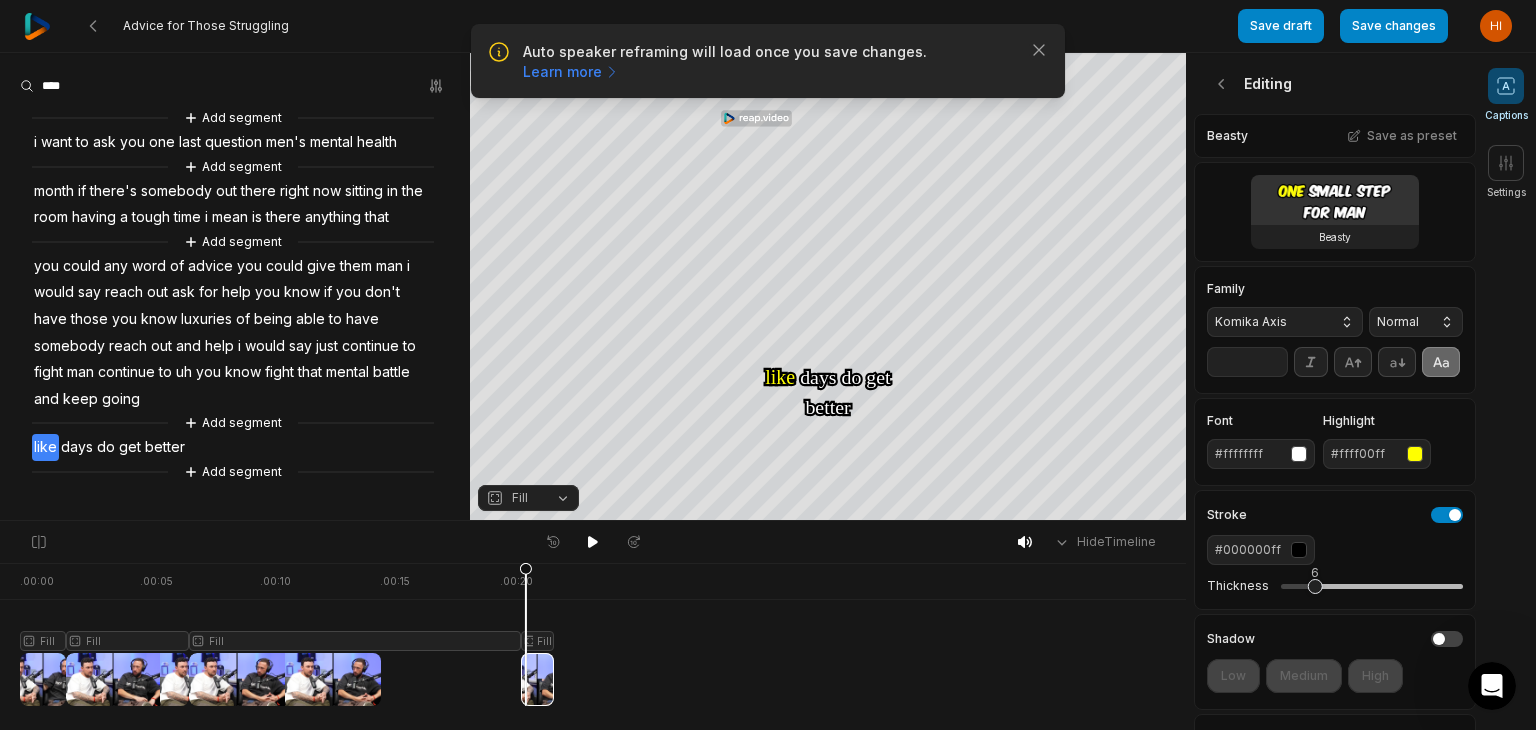 click on "Komika Axis" at bounding box center [1269, 322] 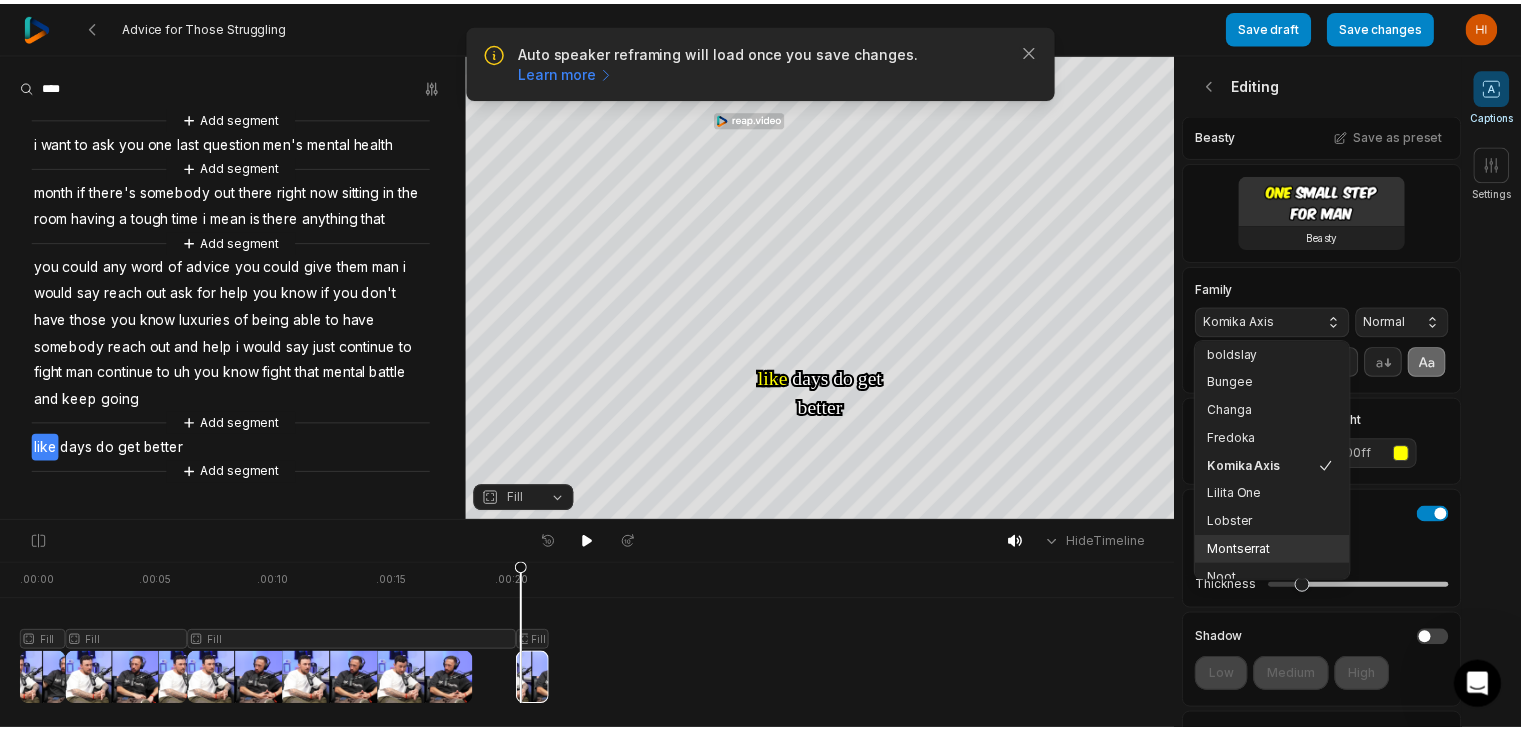 scroll, scrollTop: 216, scrollLeft: 0, axis: vertical 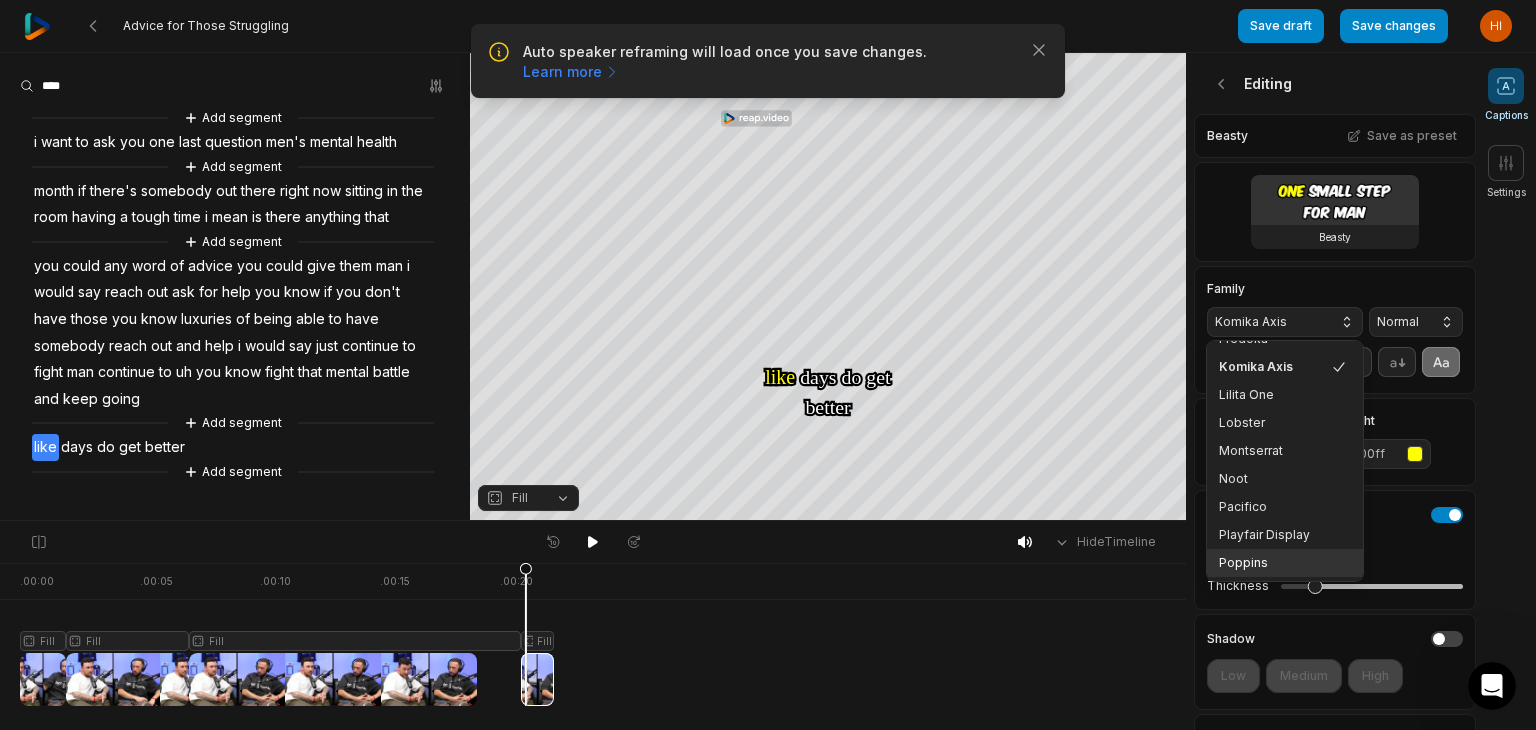 click on "Poppins" at bounding box center (1273, 563) 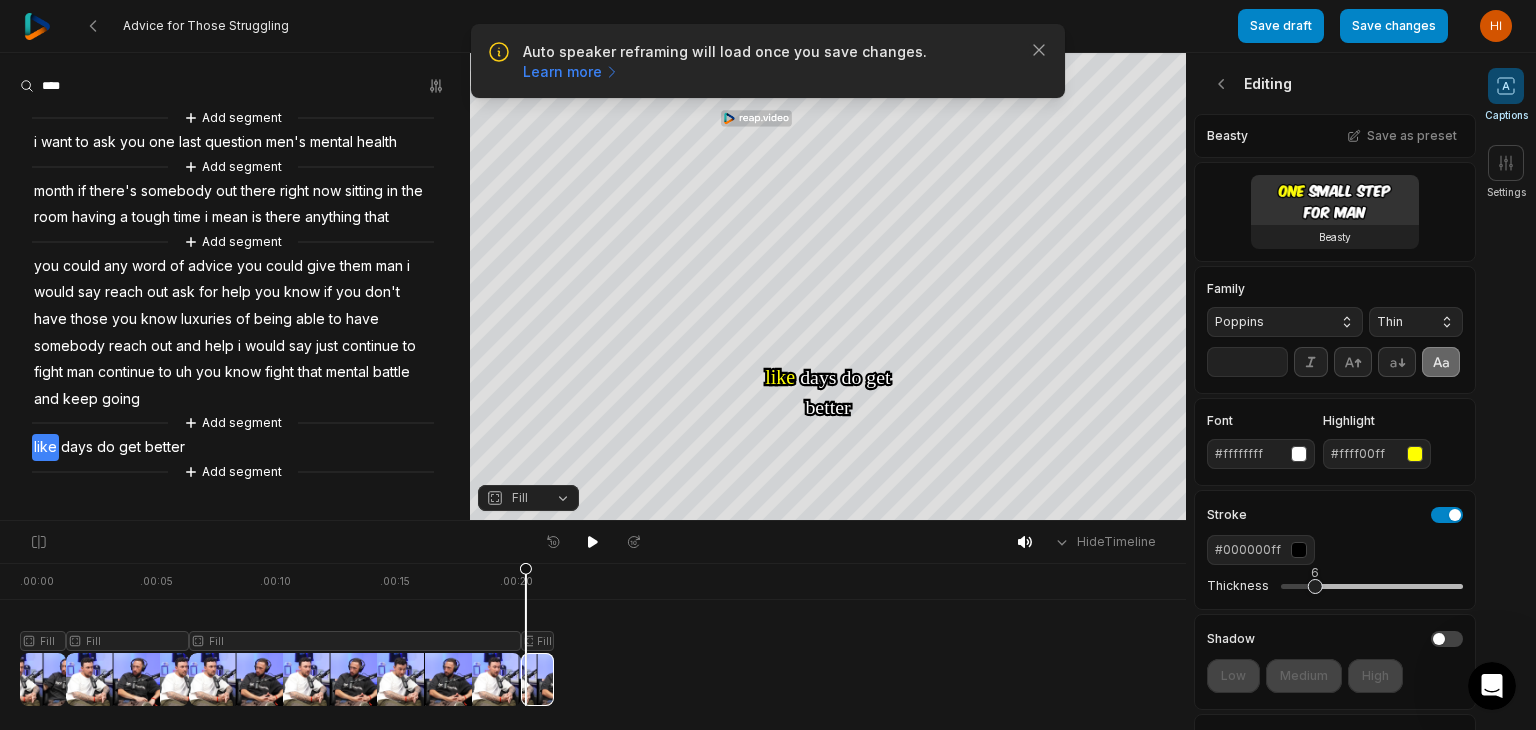 click on "Thin" at bounding box center (1416, 322) 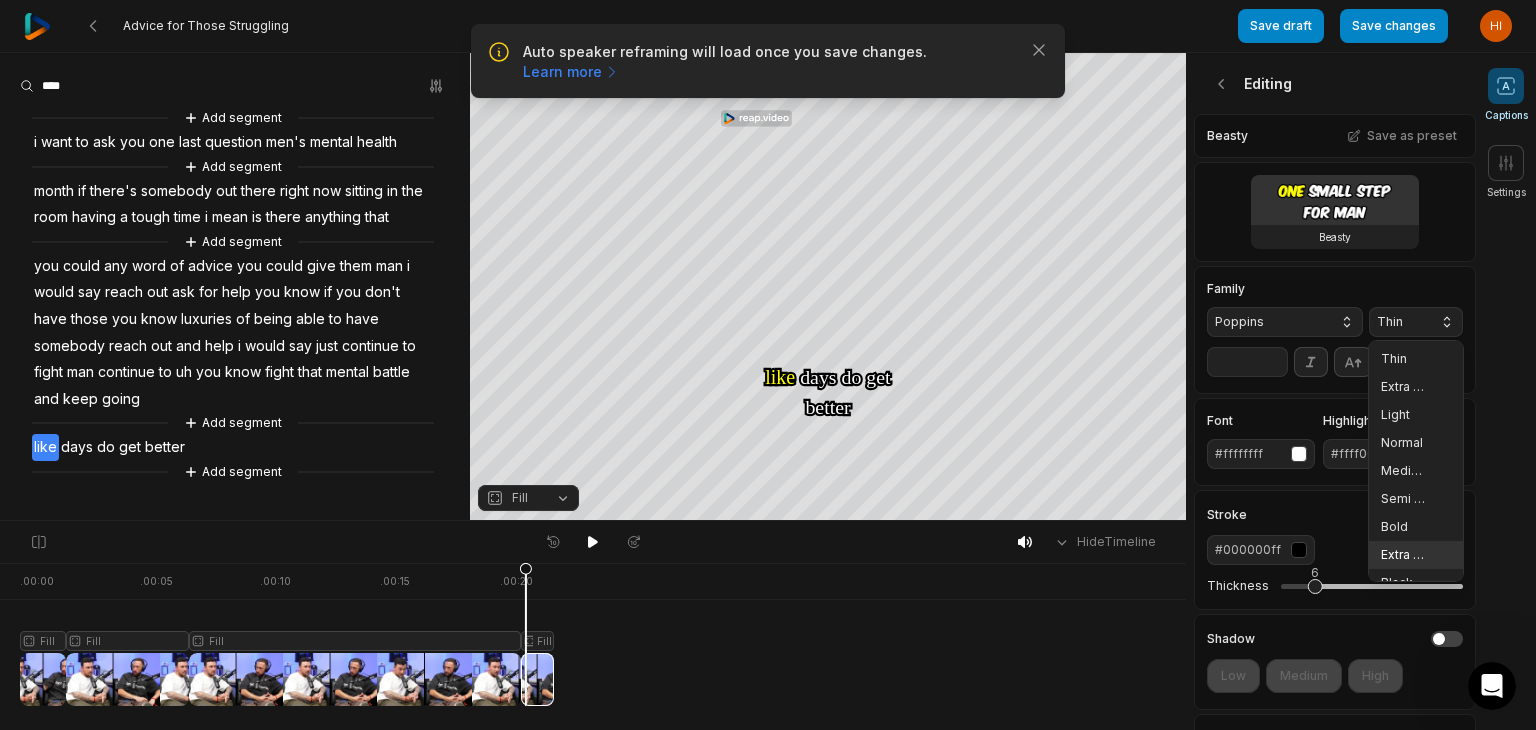 click on "Extra Bold" at bounding box center [1404, 555] 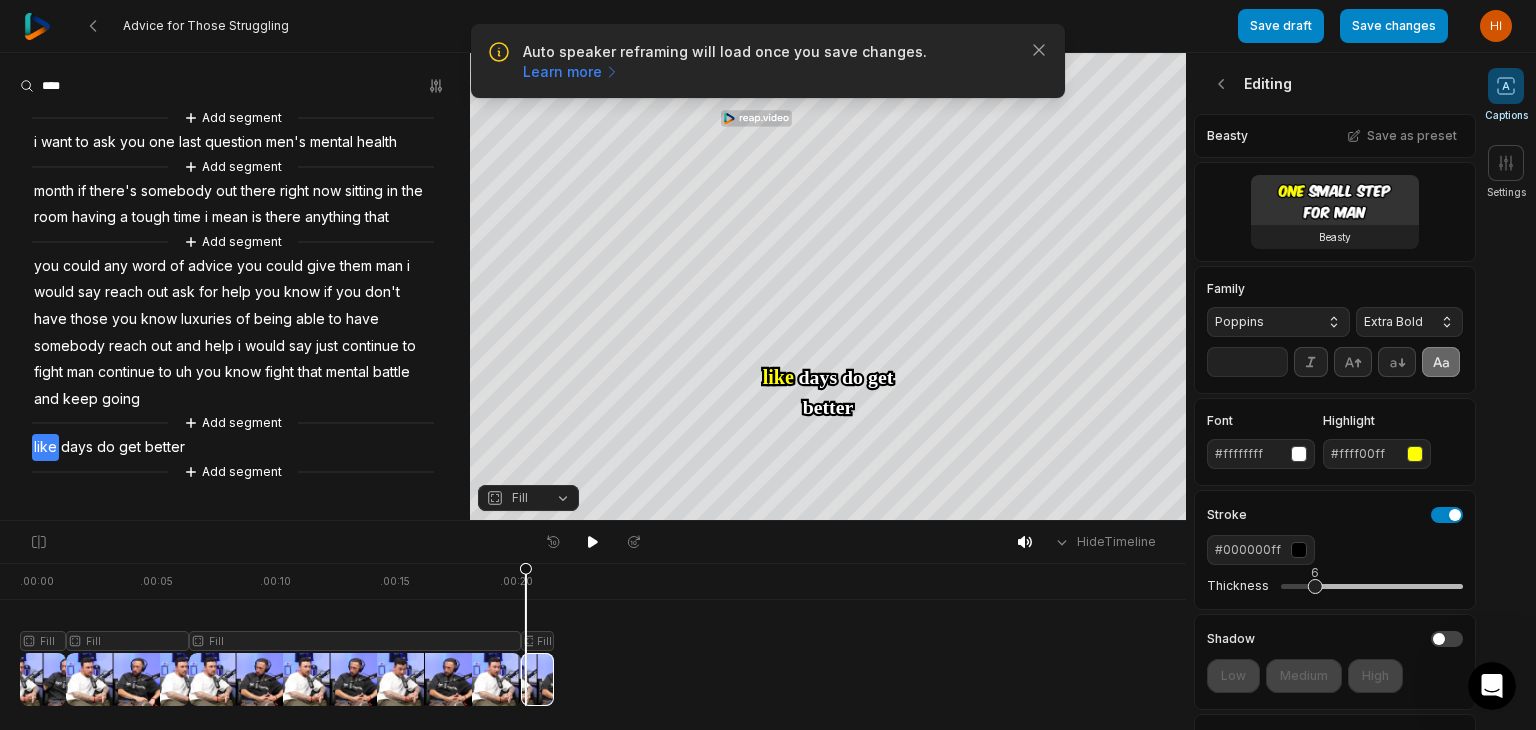 click on "**" at bounding box center [1247, 362] 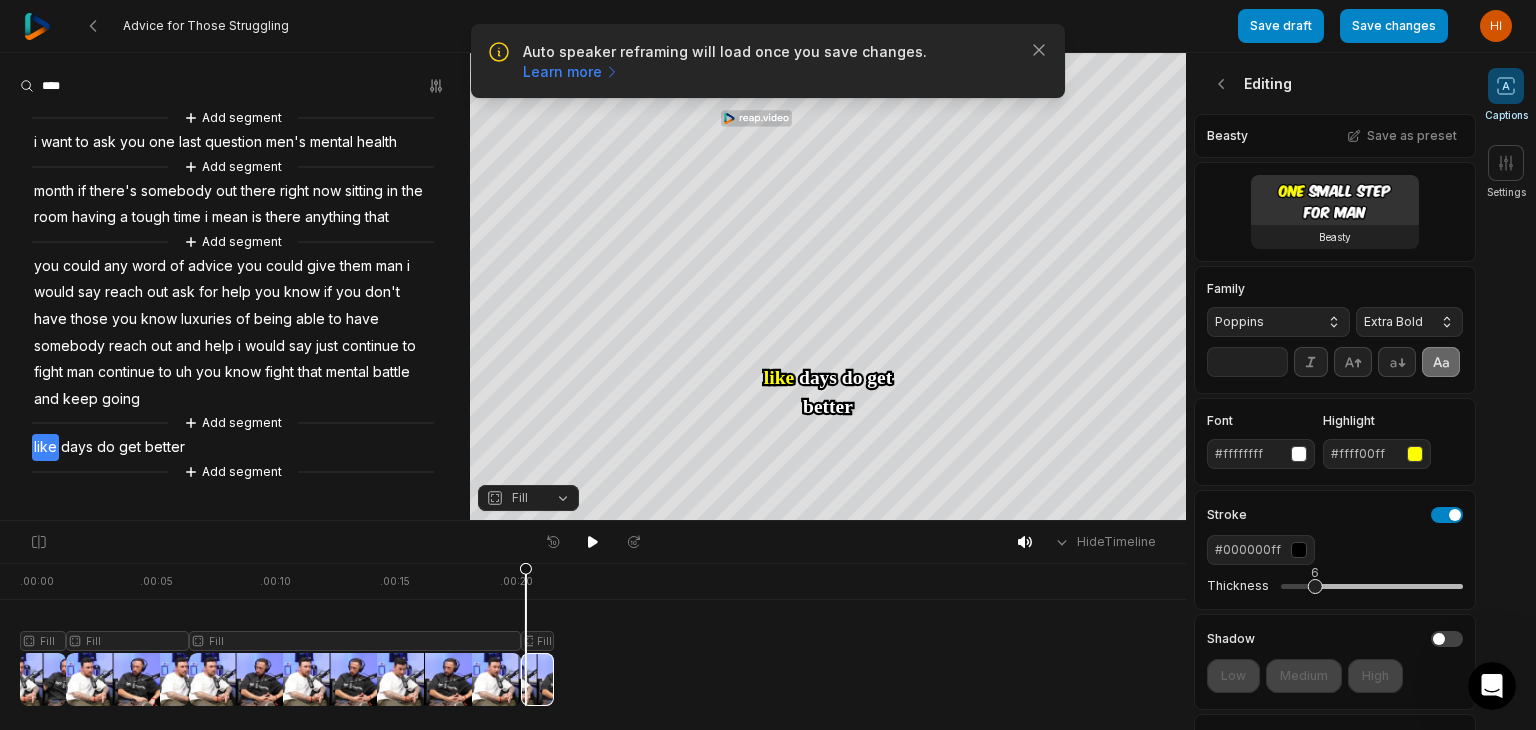 click on "**" at bounding box center (1247, 362) 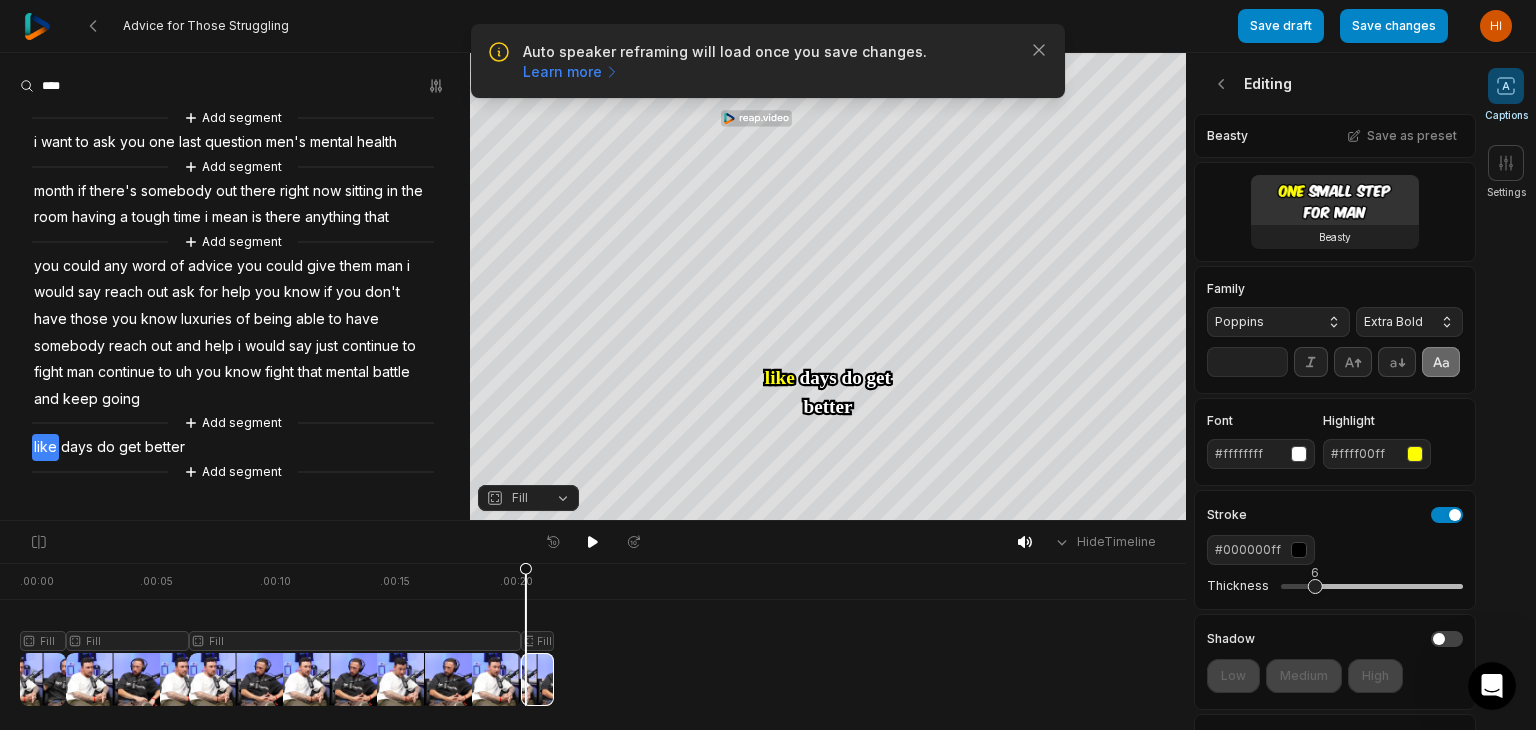 click on "**" at bounding box center (1247, 362) 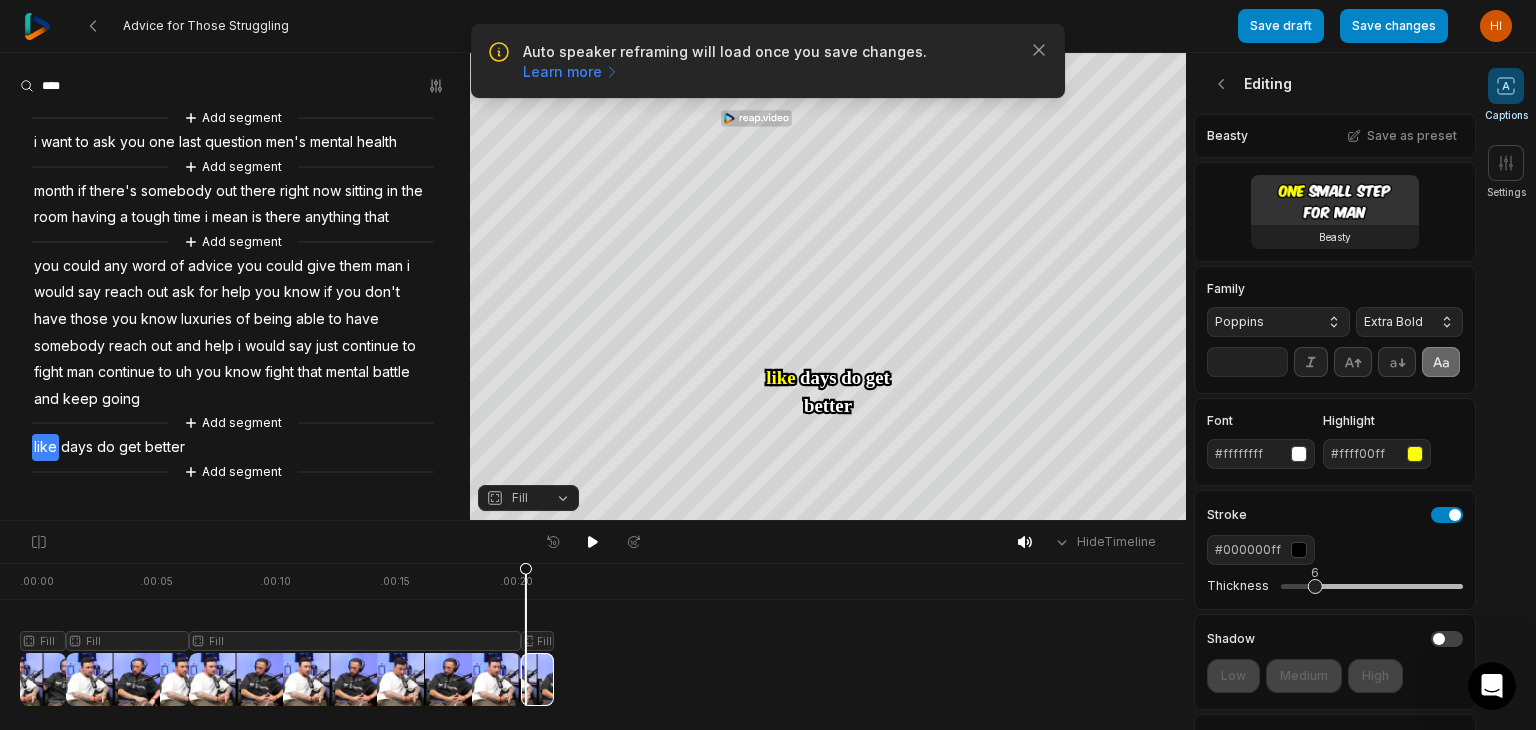 click on "**" at bounding box center [1247, 362] 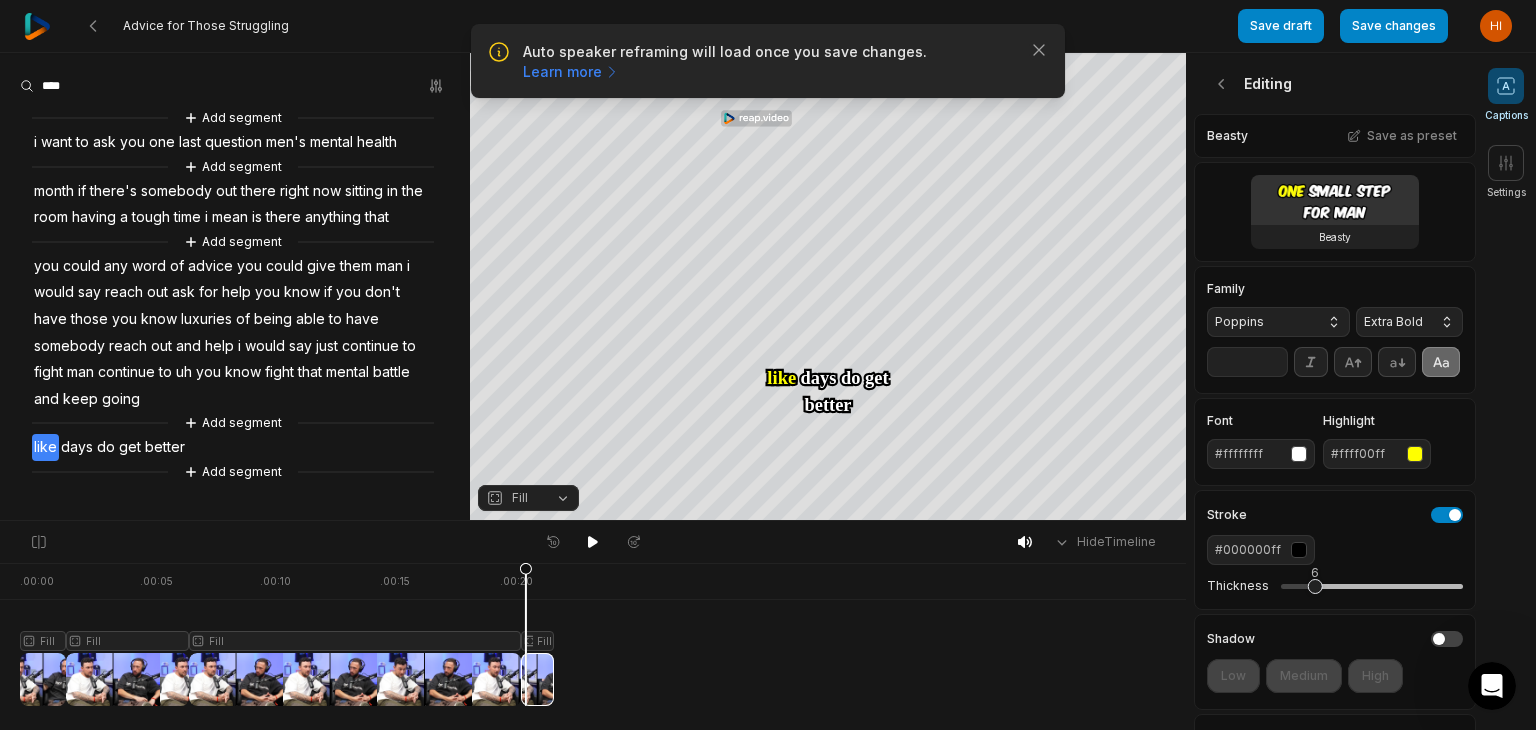 click on "**" at bounding box center [1247, 362] 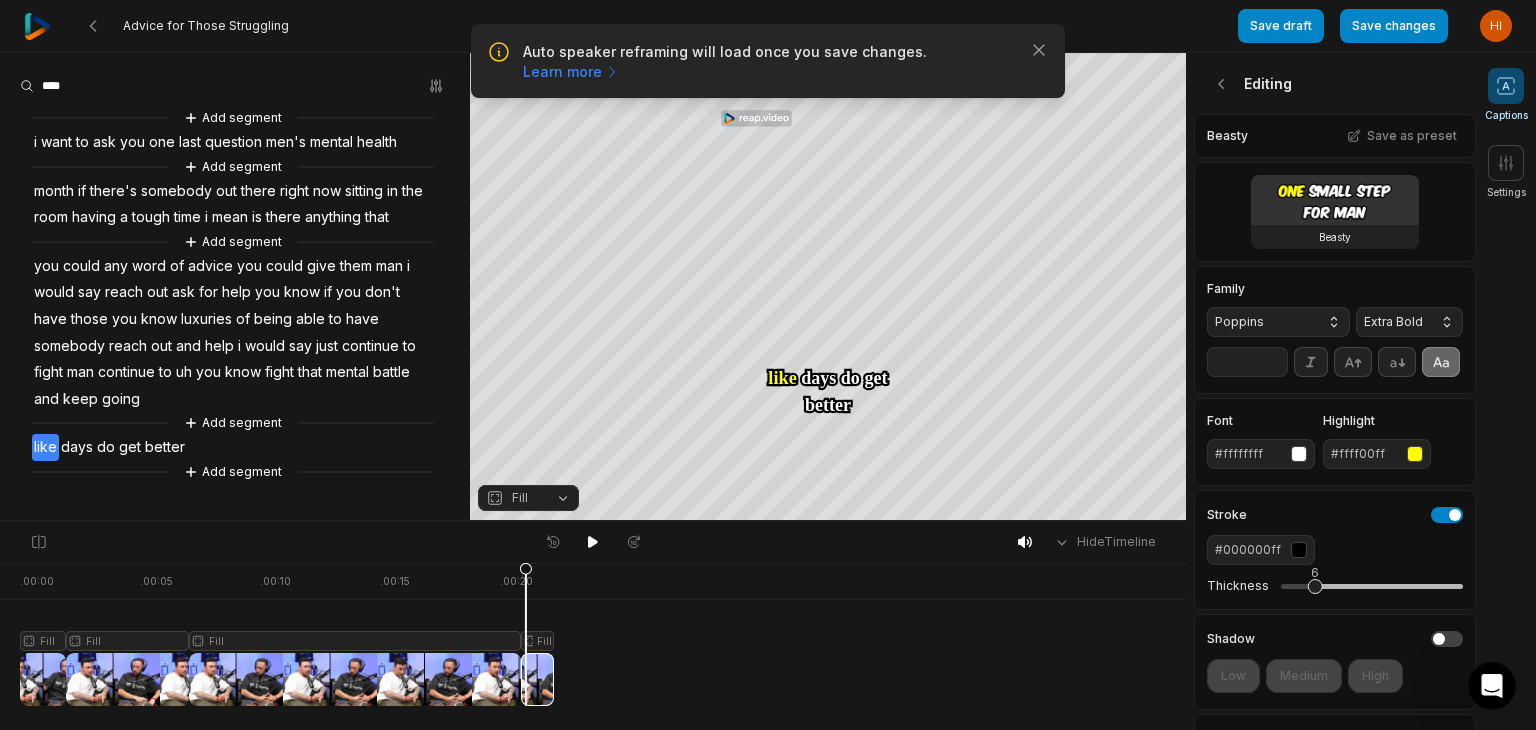 type on "**" 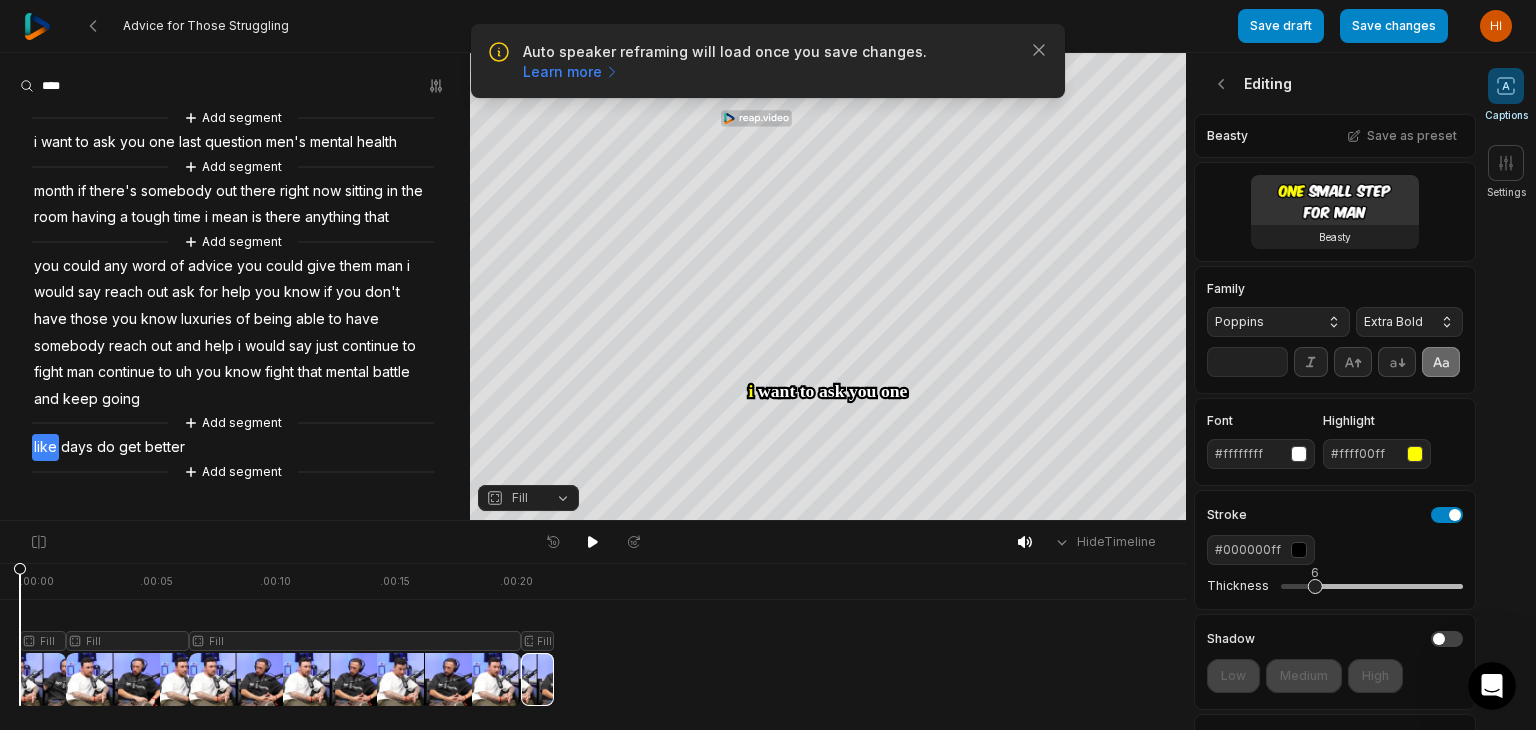 drag, startPoint x: 520, startPoint y: 565, endPoint x: 0, endPoint y: 595, distance: 520.8647 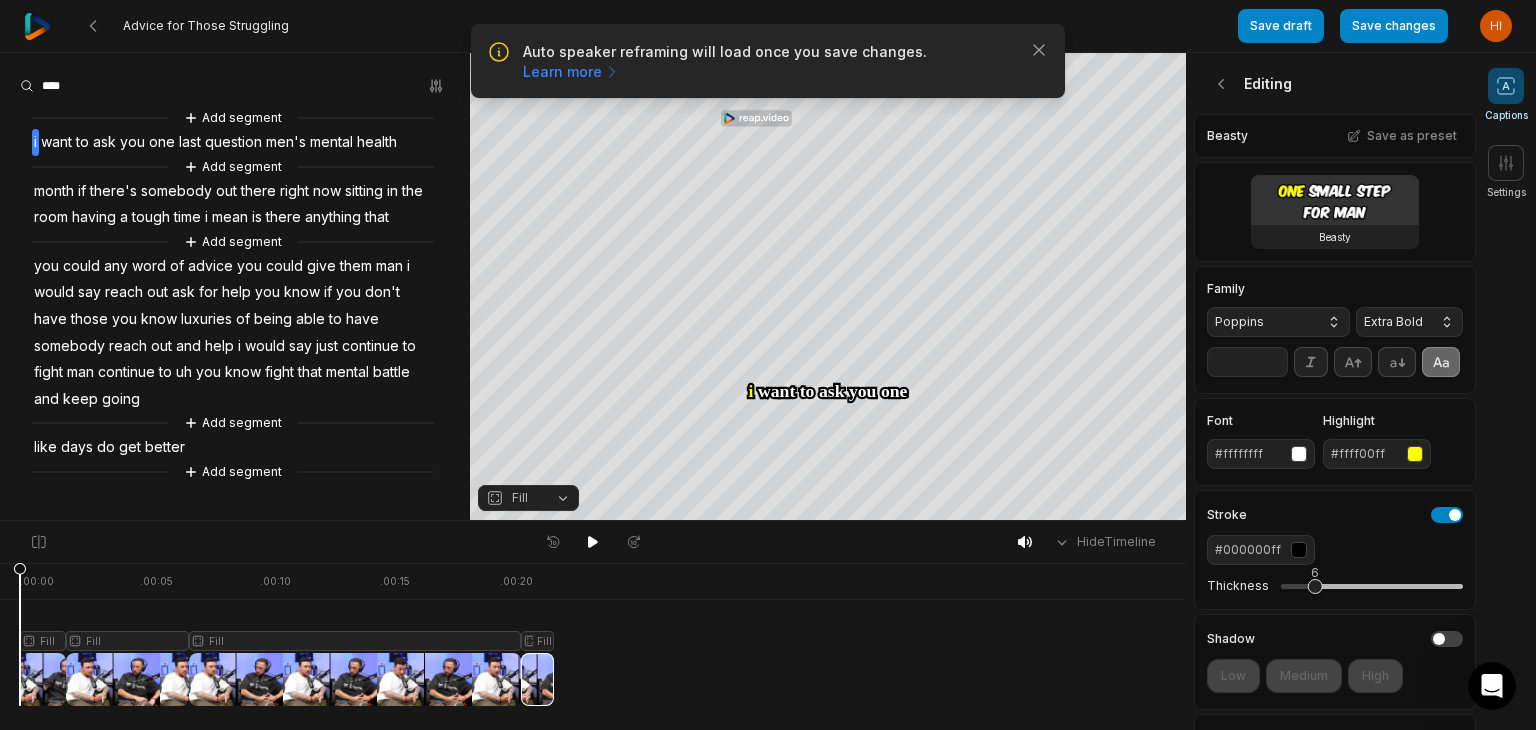 click on "want" at bounding box center (56, 142) 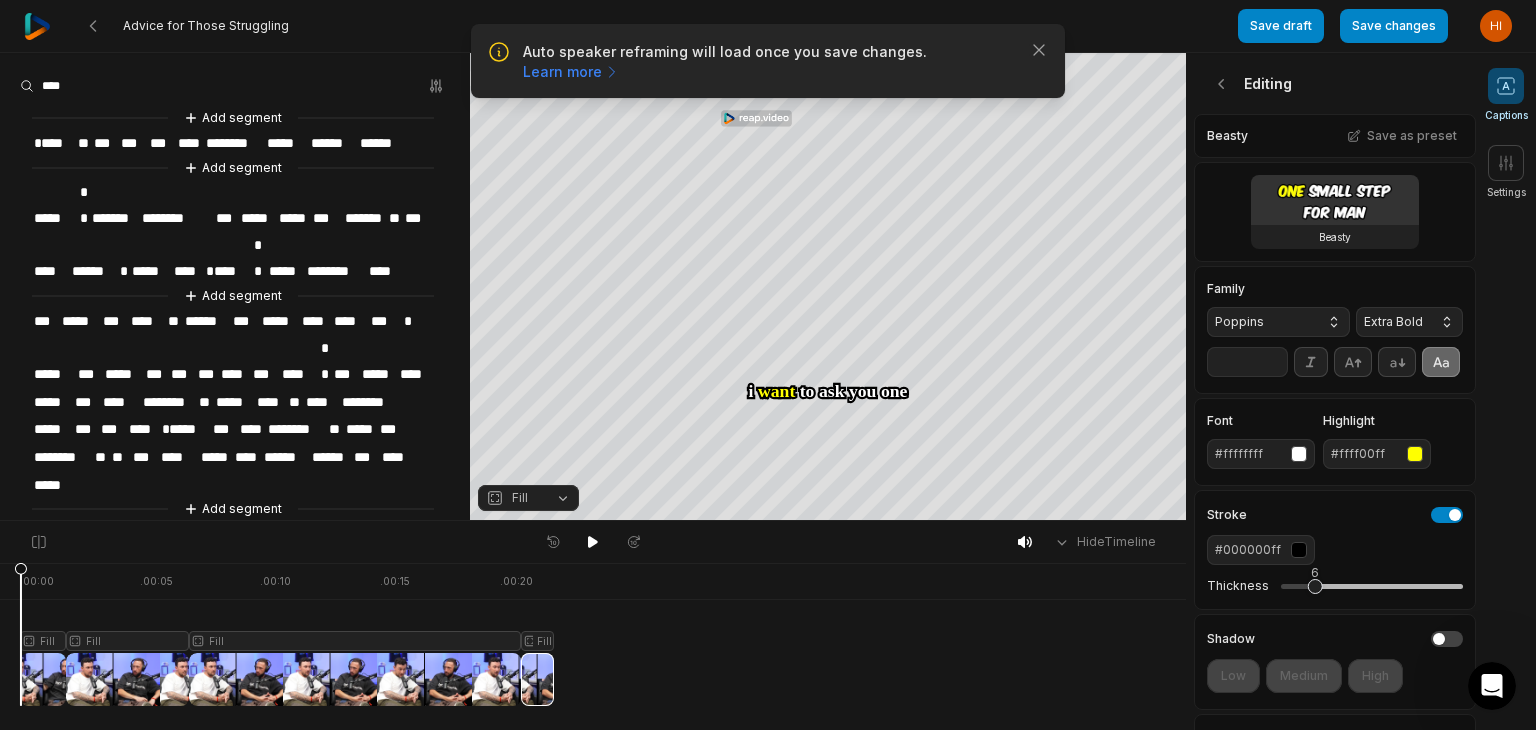 click on "****" at bounding box center (57, 143) 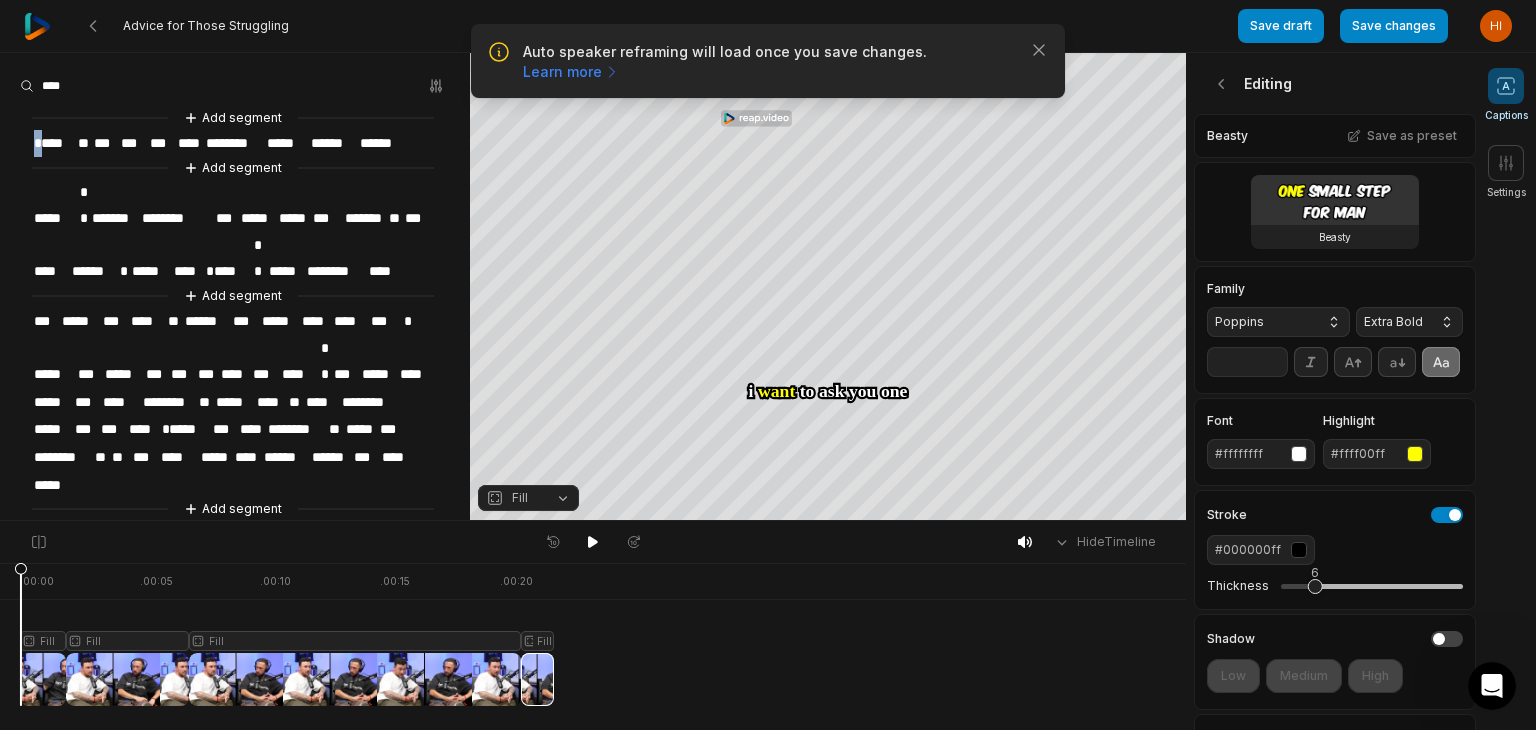 click on "*" at bounding box center [35, 143] 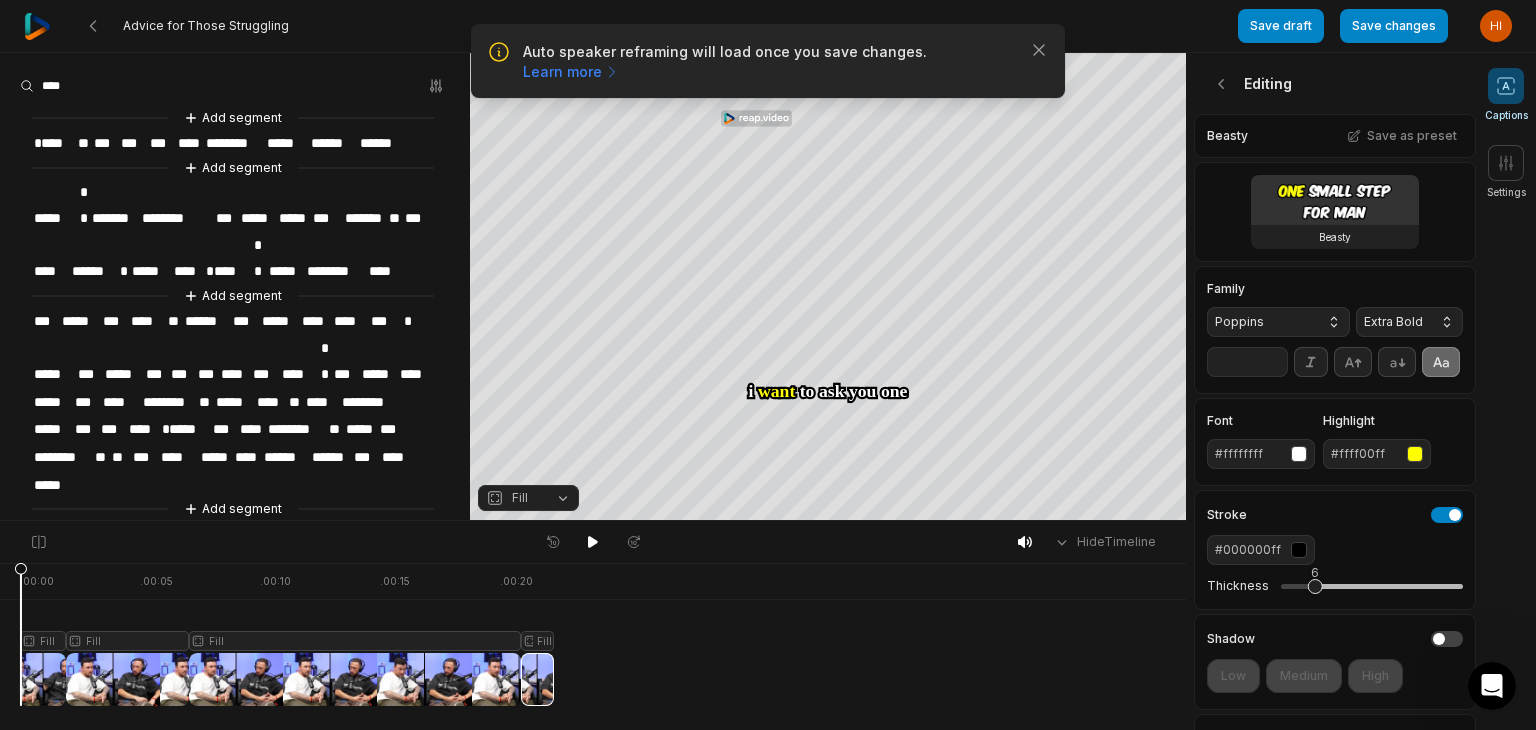 type 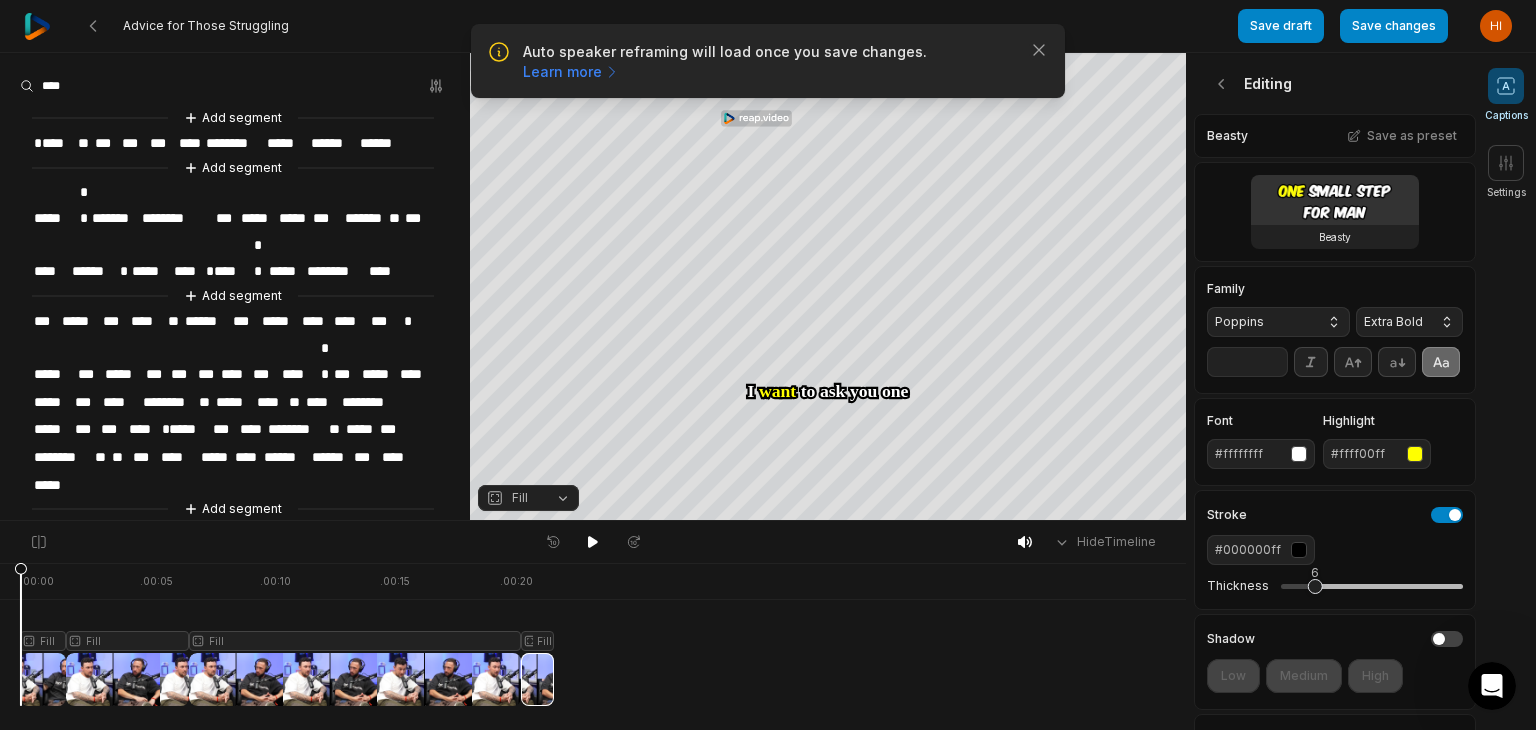 click on "****" at bounding box center [232, 271] 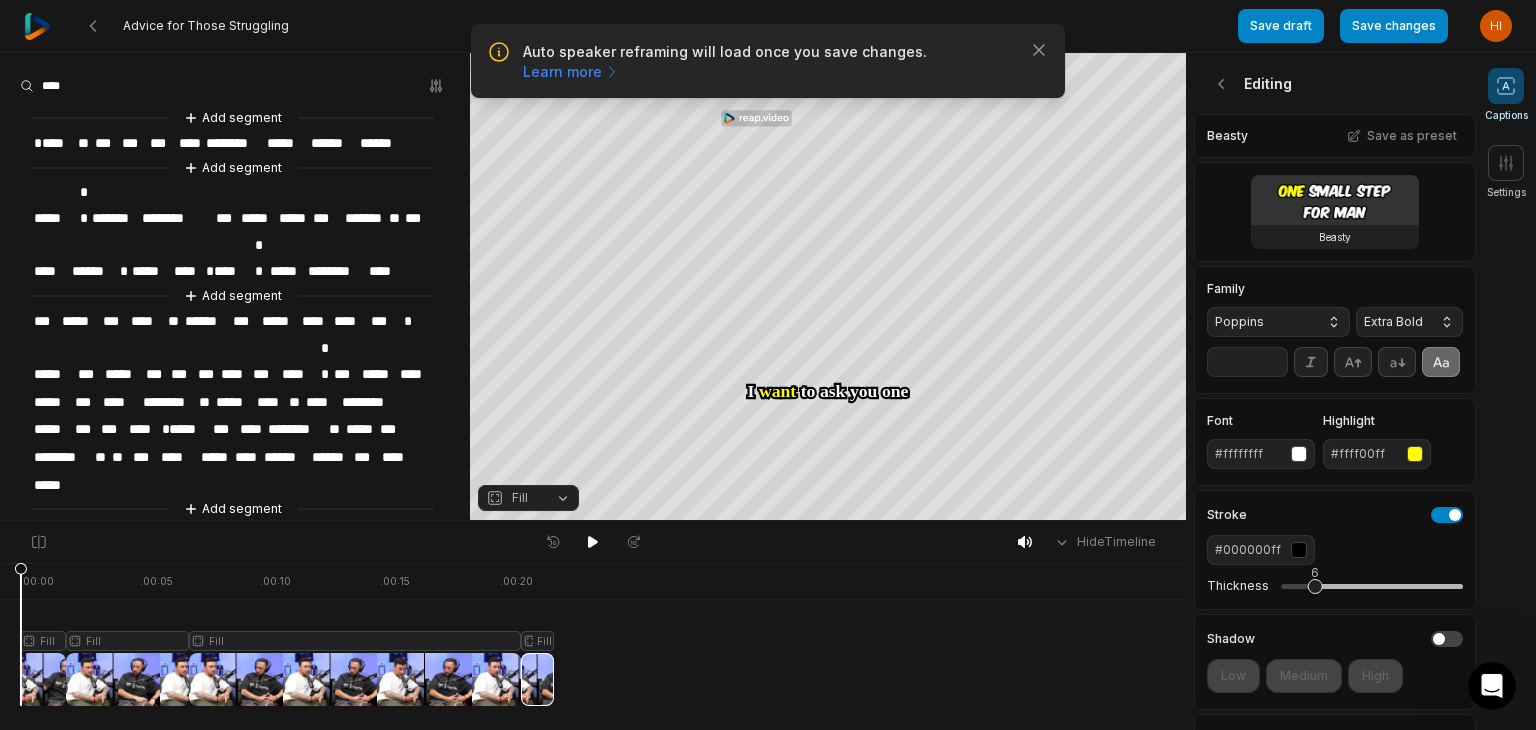 click on "*" at bounding box center (405, 321) 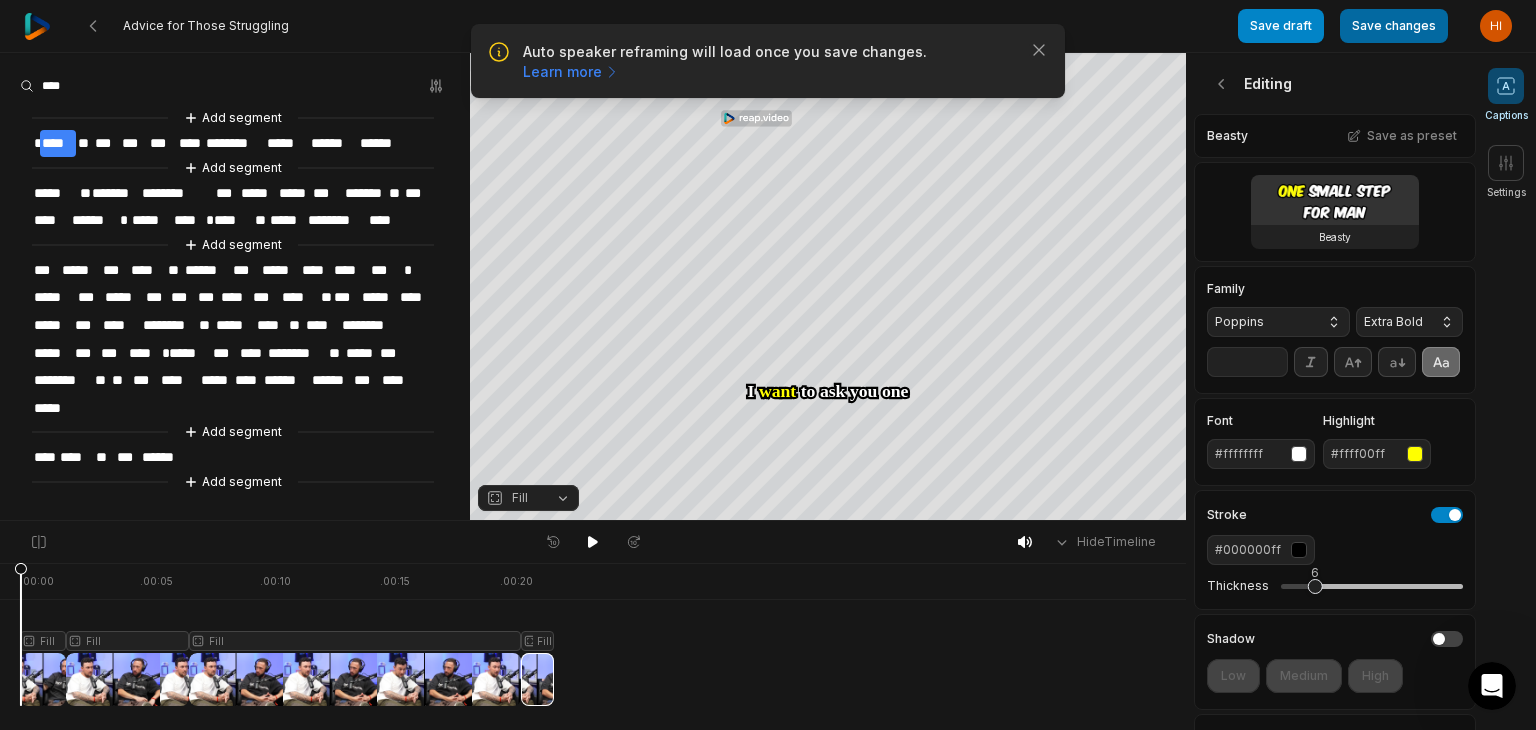 click on "Save changes" at bounding box center (1394, 26) 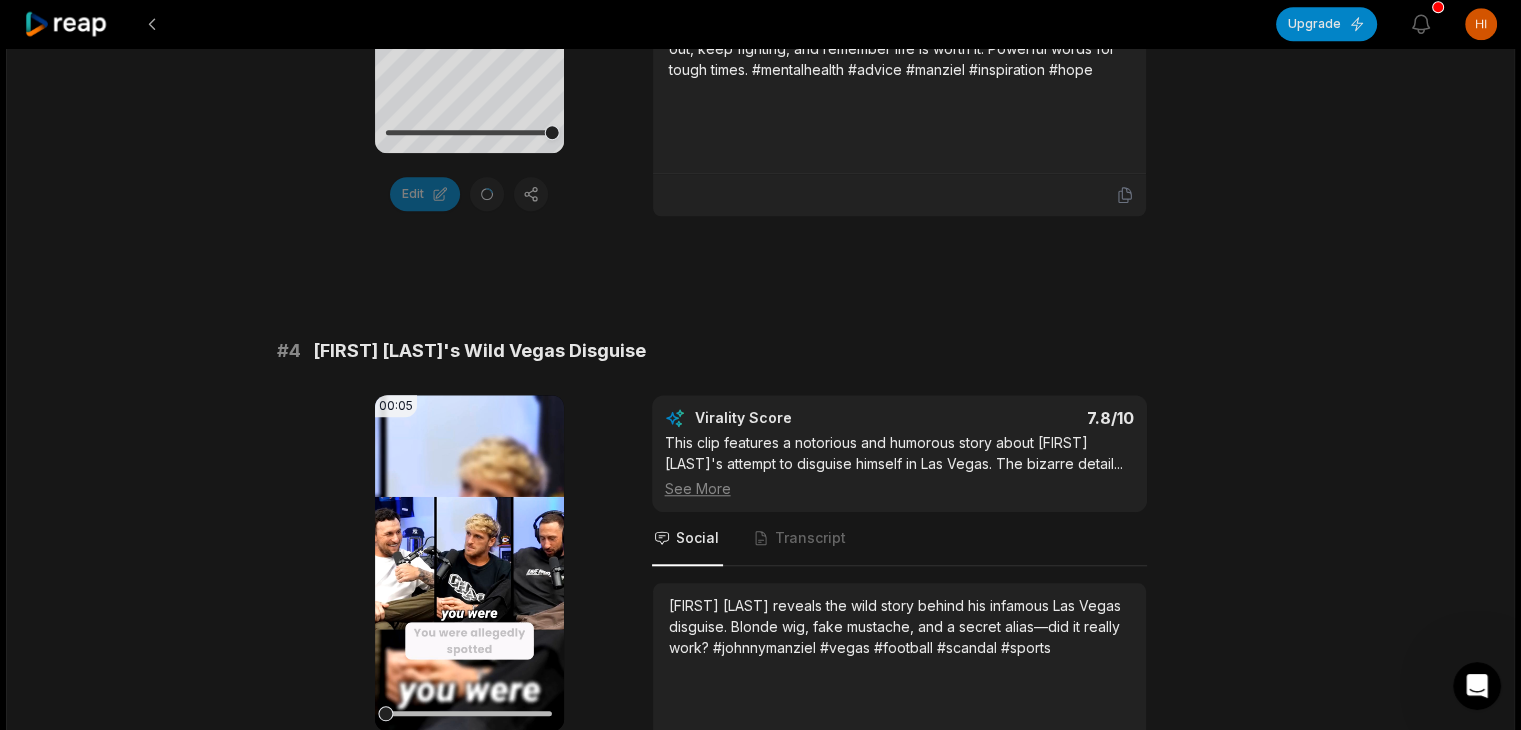 scroll, scrollTop: 1600, scrollLeft: 0, axis: vertical 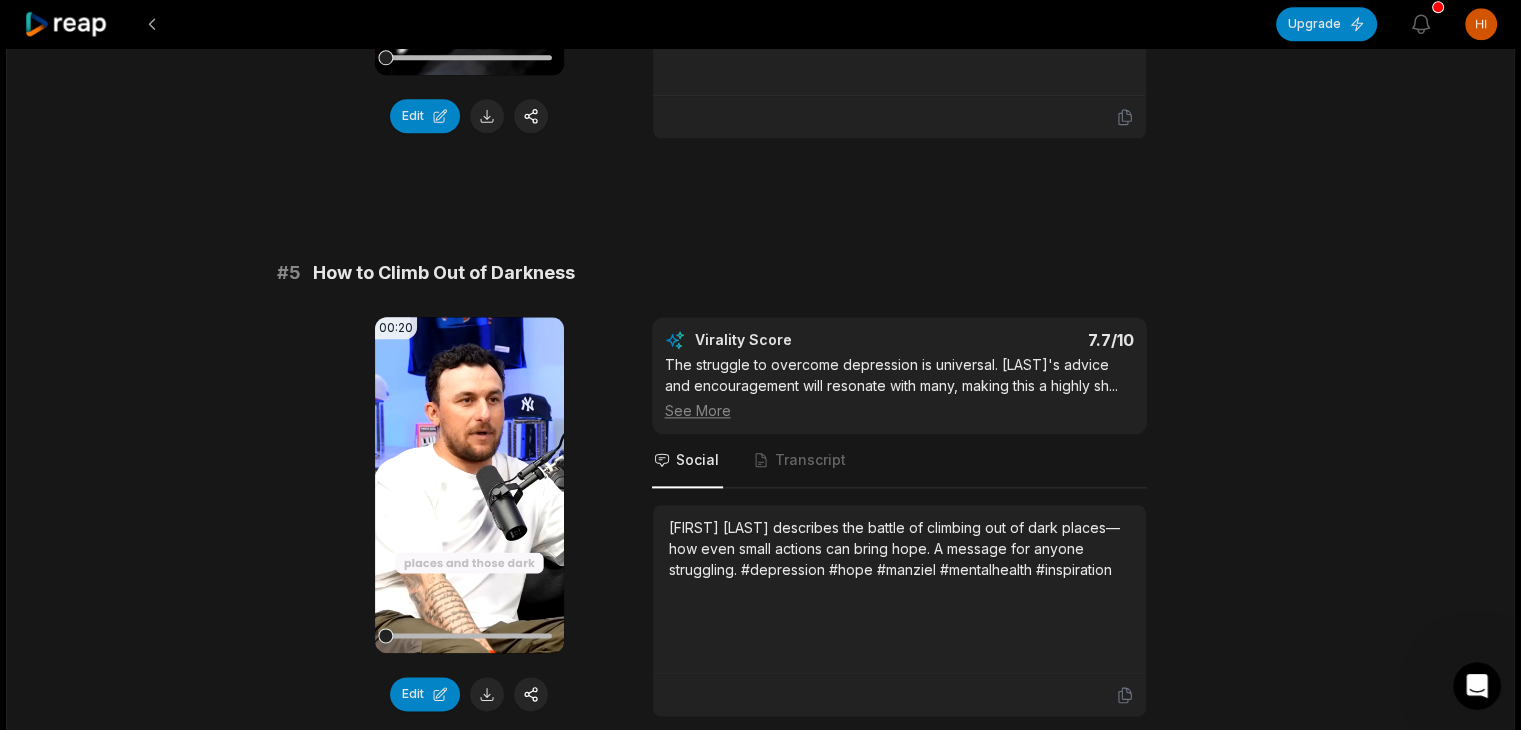 click on "Your browser does not support mp4 format." at bounding box center (469, 485) 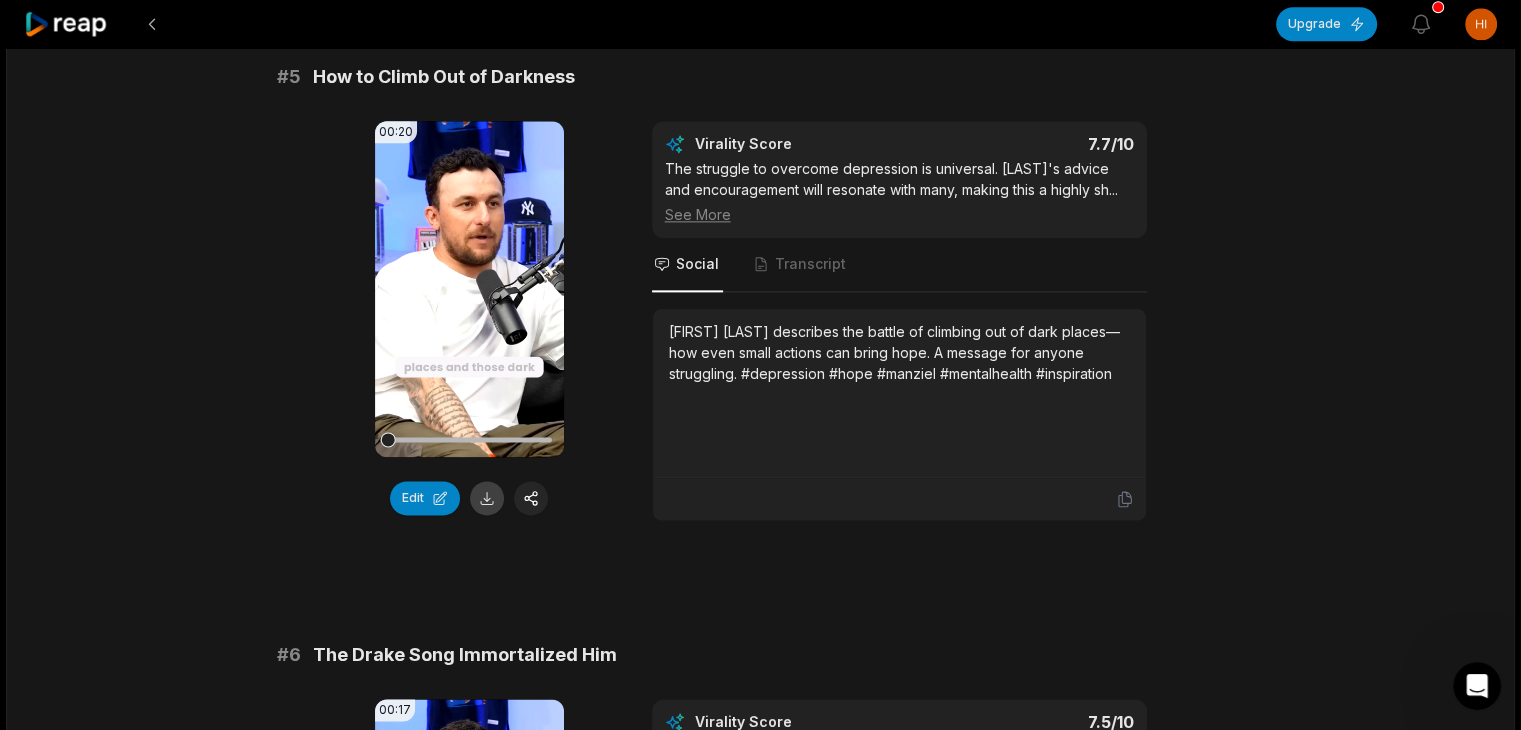 scroll, scrollTop: 2500, scrollLeft: 0, axis: vertical 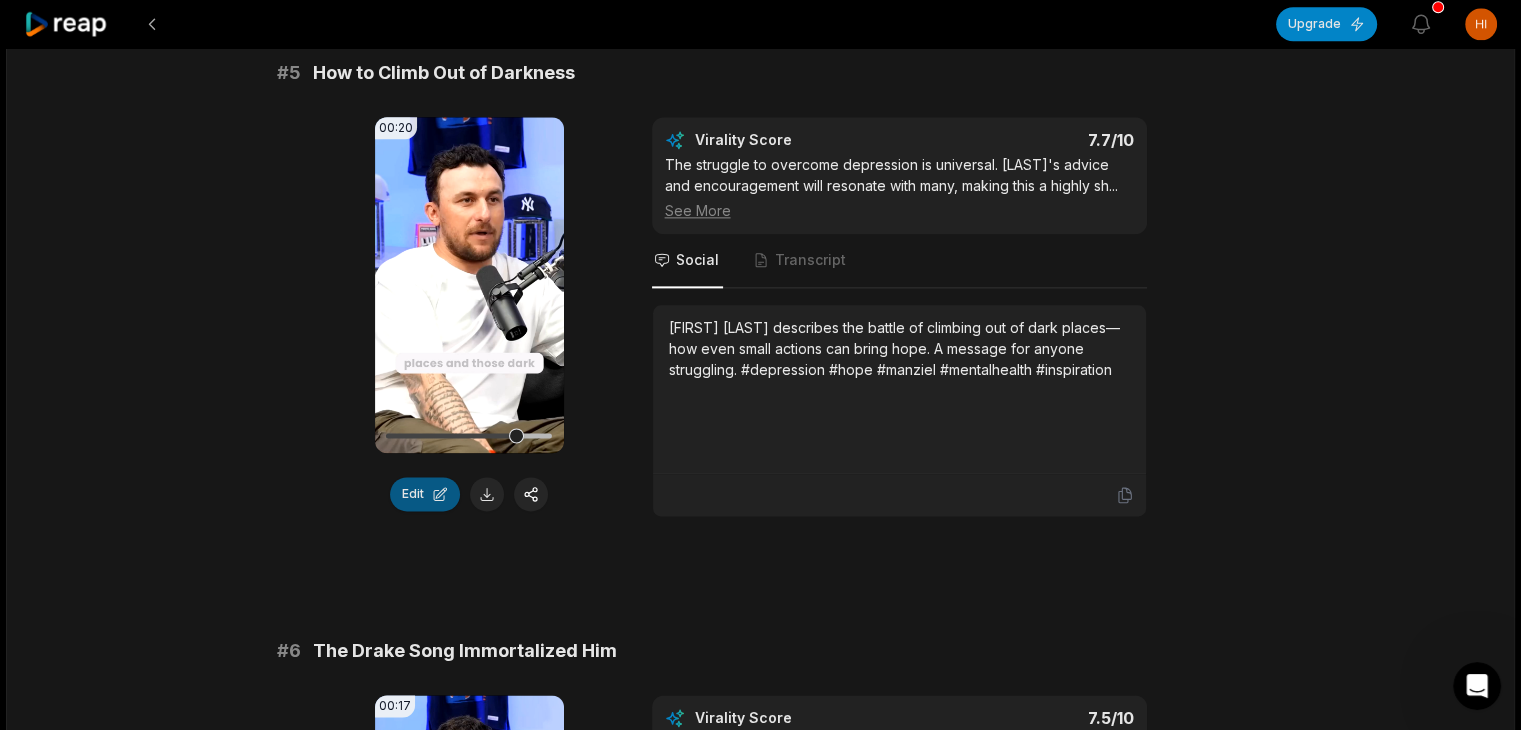 click on "Edit" at bounding box center (425, 494) 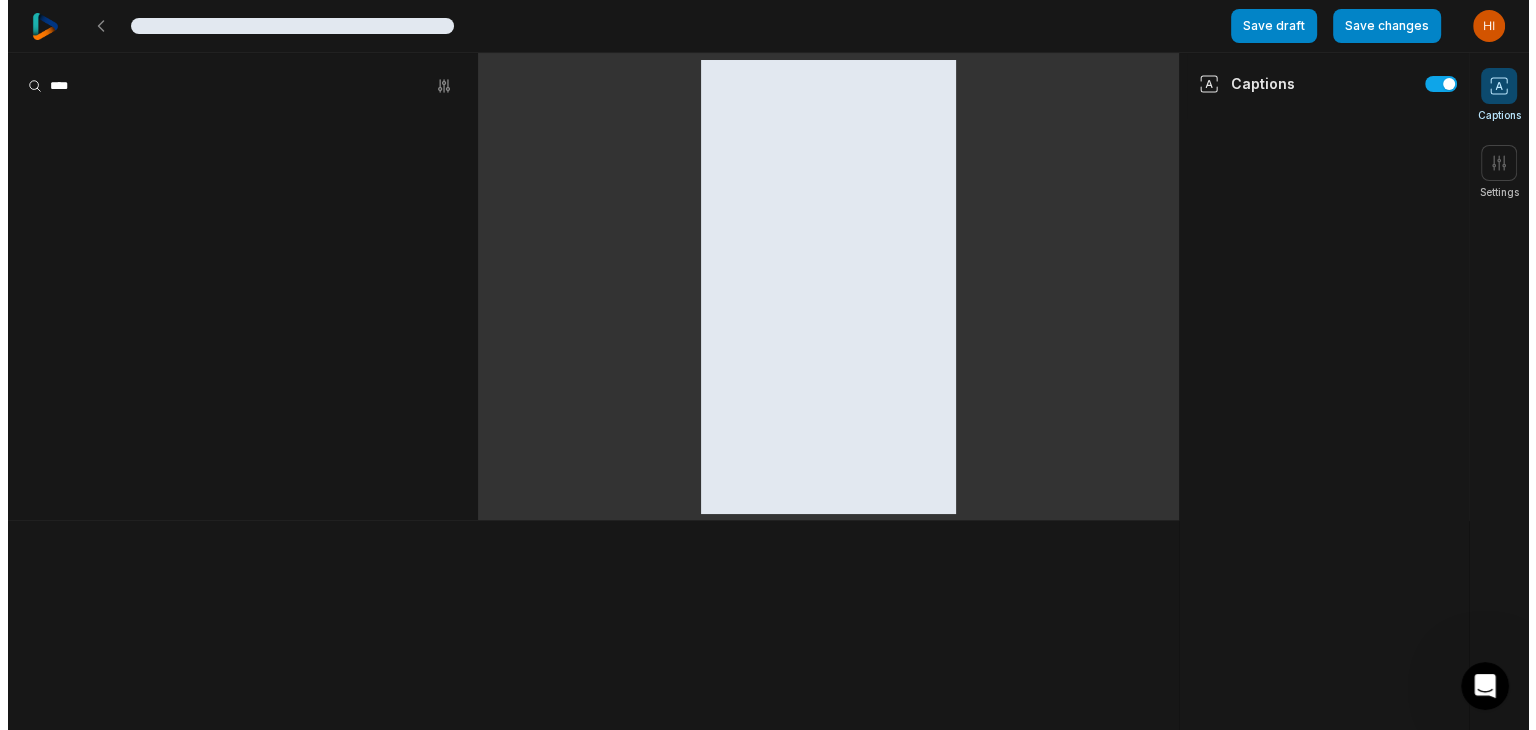 scroll, scrollTop: 0, scrollLeft: 0, axis: both 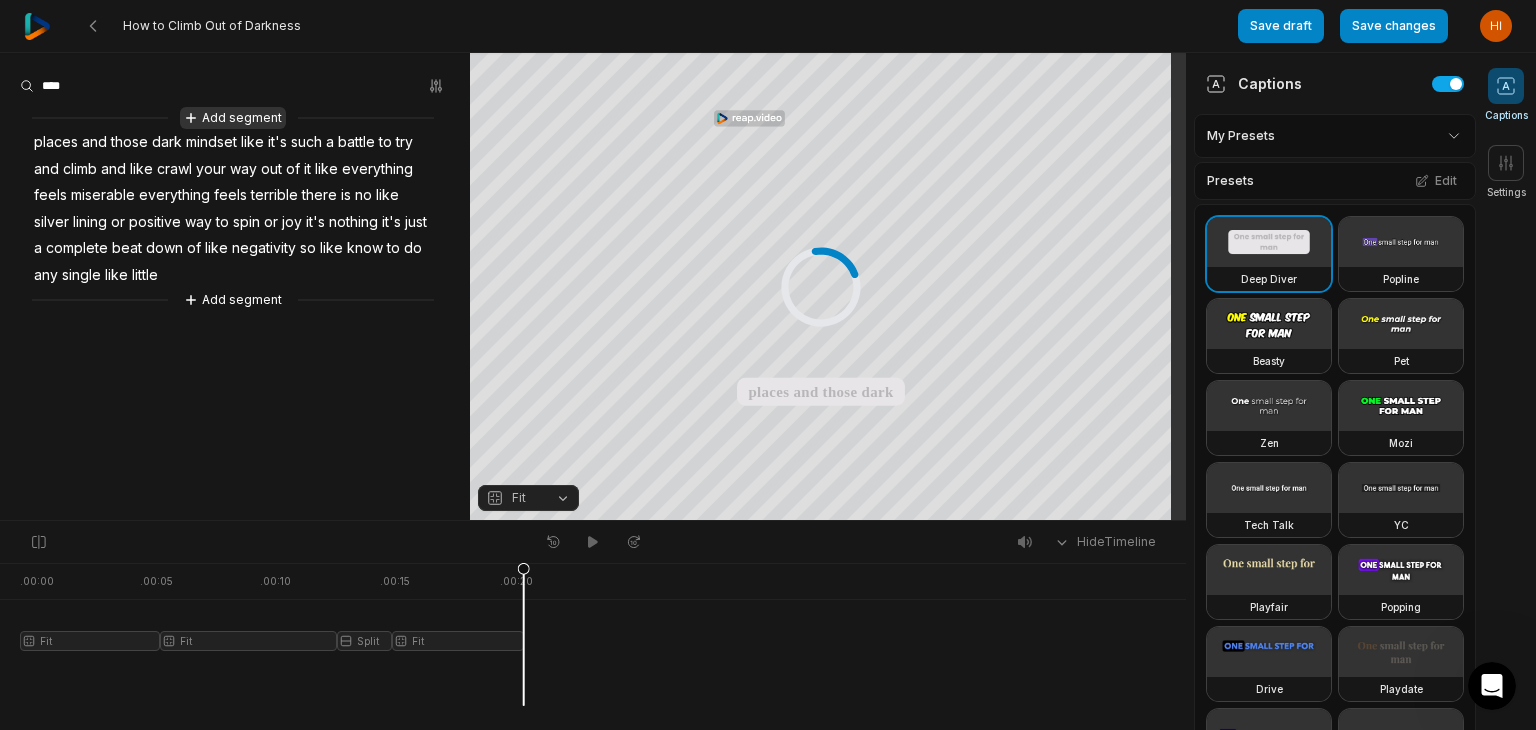 click on "Add segment" at bounding box center (233, 118) 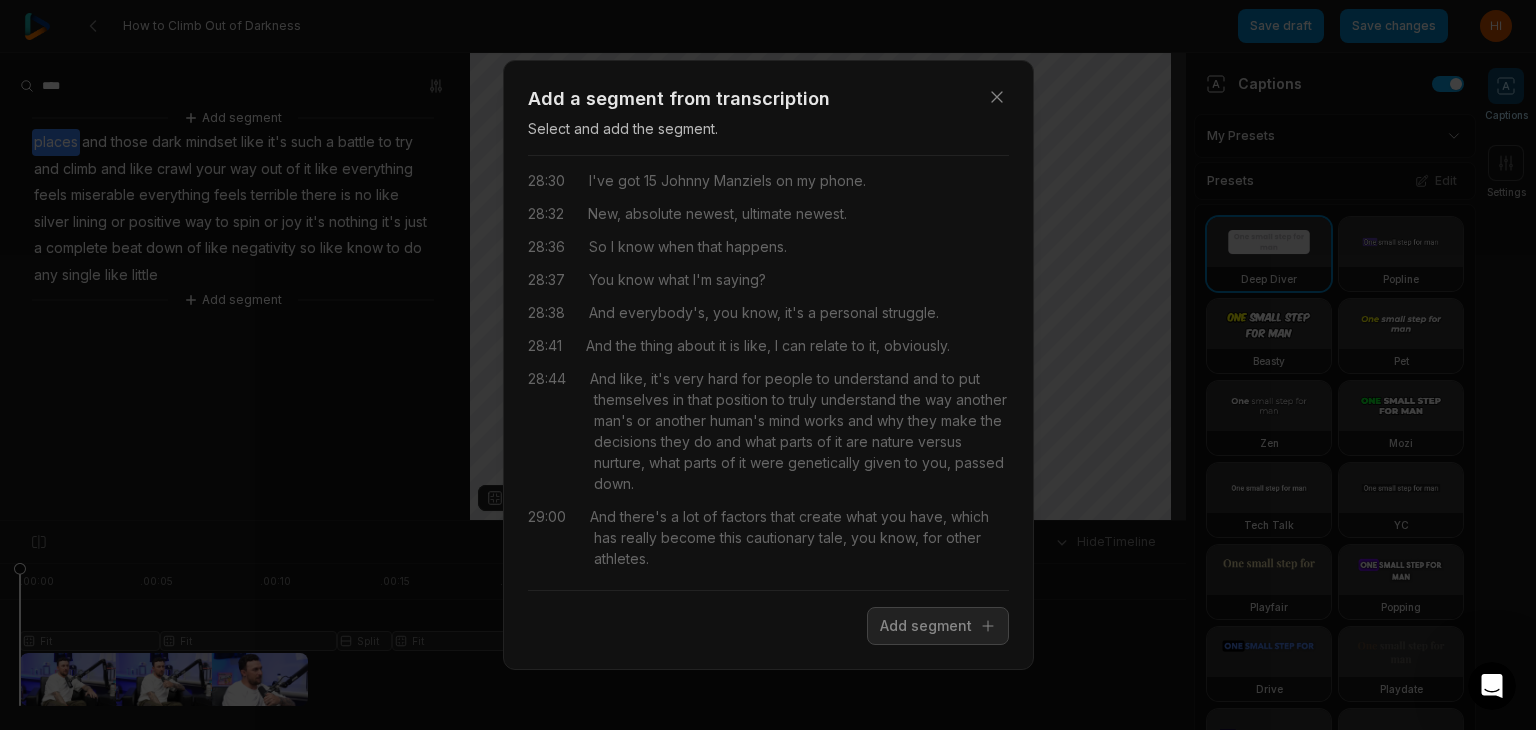 scroll, scrollTop: 18290, scrollLeft: 0, axis: vertical 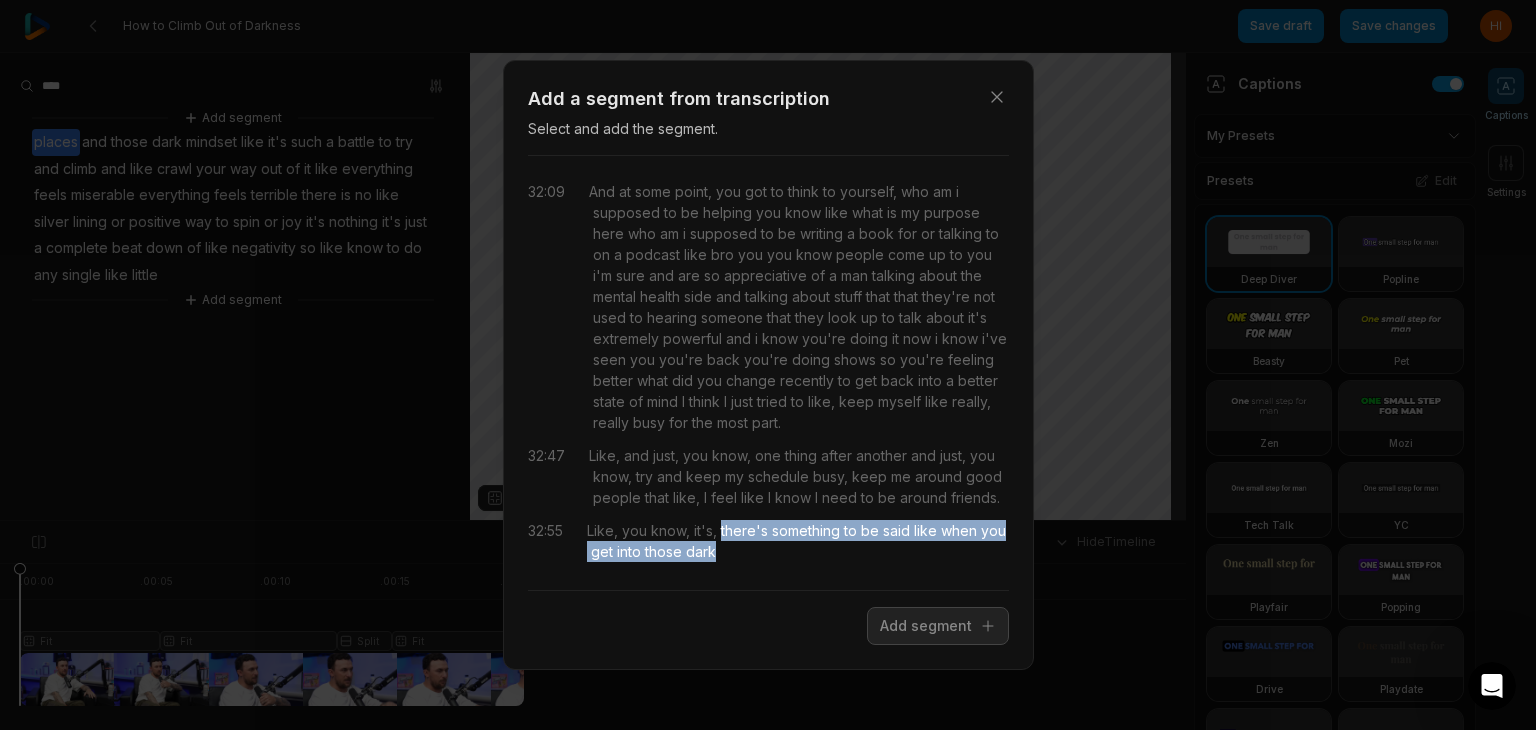 drag, startPoint x: 722, startPoint y: 525, endPoint x: 772, endPoint y: 568, distance: 65.946945 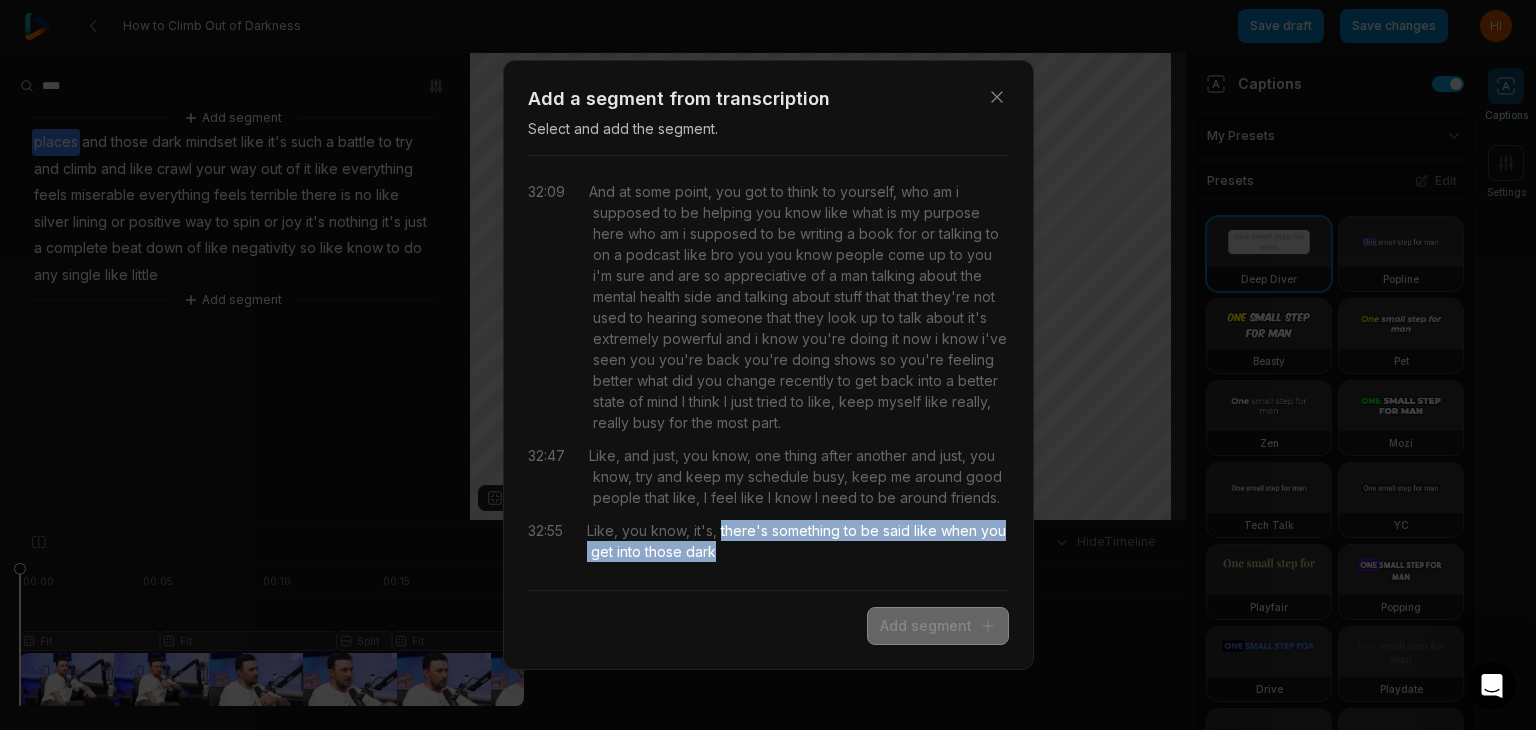 drag, startPoint x: 900, startPoint y: 615, endPoint x: 903, endPoint y: 630, distance: 15.297058 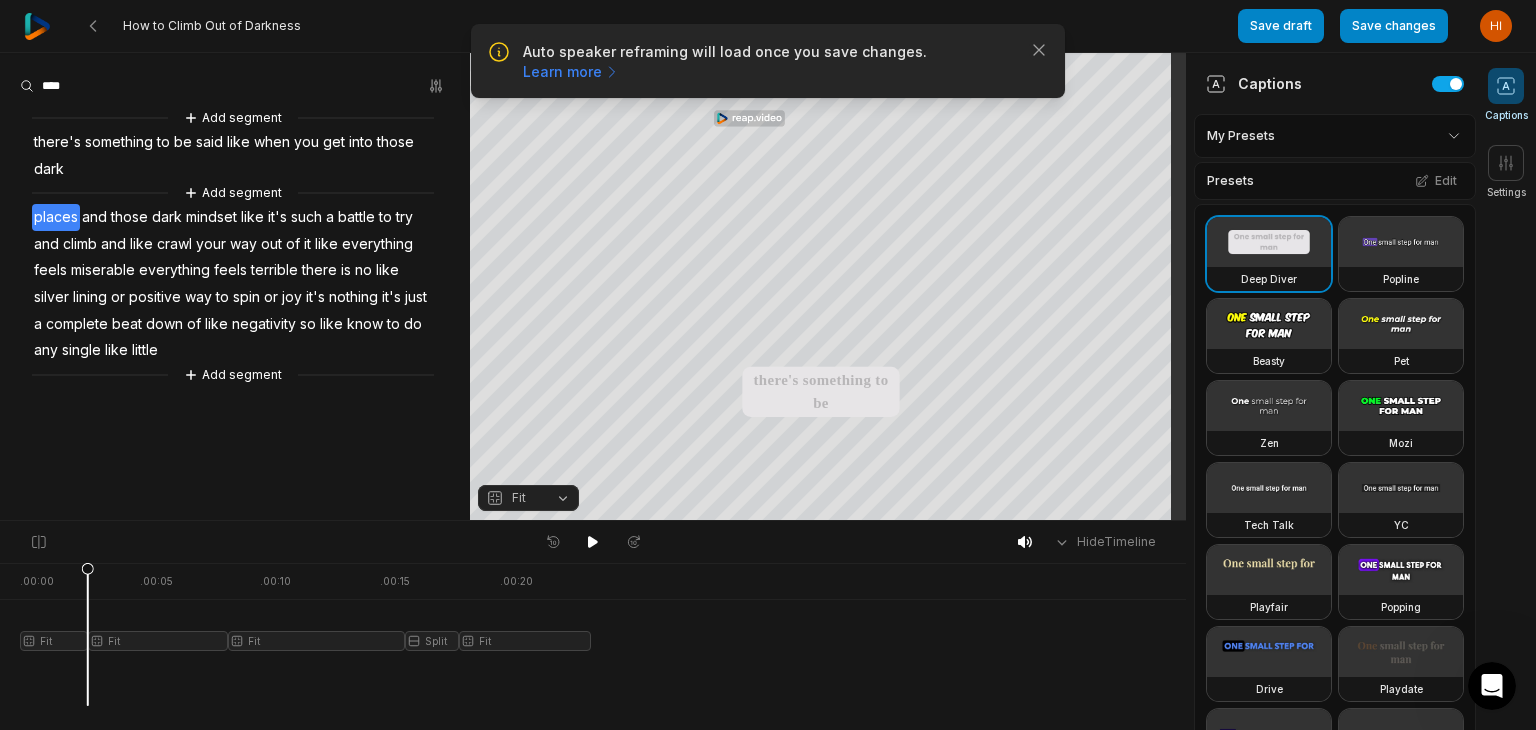 scroll, scrollTop: 0, scrollLeft: 0, axis: both 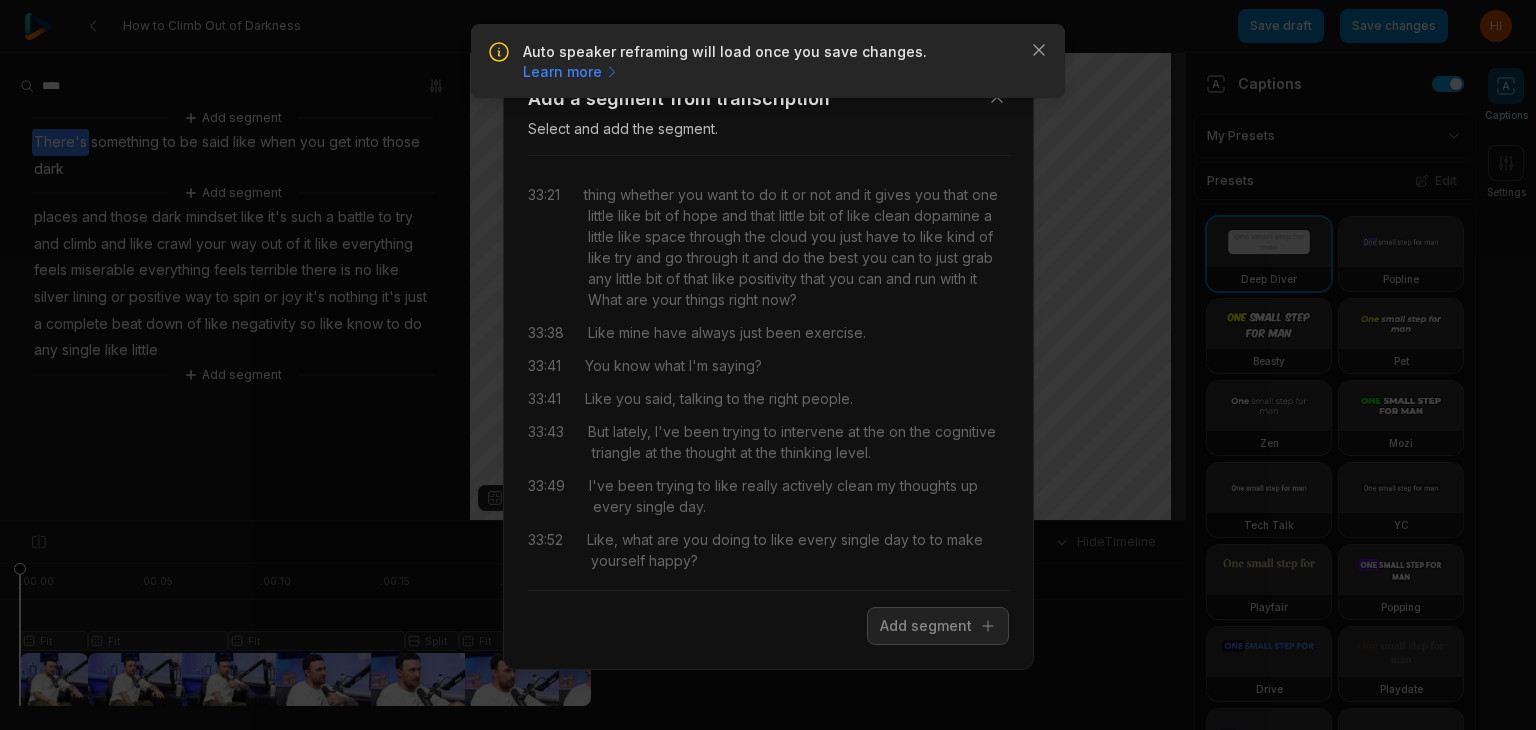 click 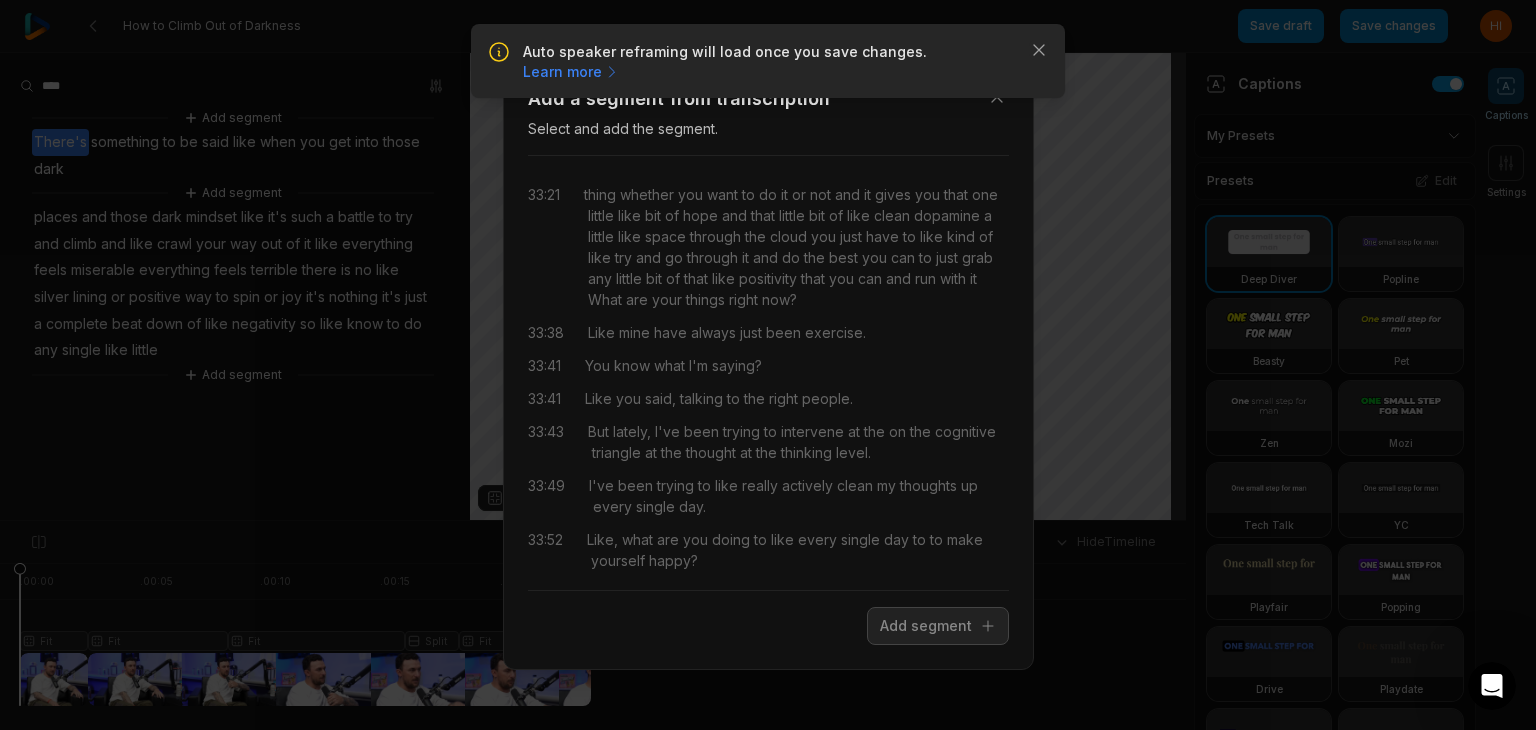 scroll, scrollTop: 0, scrollLeft: 0, axis: both 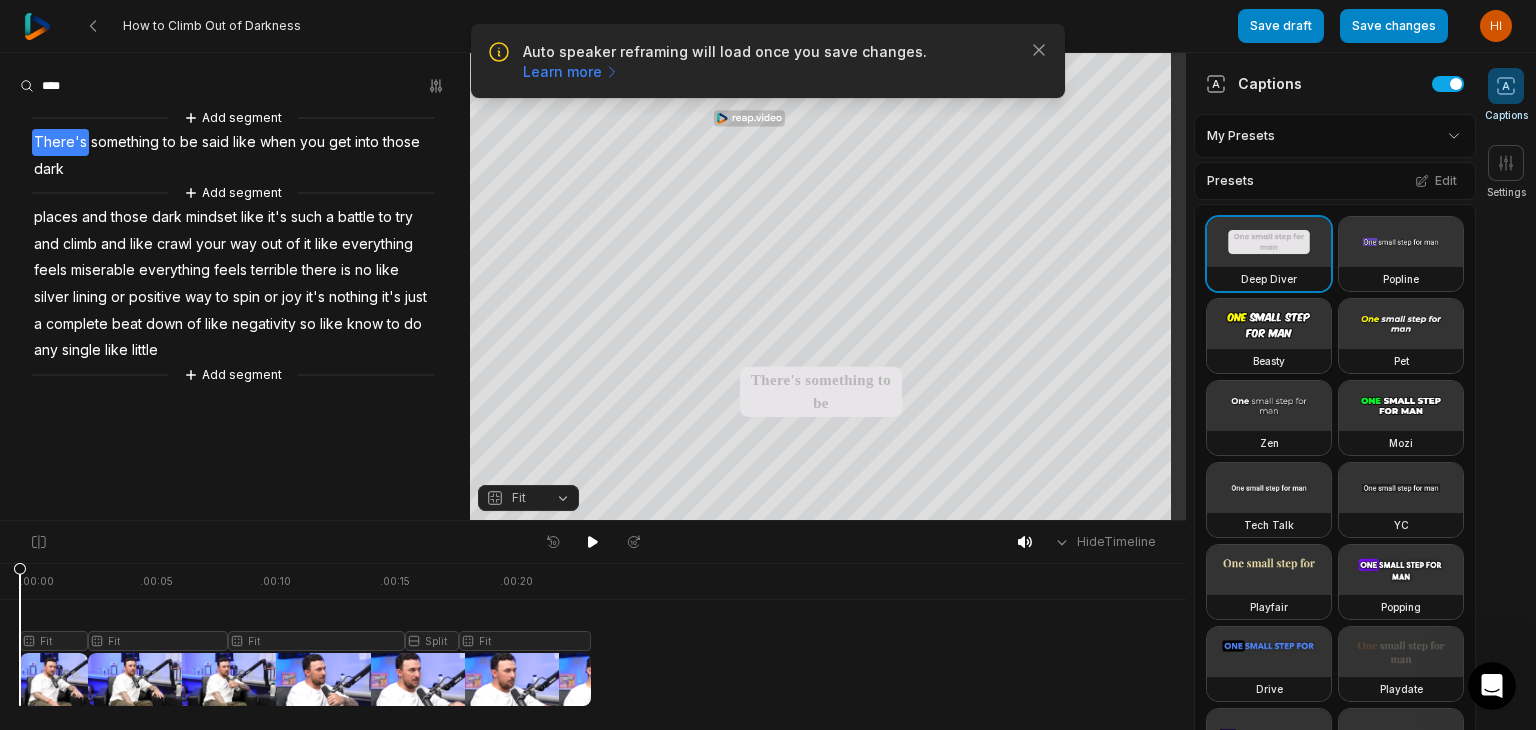 click at bounding box center [1269, 324] 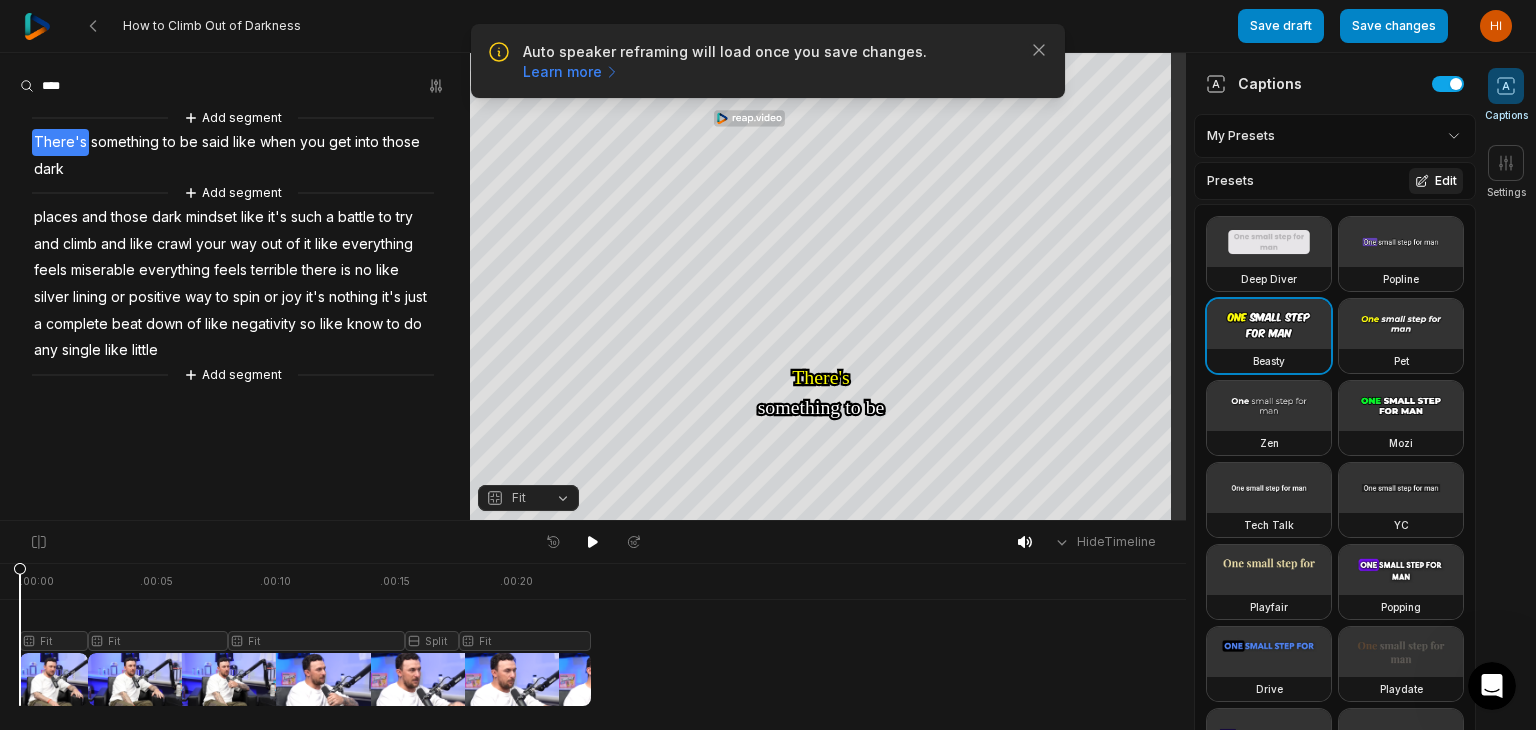 click 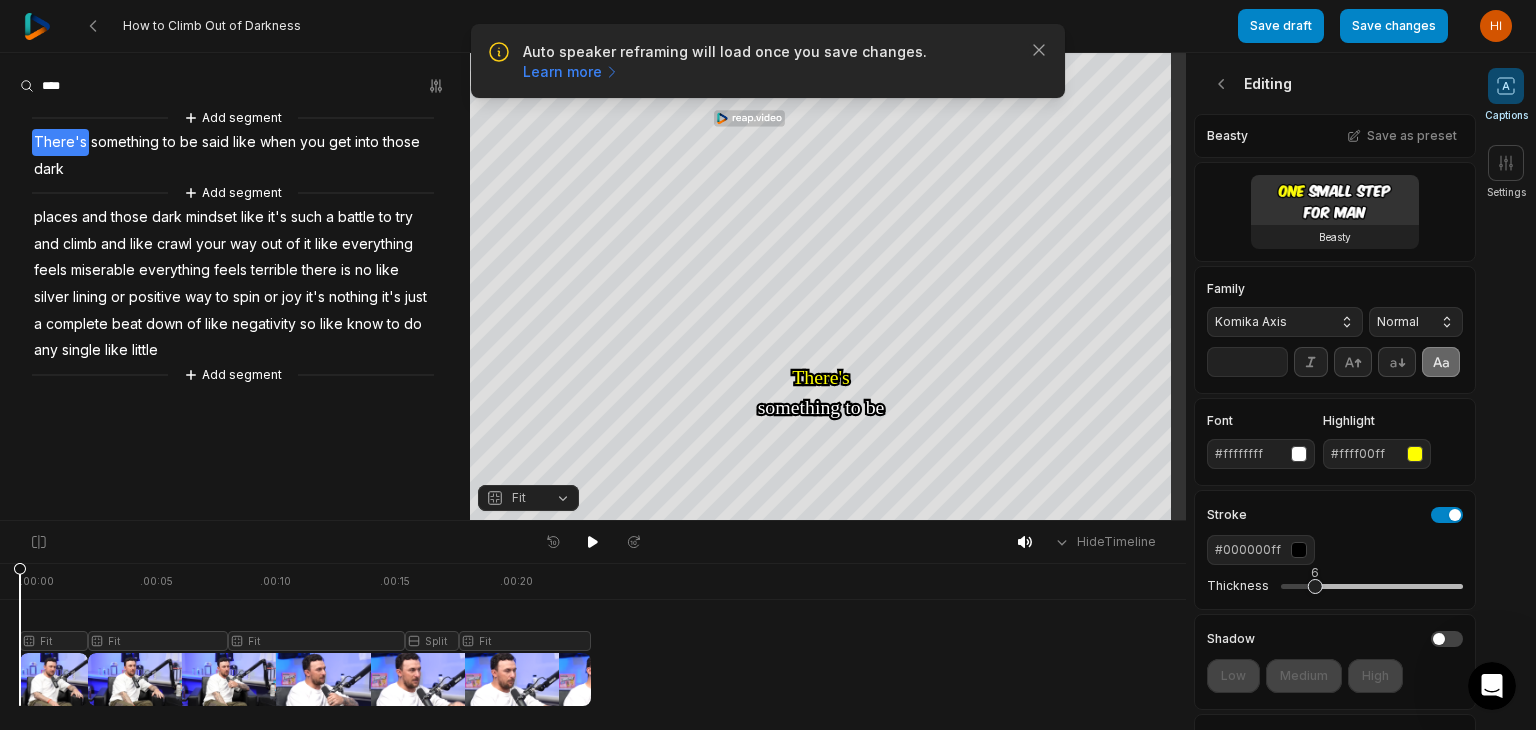 click on "Komika Axis" at bounding box center [1285, 322] 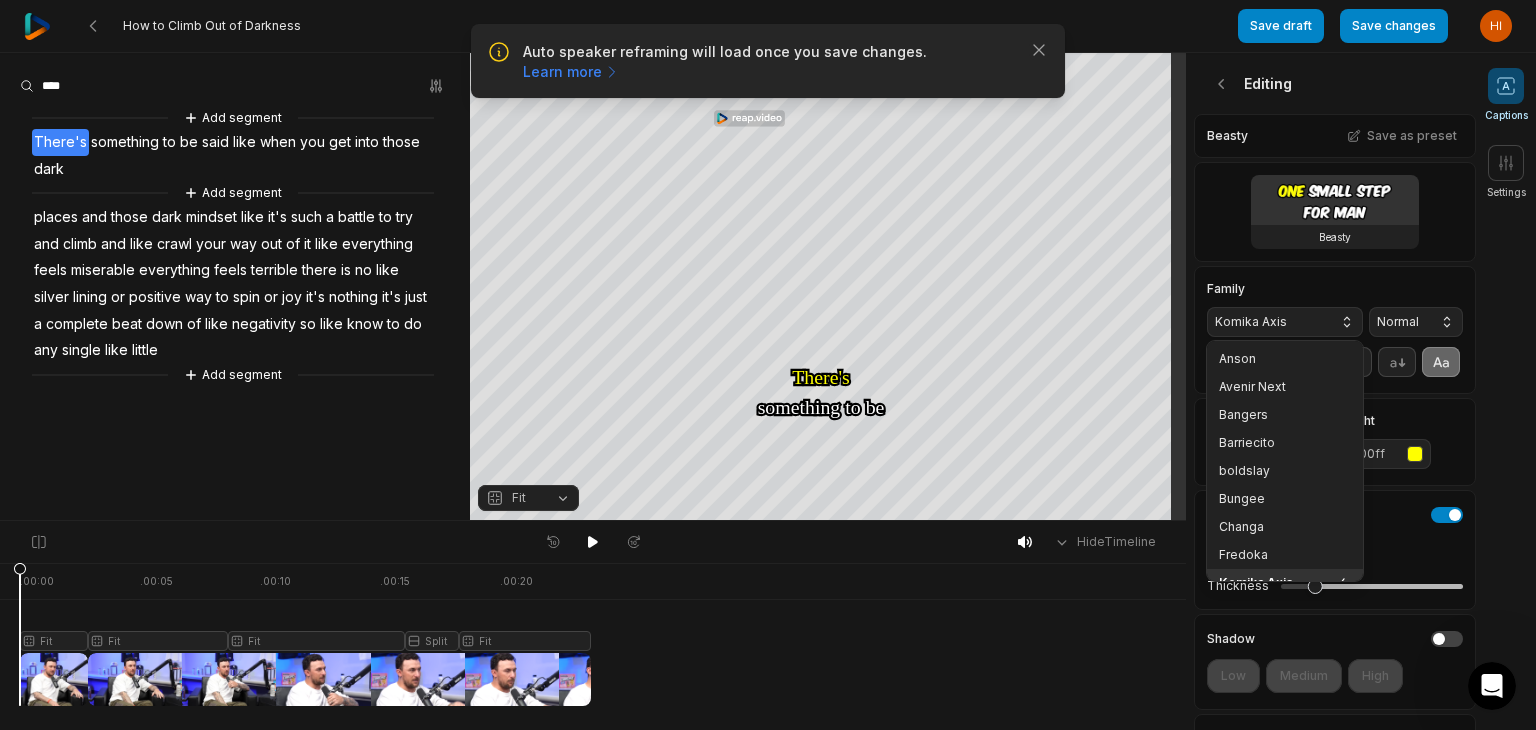scroll, scrollTop: 16, scrollLeft: 0, axis: vertical 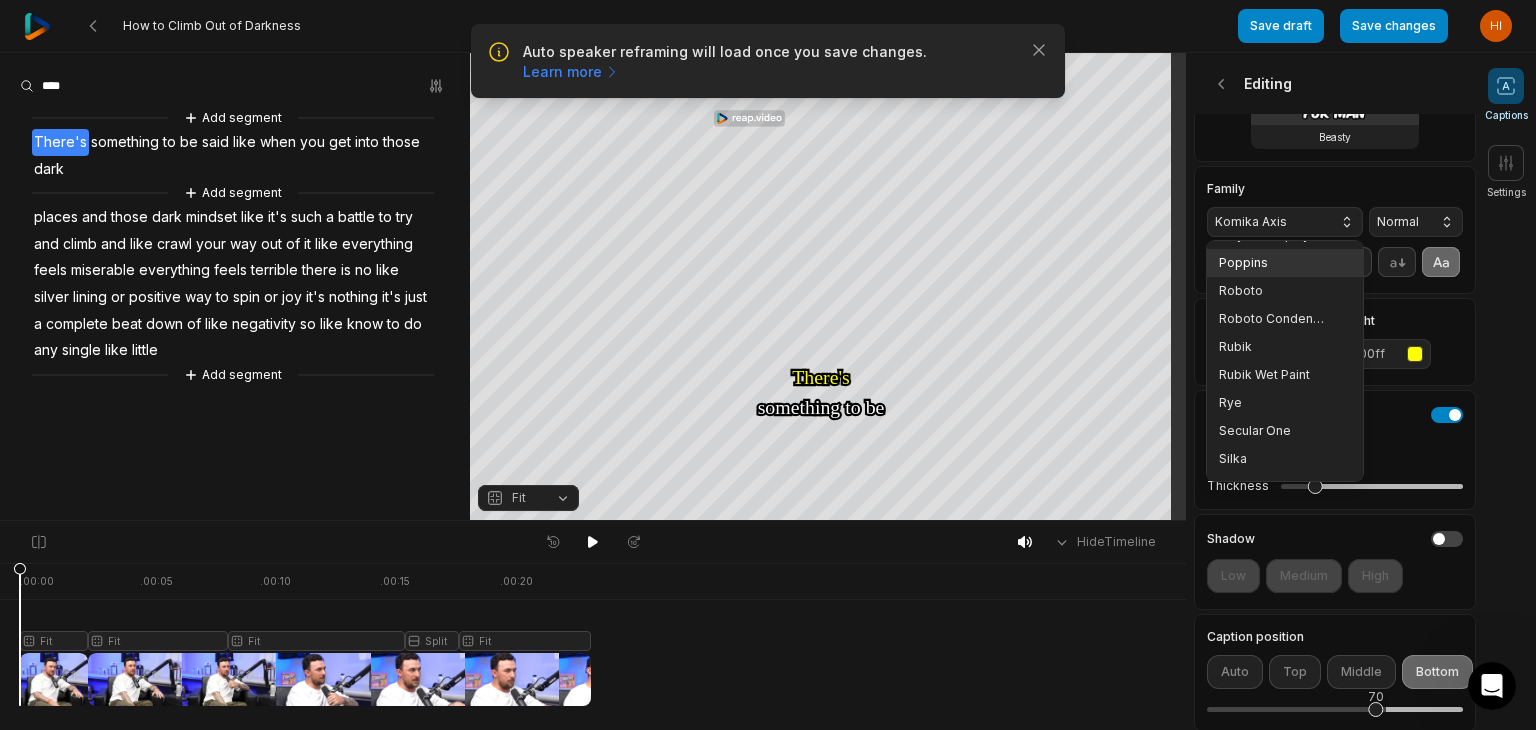 click on "Poppins" at bounding box center (1273, 263) 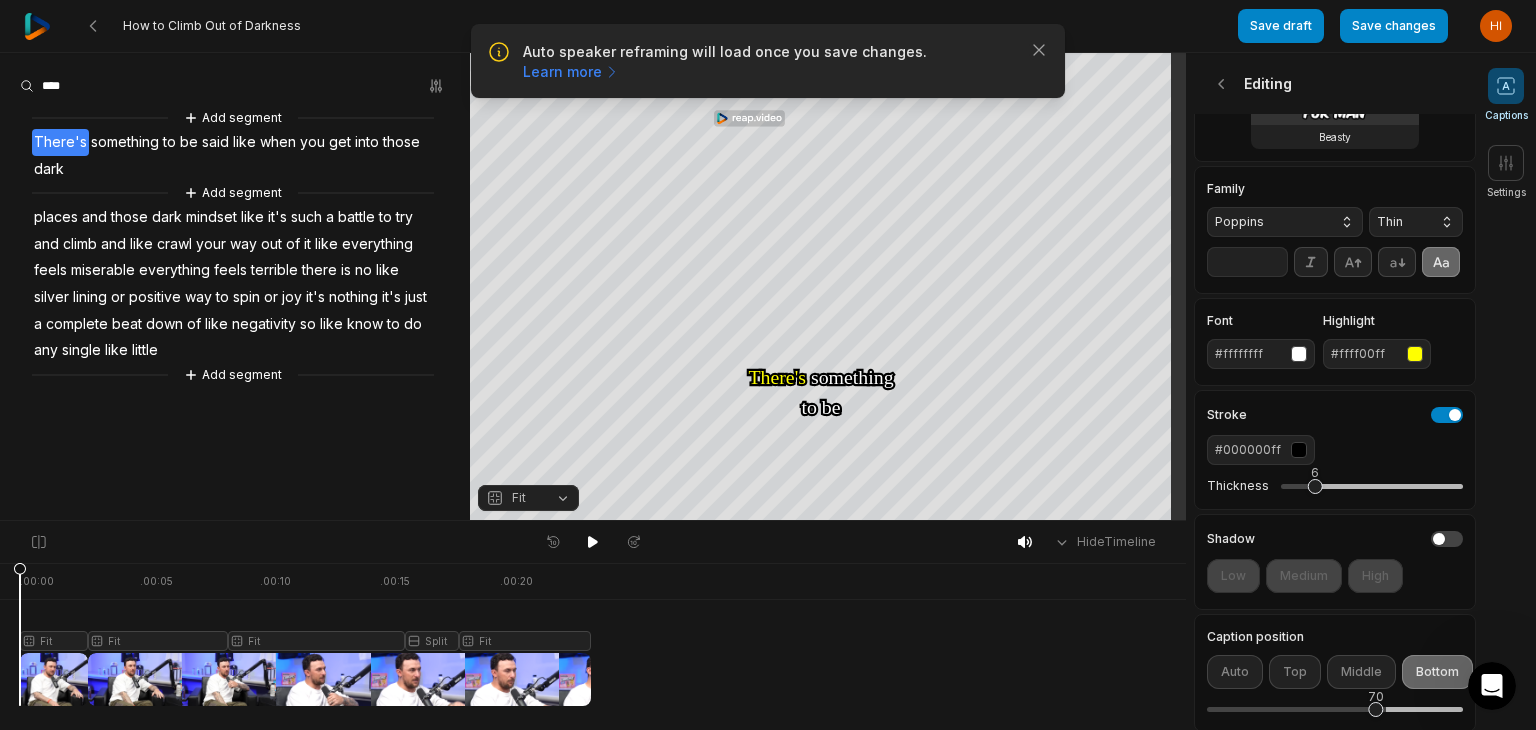 click on "Thin" at bounding box center (1400, 222) 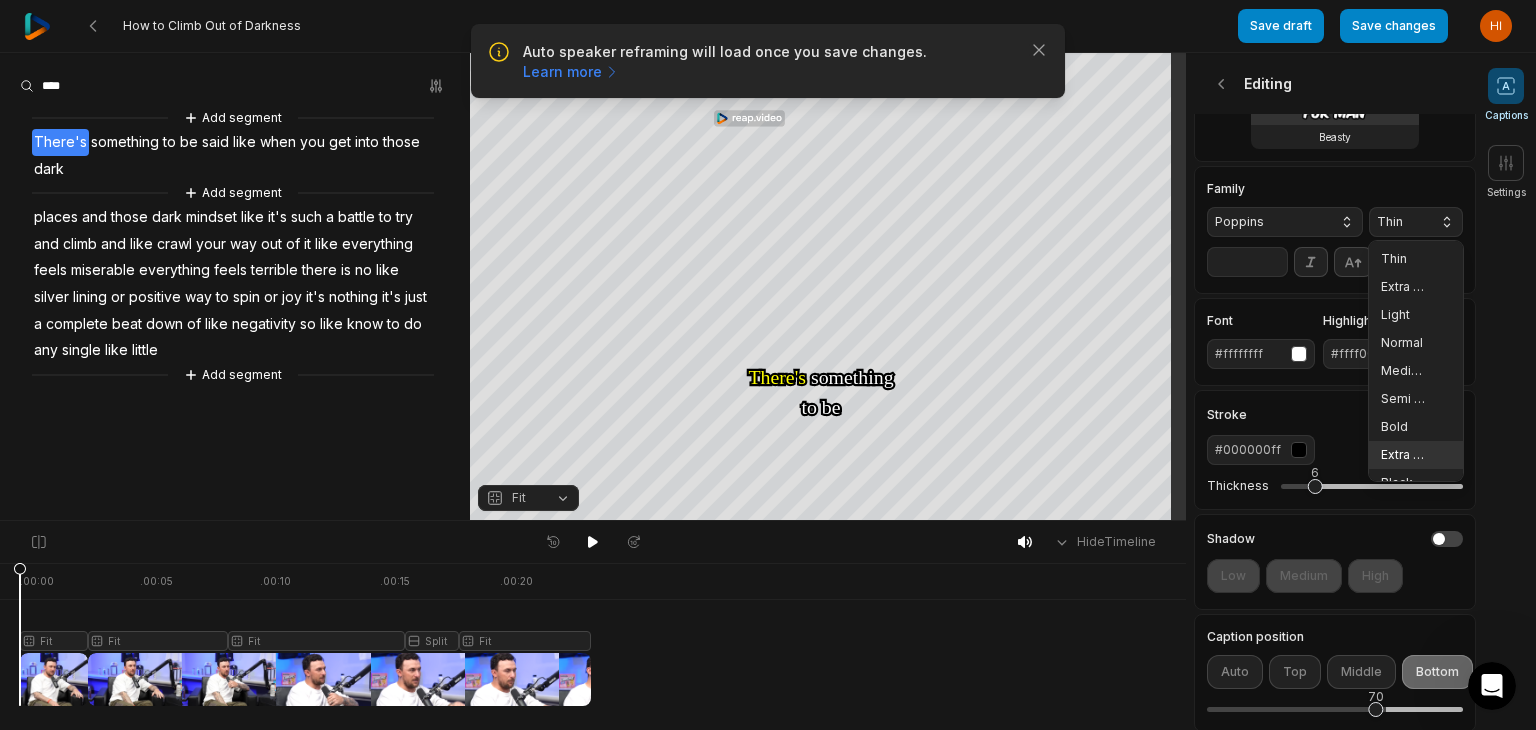 click on "Extra Bold" at bounding box center (1404, 455) 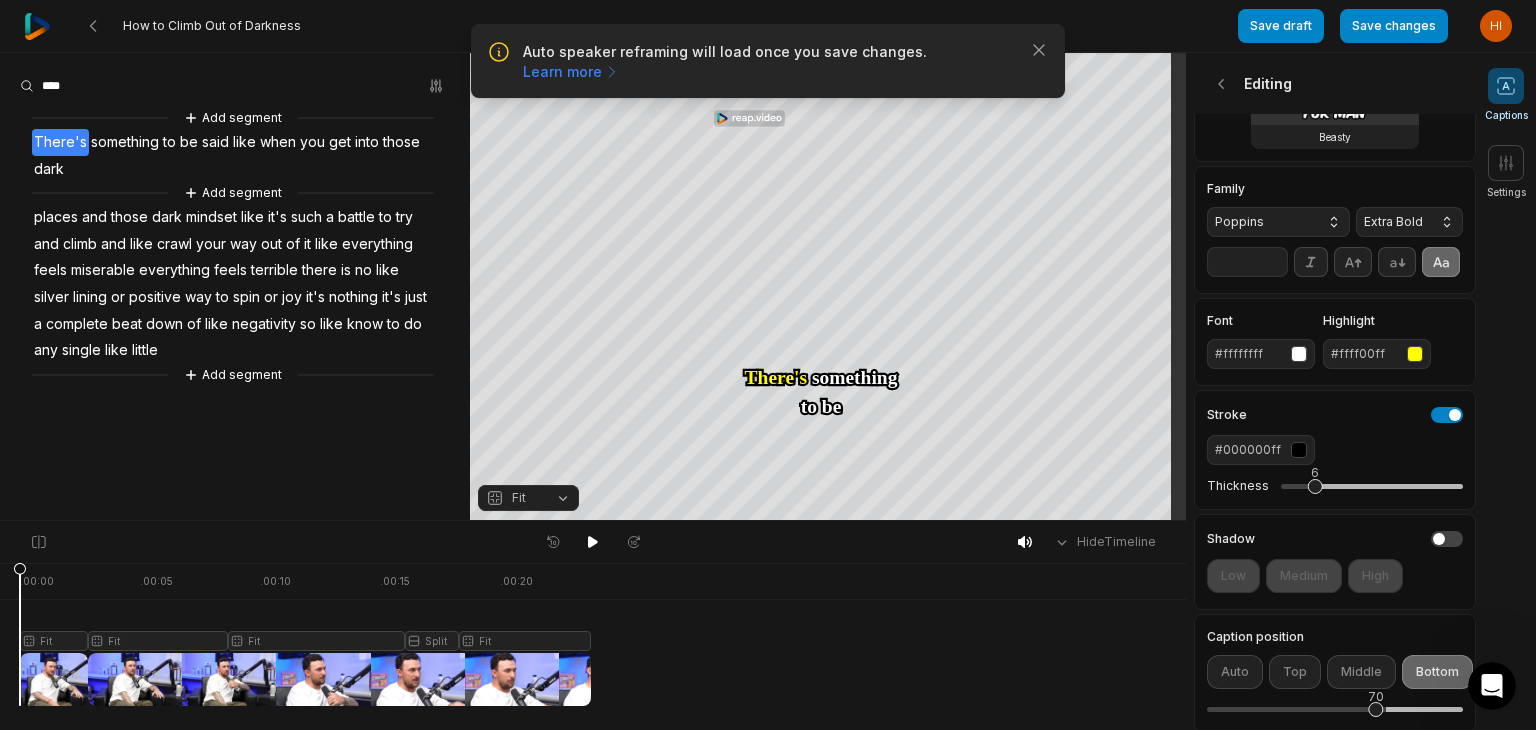 click on "**" at bounding box center (1247, 262) 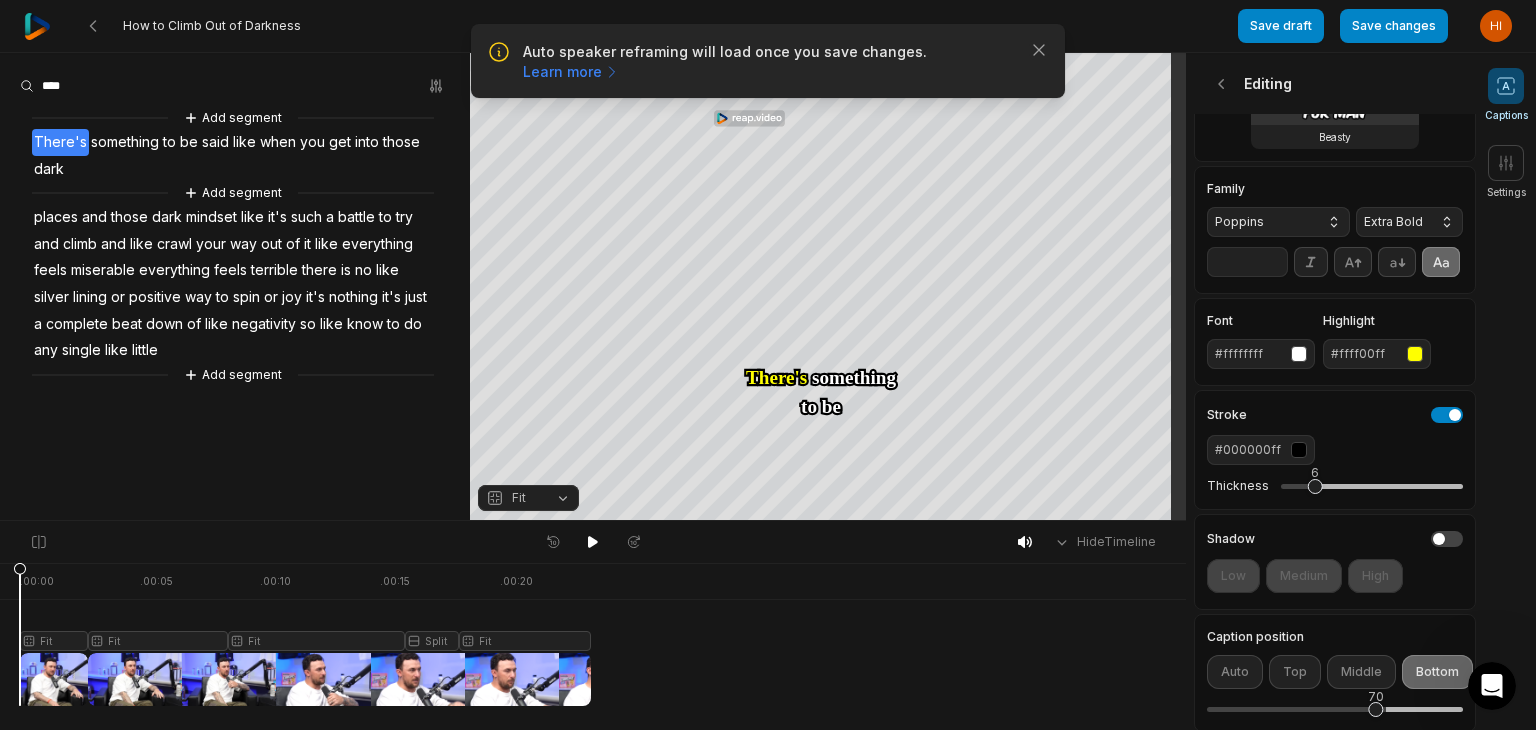 click on "**" at bounding box center [1247, 262] 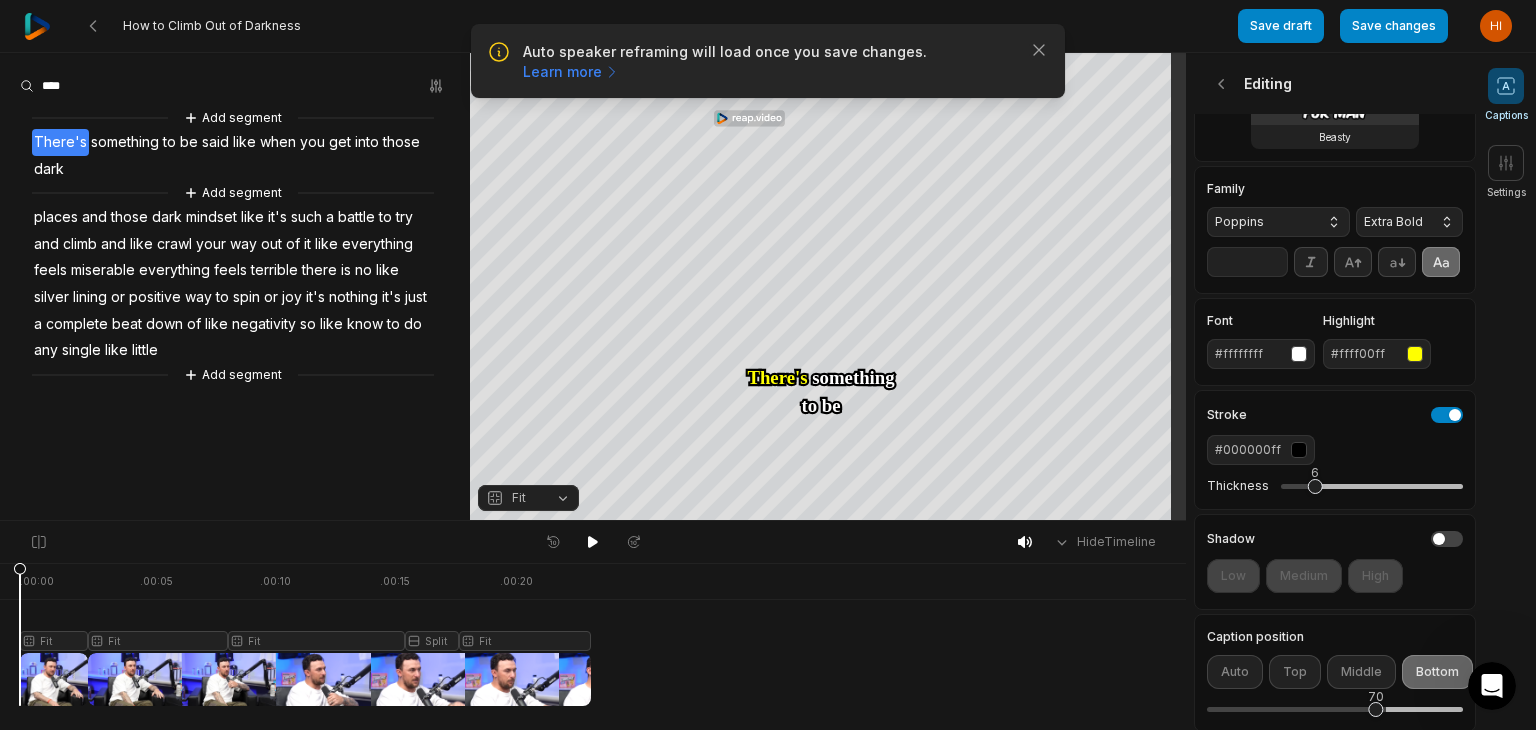 click on "**" at bounding box center [1247, 262] 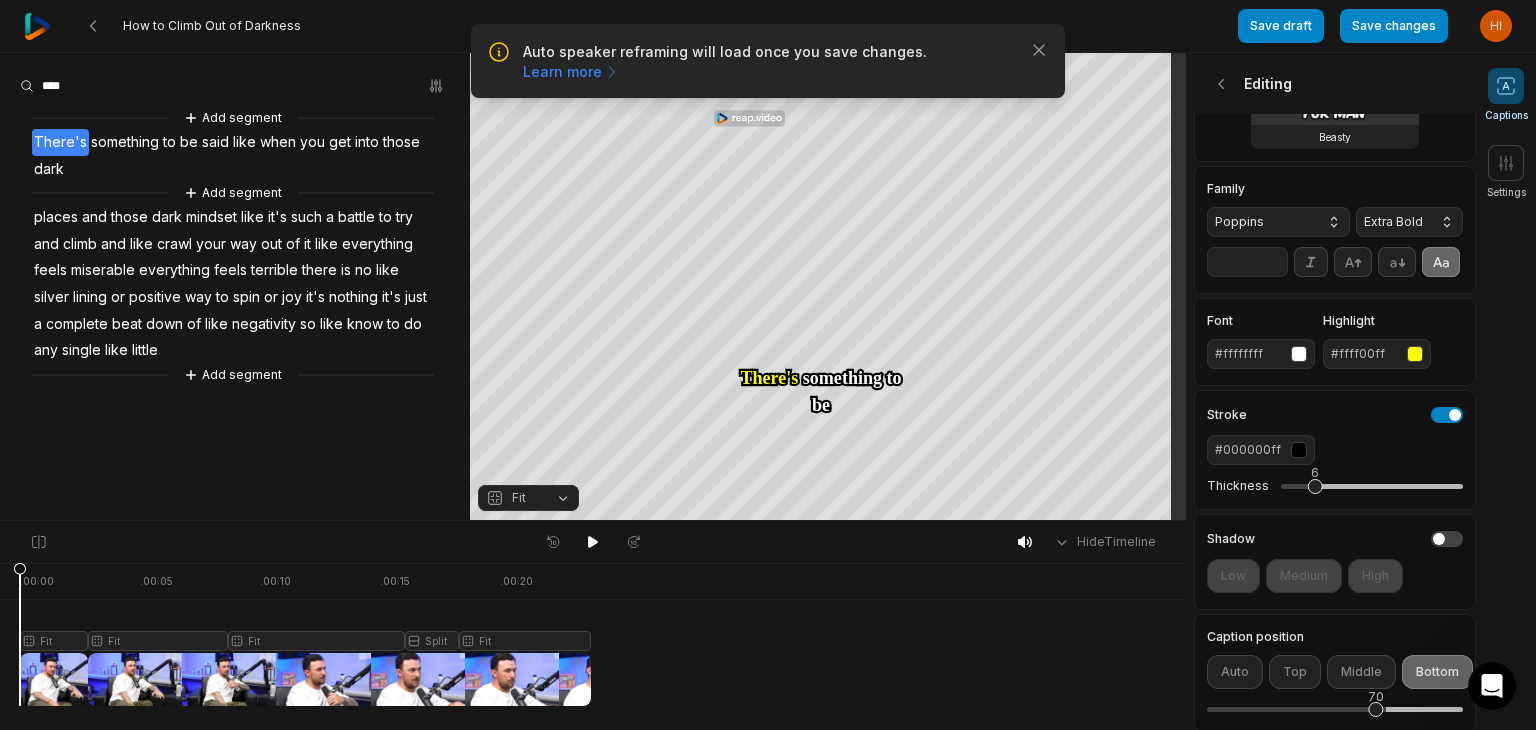 click on "**" at bounding box center [1247, 262] 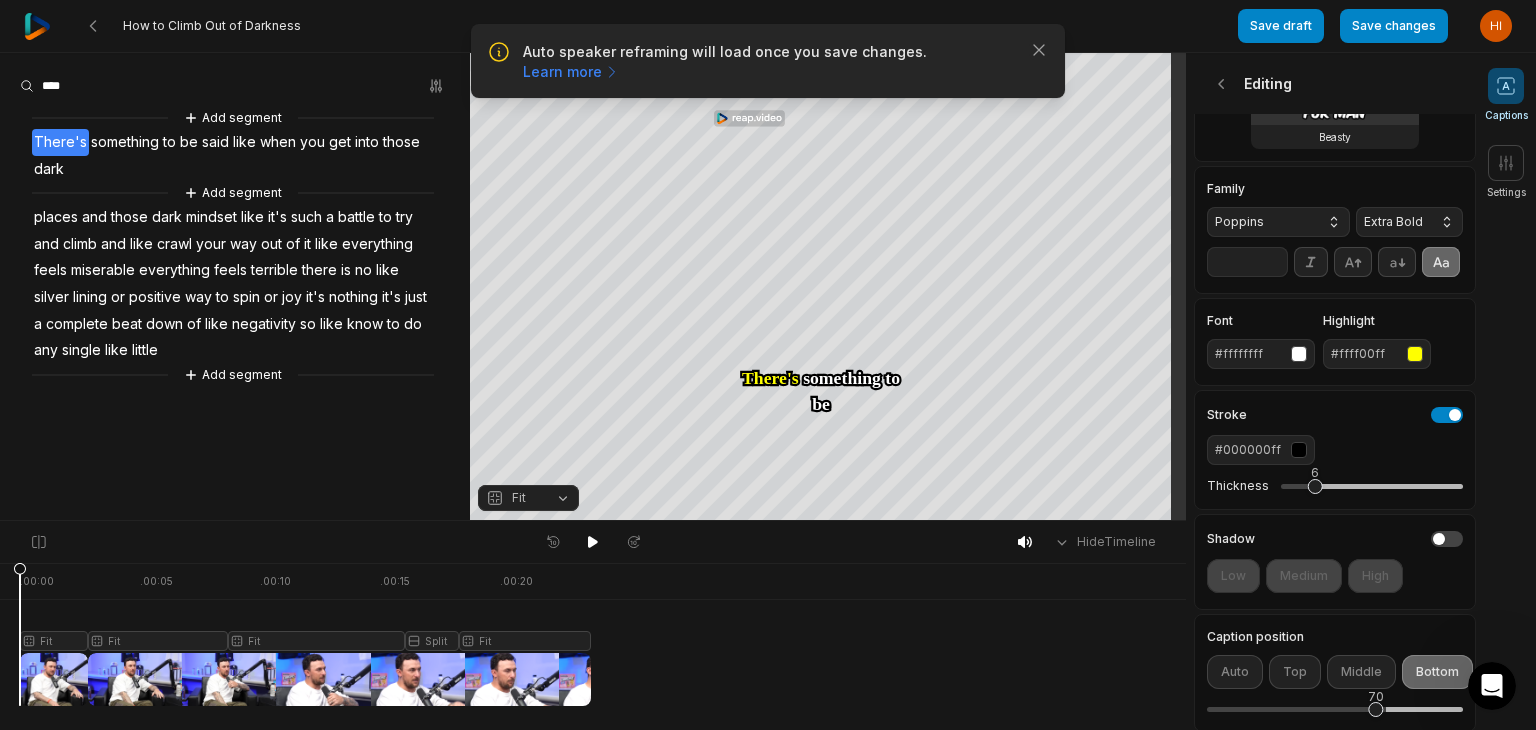 type on "**" 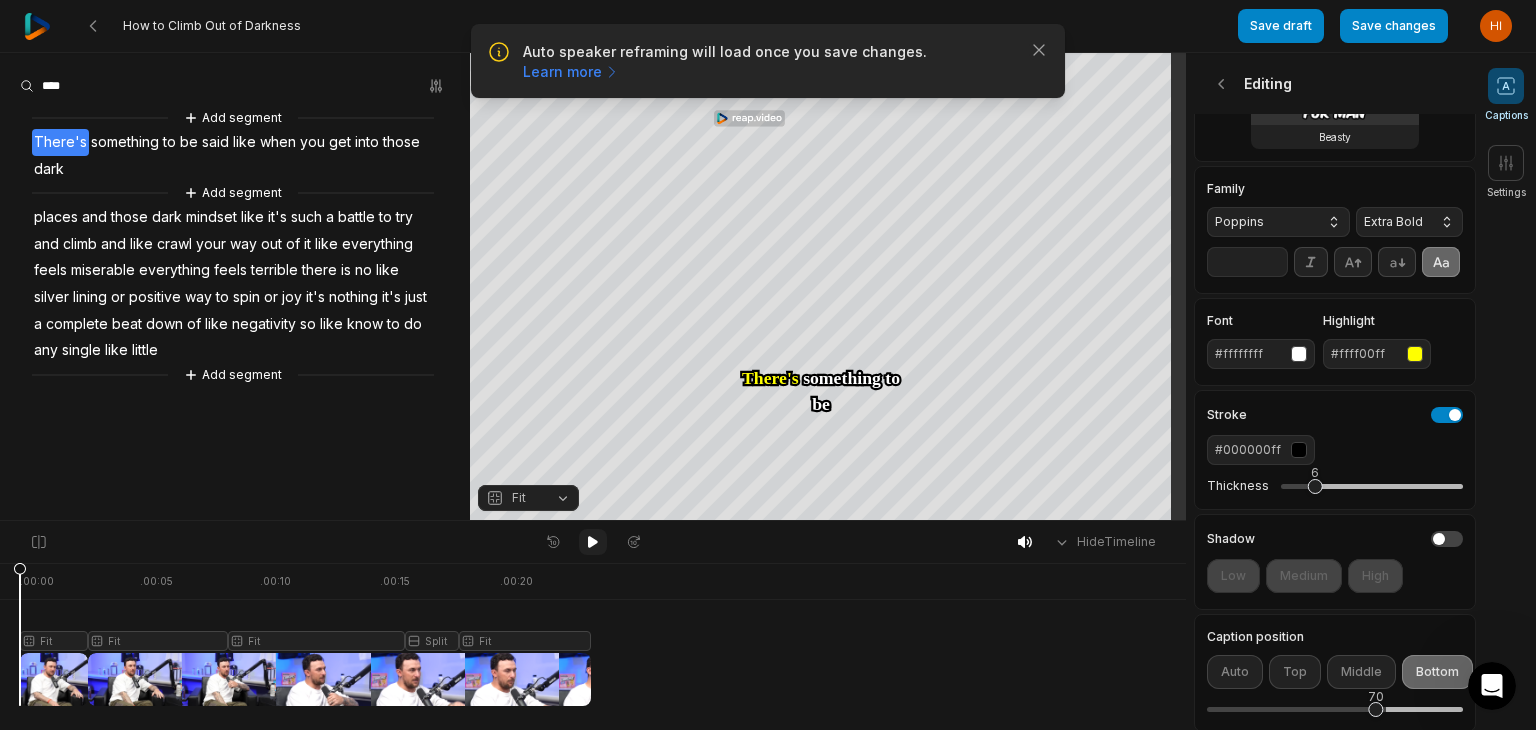 click at bounding box center [593, 542] 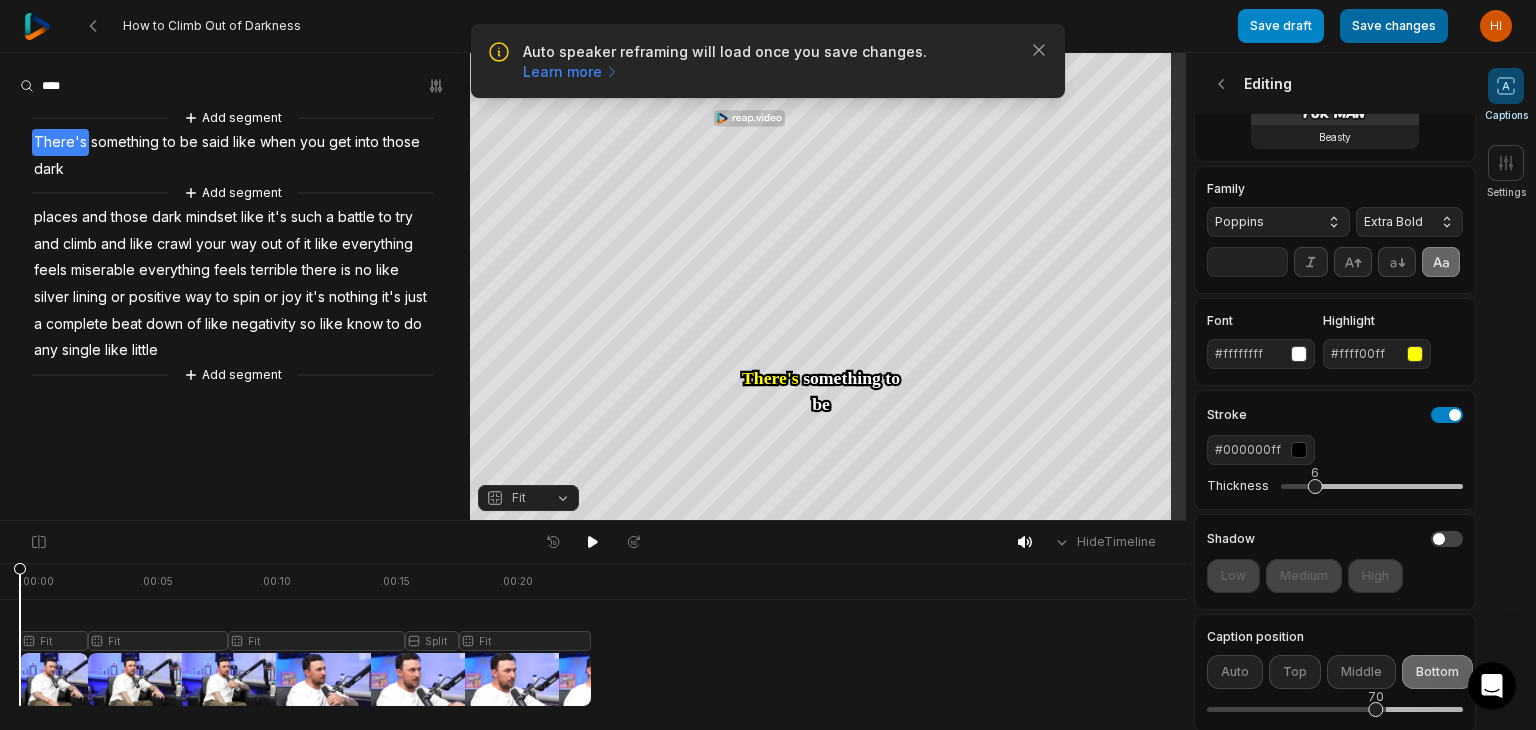 click on "Save changes" at bounding box center [1394, 26] 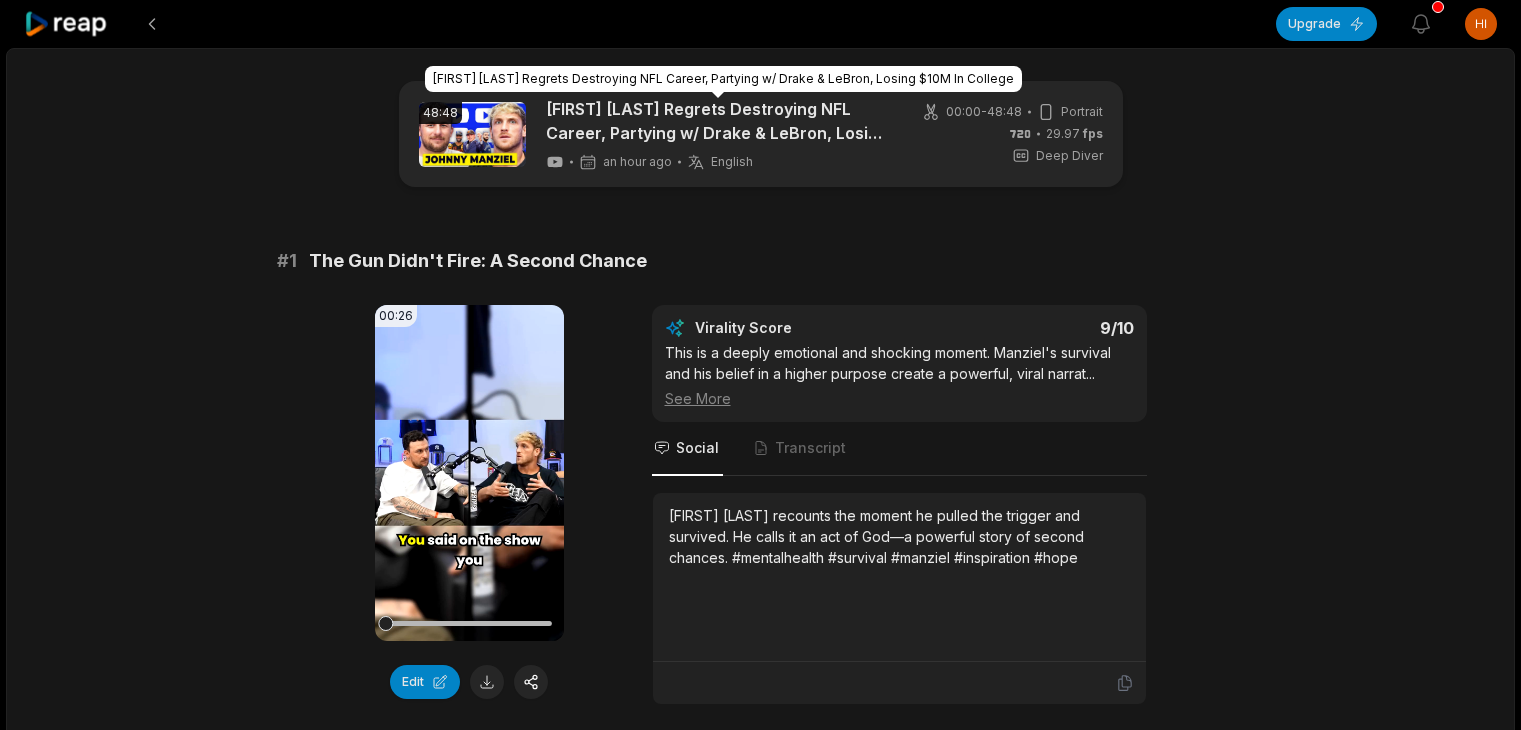 scroll, scrollTop: 0, scrollLeft: 0, axis: both 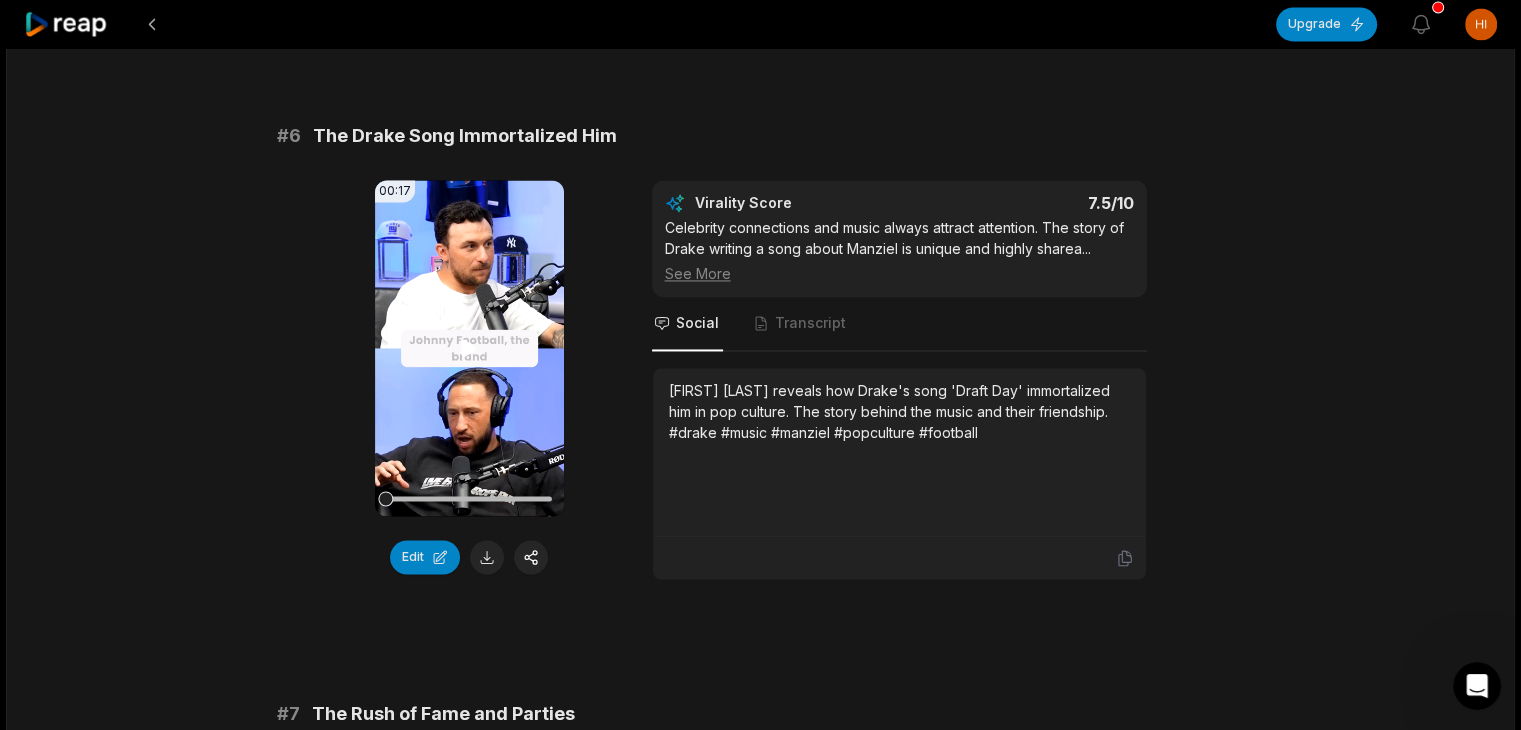 click on "Your browser does not support mp4 format." at bounding box center [469, 348] 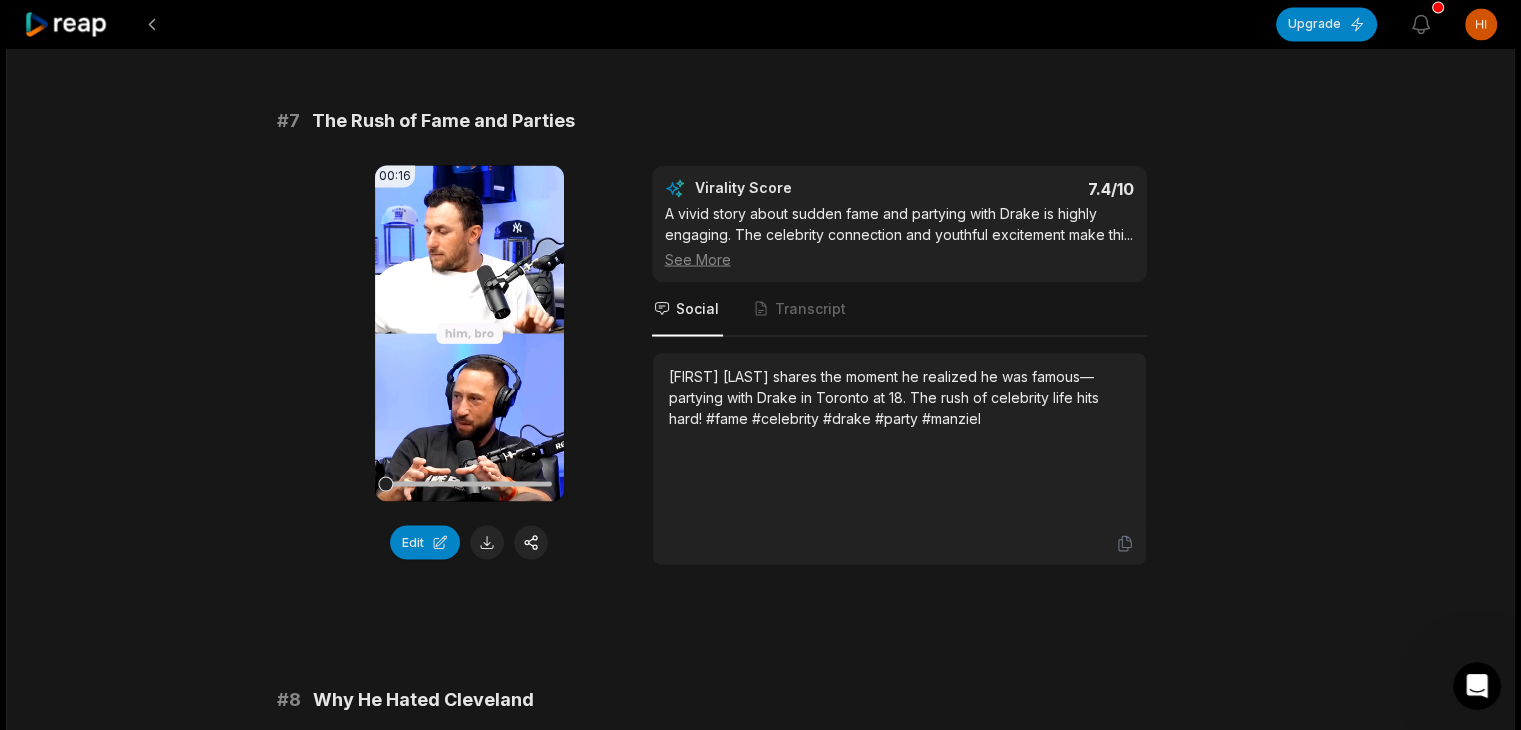 scroll, scrollTop: 3615, scrollLeft: 0, axis: vertical 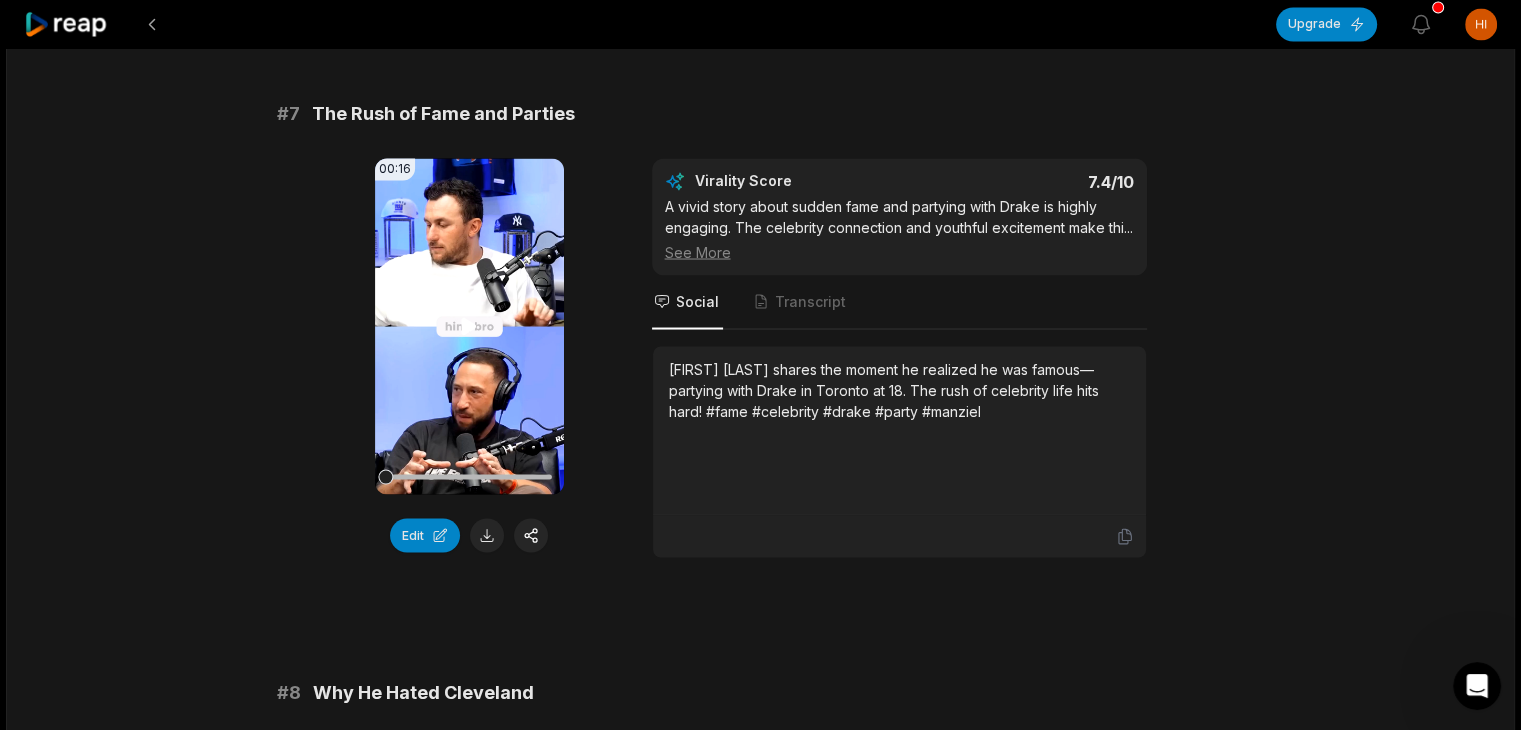 click on "Your browser does not support mp4 format." at bounding box center (469, 326) 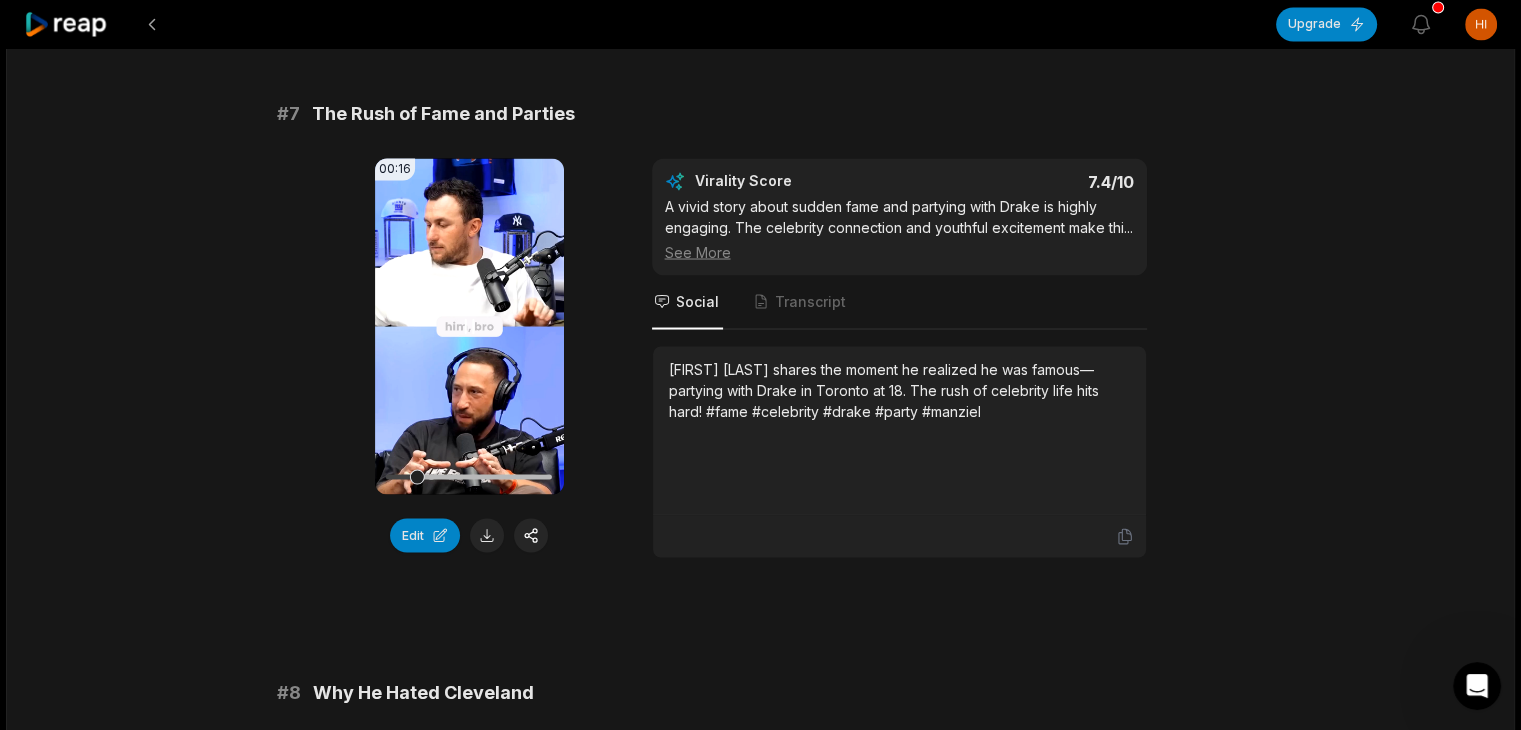 click on "Your browser does not support mp4 format." at bounding box center (469, 326) 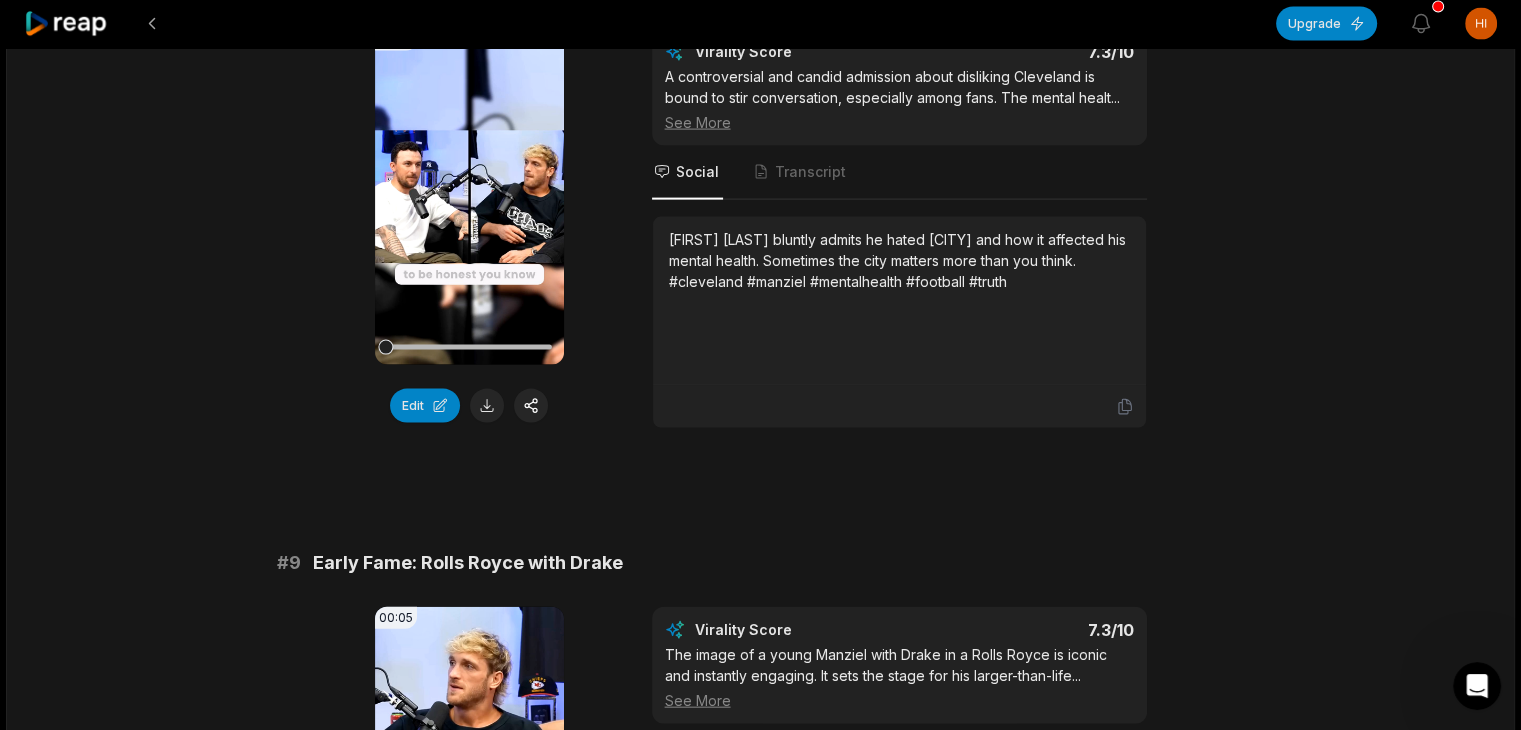 scroll, scrollTop: 4315, scrollLeft: 0, axis: vertical 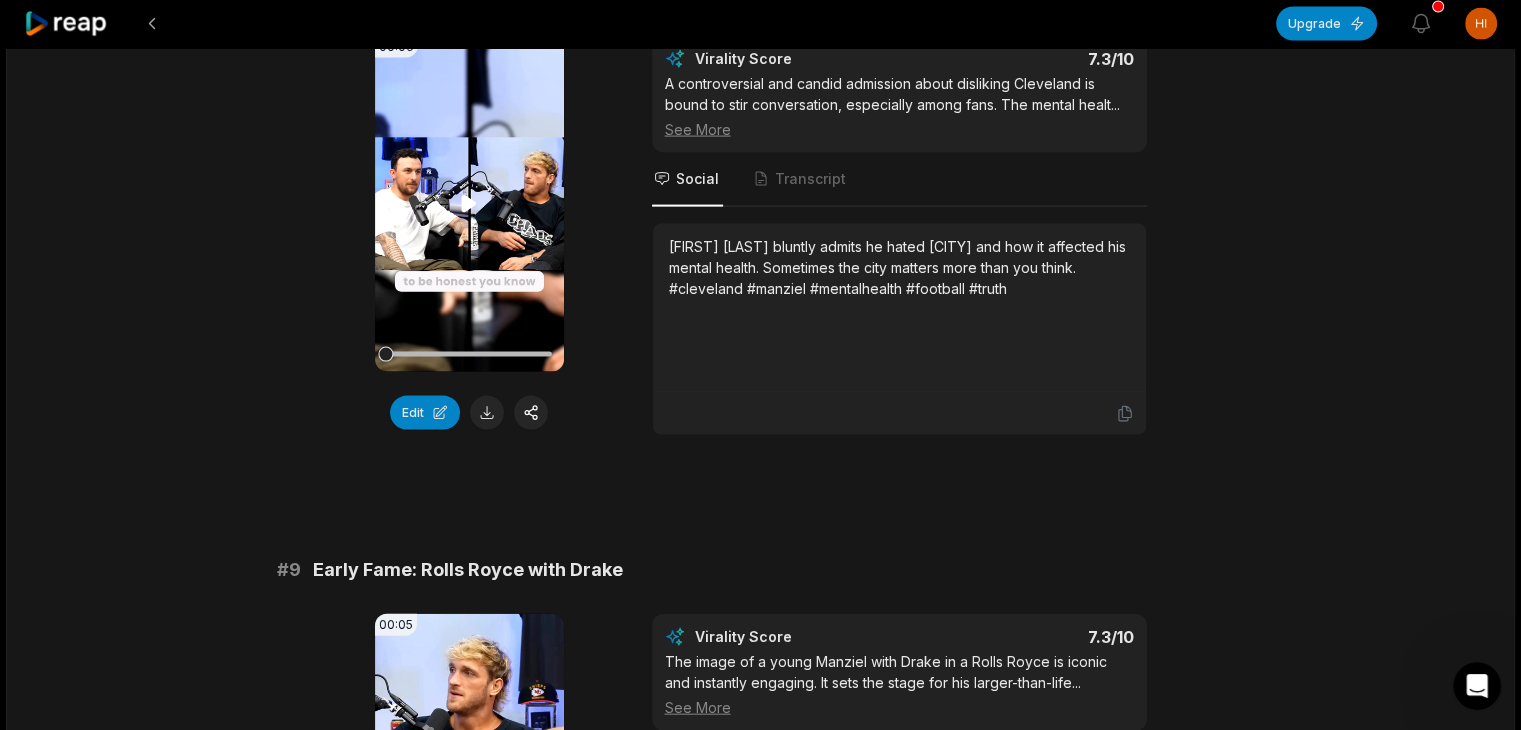 click 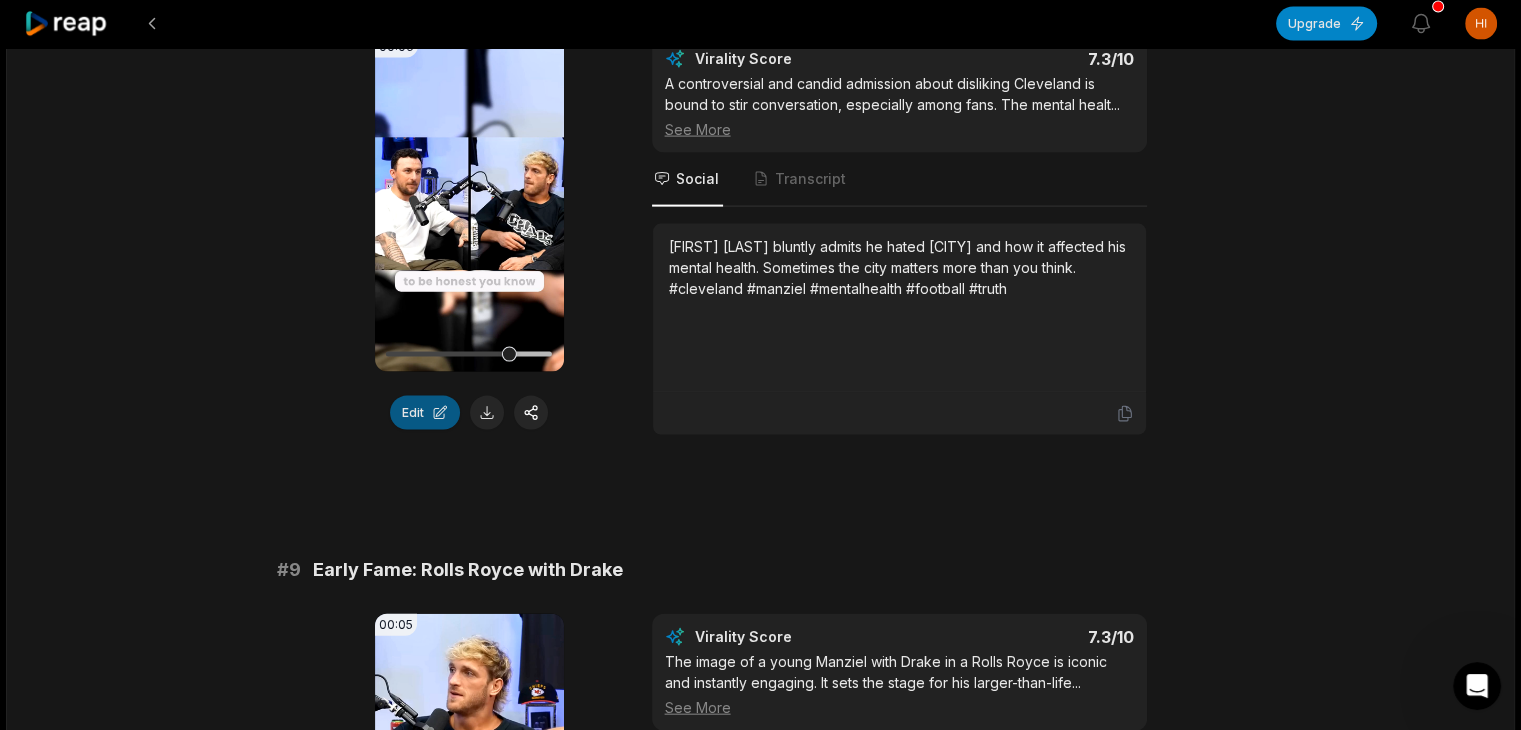 click on "Edit" at bounding box center (425, 413) 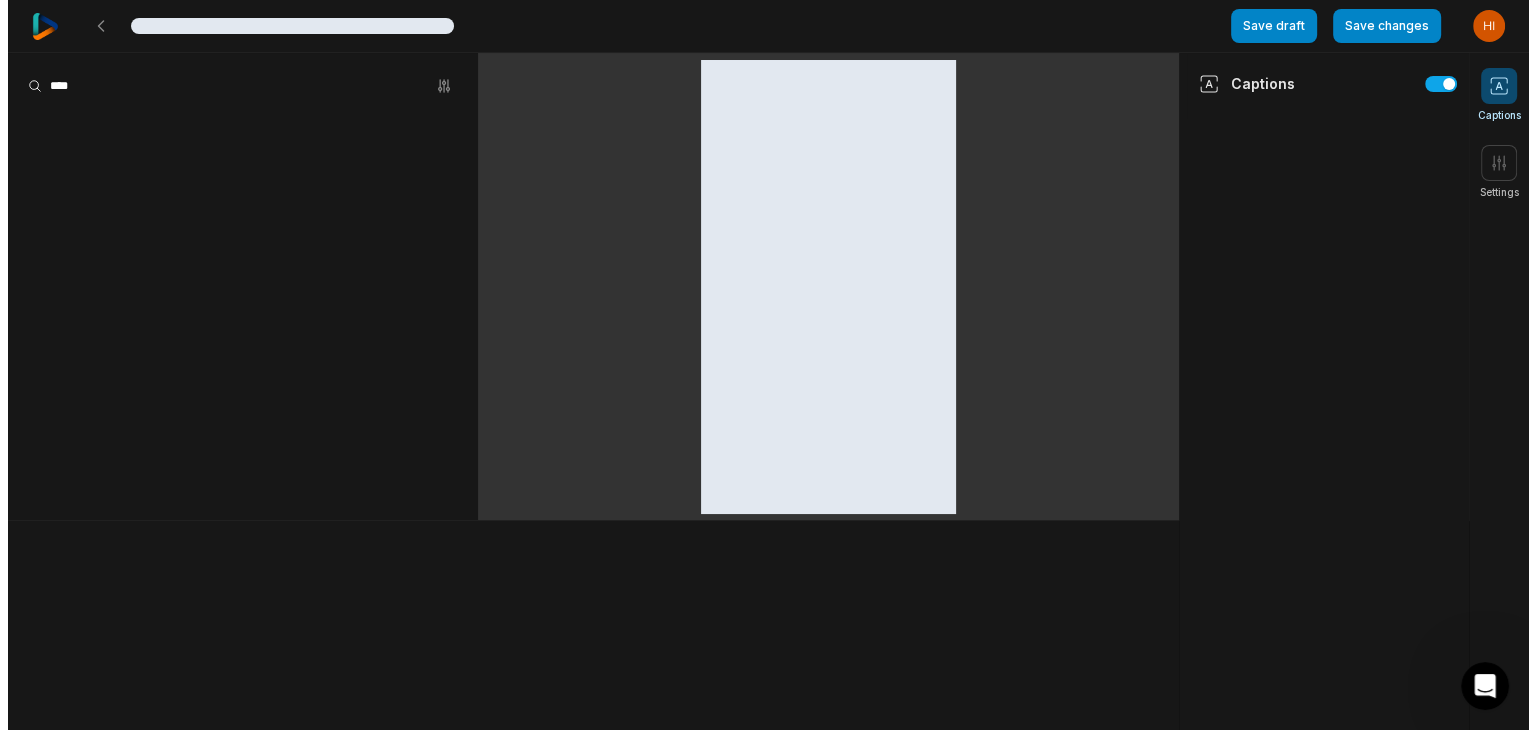 scroll, scrollTop: 0, scrollLeft: 0, axis: both 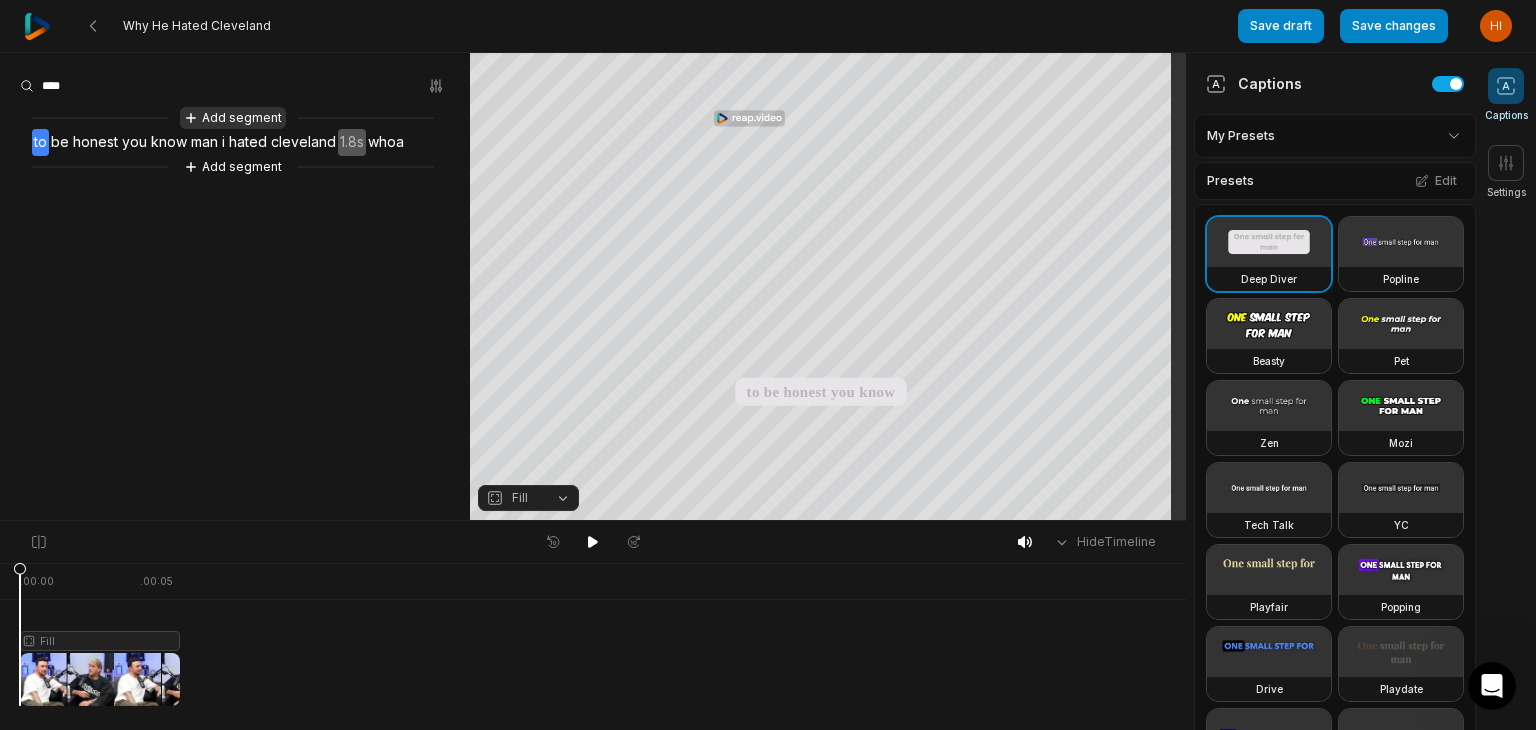 click on "Add segment" at bounding box center [233, 118] 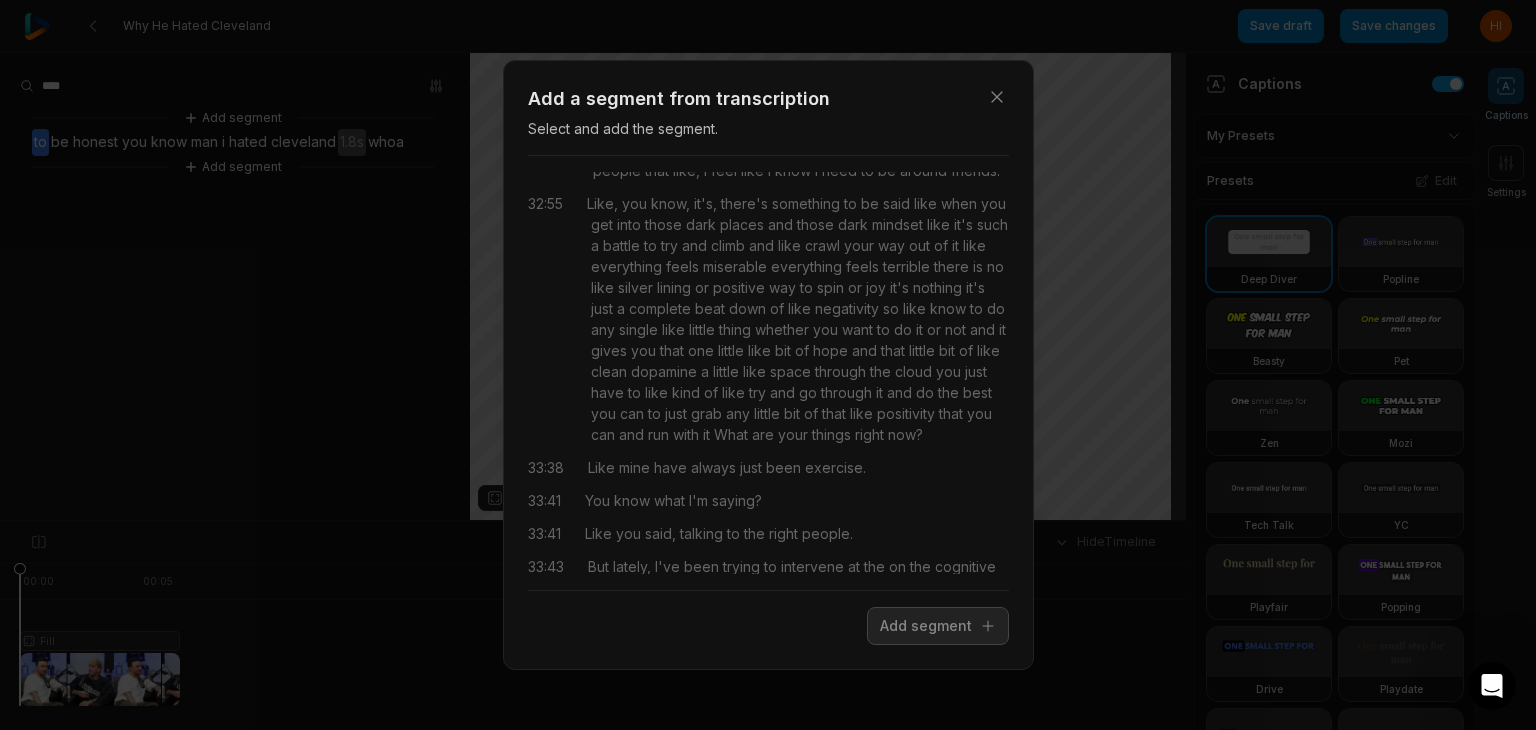 scroll, scrollTop: 19565, scrollLeft: 0, axis: vertical 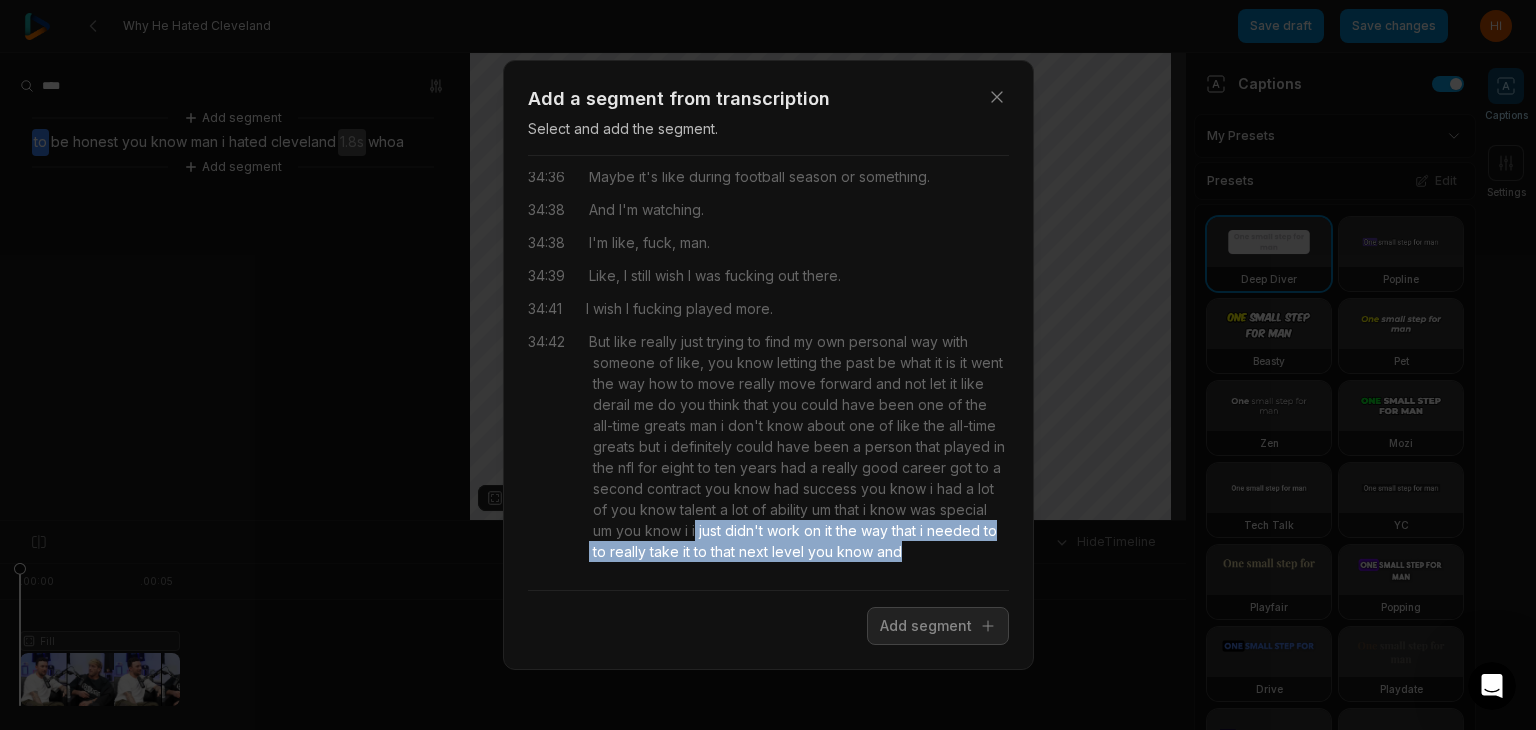 drag, startPoint x: 816, startPoint y: 513, endPoint x: 839, endPoint y: 550, distance: 43.56604 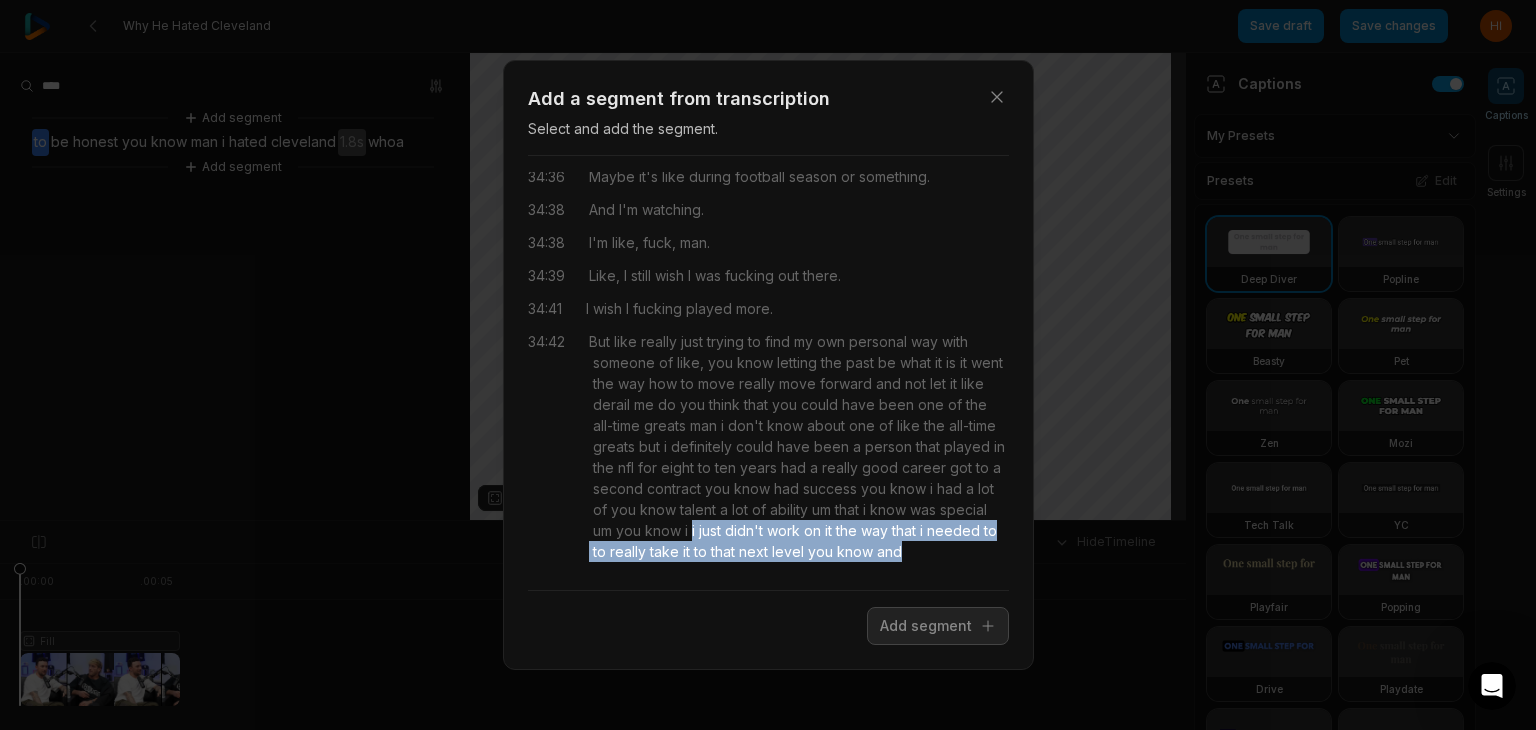 drag, startPoint x: 815, startPoint y: 509, endPoint x: 848, endPoint y: 546, distance: 49.57822 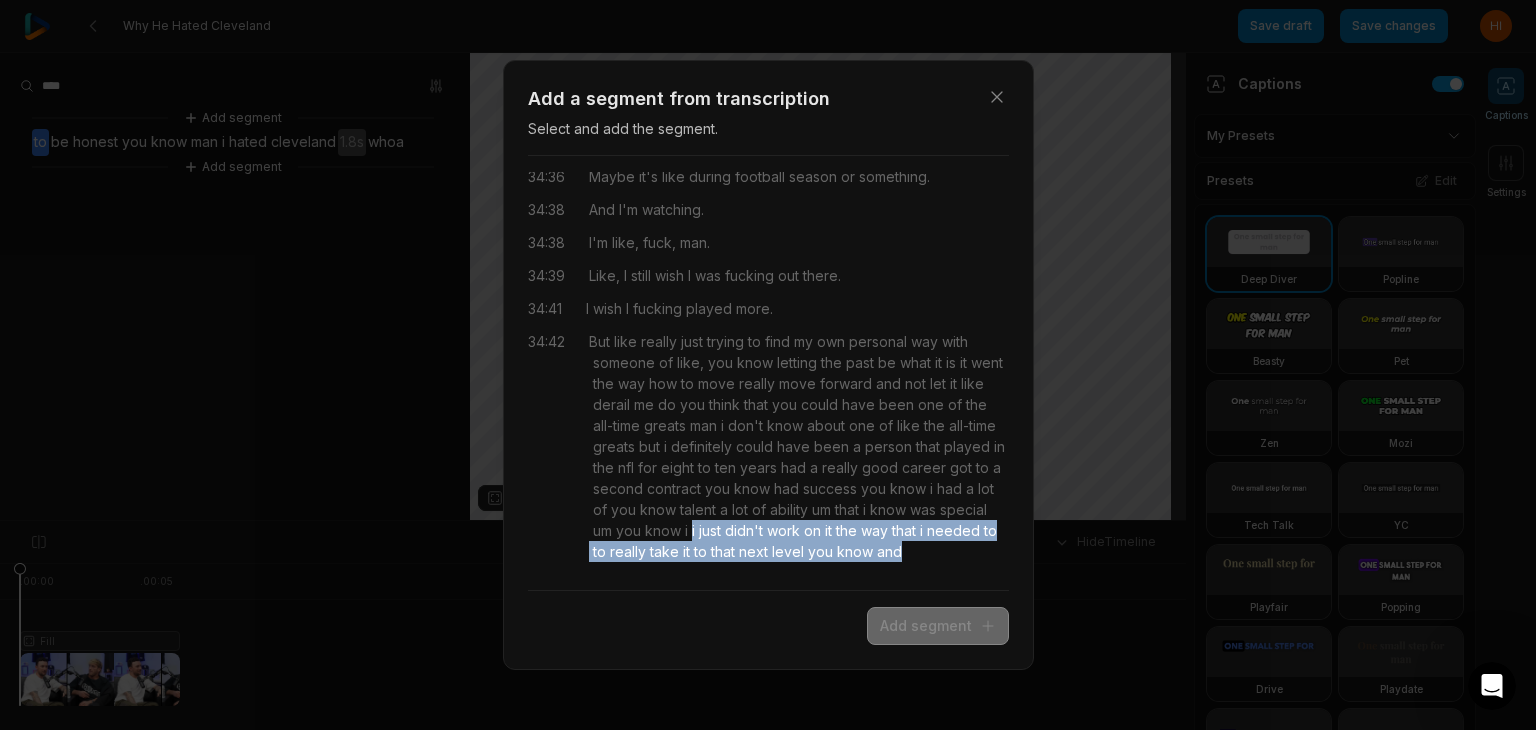 drag, startPoint x: 963, startPoint y: 634, endPoint x: 982, endPoint y: 618, distance: 24.839485 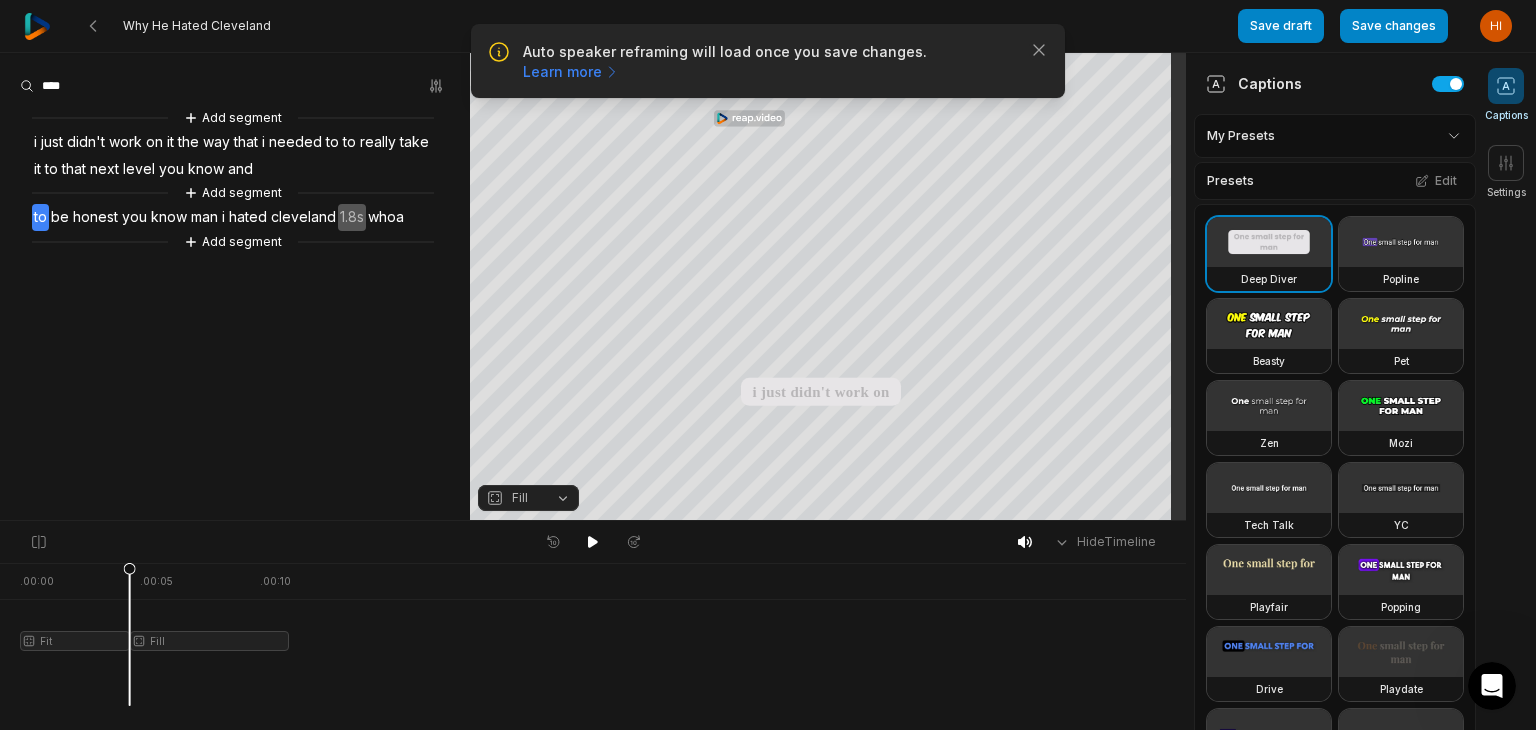 scroll, scrollTop: 0, scrollLeft: 0, axis: both 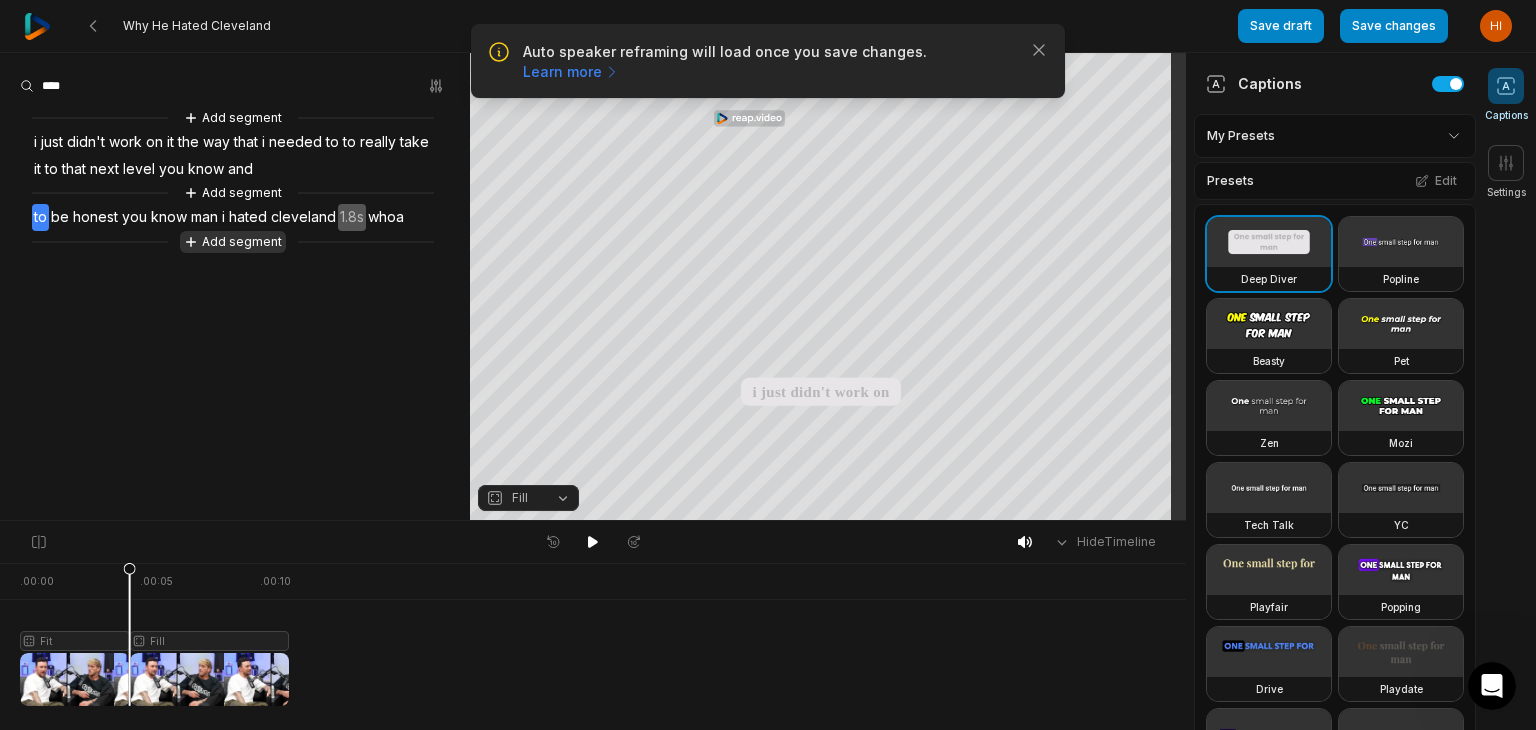 click on "Add segment" at bounding box center (233, 242) 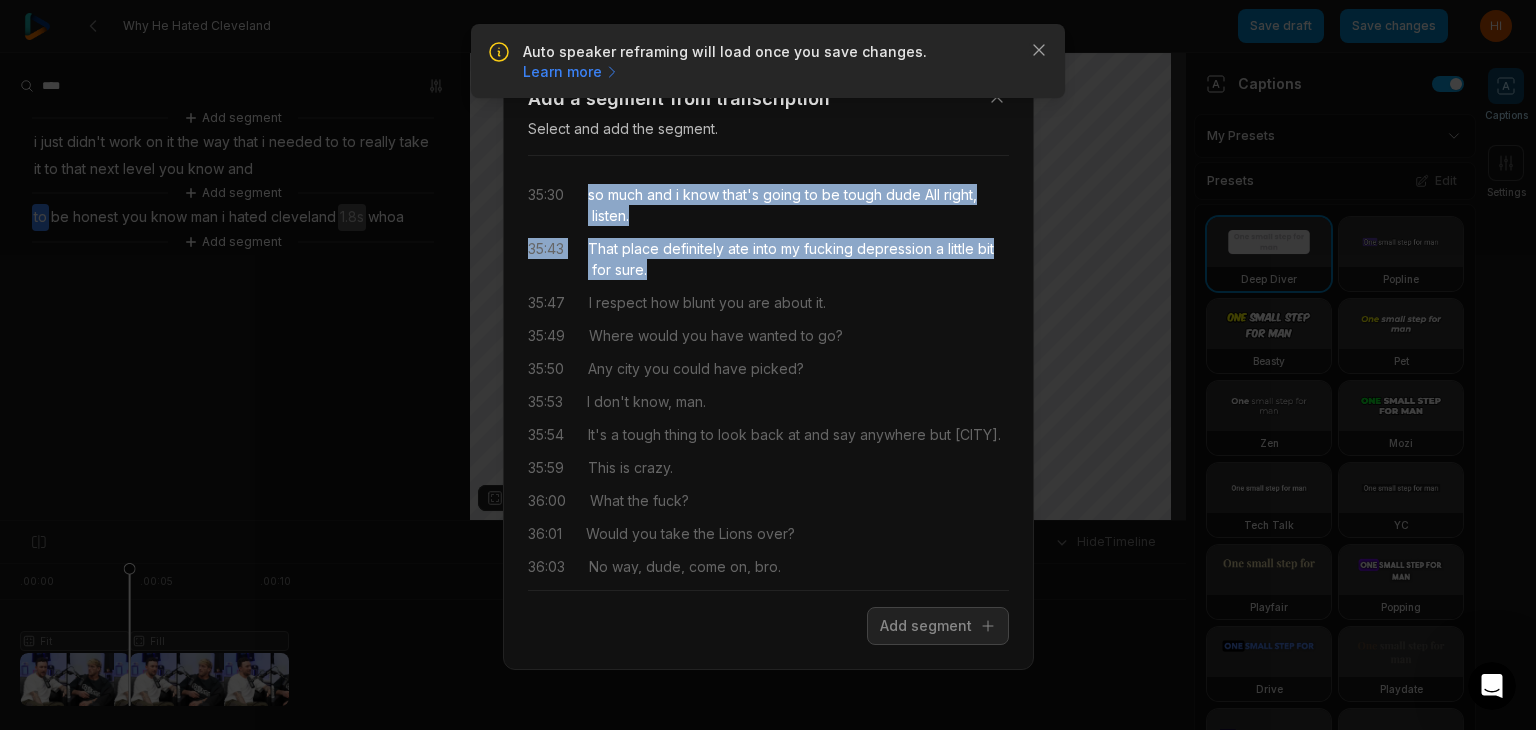 drag, startPoint x: 587, startPoint y: 197, endPoint x: 684, endPoint y: 269, distance: 120.80149 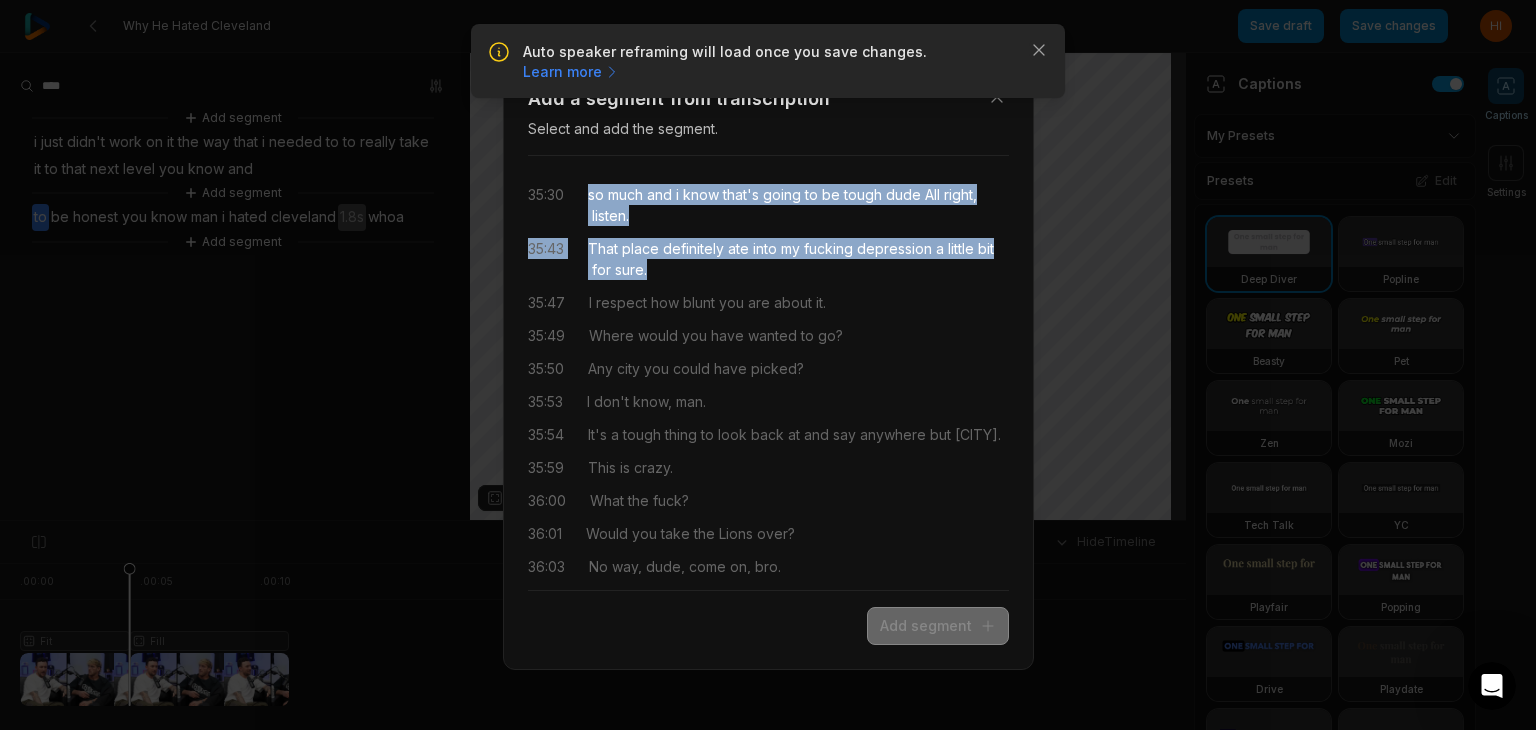 click on "Add segment" at bounding box center (938, 626) 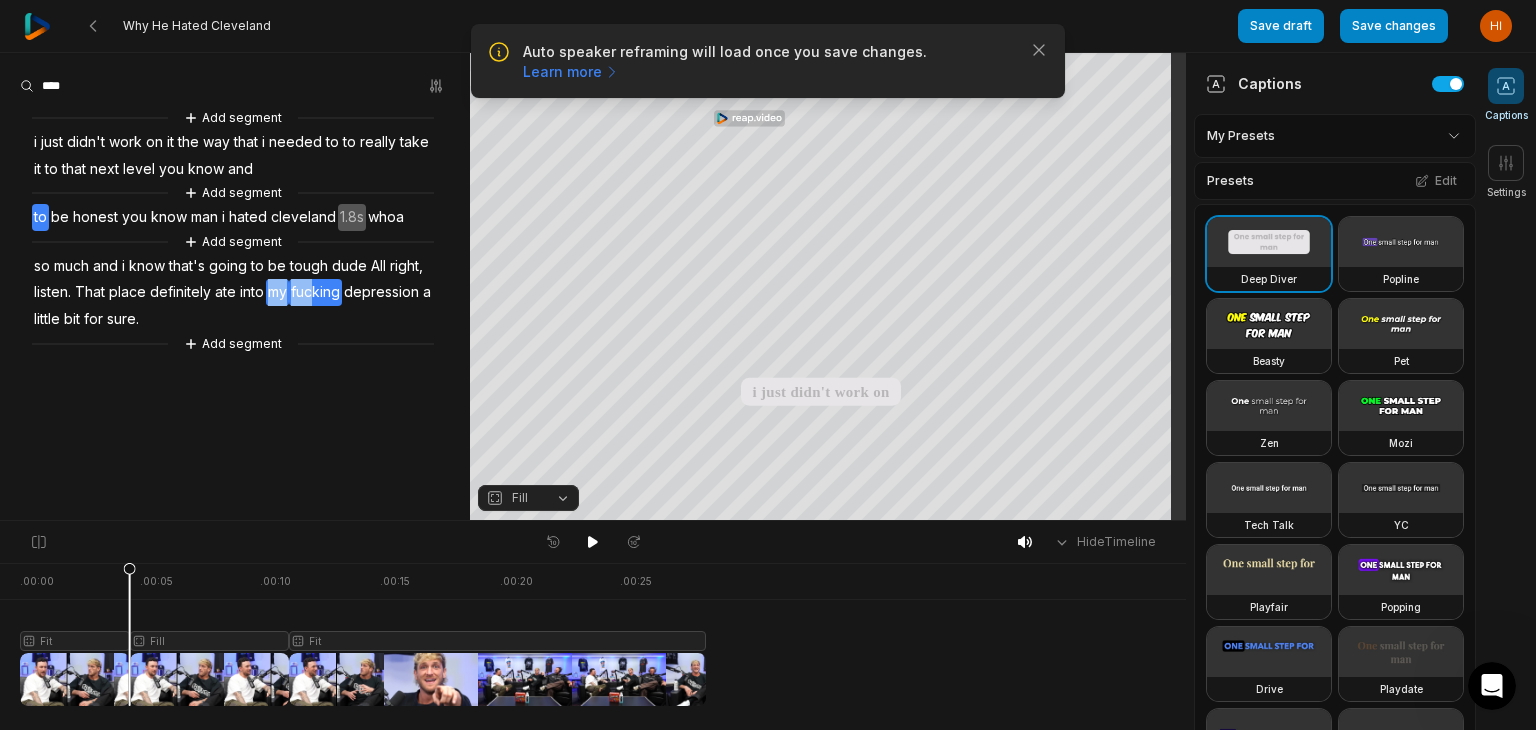 drag, startPoint x: 270, startPoint y: 293, endPoint x: 314, endPoint y: 293, distance: 44 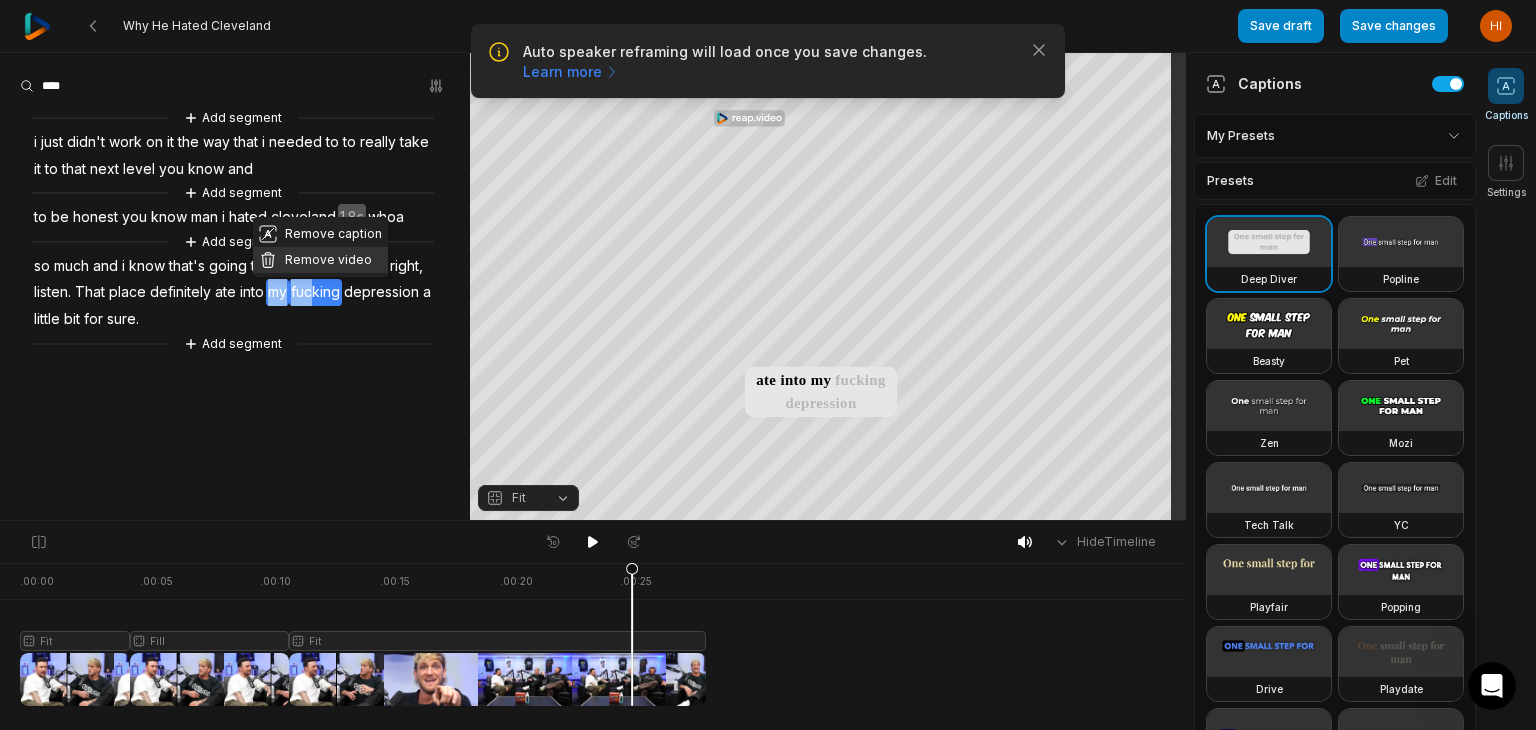 click on "Remove video" at bounding box center [320, 260] 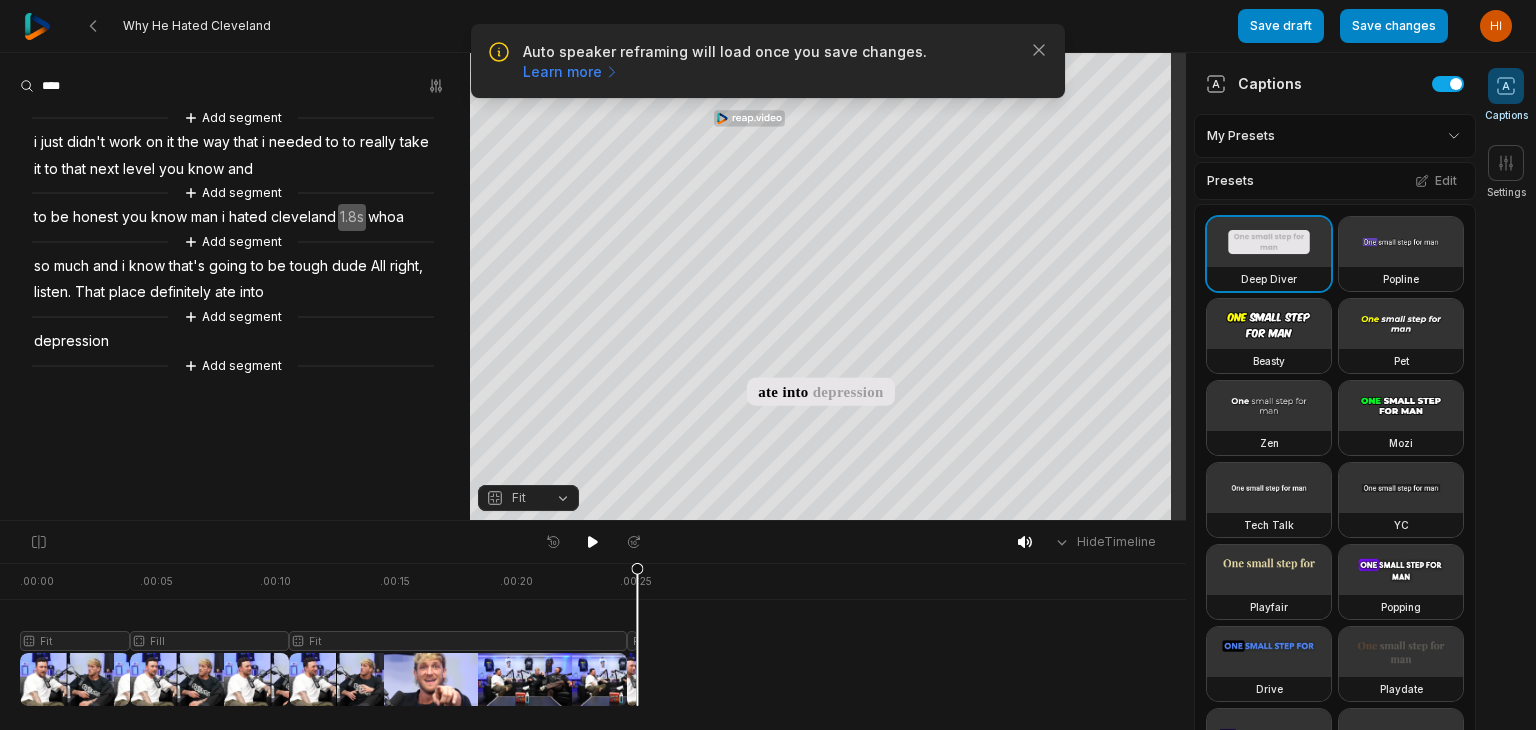 scroll, scrollTop: 0, scrollLeft: 0, axis: both 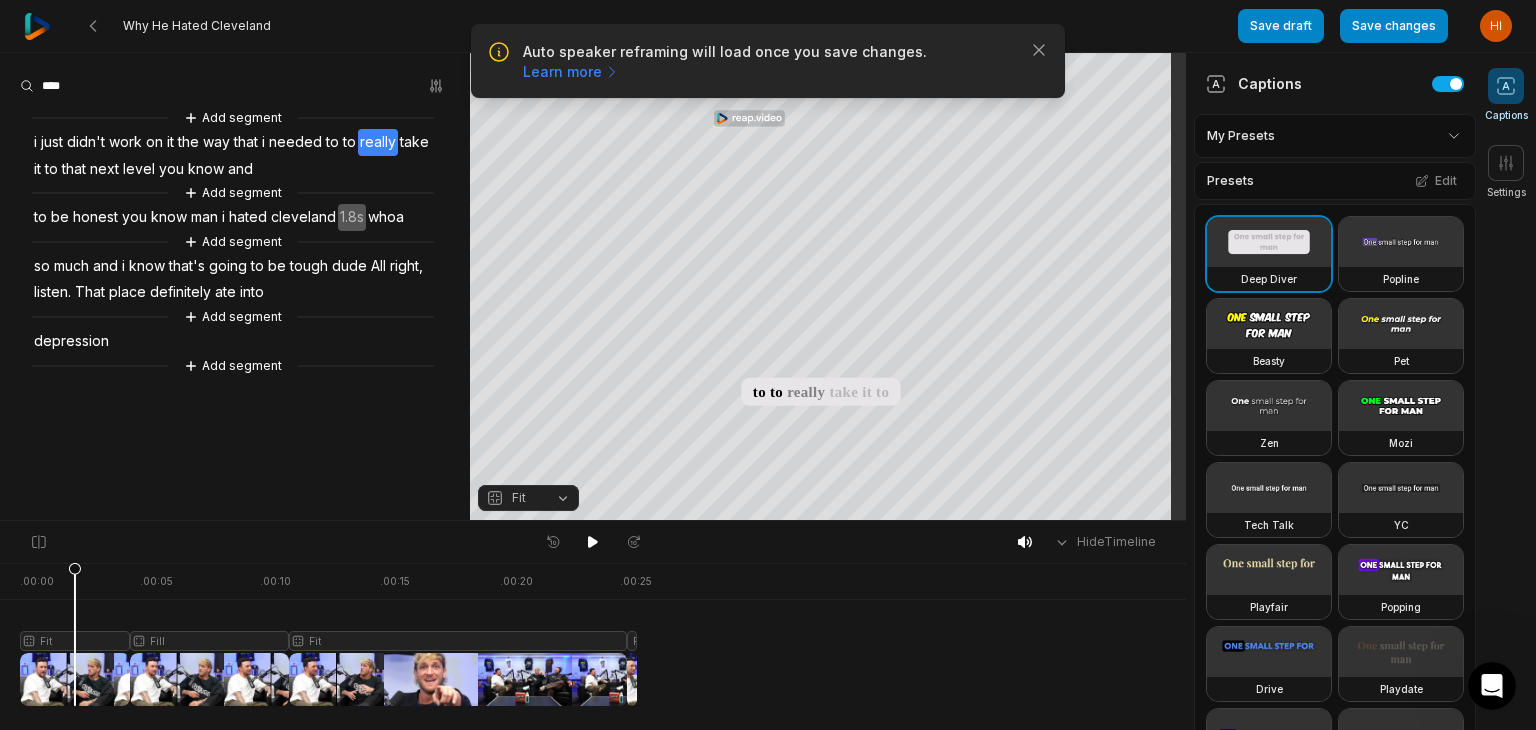 click at bounding box center [328, 634] 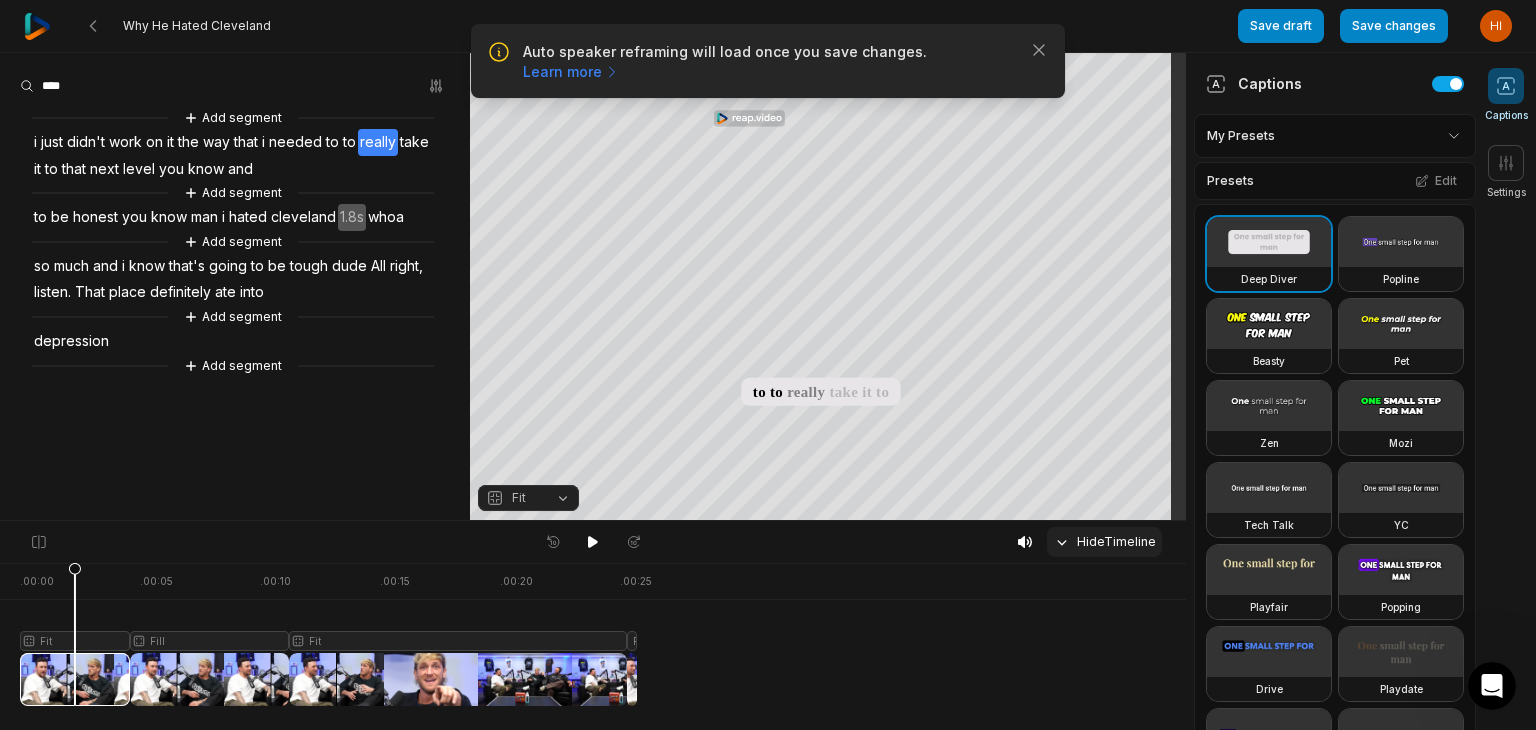 click 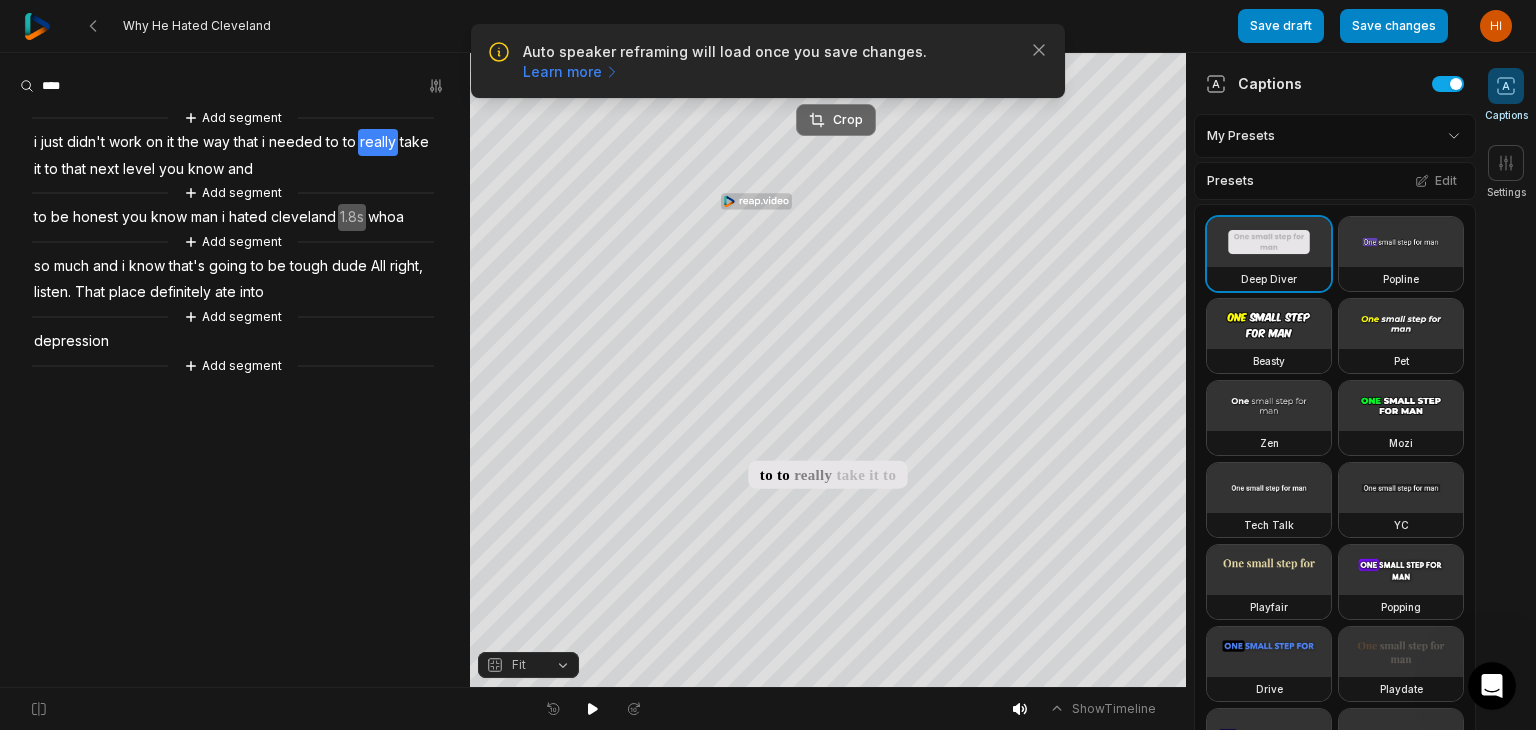 click on "Crop" at bounding box center [836, 120] 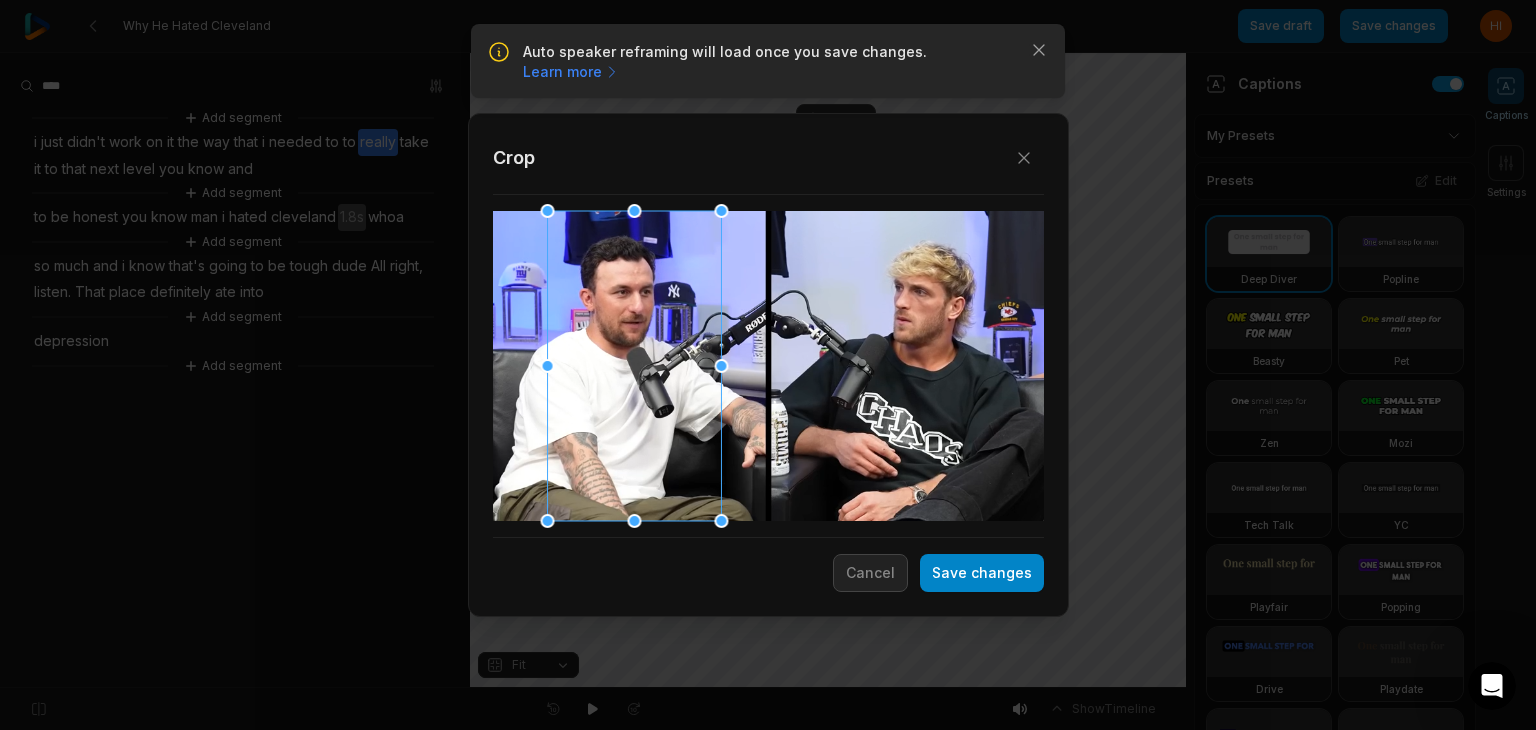 drag, startPoint x: 752, startPoint y: 370, endPoint x: 616, endPoint y: 368, distance: 136.01471 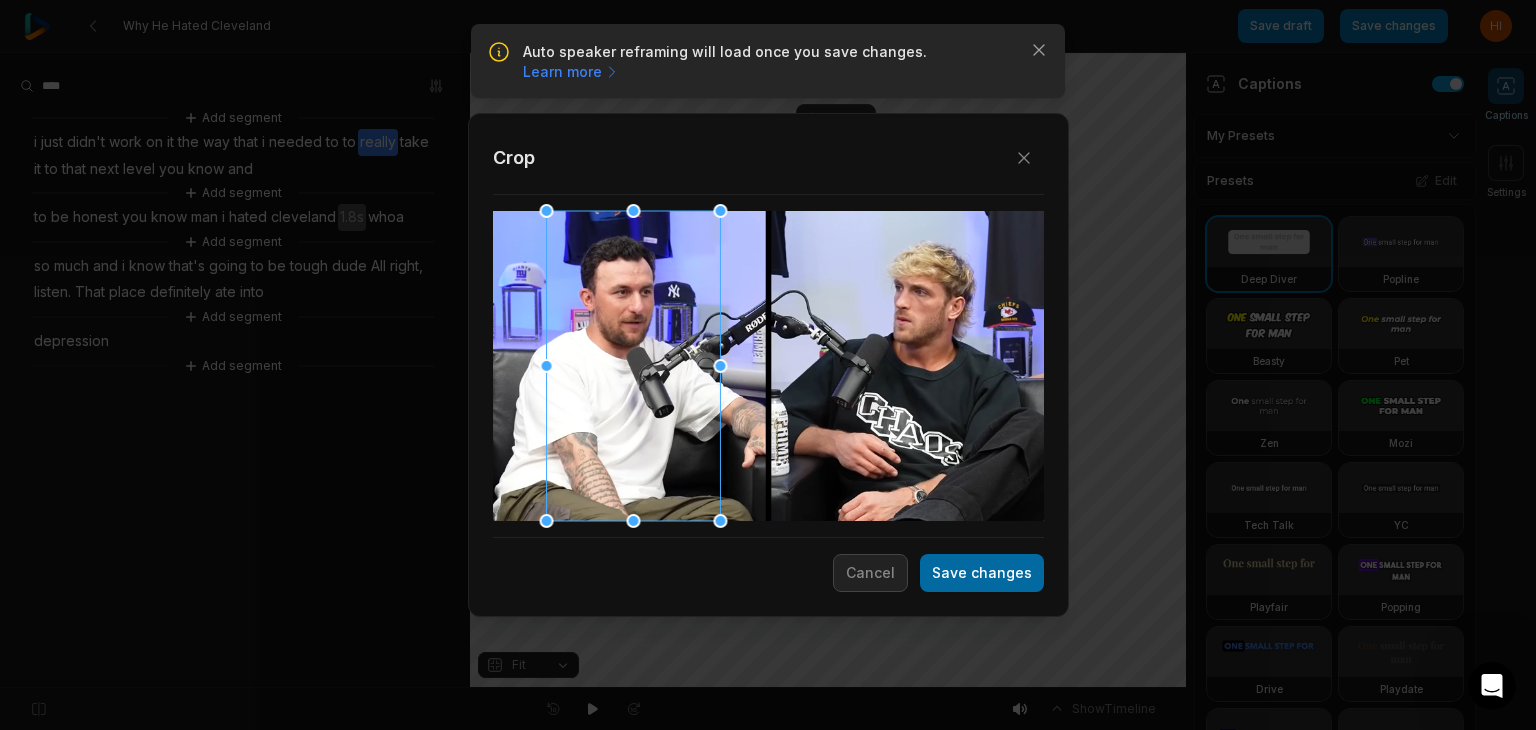 click on "Save changes" at bounding box center (982, 573) 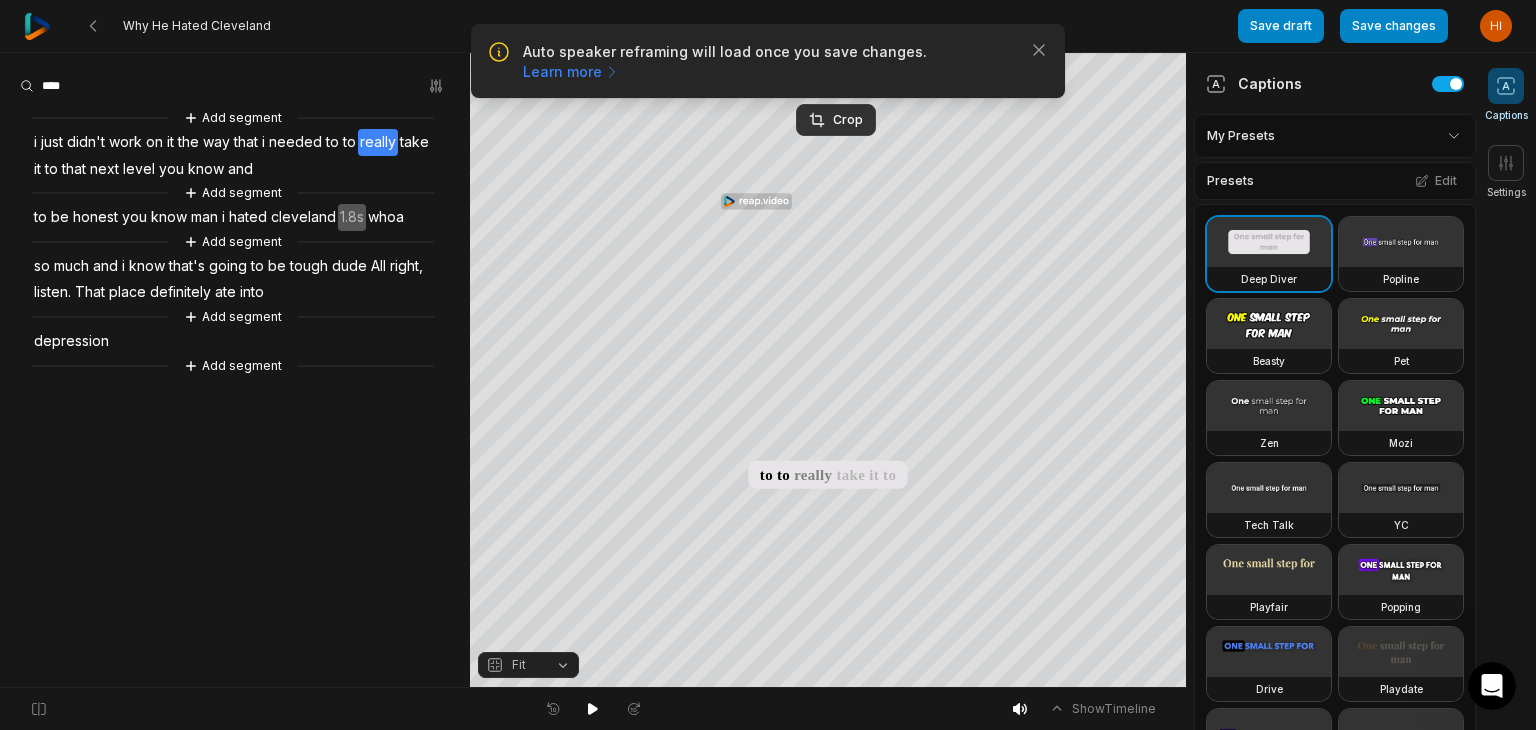 click on "Show  Timeline" at bounding box center [1102, 709] 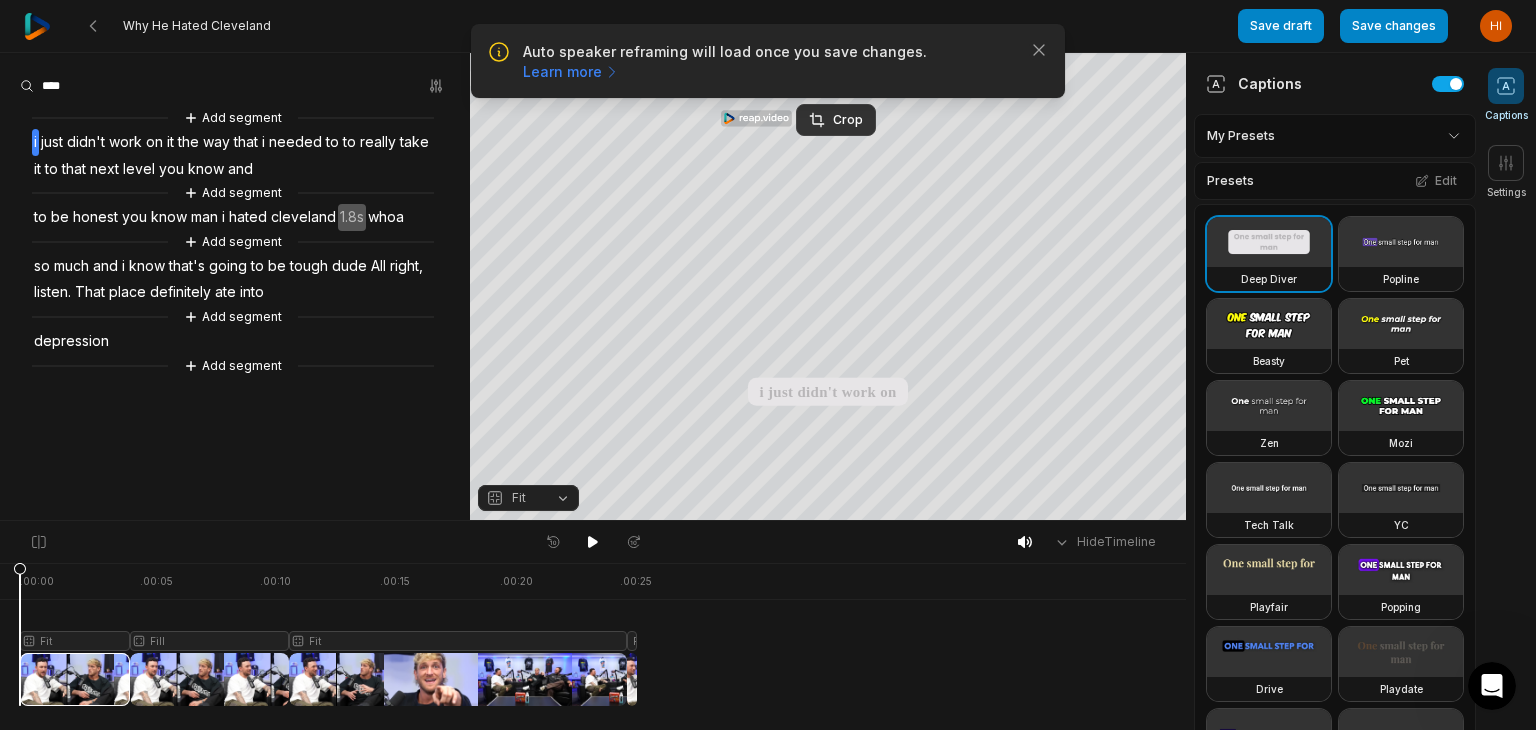 drag, startPoint x: 80, startPoint y: 576, endPoint x: 11, endPoint y: 586, distance: 69.72087 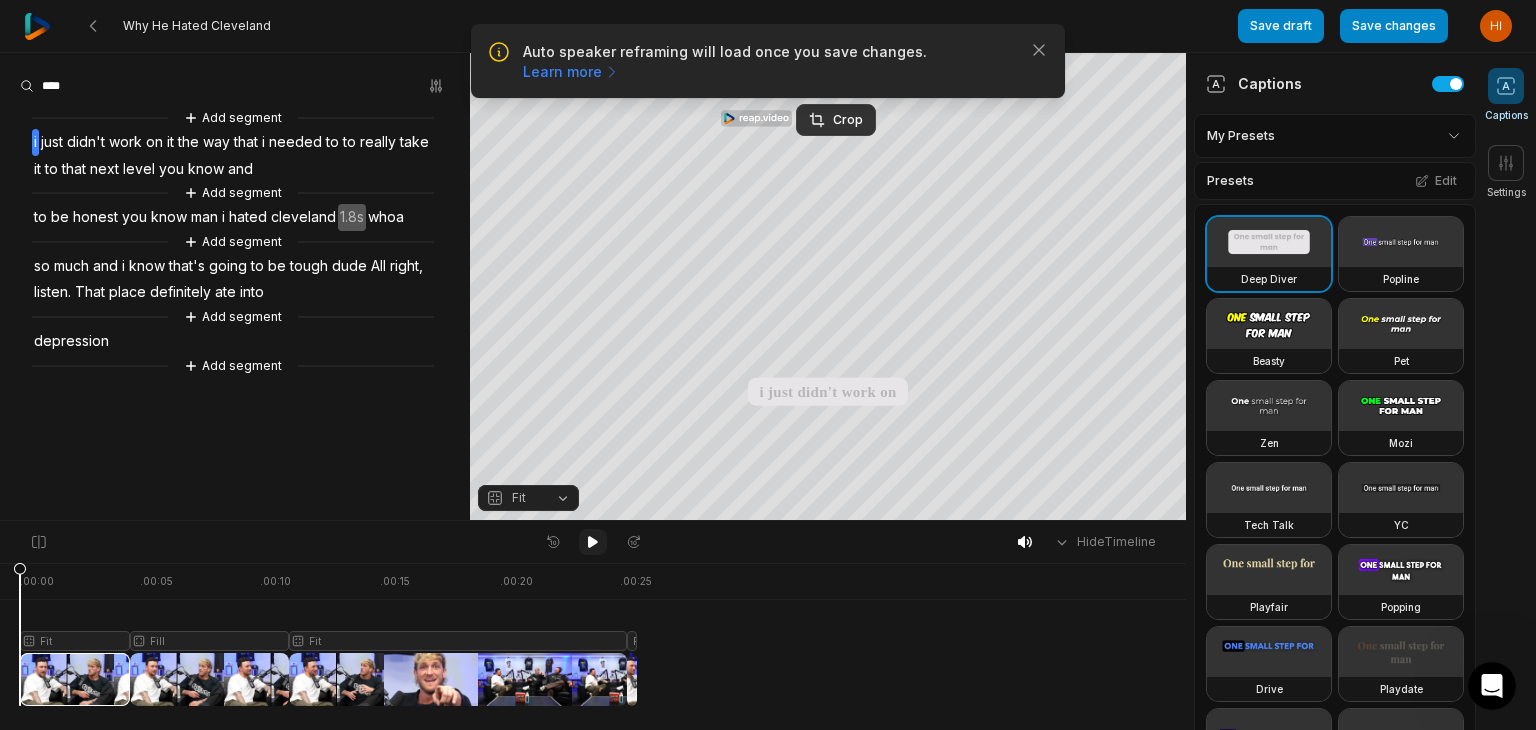 click at bounding box center [593, 542] 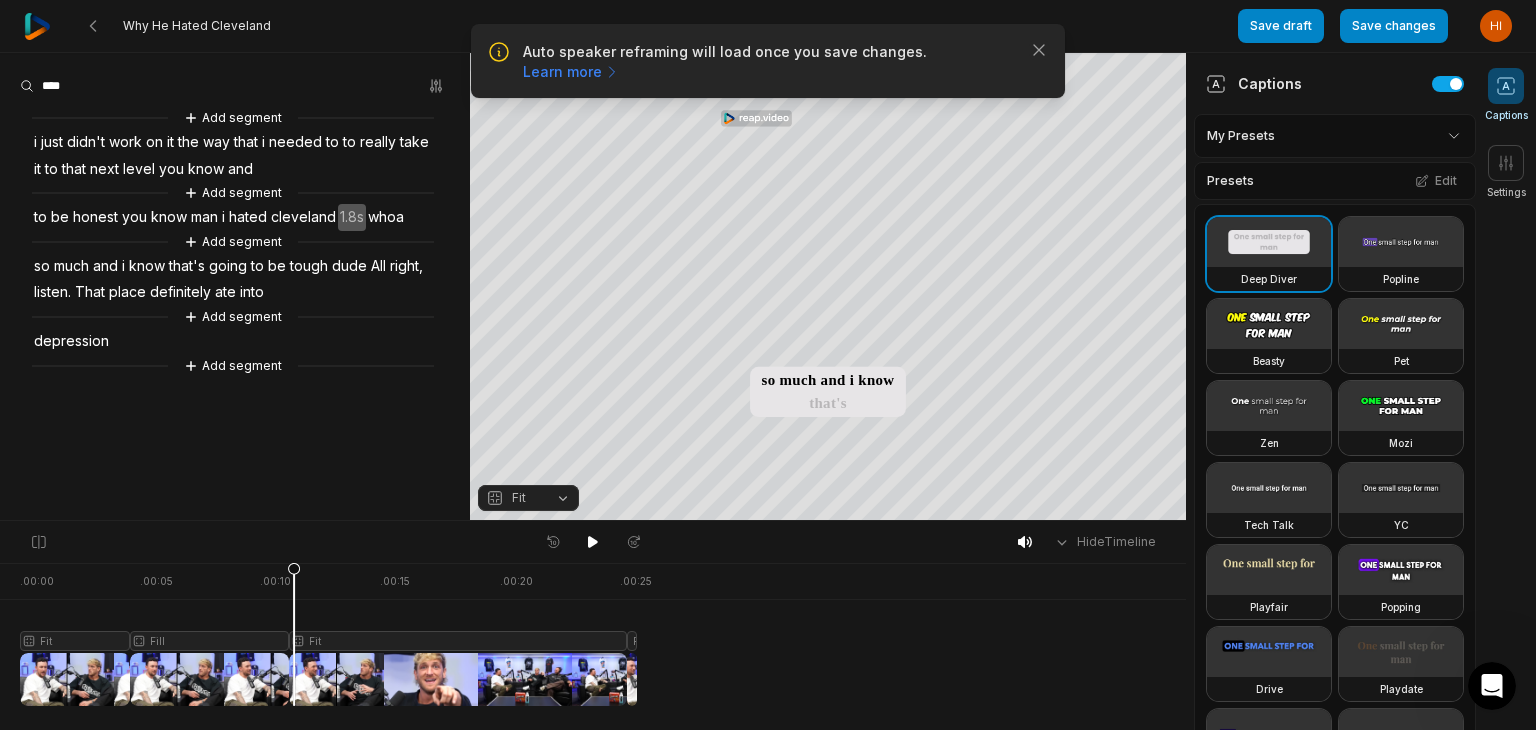 click at bounding box center [328, 634] 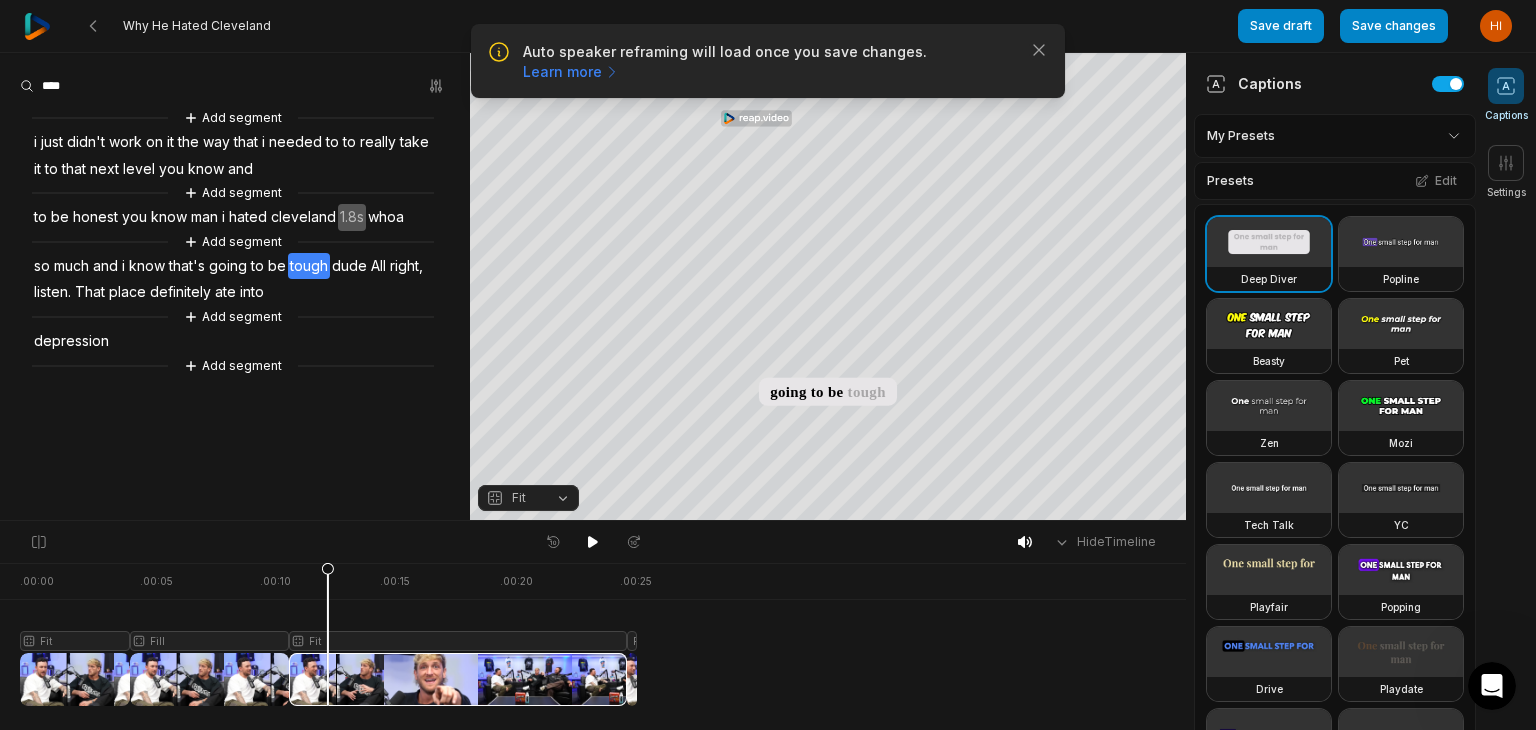 click on "Fit" at bounding box center [528, 498] 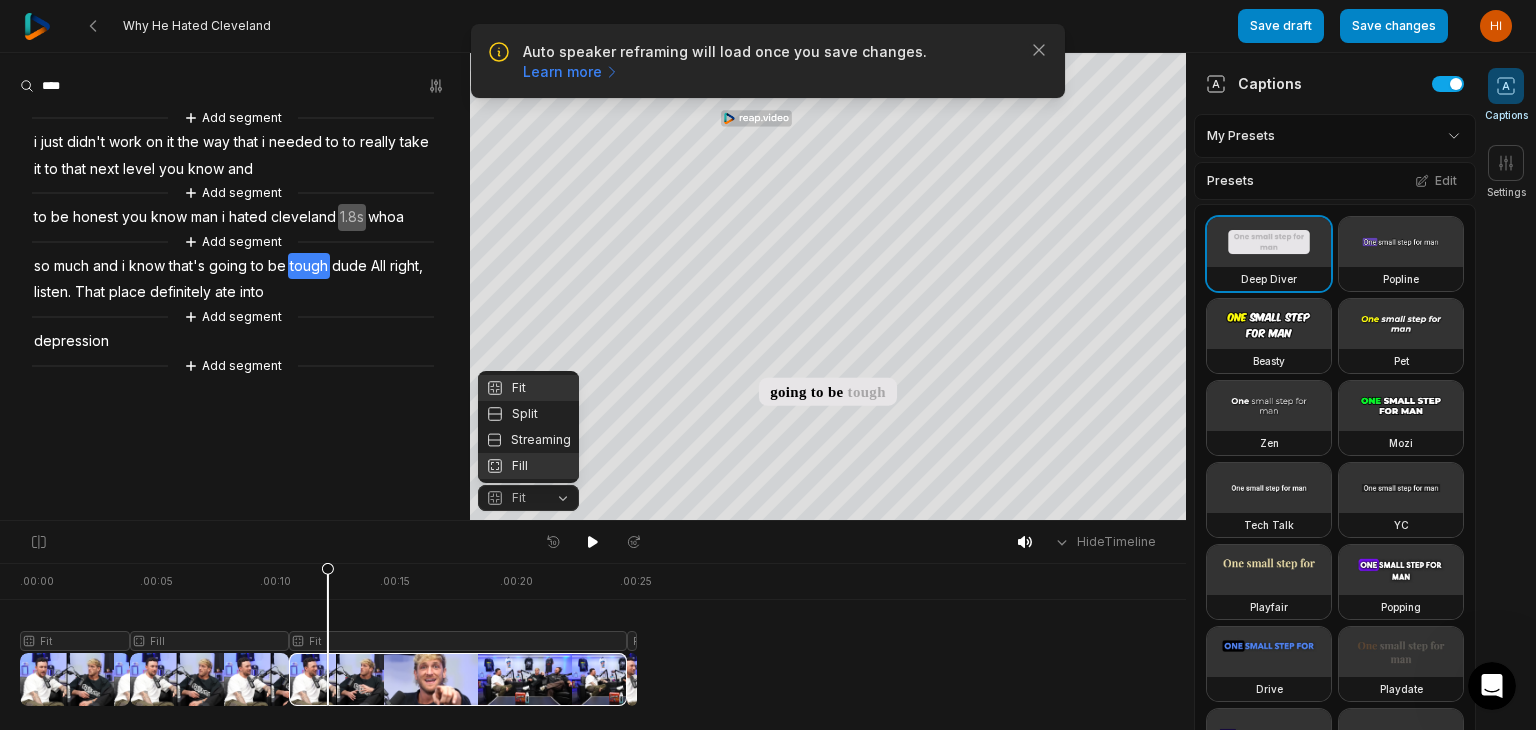 click on "Fill" at bounding box center (528, 466) 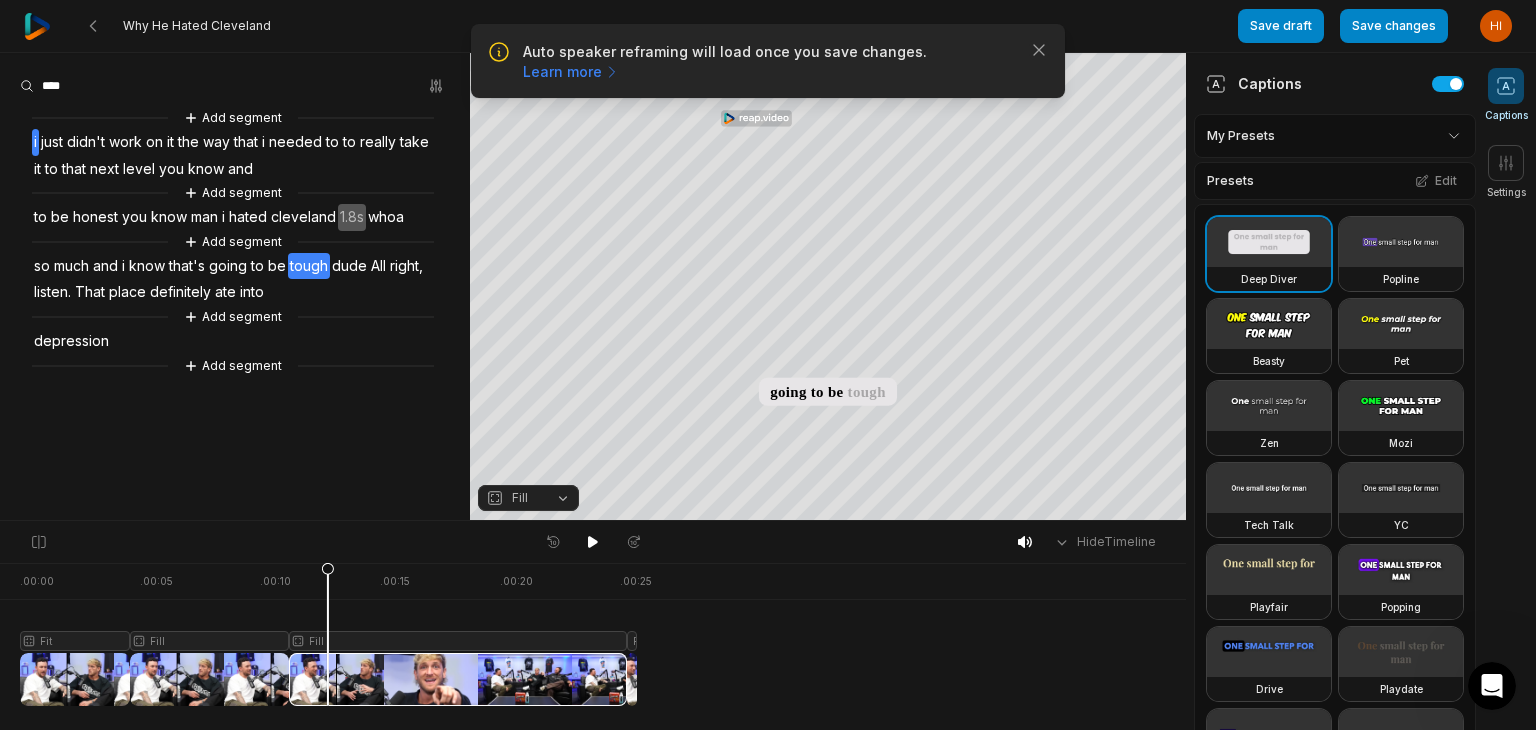 click on "i" at bounding box center [35, 142] 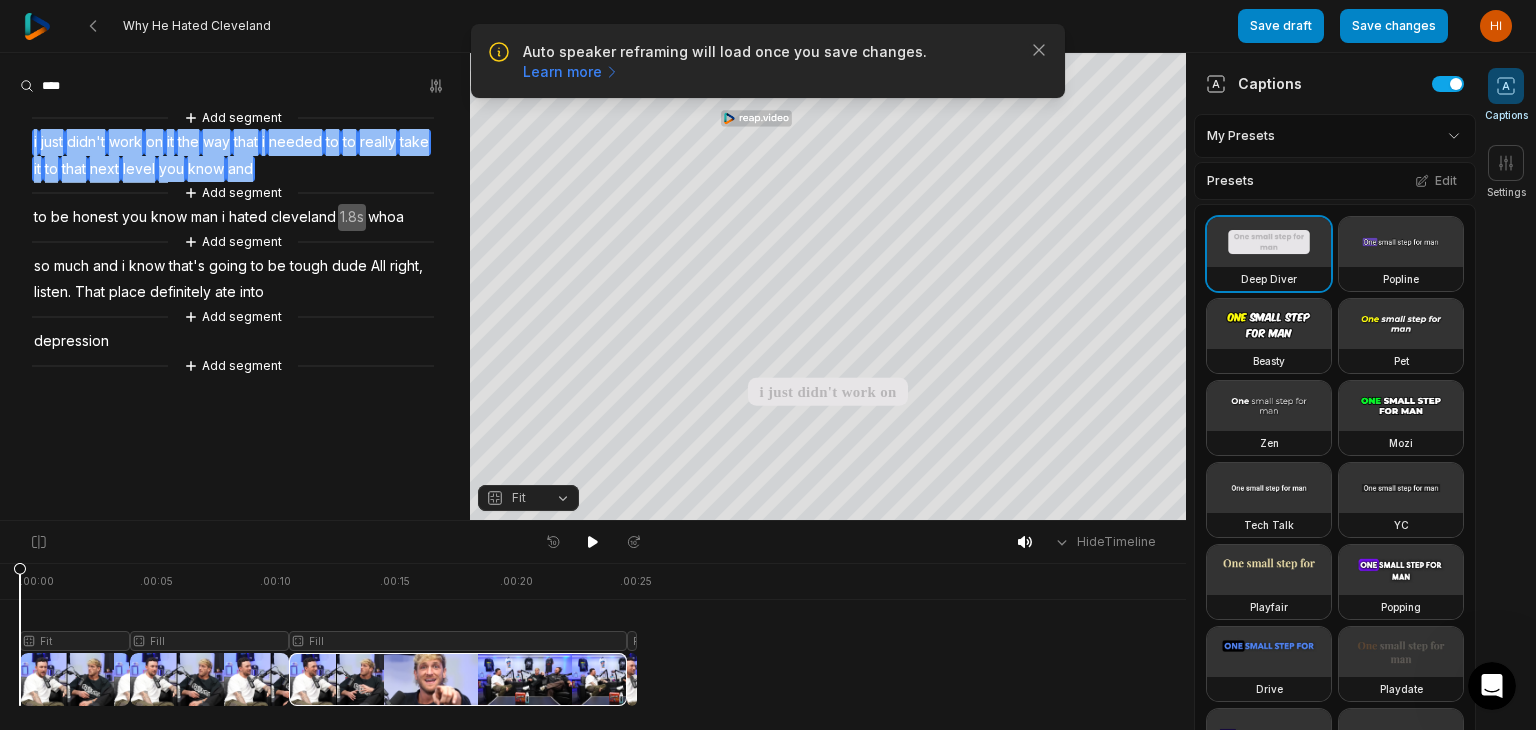 click on "i" at bounding box center [35, 142] 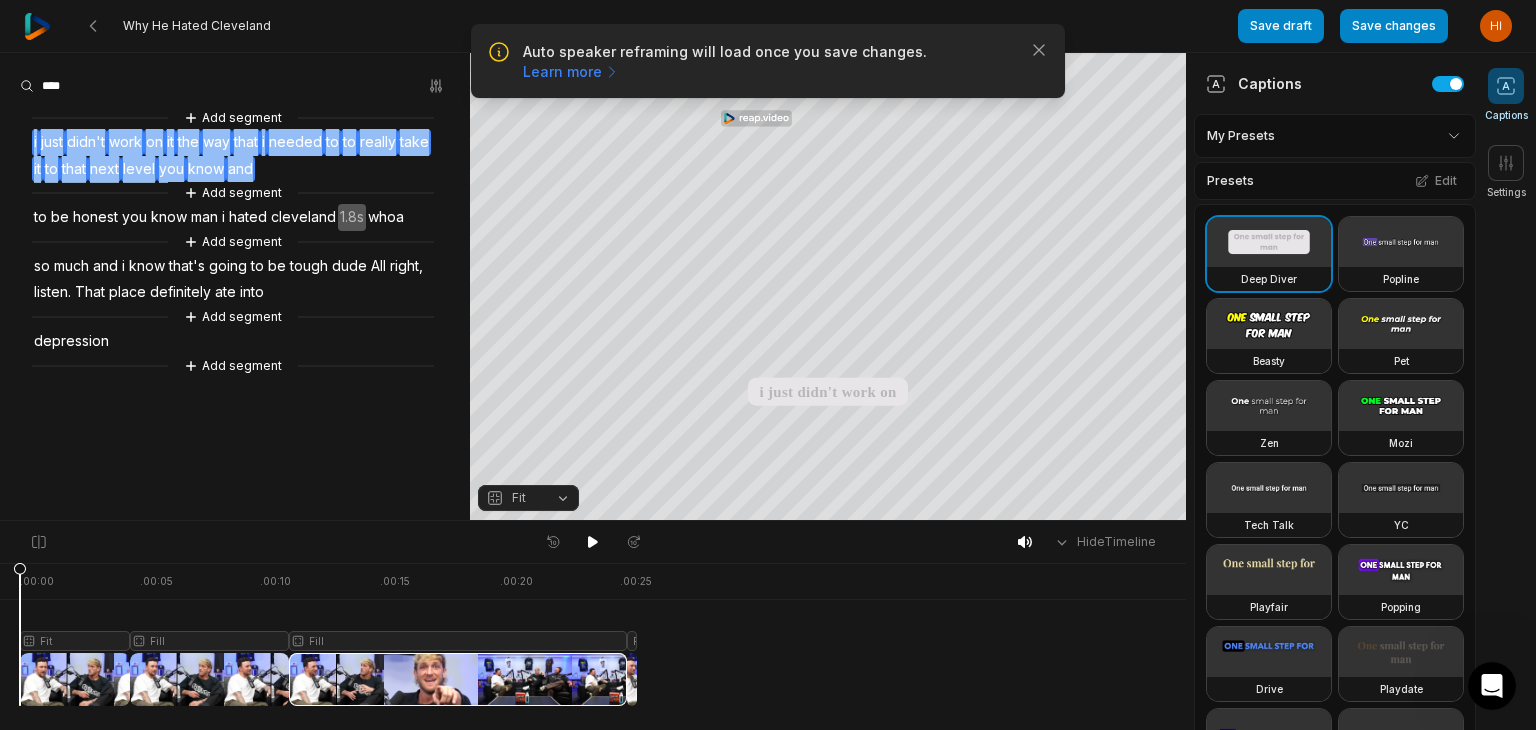 click on "i" at bounding box center [35, 142] 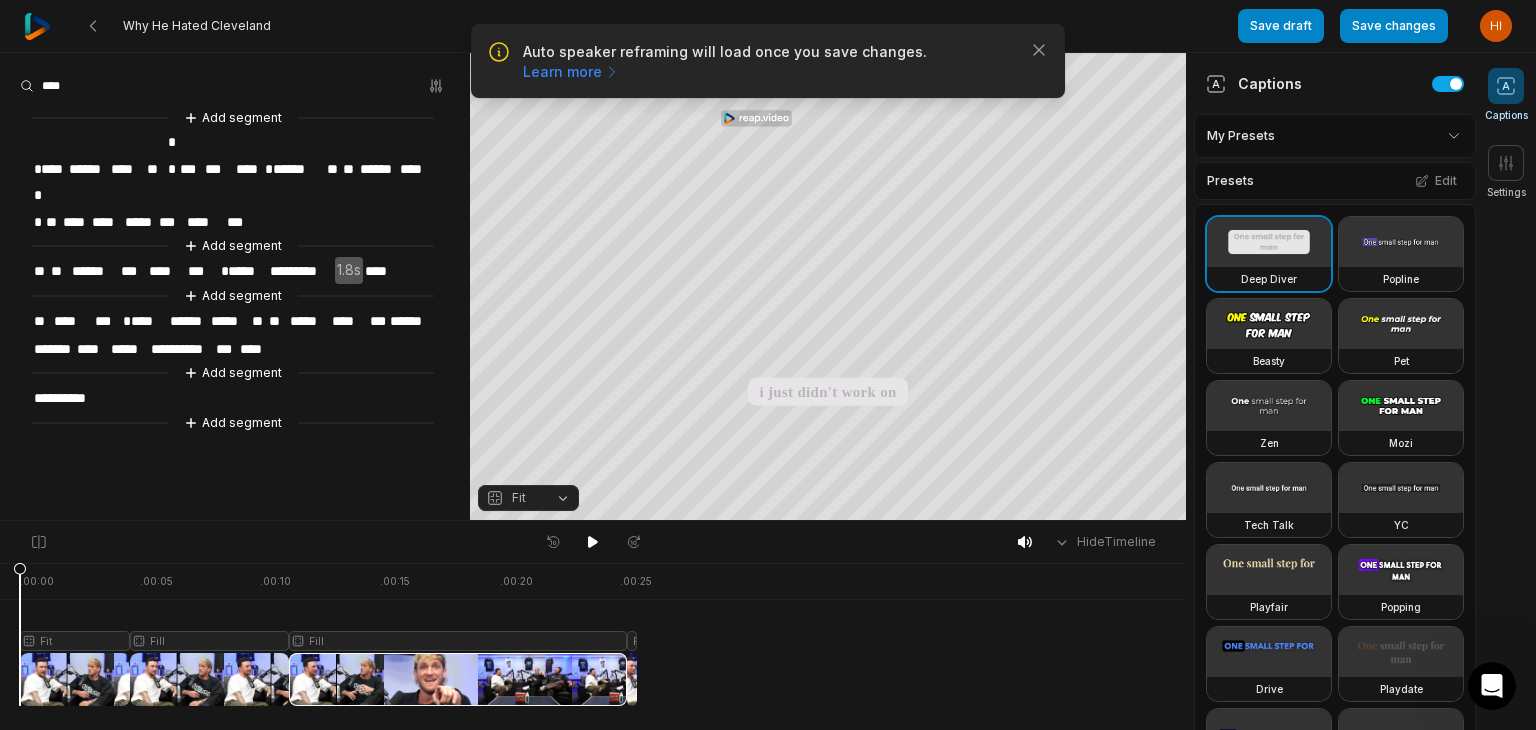 click on "*" at bounding box center (35, 169) 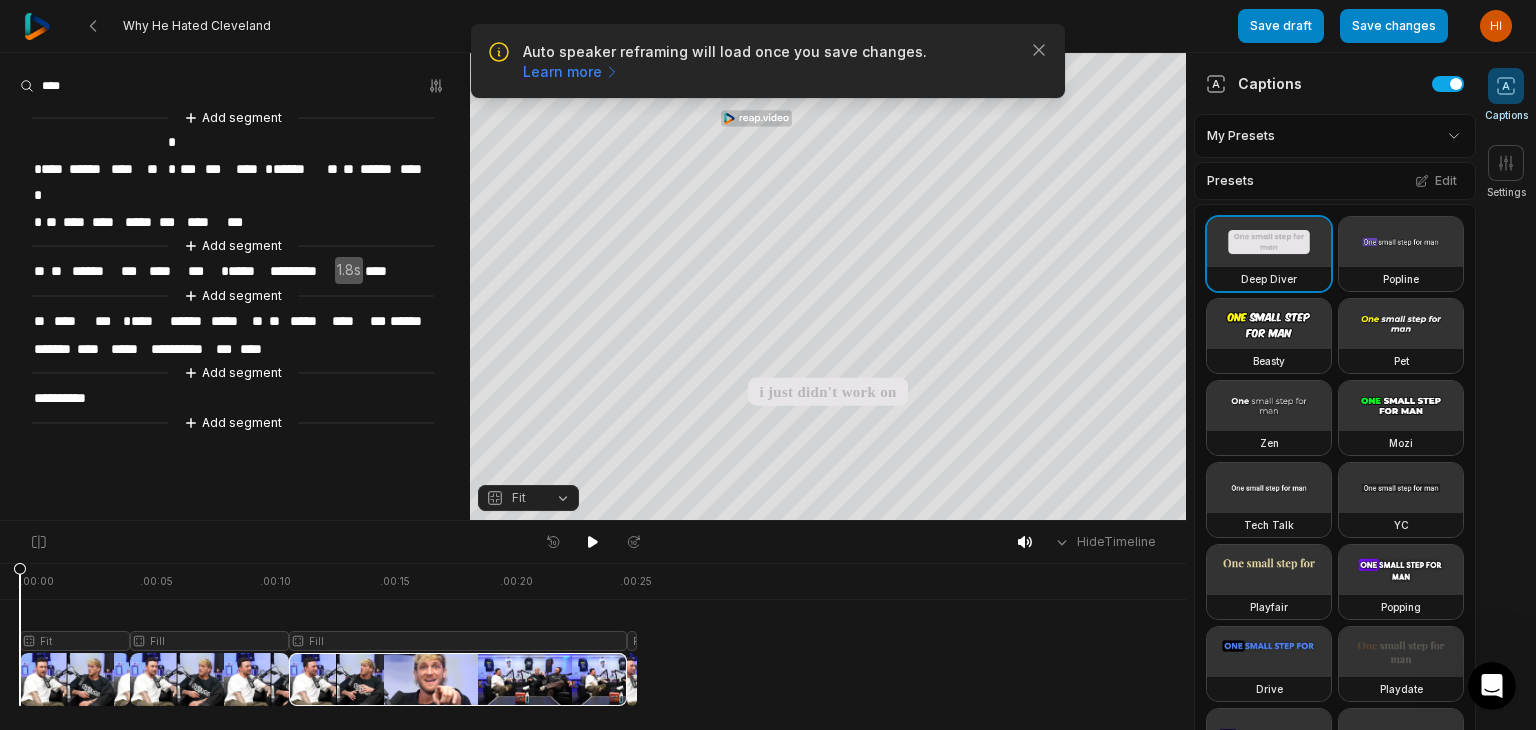 type 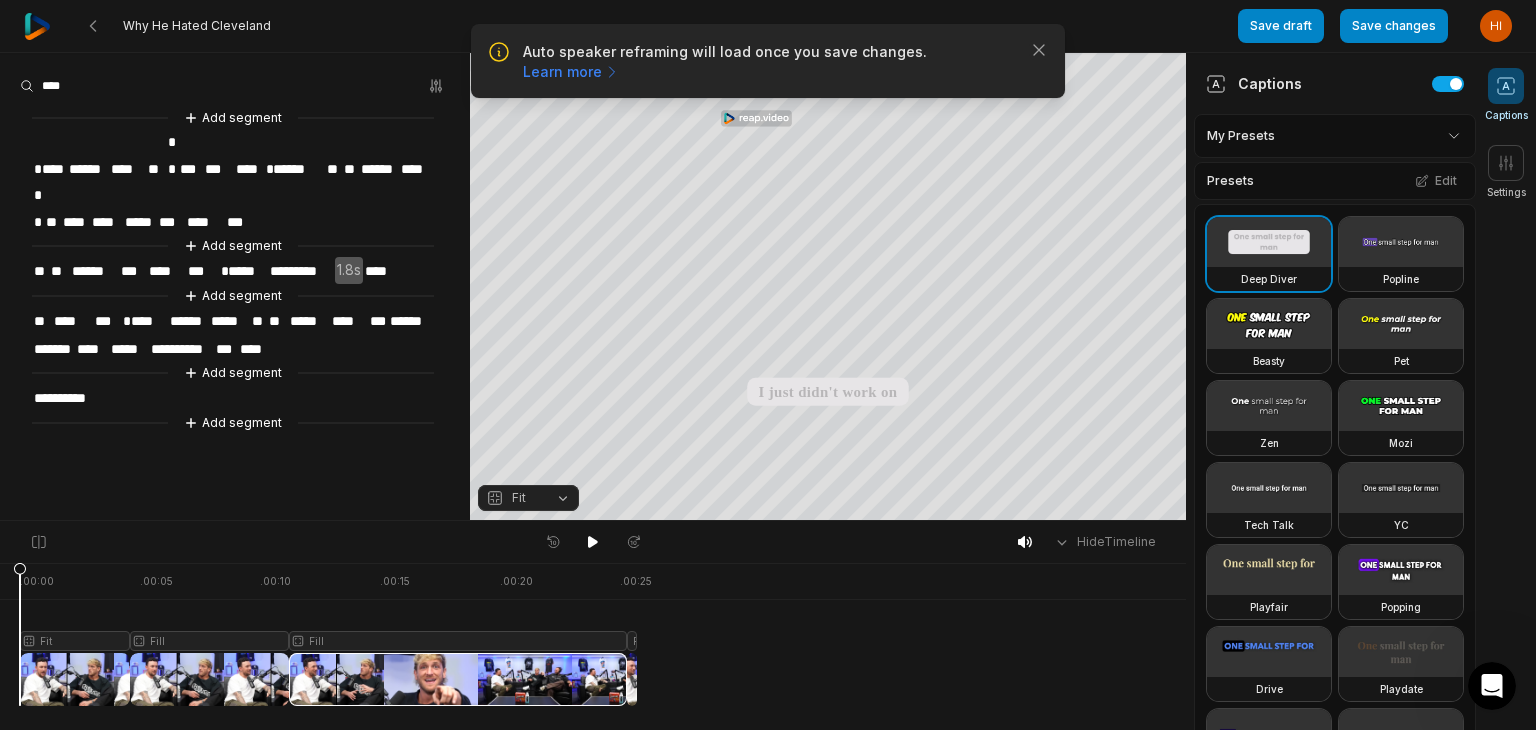 click on "******" at bounding box center [298, 169] 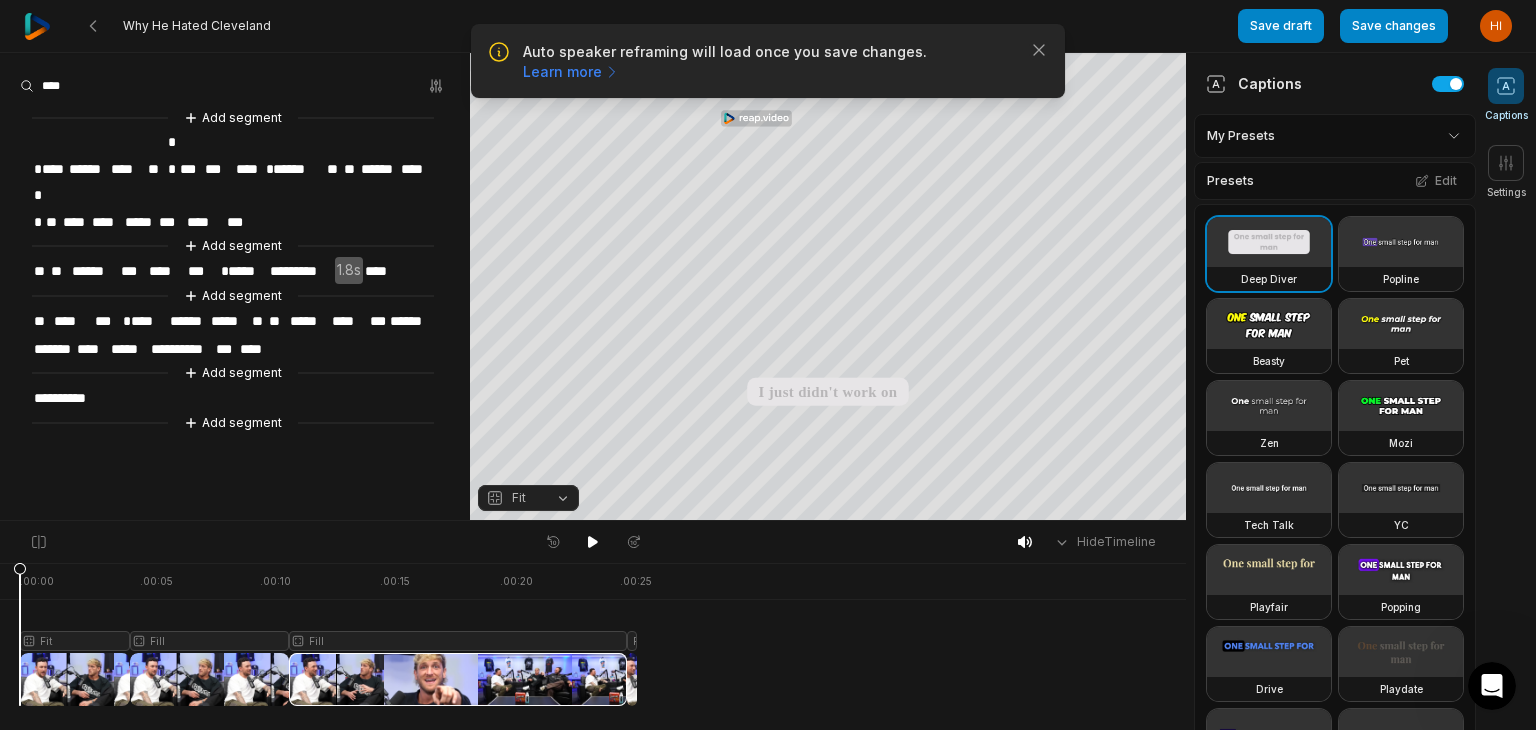 click on "*" at bounding box center [267, 169] 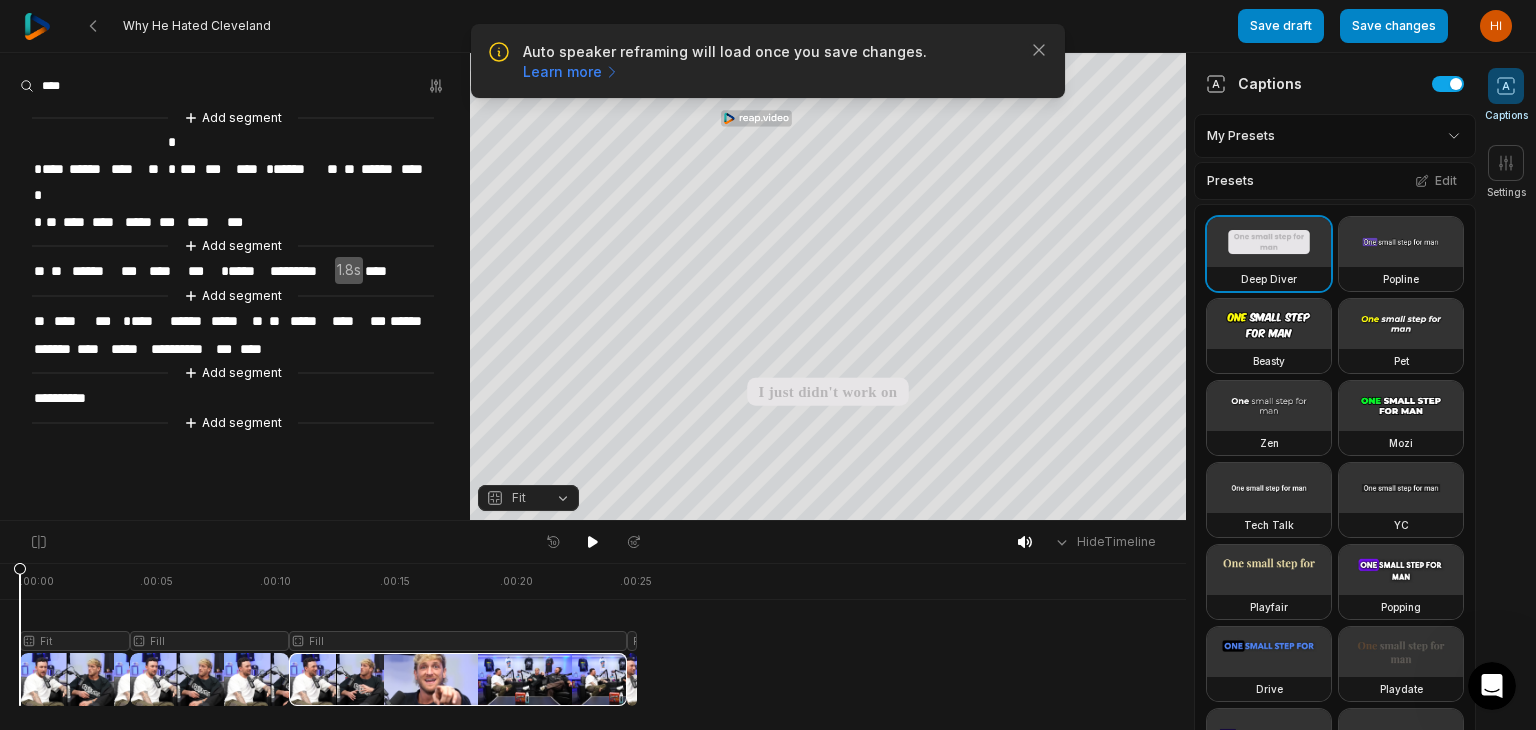 type 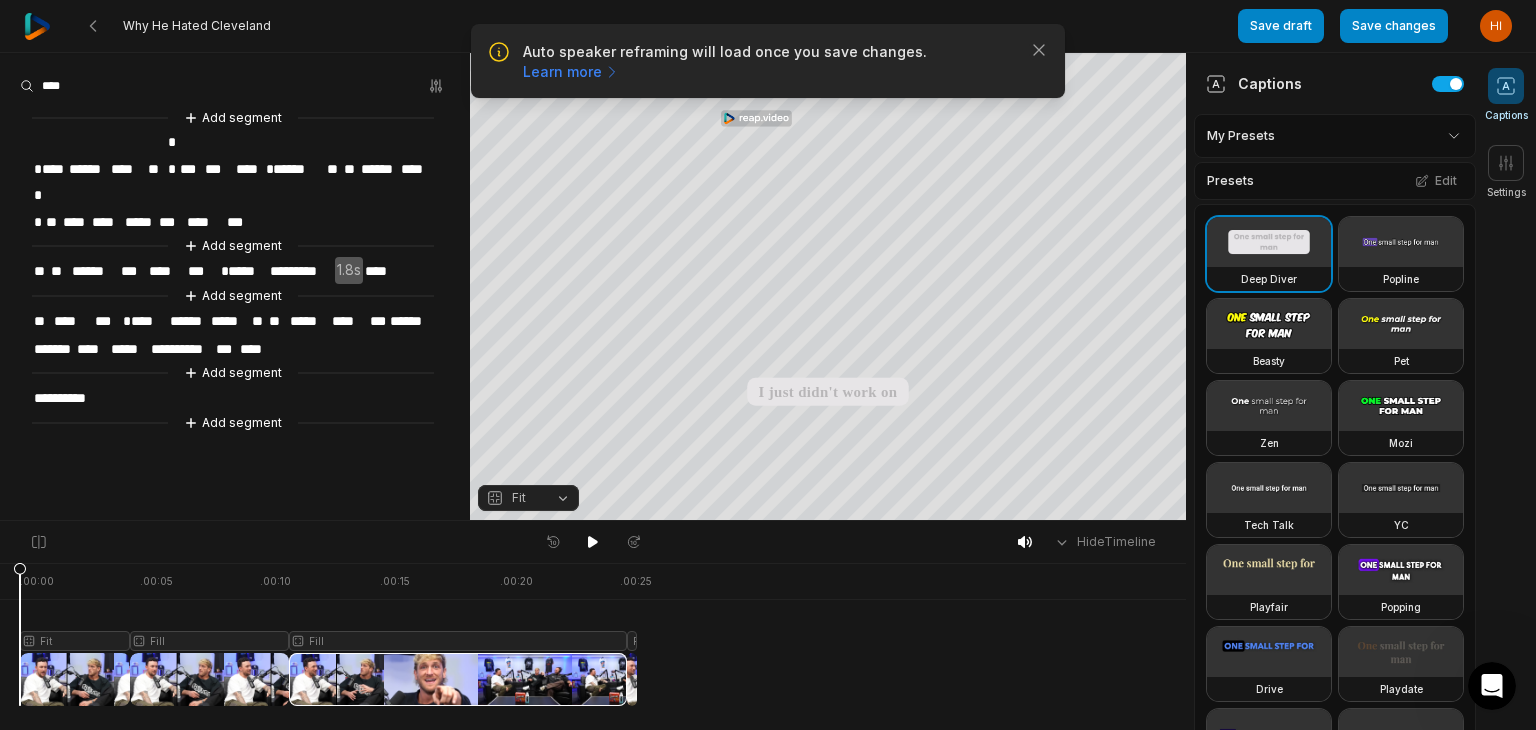 click on "*****" at bounding box center (246, 271) 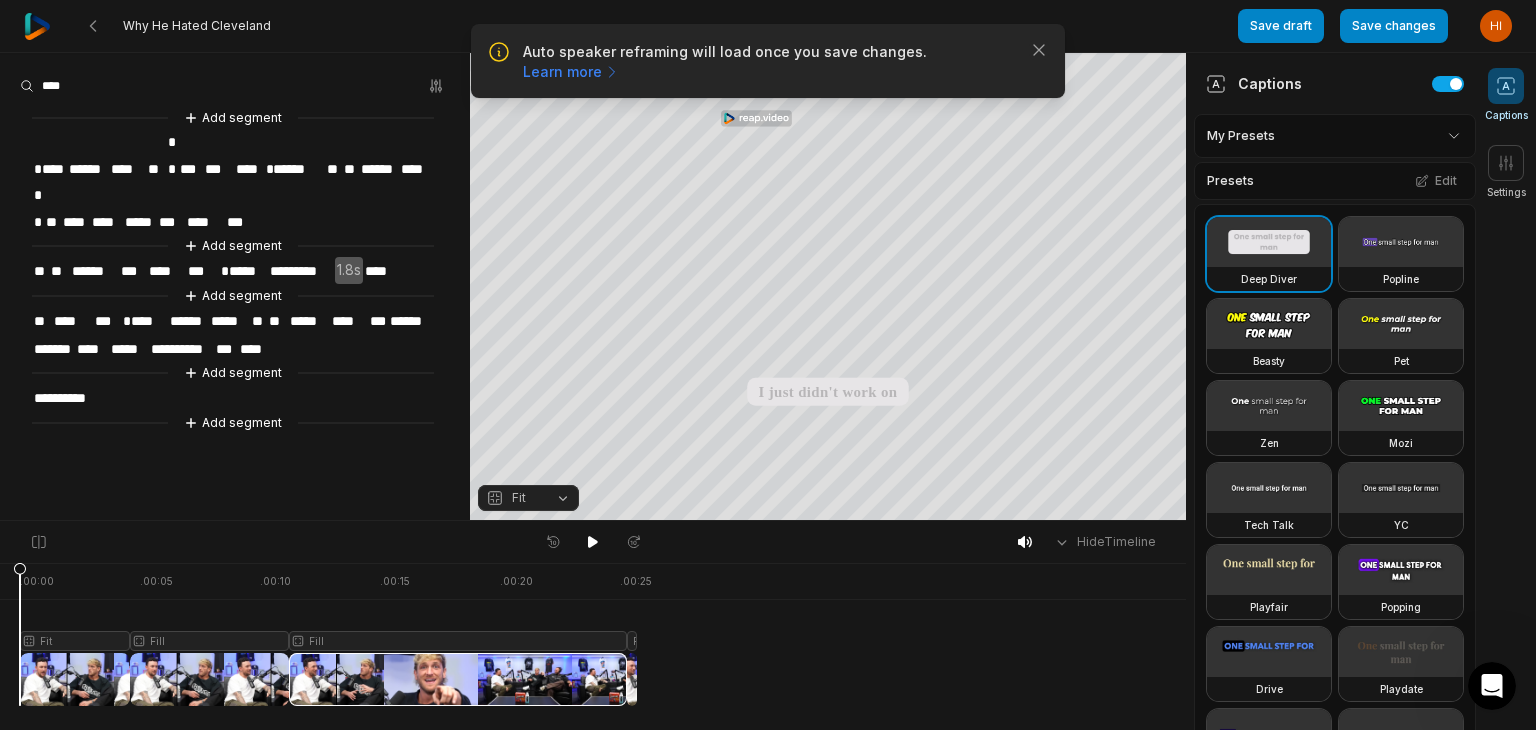 click on "*" at bounding box center (124, 321) 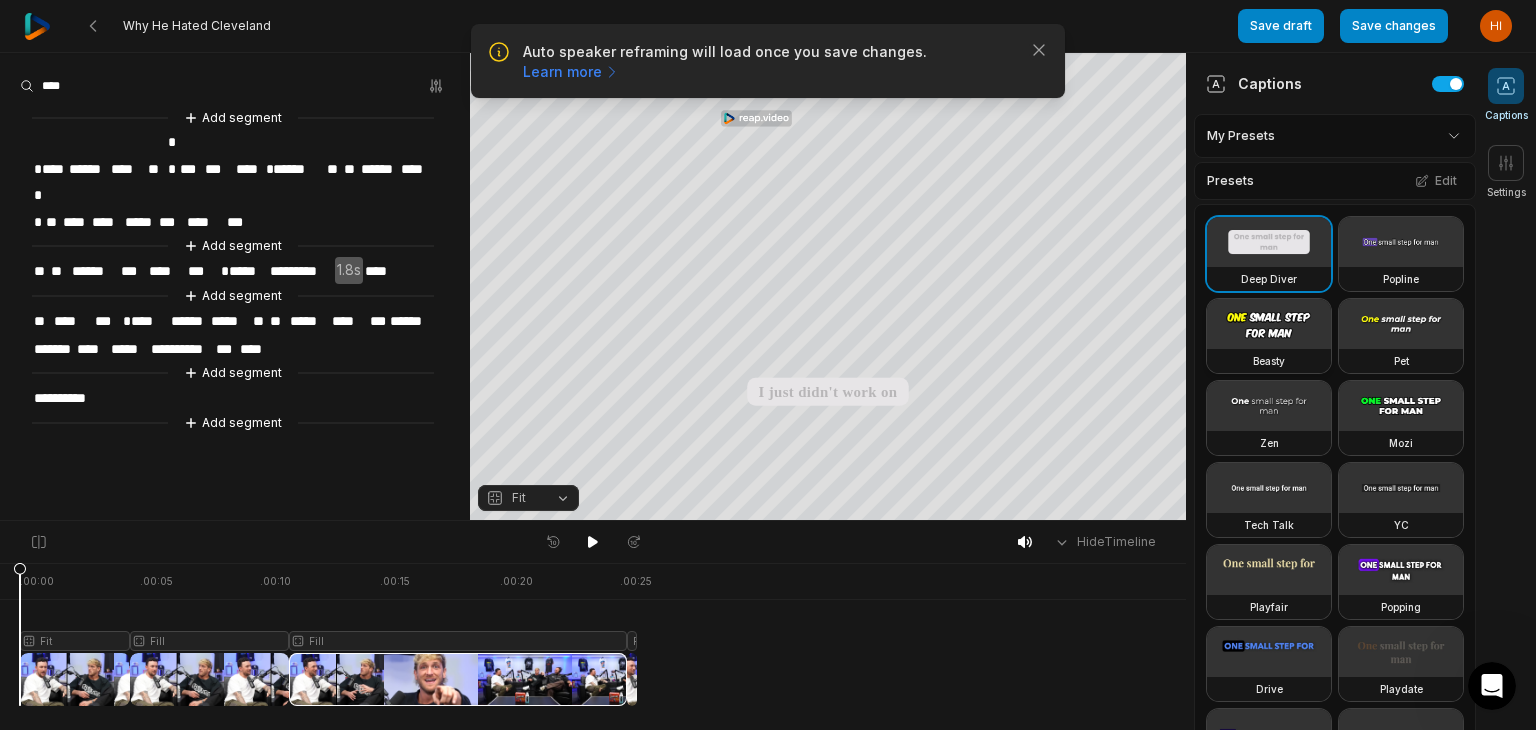 click on "Beasty" at bounding box center (1269, 361) 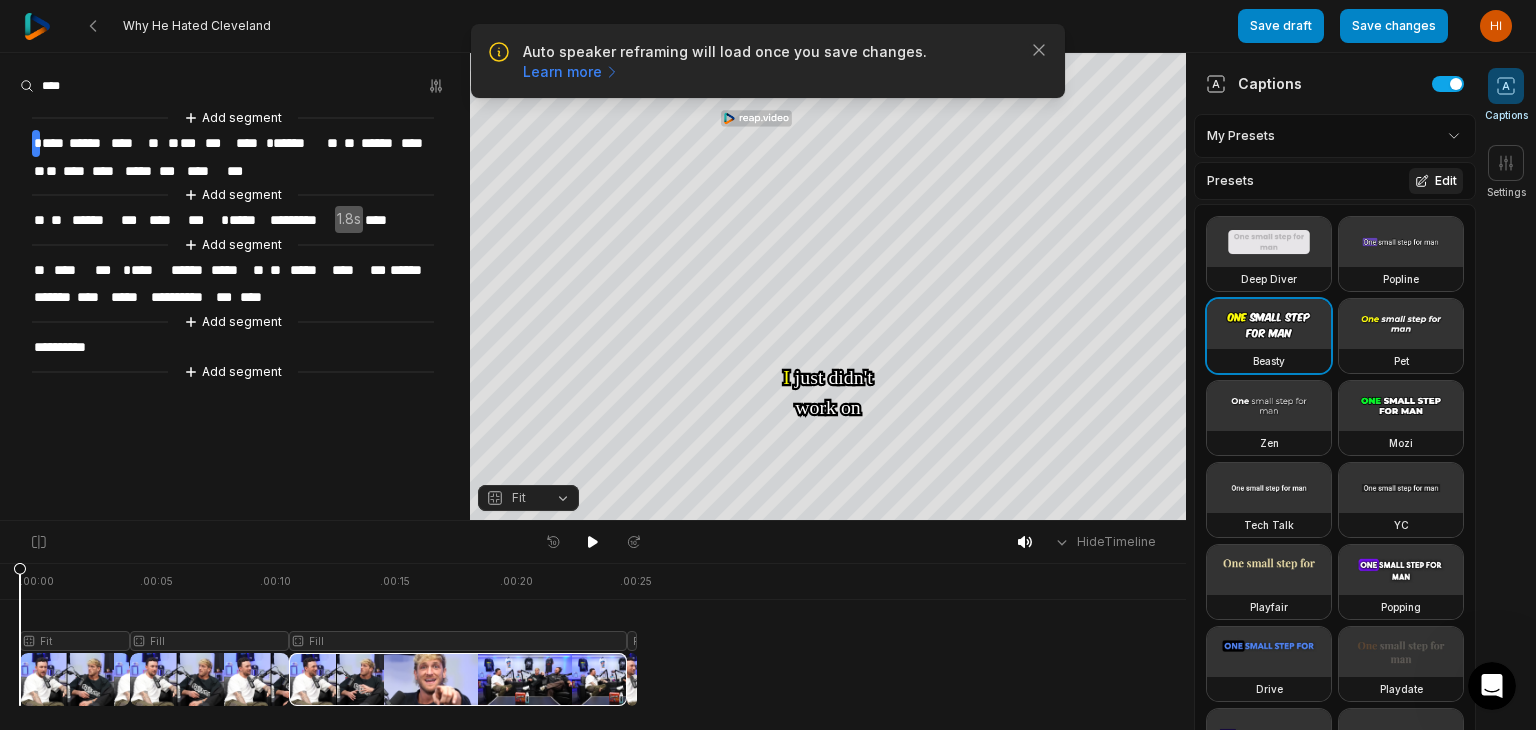 click on "Edit" at bounding box center [1436, 181] 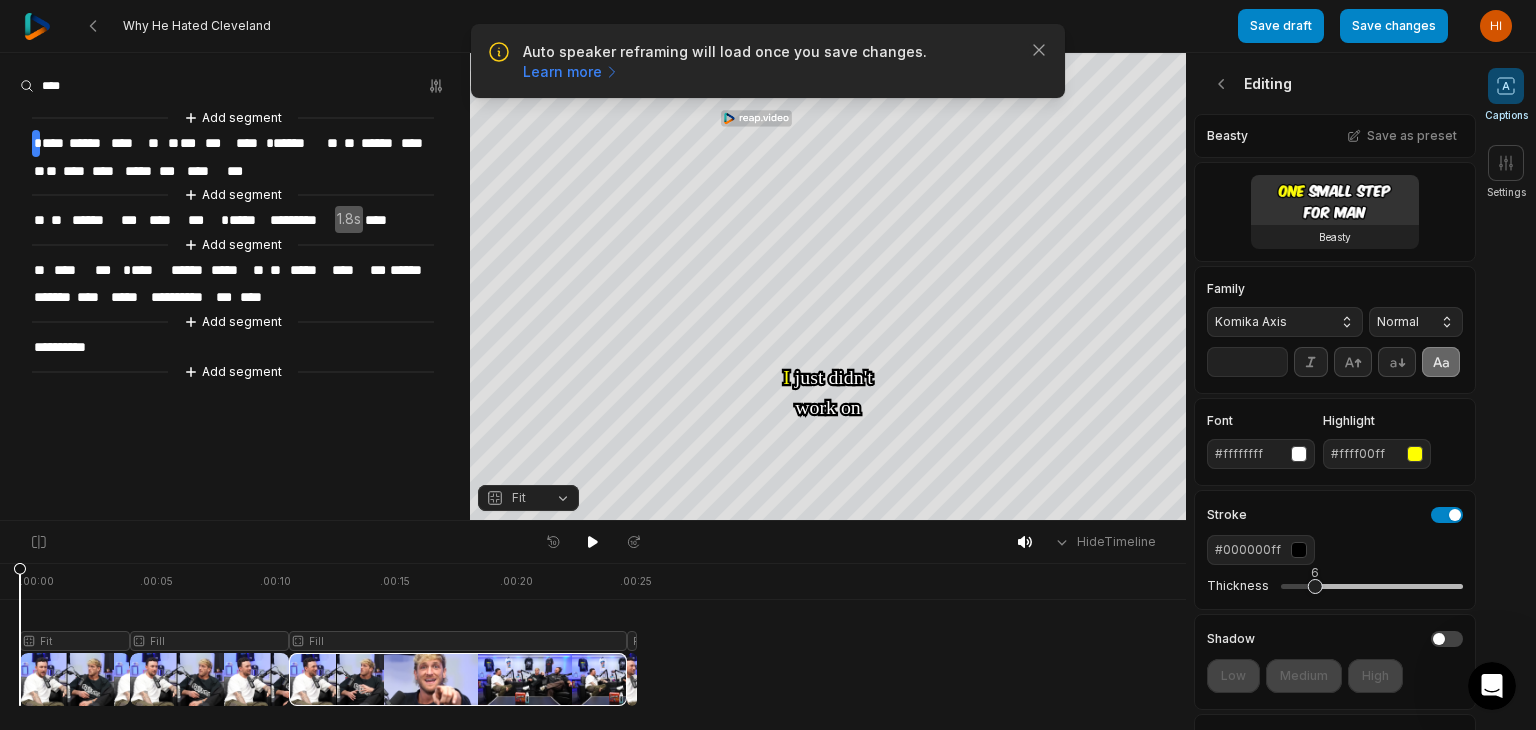 click on "Komika Axis" at bounding box center [1285, 322] 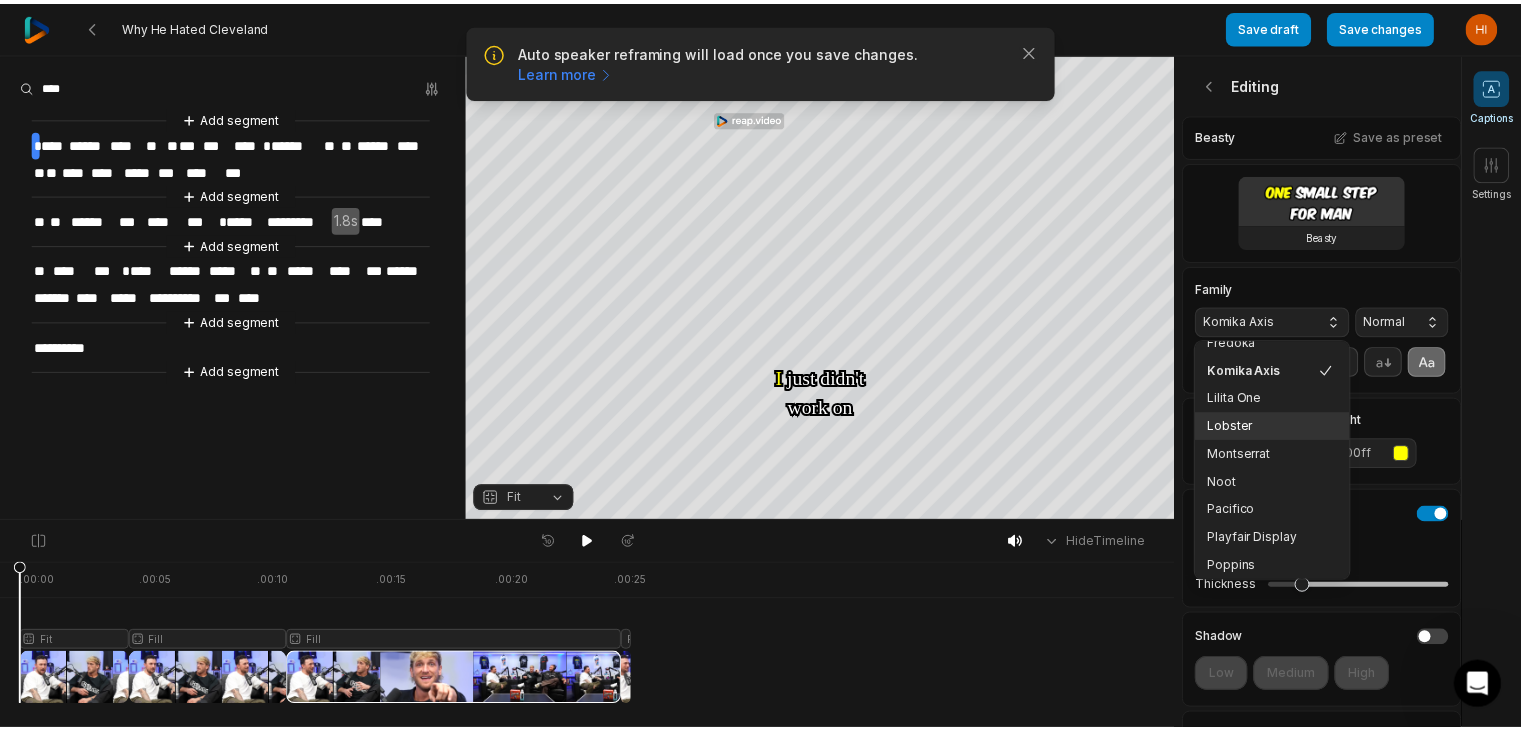 scroll, scrollTop: 216, scrollLeft: 0, axis: vertical 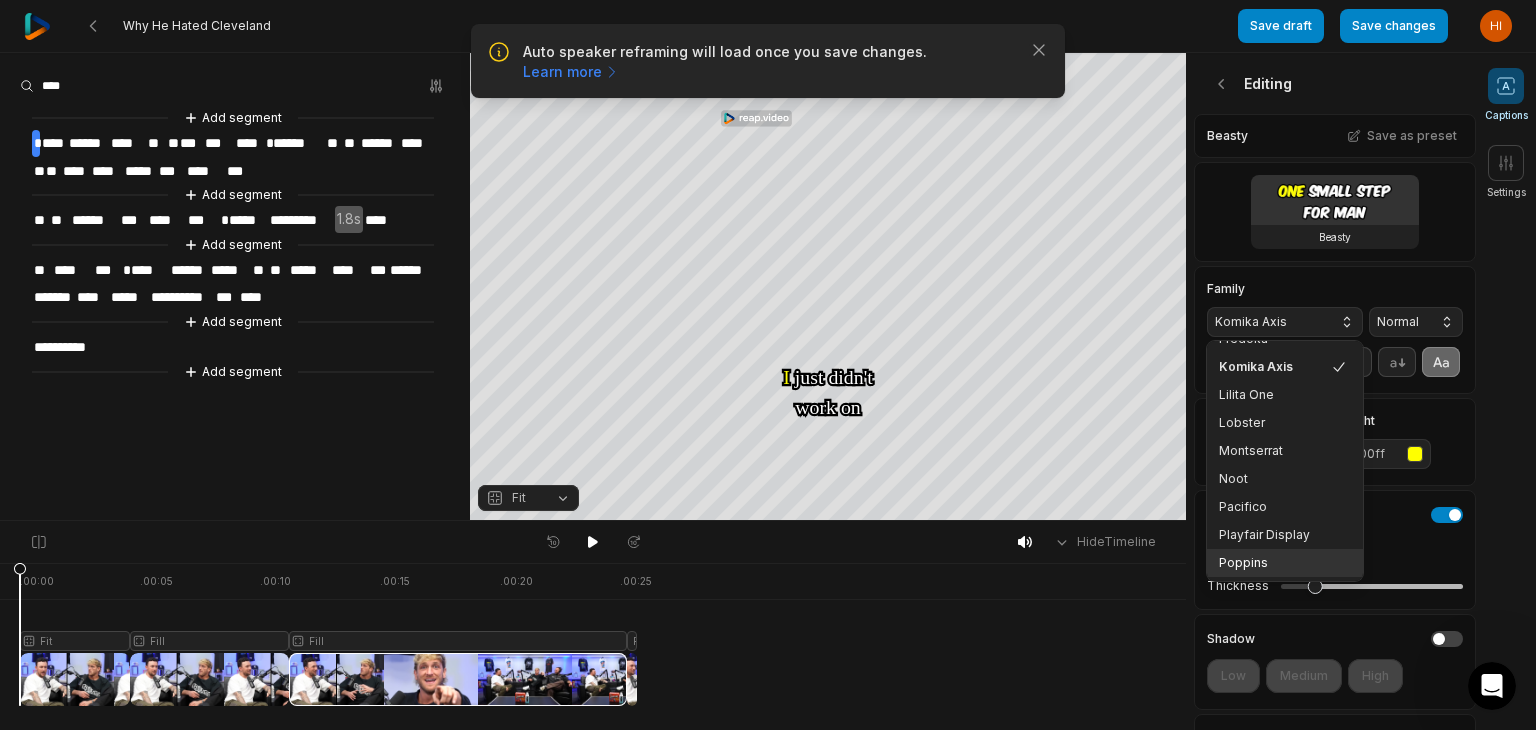 click on "Poppins" at bounding box center [1273, 563] 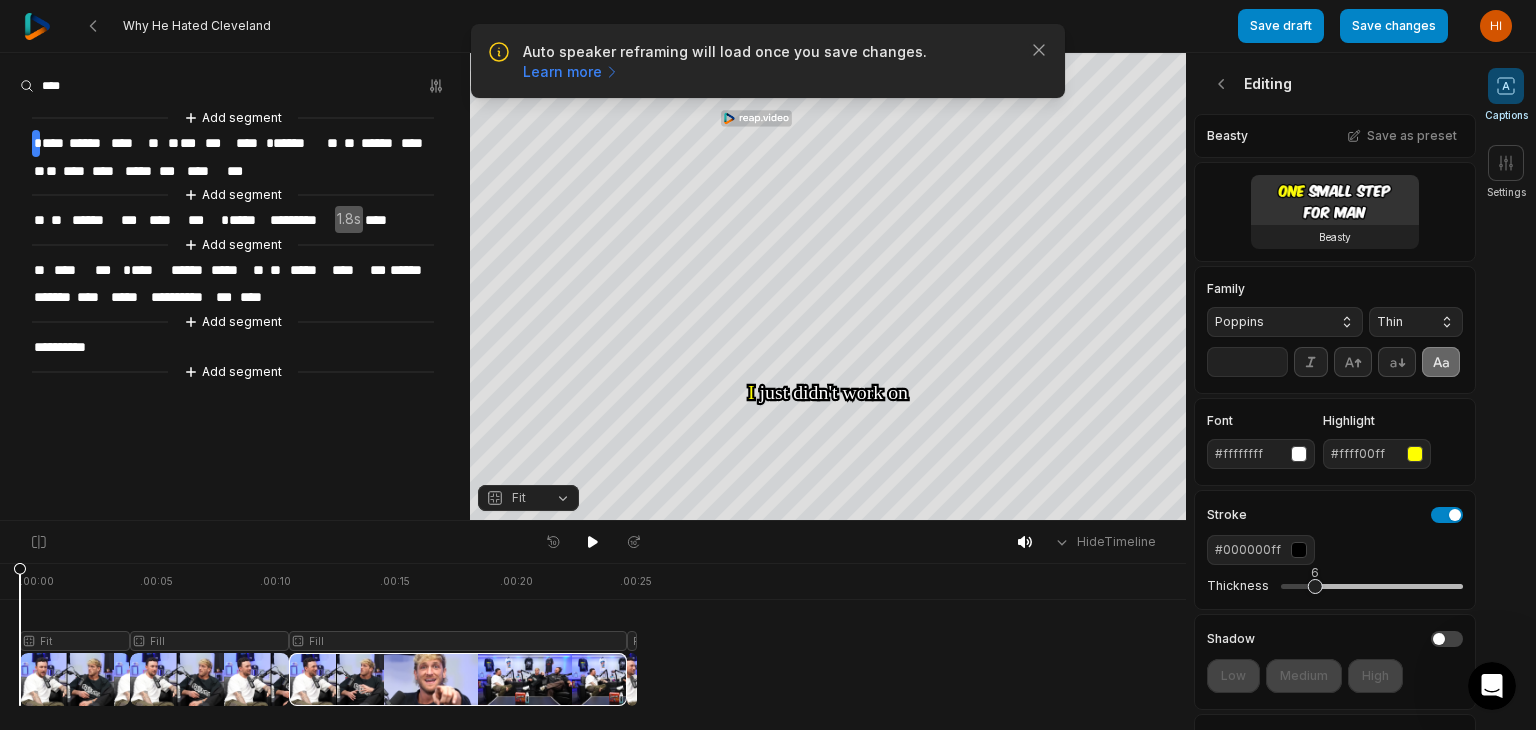 click on "Thin" at bounding box center [1416, 322] 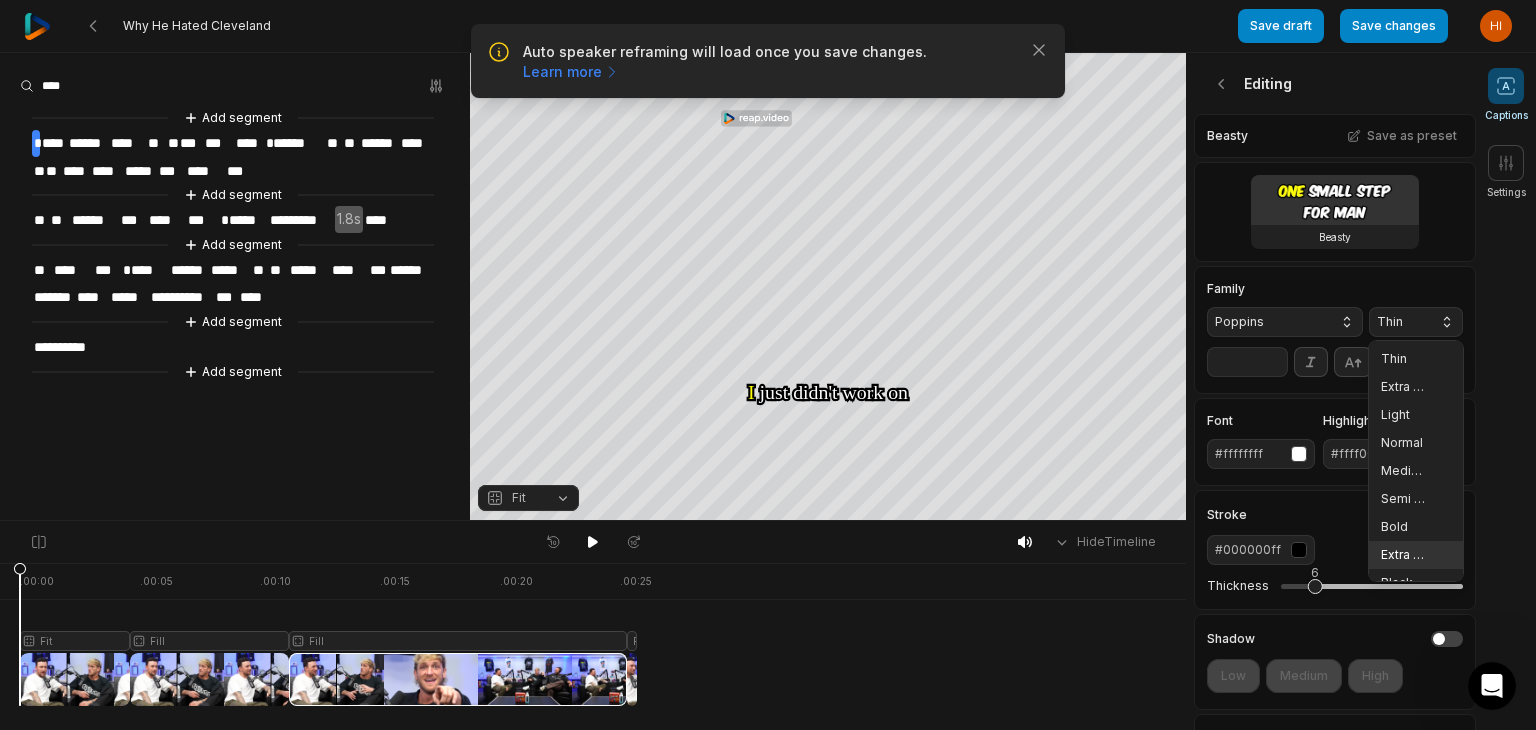 drag, startPoint x: 1380, startPoint y: 560, endPoint x: 1360, endPoint y: 522, distance: 42.941822 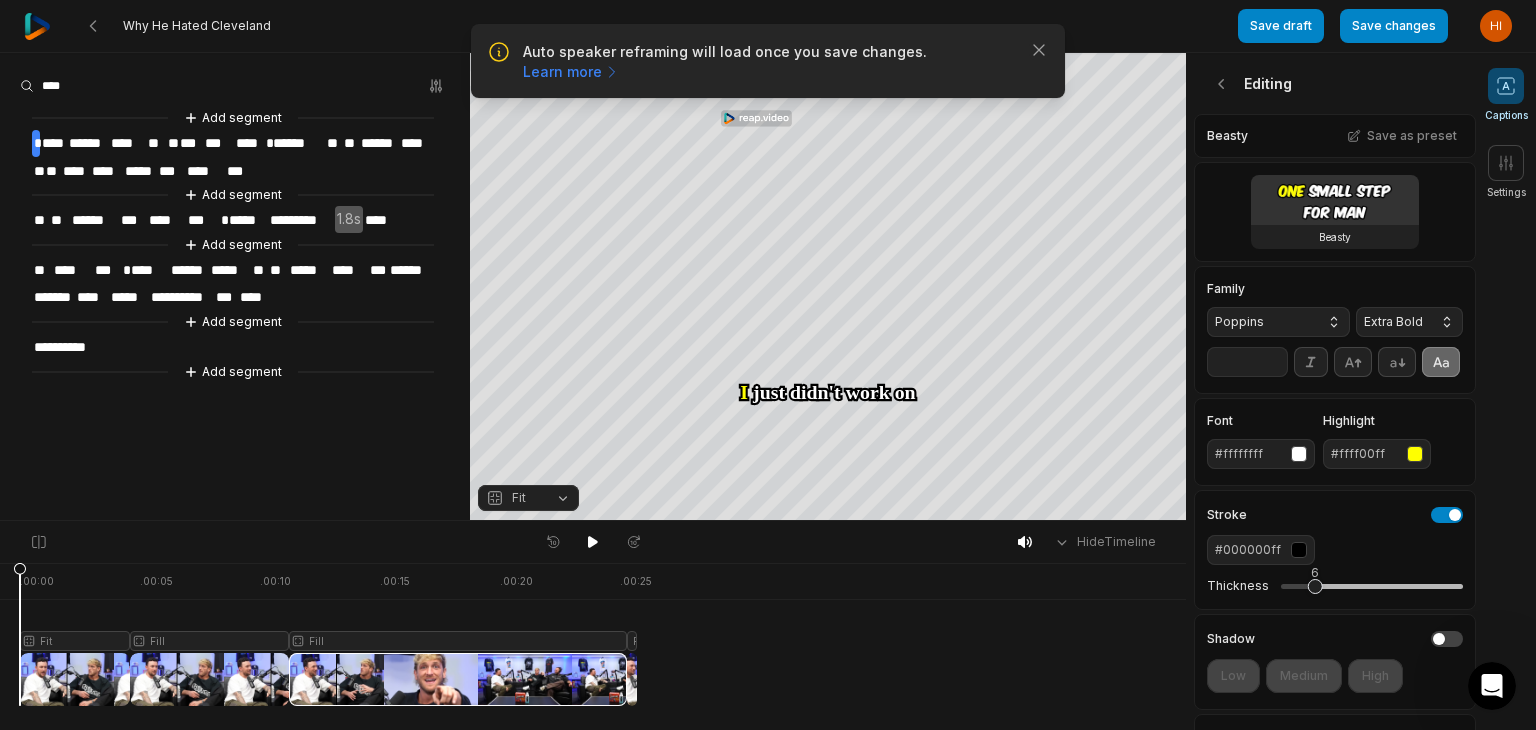 click on "**" at bounding box center [1247, 362] 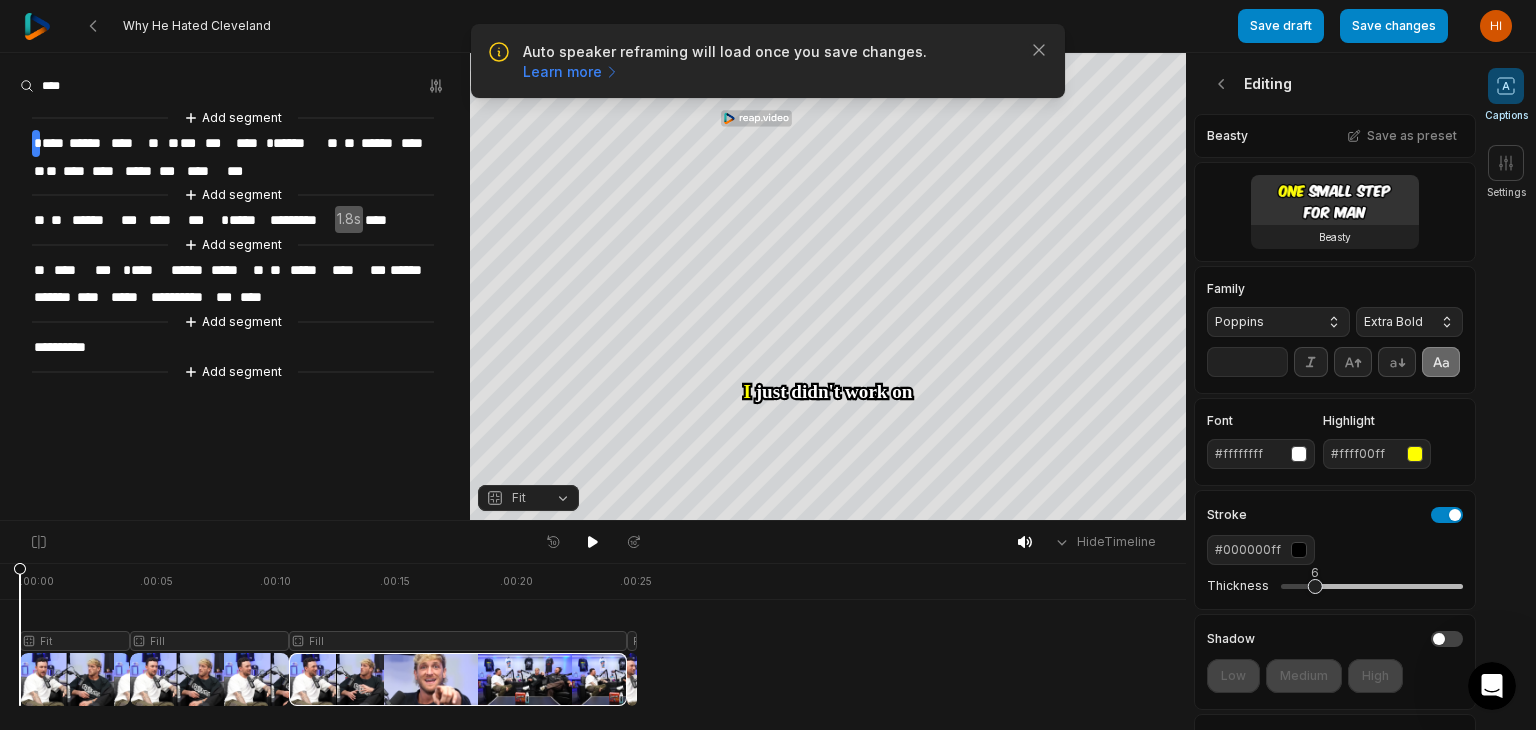 click on "**" at bounding box center [1247, 362] 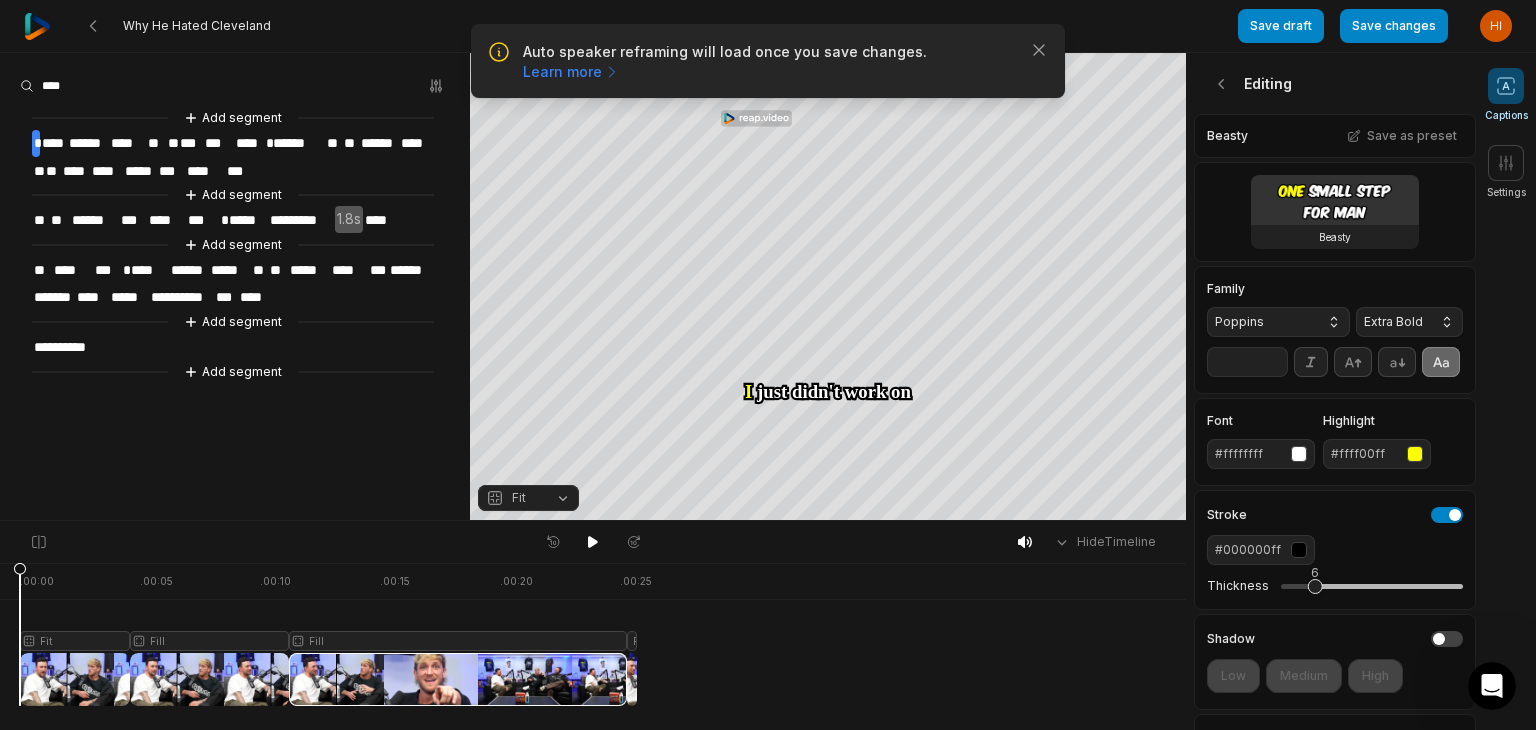 click on "**" at bounding box center [1247, 362] 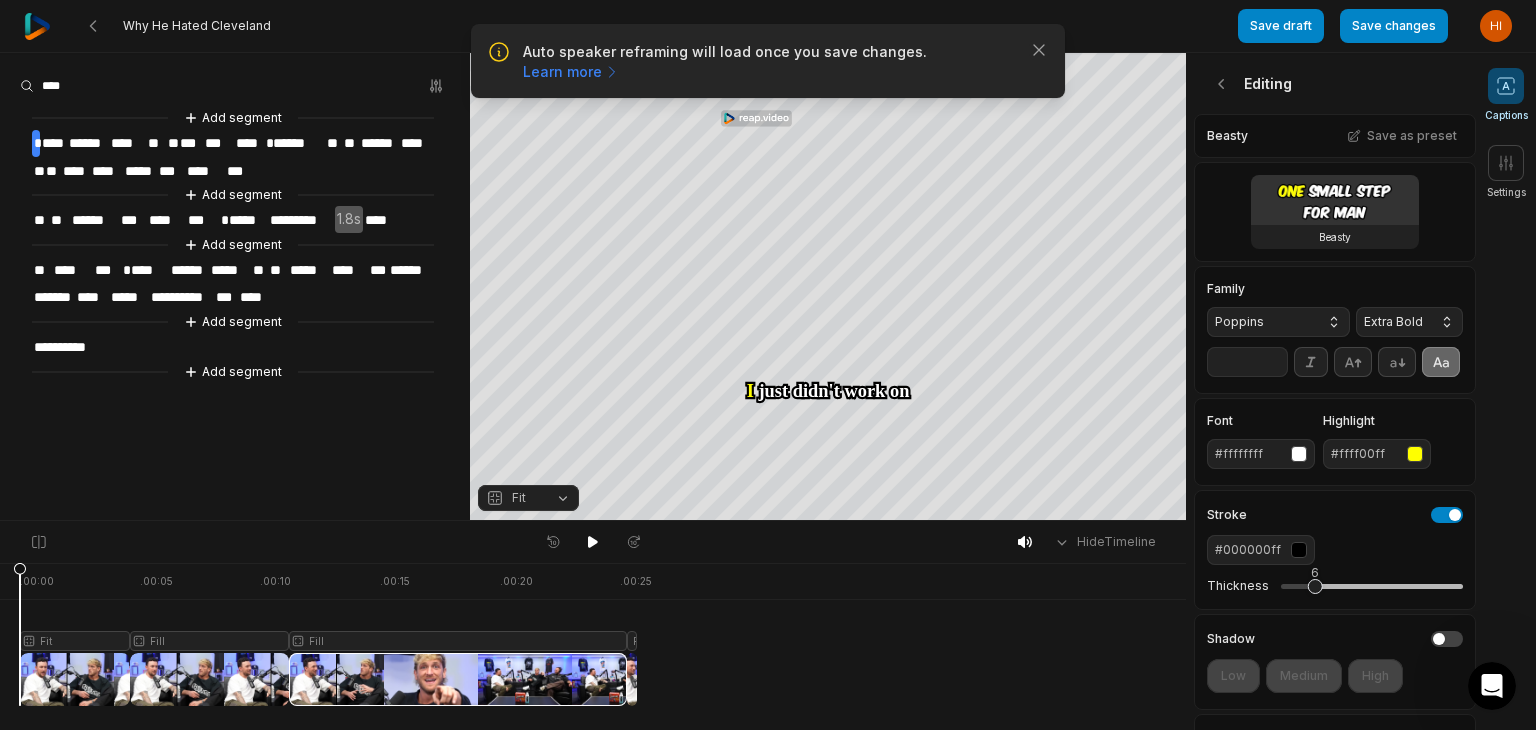 click on "**" at bounding box center (1247, 362) 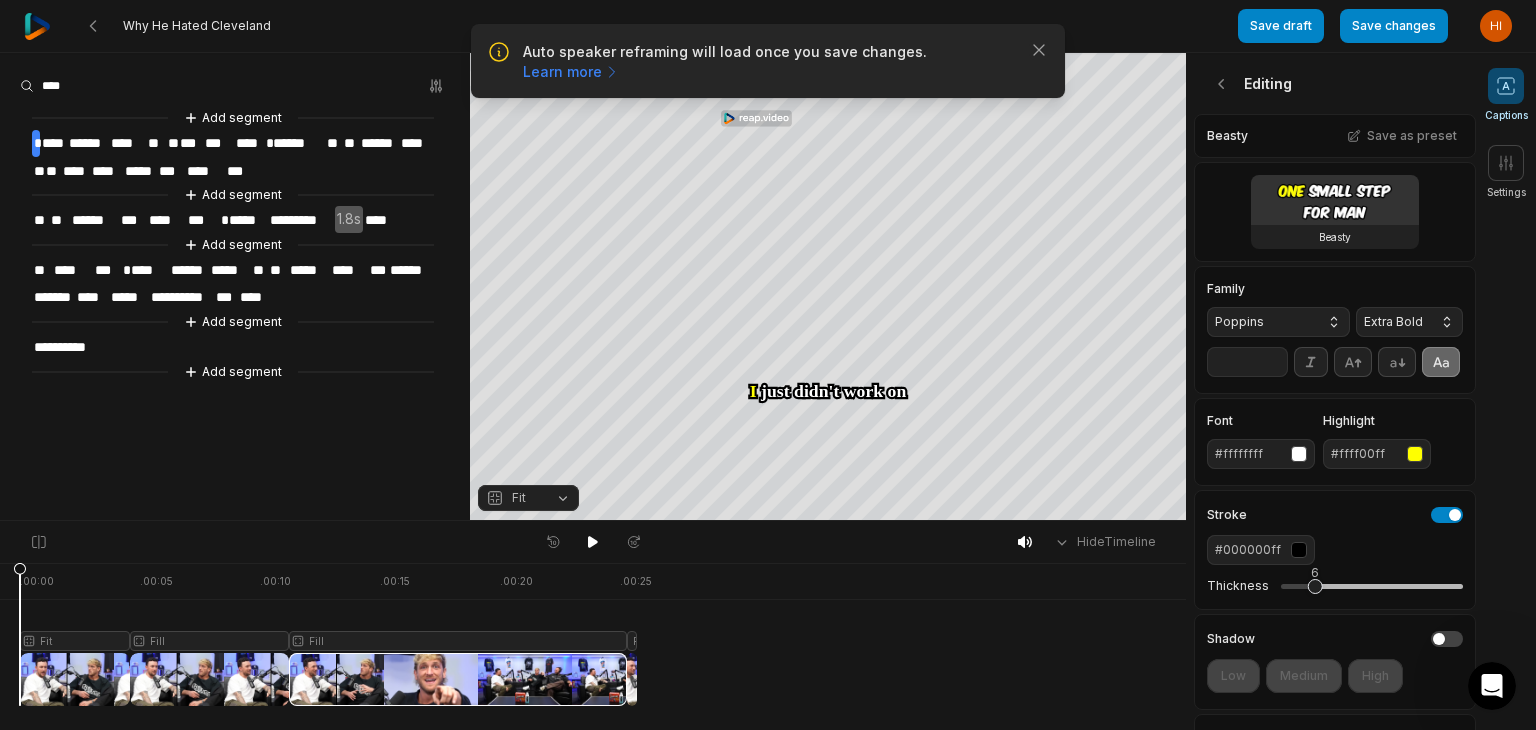 type on "**" 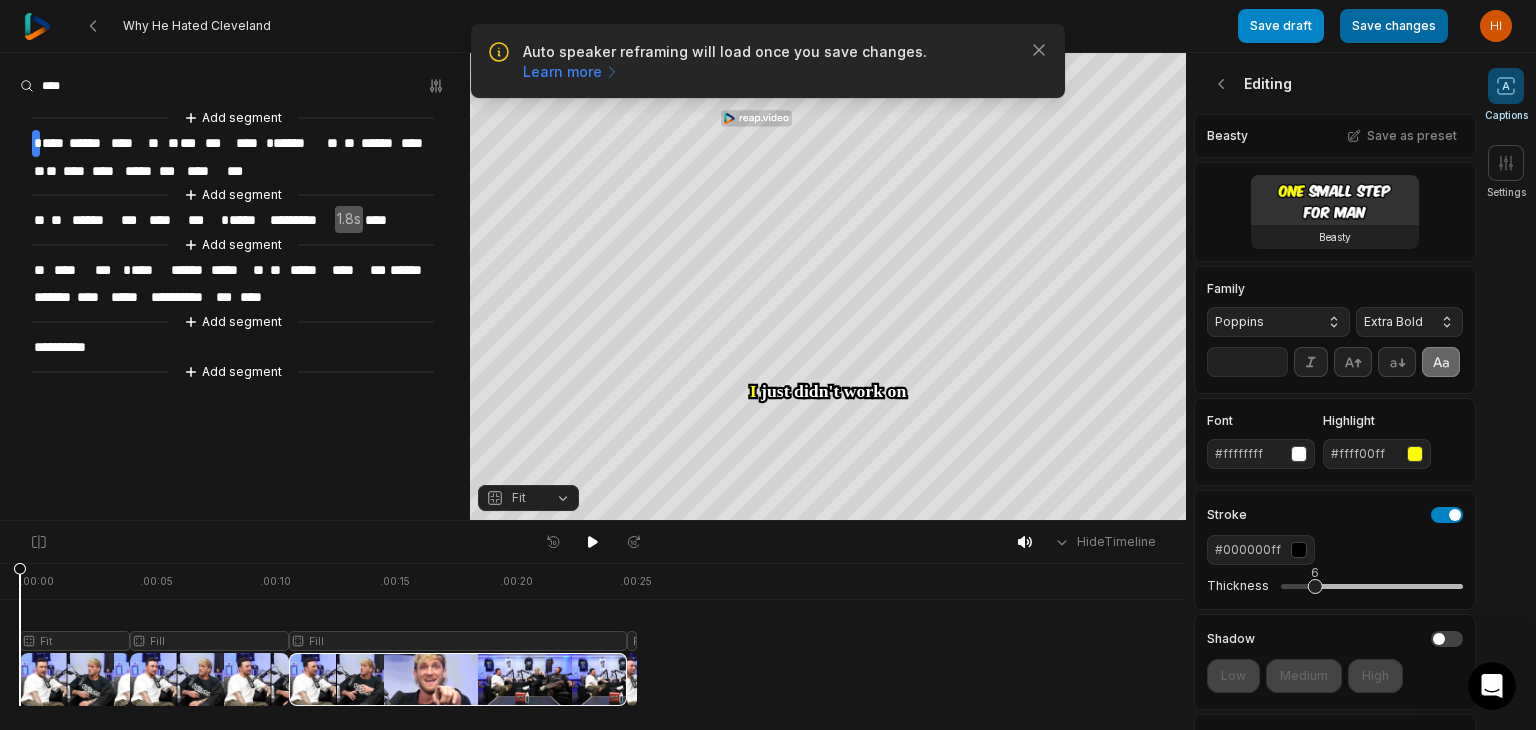 click on "Save changes" at bounding box center (1394, 26) 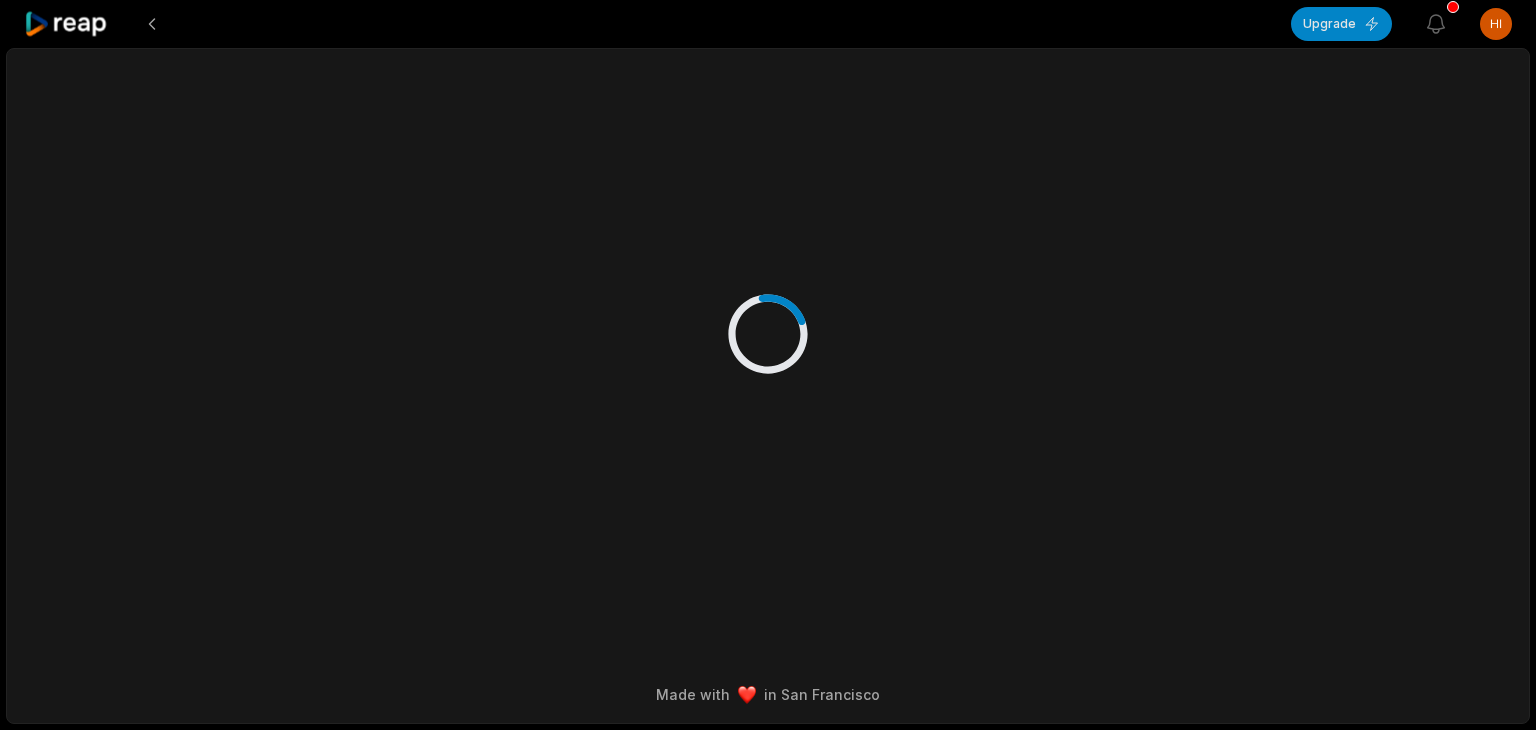scroll, scrollTop: 0, scrollLeft: 0, axis: both 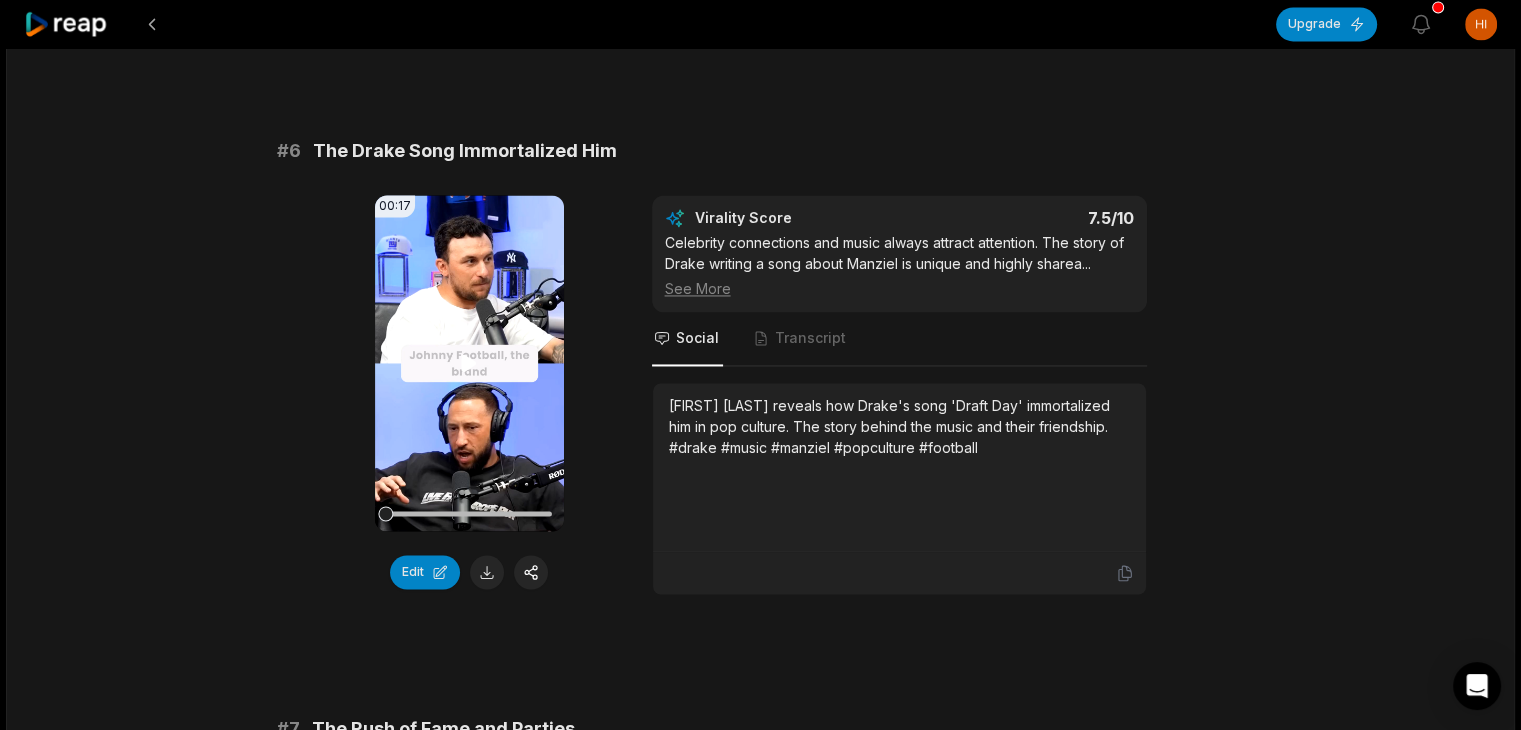click 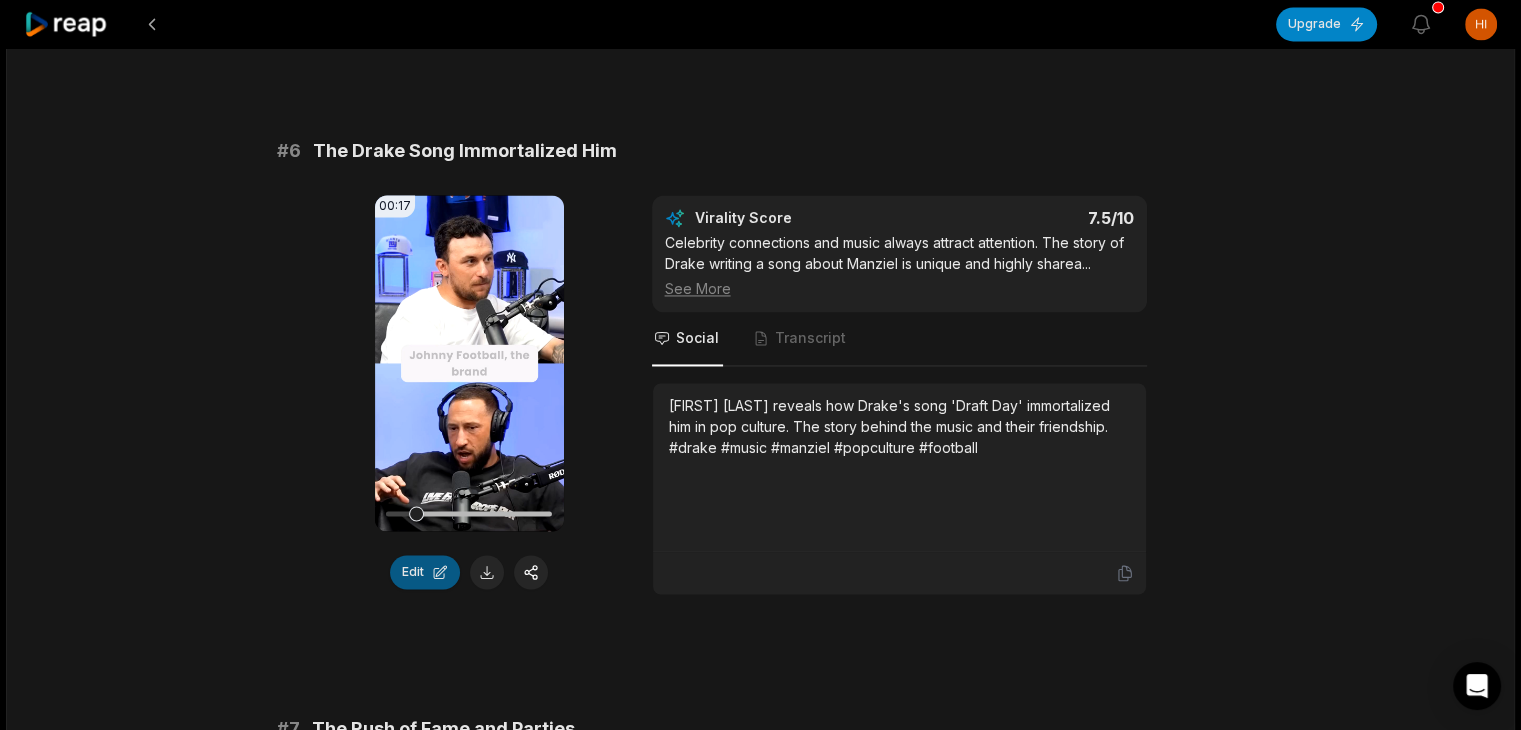 click on "Edit" at bounding box center [425, 572] 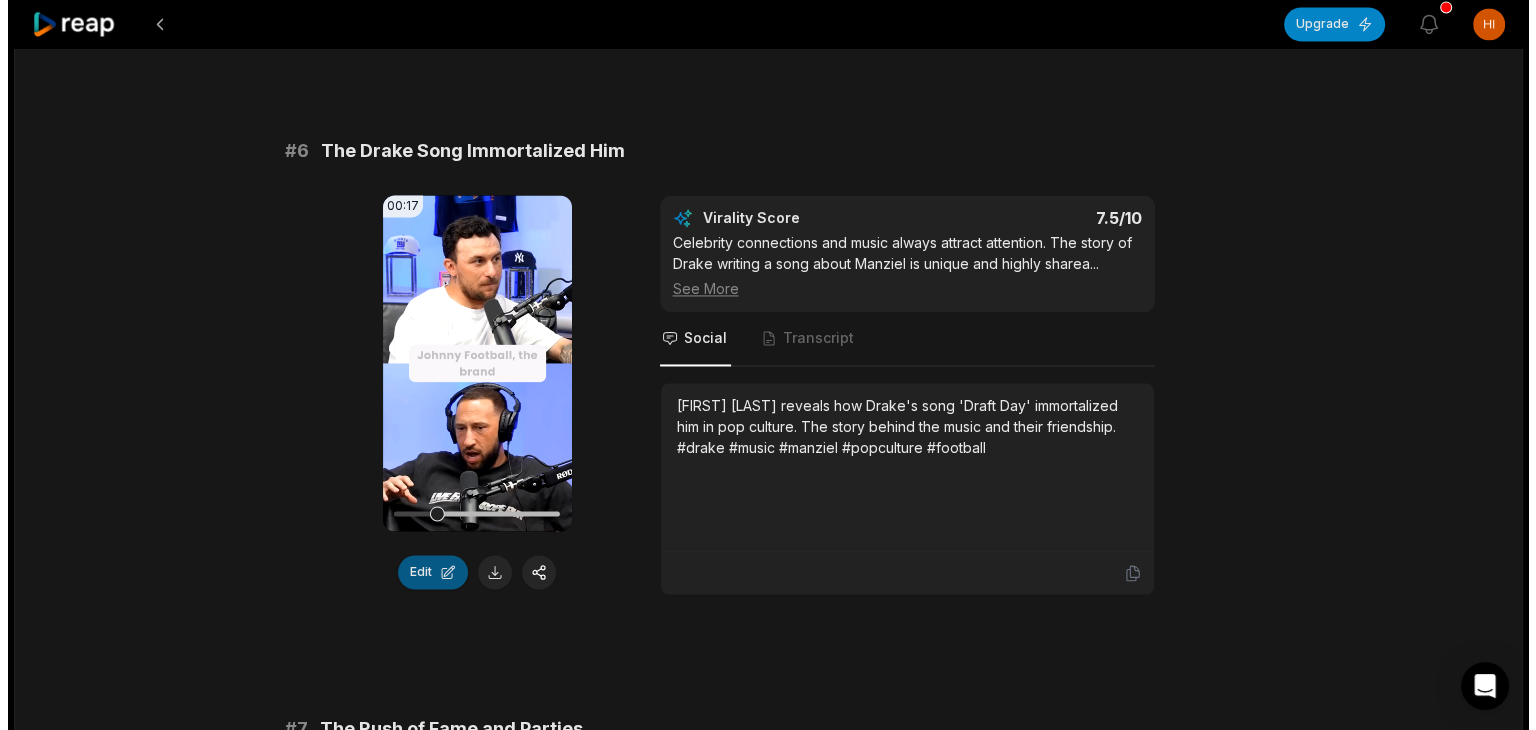 scroll, scrollTop: 0, scrollLeft: 0, axis: both 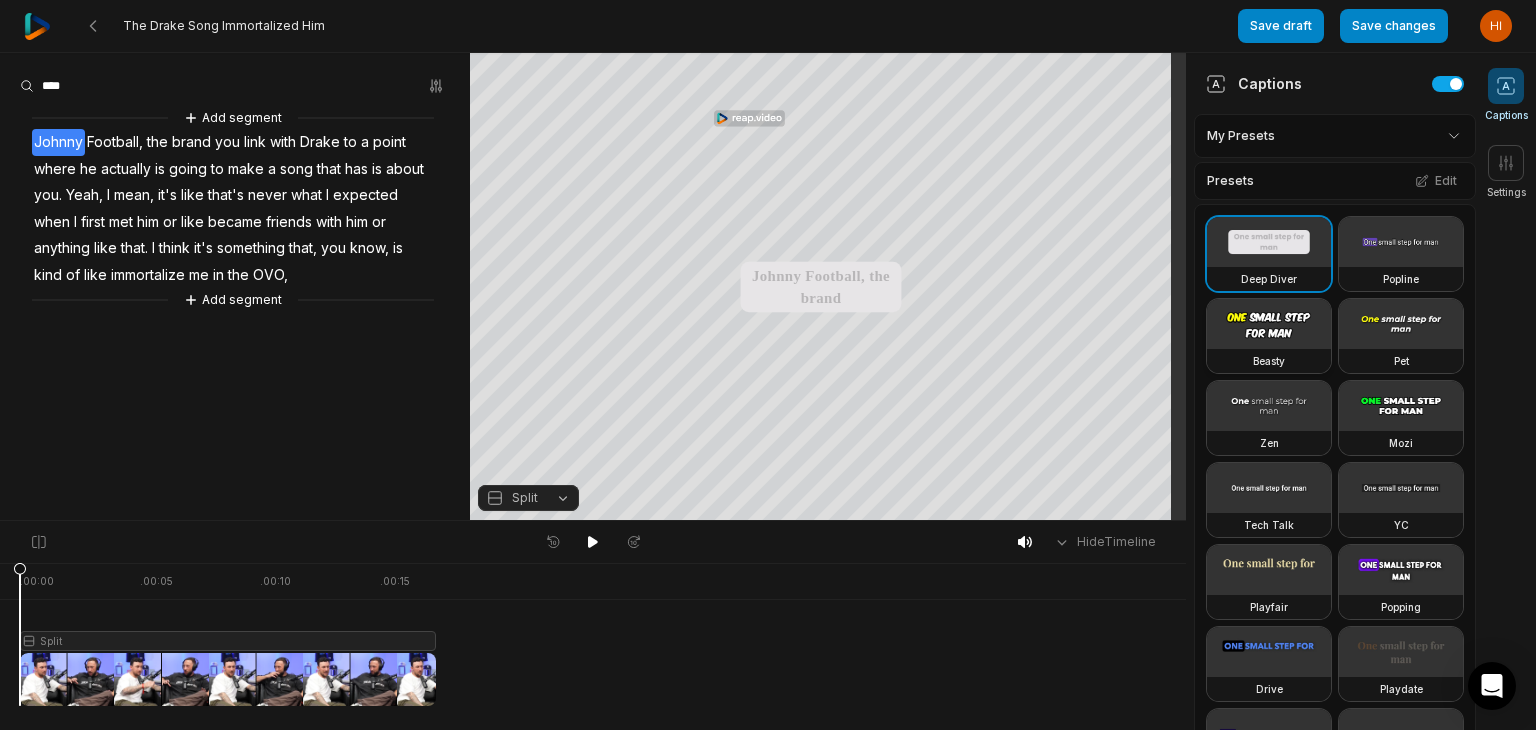 click on "Beasty" at bounding box center [1269, 361] 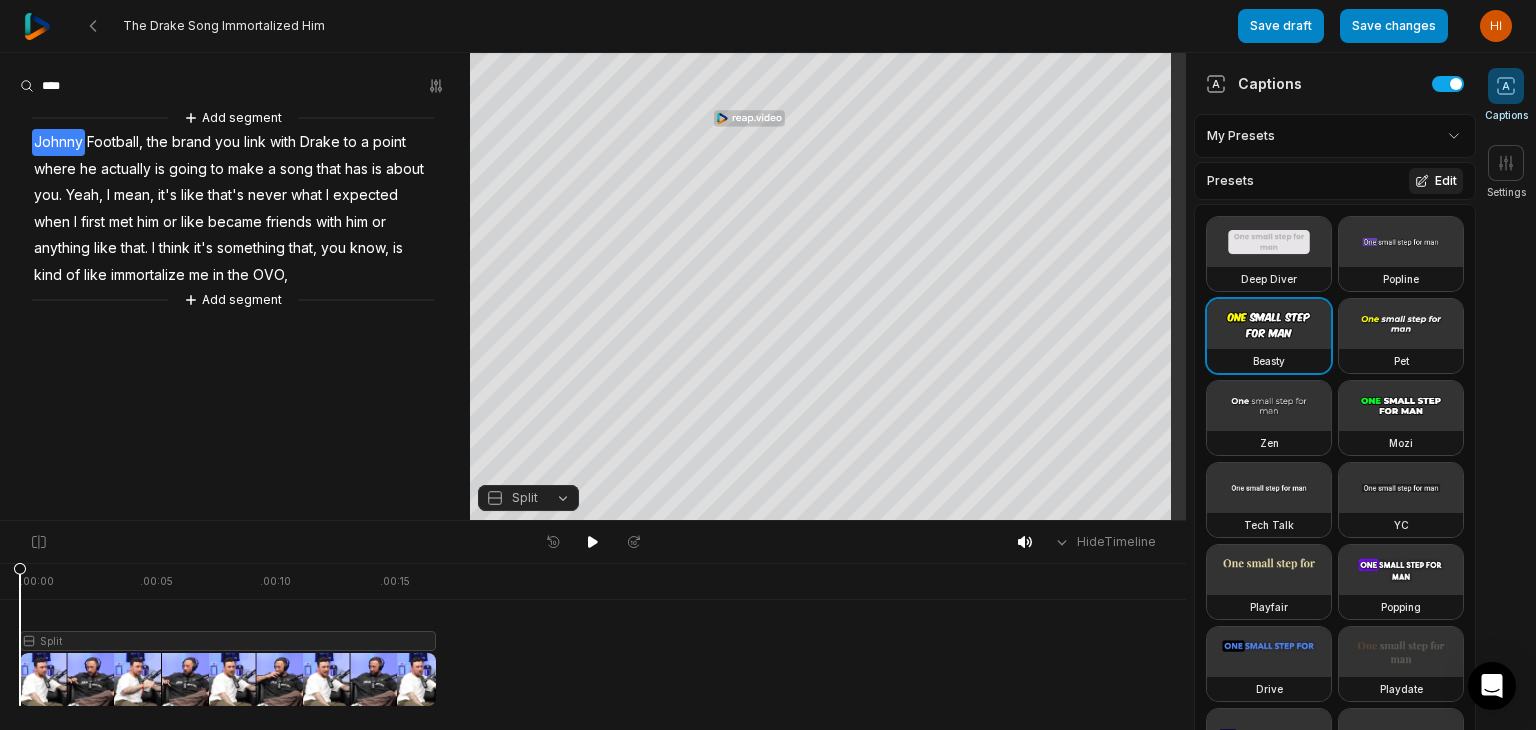 click on "Edit" at bounding box center [1436, 181] 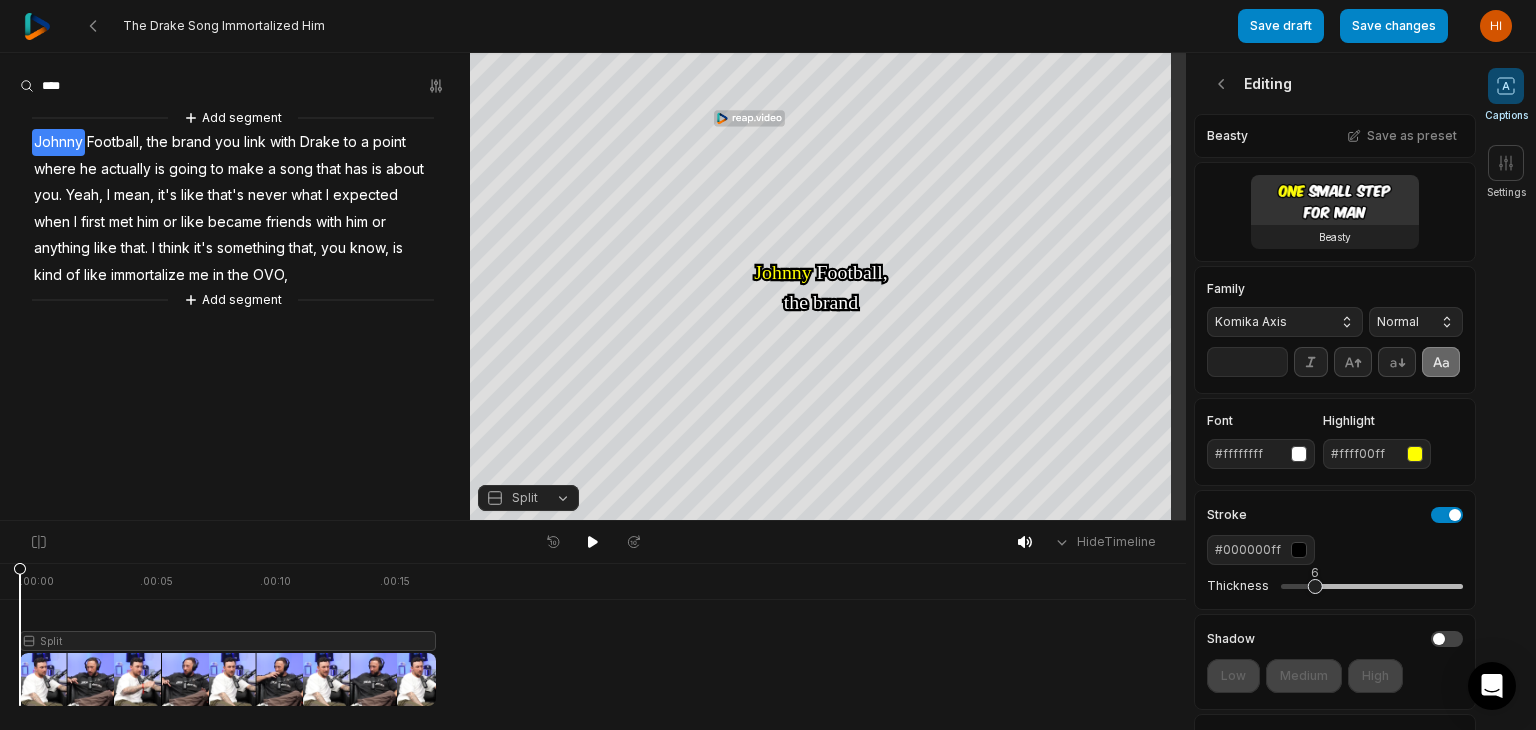 click on "Komika Axis" at bounding box center (1285, 322) 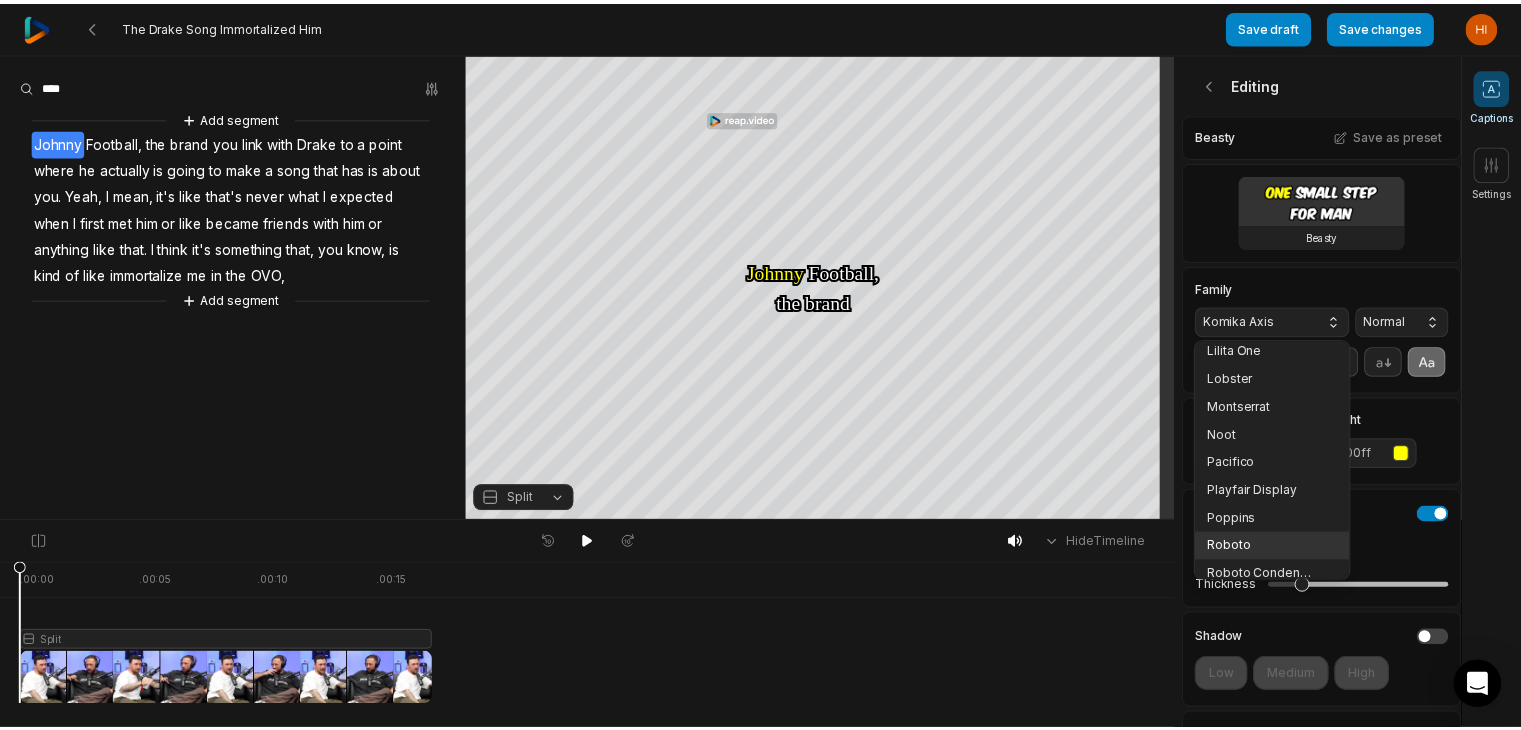 scroll, scrollTop: 316, scrollLeft: 0, axis: vertical 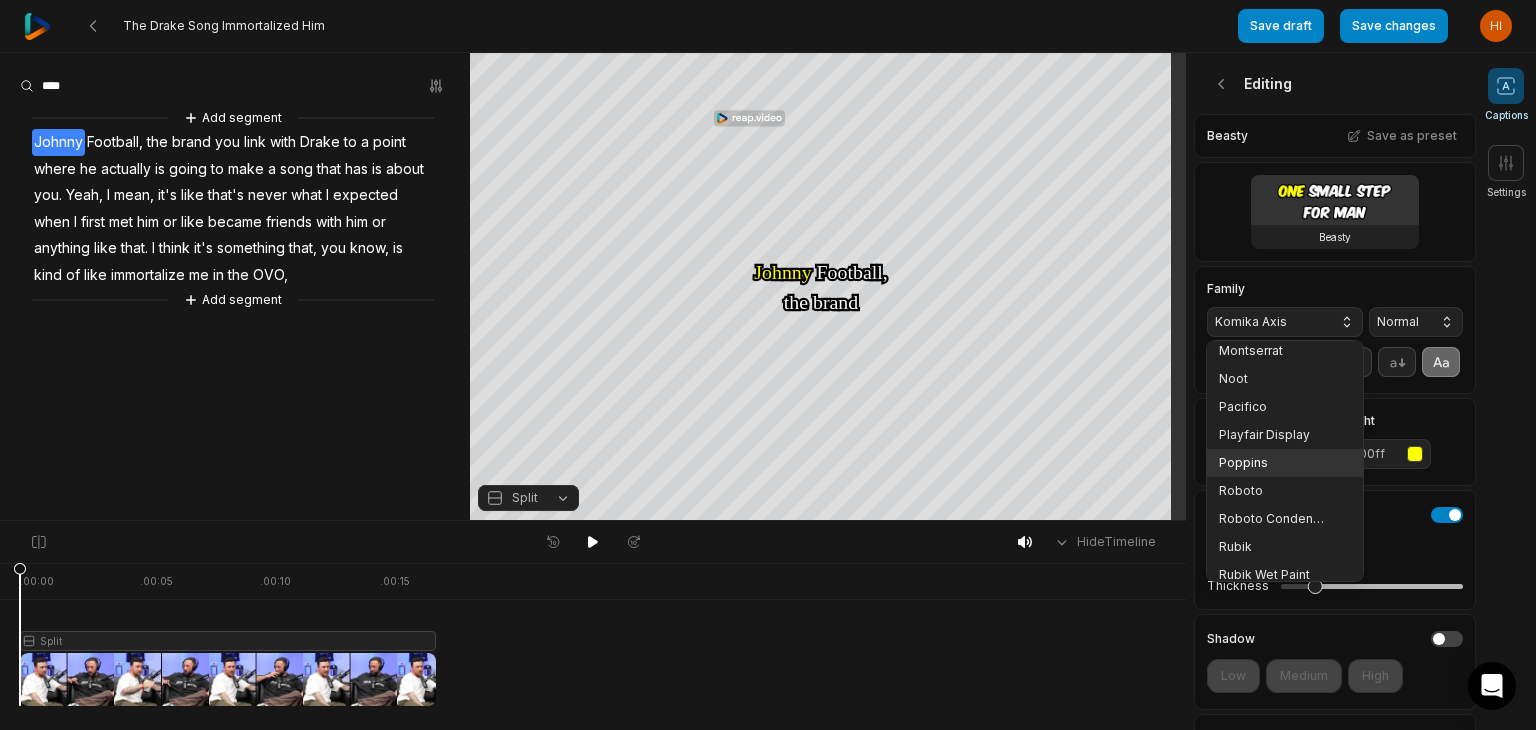 click on "Poppins" at bounding box center (1273, 463) 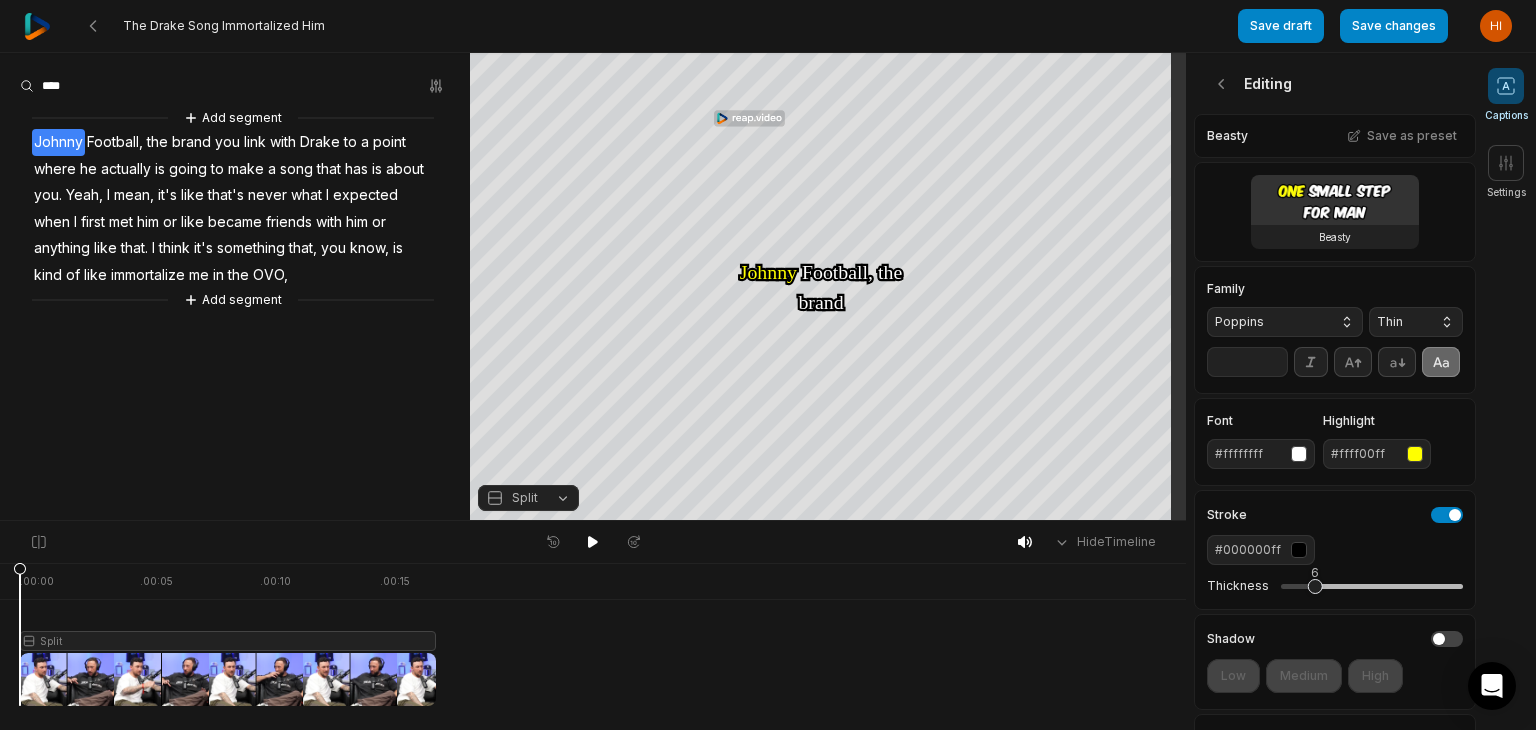 click on "Thin" at bounding box center (1400, 322) 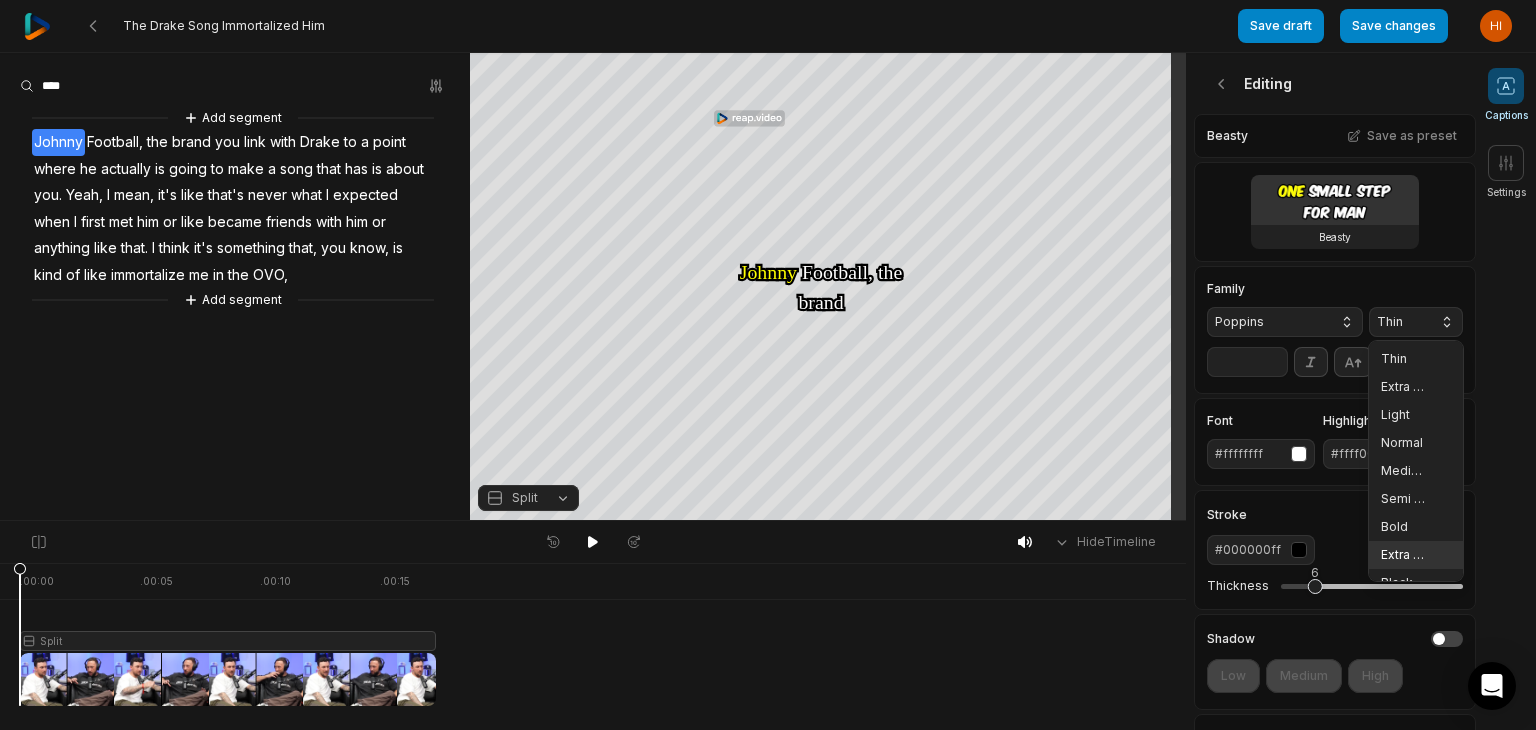 drag, startPoint x: 1372, startPoint y: 551, endPoint x: 1333, endPoint y: 519, distance: 50.447994 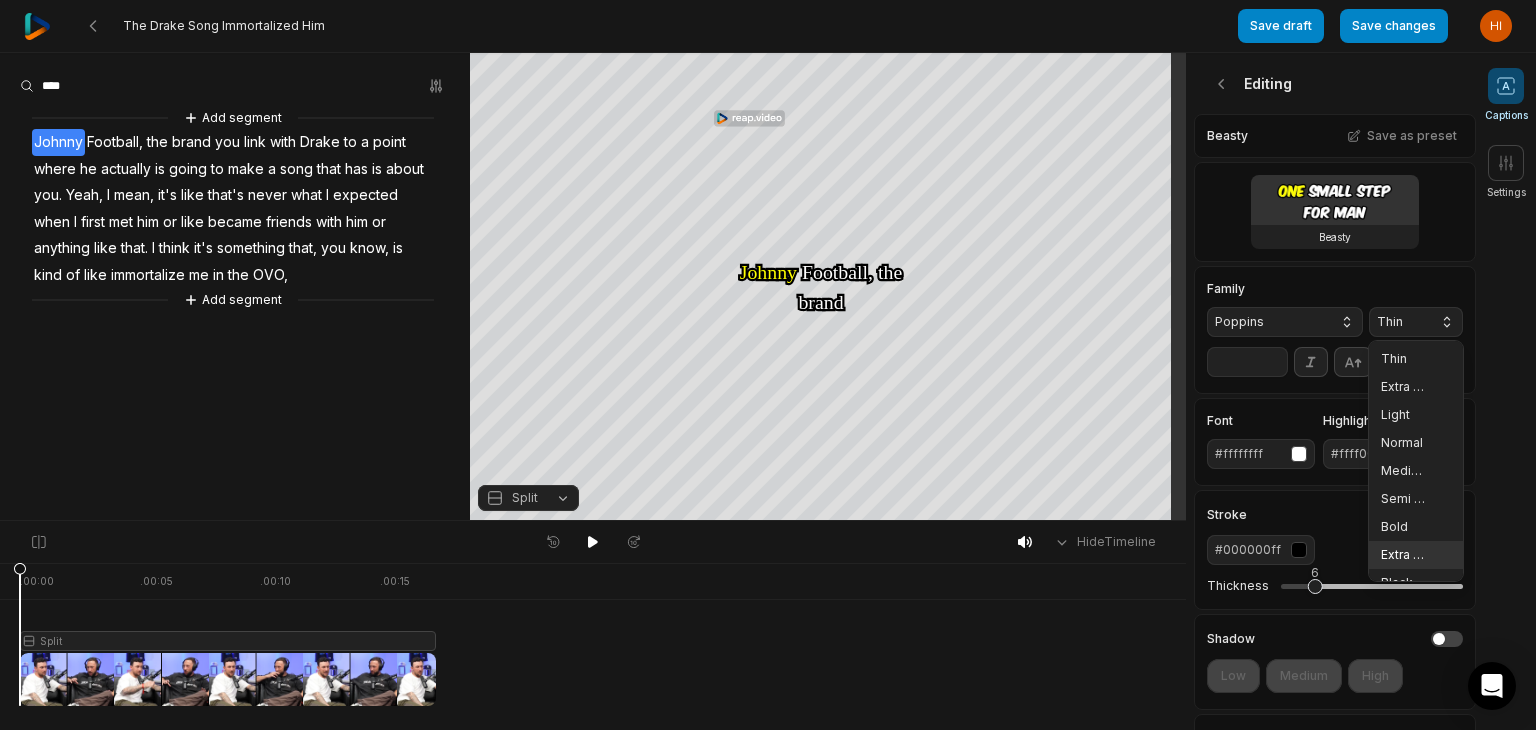 click on "Extra Bold" at bounding box center [1404, 555] 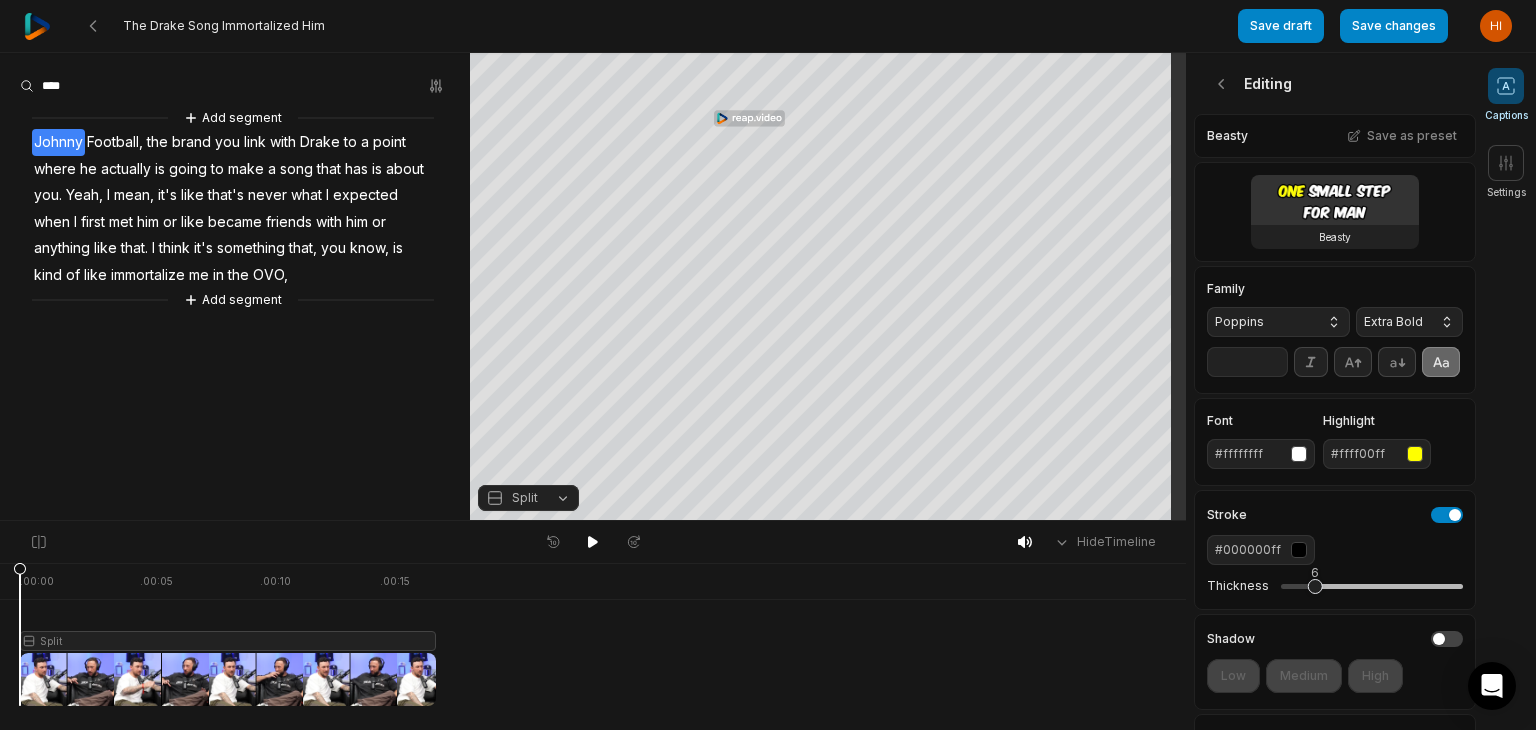 click on "**" at bounding box center [1247, 362] 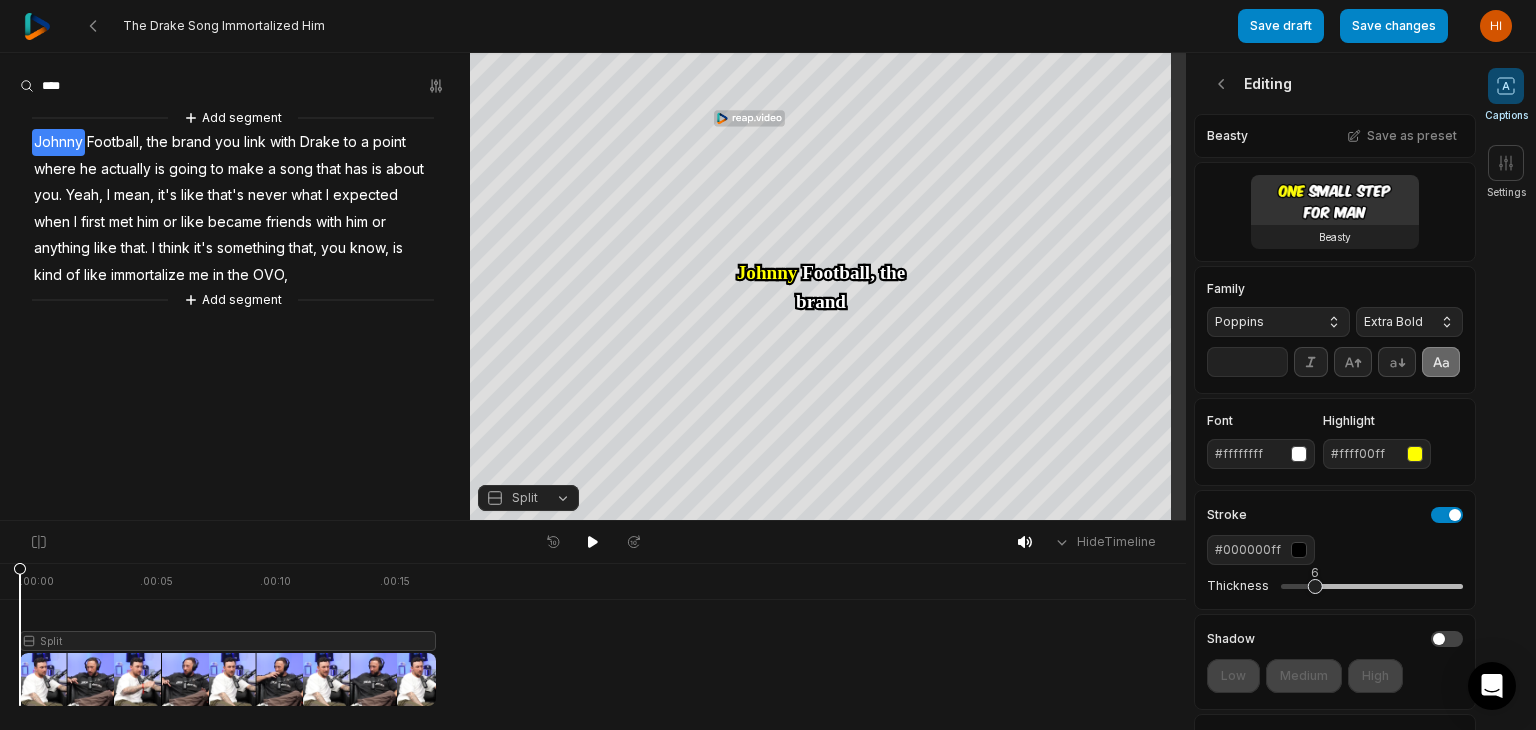 click on "**" at bounding box center (1247, 362) 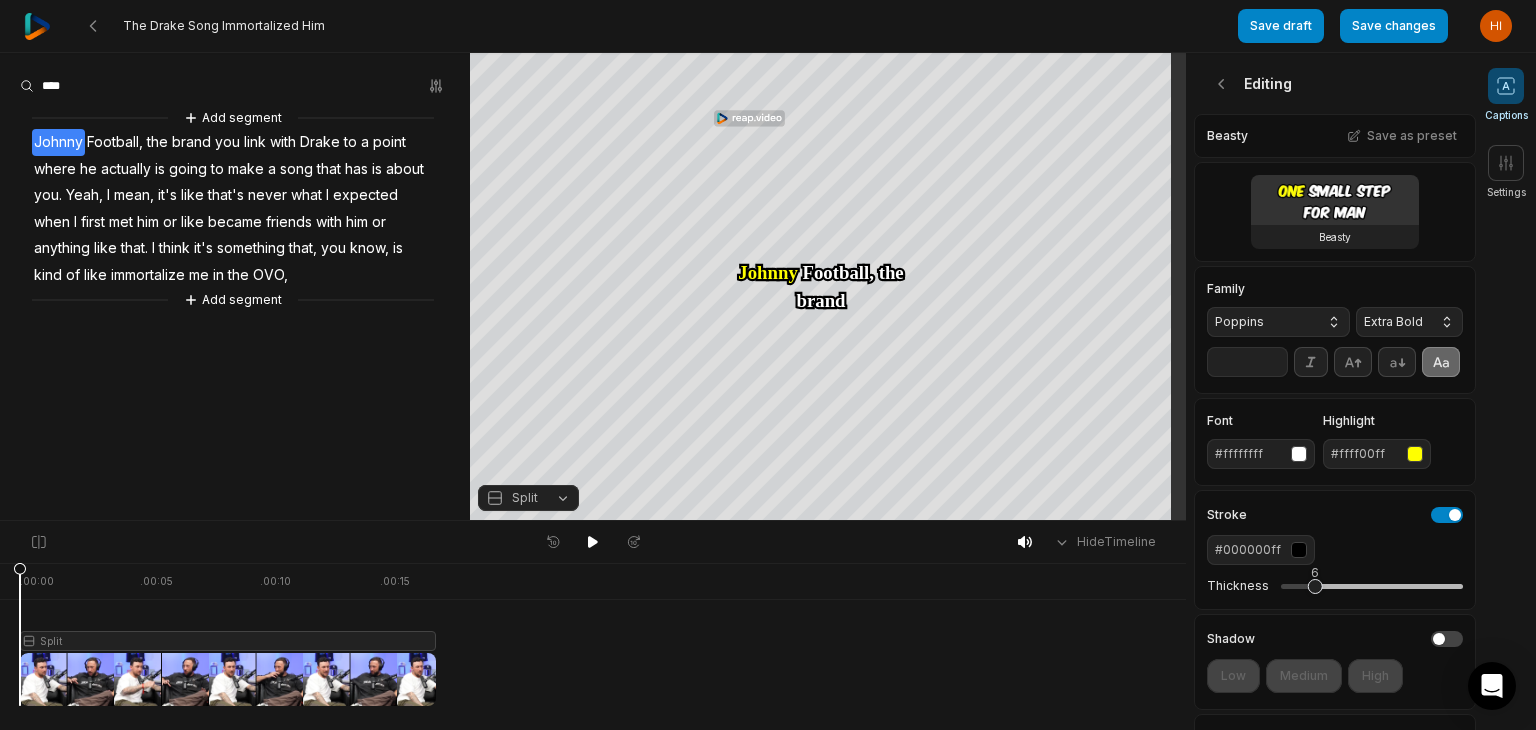 click on "**" at bounding box center [1247, 362] 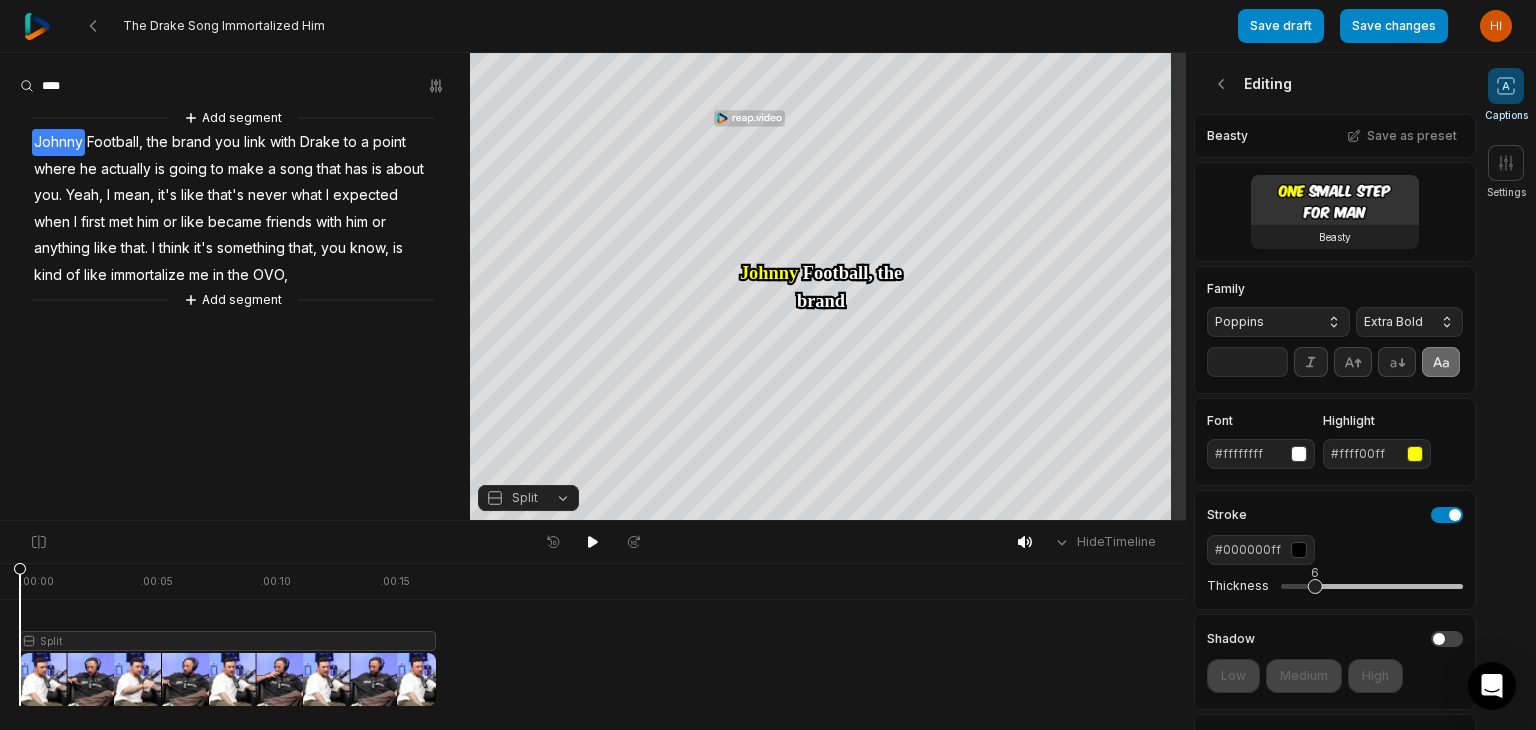 click on "**" at bounding box center (1247, 362) 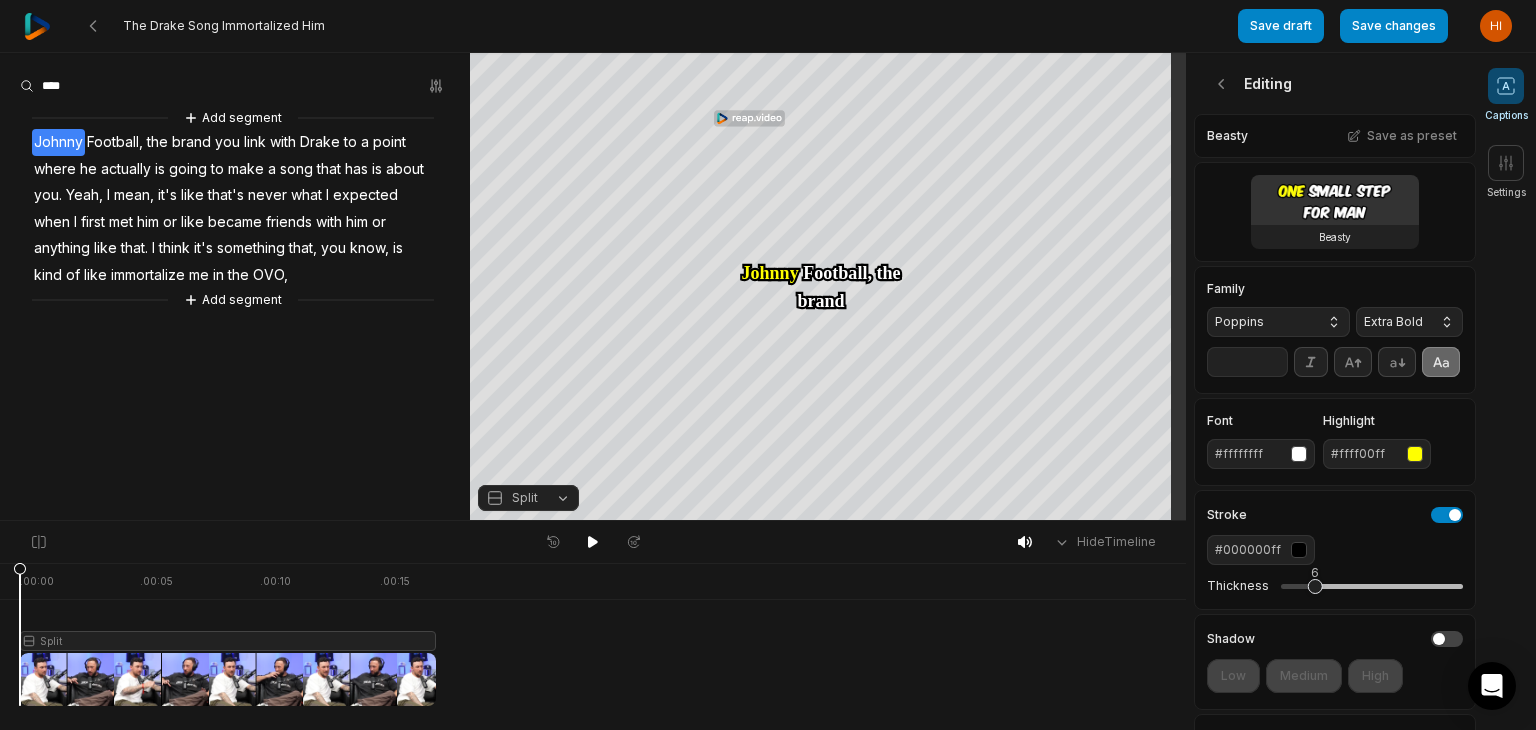 type on "**" 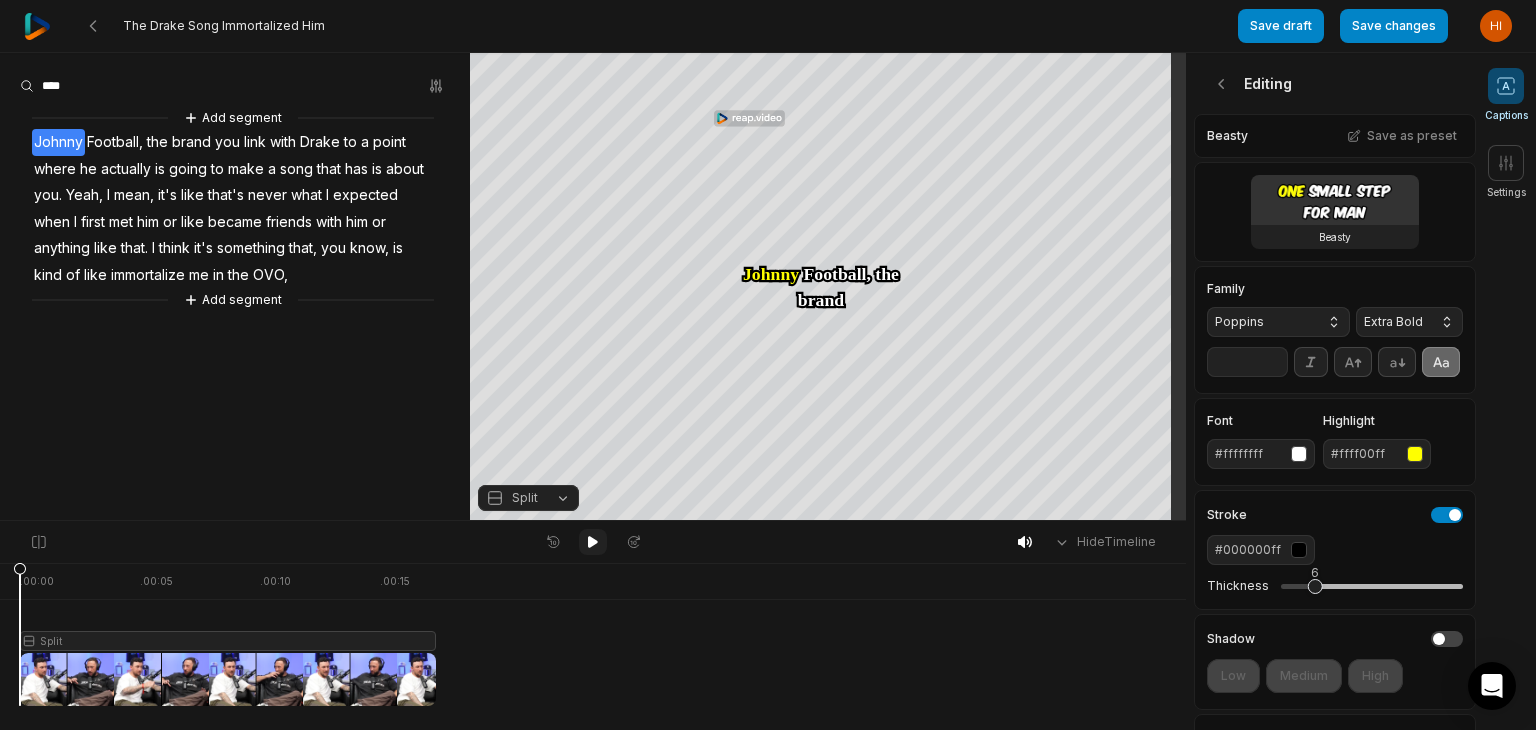 click 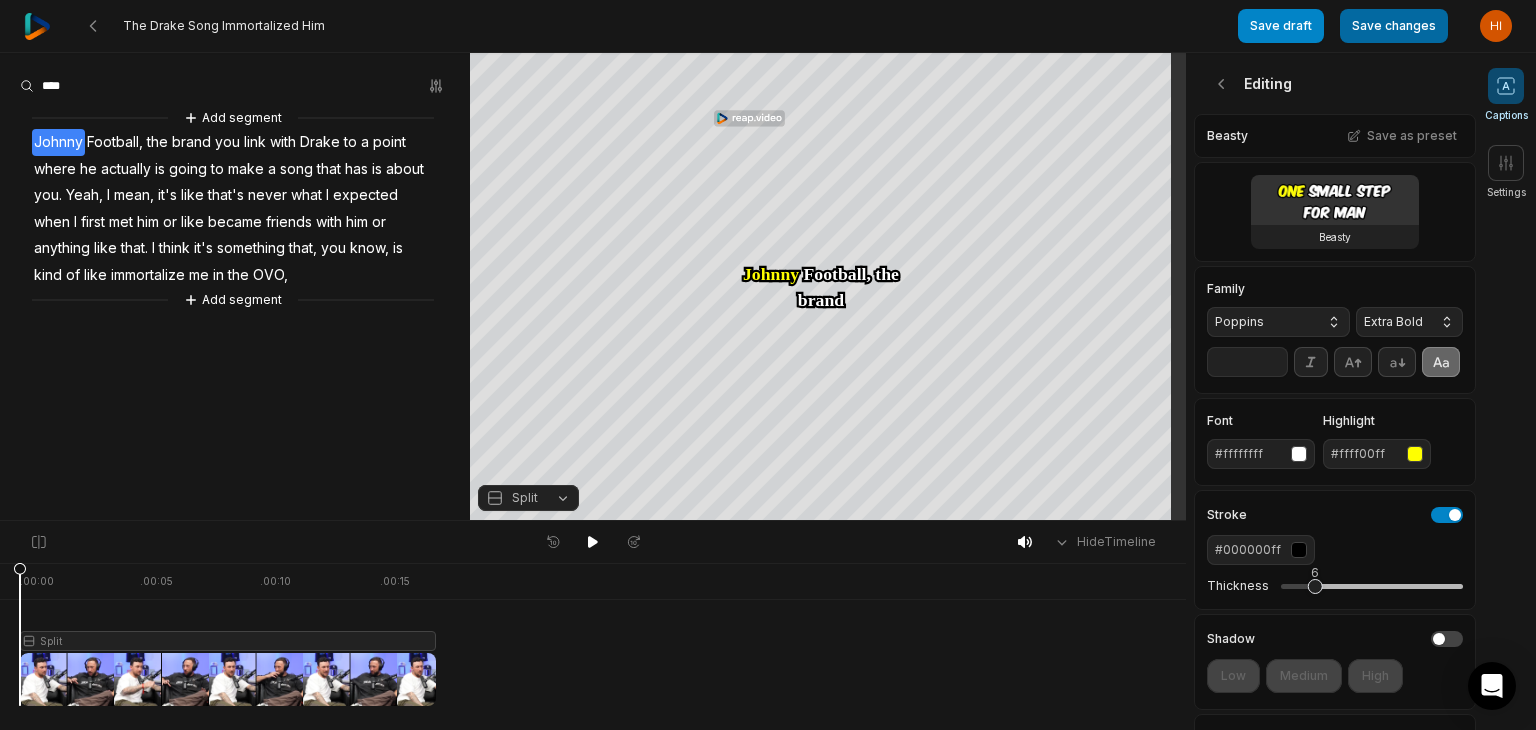 click on "Save changes" at bounding box center (1394, 26) 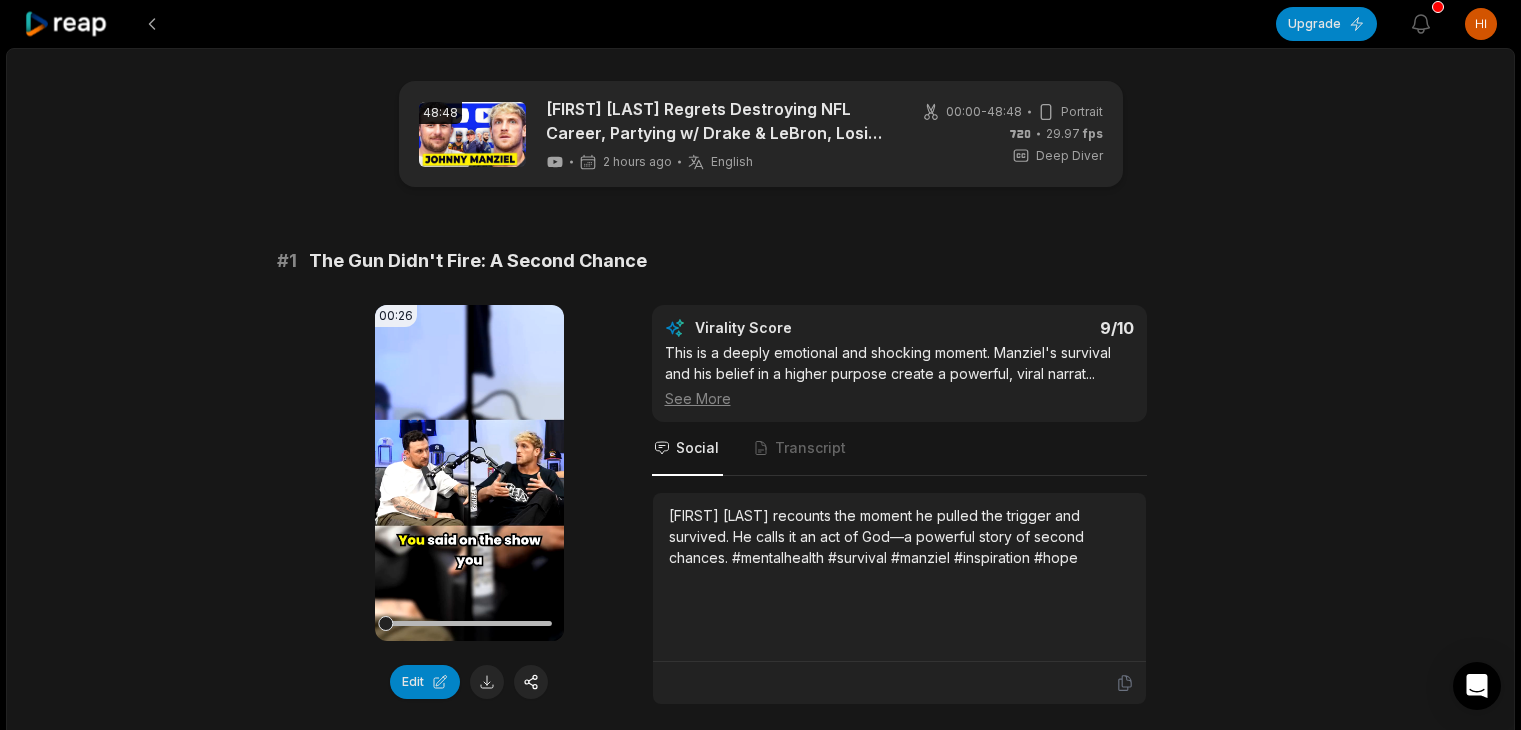 scroll, scrollTop: 0, scrollLeft: 0, axis: both 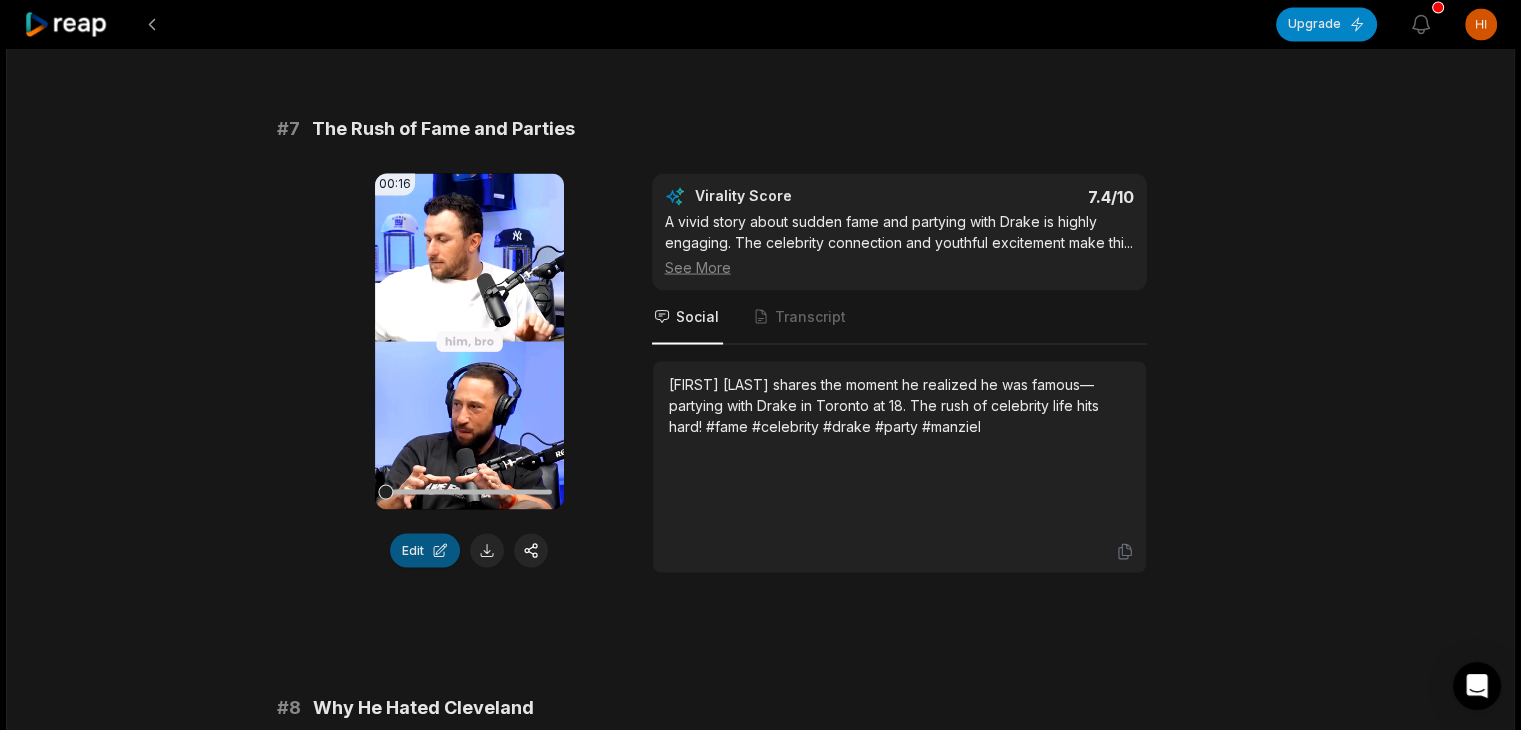 click on "Edit" at bounding box center (425, 550) 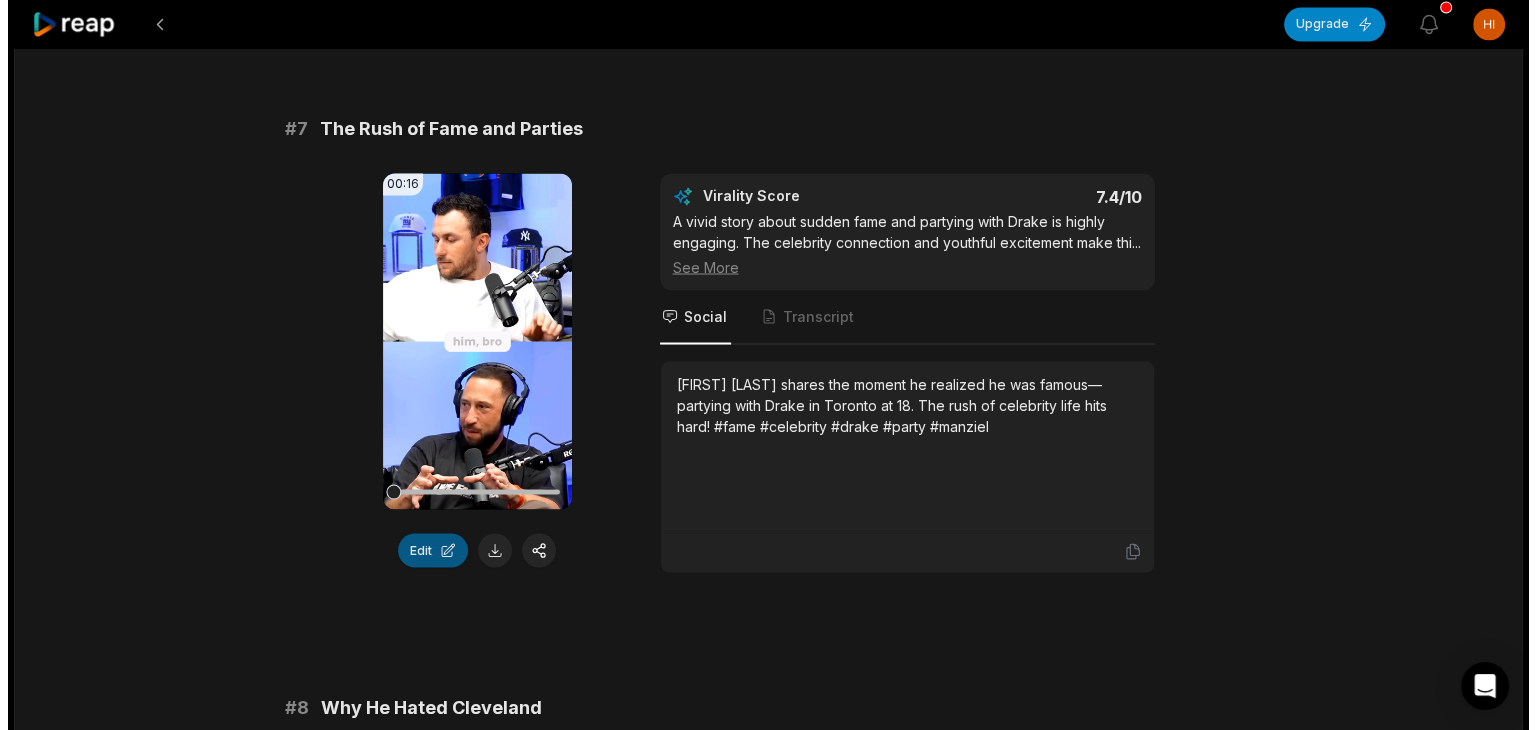 scroll, scrollTop: 0, scrollLeft: 0, axis: both 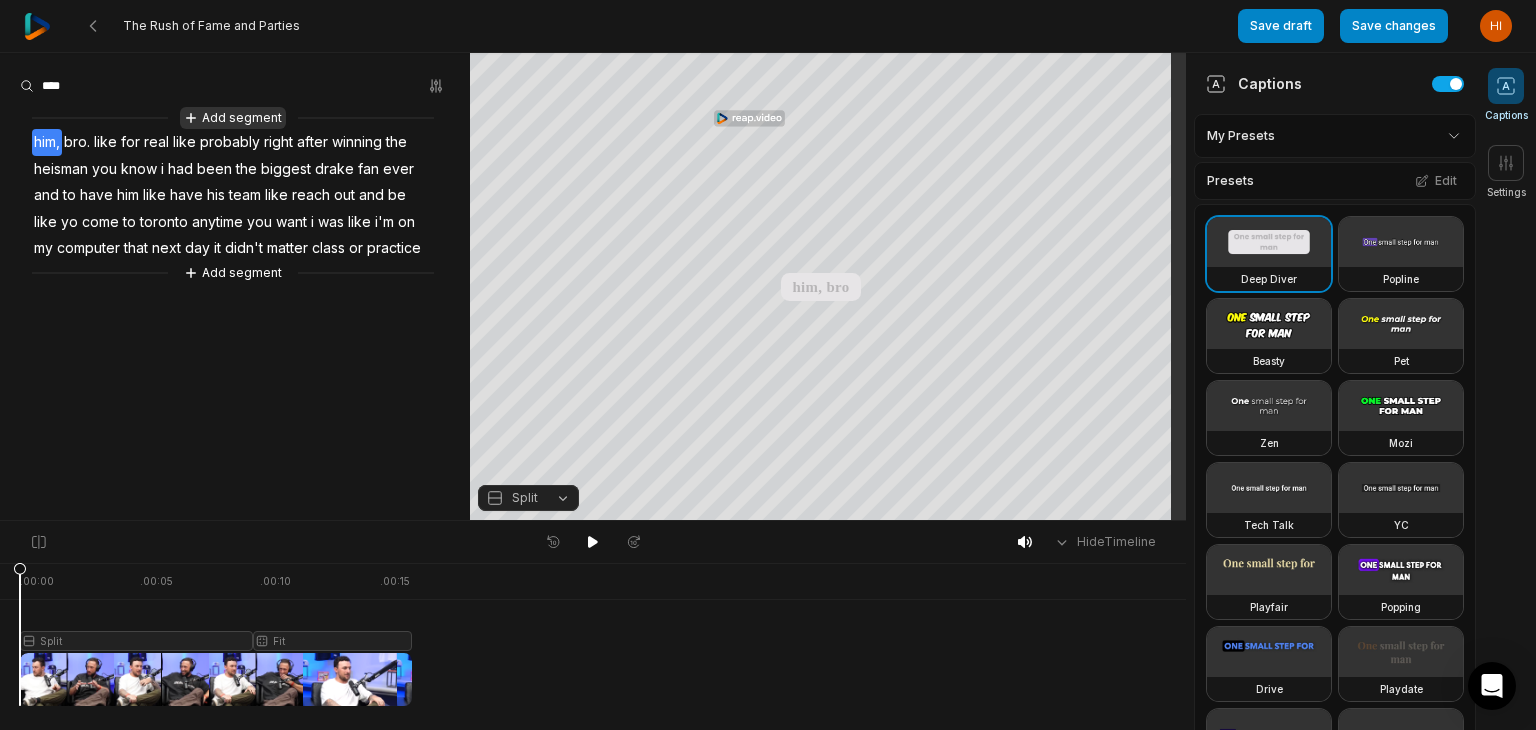 click on "Add segment" at bounding box center [233, 118] 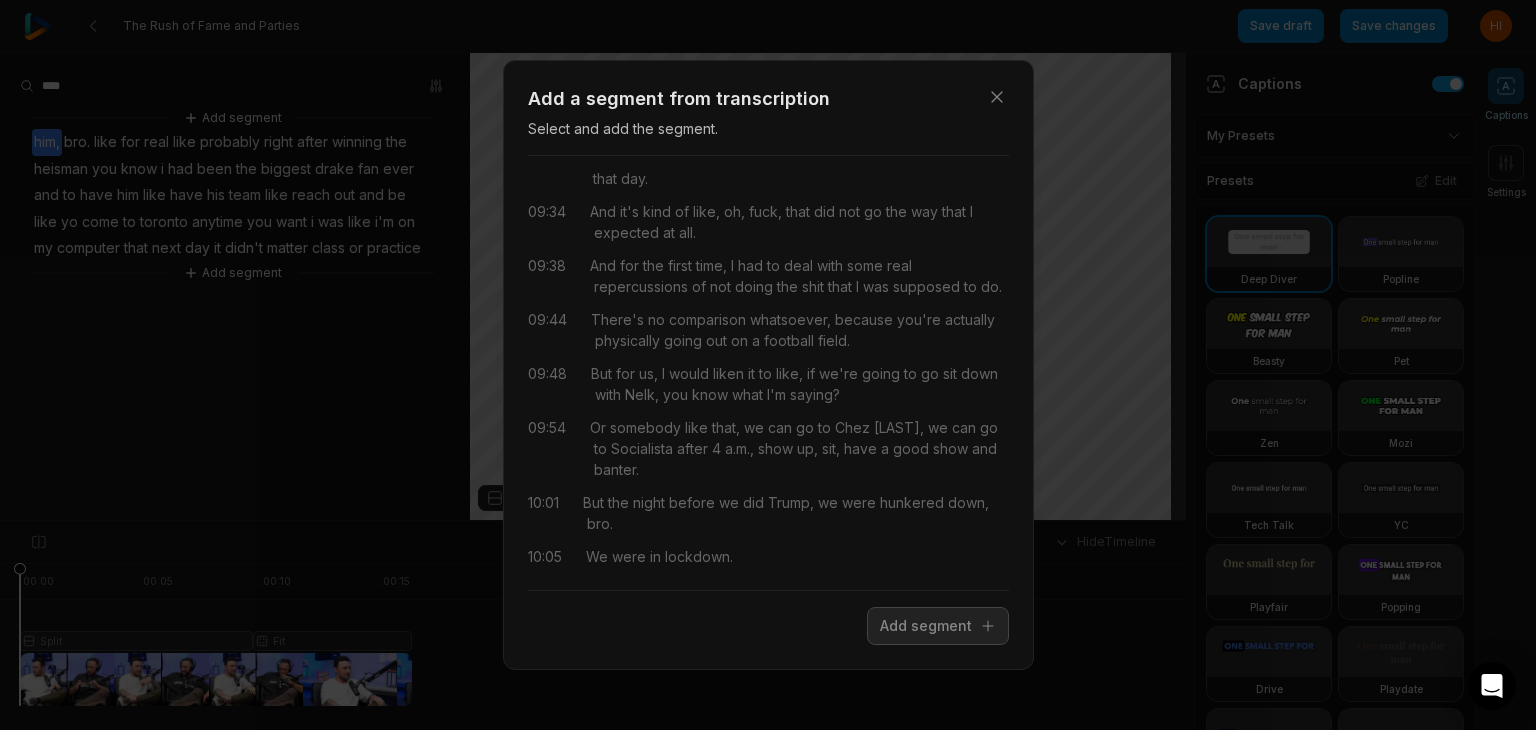 scroll, scrollTop: 7556, scrollLeft: 0, axis: vertical 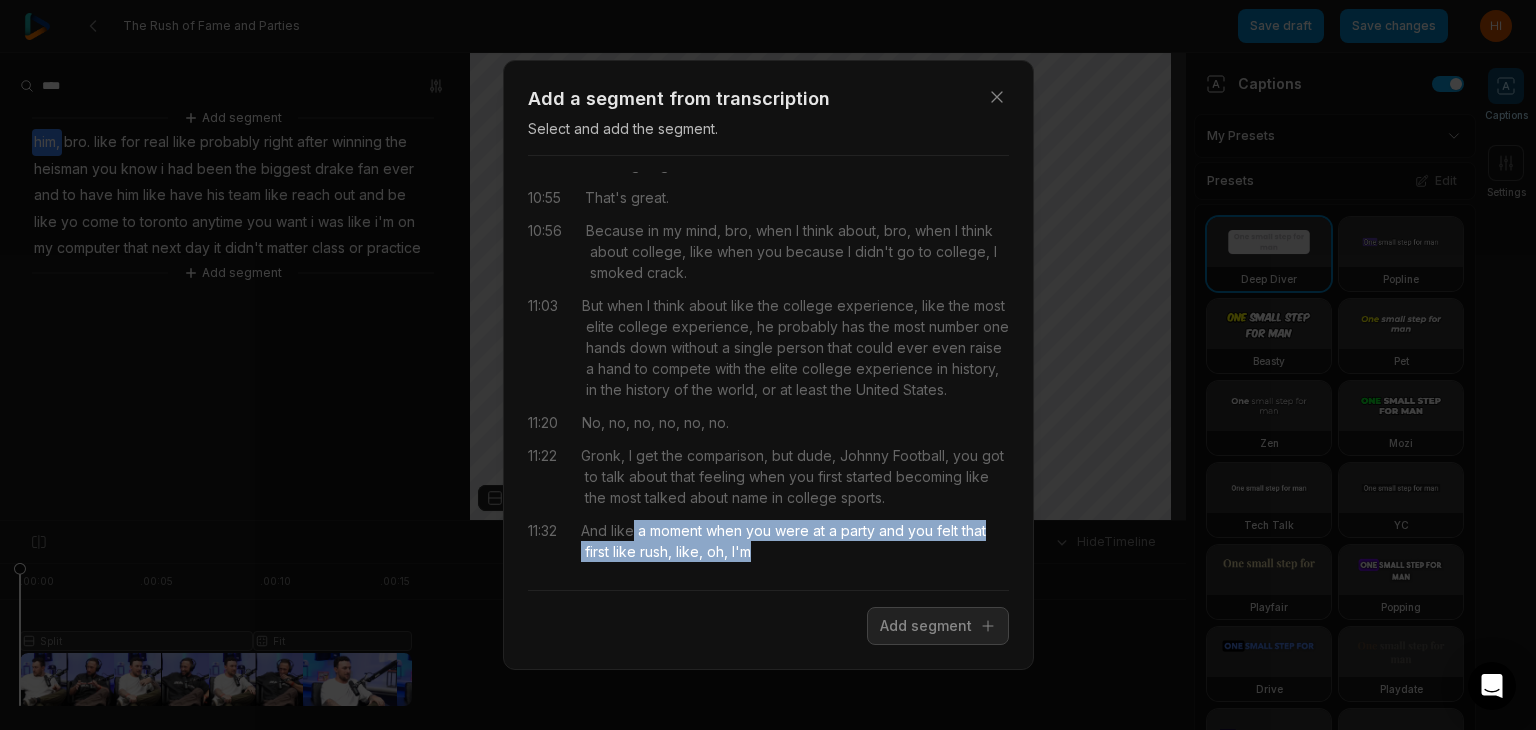 drag, startPoint x: 638, startPoint y: 527, endPoint x: 780, endPoint y: 558, distance: 145.34442 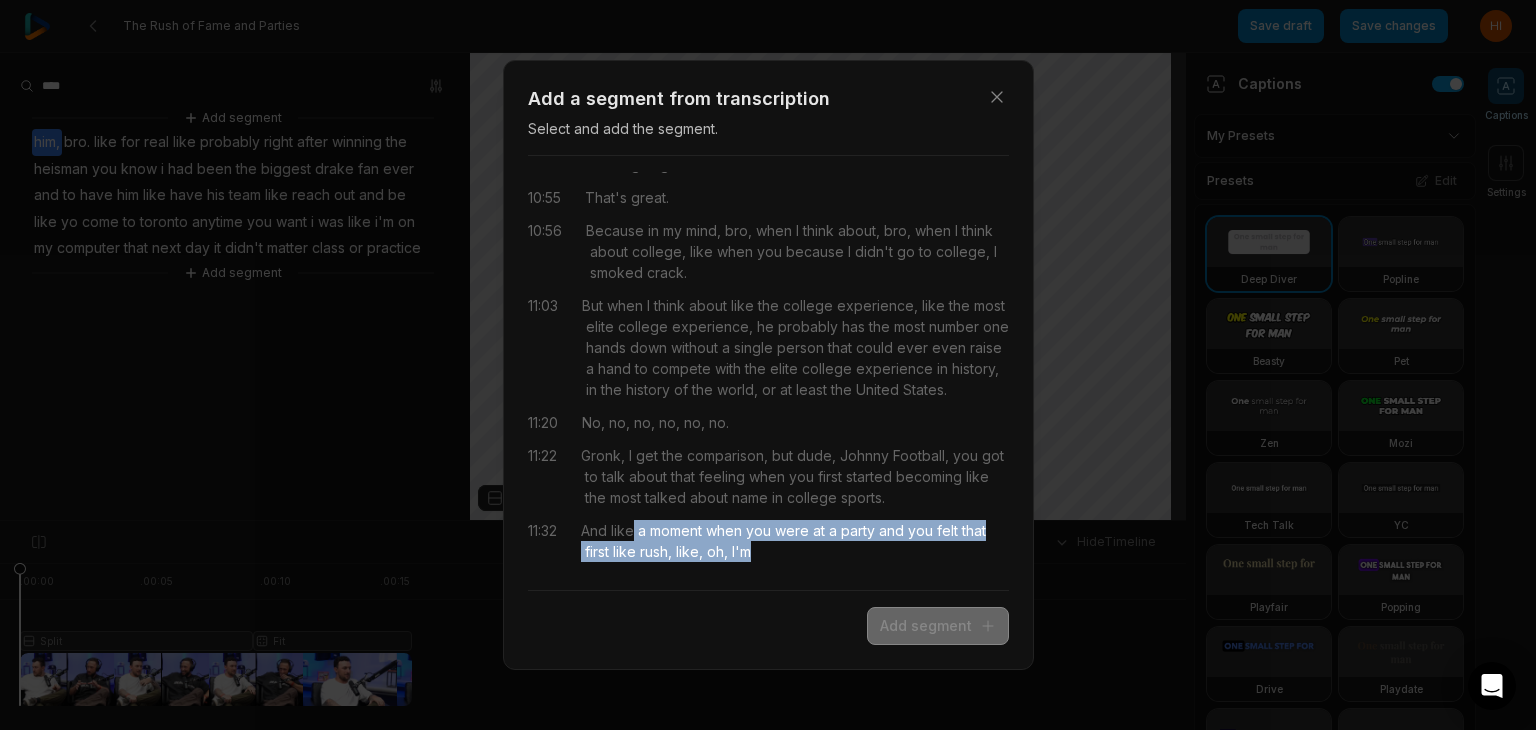 click on "Add segment" at bounding box center [938, 626] 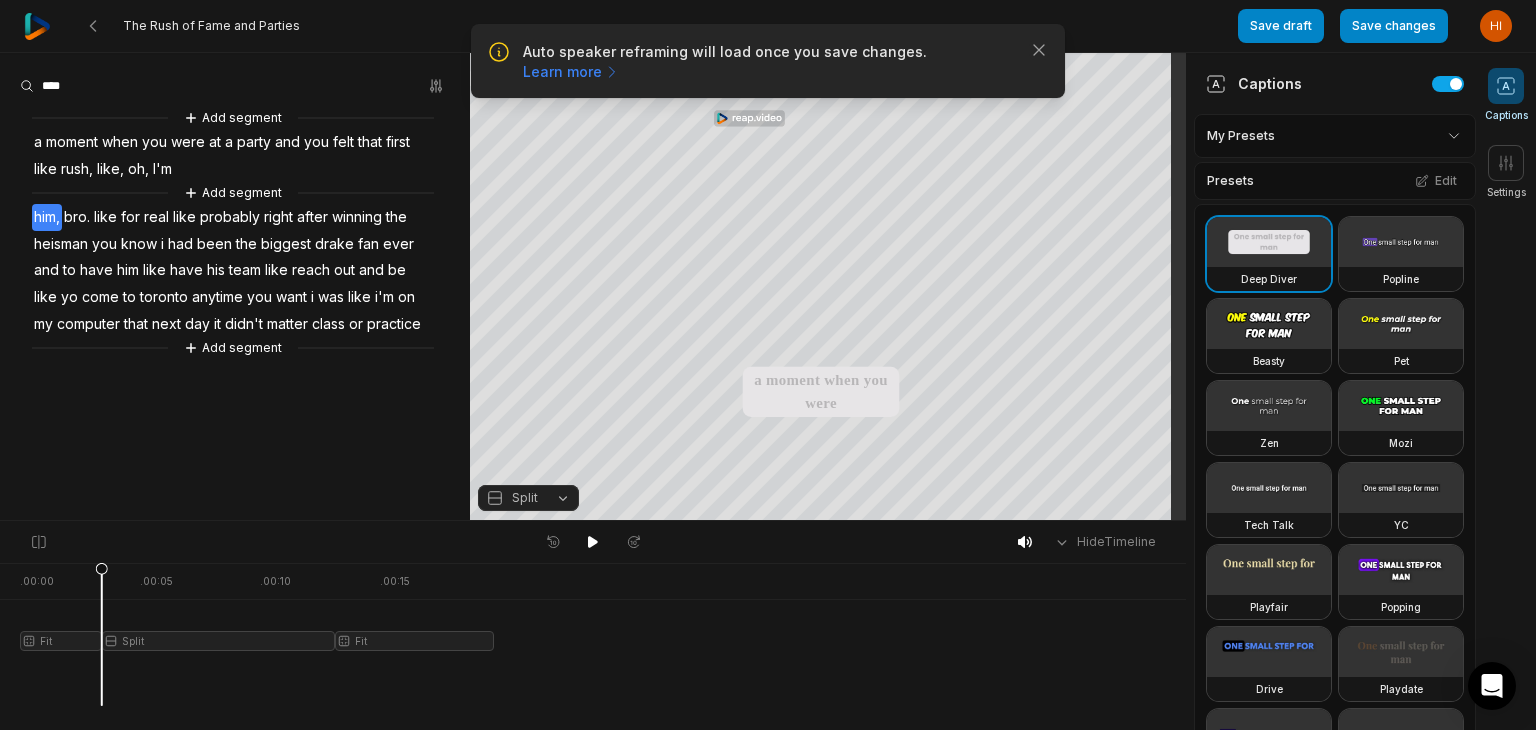 scroll, scrollTop: 0, scrollLeft: 0, axis: both 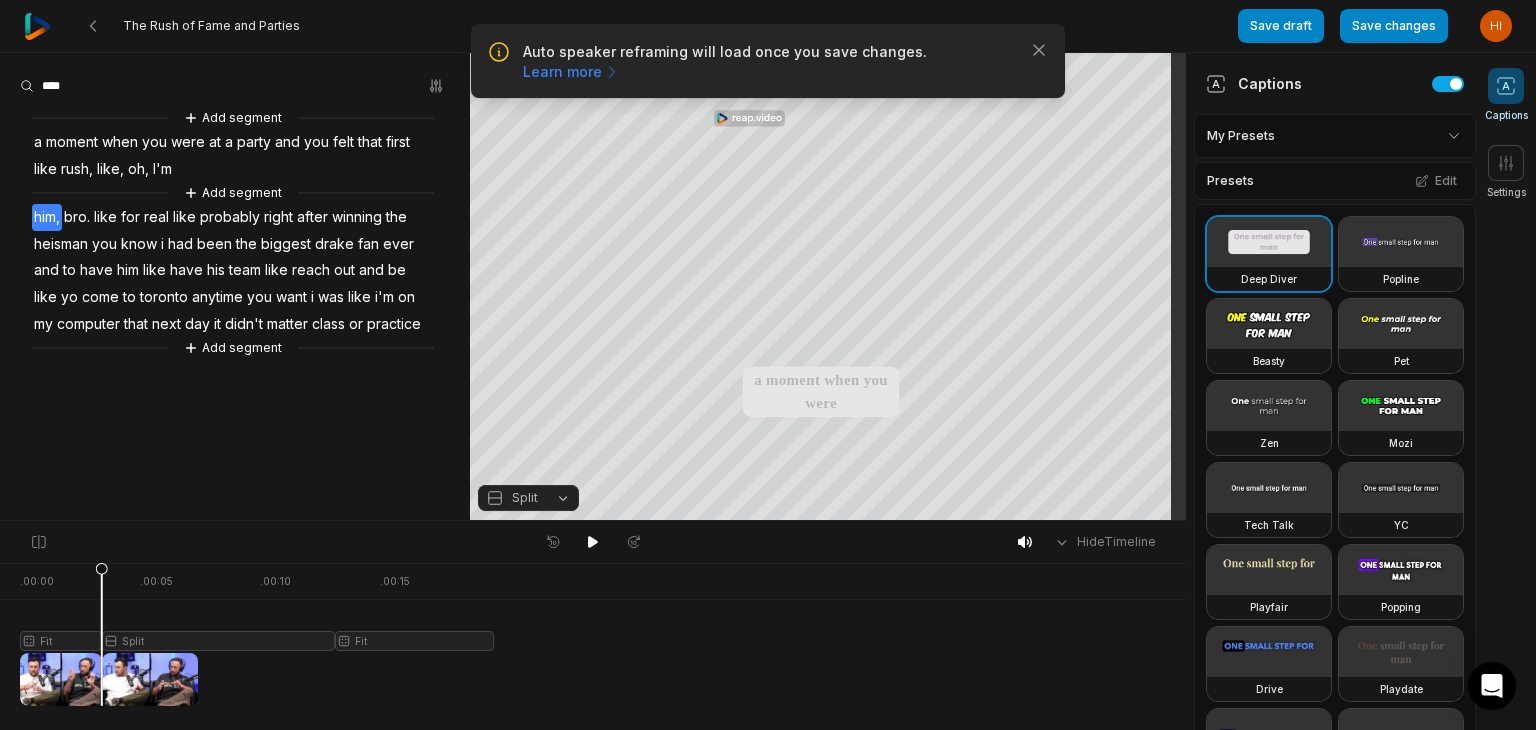 click on "a" at bounding box center [38, 142] 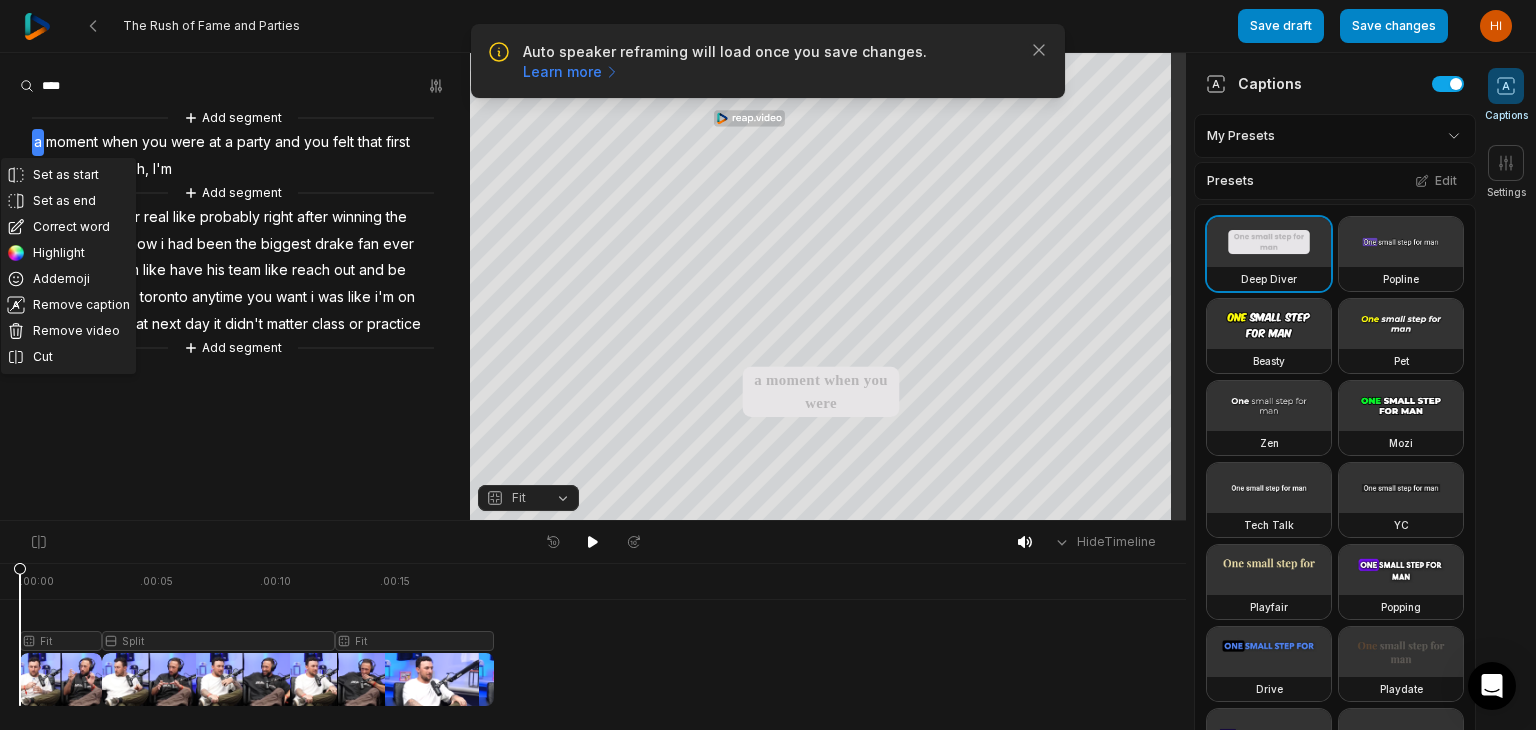 click on "a" at bounding box center [38, 142] 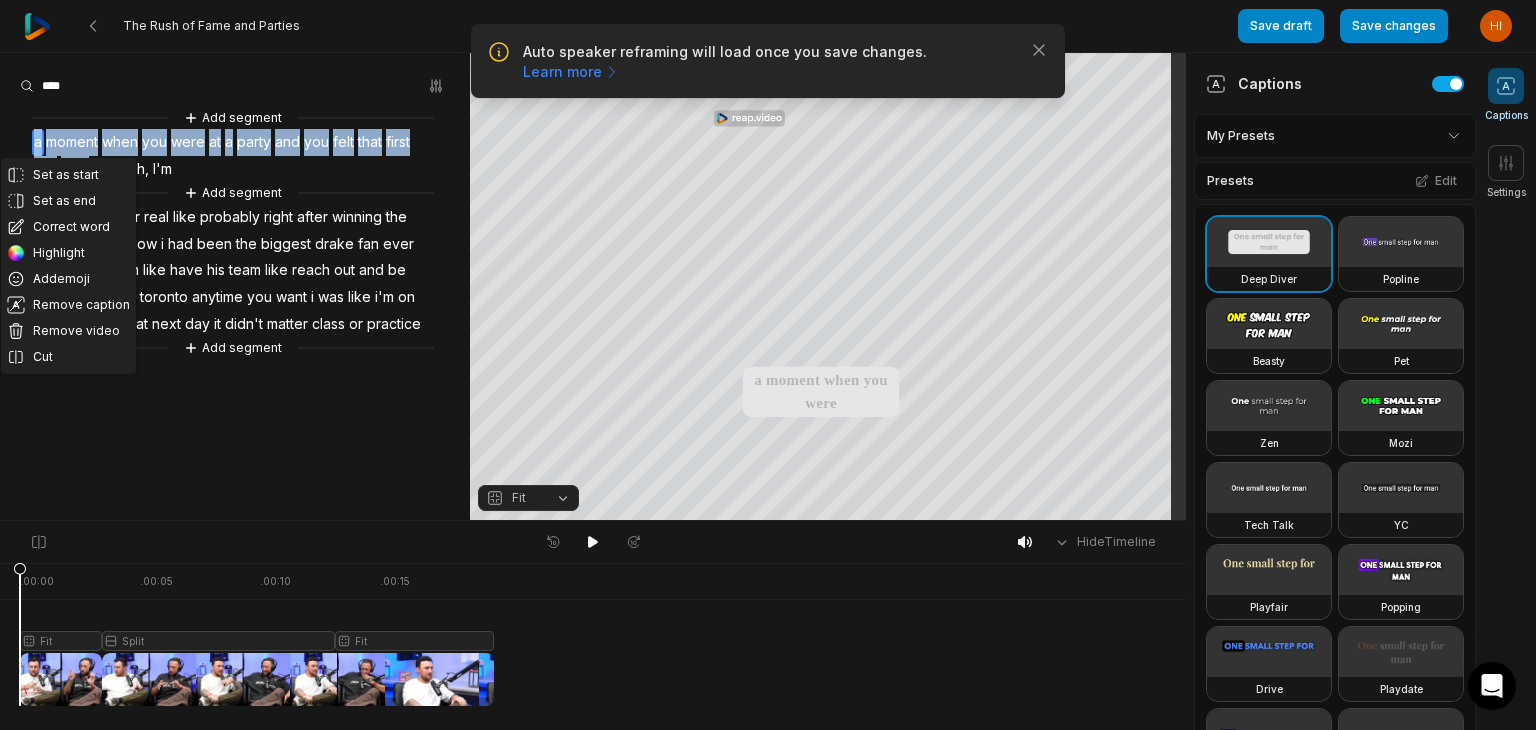 click on "a" at bounding box center (38, 142) 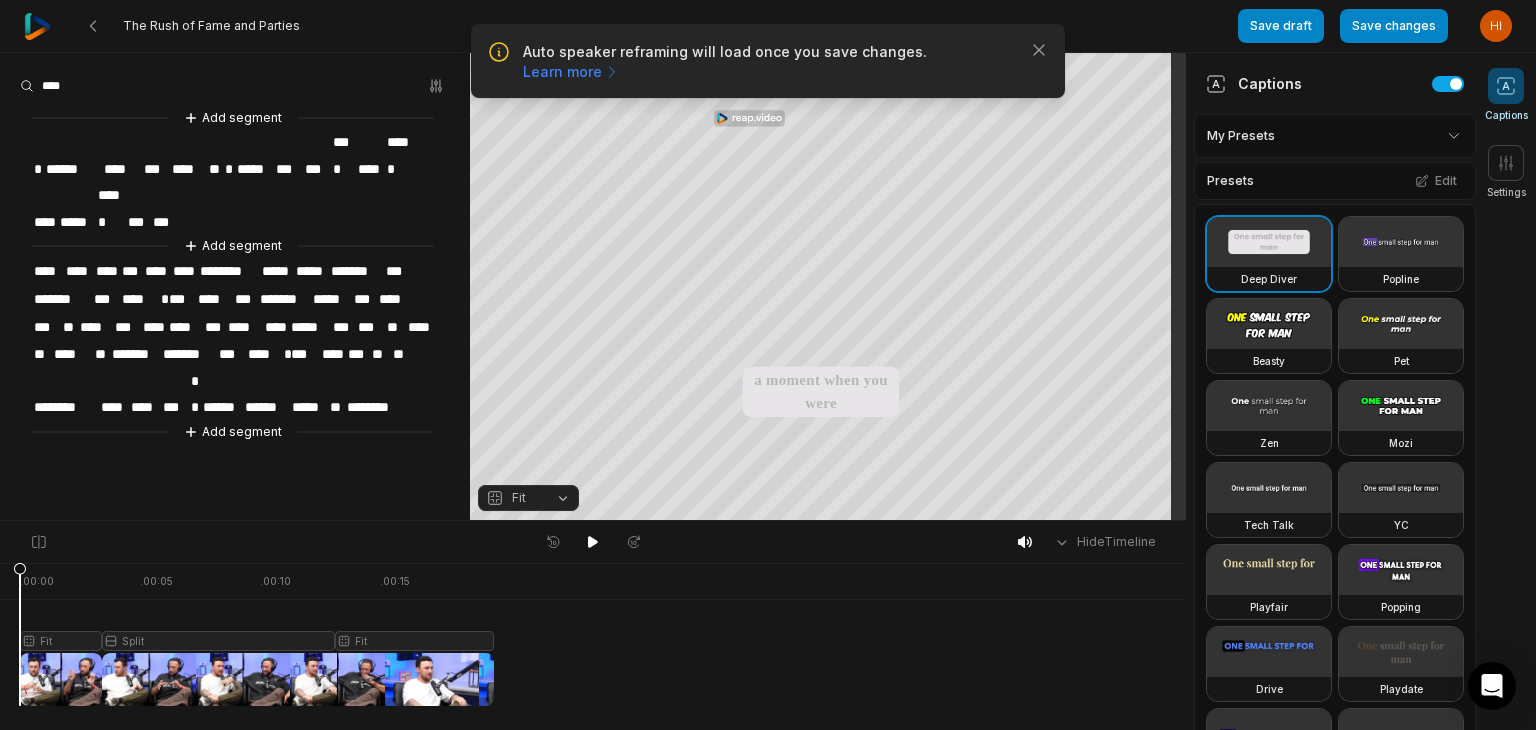 click on "*" at bounding box center (38, 169) 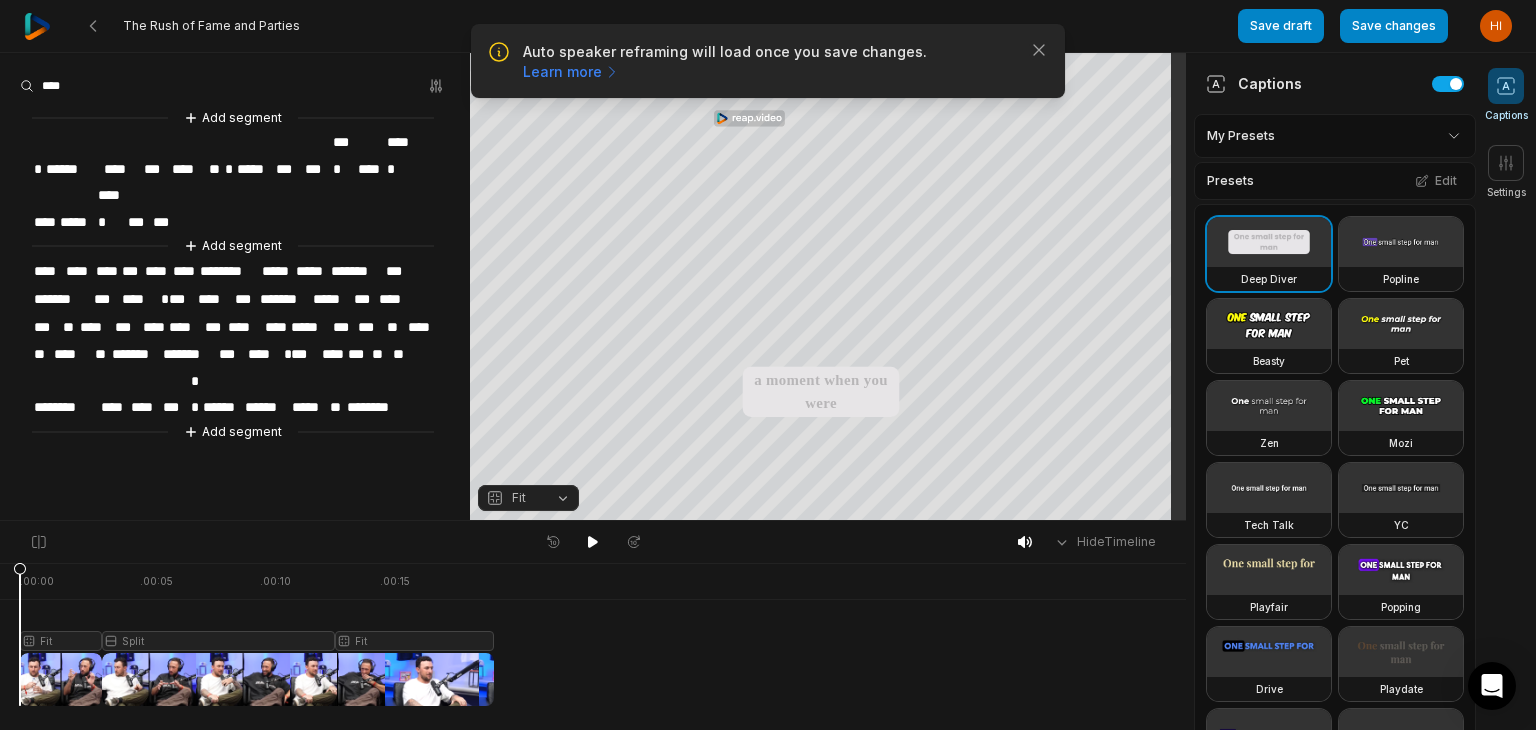 type 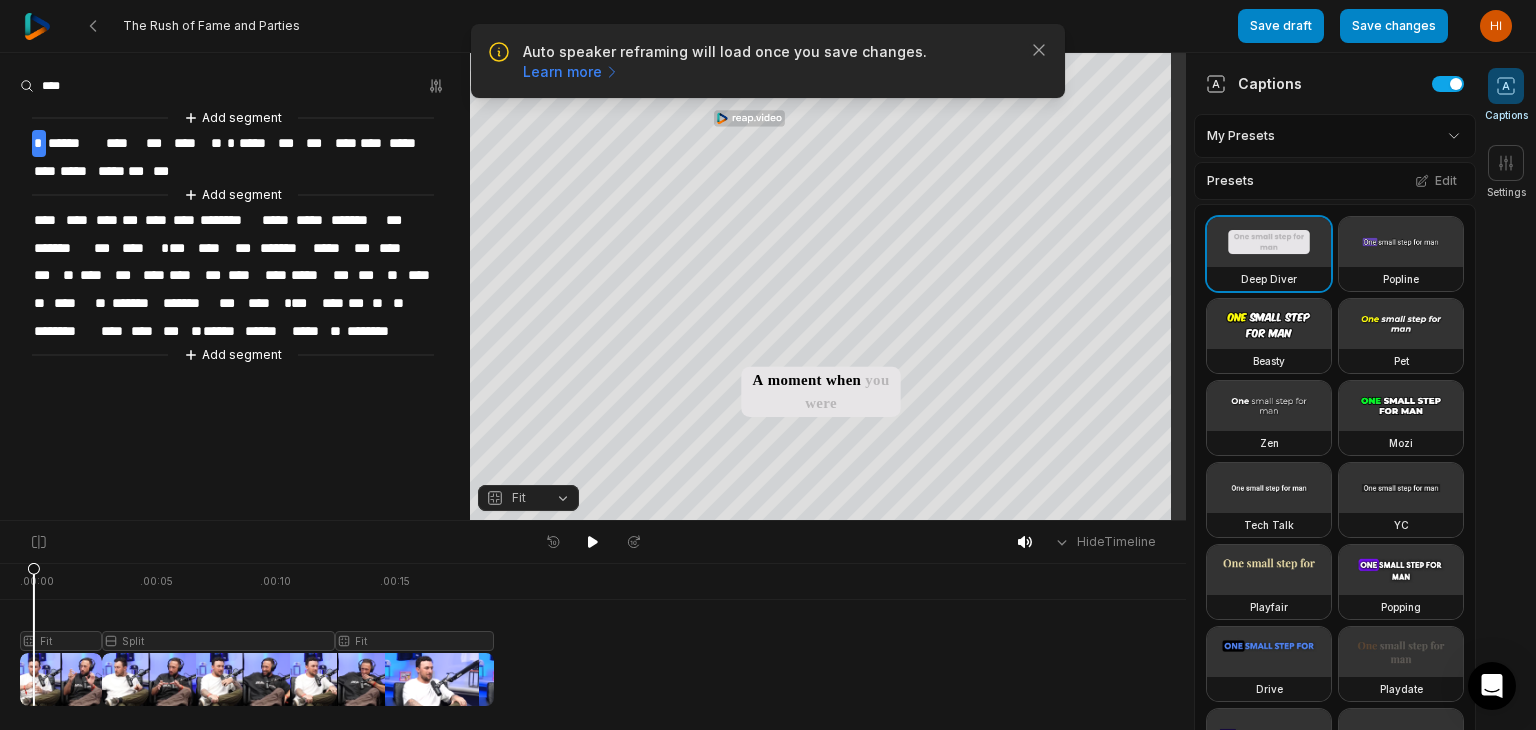click at bounding box center [257, 634] 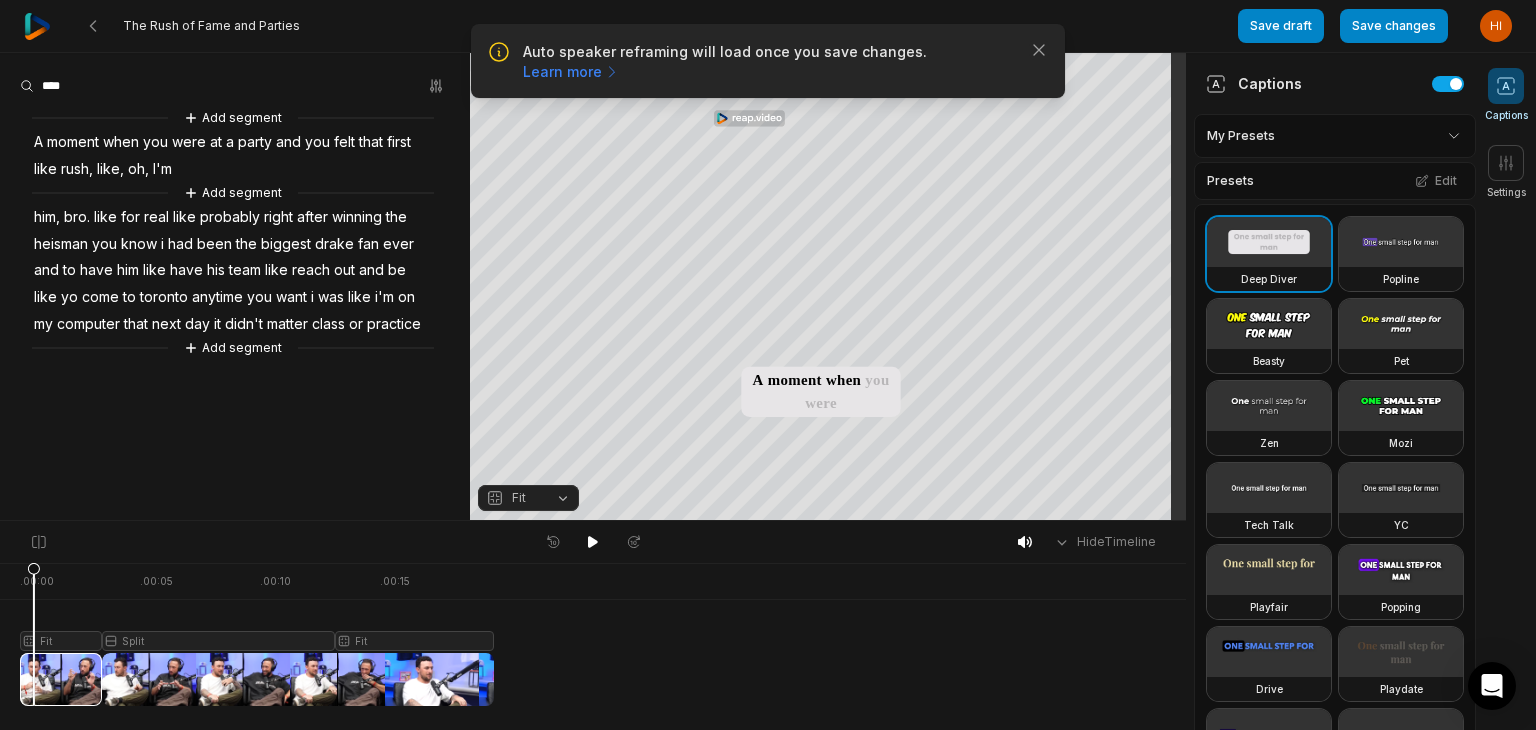 scroll, scrollTop: 0, scrollLeft: 0, axis: both 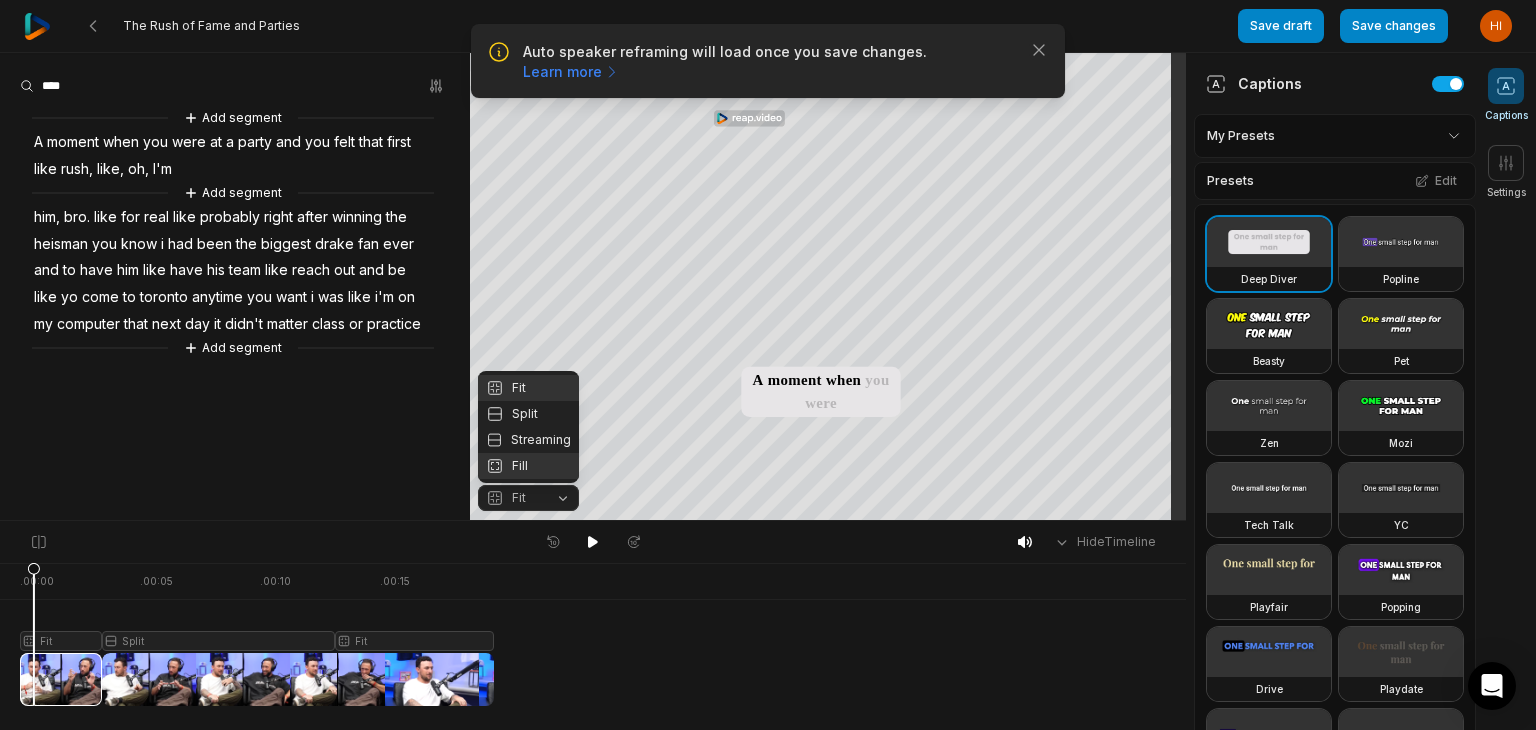 click on "Fill" at bounding box center (528, 466) 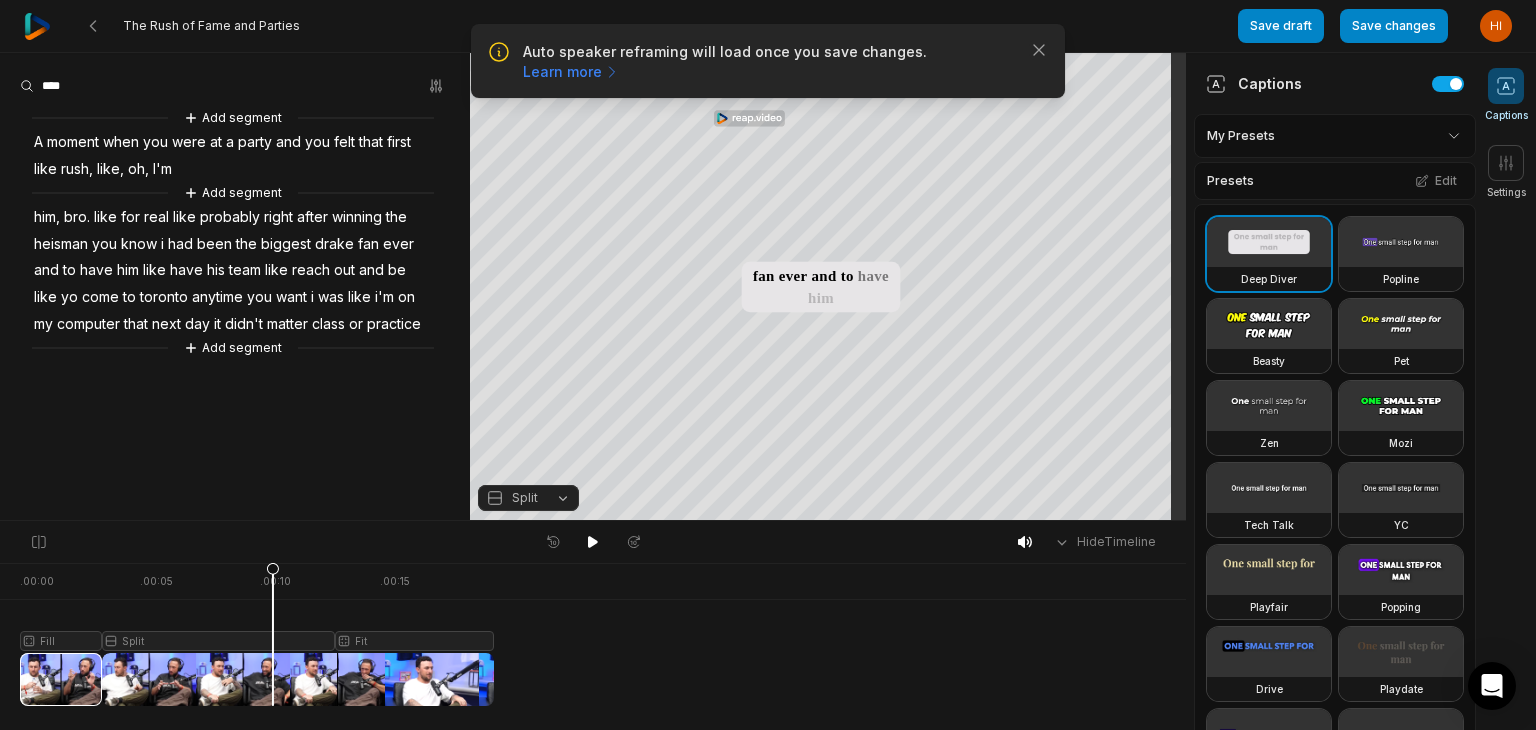 click at bounding box center [257, 634] 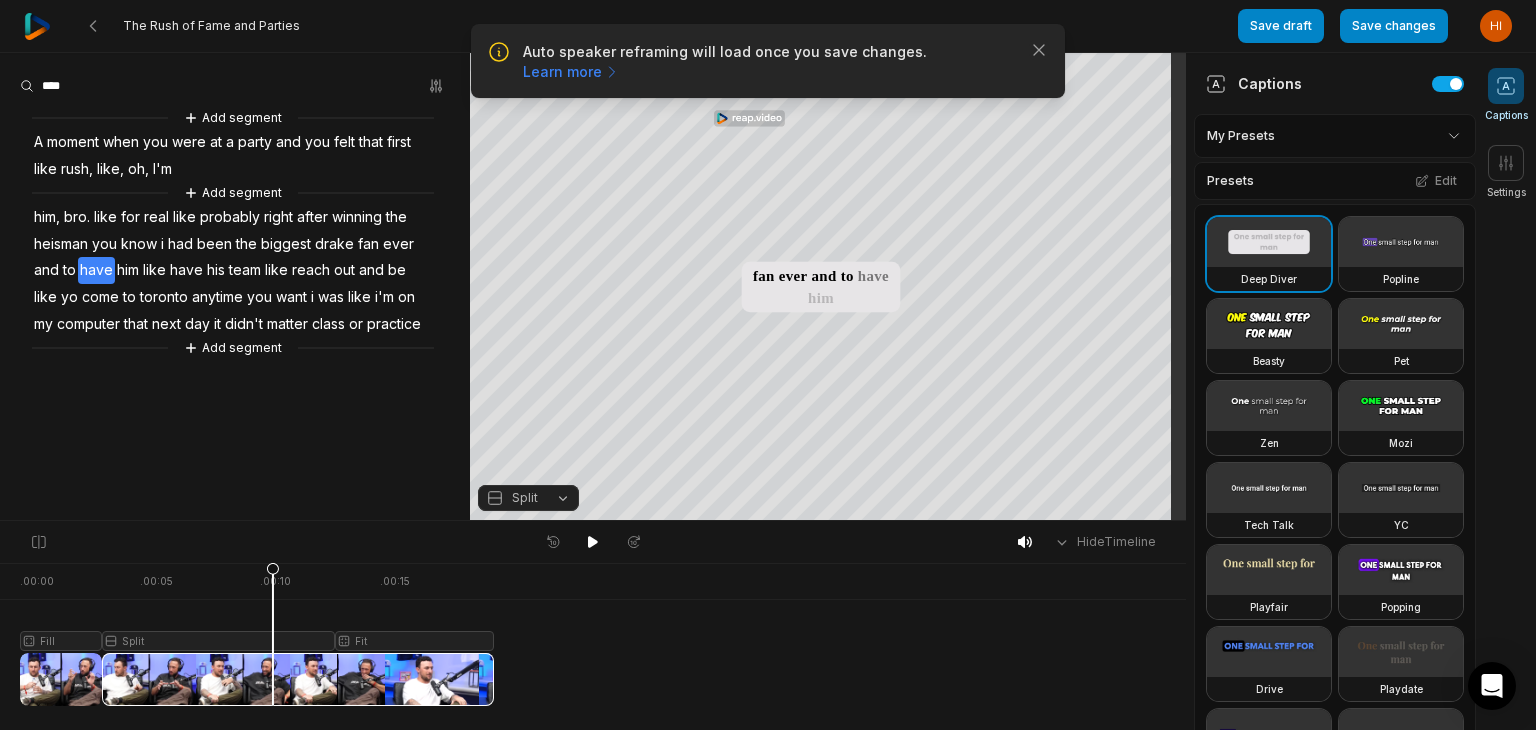 click at bounding box center [257, 634] 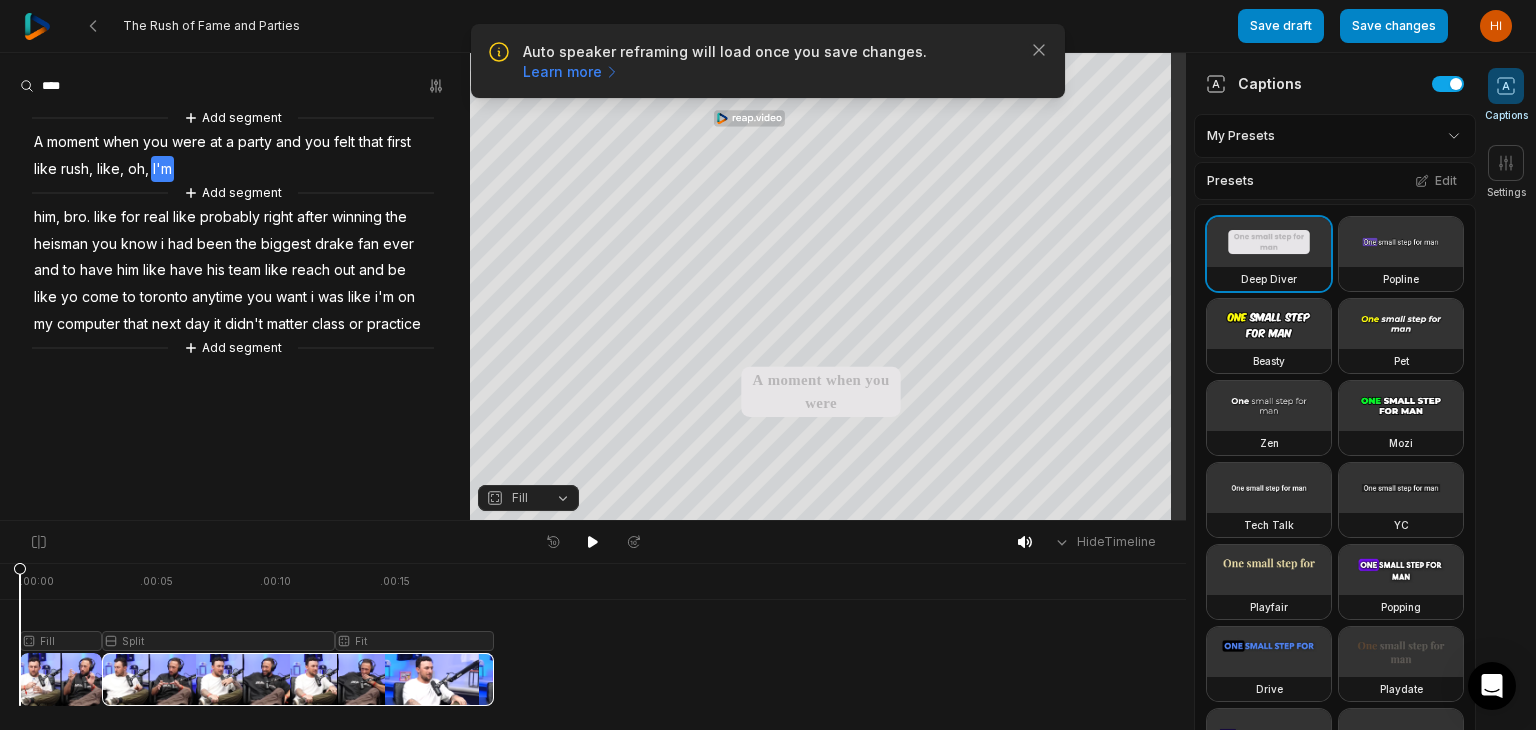 drag, startPoint x: 396, startPoint y: 563, endPoint x: 0, endPoint y: 585, distance: 396.61063 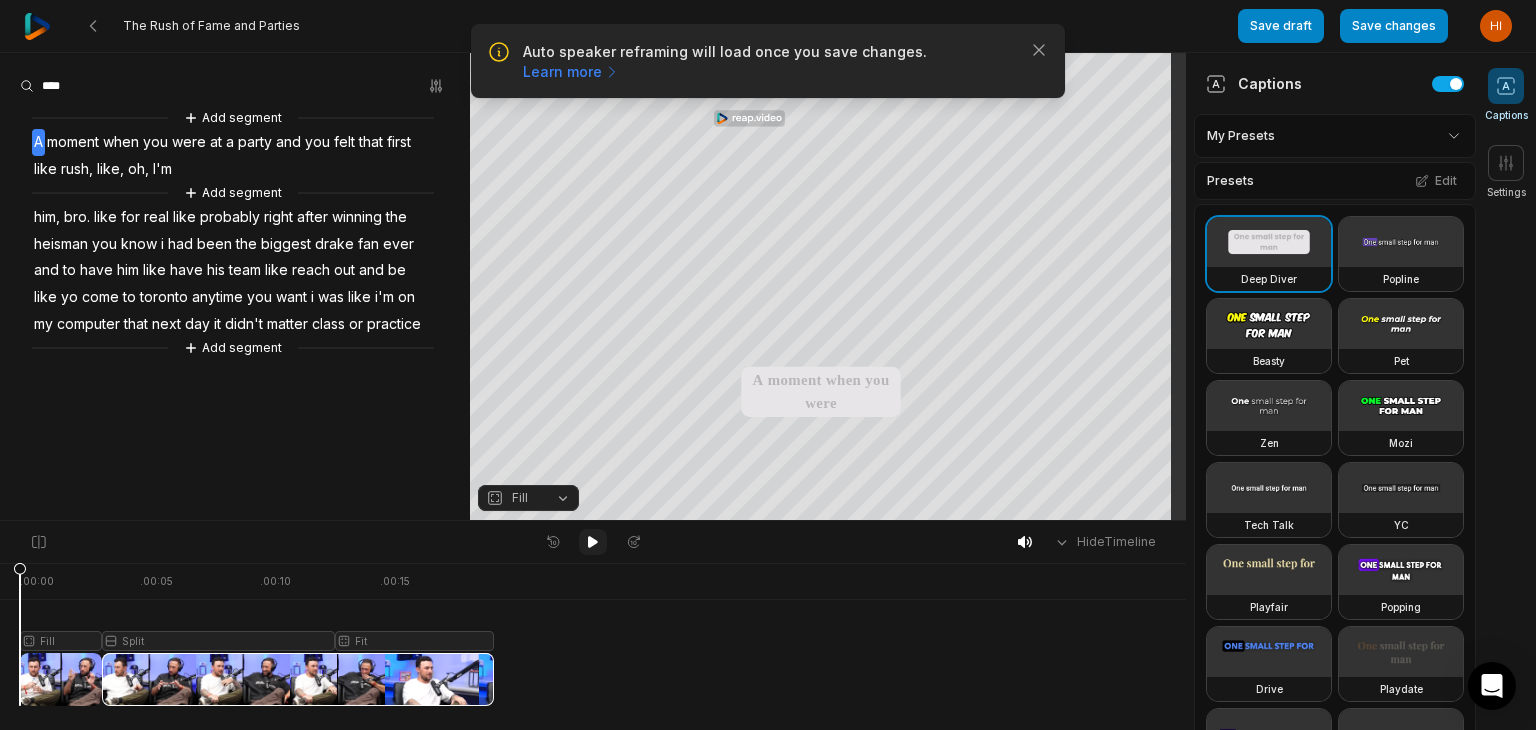 click at bounding box center (593, 542) 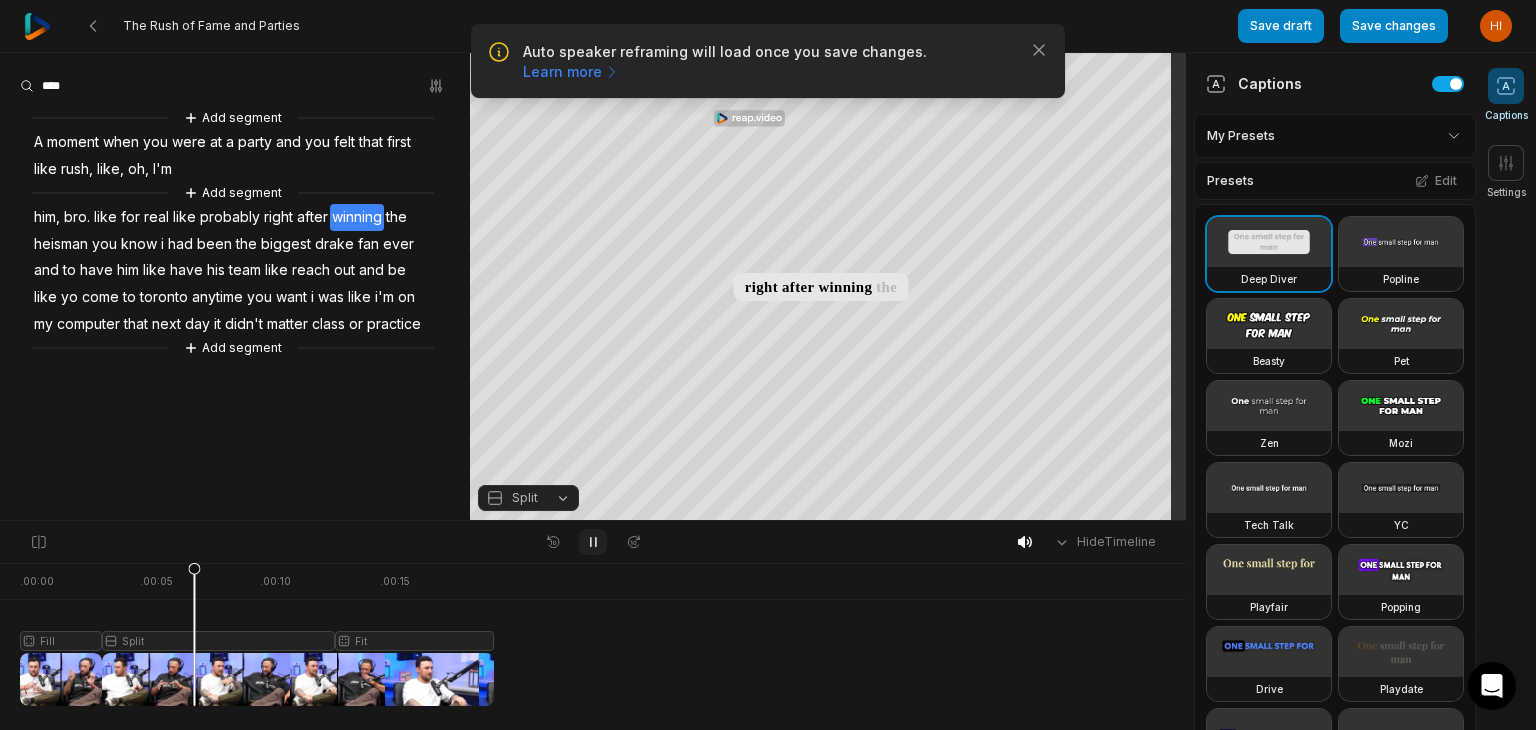 type 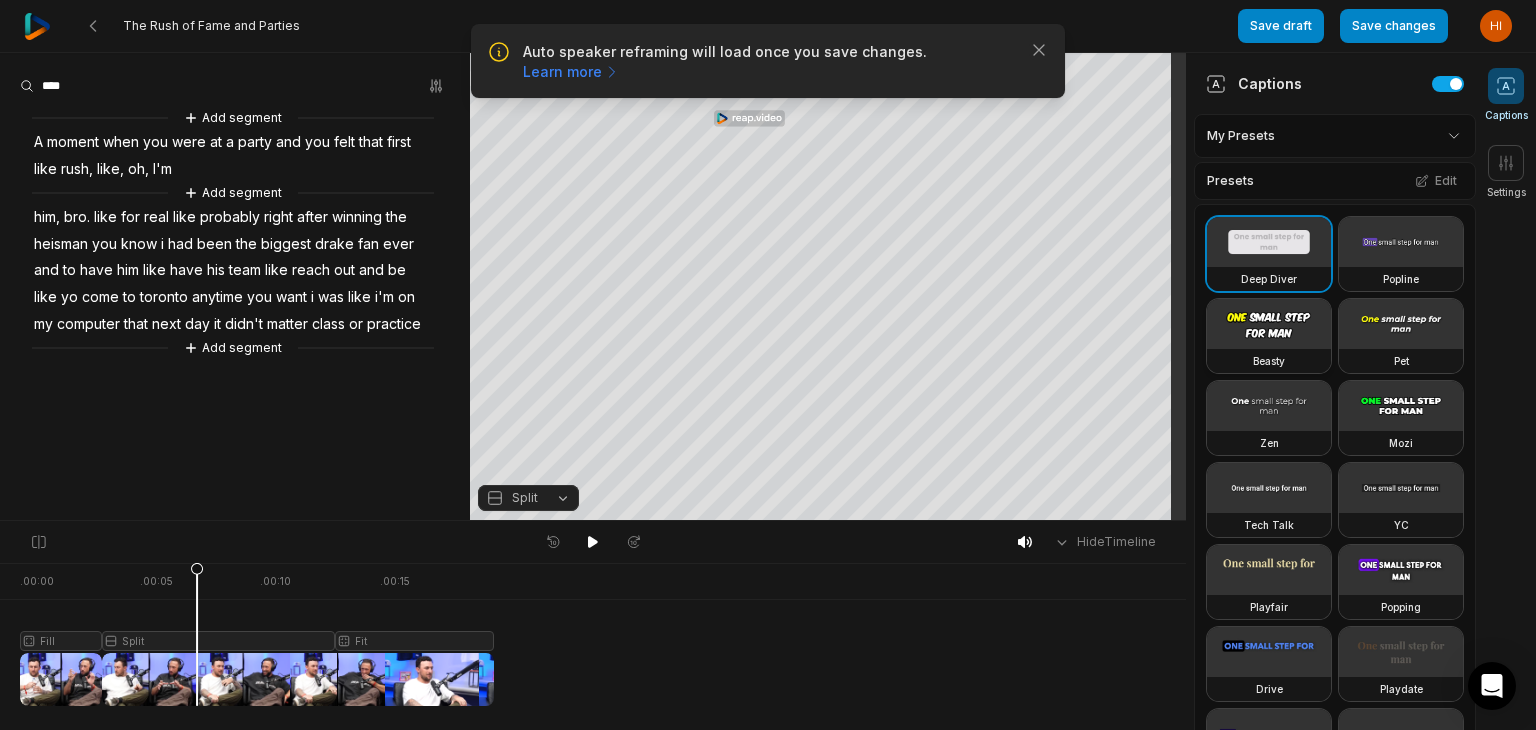 click at bounding box center (1269, 324) 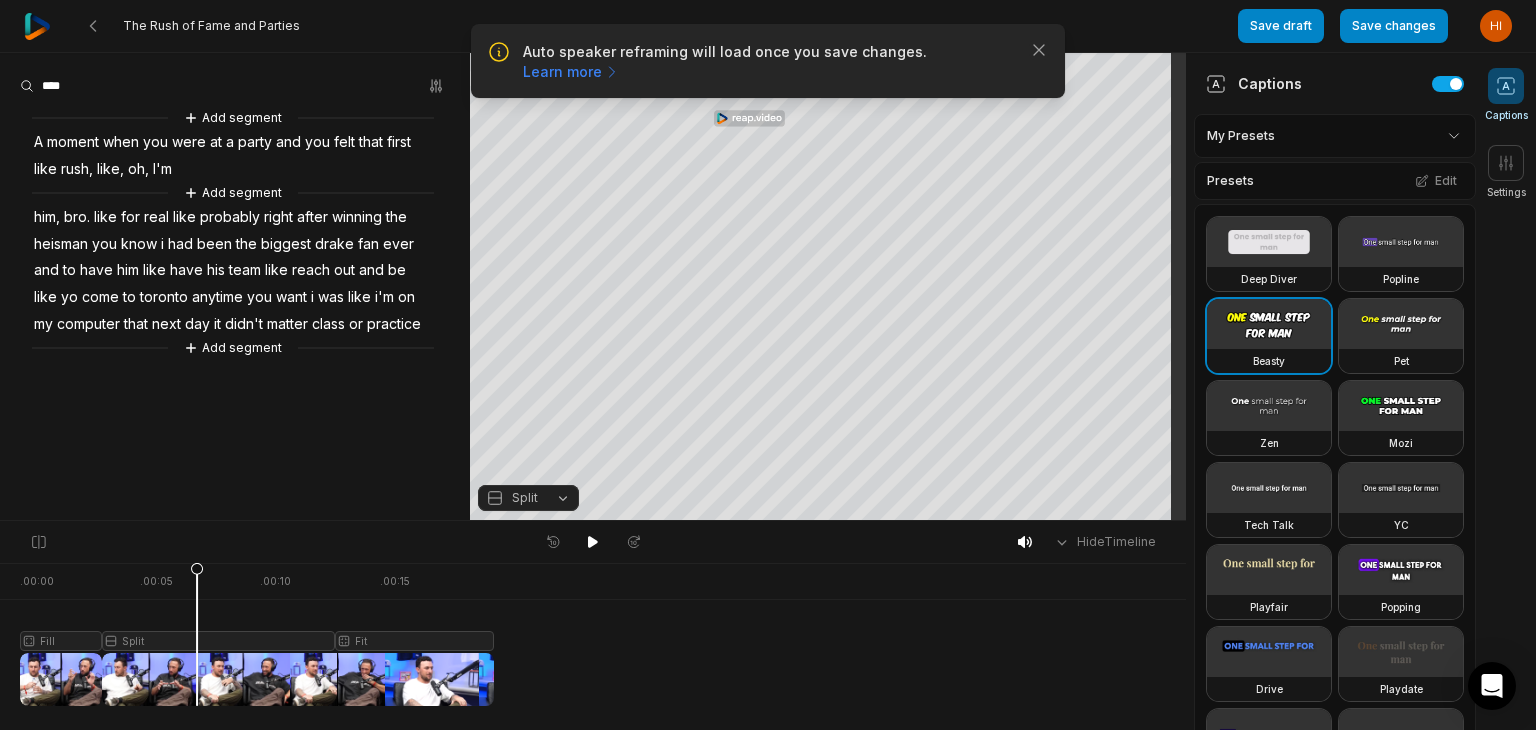 click on "Presets Edit" at bounding box center (1335, 181) 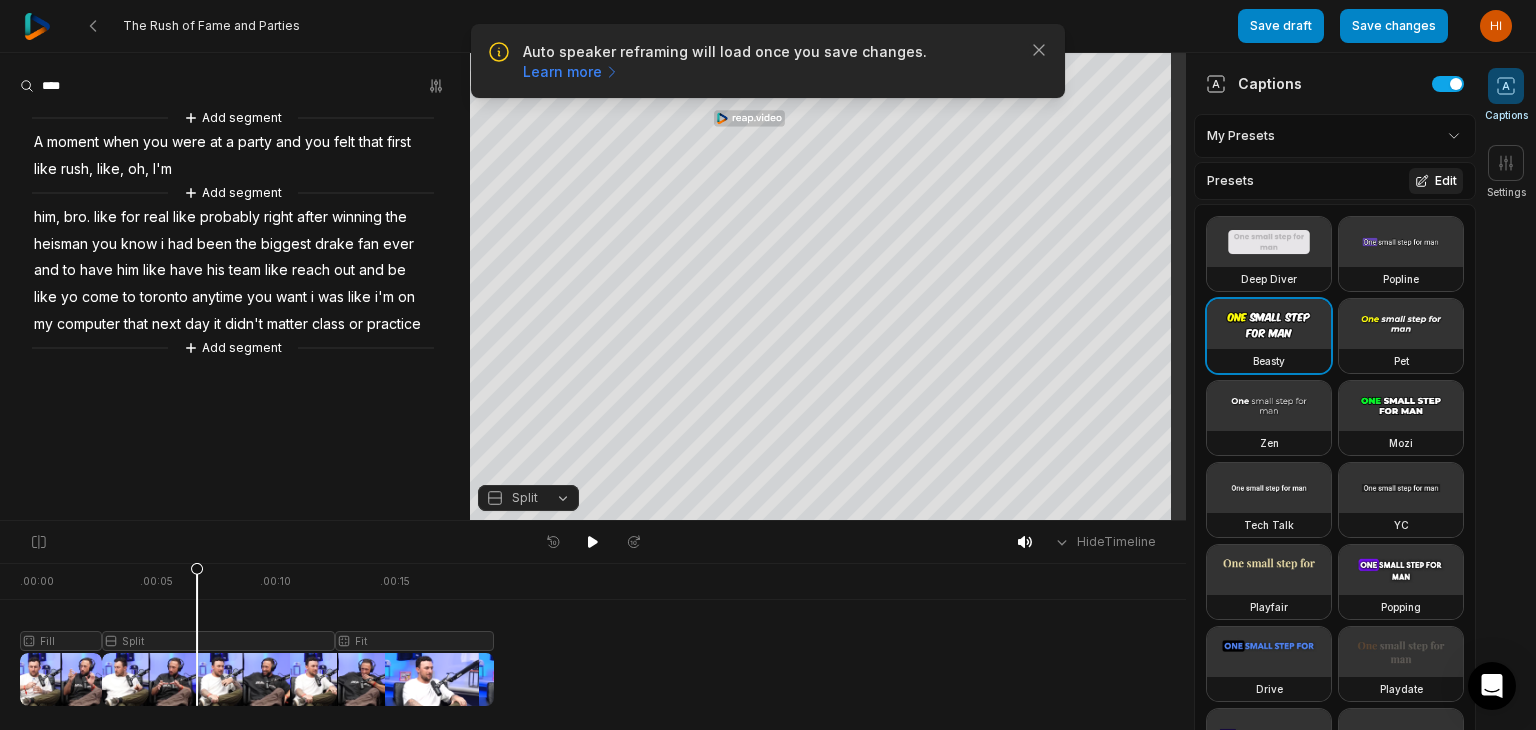 click on "Edit" at bounding box center [1436, 181] 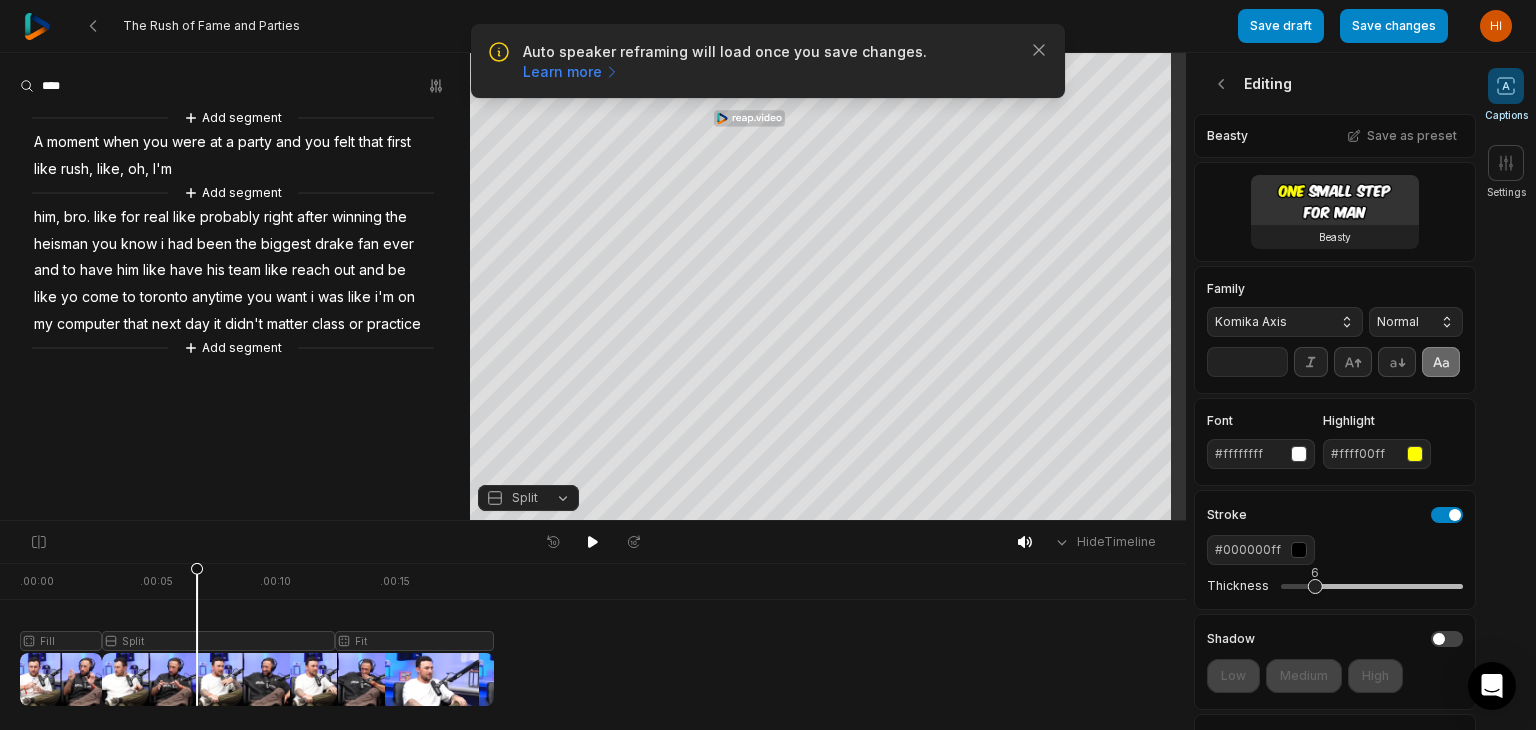 click on "Komika Axis" at bounding box center (1285, 322) 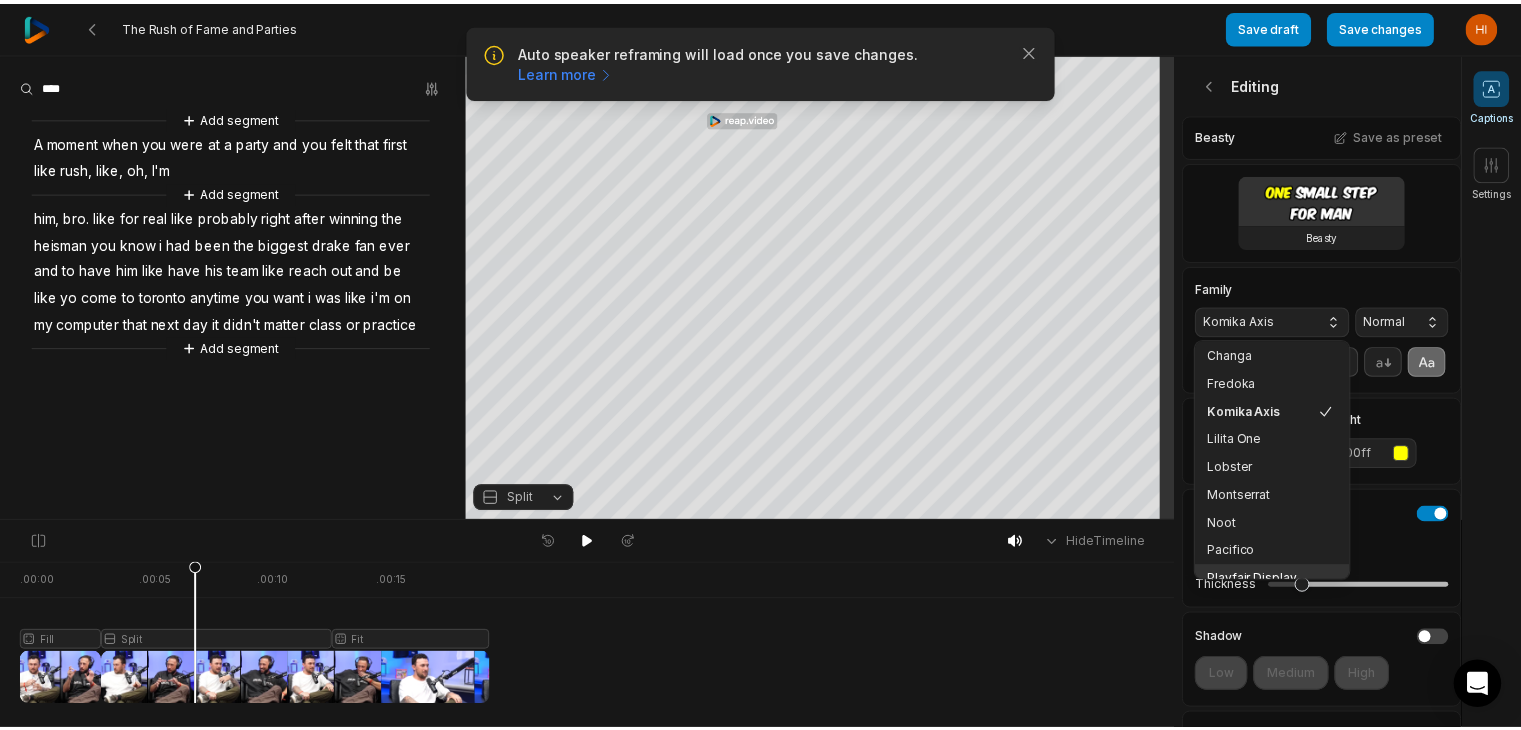 scroll, scrollTop: 216, scrollLeft: 0, axis: vertical 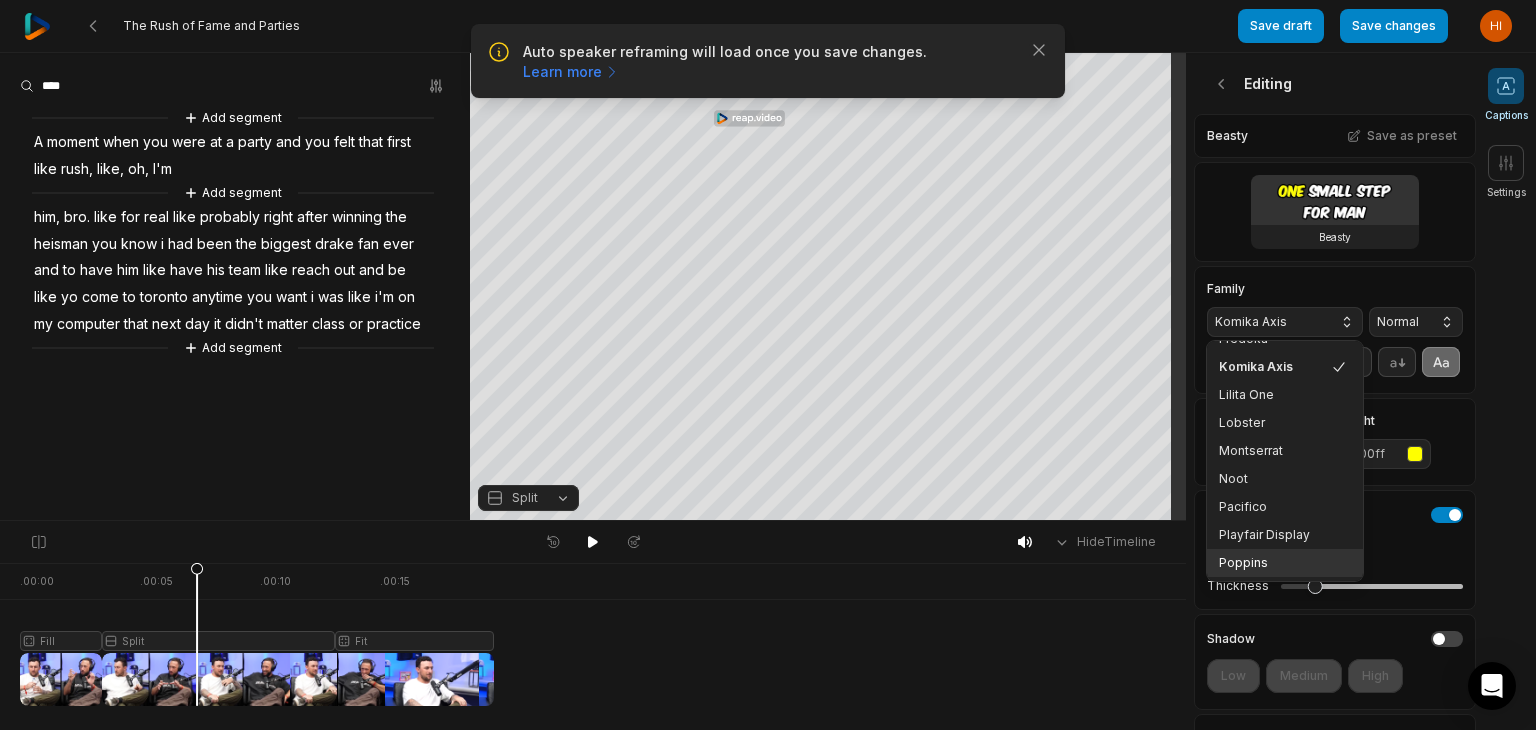 click on "Poppins" at bounding box center [1273, 563] 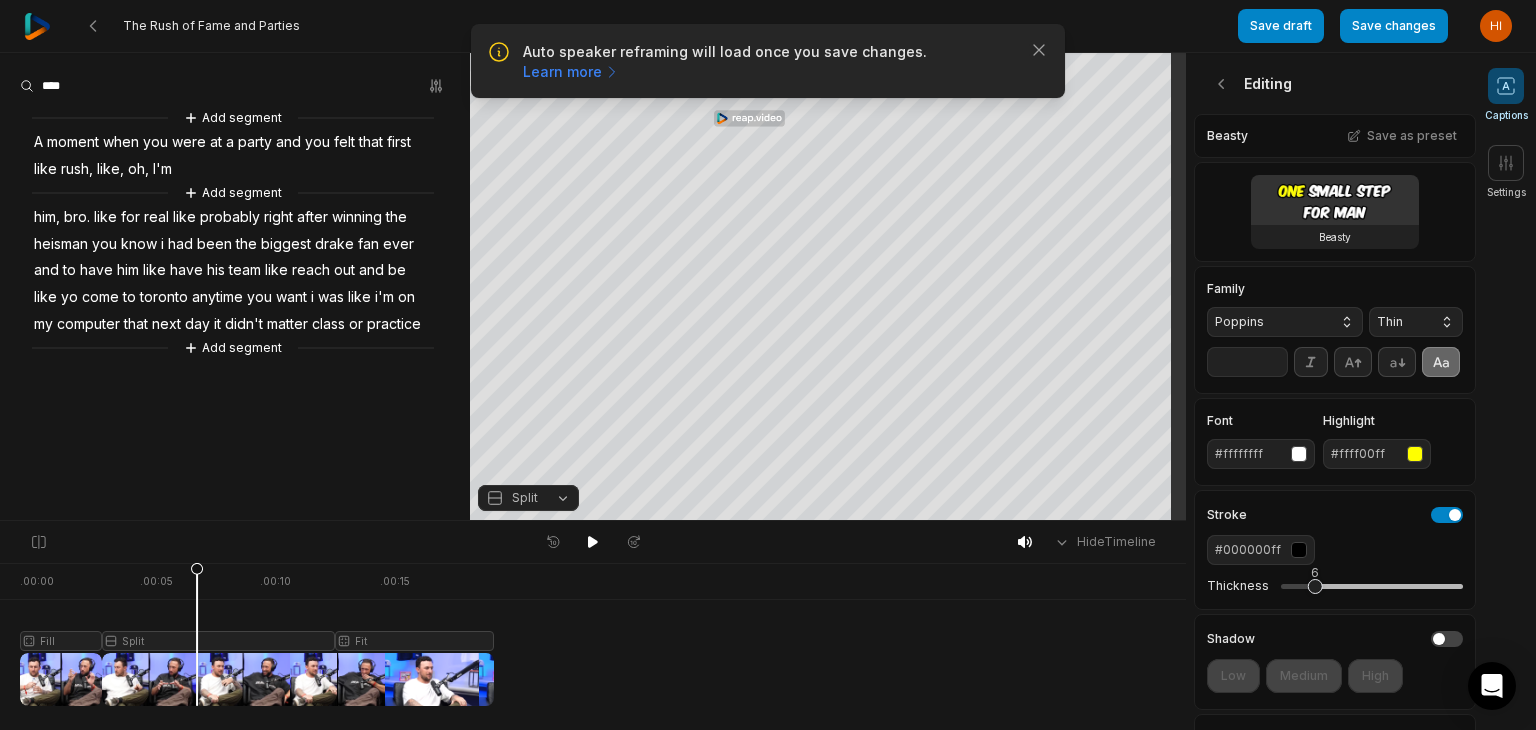 click on "Thin" at bounding box center [1416, 322] 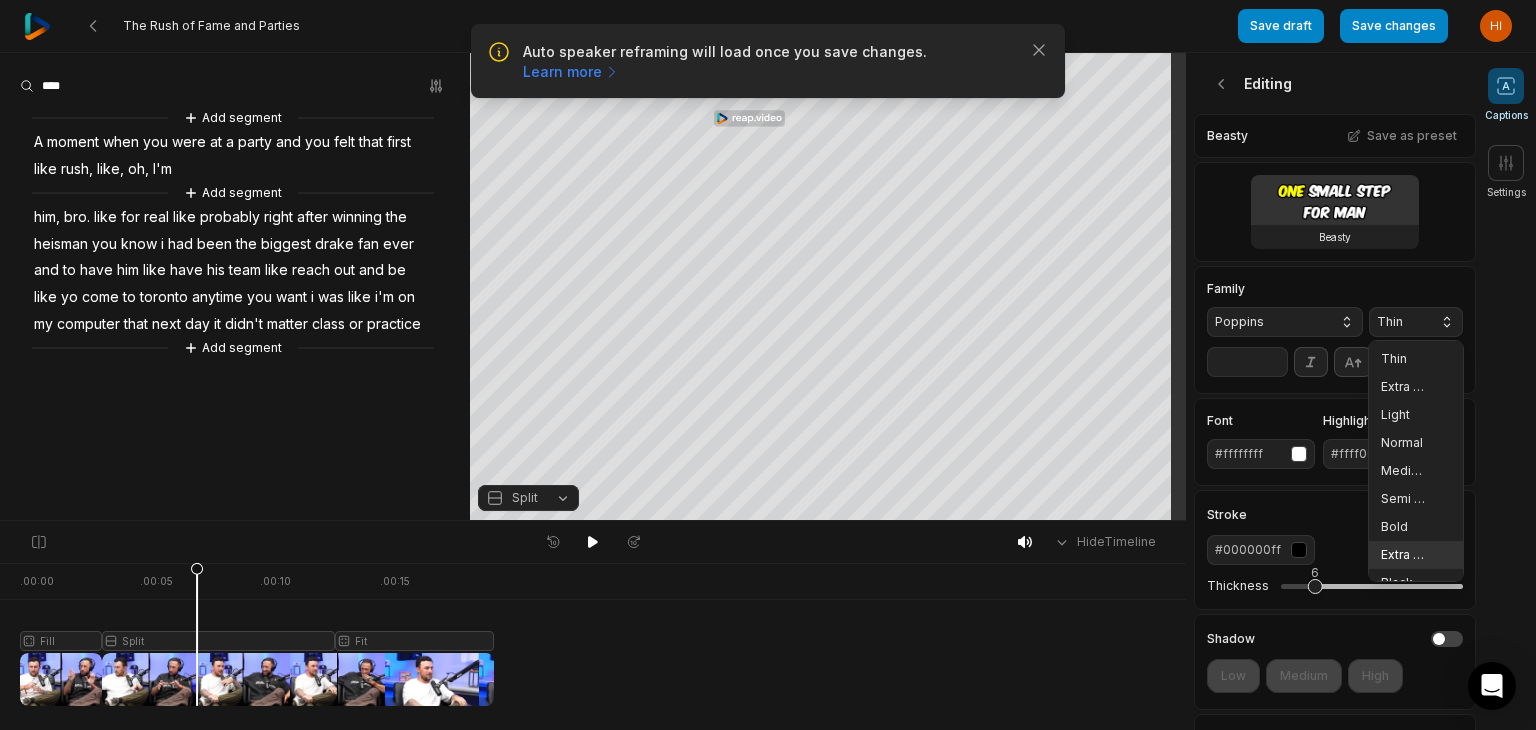 click on "Extra Bold" at bounding box center [1416, 555] 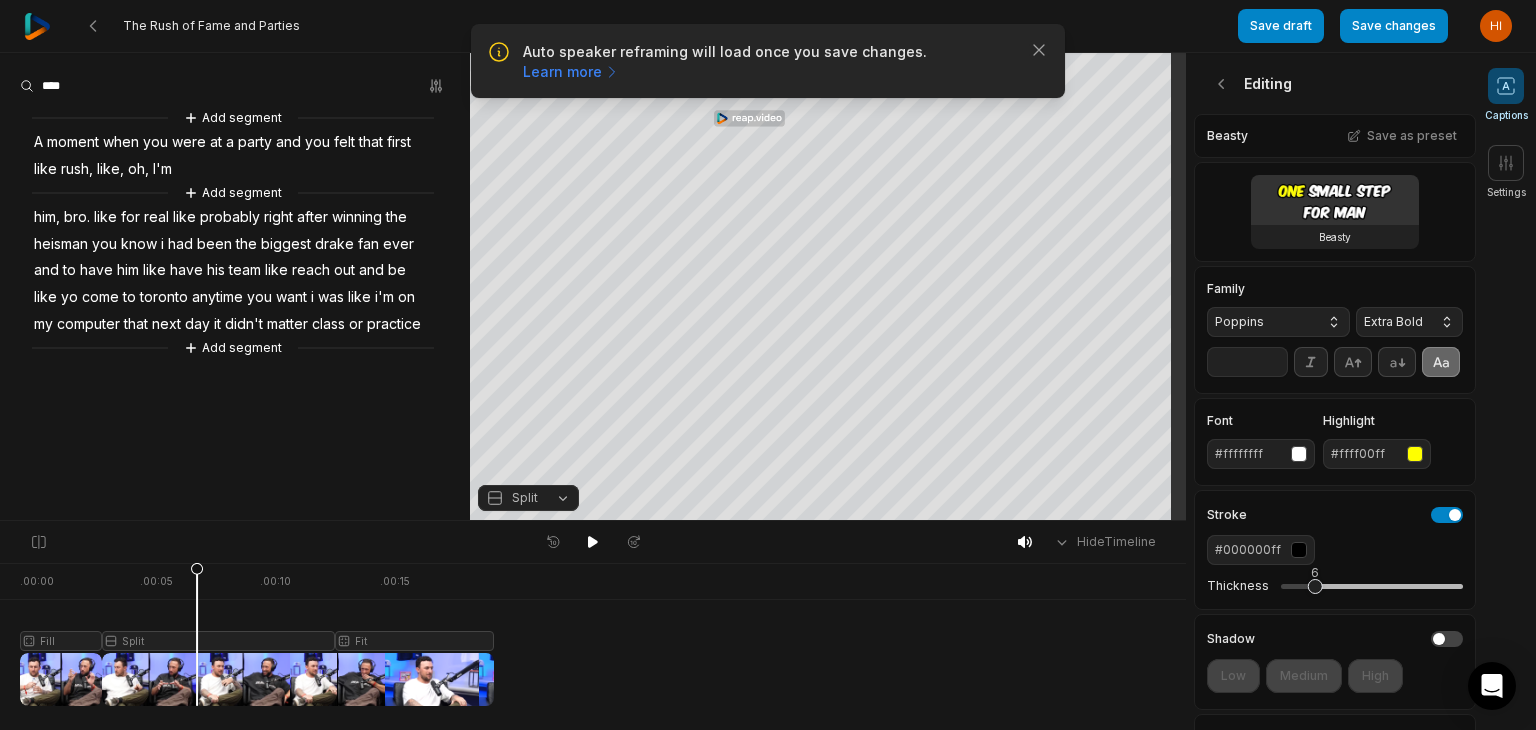 click on "**" at bounding box center [1247, 362] 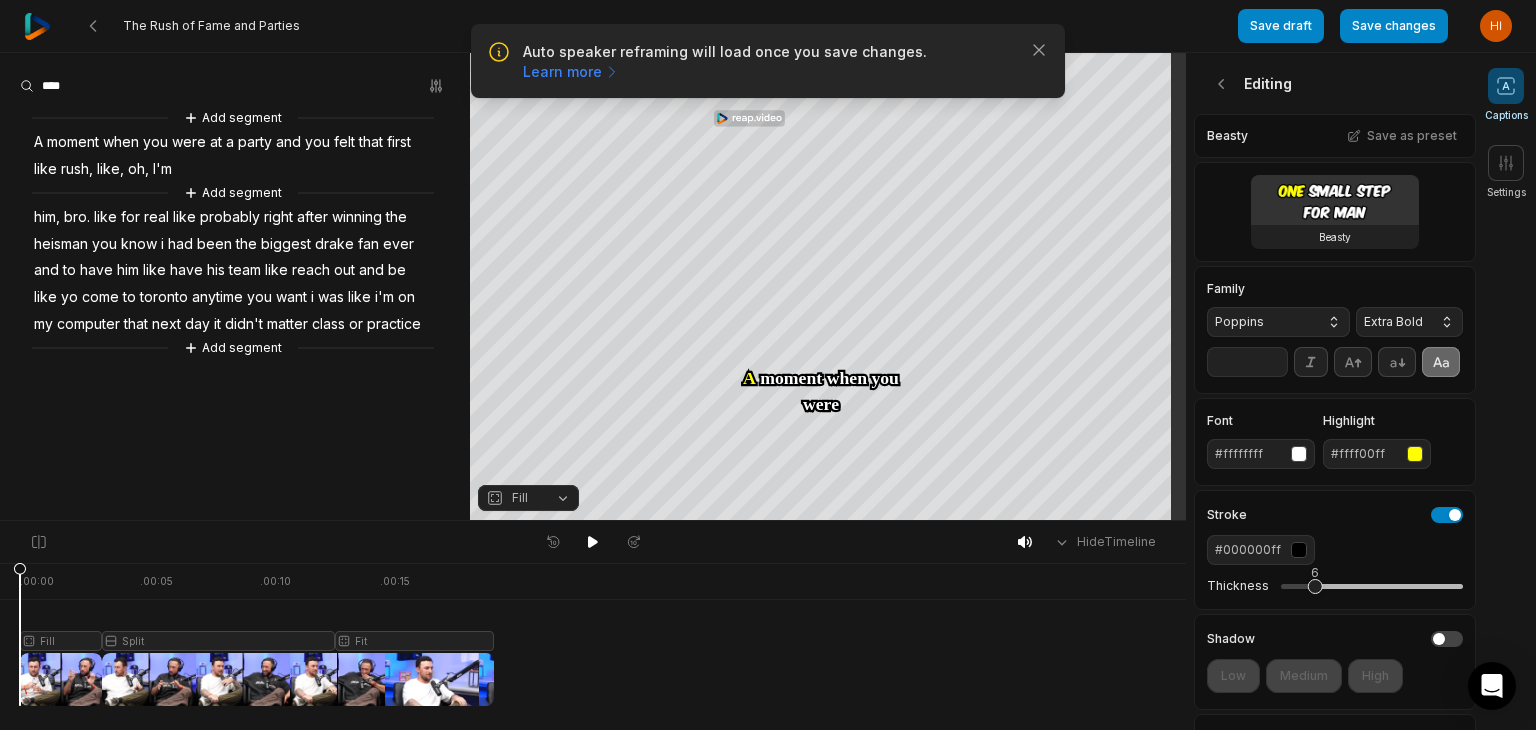 drag, startPoint x: 193, startPoint y: 575, endPoint x: 0, endPoint y: 608, distance: 195.80092 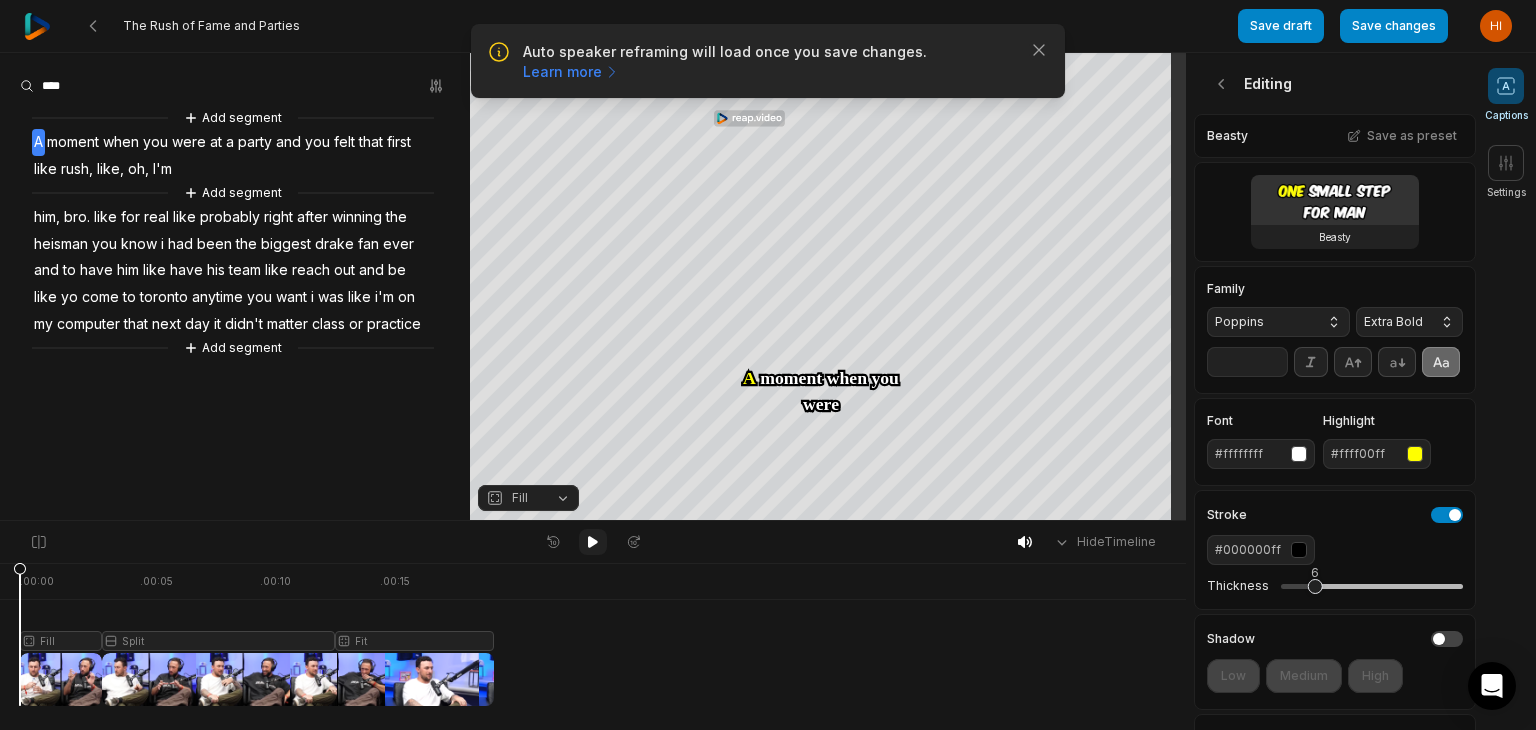 click 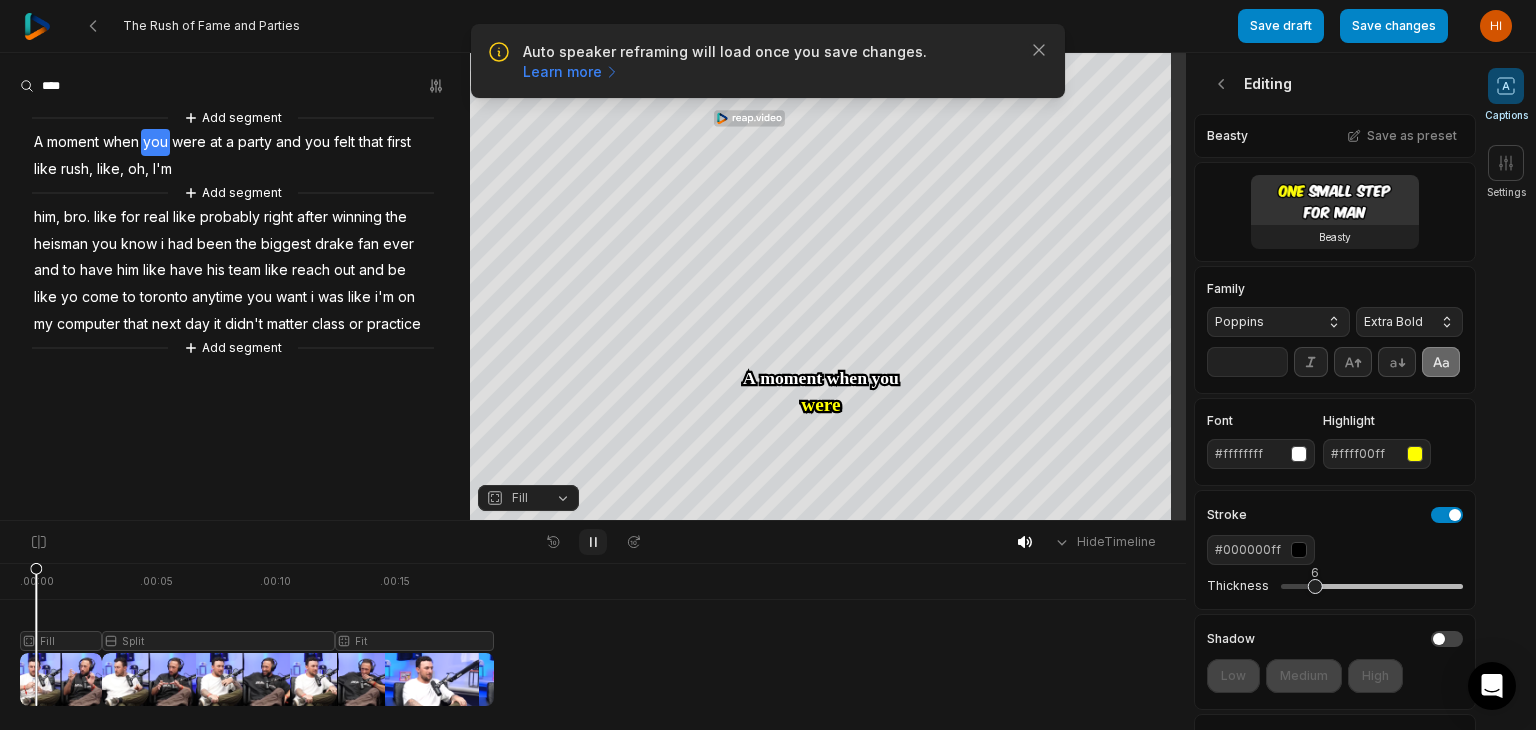 click 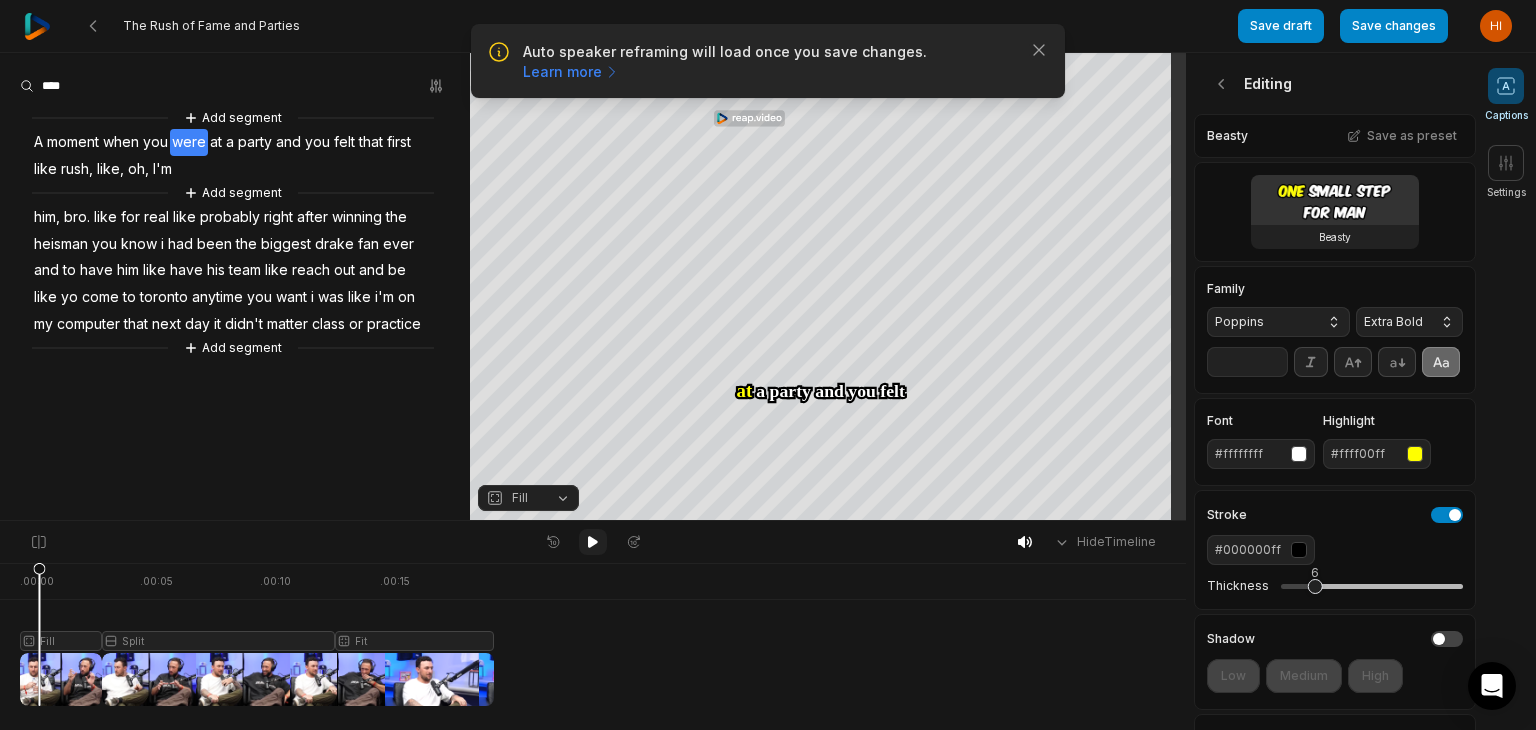 click 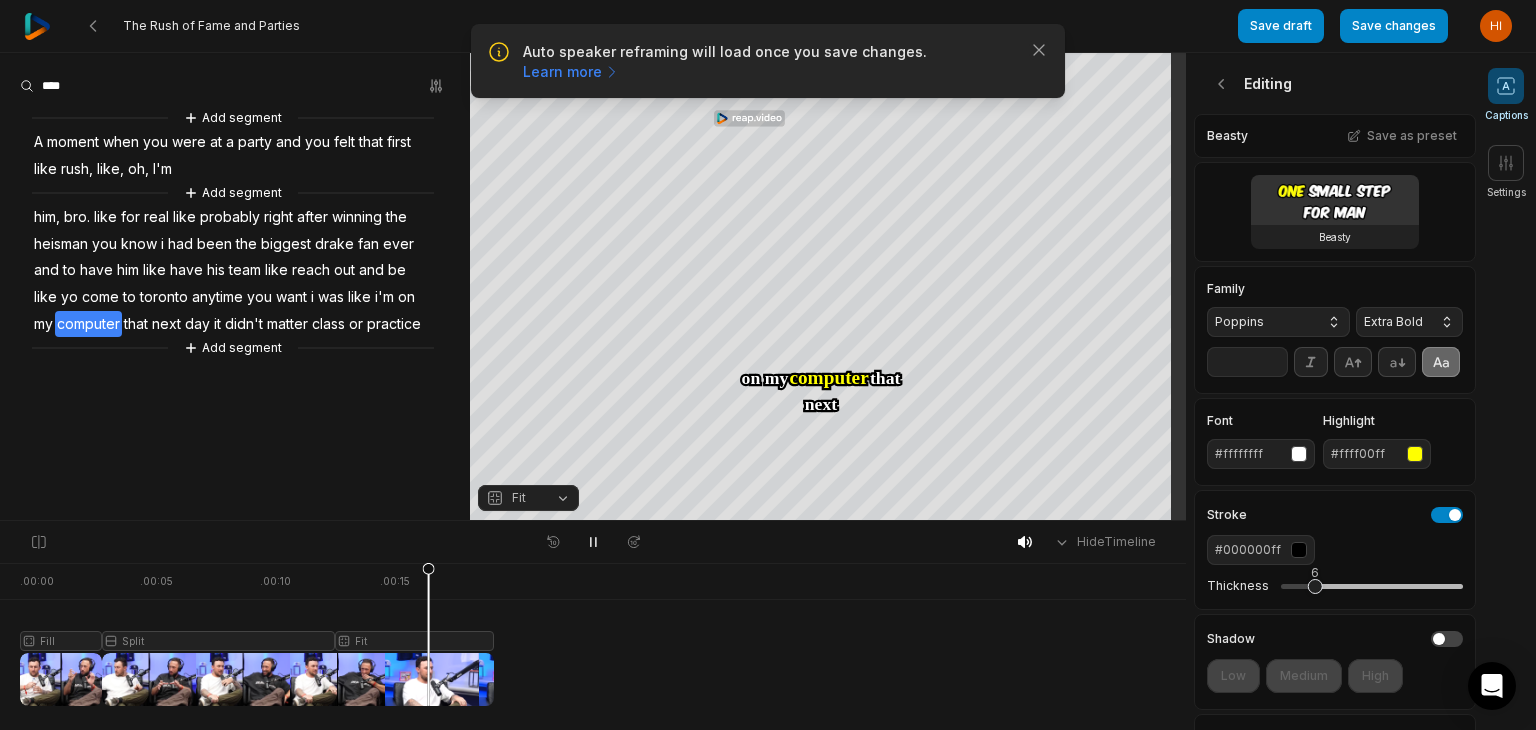 click on "was" at bounding box center [331, 297] 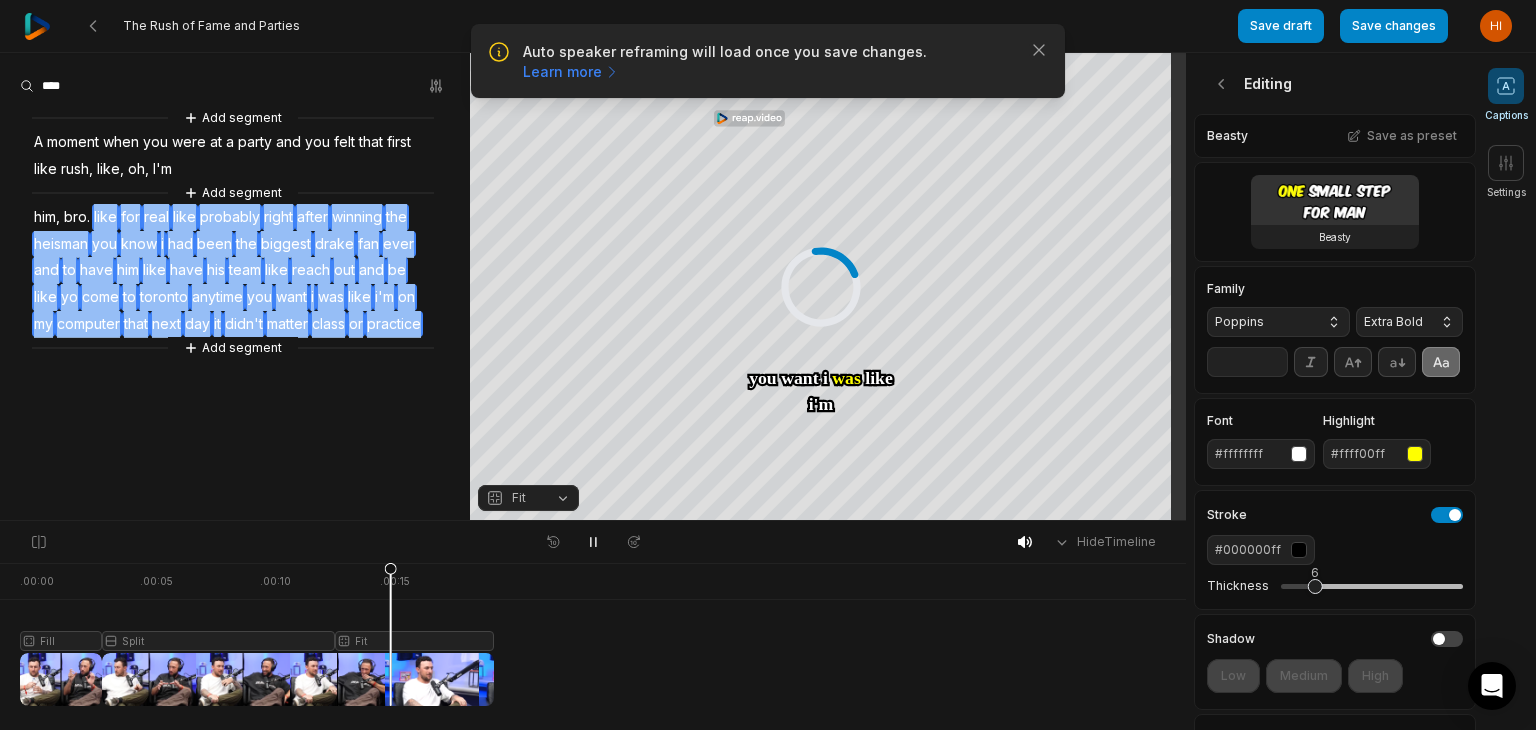 click on "Add segment A moment when you were at a party and you felt that first like rush, like, oh, I'm   Add segment him, bro. like for real like probably right after winning the heisman you know i had been the biggest drake fan ever and to have him like have his team like reach out and be like yo come to toronto anytime you want i was like i'm on my computer that next day it didn't matter class or practice   Add segment" at bounding box center [235, 233] 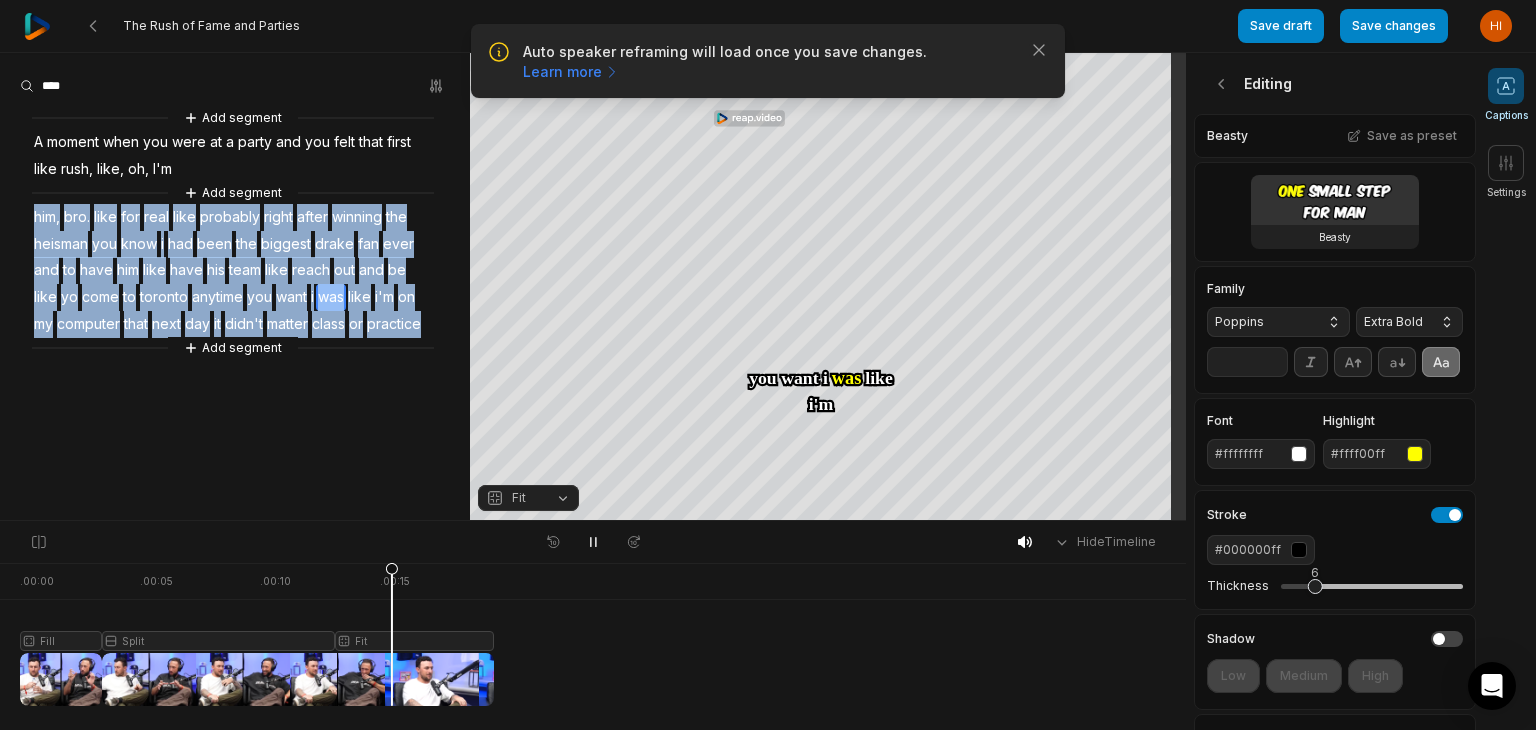 click on "was" at bounding box center [331, 297] 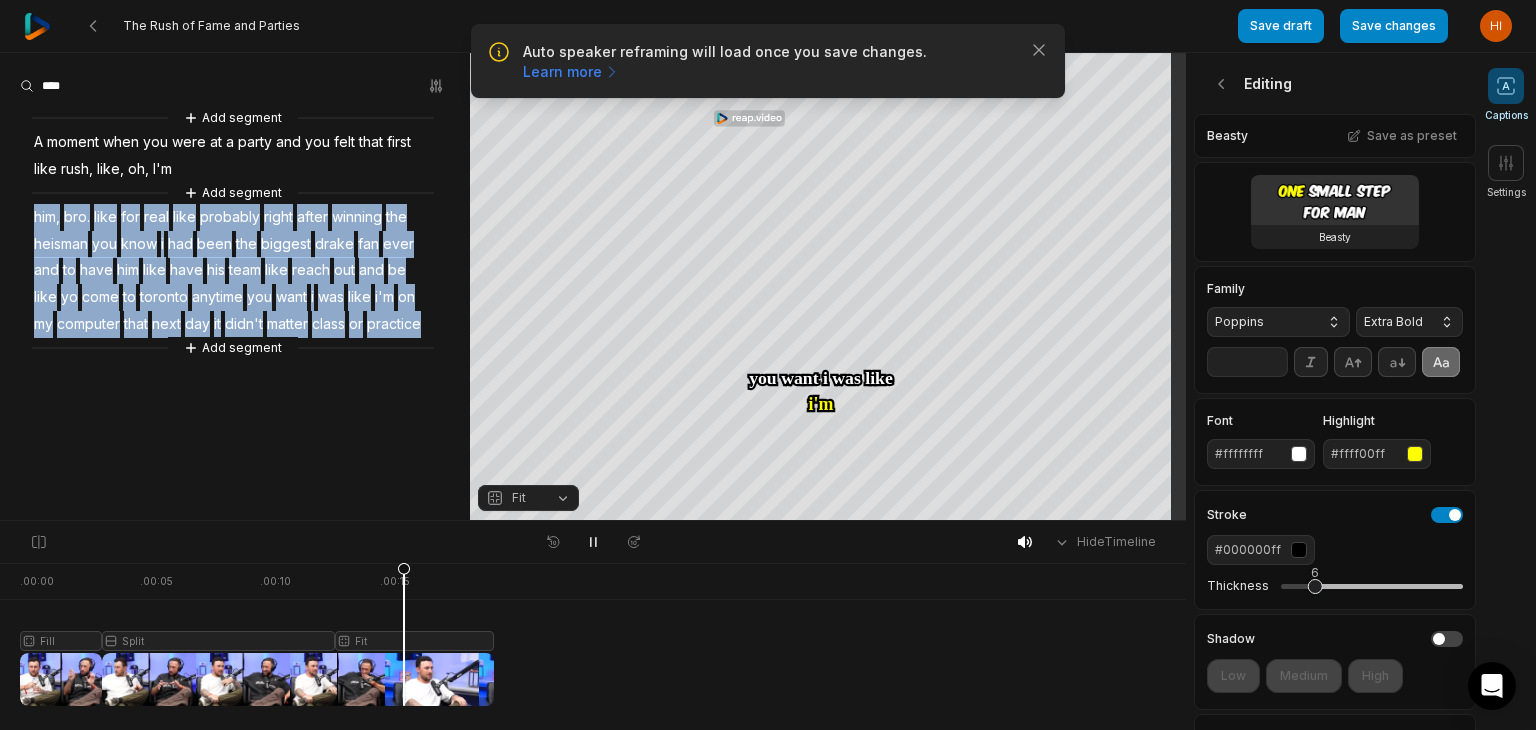 click on "i" at bounding box center [312, 297] 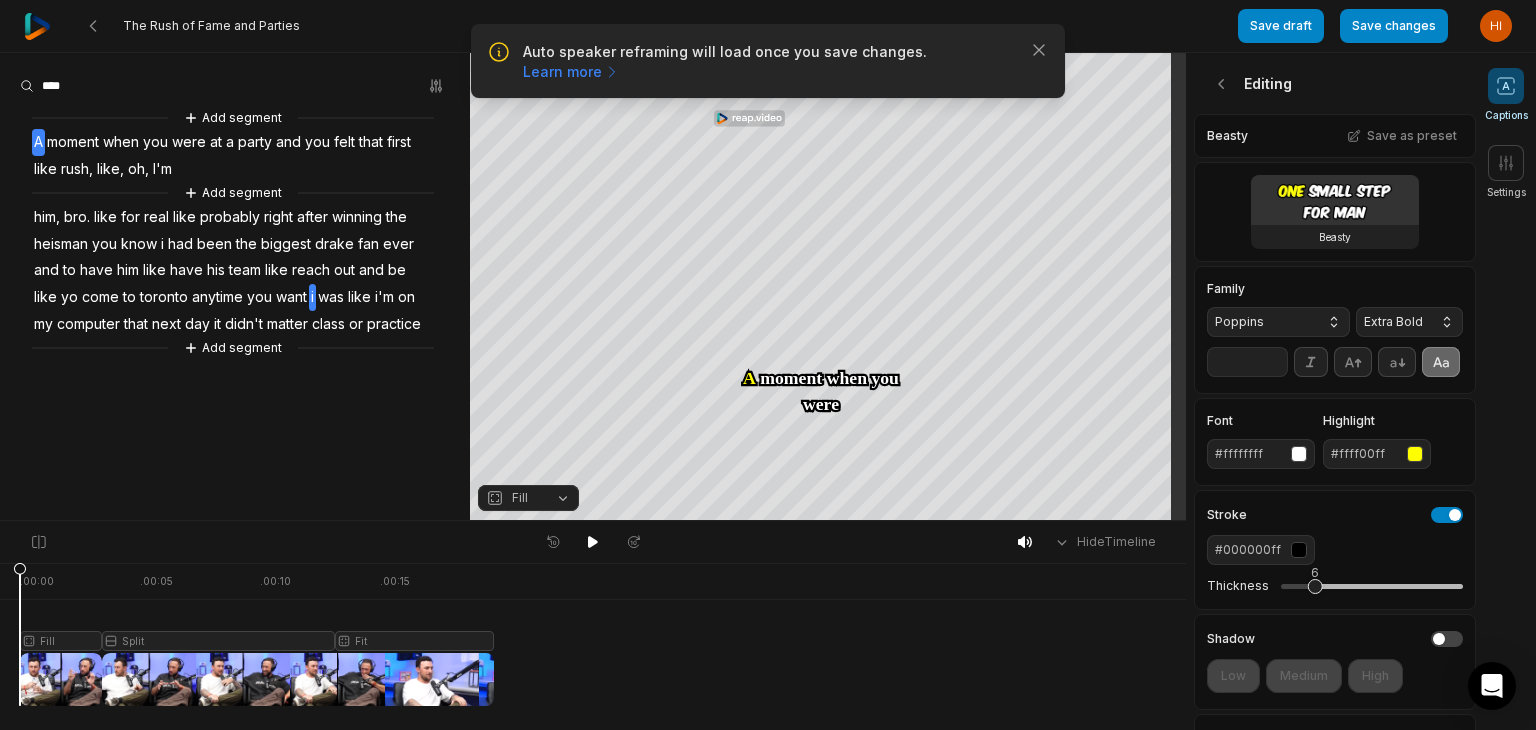 click on "was" at bounding box center [331, 297] 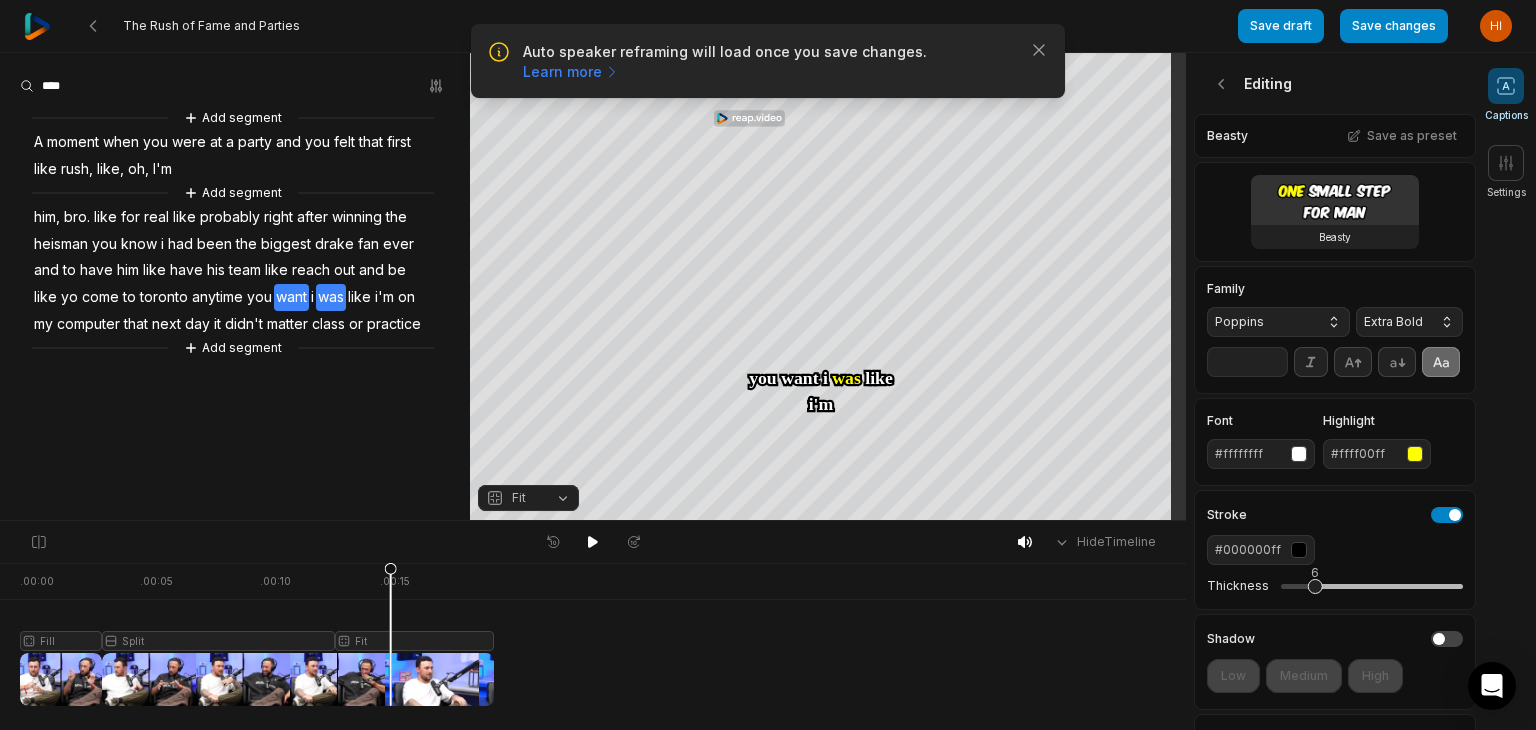 click on "Add segment A moment when you were at a party and you felt that first like rush, like, oh, I'm   Add segment him, bro. like for real like probably right after winning the heisman you know i had been the biggest drake fan ever and to have him like have his team like reach out and be like yo come to toronto anytime you want i was like i'm on my computer that next day it didn't matter class or practice   Add segment" at bounding box center [235, 233] 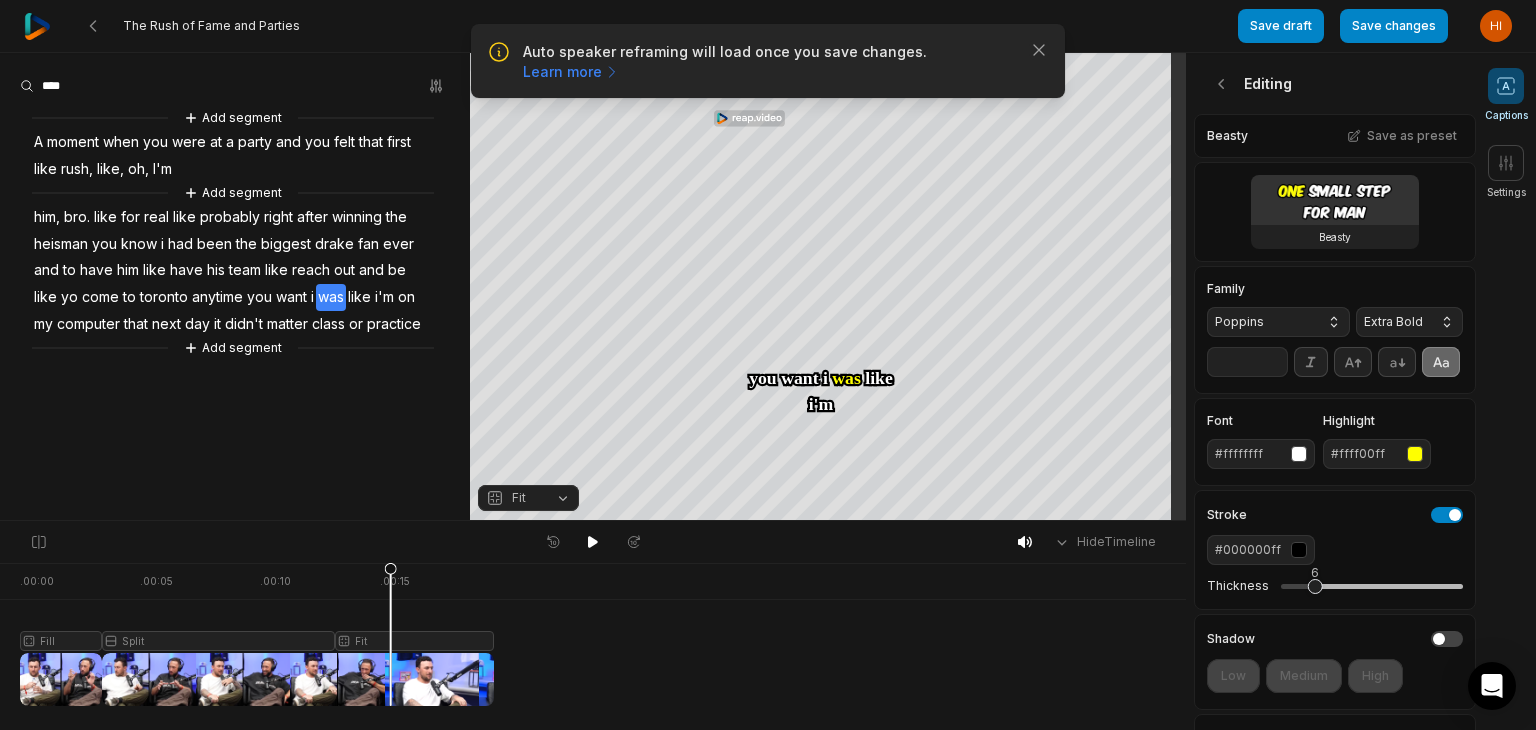 drag, startPoint x: 382, startPoint y: 422, endPoint x: 396, endPoint y: 408, distance: 19.79899 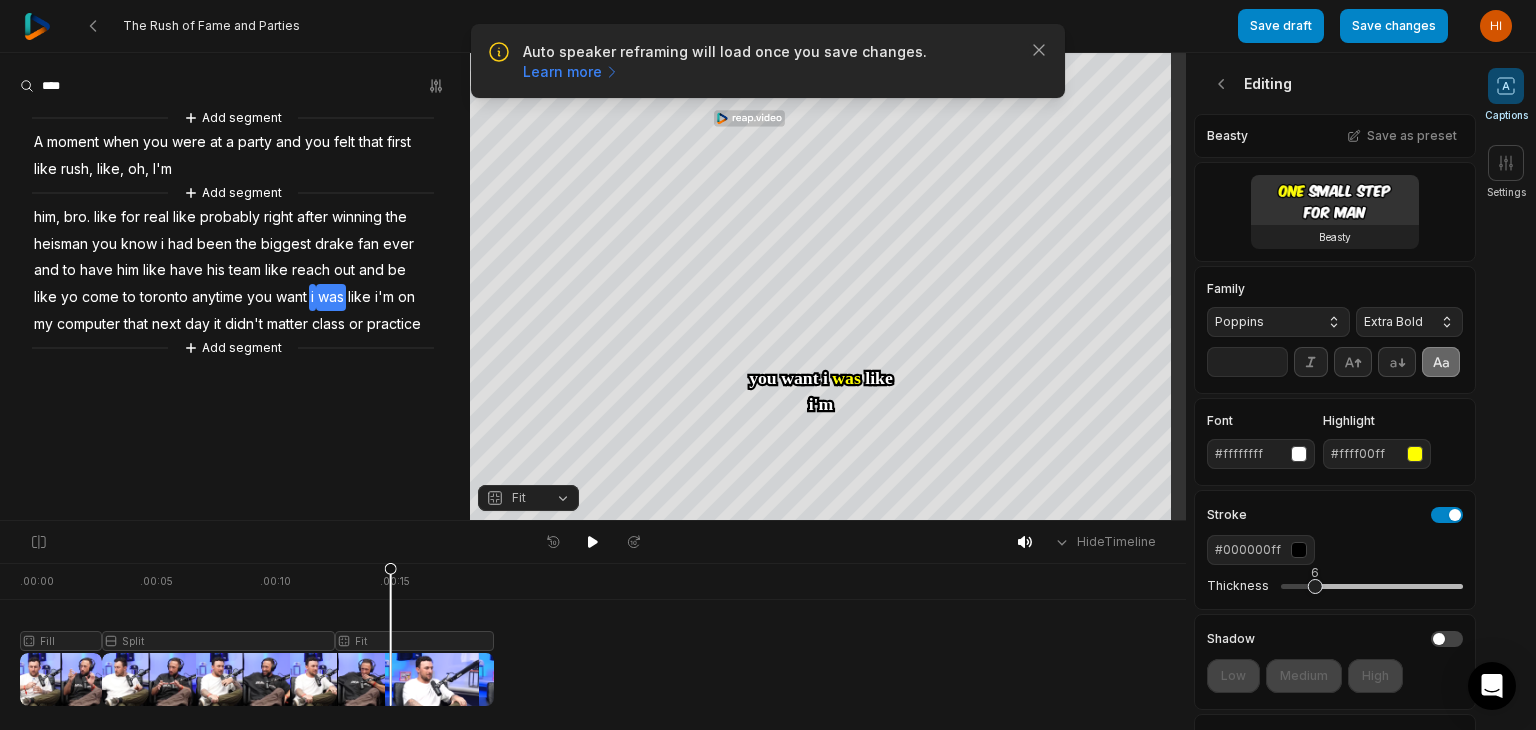 click on "i" at bounding box center (312, 297) 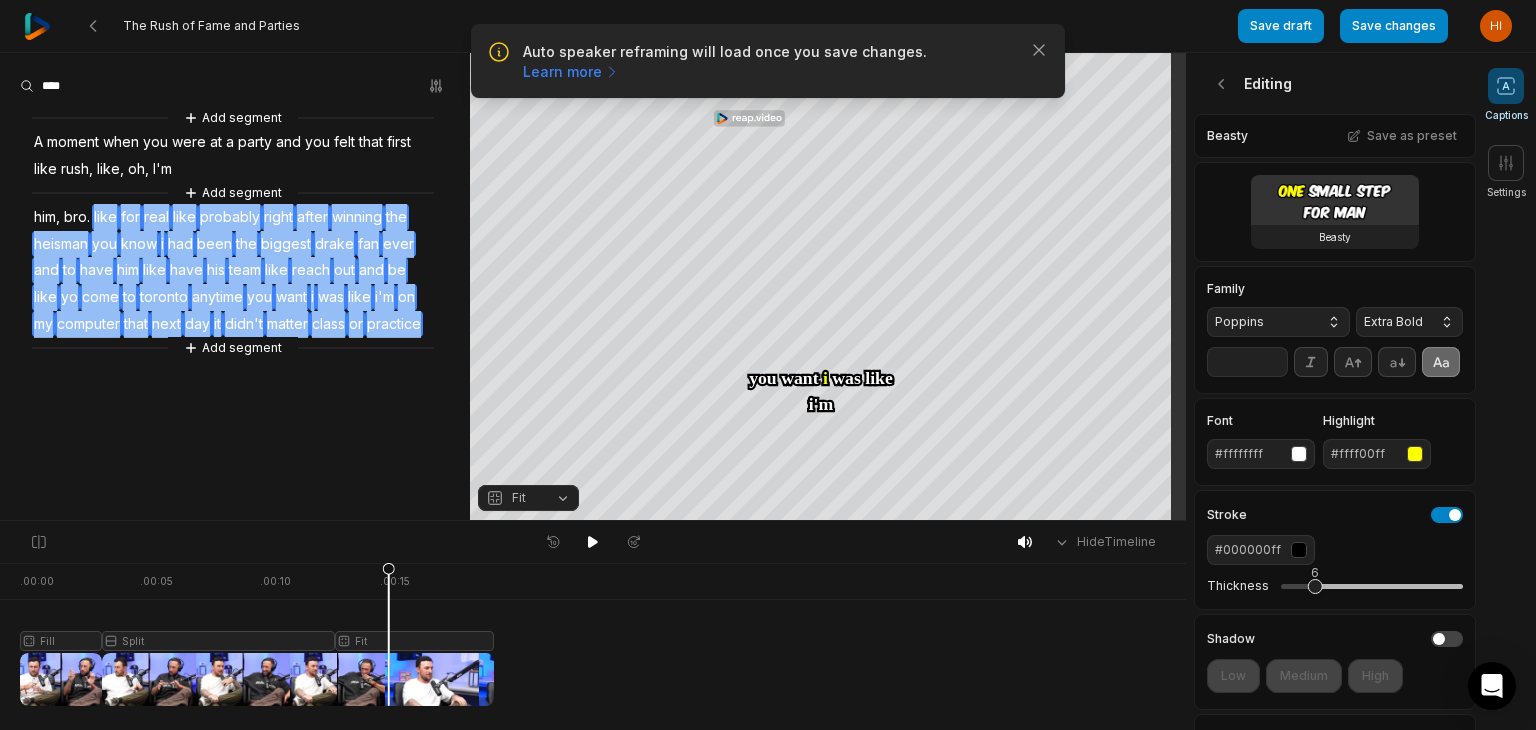 click on "Add segment A moment when you were at a party and you felt that first like rush, like, oh, I'm   Add segment him, bro. like for real like probably right after winning the heisman you know i had been the biggest drake fan ever and to have him like have his team like reach out and be like yo come to toronto anytime you want i was like i'm on my computer that next day it didn't matter class or practice   Add segment" at bounding box center (235, 233) 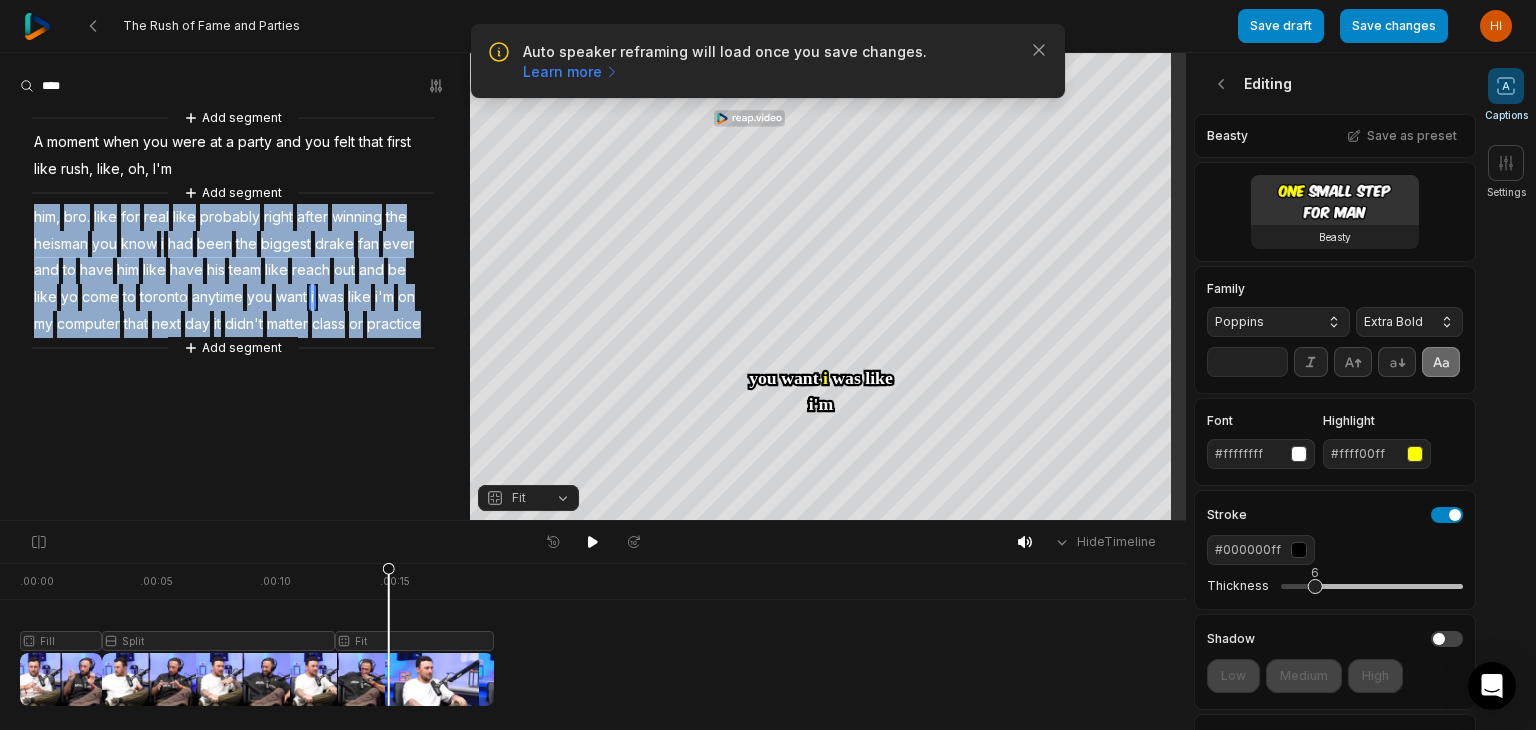click on "i" at bounding box center (312, 297) 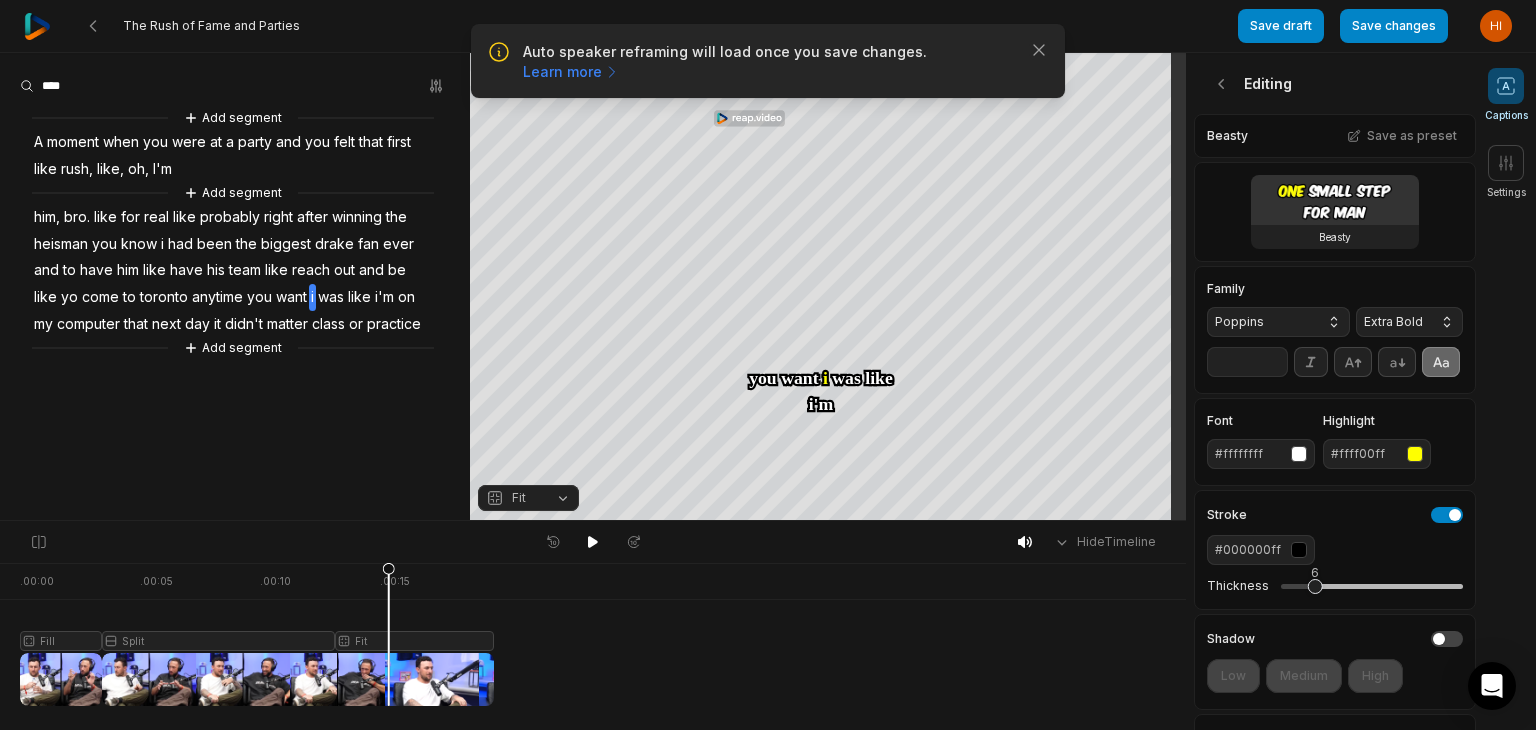 click on "i" at bounding box center [312, 297] 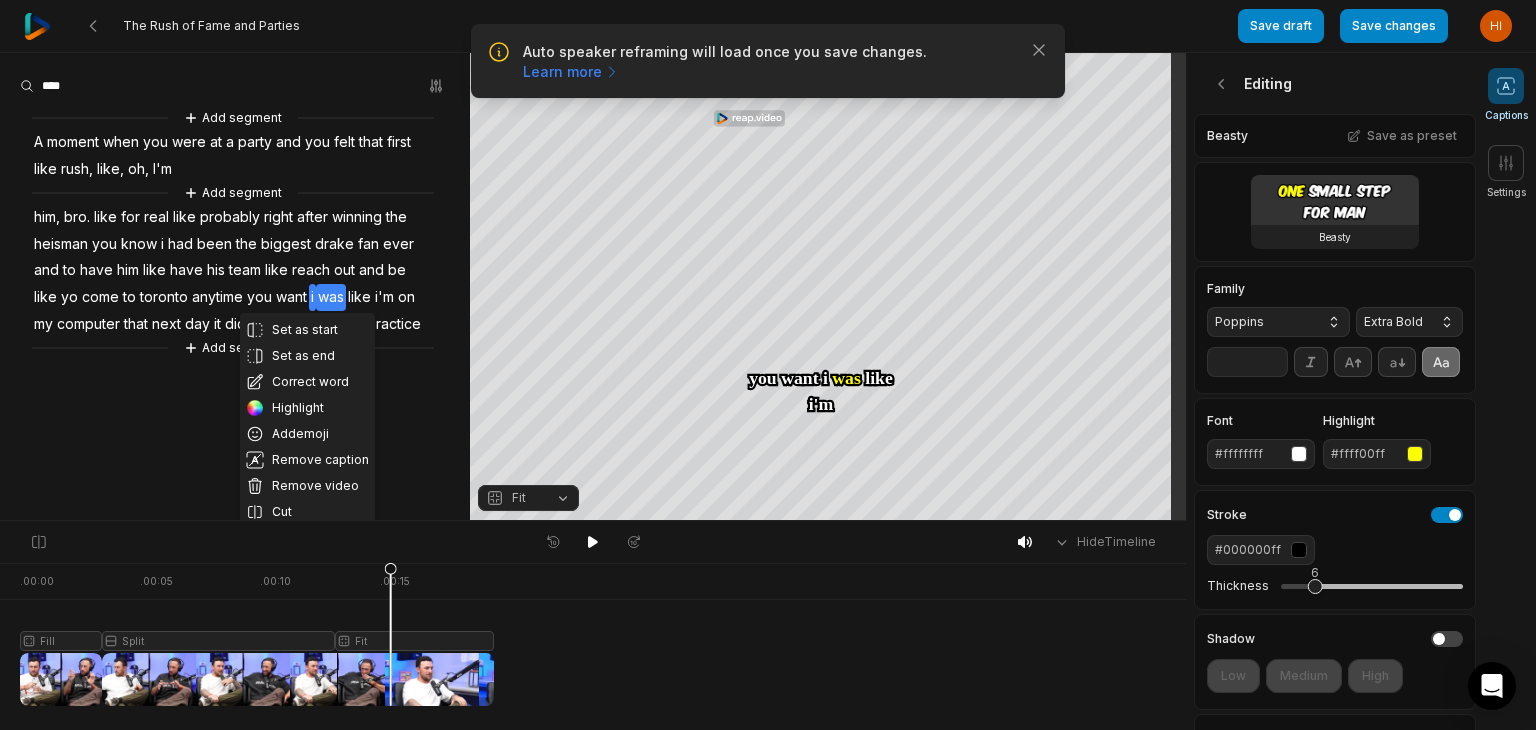 click on "Set as start Set as end Correct word Highlight Add  emoji Remove caption Remove video Cut   Add segment A moment when you were at a party and you felt that first like rush, like, oh, I'm   Add segment him, bro. like for real like probably right after winning the heisman you know i had been the biggest drake fan ever and to have him like have his team like reach out and be like yo come to toronto anytime you want i was like i'm on my computer that next day it didn't matter class or practice   Add segment" at bounding box center (235, 233) 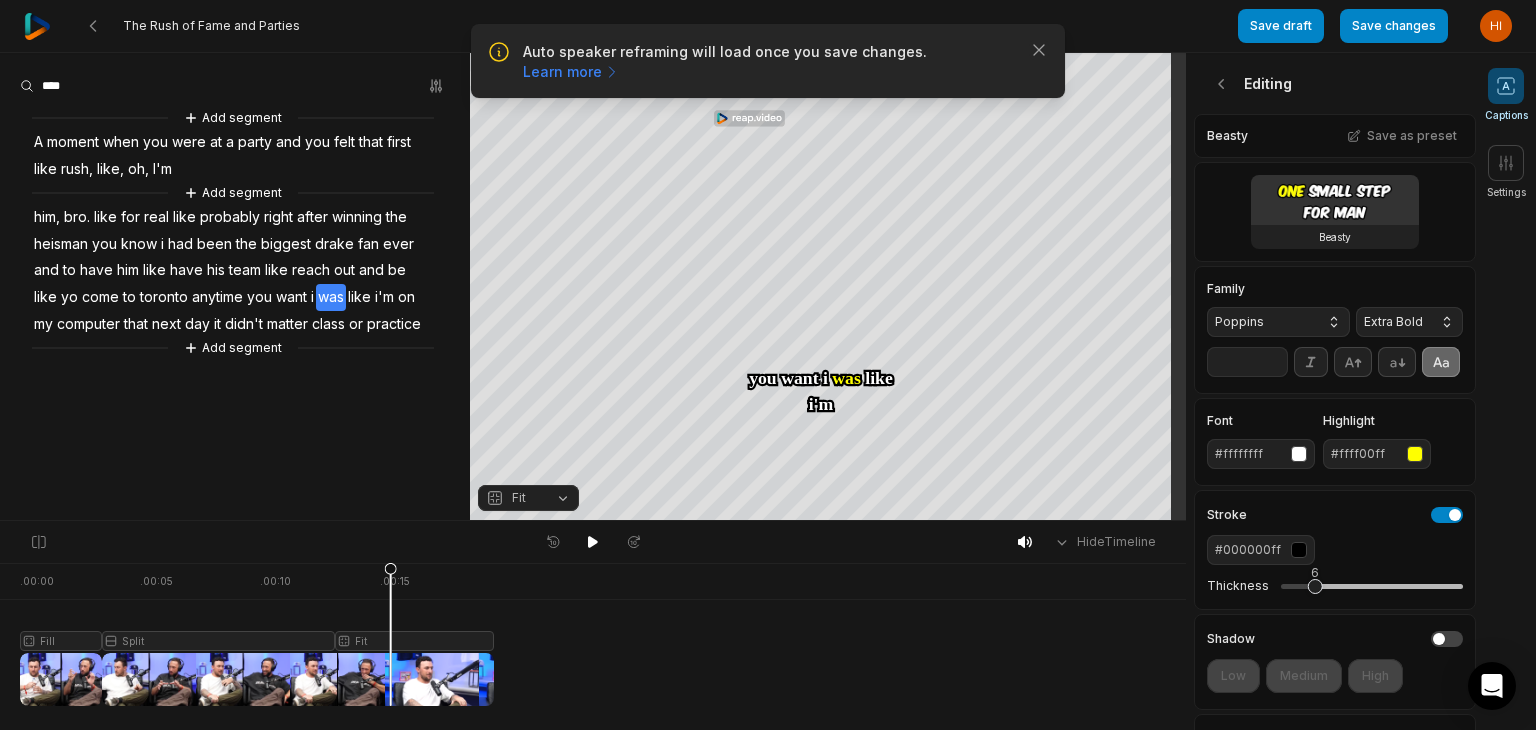 click on "Add segment A moment when you were at a party and you felt that first like rush, like, oh, I'm   Add segment him, bro. like for real like probably right after winning the heisman you know i had been the biggest drake fan ever and to have him like have his team like reach out and be like yo come to toronto anytime you want i was like i'm on my computer that next day it didn't matter class or practice   Add segment" at bounding box center [235, 233] 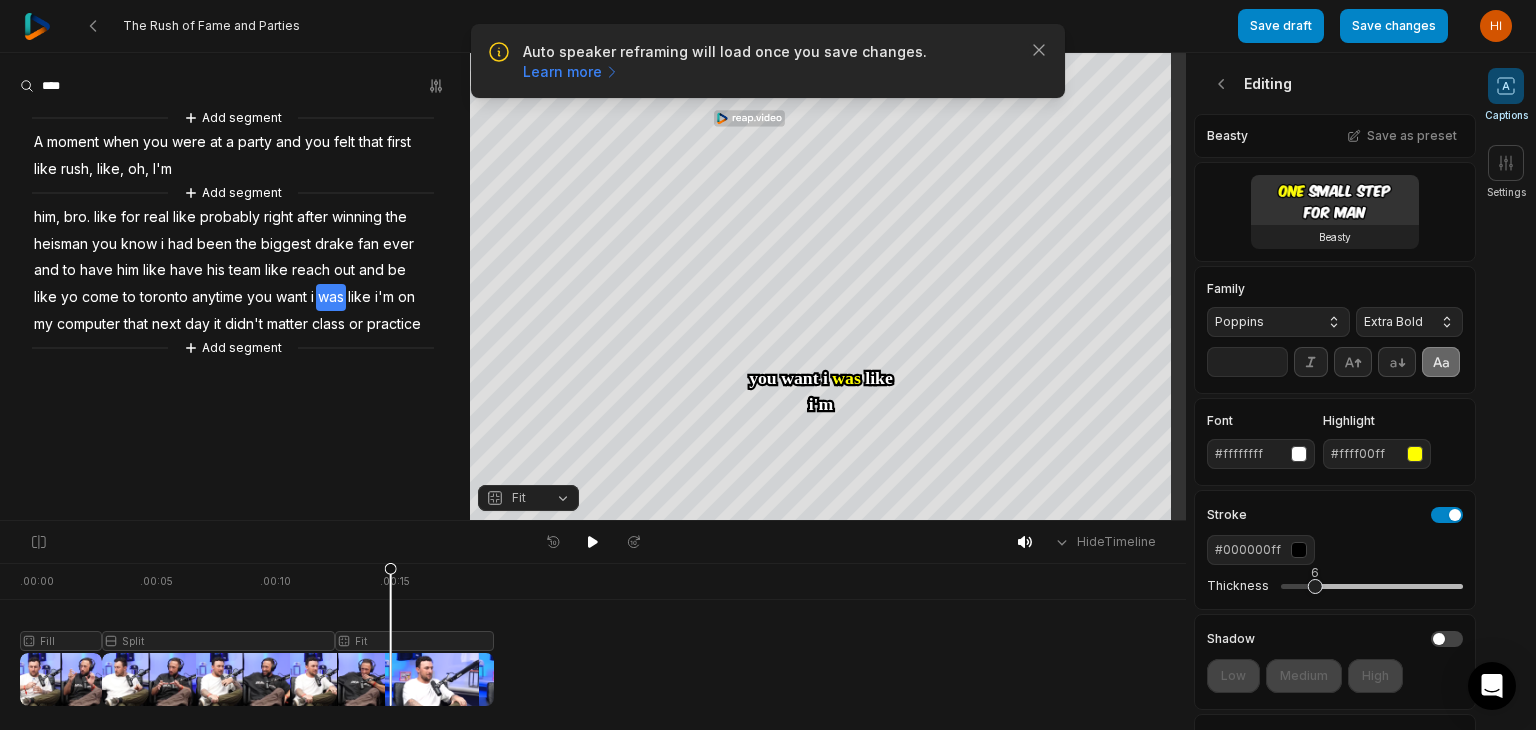 click at bounding box center [593, 679] 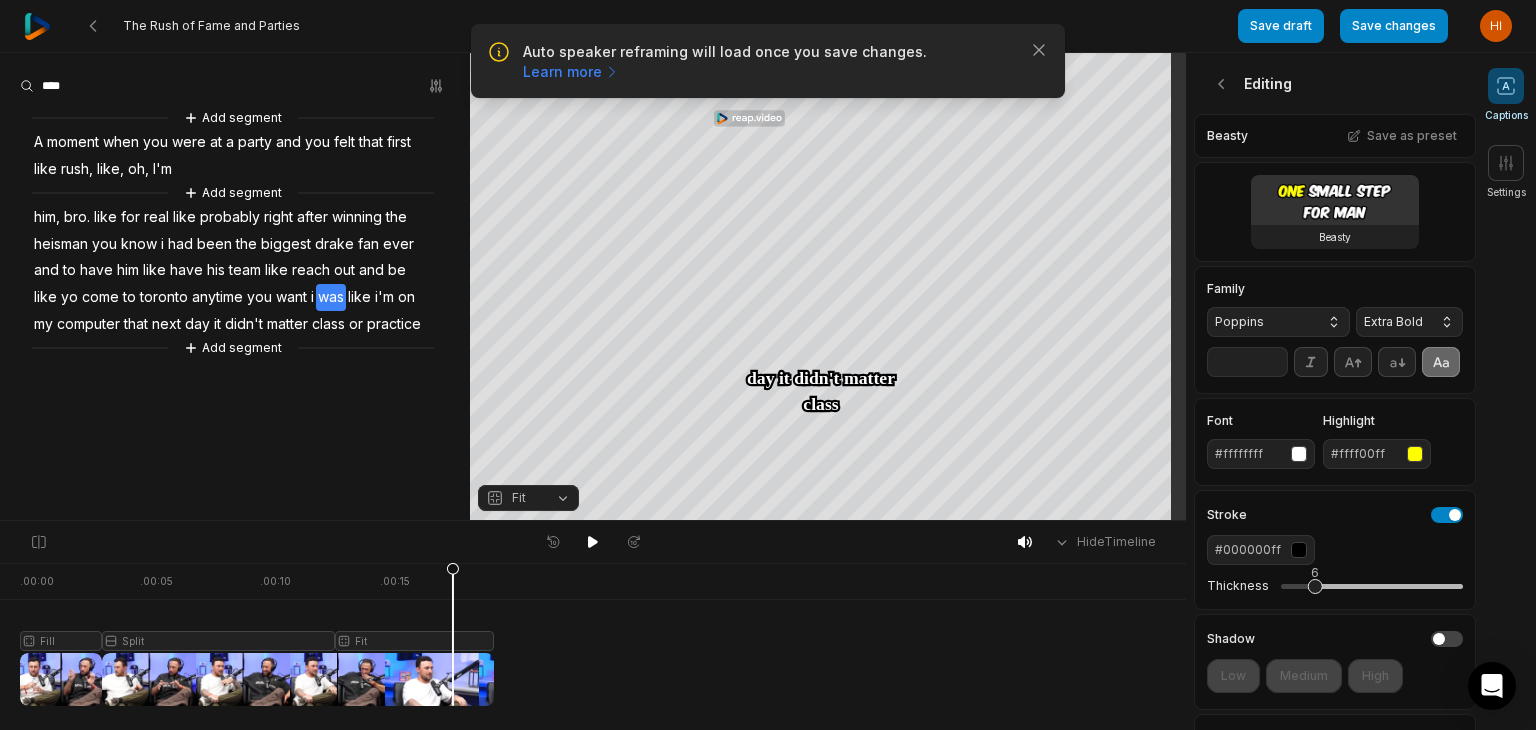 click at bounding box center (257, 634) 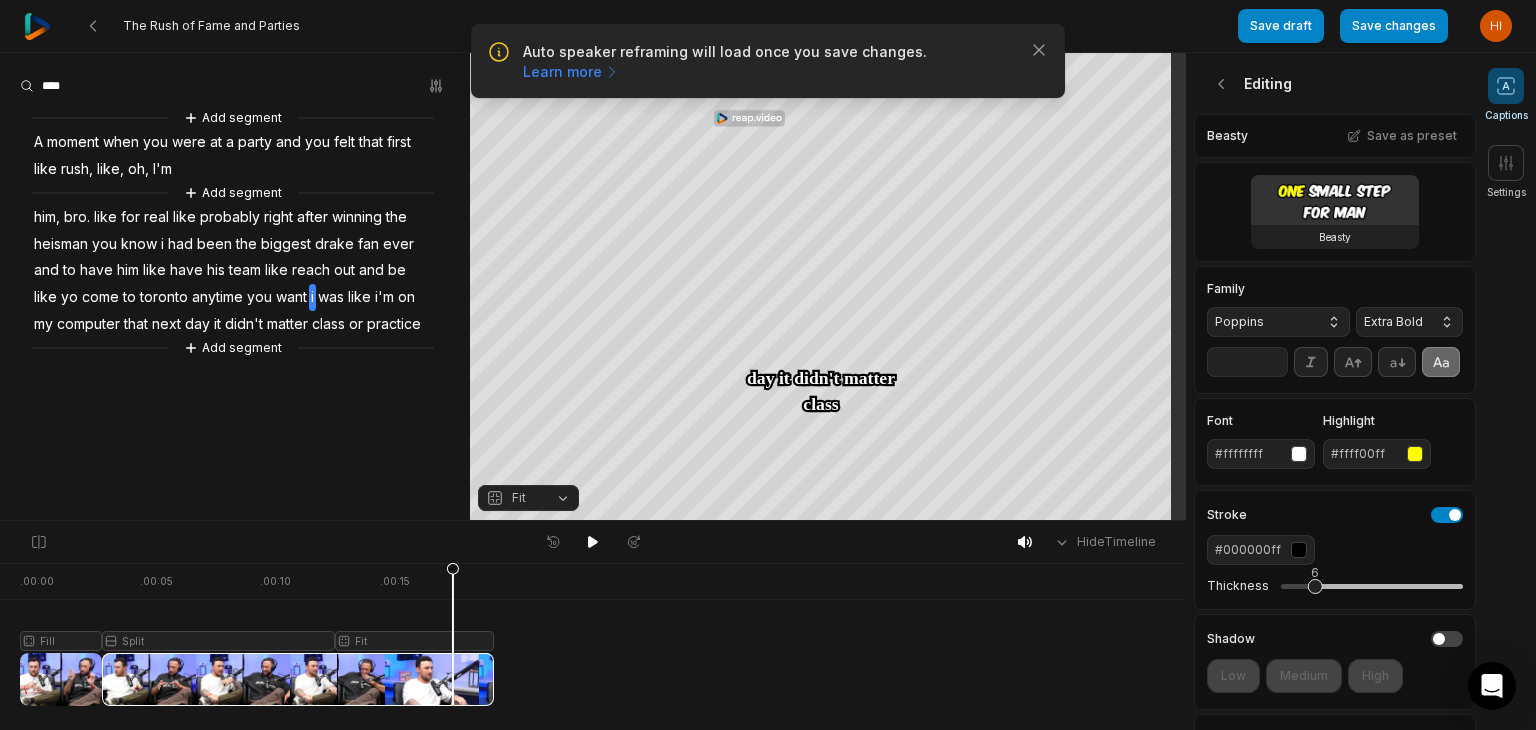 click on "i" at bounding box center (312, 297) 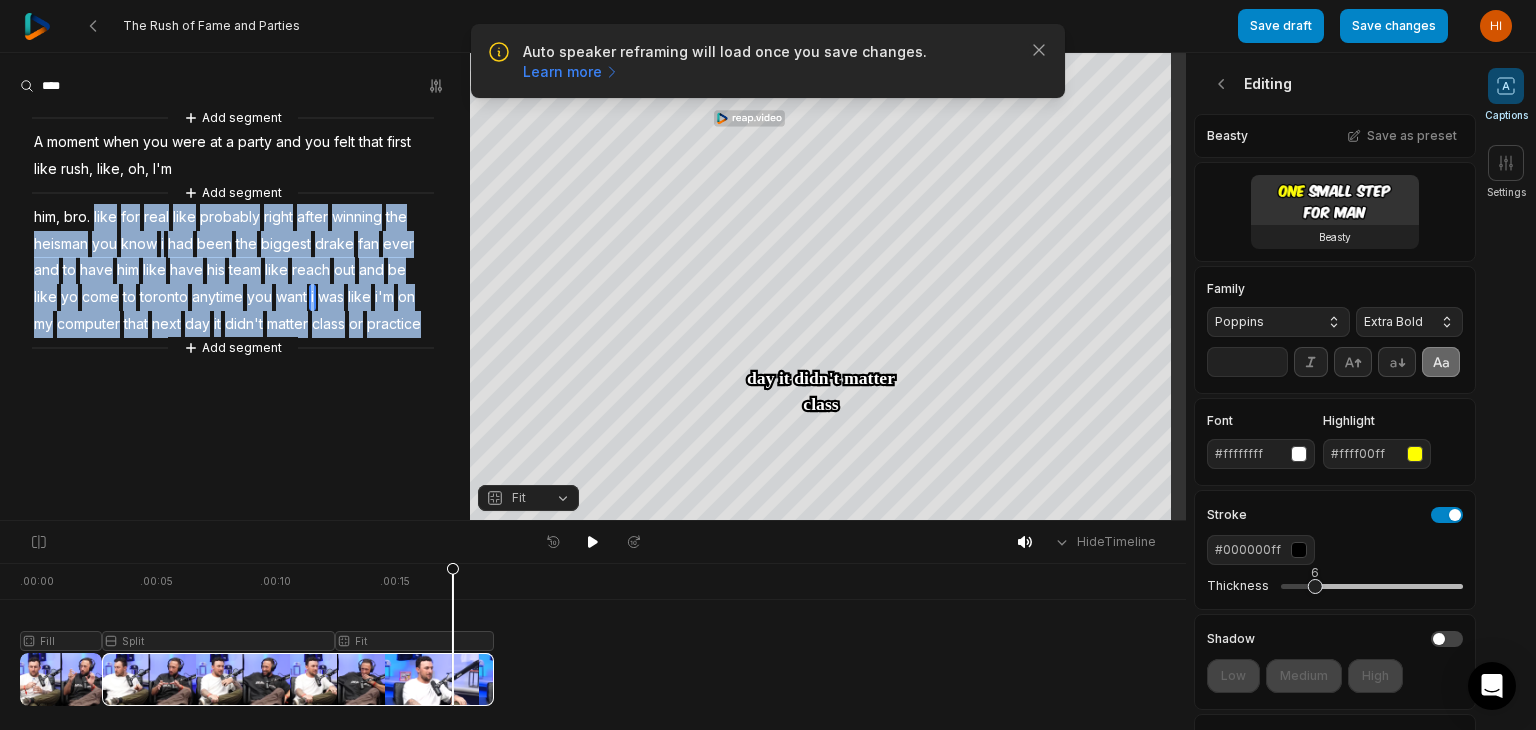 click on "Add segment A moment when you were at a party and you felt that first like rush, like, oh, I'm   Add segment him, bro. like for real like probably right after winning the heisman you know i had been the biggest drake fan ever and to have him like have his team like reach out and be like yo come to toronto anytime you want i was like i'm on my computer that next day it didn't matter class or practice   Add segment" at bounding box center [235, 233] 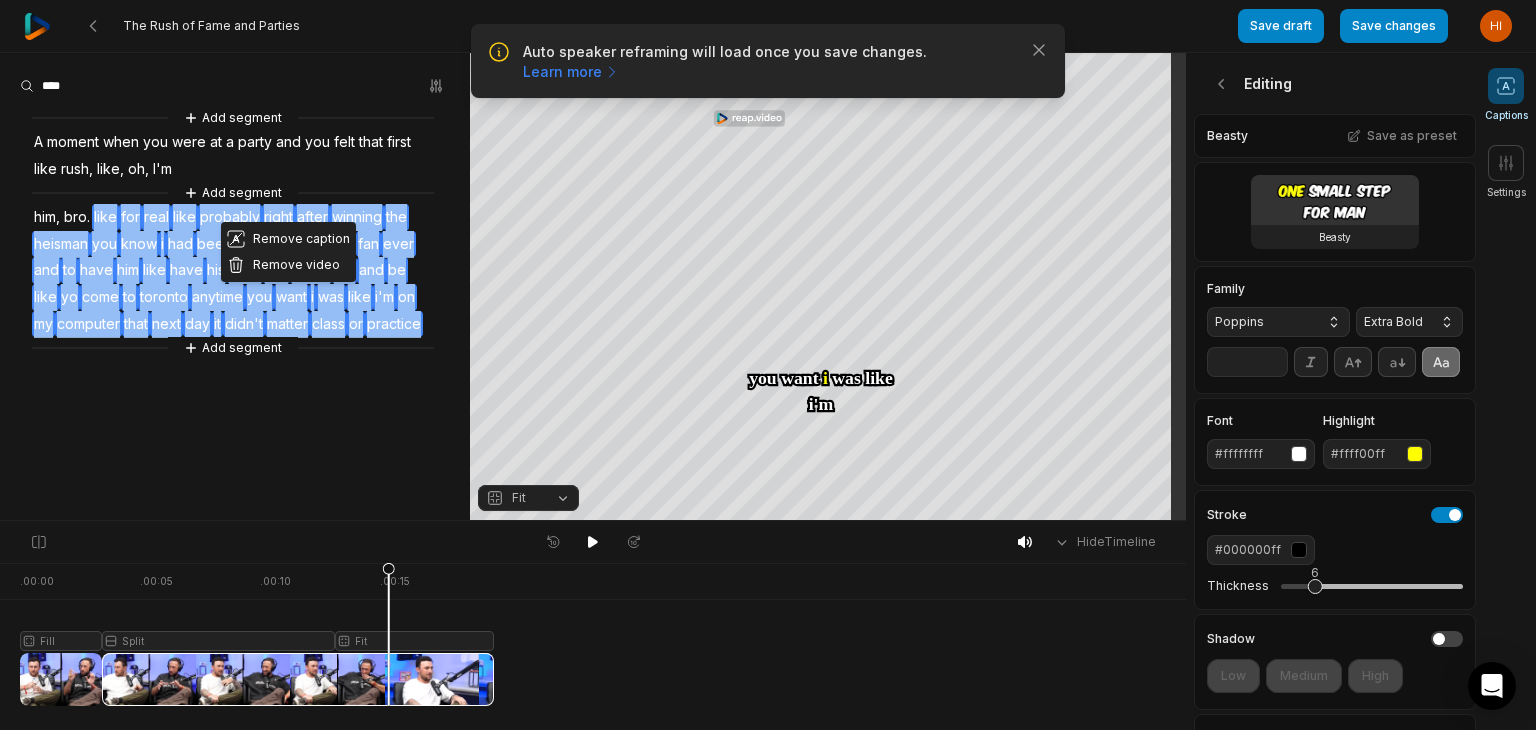 click on "i" at bounding box center [312, 297] 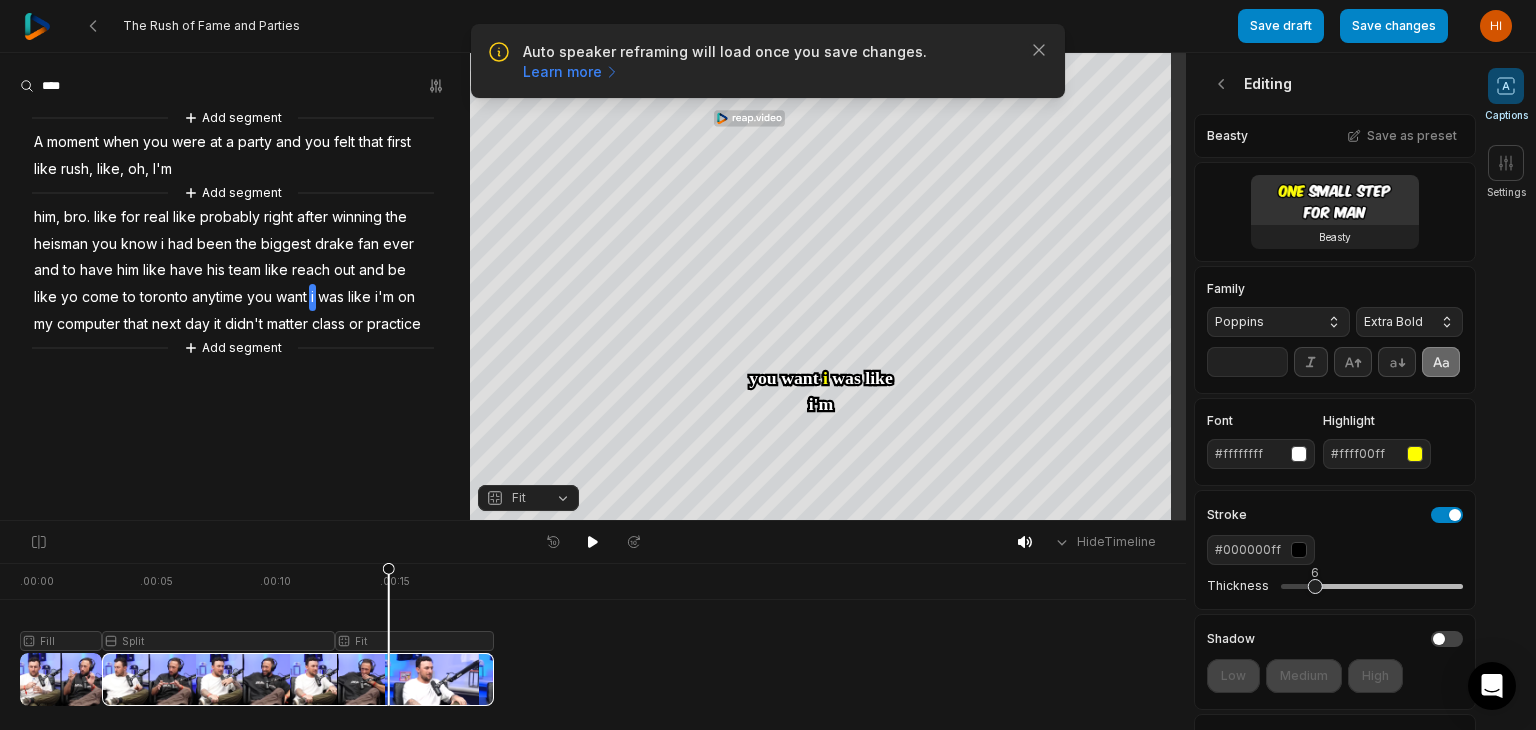 click on "i" at bounding box center [312, 297] 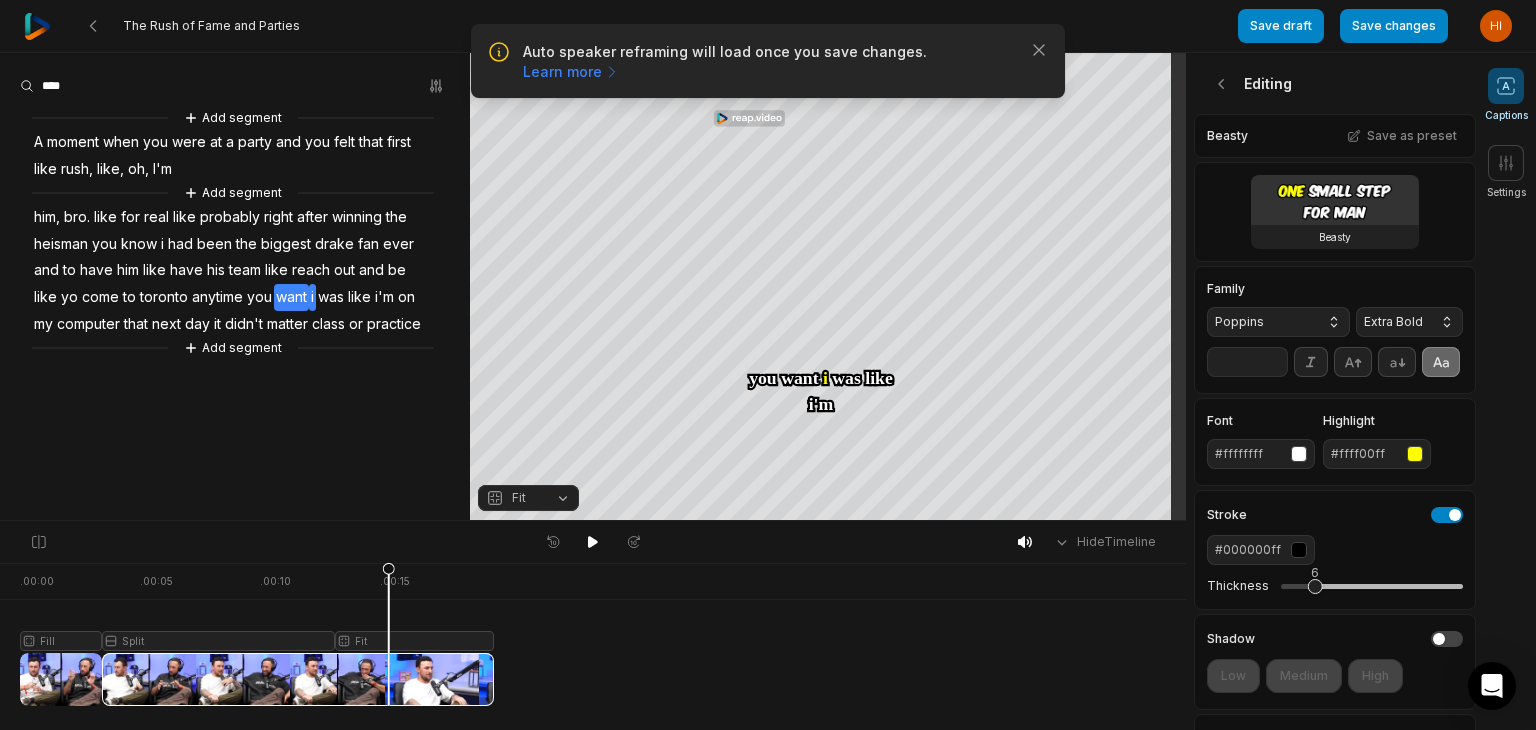 click on "Add segment A moment when you were at a party and you felt that first like rush, like, oh, I'm   Add segment him, bro. like for real like probably right after winning the heisman you know i had been the biggest drake fan ever and to have him like have his team like reach out and be like yo come to toronto anytime you want i was like i'm on my computer that next day it didn't matter class or practice   Add segment" at bounding box center [235, 233] 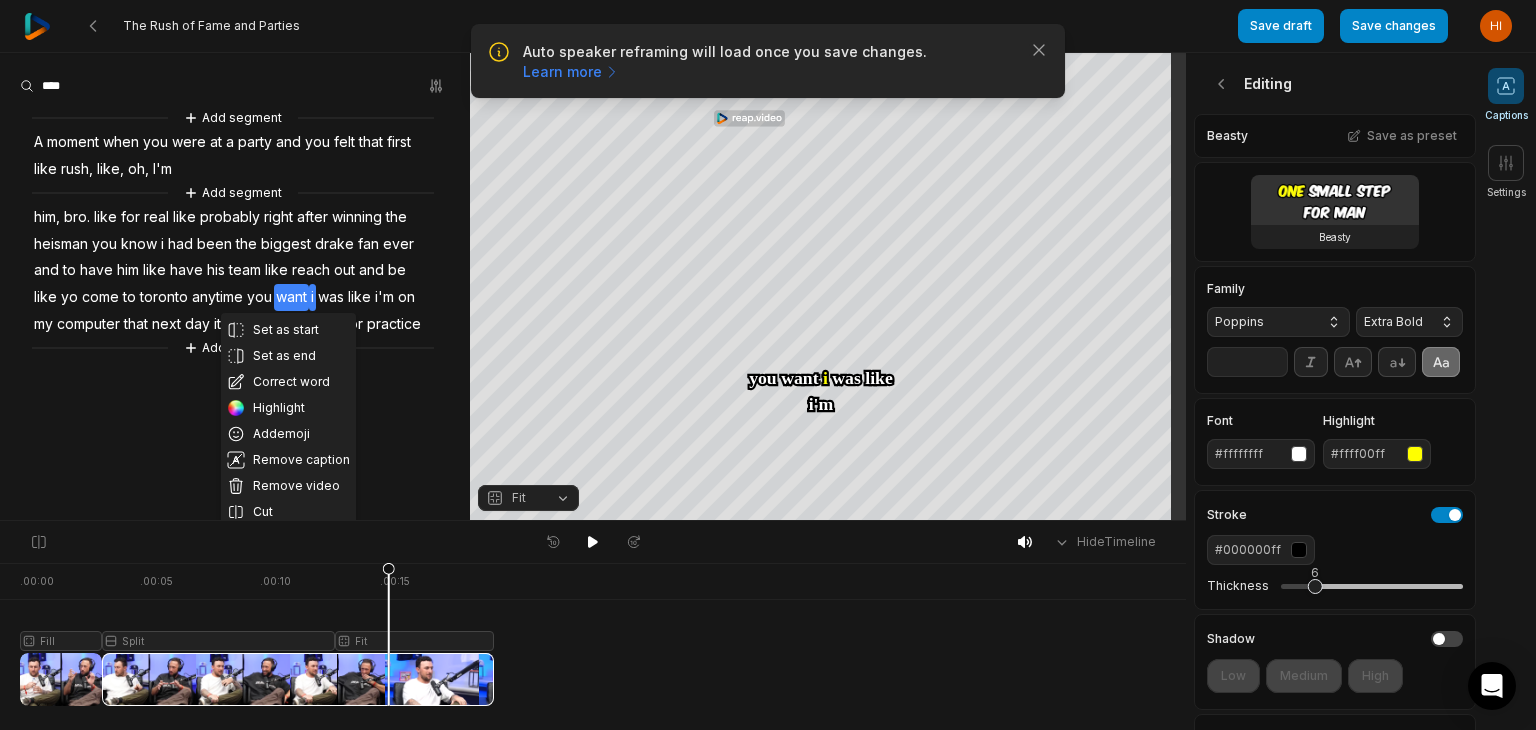 click on "Set as start Set as end Correct word Highlight Add  emoji Remove caption Remove video Cut   Add segment A moment when you were at a party and you felt that first like rush, like, oh, I'm   Add segment him, bro. like for real like probably right after winning the heisman you know i had been the biggest drake fan ever and to have him like have his team like reach out and be like yo come to toronto anytime you want i was like i'm on my computer that next day it didn't matter class or practice   Add segment" at bounding box center [235, 286] 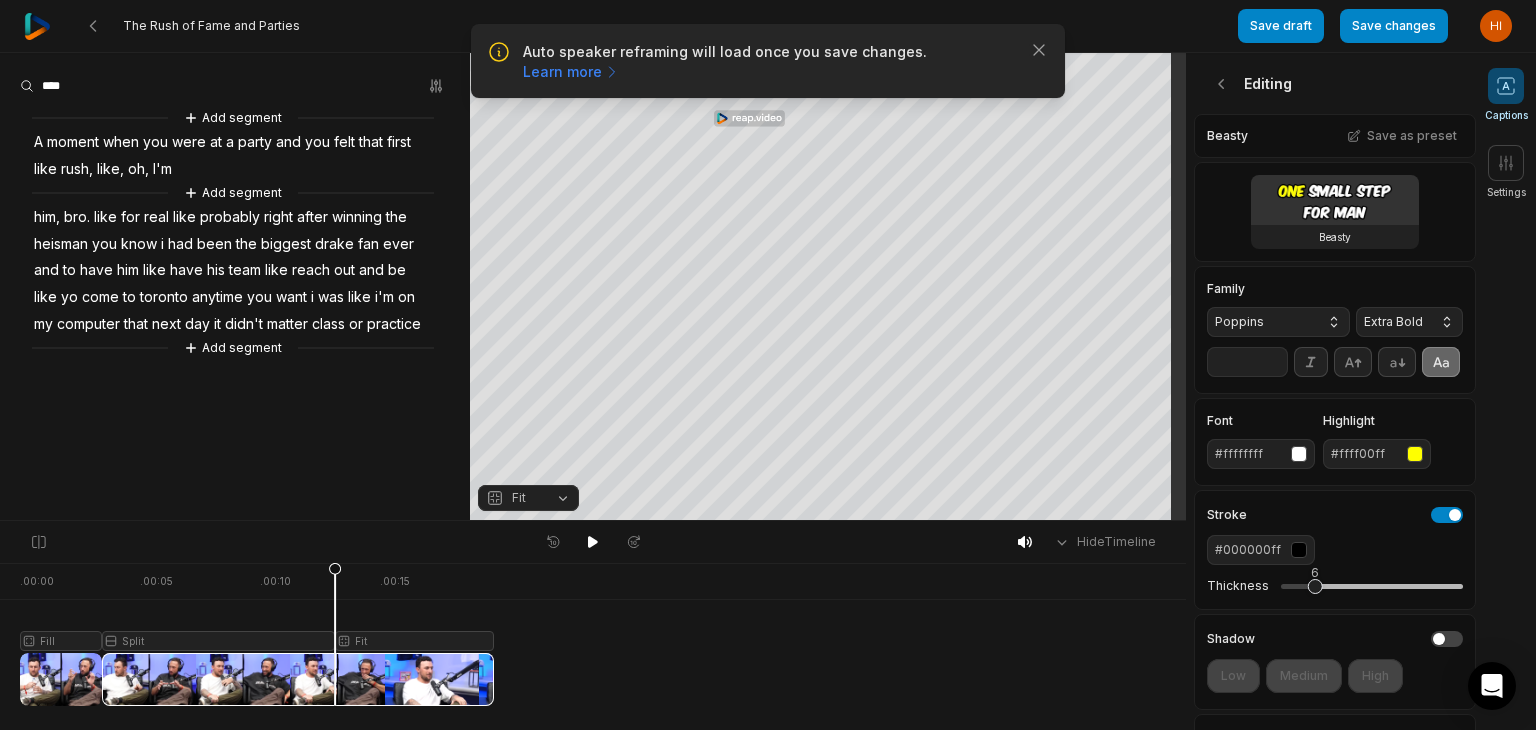 click at bounding box center (257, 634) 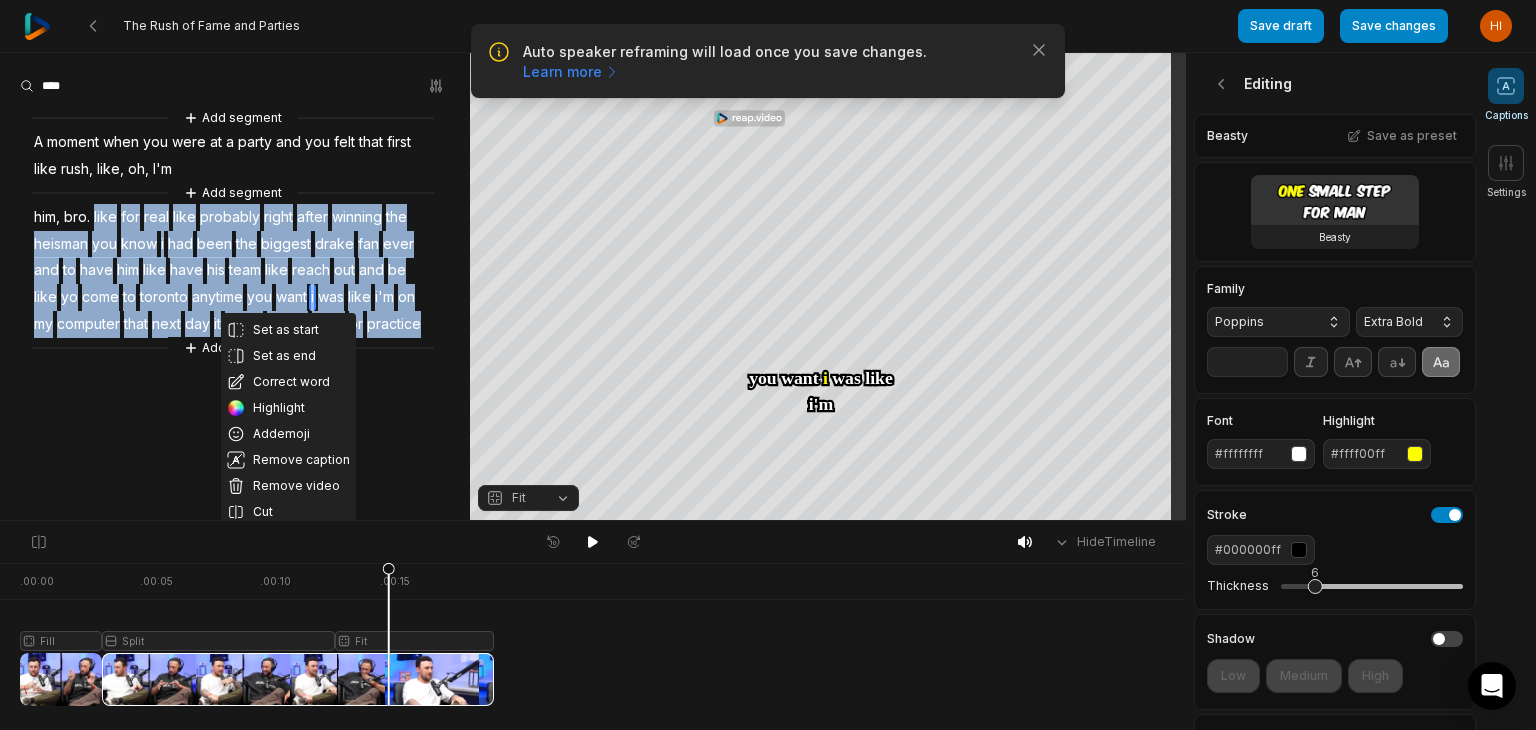 click on "Set as start Set as end Correct word Highlight Add  emoji Remove caption Remove video Cut   Add segment A moment when you were at a party and you felt that first like rush, like, oh, I'm   Add segment him, bro. like for real like probably right after winning the heisman you know i had been the biggest drake fan ever and to have him like have his team like reach out and be like yo come to toronto anytime you want i was like i'm on my computer that next day it didn't matter class or practice   Add segment" at bounding box center [235, 233] 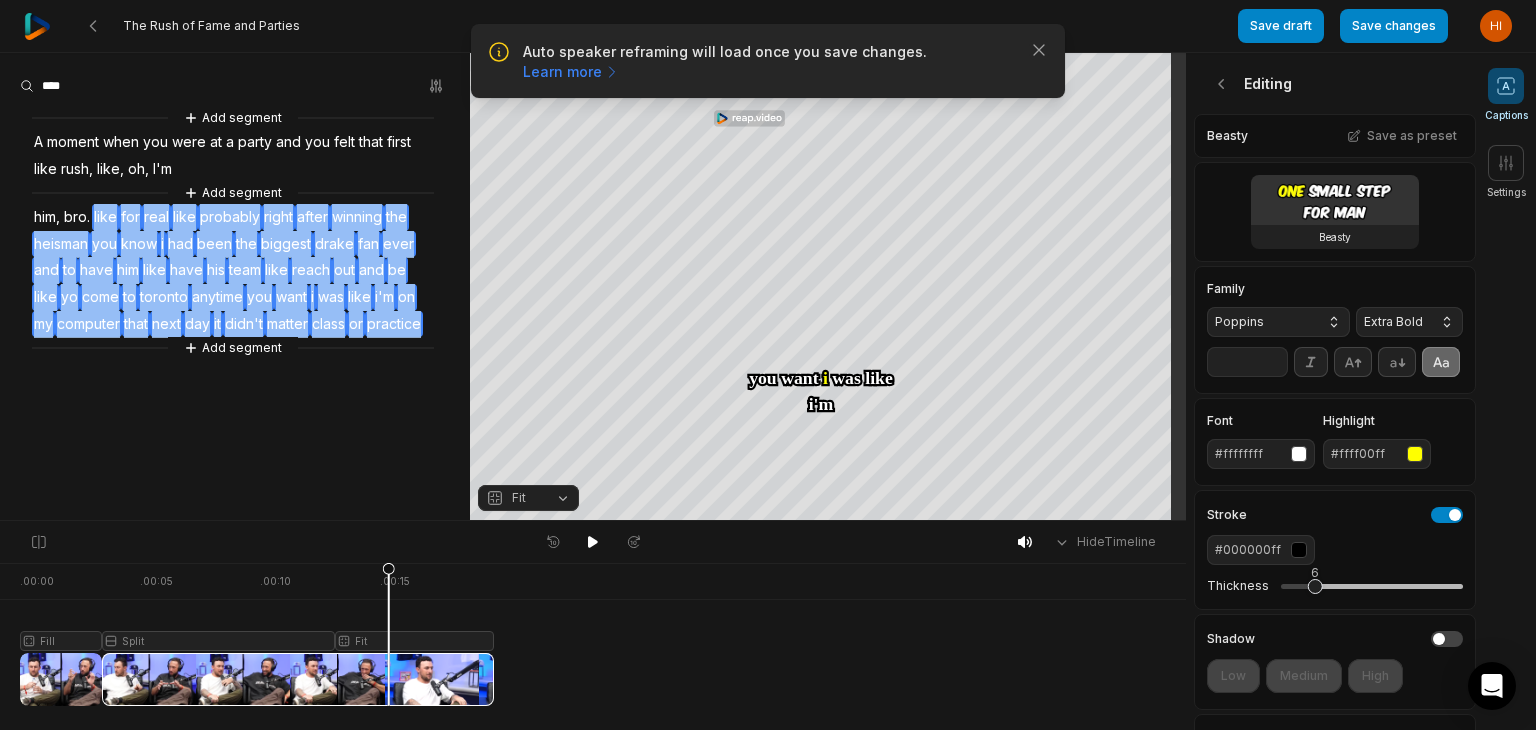 click on "like" at bounding box center (276, 270) 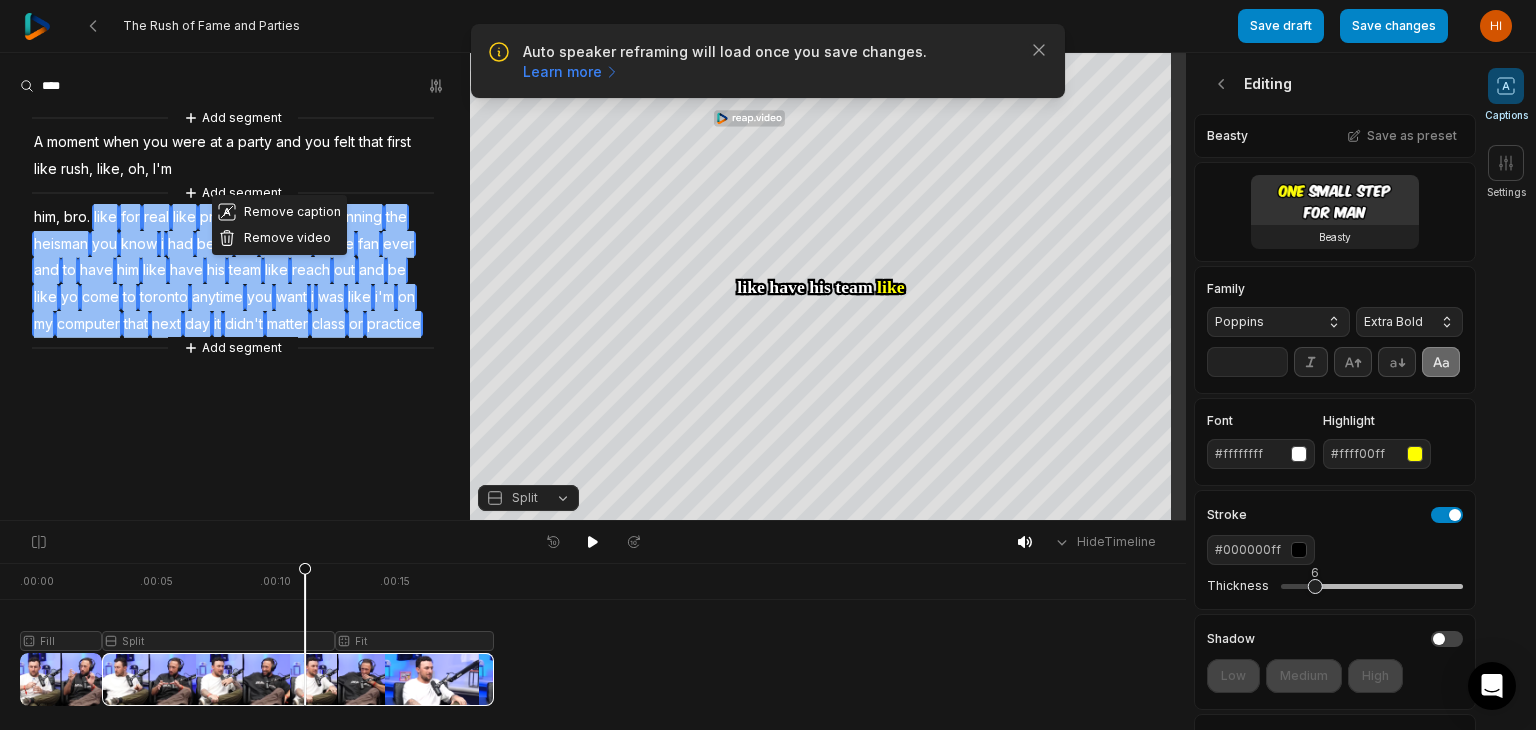 click on "like" at bounding box center (276, 270) 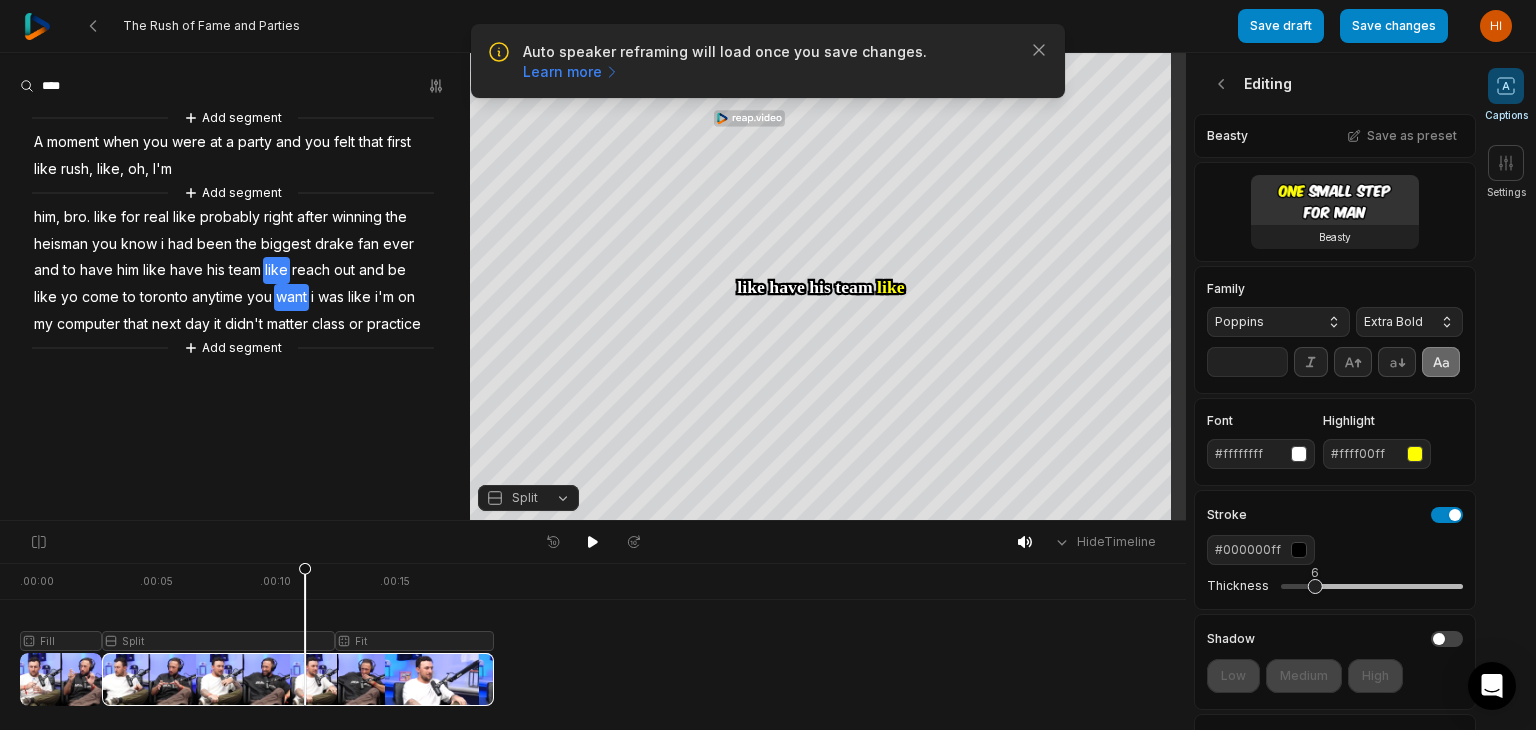 click on "i" at bounding box center [312, 297] 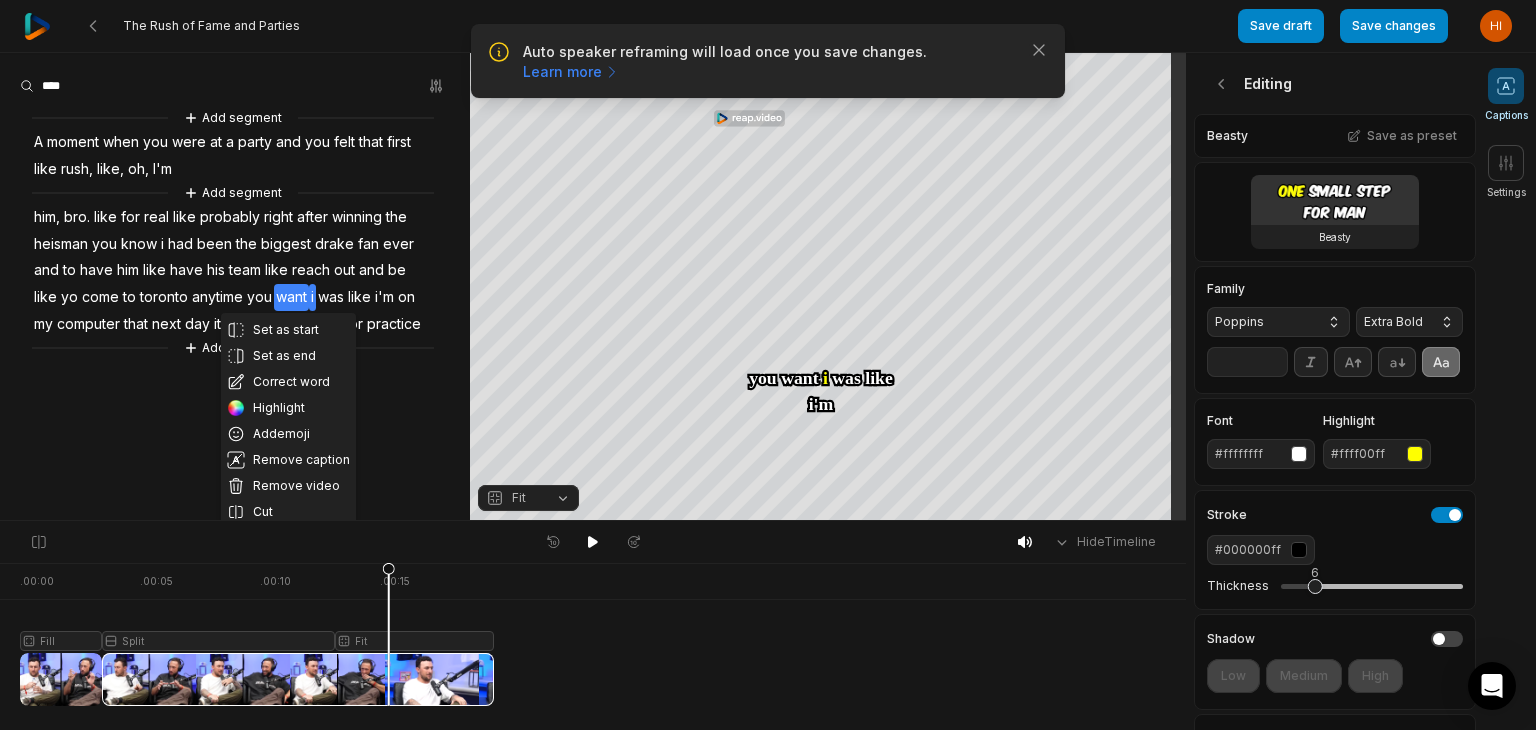 click on "Set as start Set as end Correct word Highlight Add  emoji Remove caption Remove video Cut   Add segment A moment when you were at a party and you felt that first like rush, like, oh, I'm   Add segment him, bro. like for real like probably right after winning the heisman you know i had been the biggest drake fan ever and to have him like have his team like reach out and be like yo come to toronto anytime you want i was like i'm on my computer that next day it didn't matter class or practice   Add segment" at bounding box center (235, 233) 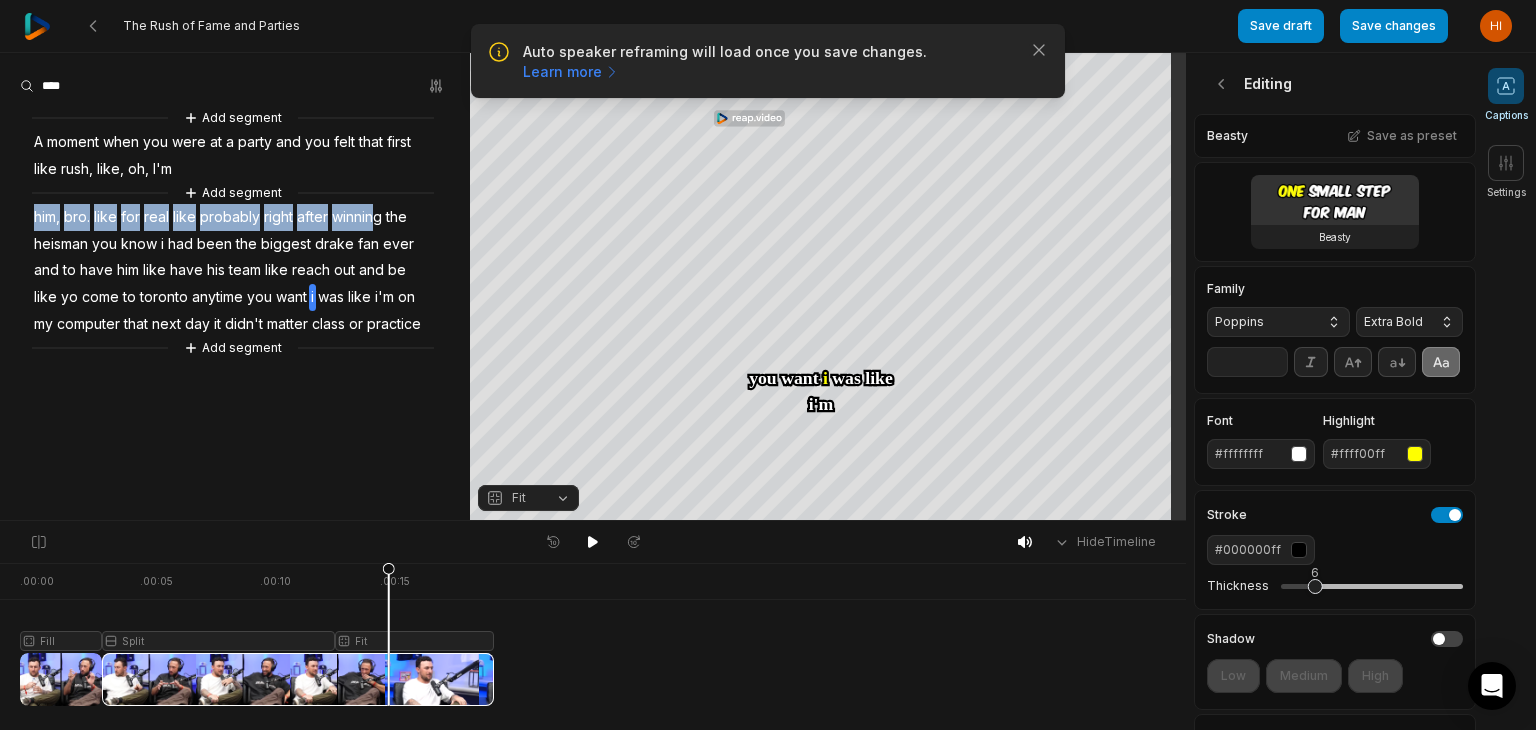click on "Add segment" at bounding box center (233, 193) 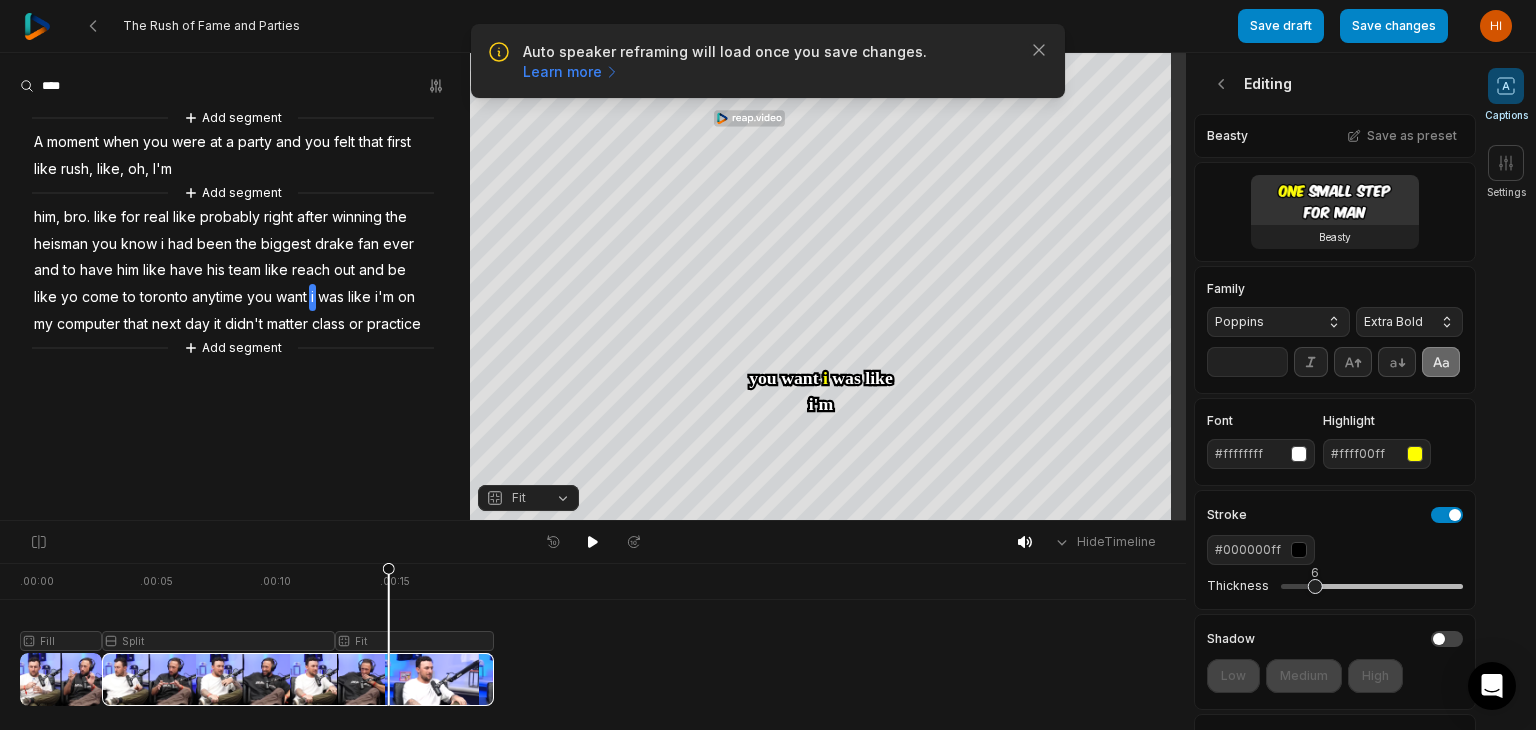 click on "winning" at bounding box center (357, 217) 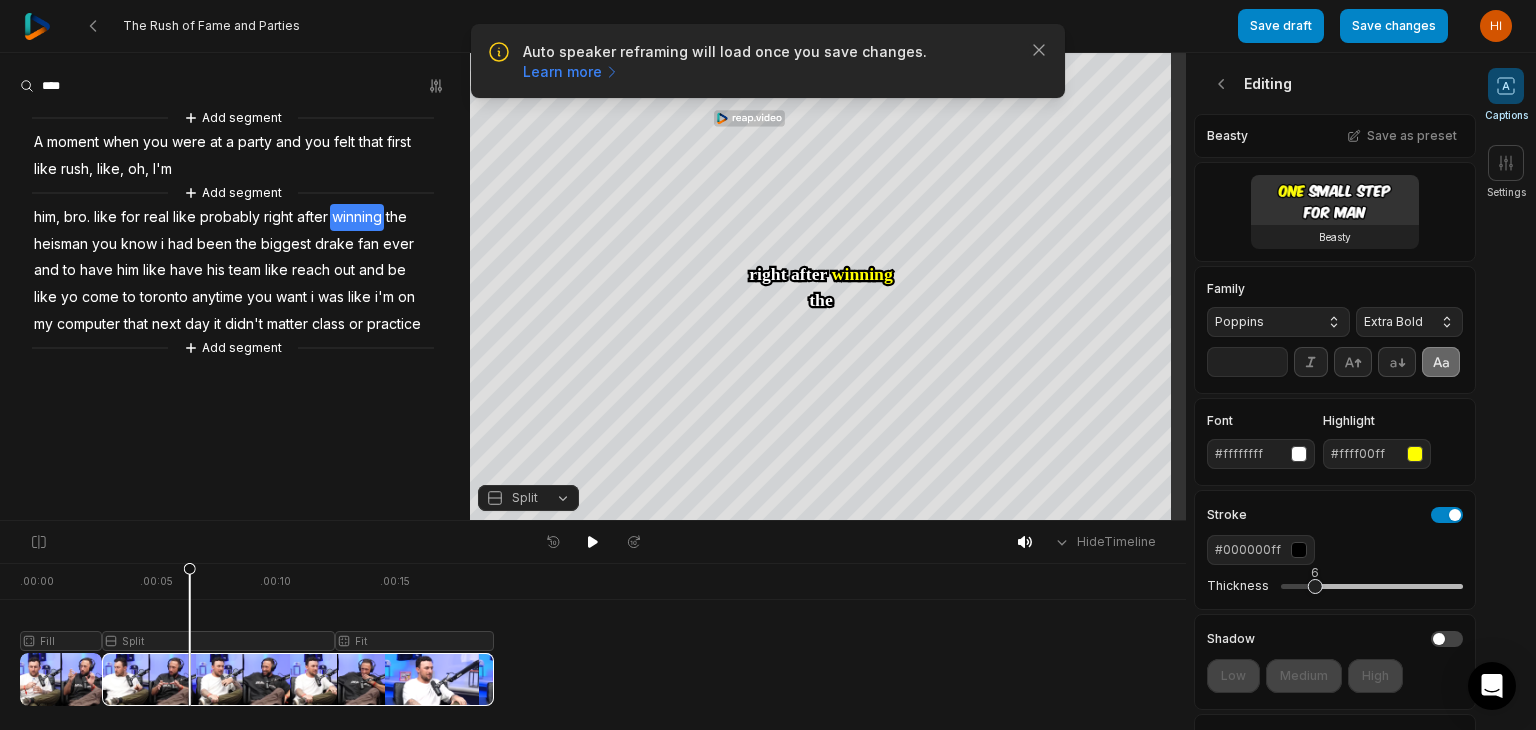 click on "winning" at bounding box center [357, 217] 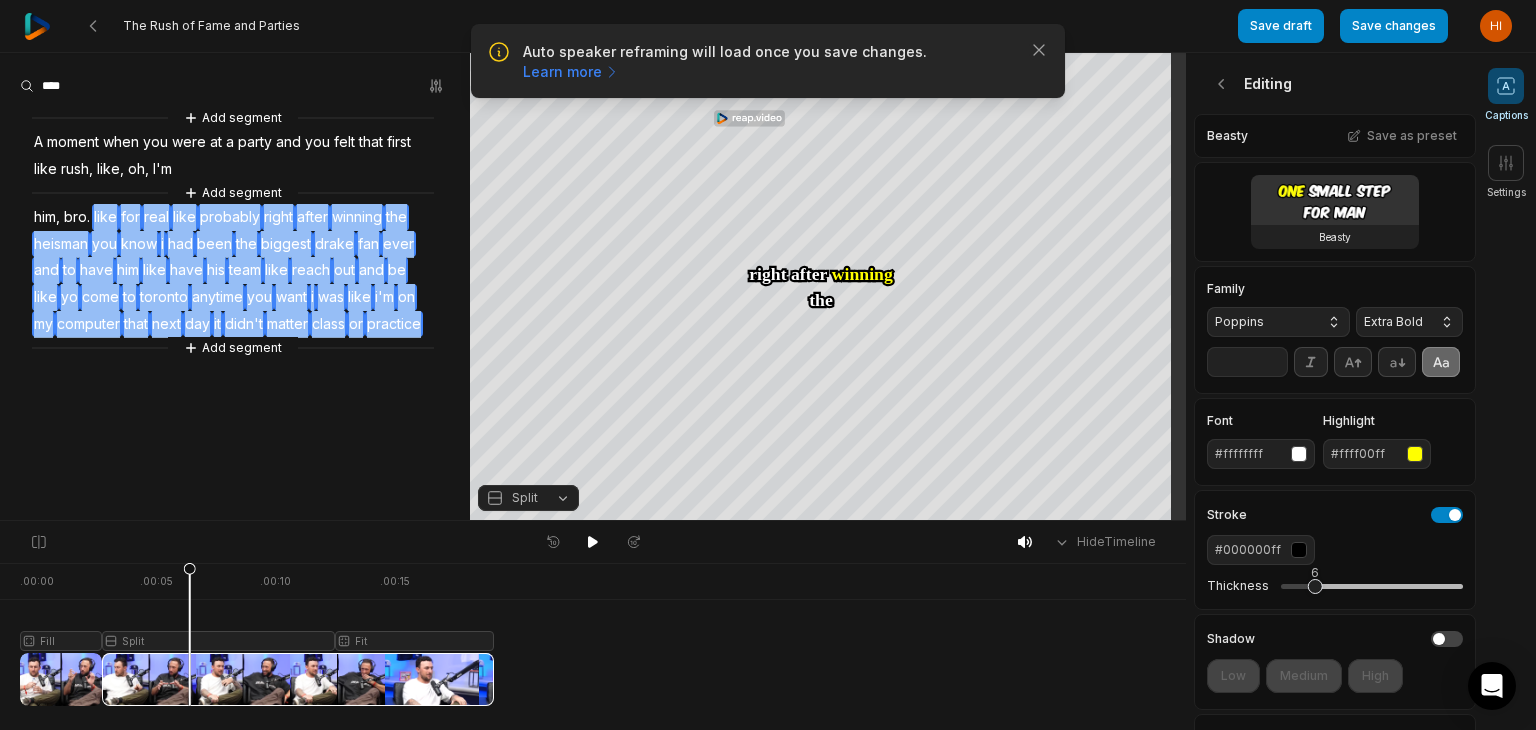 click on "winning" at bounding box center [357, 217] 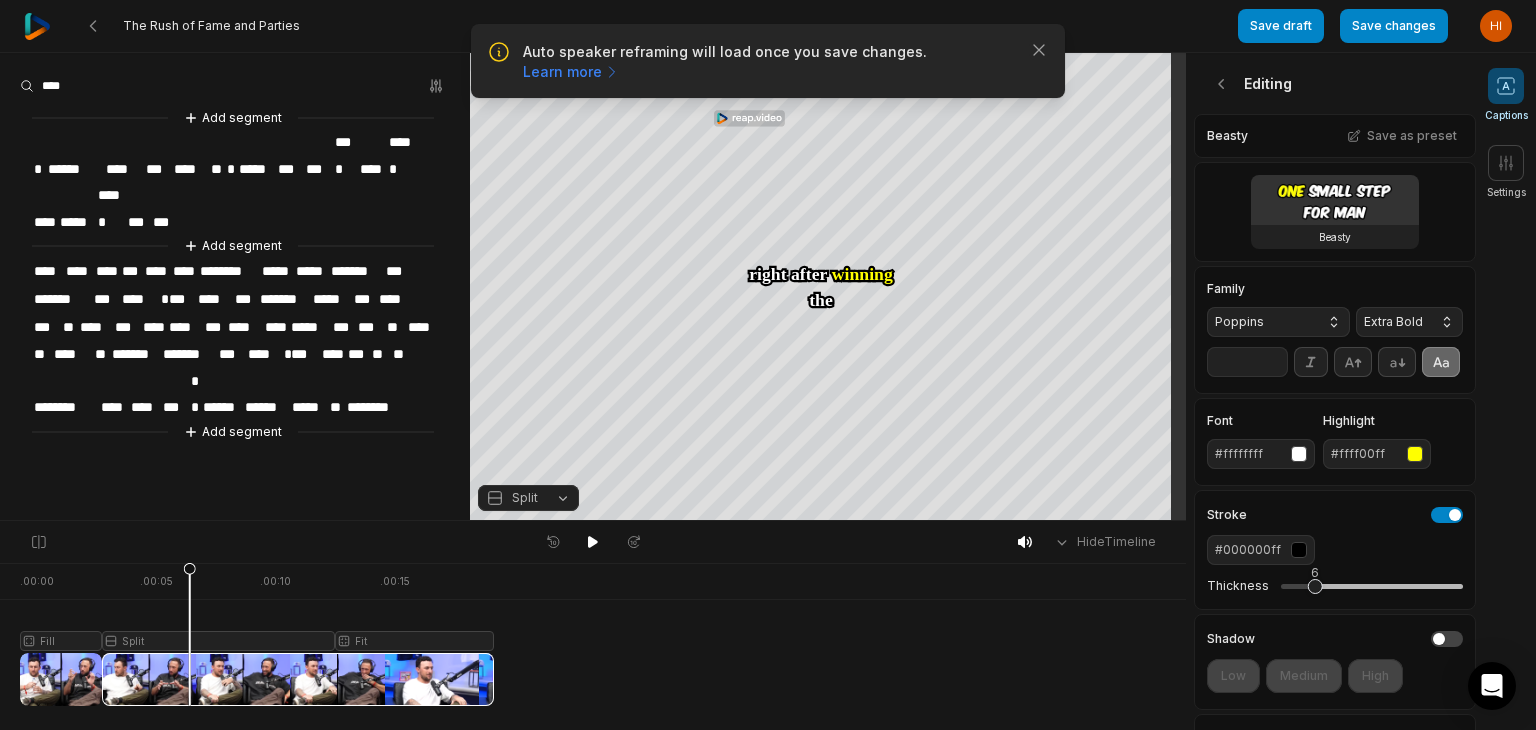 click on "*" at bounding box center [285, 354] 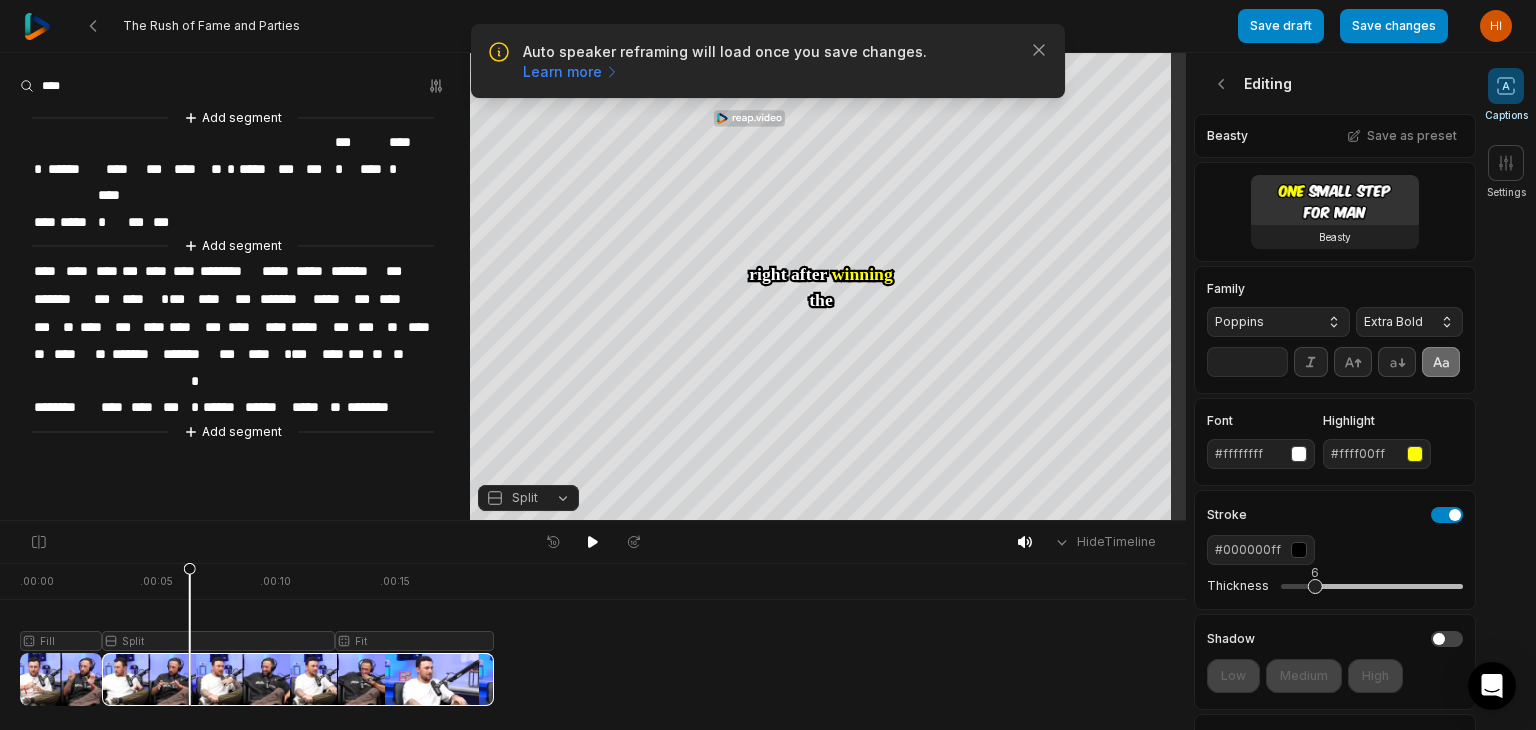 type 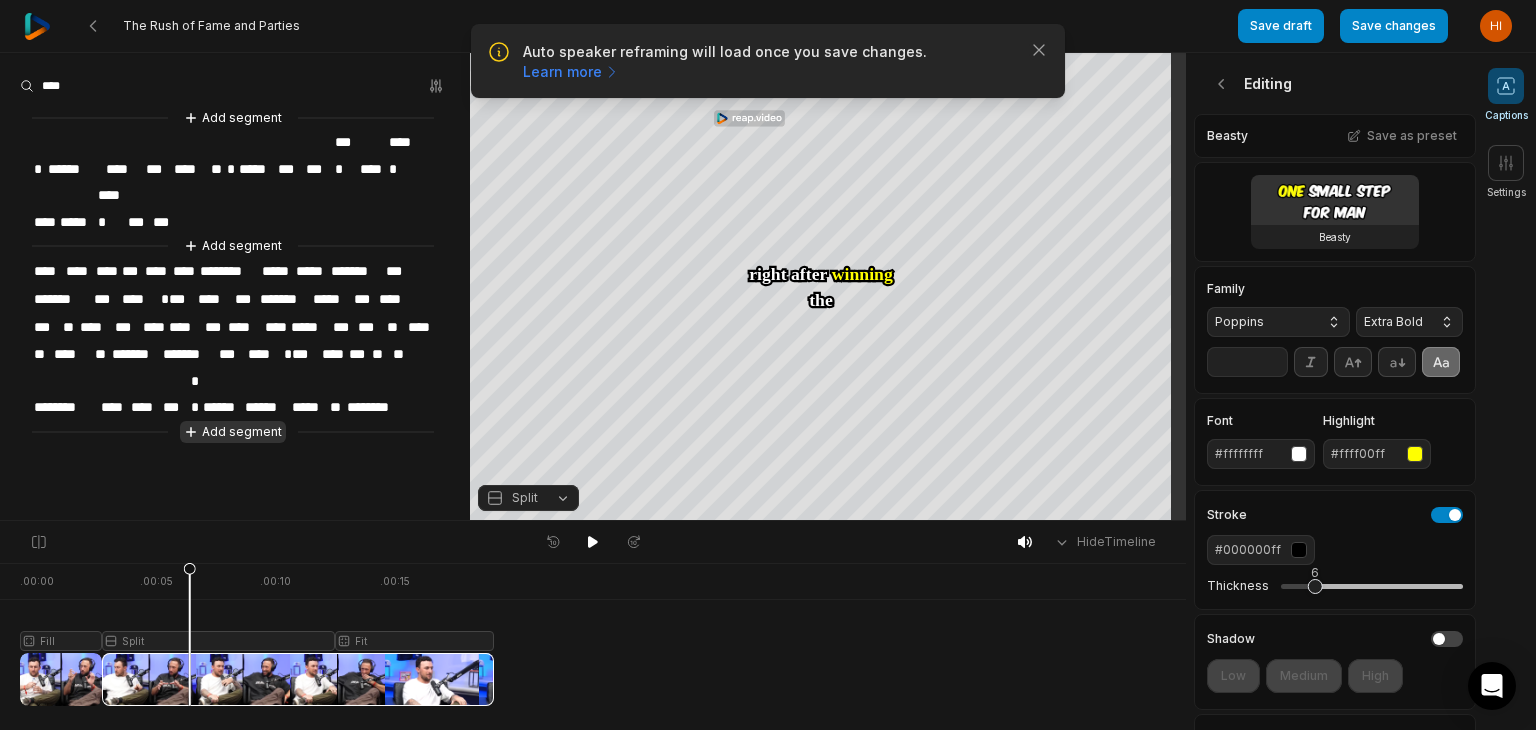 click on "Add segment" at bounding box center (233, 432) 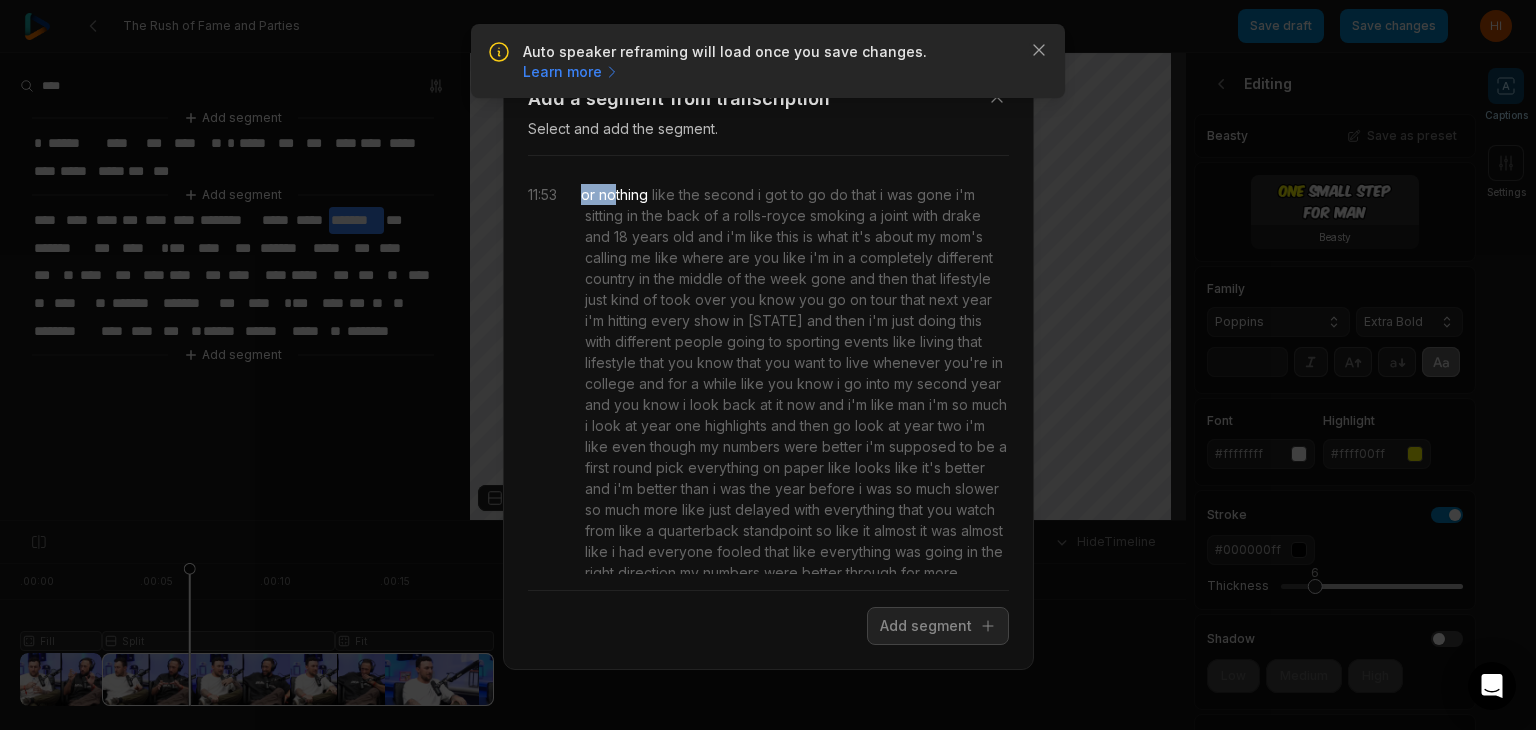 drag, startPoint x: 586, startPoint y: 191, endPoint x: 620, endPoint y: 192, distance: 34.0147 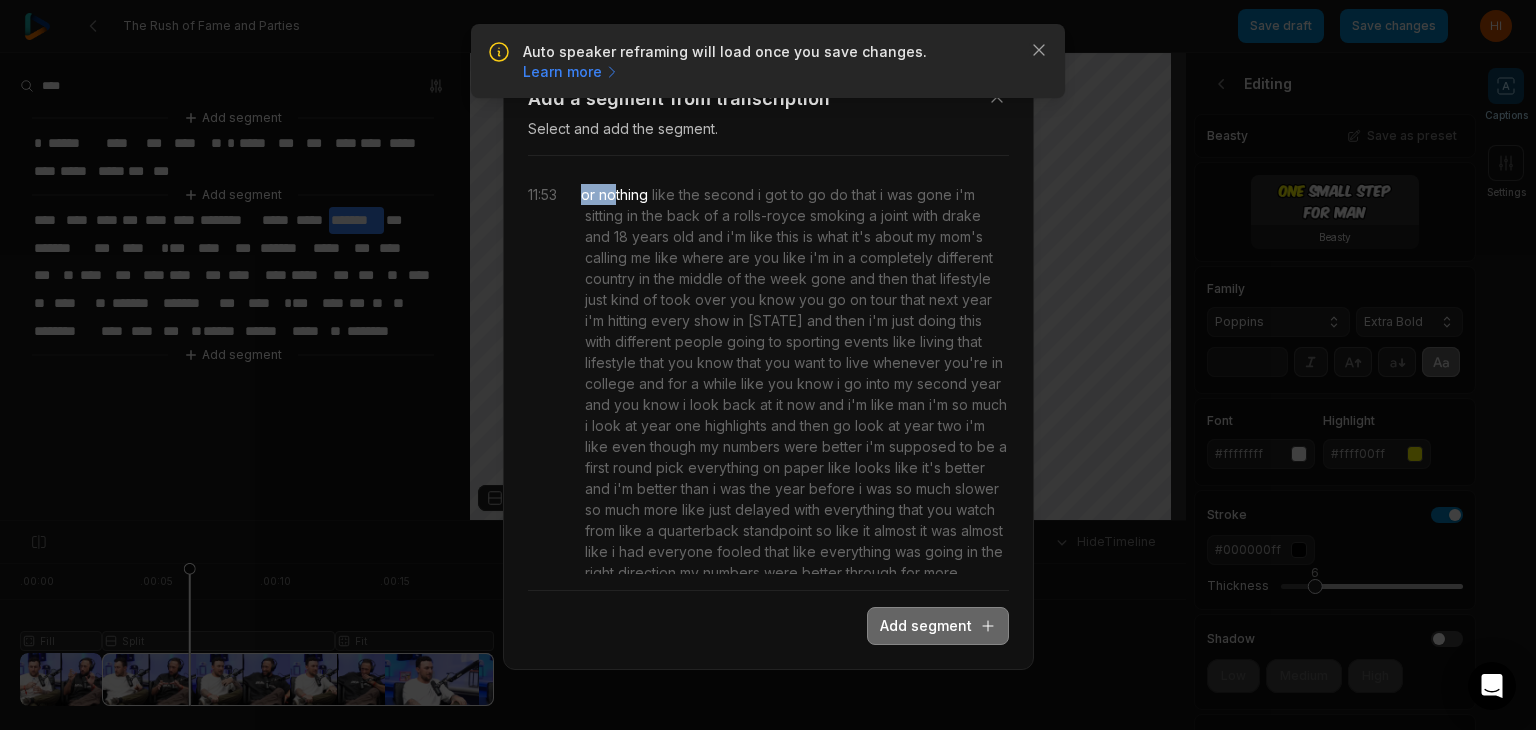 click on "Add segment" at bounding box center [938, 626] 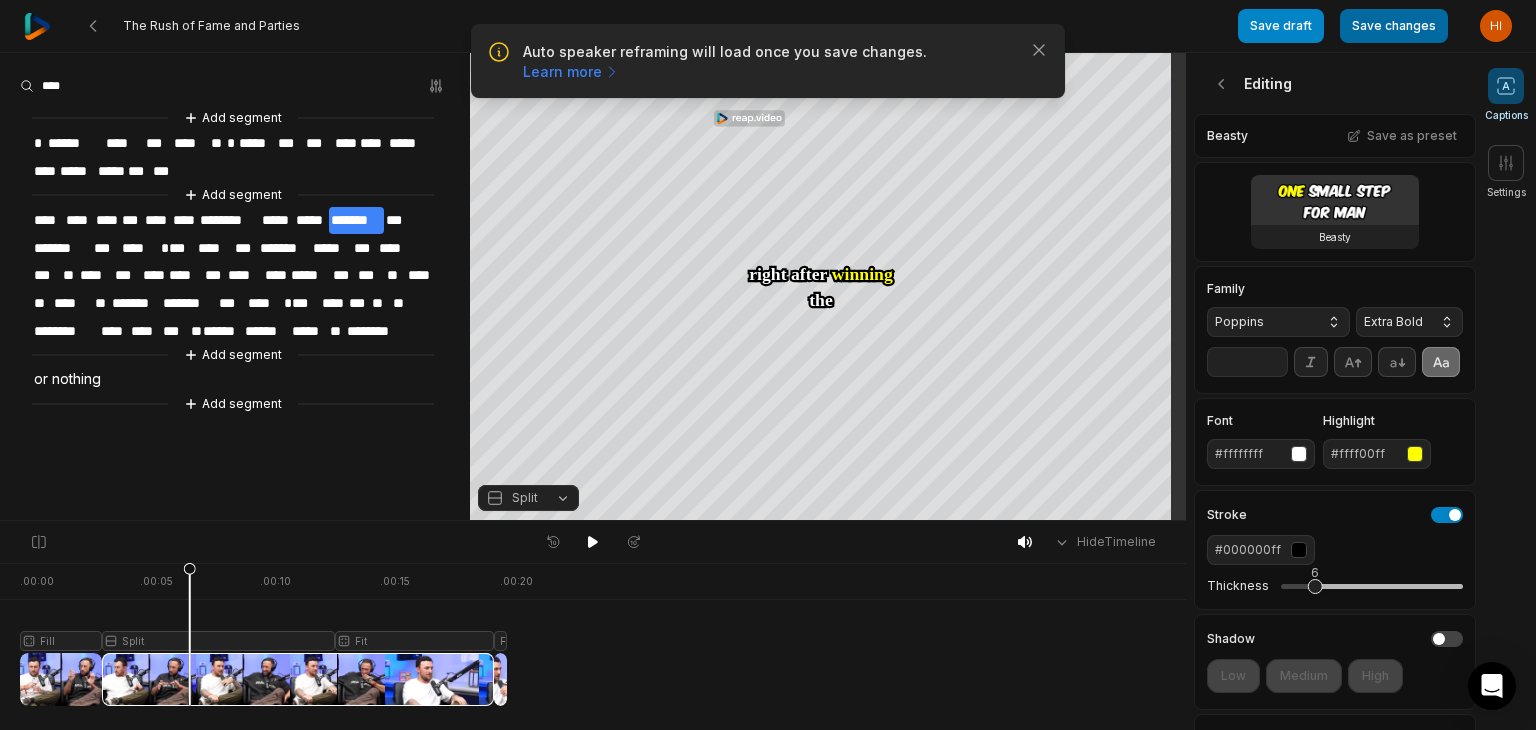 click on "Save changes" at bounding box center (1394, 26) 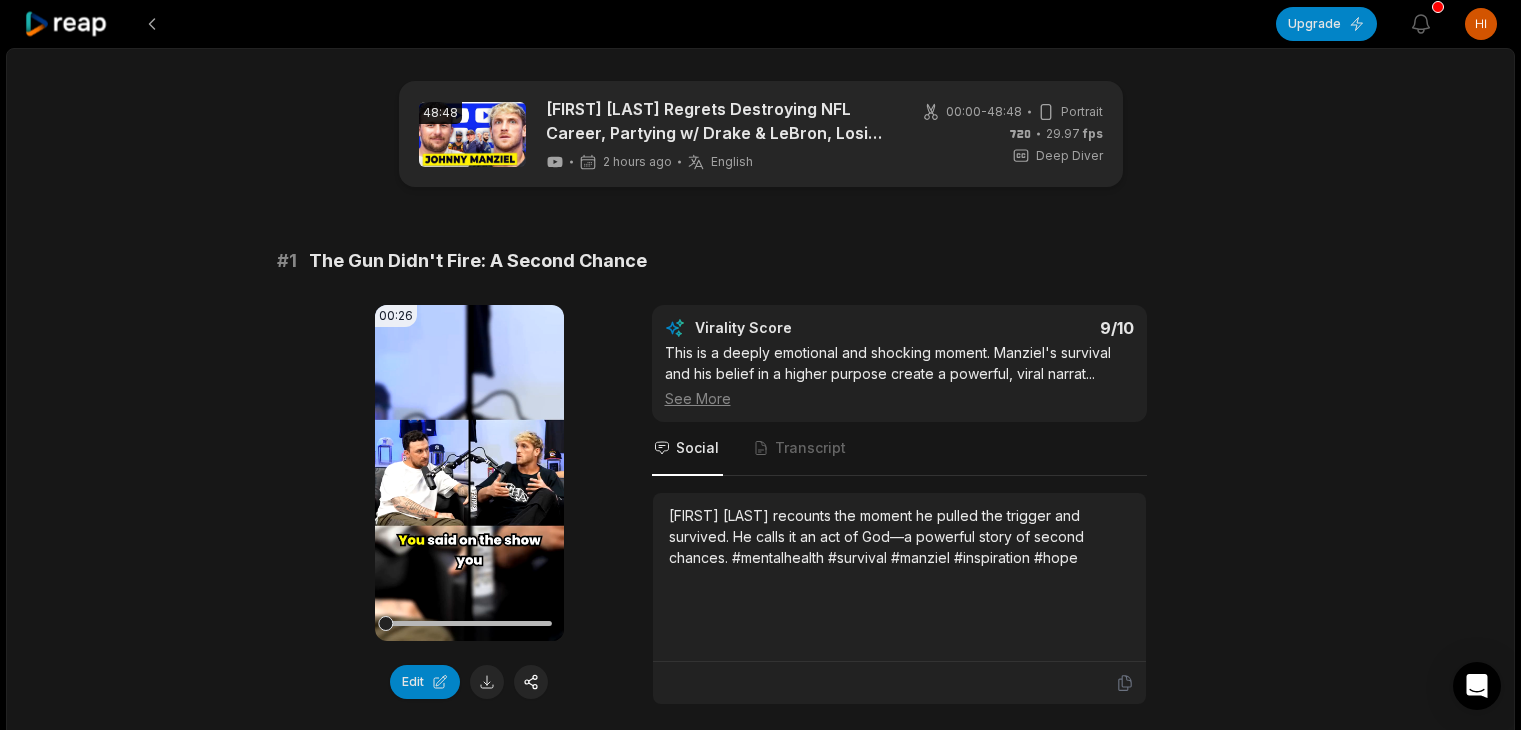 scroll, scrollTop: 4900, scrollLeft: 0, axis: vertical 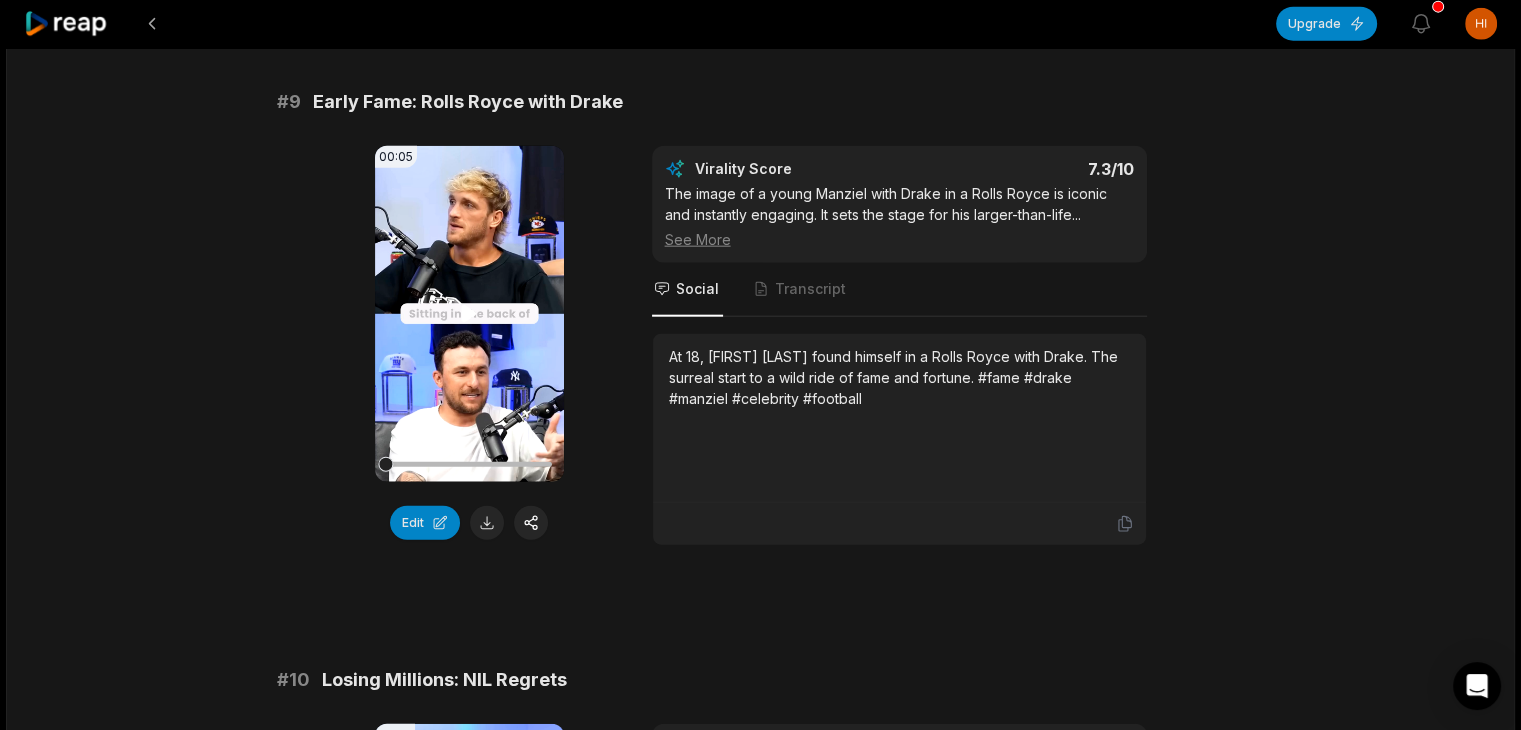 click 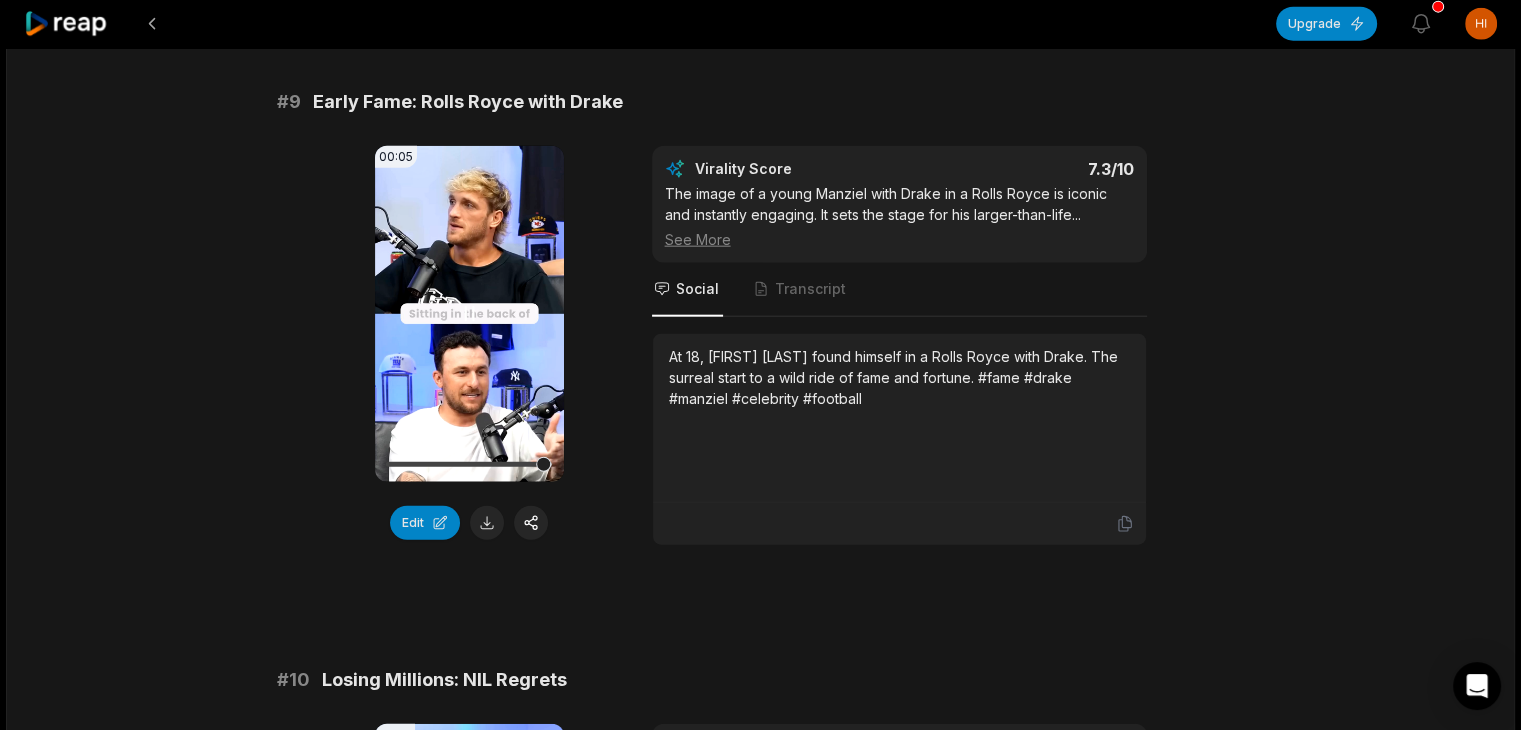 click on "00:05 Your browser does not support mp4 format." at bounding box center (469, 314) 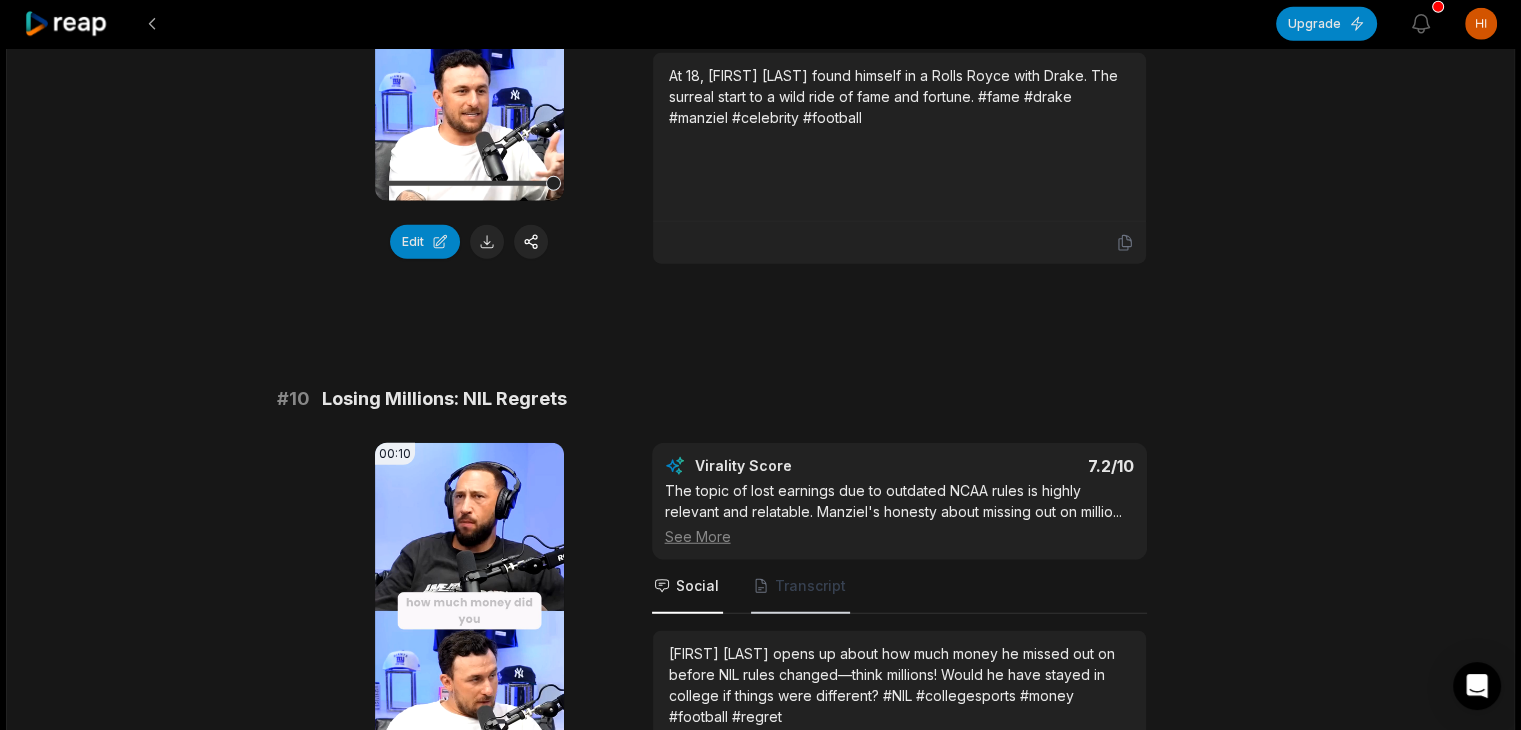 scroll, scrollTop: 5183, scrollLeft: 0, axis: vertical 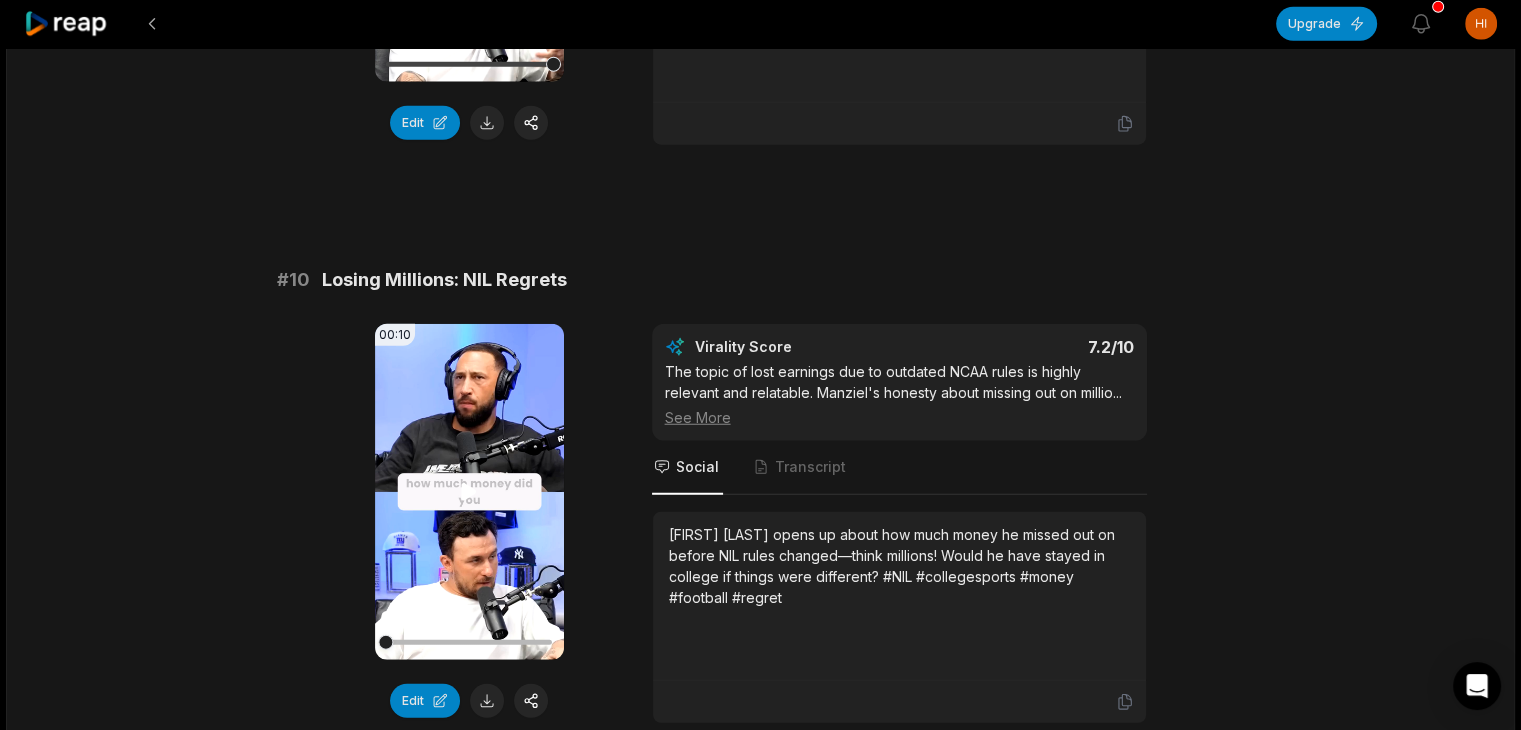 click 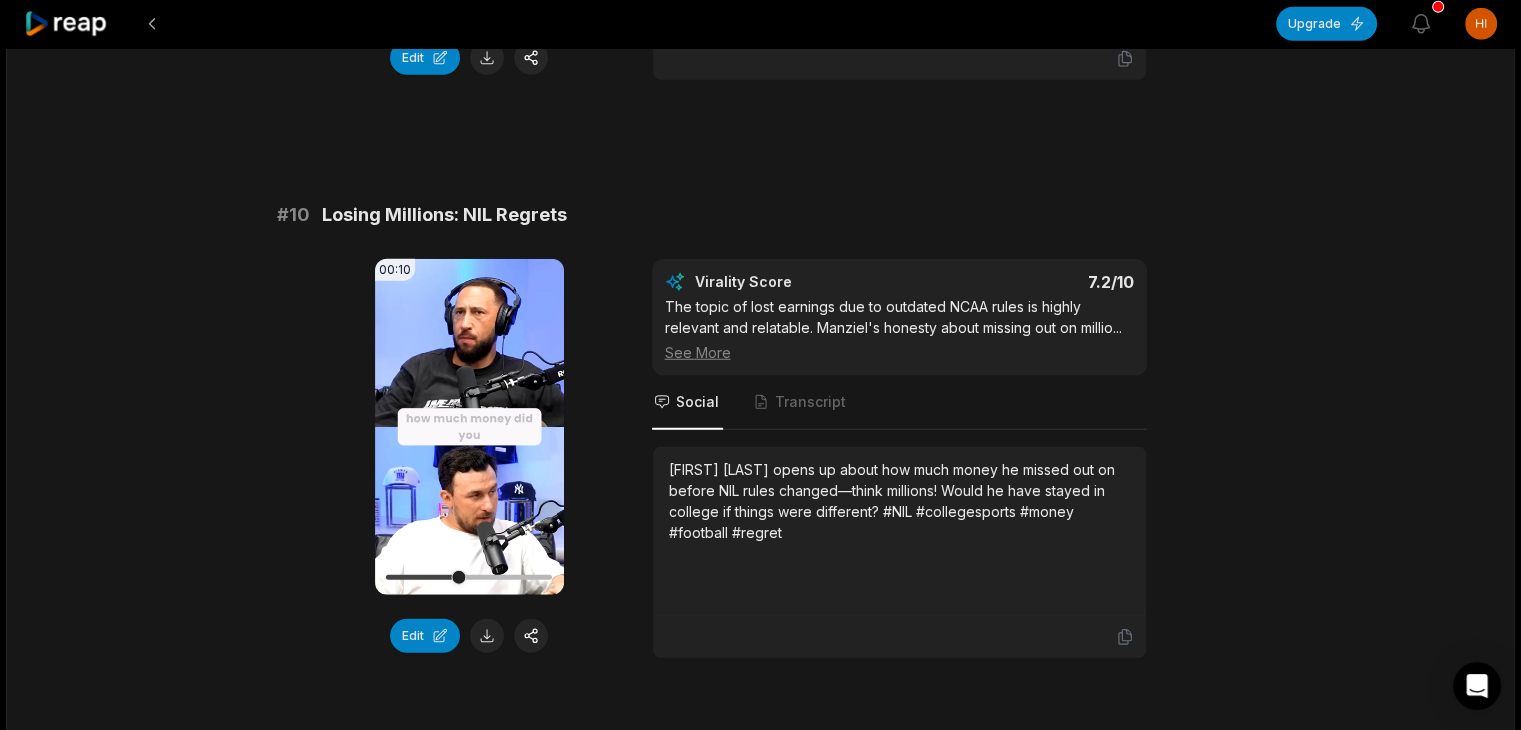 scroll, scrollTop: 5283, scrollLeft: 0, axis: vertical 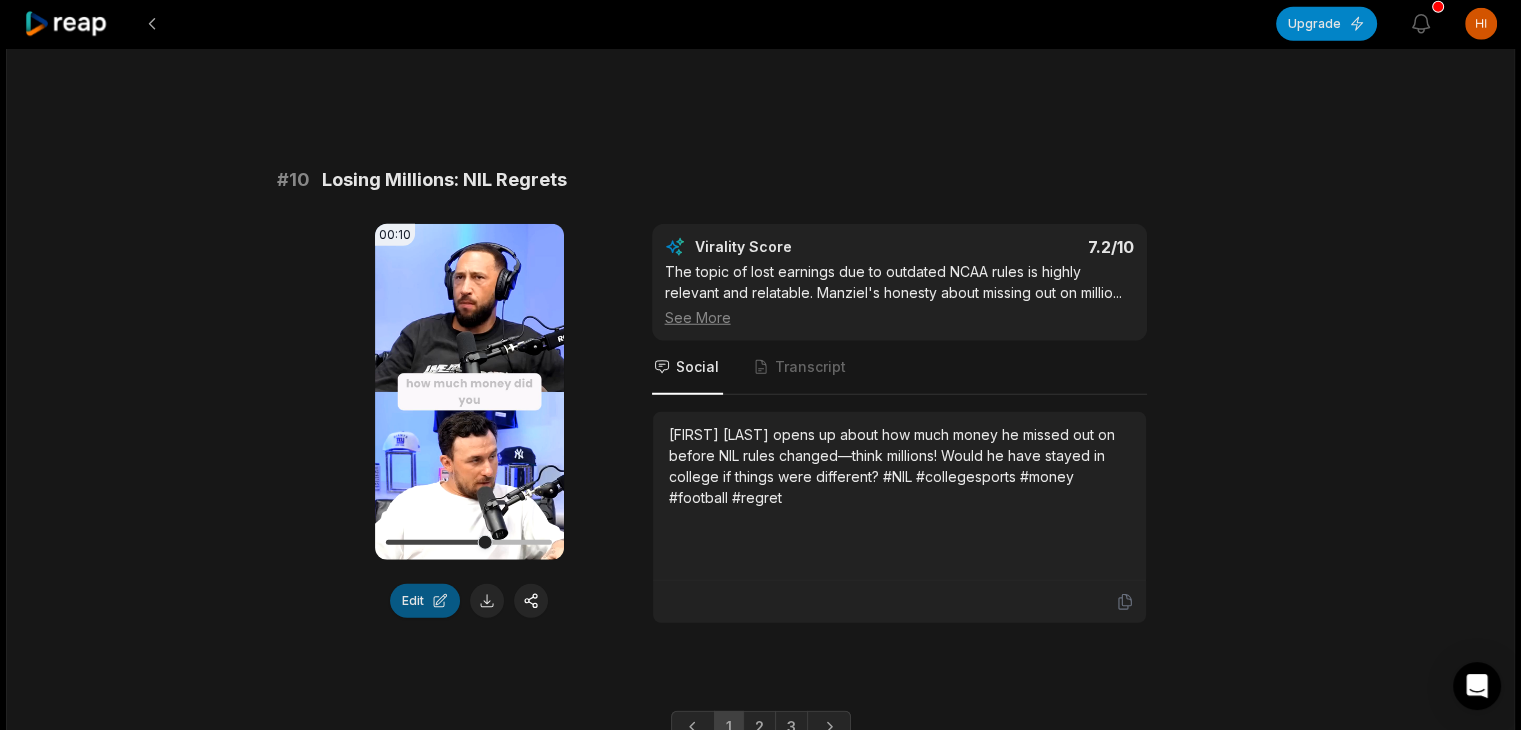 click on "Edit" at bounding box center [425, 601] 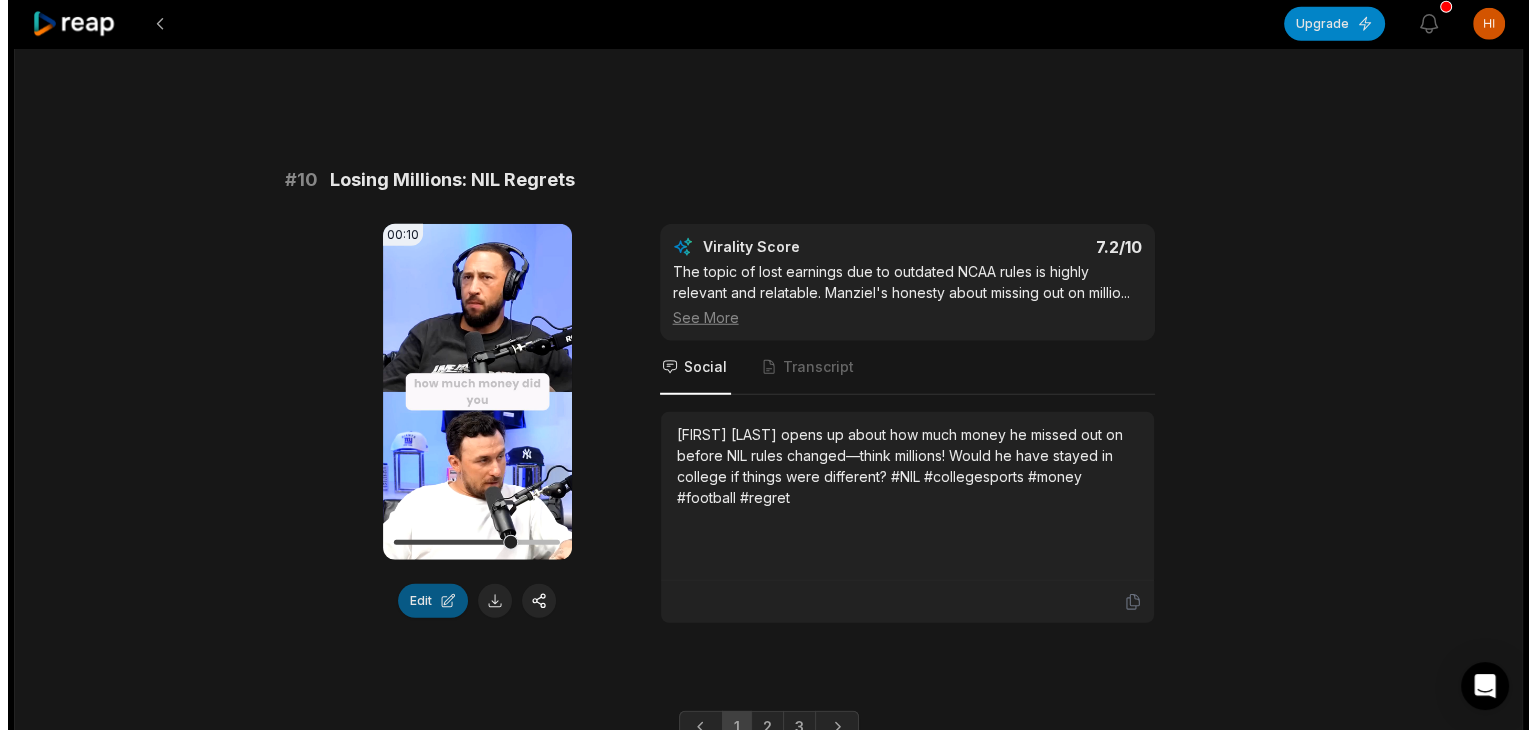scroll, scrollTop: 0, scrollLeft: 0, axis: both 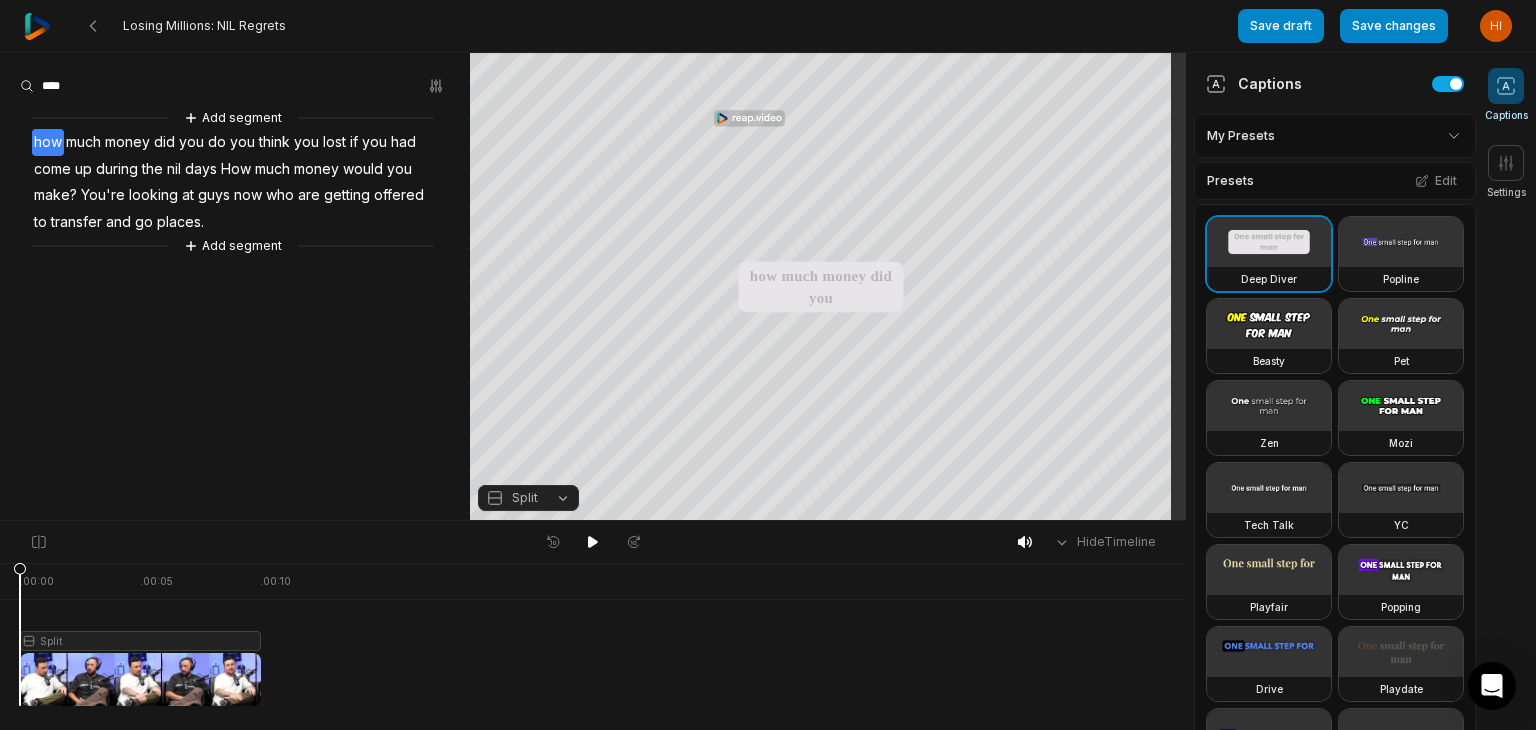 click on "how" at bounding box center (48, 142) 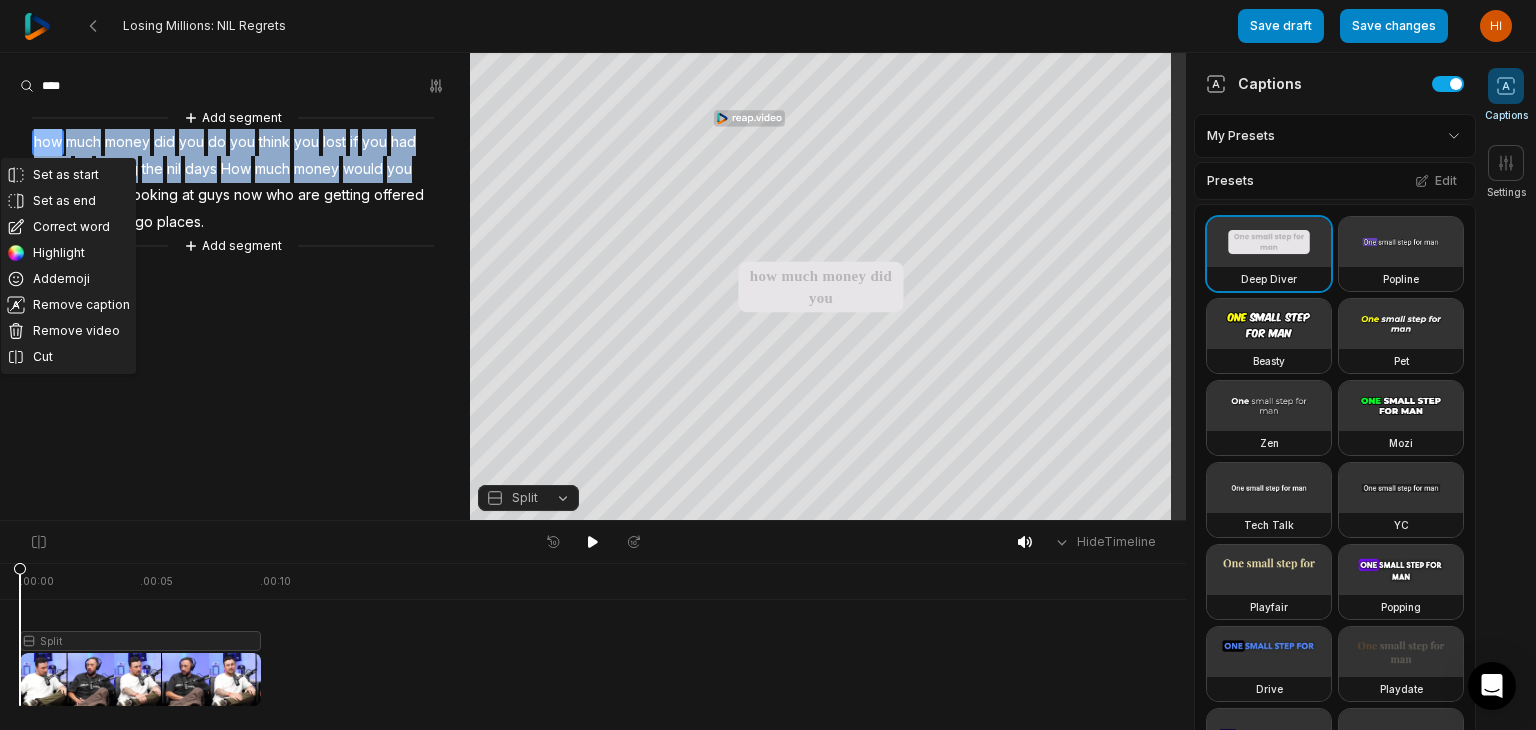 click on "how" at bounding box center (48, 142) 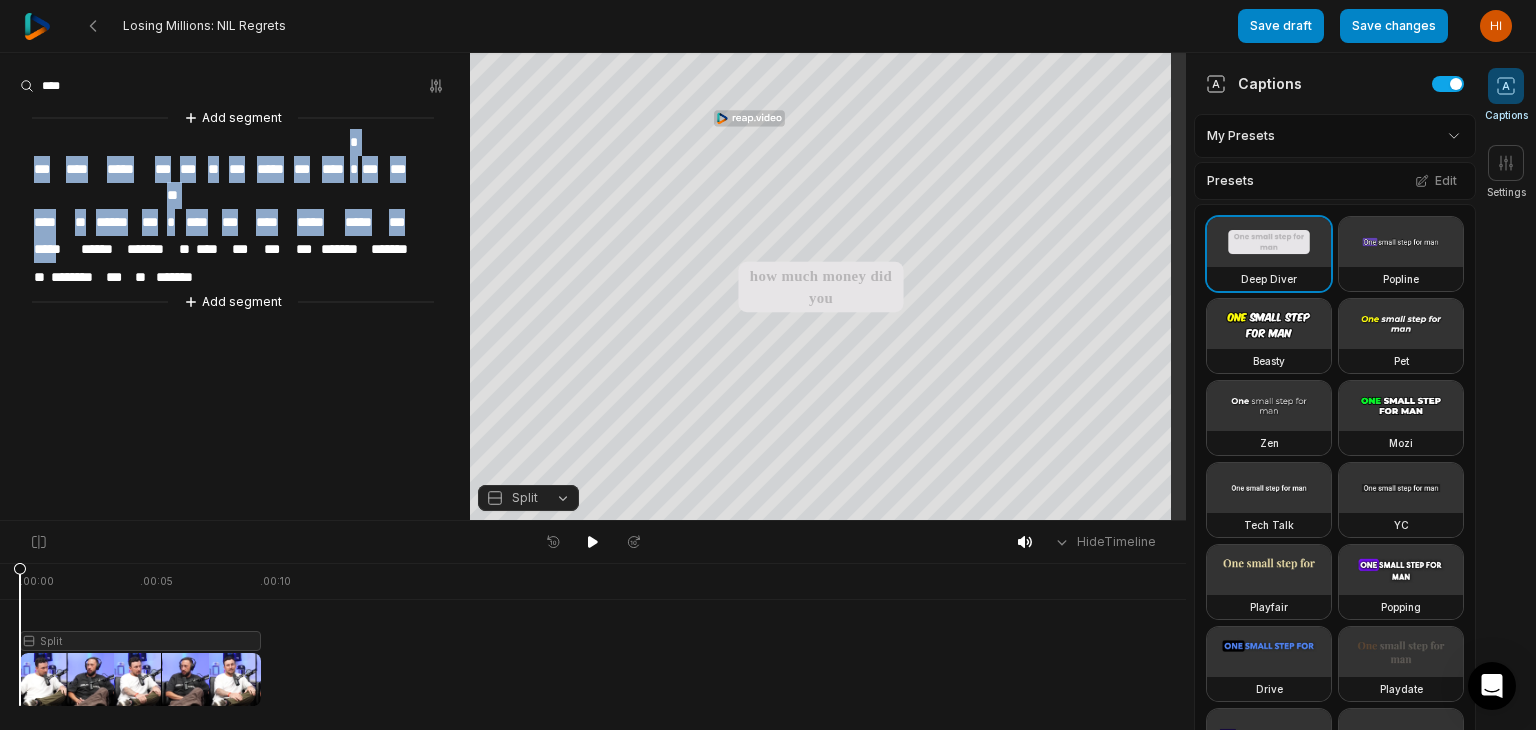 click on "***" at bounding box center [48, 169] 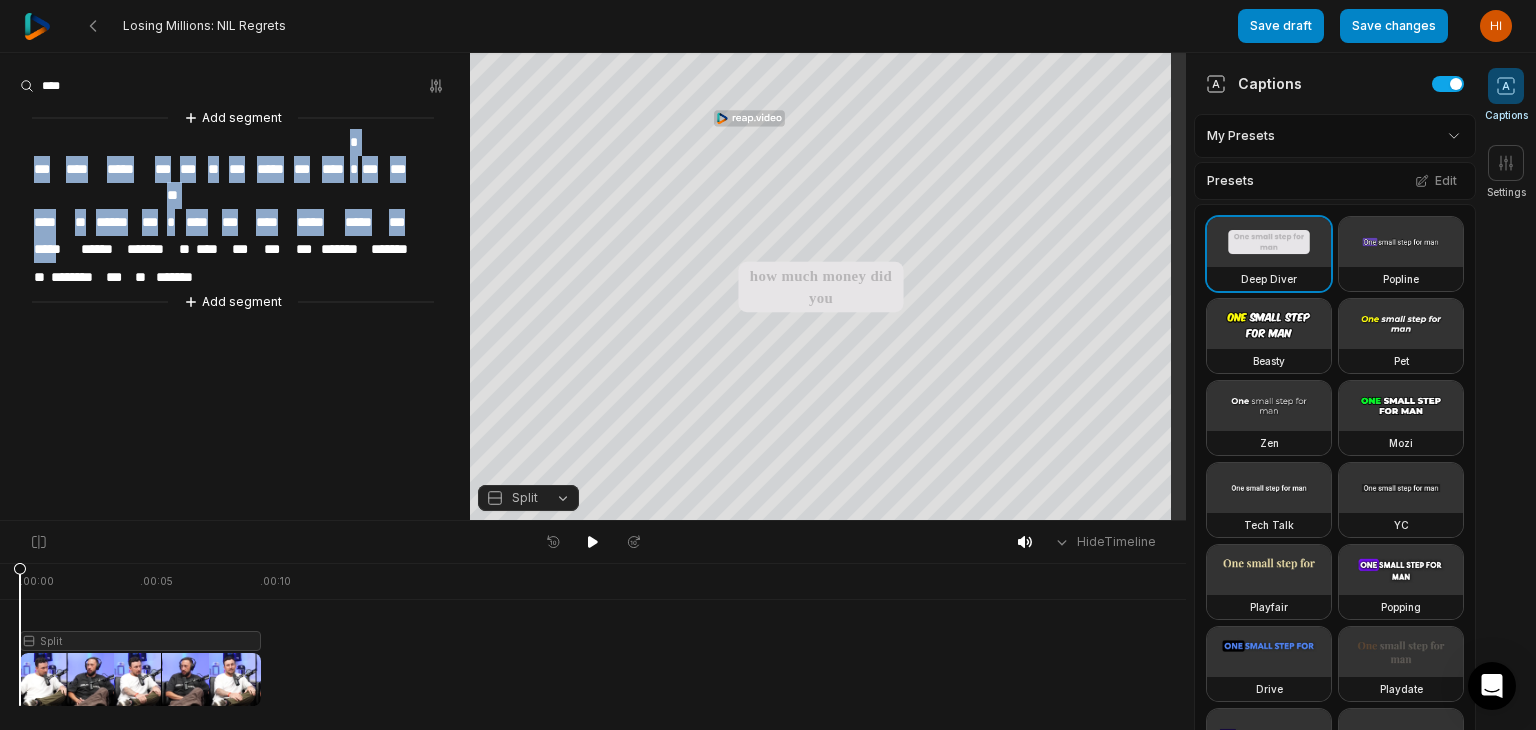 click on "***" at bounding box center [48, 169] 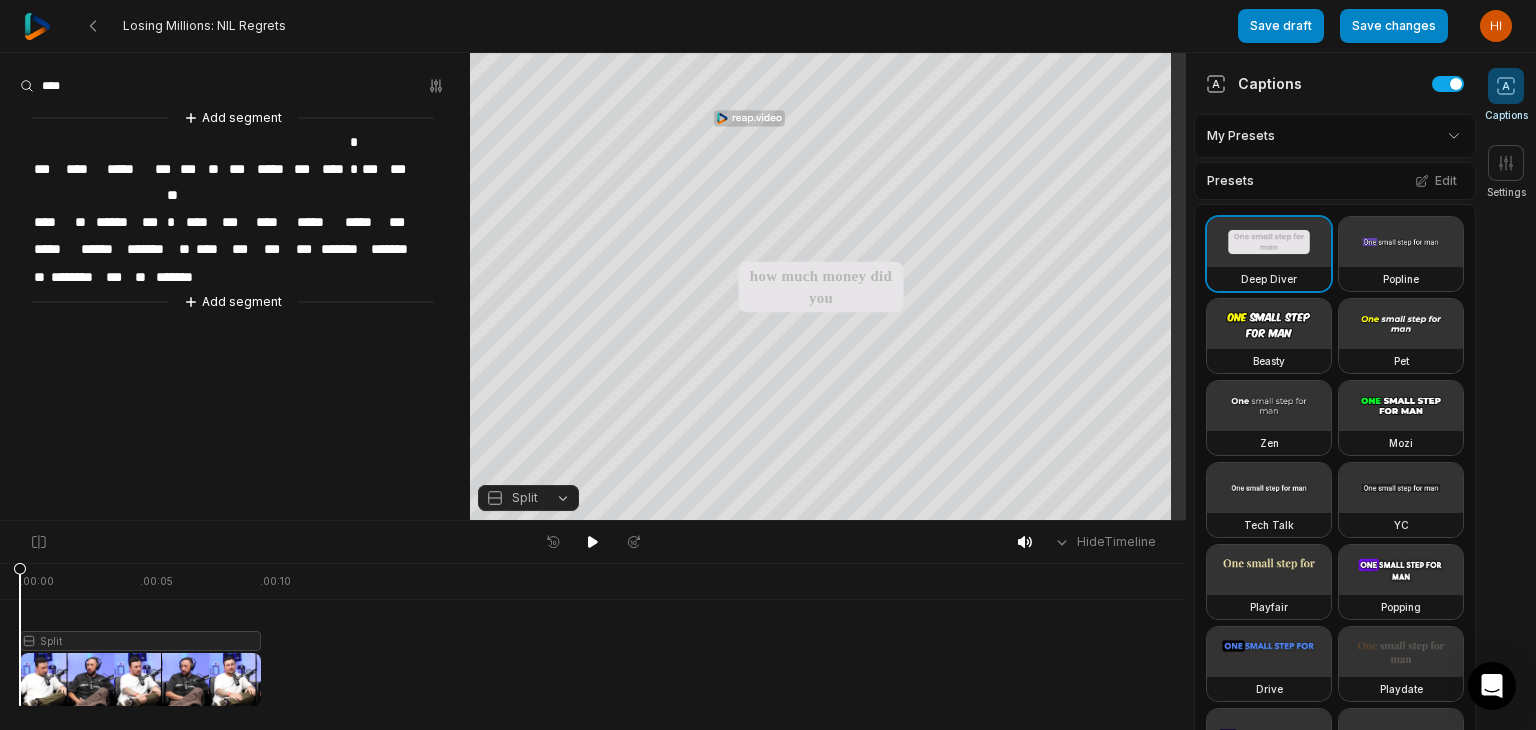 type 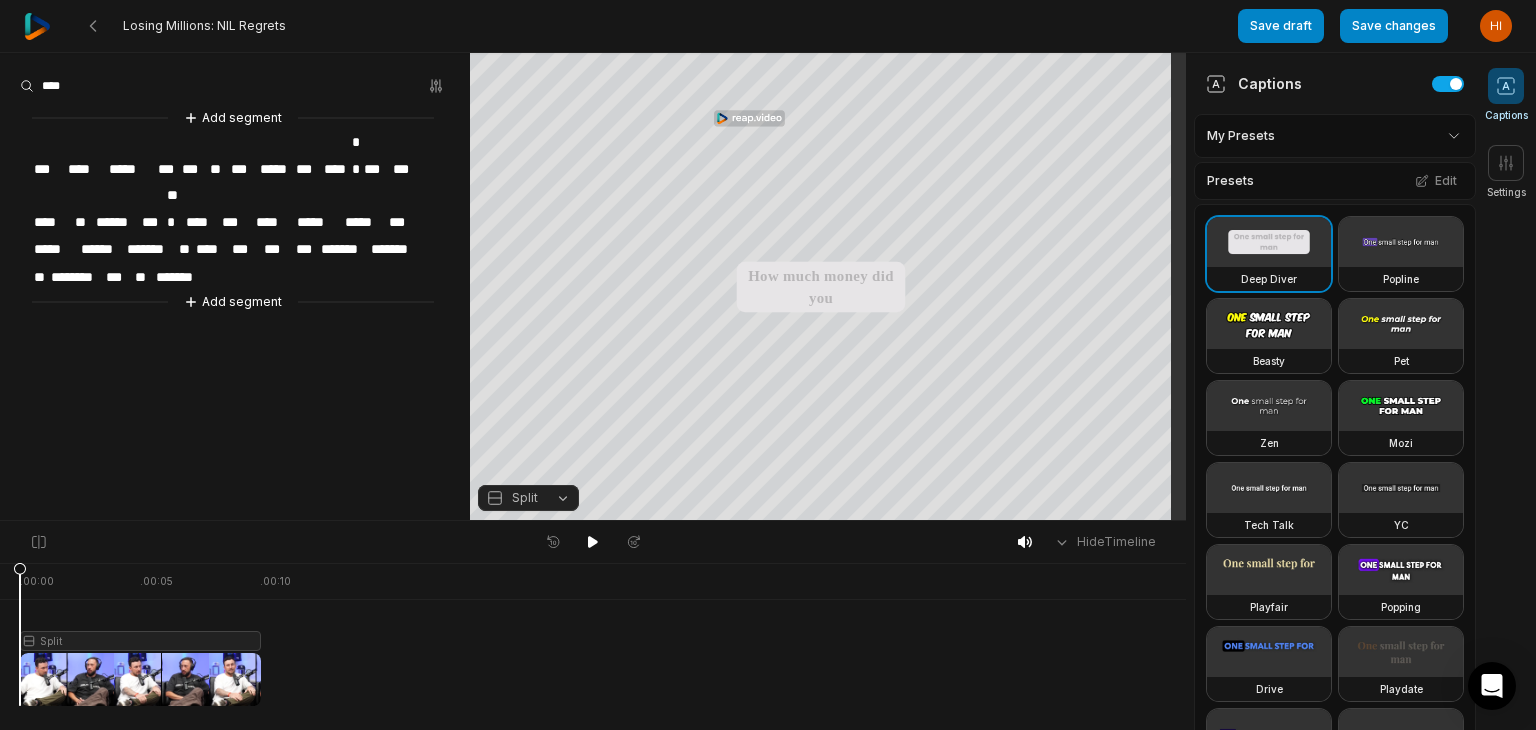 click on "***" at bounding box center [174, 195] 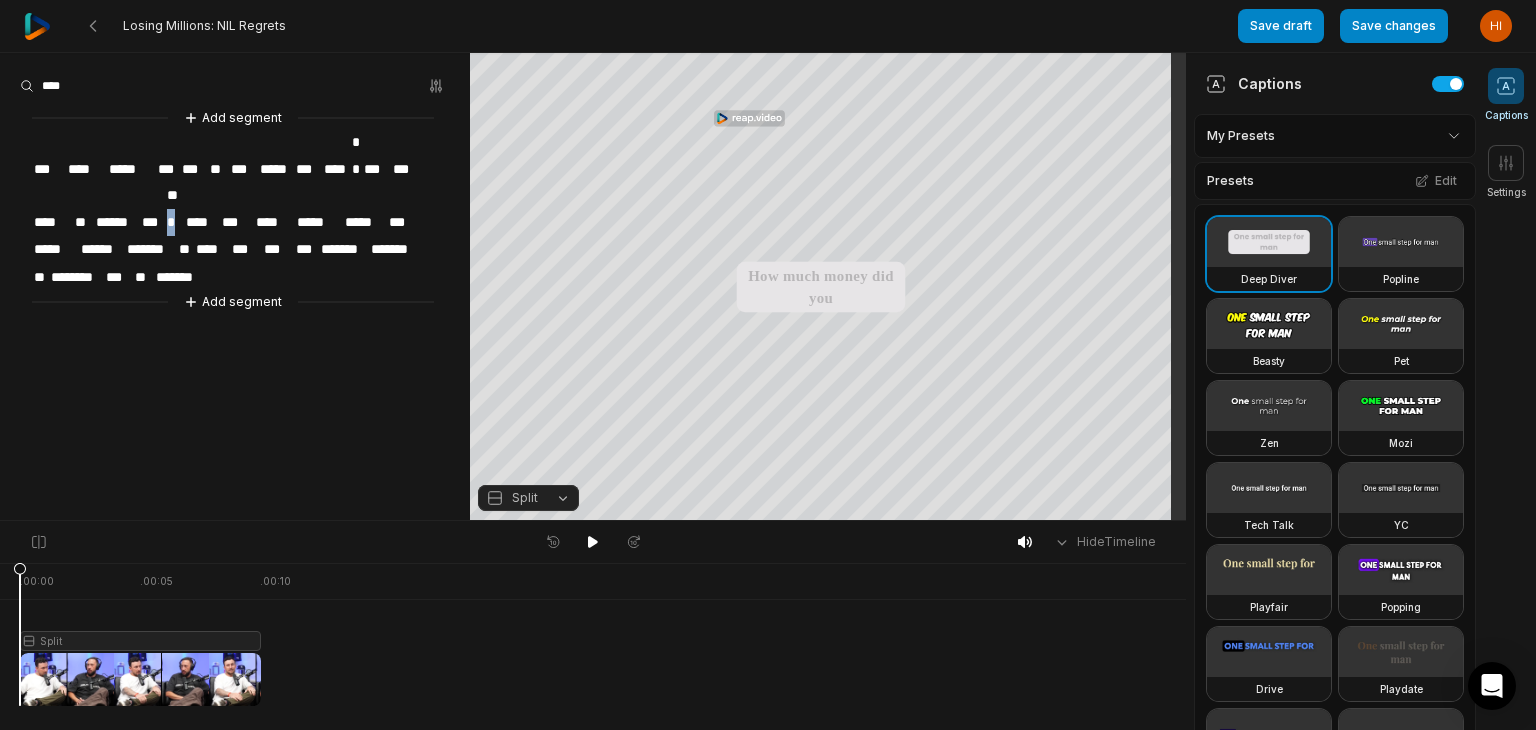 click on "***" at bounding box center (174, 195) 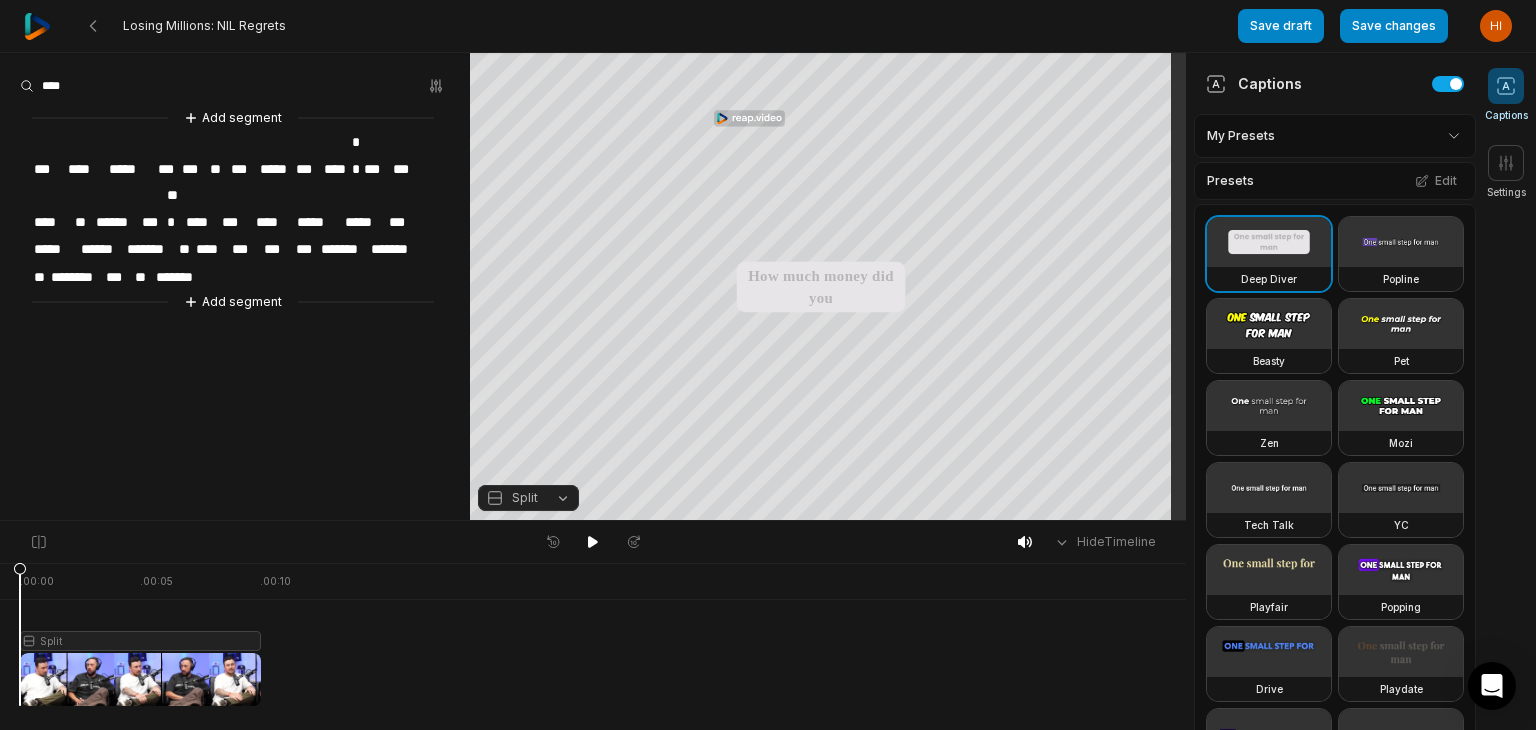 type 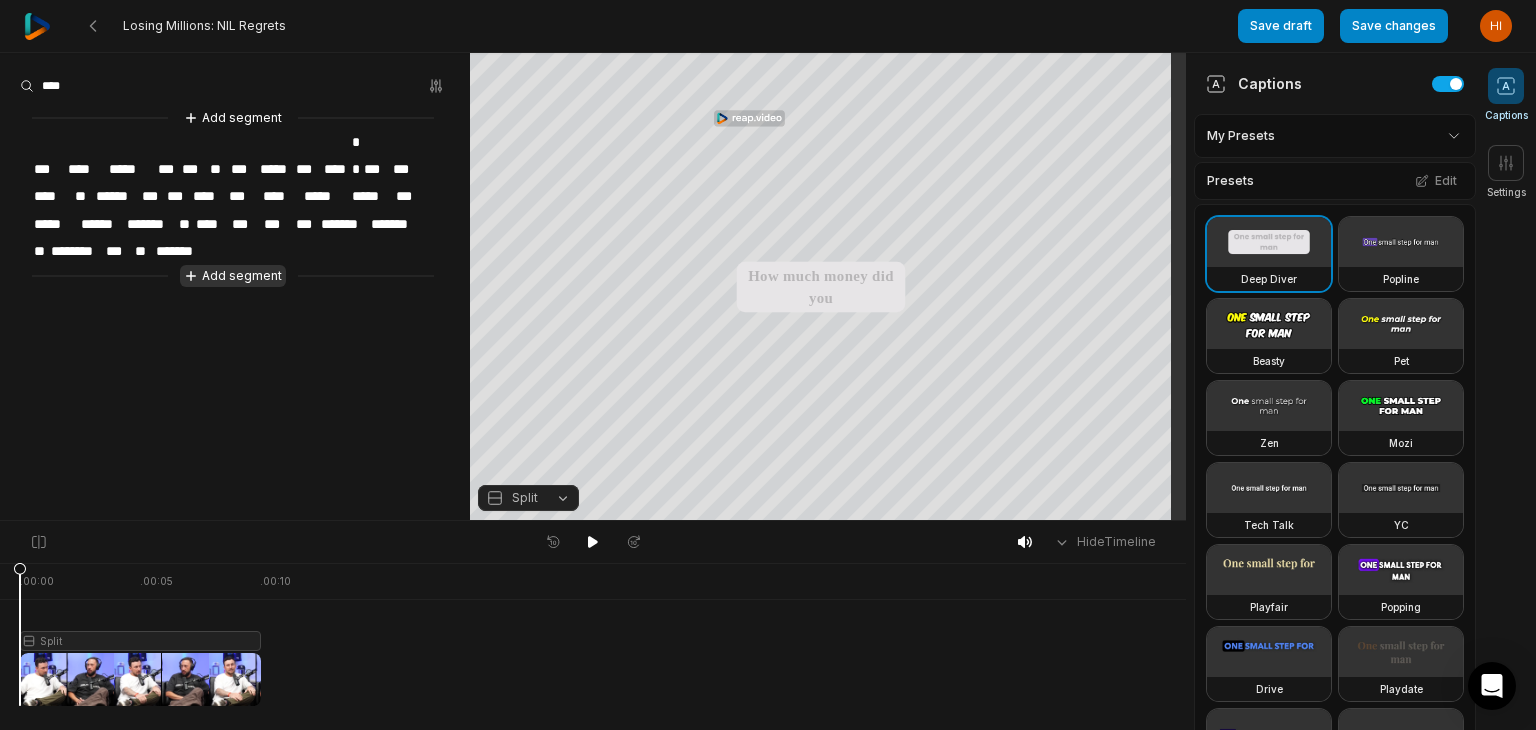 click on "Add segment" at bounding box center (233, 276) 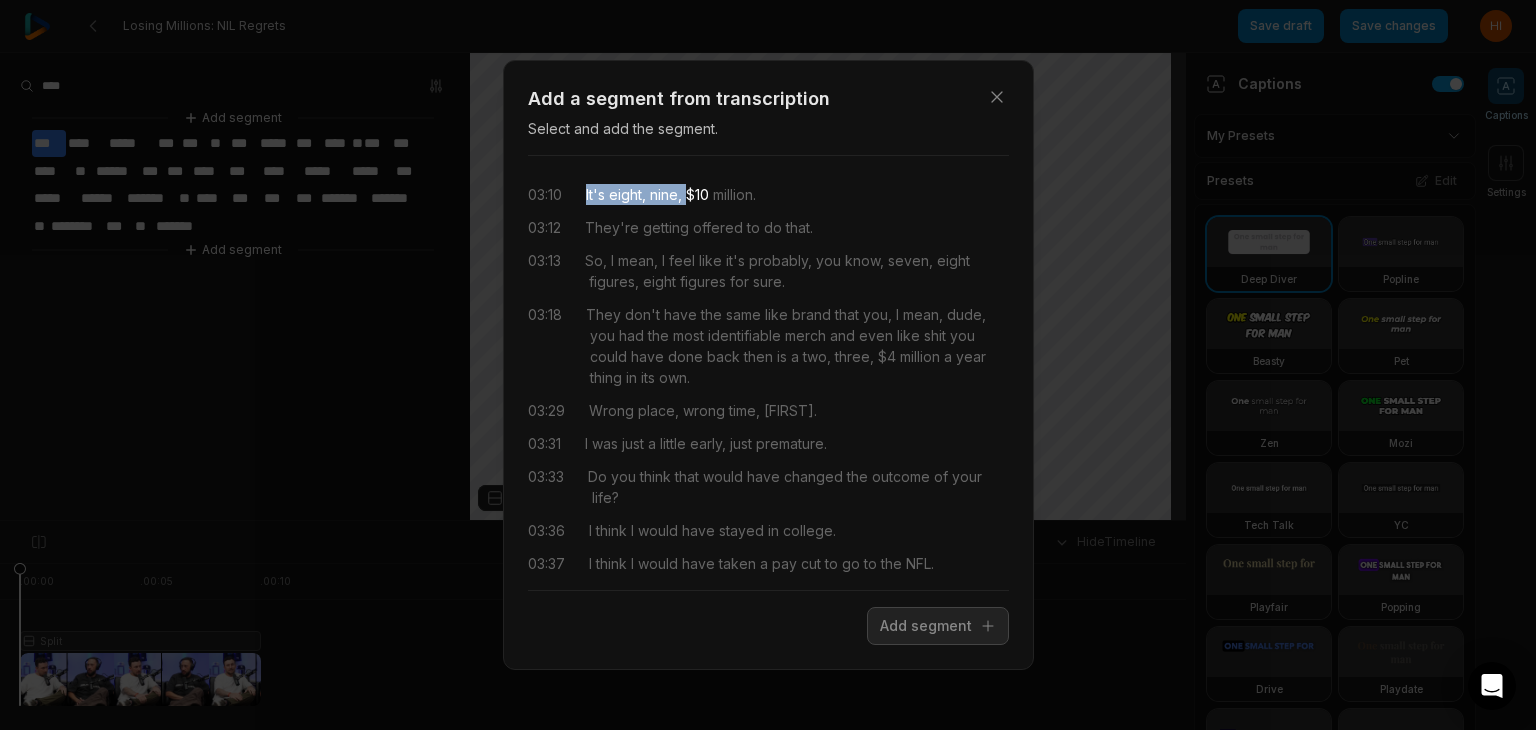 drag, startPoint x: 580, startPoint y: 195, endPoint x: 687, endPoint y: 200, distance: 107.11676 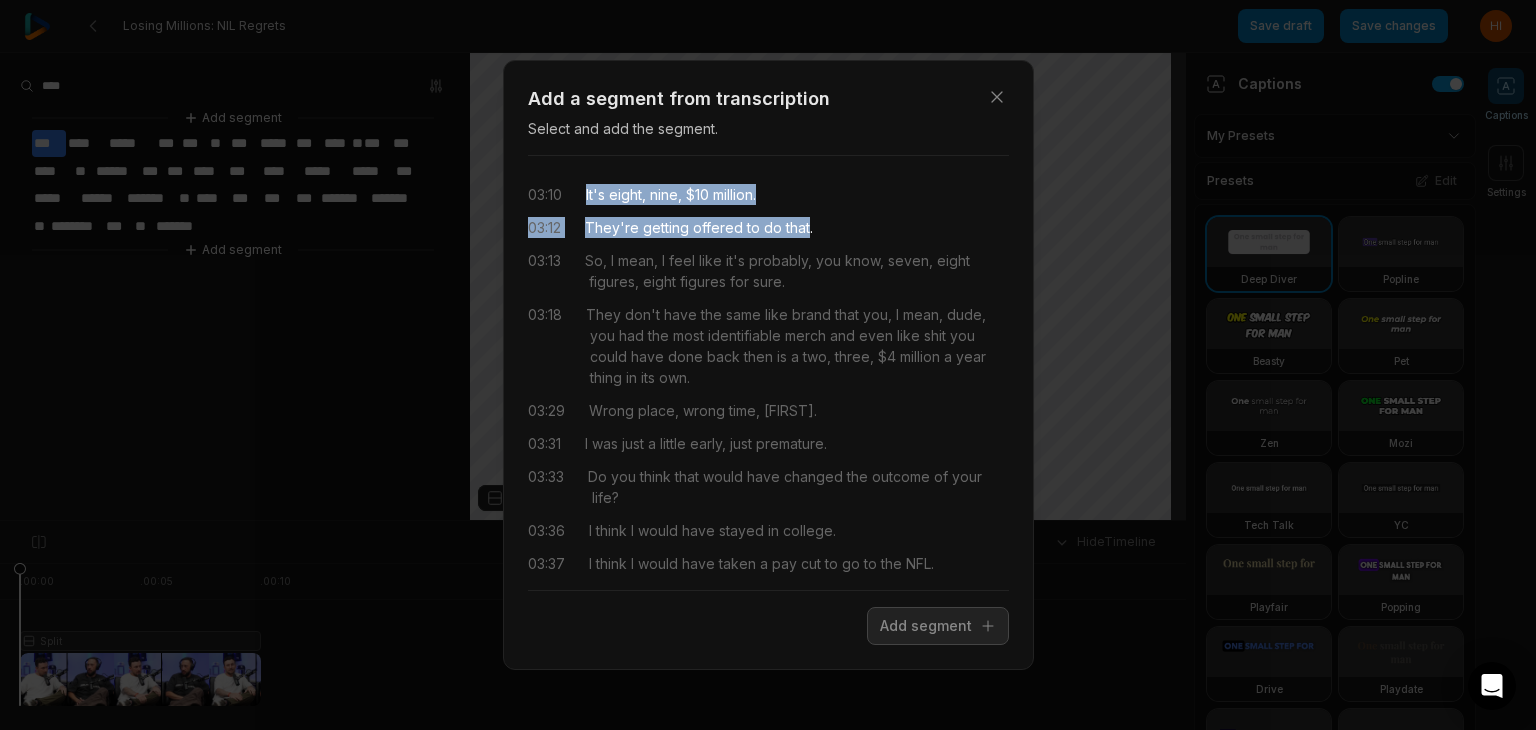drag, startPoint x: 584, startPoint y: 196, endPoint x: 805, endPoint y: 221, distance: 222.40953 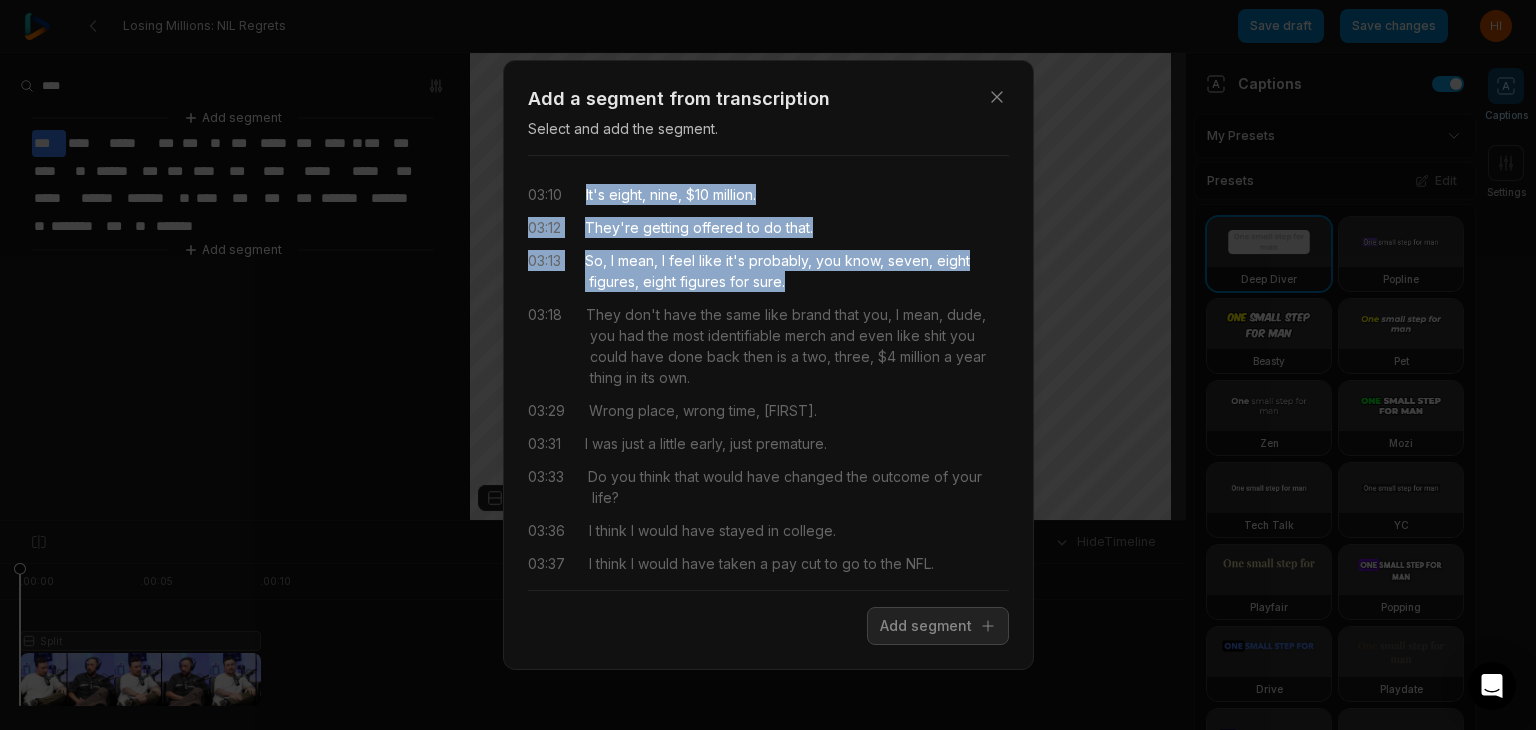 drag, startPoint x: 781, startPoint y: 277, endPoint x: 609, endPoint y: 215, distance: 182.83325 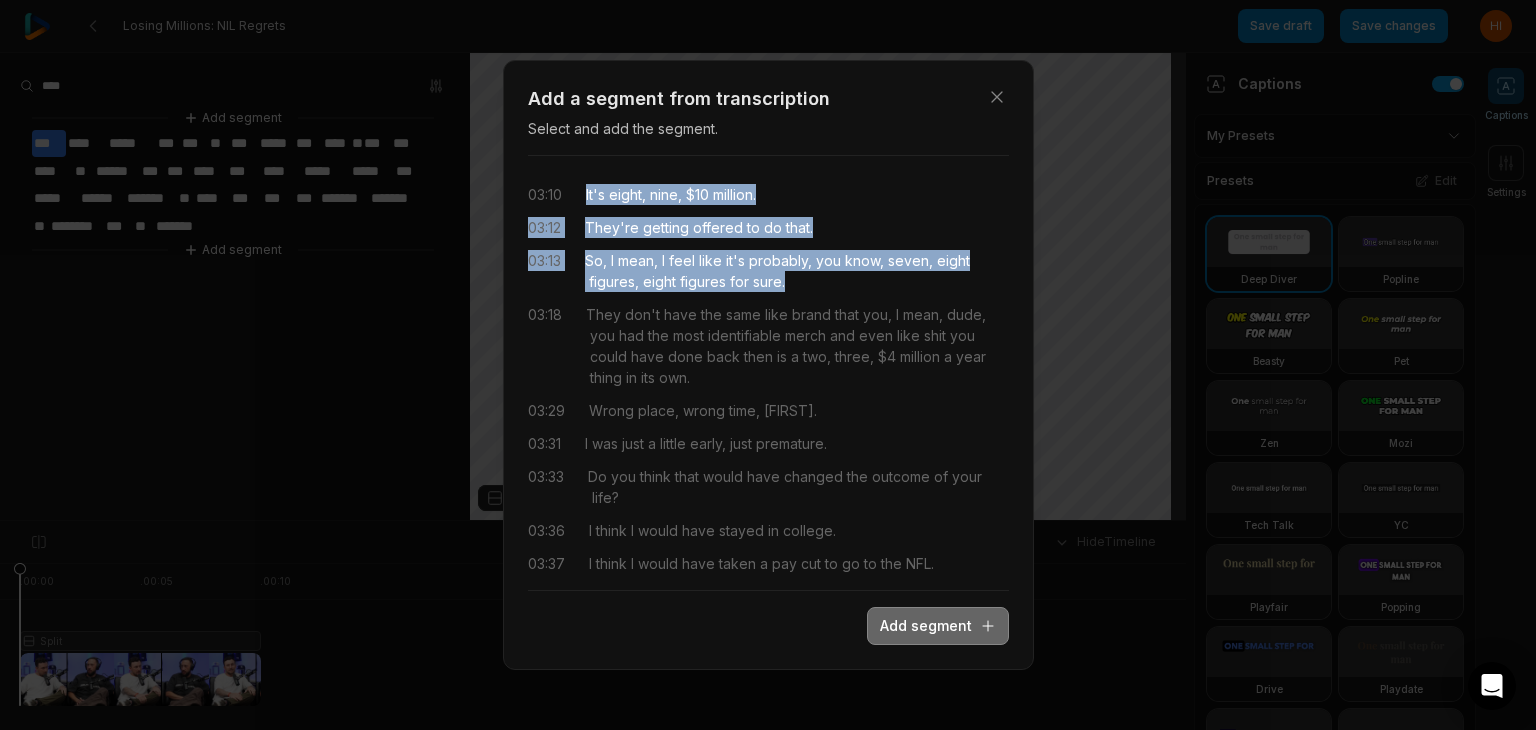 click on "Add segment" at bounding box center [938, 626] 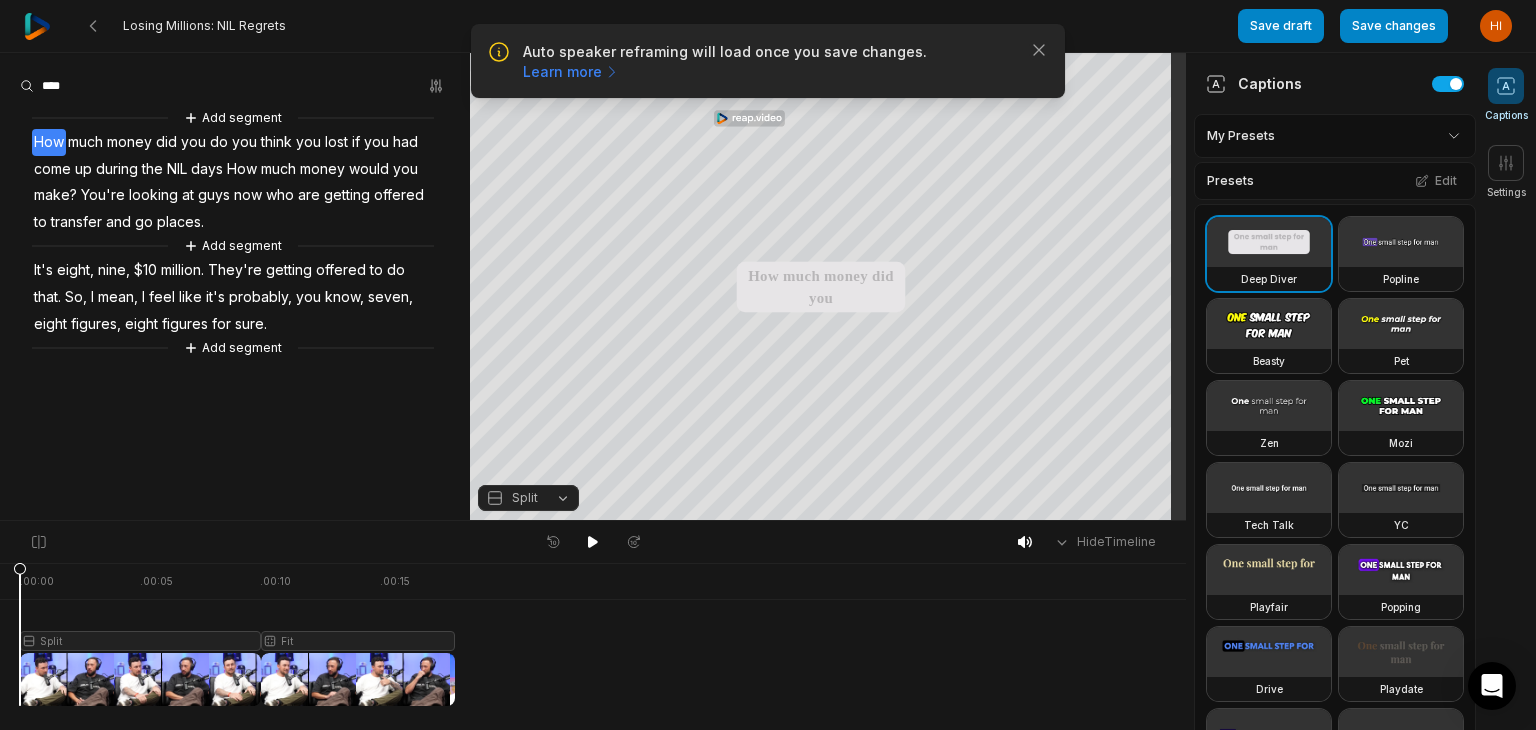 scroll, scrollTop: 0, scrollLeft: 0, axis: both 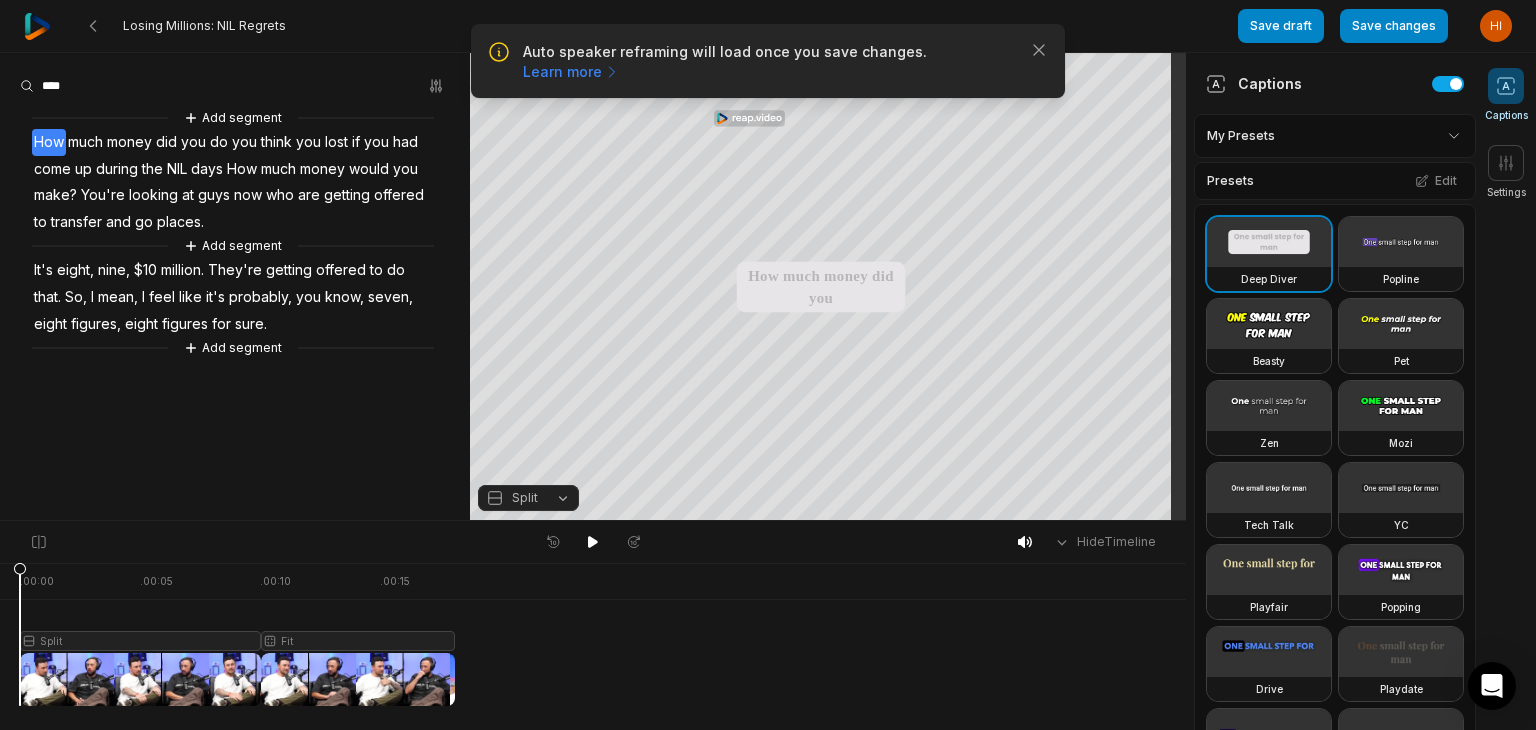 click at bounding box center [237, 634] 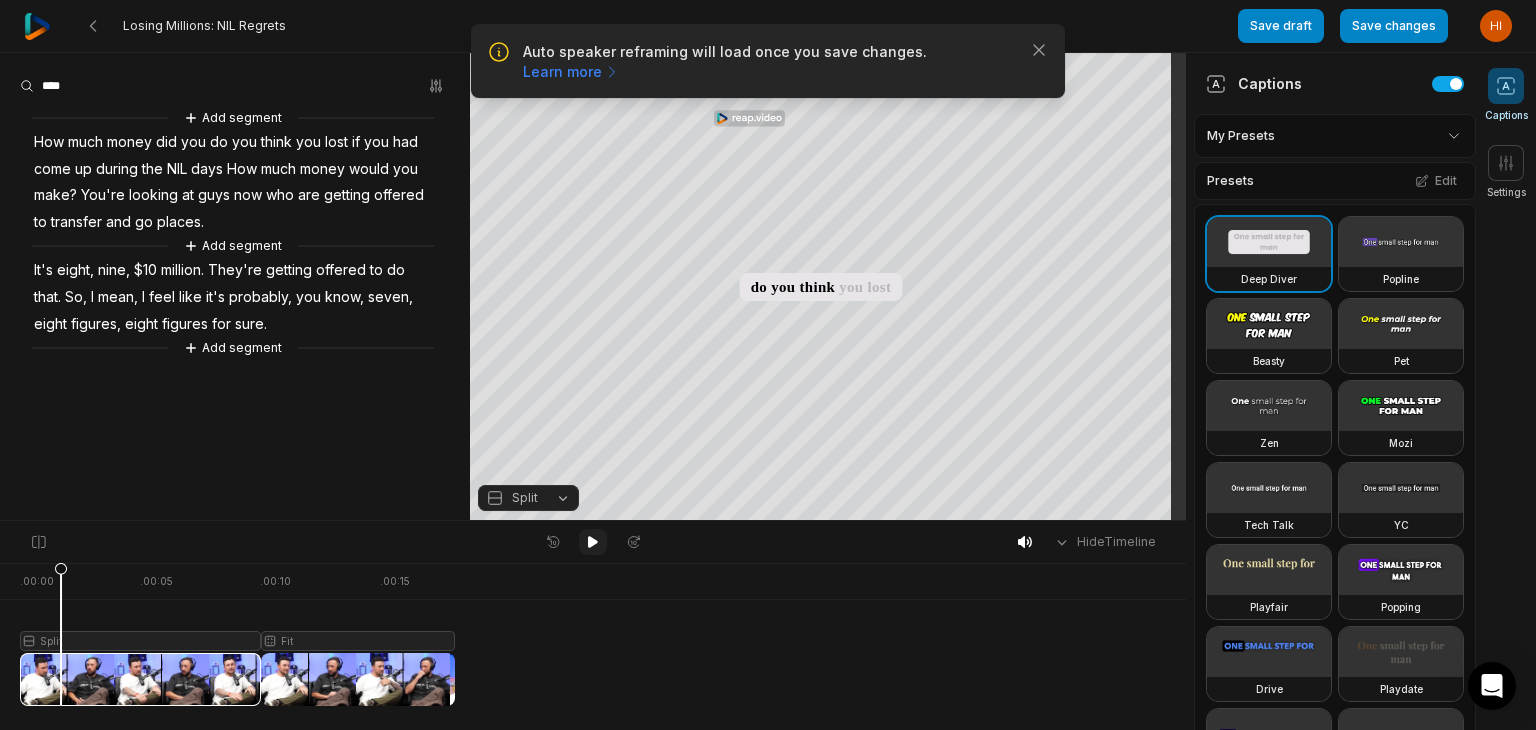 click 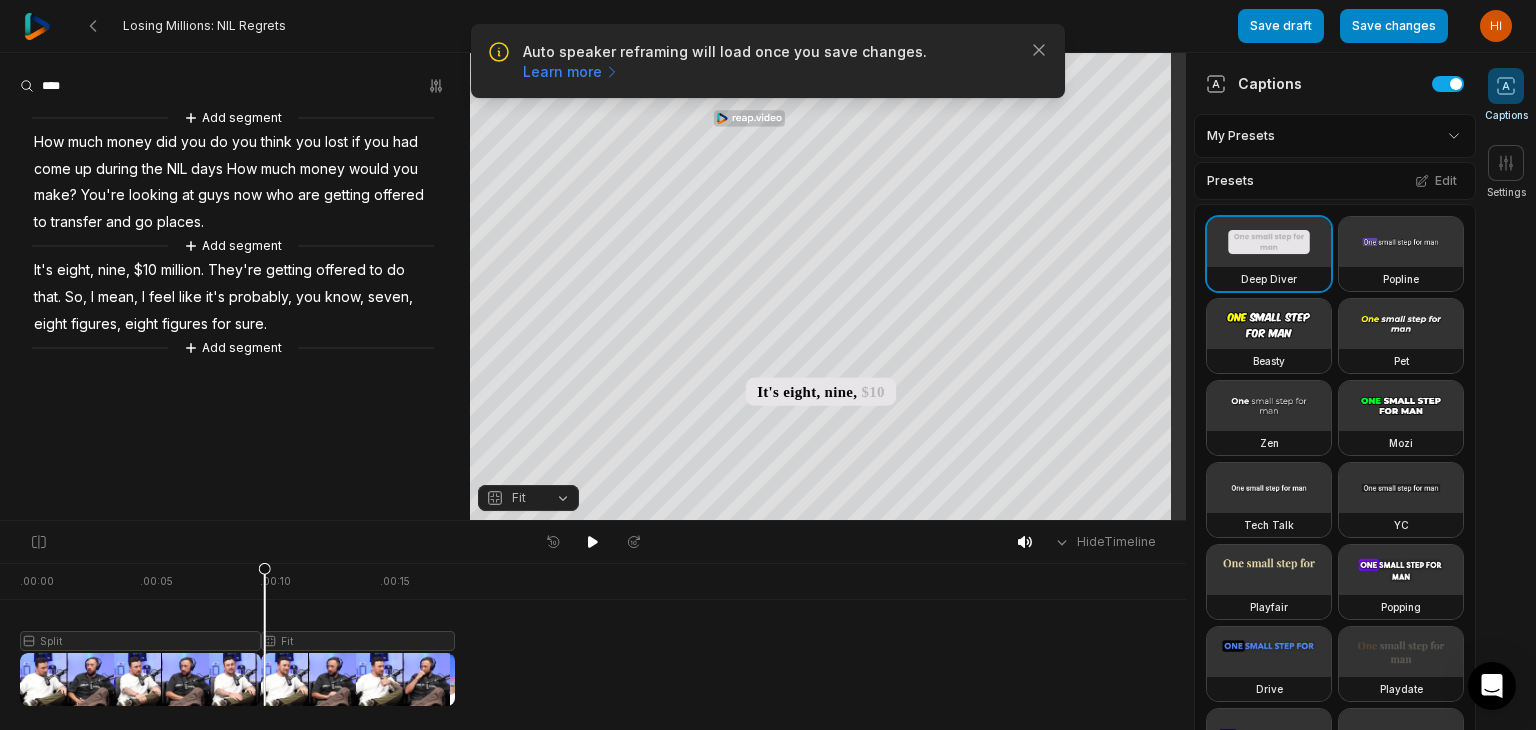 click at bounding box center [237, 634] 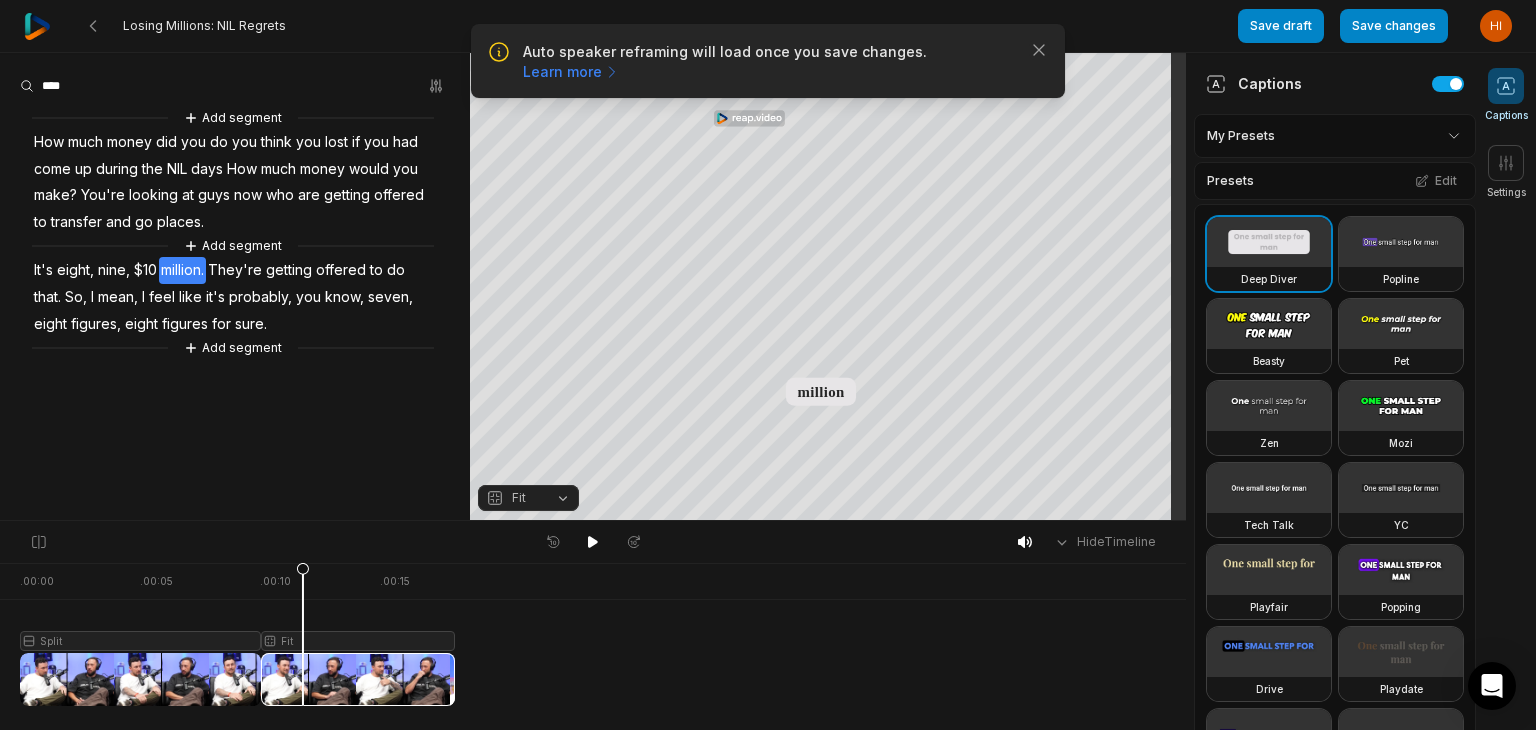 click on "Fit" at bounding box center [528, 498] 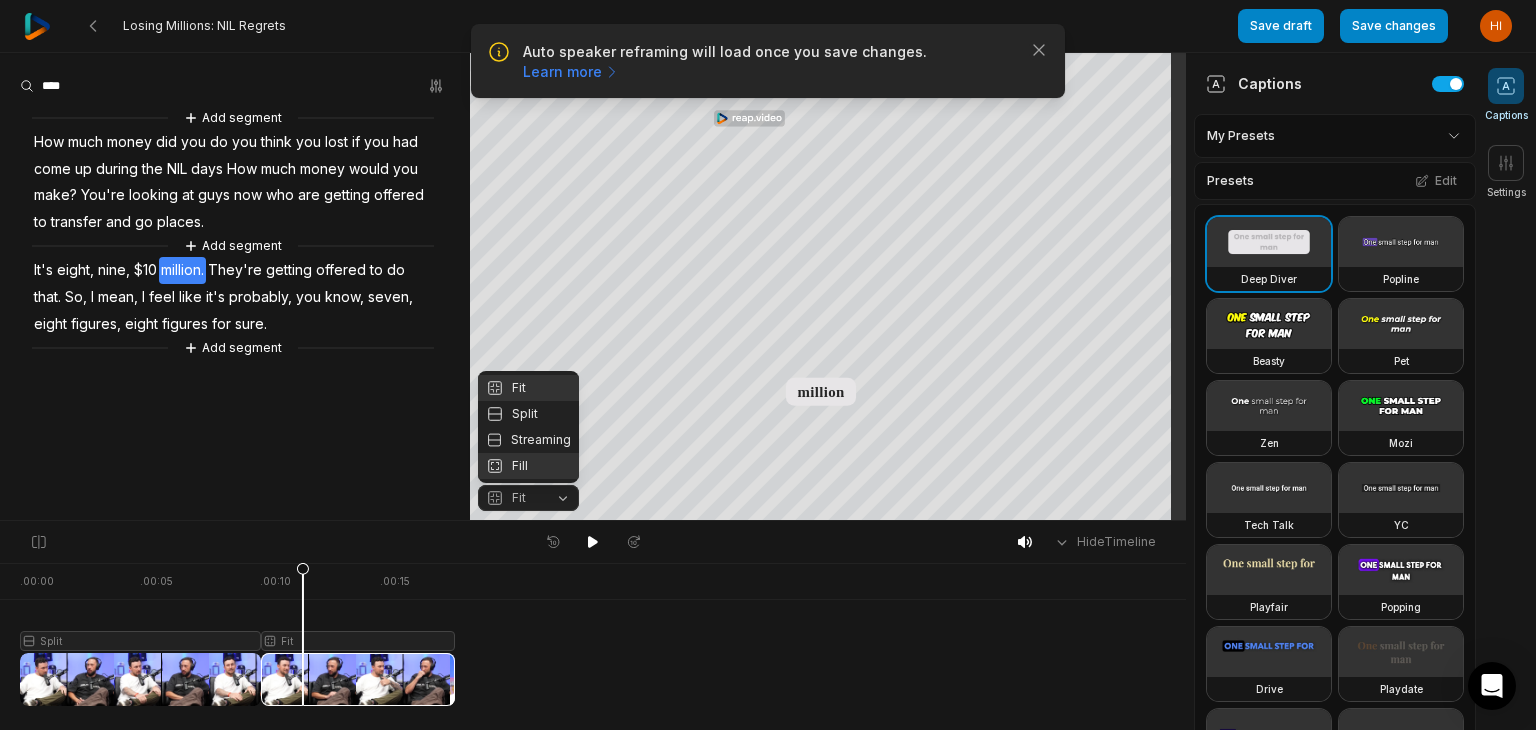 click on "Fill" at bounding box center (528, 466) 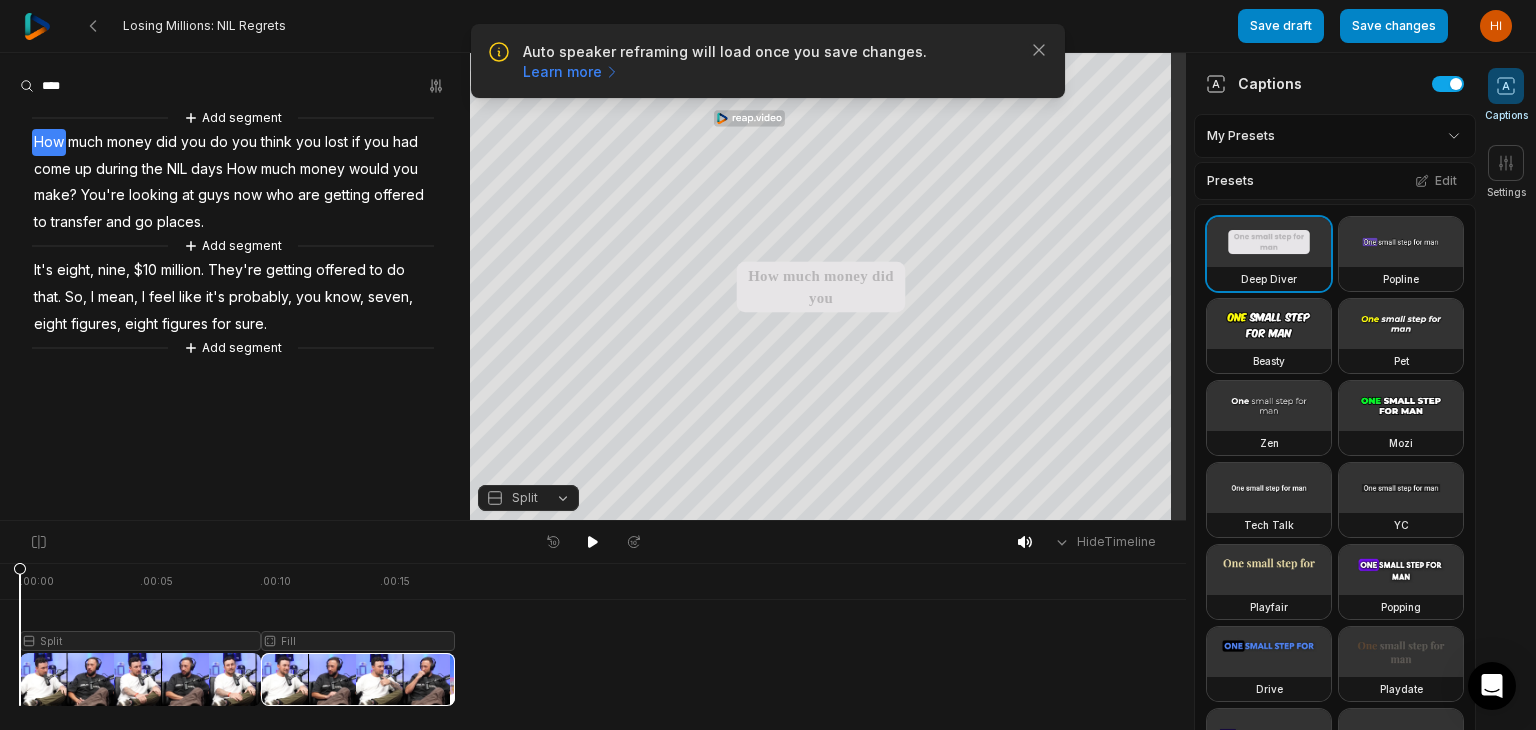 drag, startPoint x: 307, startPoint y: 563, endPoint x: 18, endPoint y: 617, distance: 294.0017 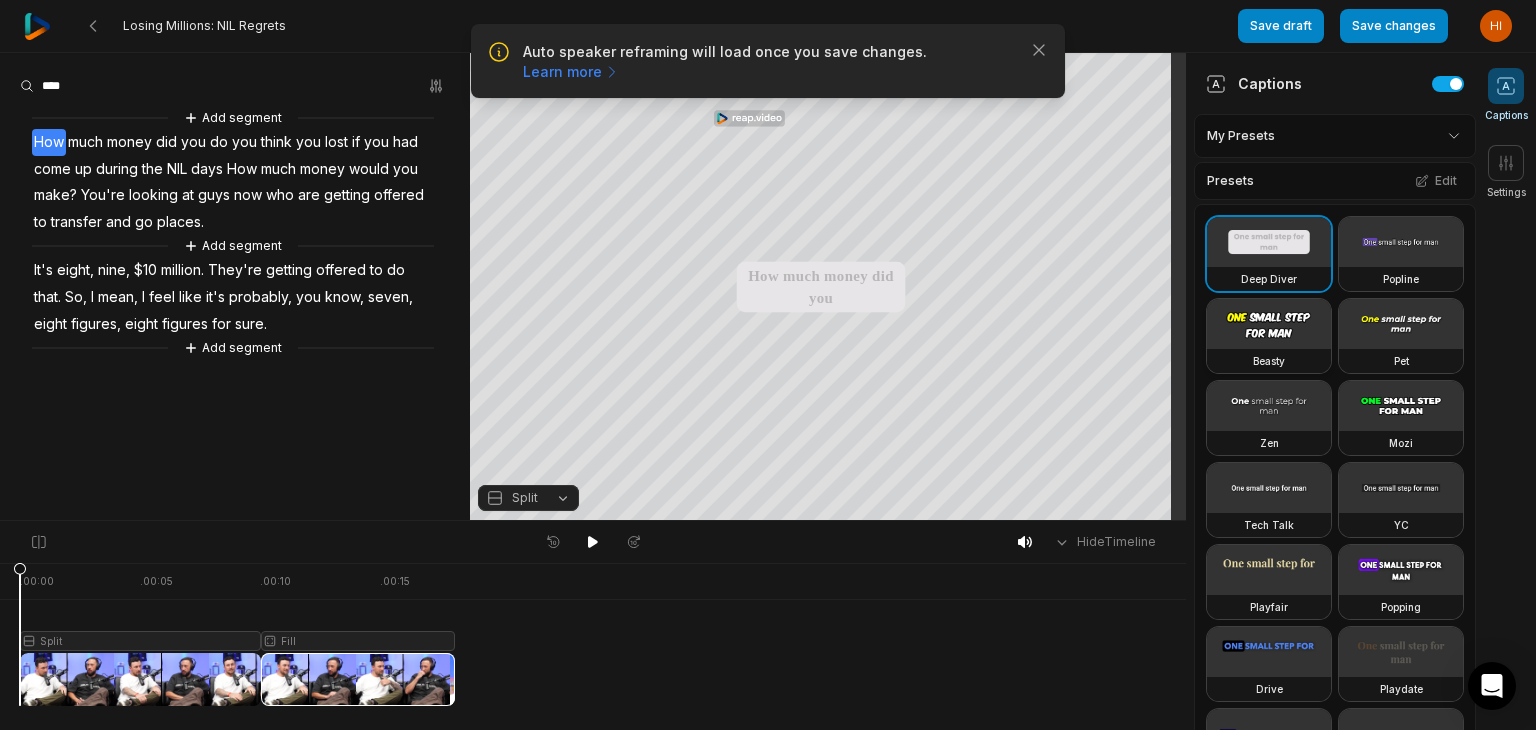 click at bounding box center [1269, 324] 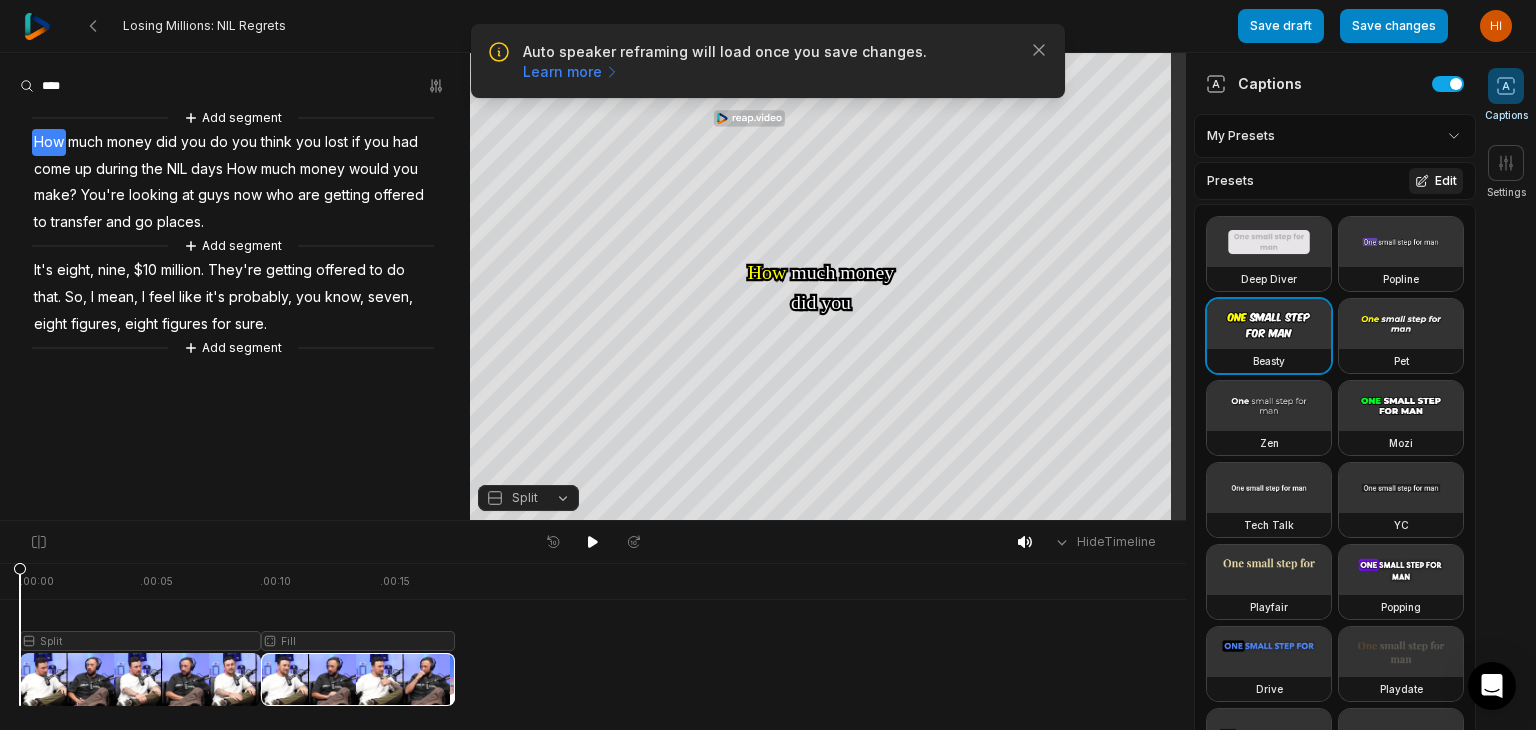 click on "Edit" at bounding box center [1436, 181] 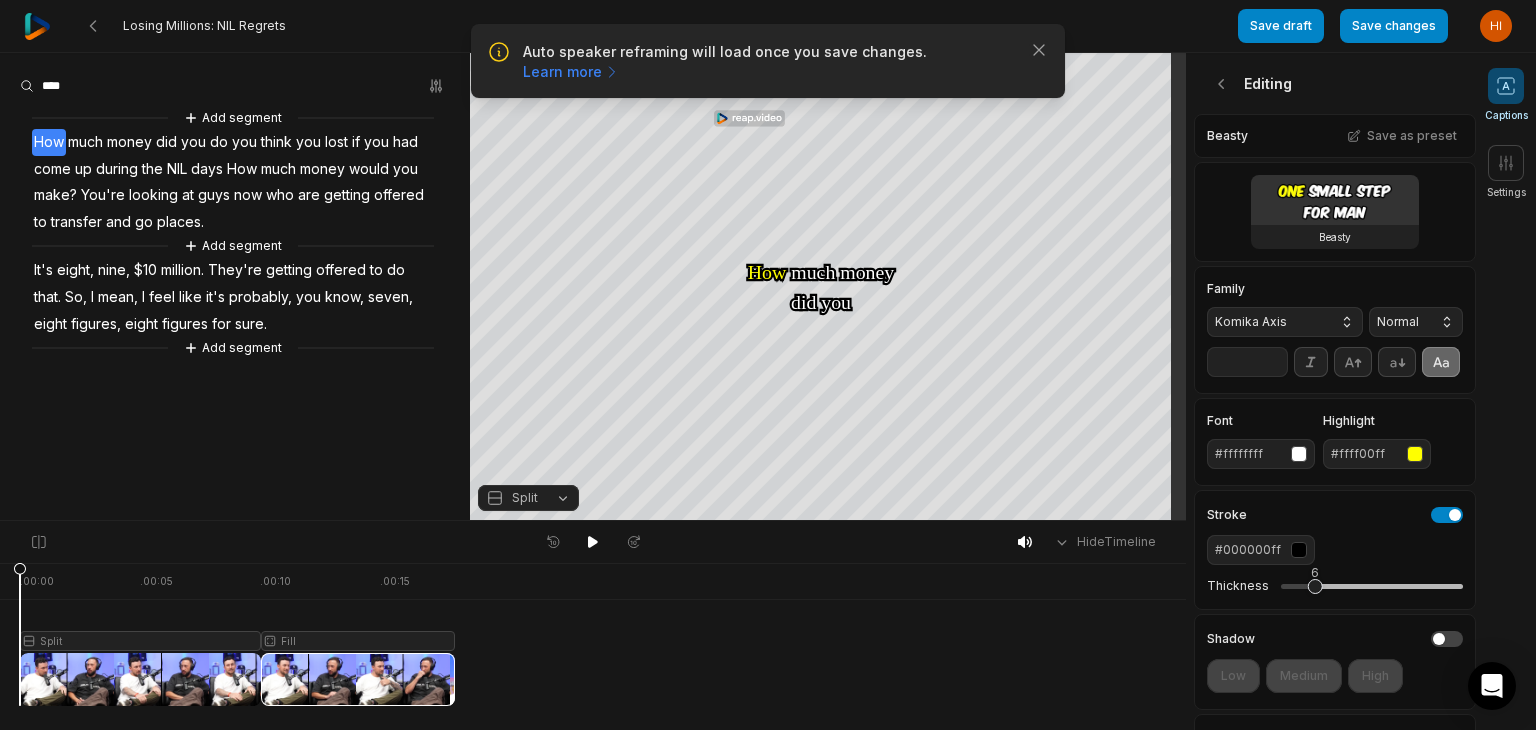 click on "Komika Axis" at bounding box center (1285, 322) 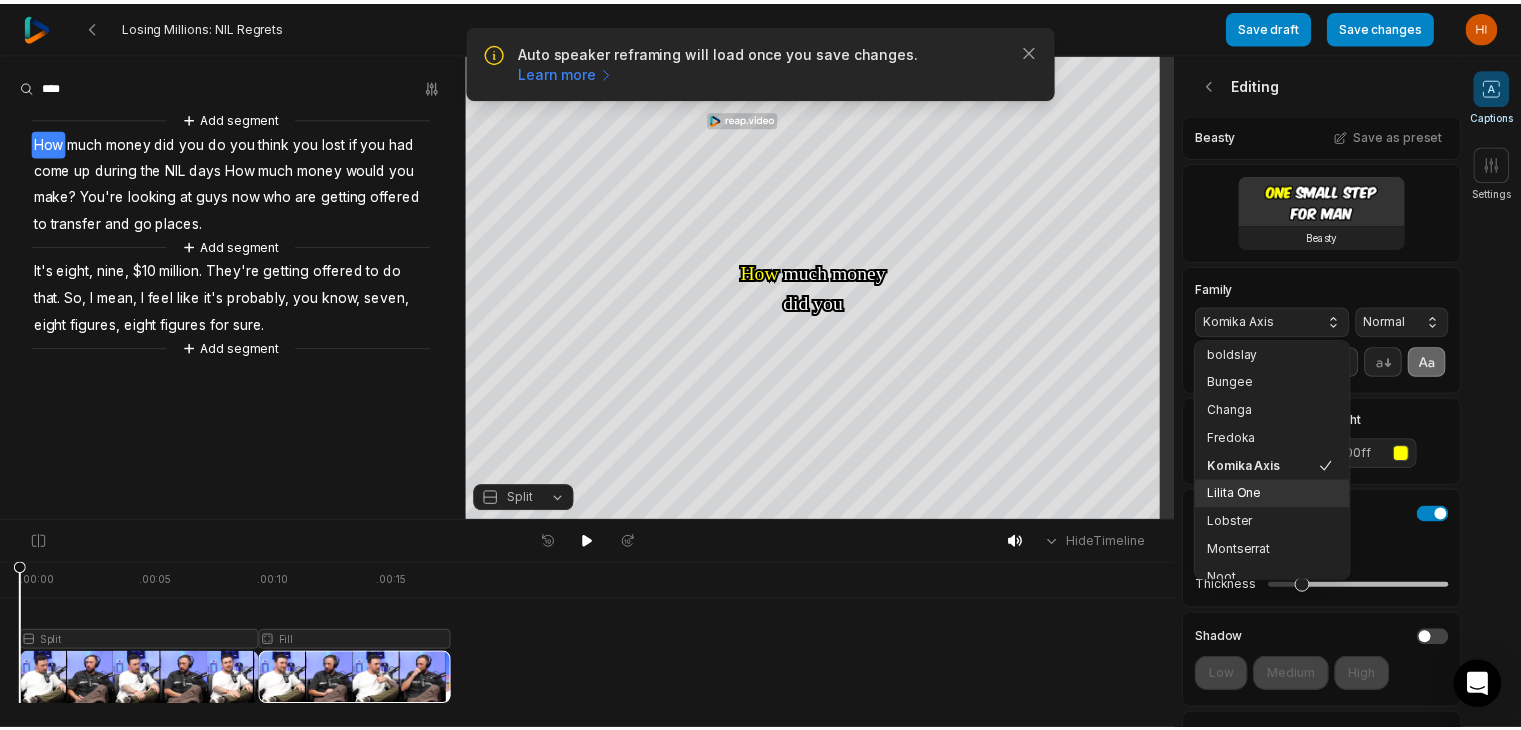 scroll, scrollTop: 216, scrollLeft: 0, axis: vertical 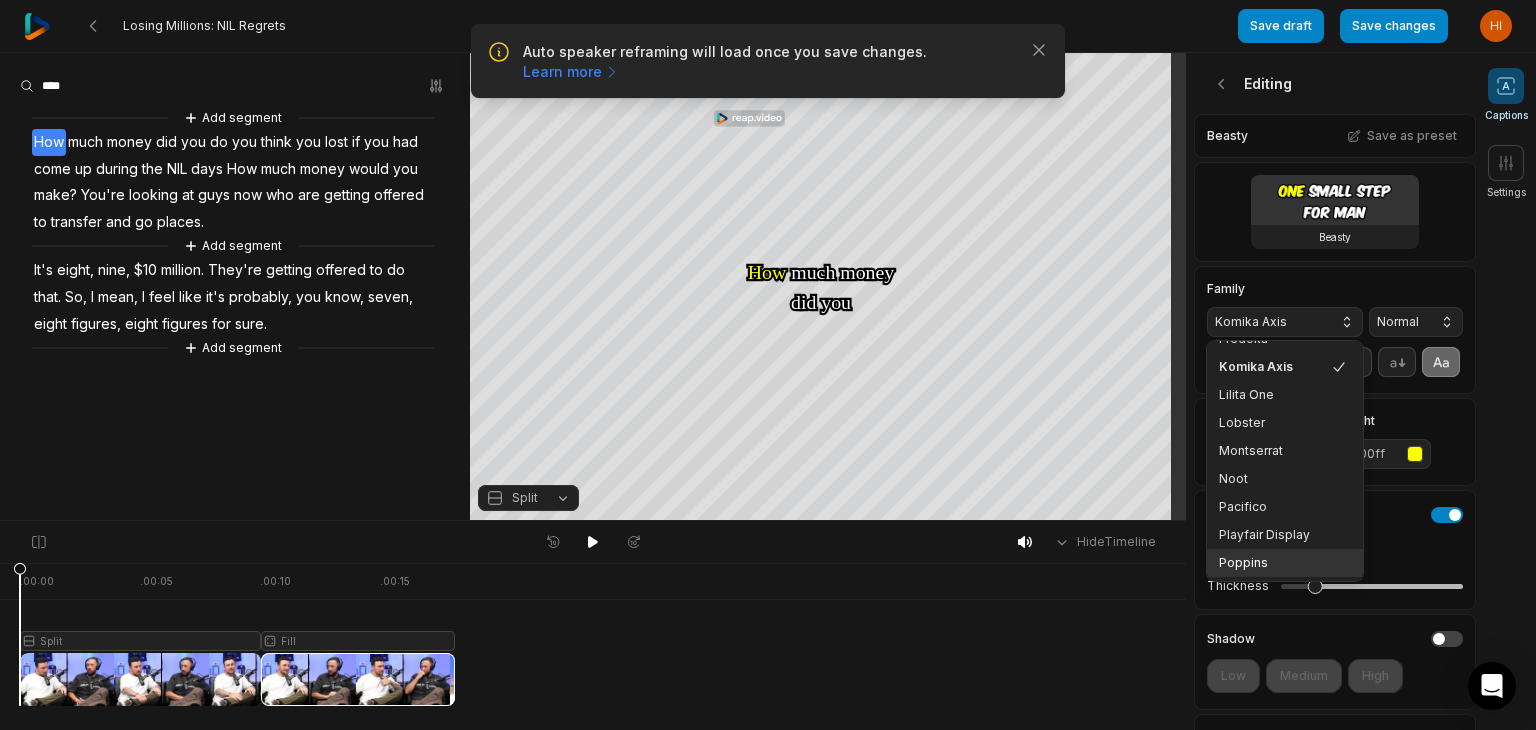 click on "Poppins" at bounding box center [1273, 563] 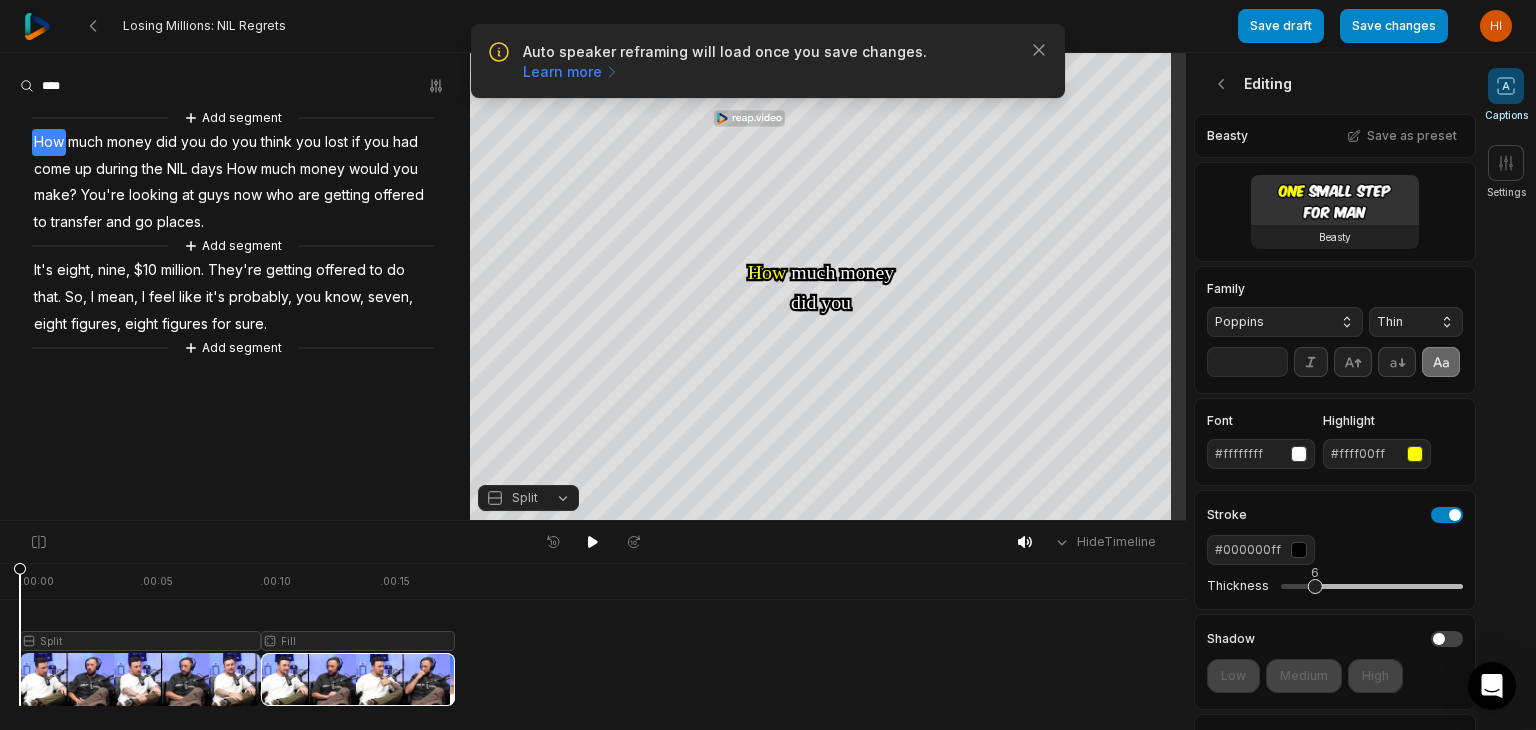 click on "Thin" at bounding box center (1416, 322) 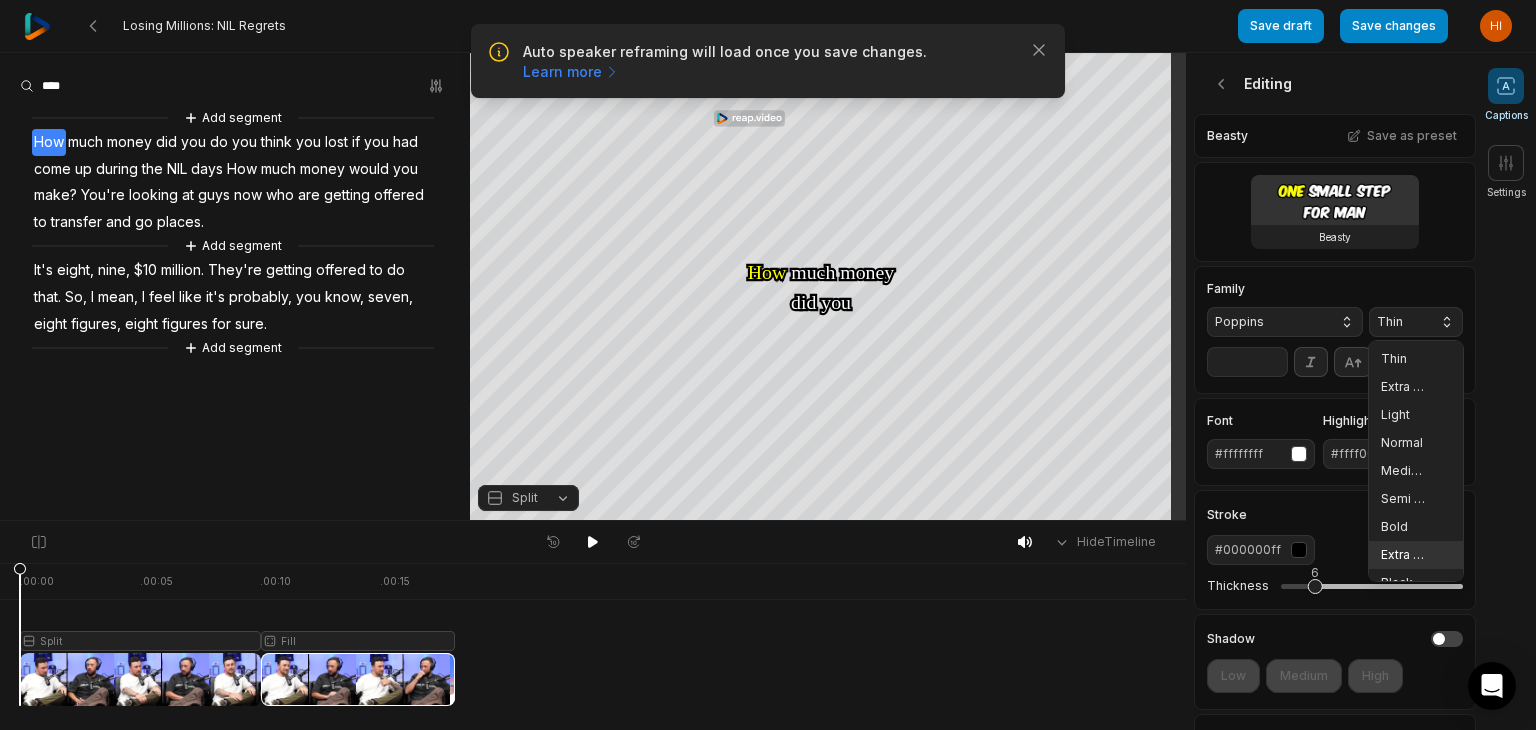 click on "Extra Bold" at bounding box center (1404, 555) 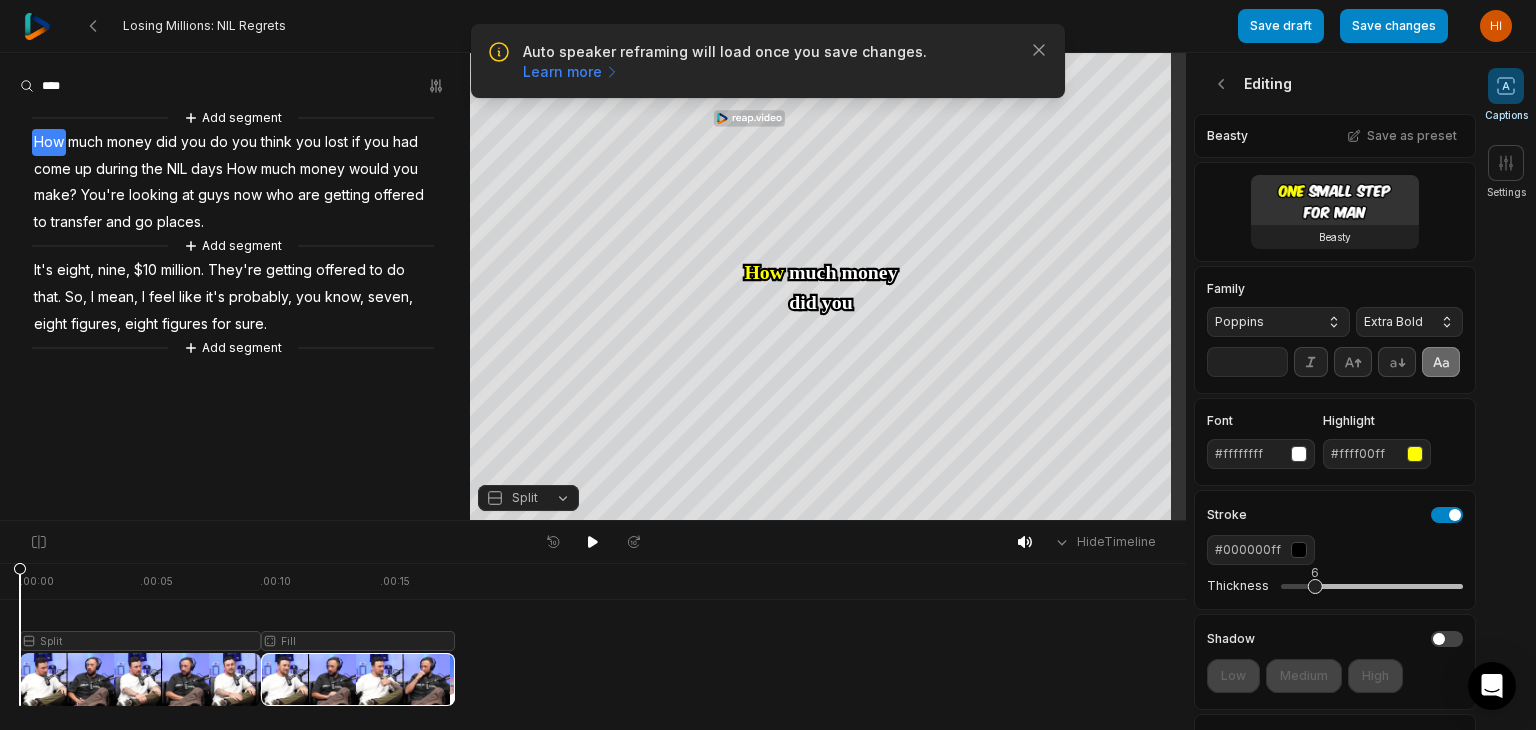 click on "**" at bounding box center [1247, 362] 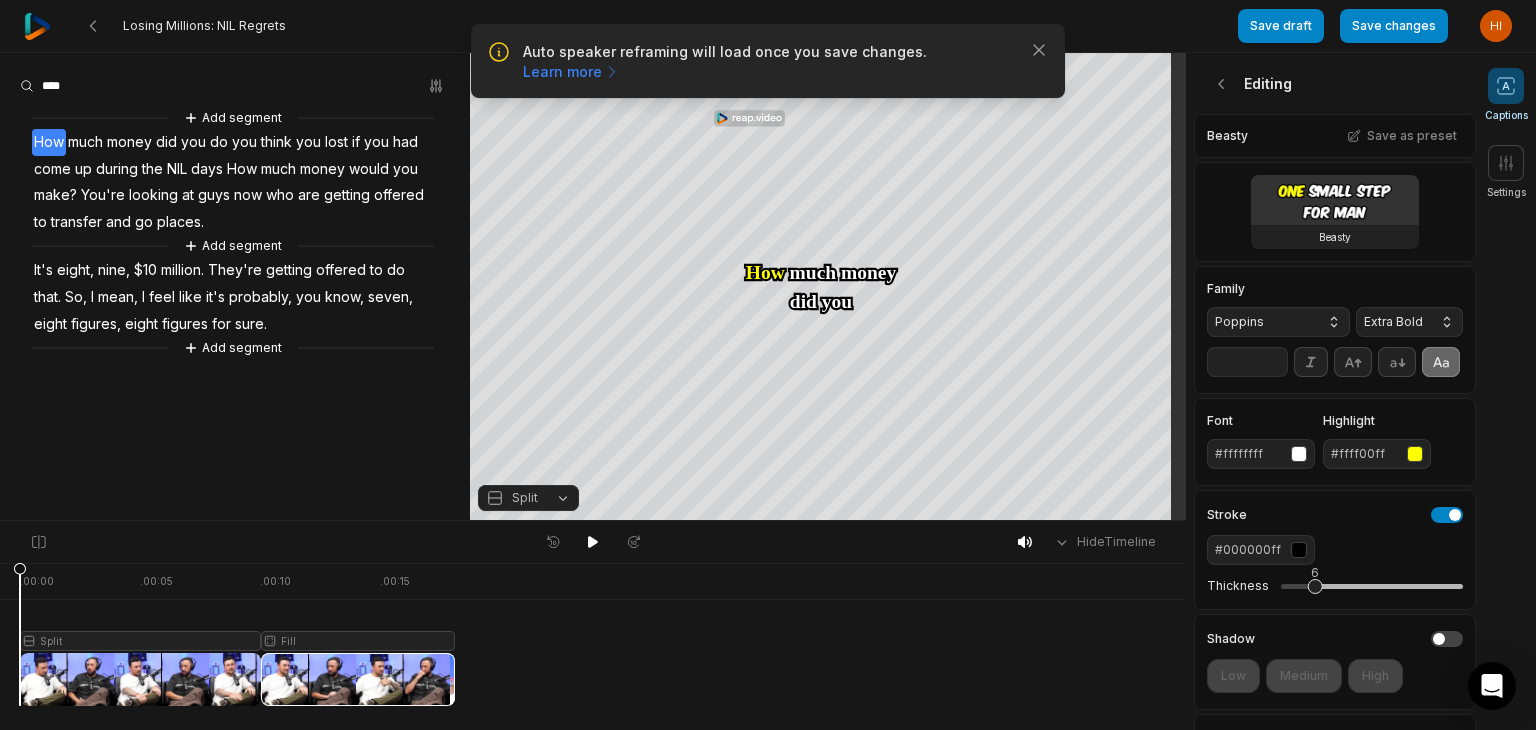click on "**" at bounding box center [1247, 362] 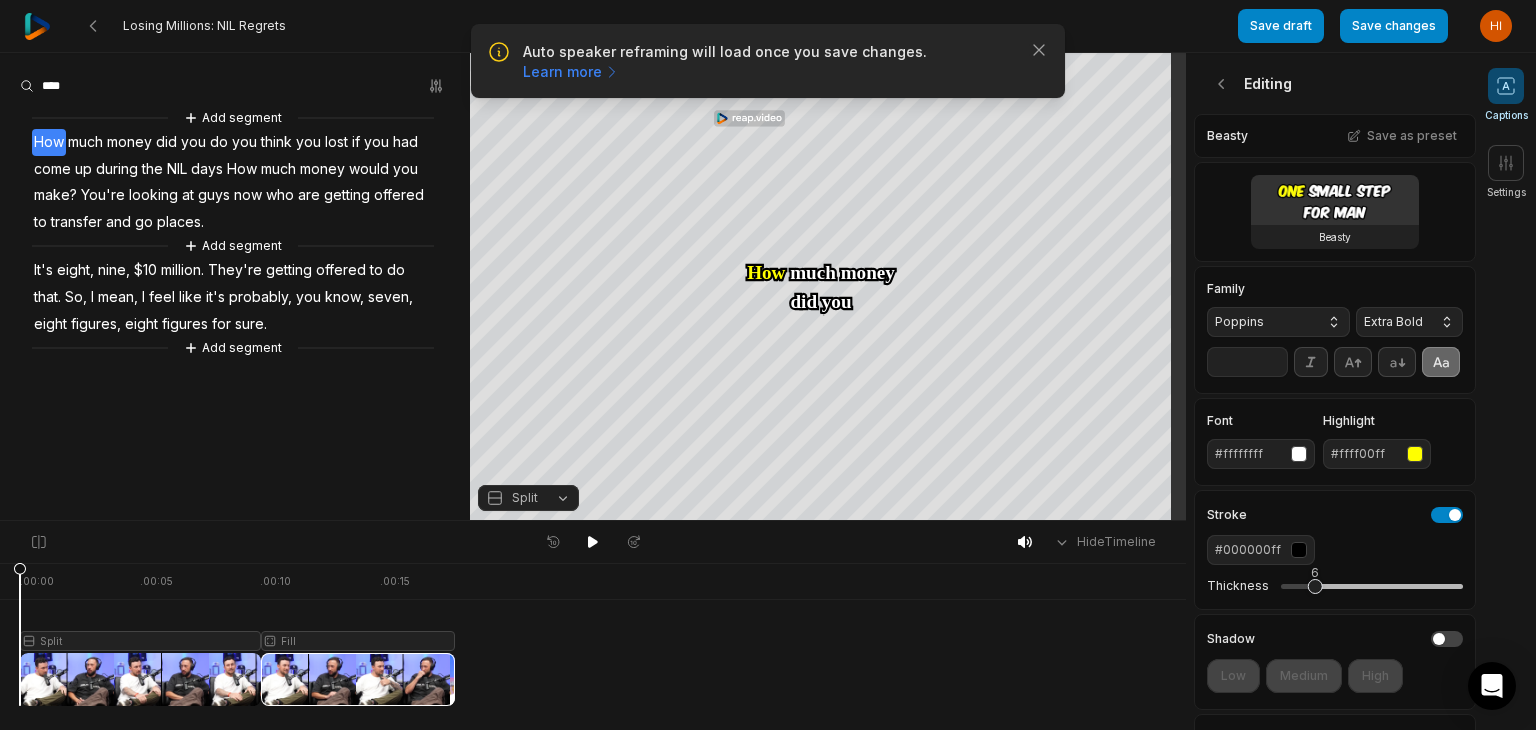 click on "**" at bounding box center [1247, 362] 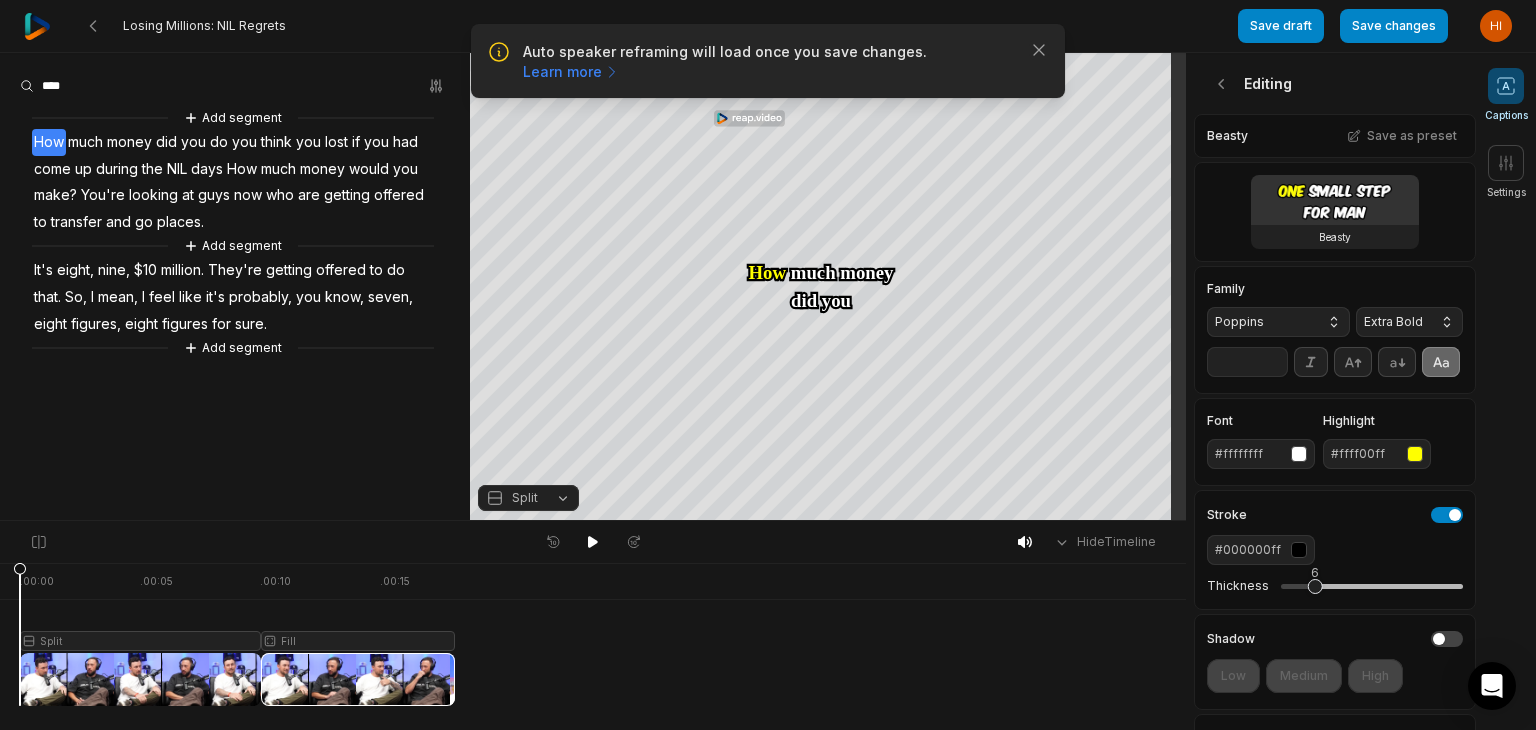 click on "**" at bounding box center (1247, 362) 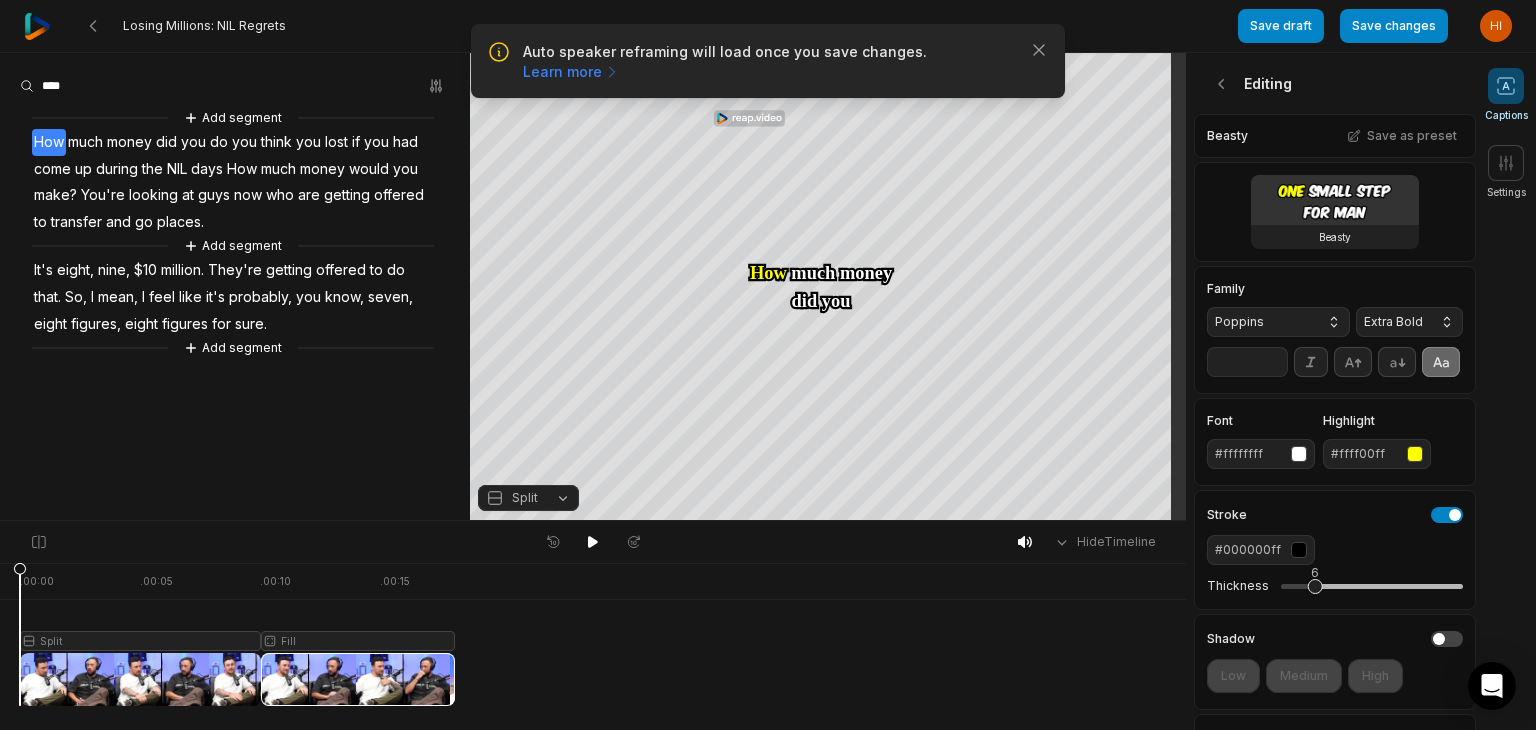 click on "**" at bounding box center [1247, 362] 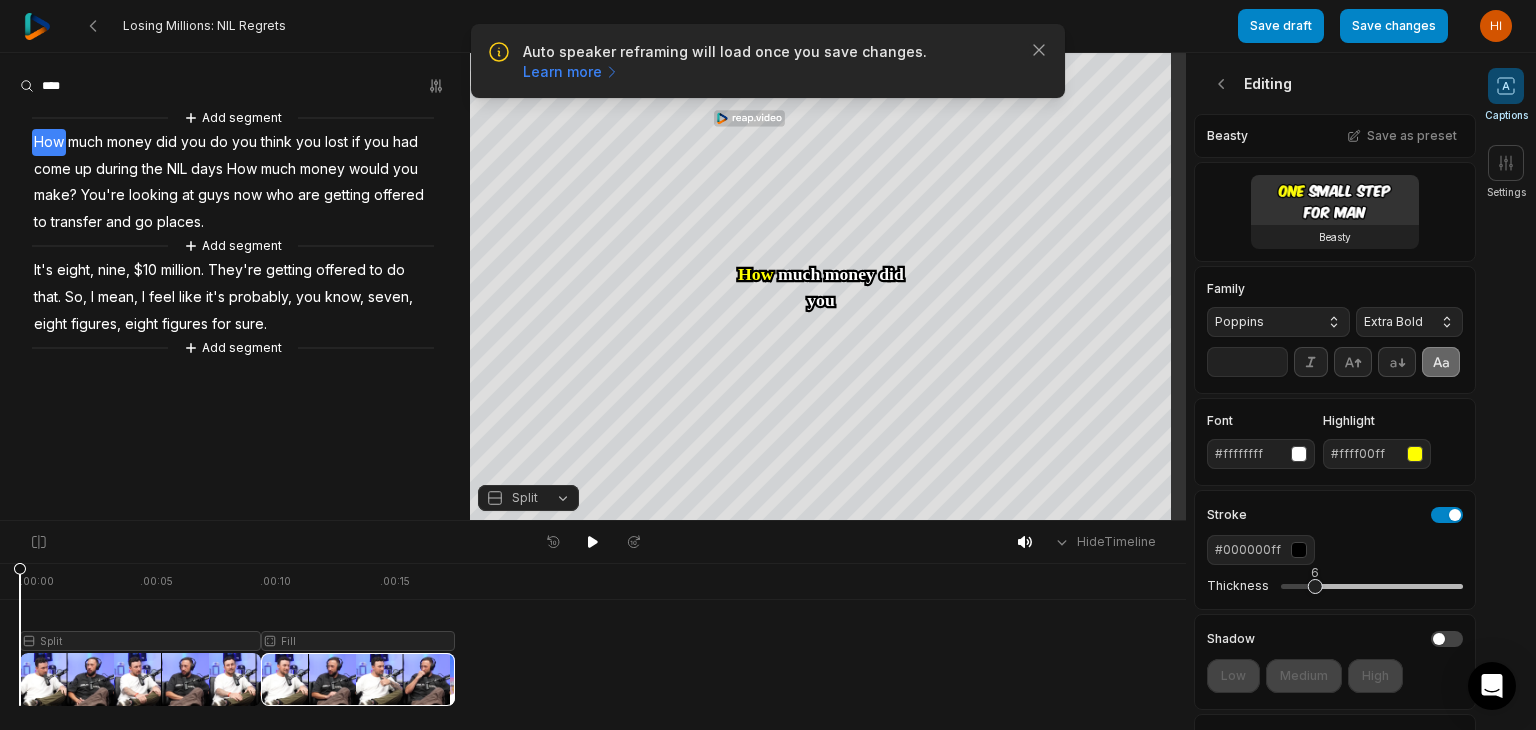 type on "**" 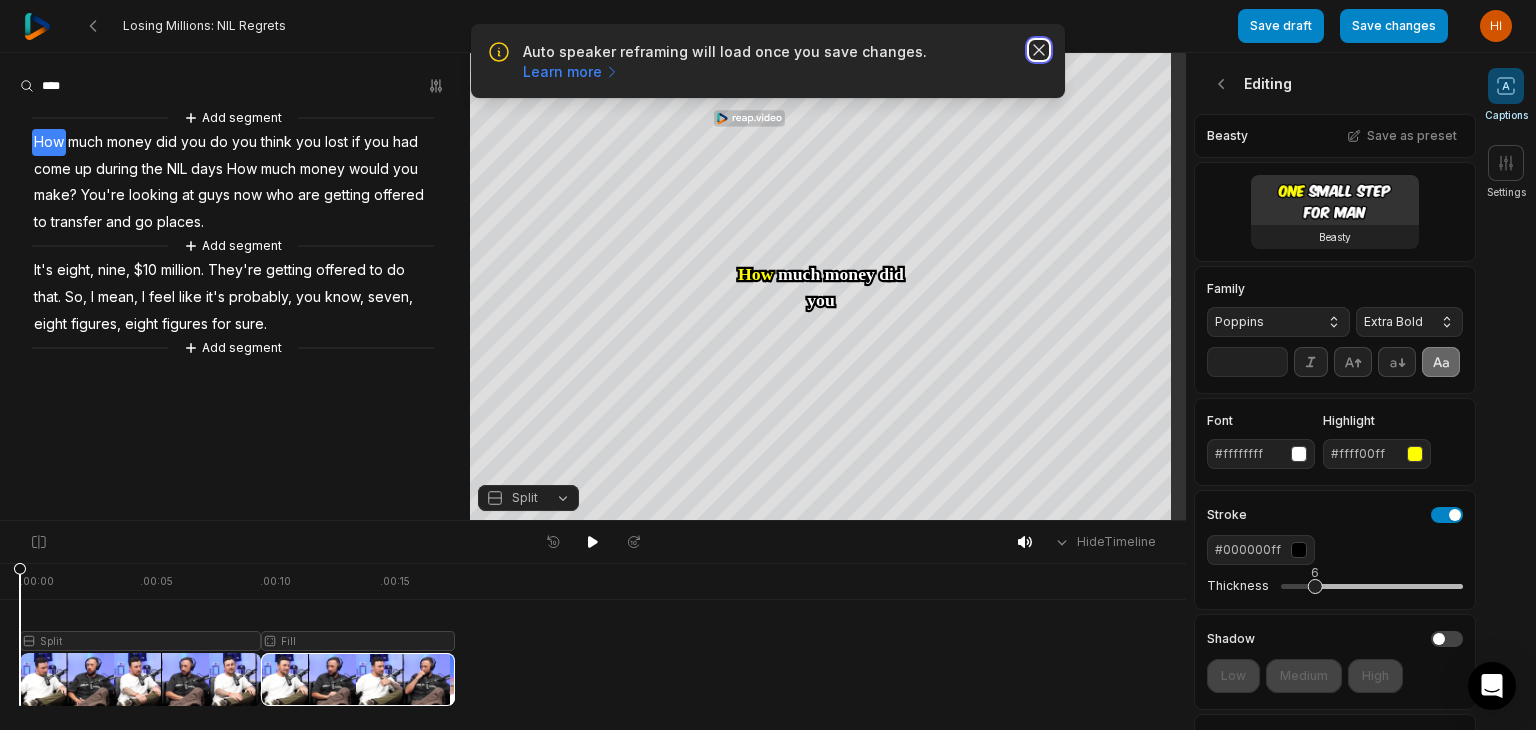 click 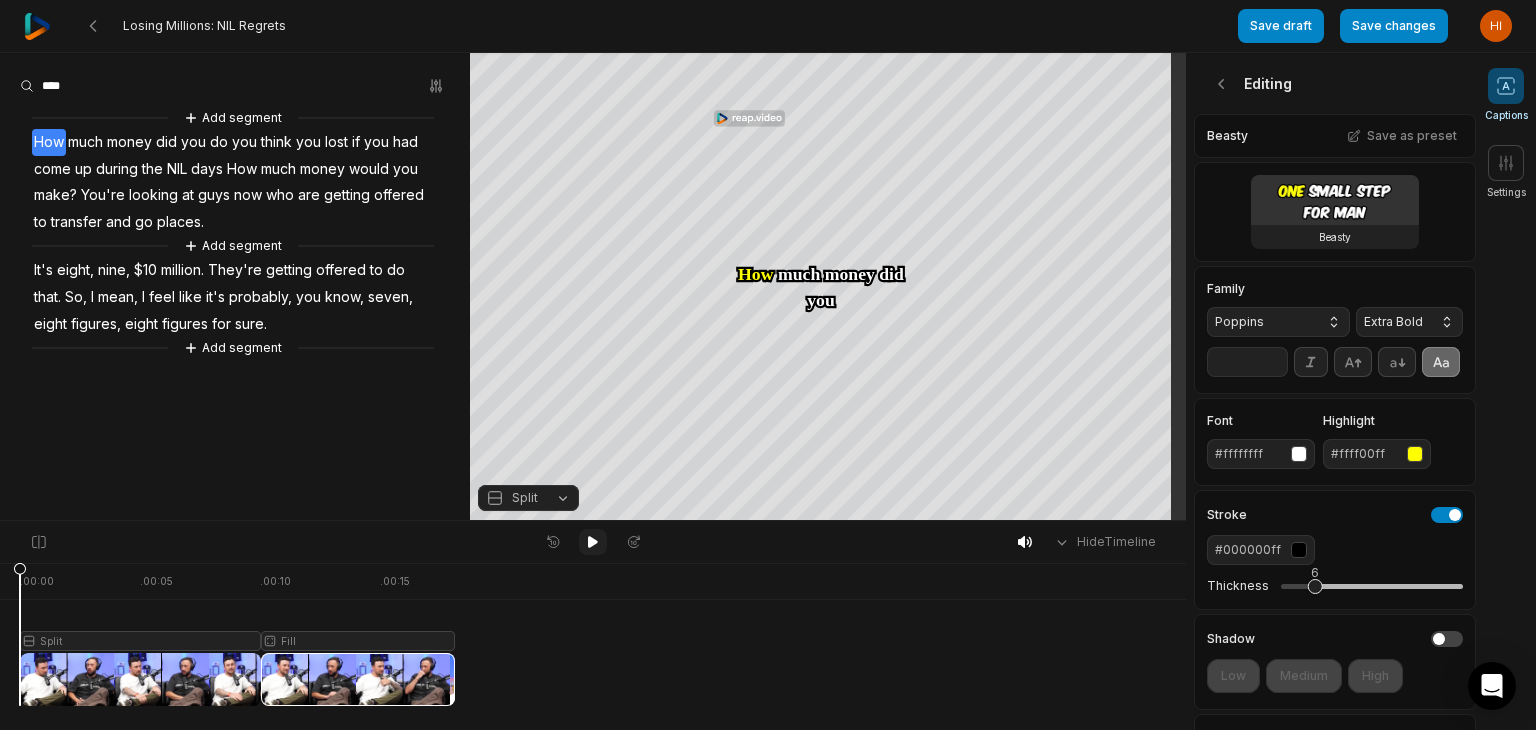 click 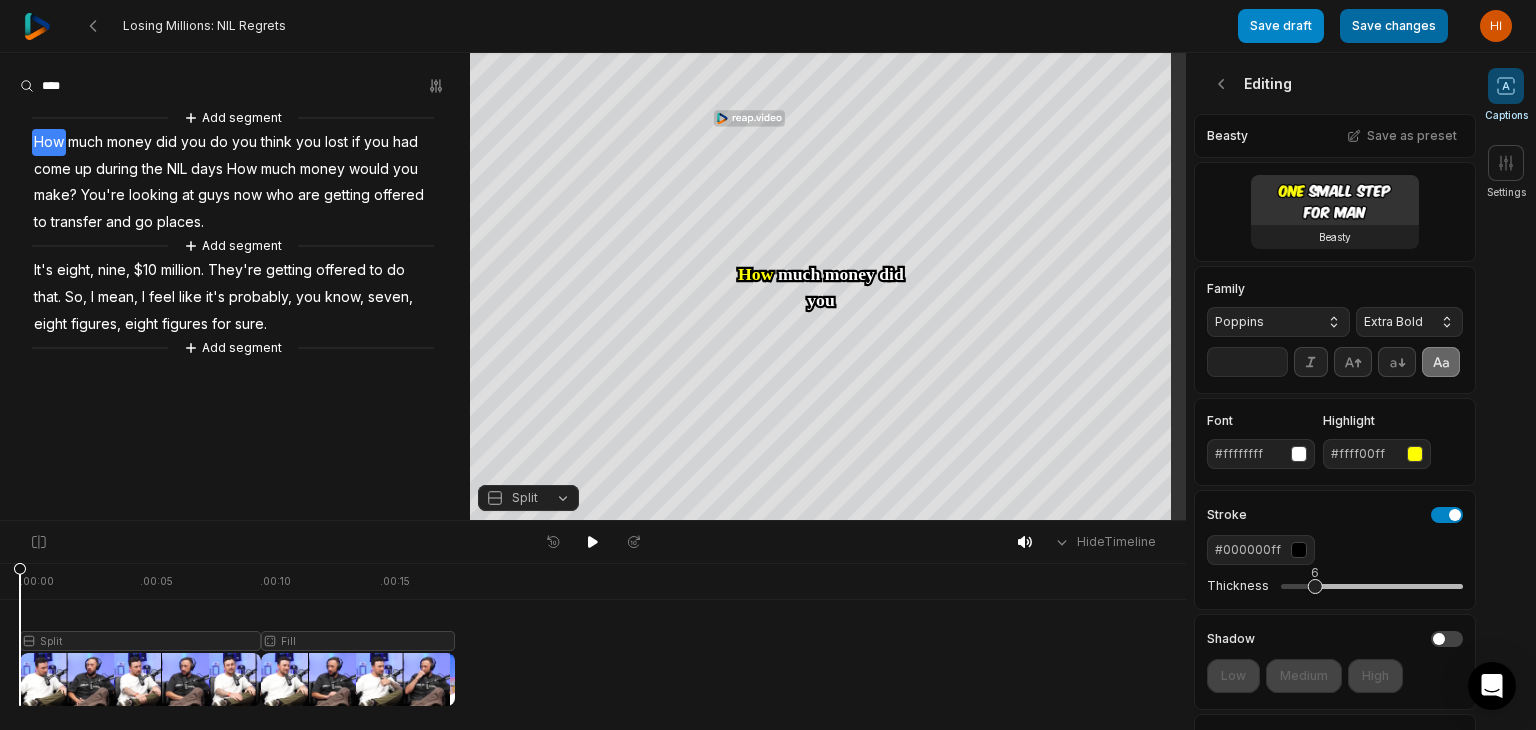 click on "Save changes" at bounding box center [1394, 26] 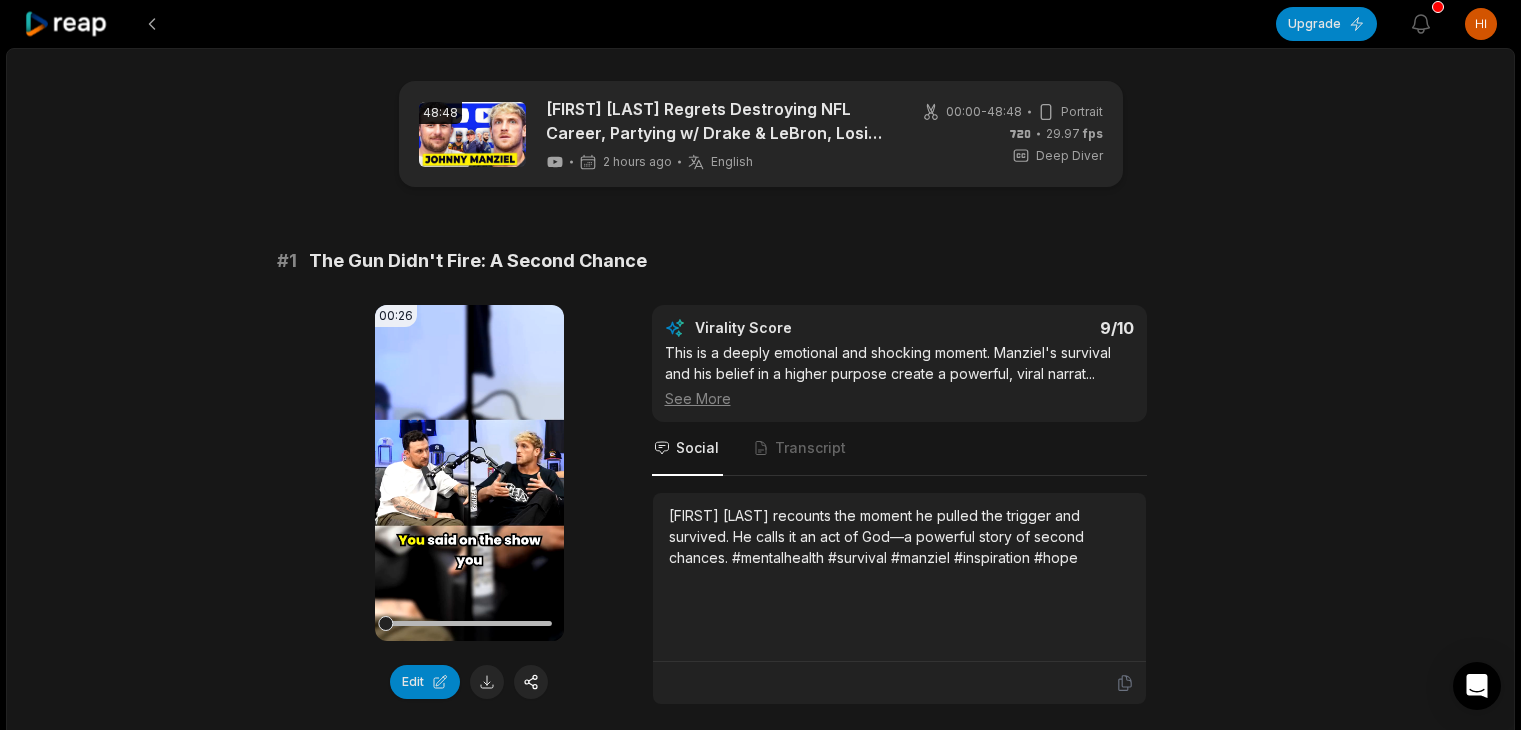 scroll, scrollTop: 0, scrollLeft: 0, axis: both 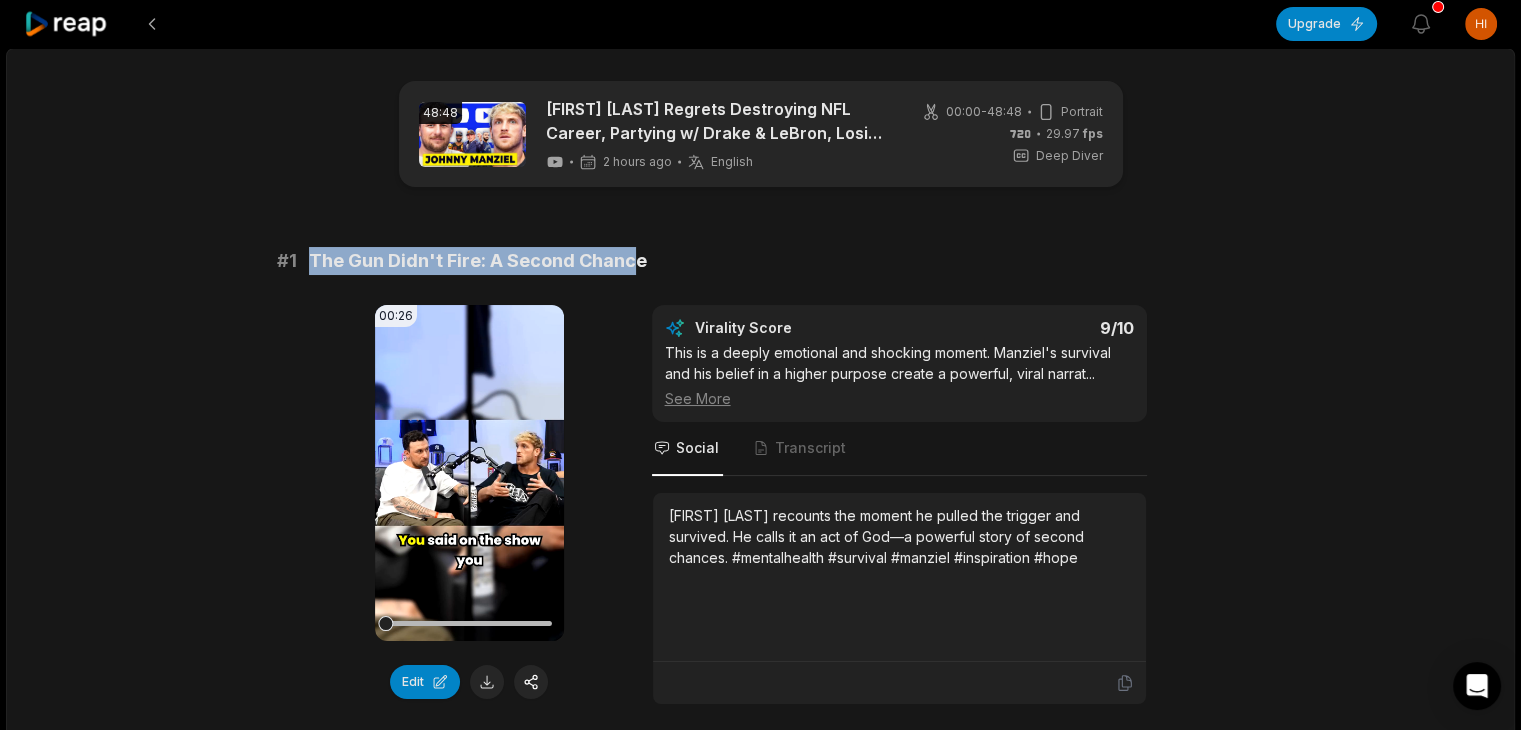 drag, startPoint x: 307, startPoint y: 253, endPoint x: 636, endPoint y: 258, distance: 329.038 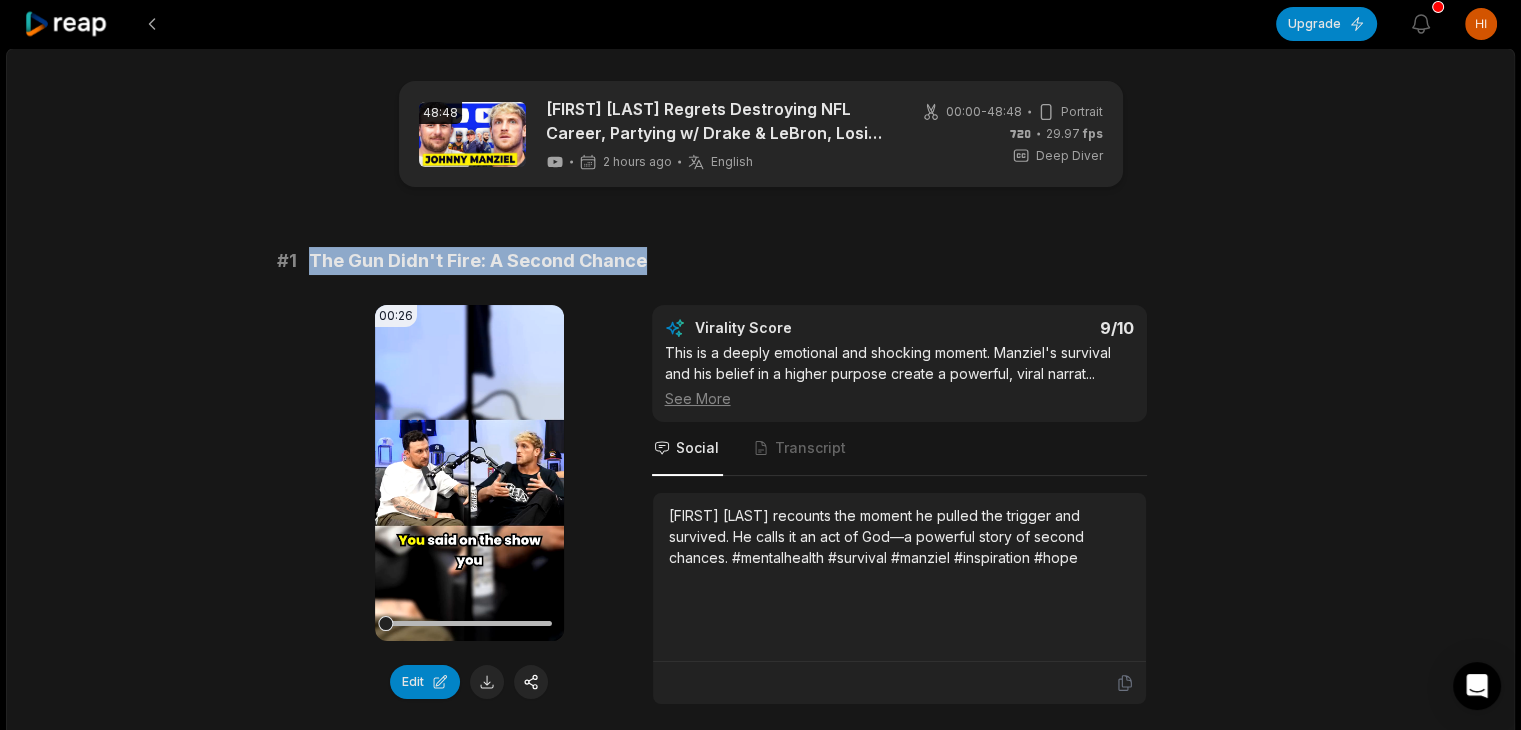 drag, startPoint x: 655, startPoint y: 258, endPoint x: 311, endPoint y: 259, distance: 344.00146 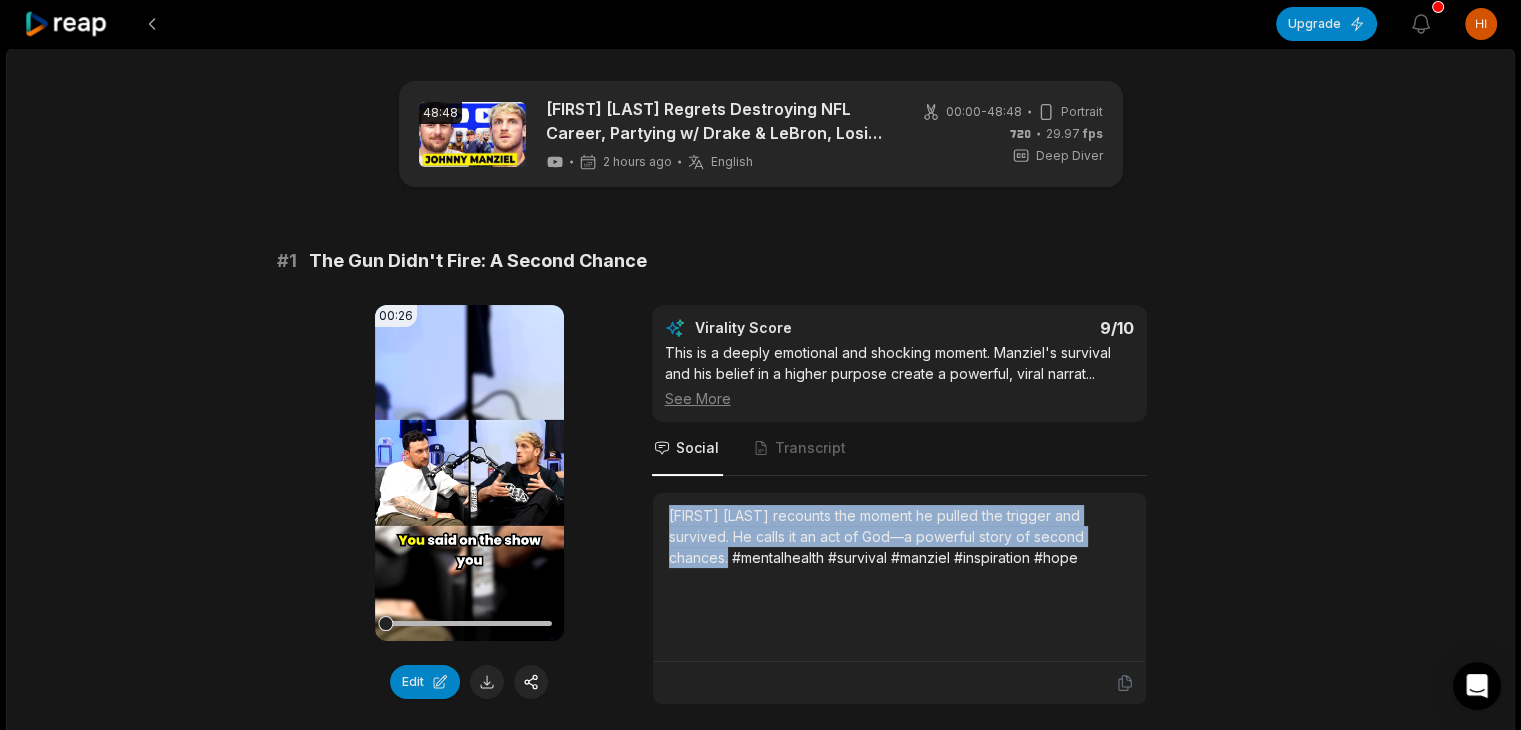 drag, startPoint x: 671, startPoint y: 511, endPoint x: 728, endPoint y: 558, distance: 73.87828 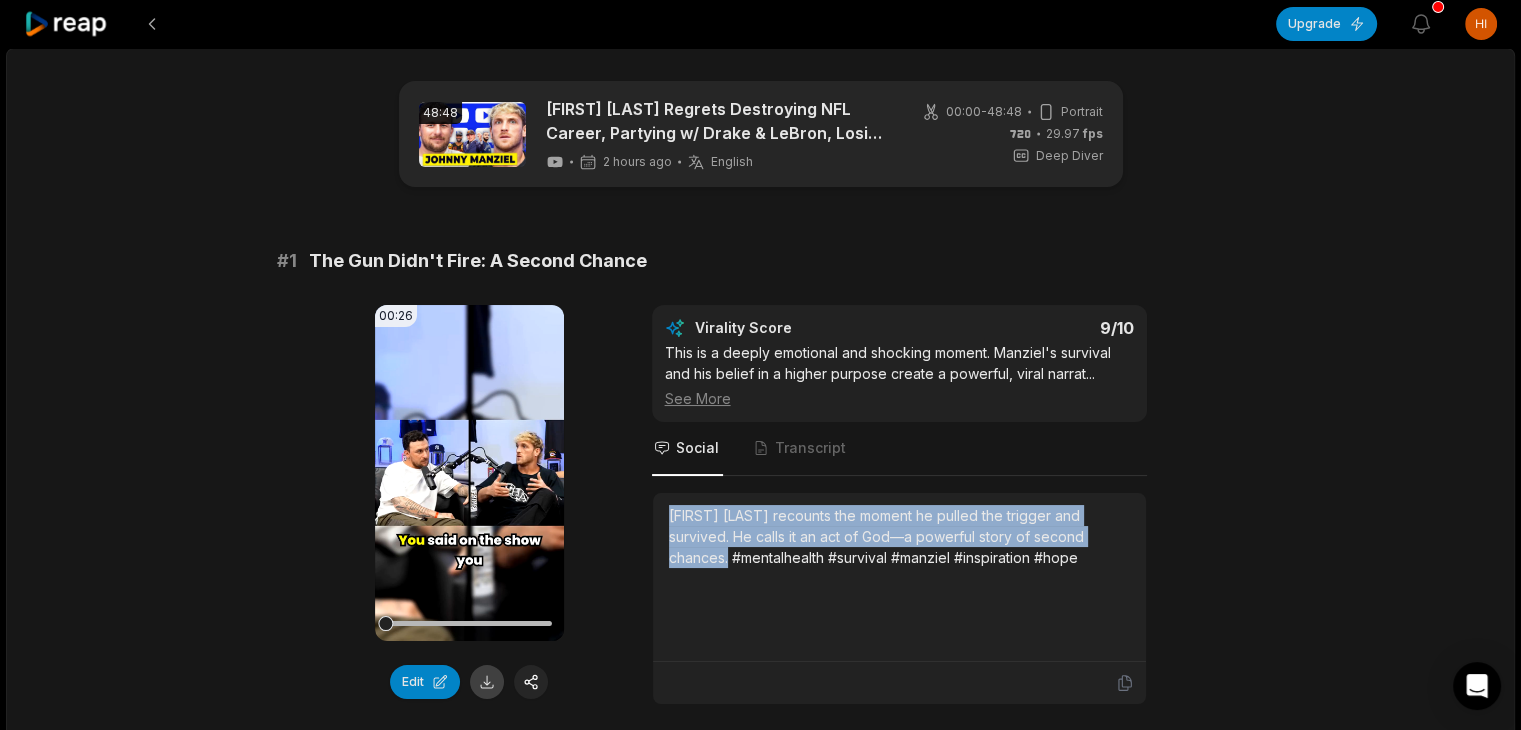 click at bounding box center (487, 682) 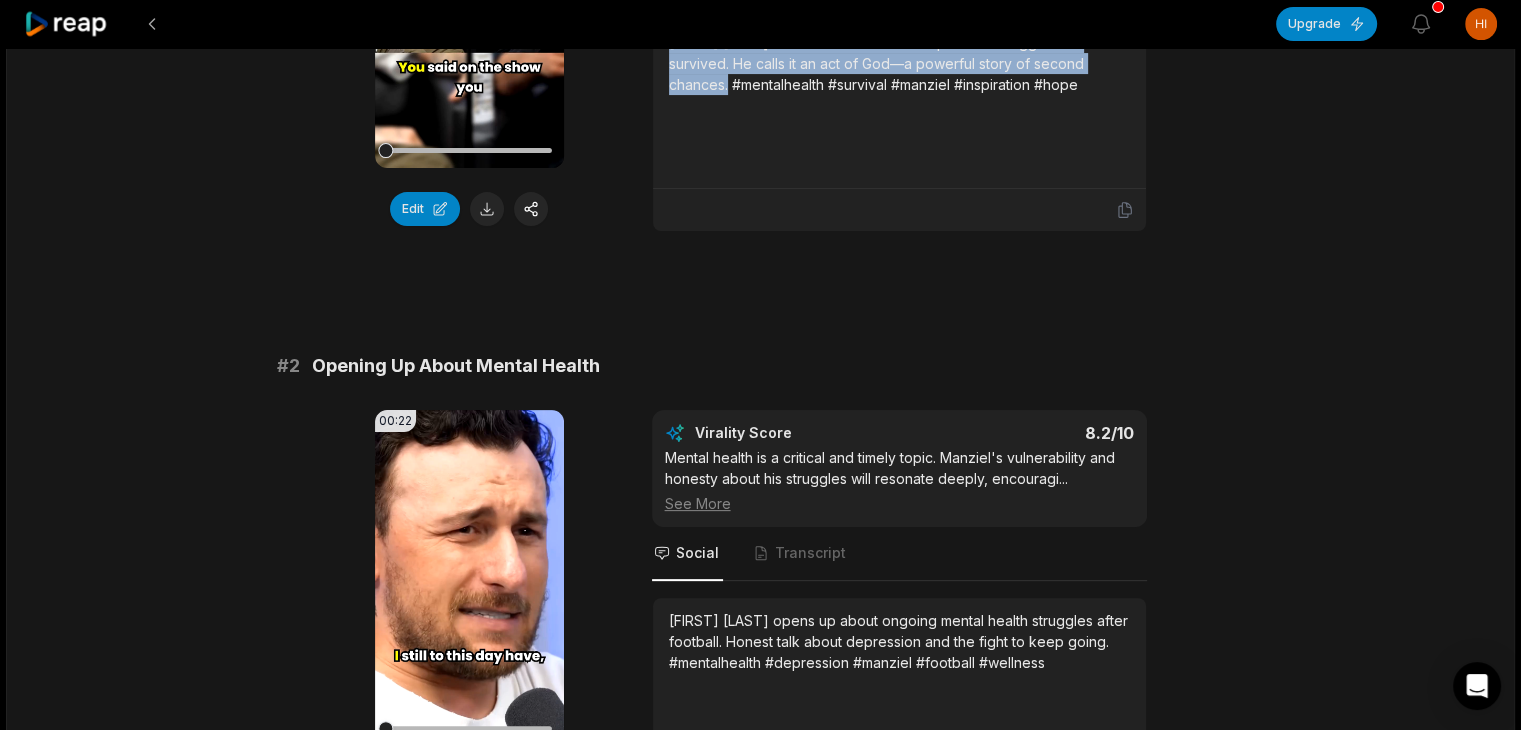 scroll, scrollTop: 500, scrollLeft: 0, axis: vertical 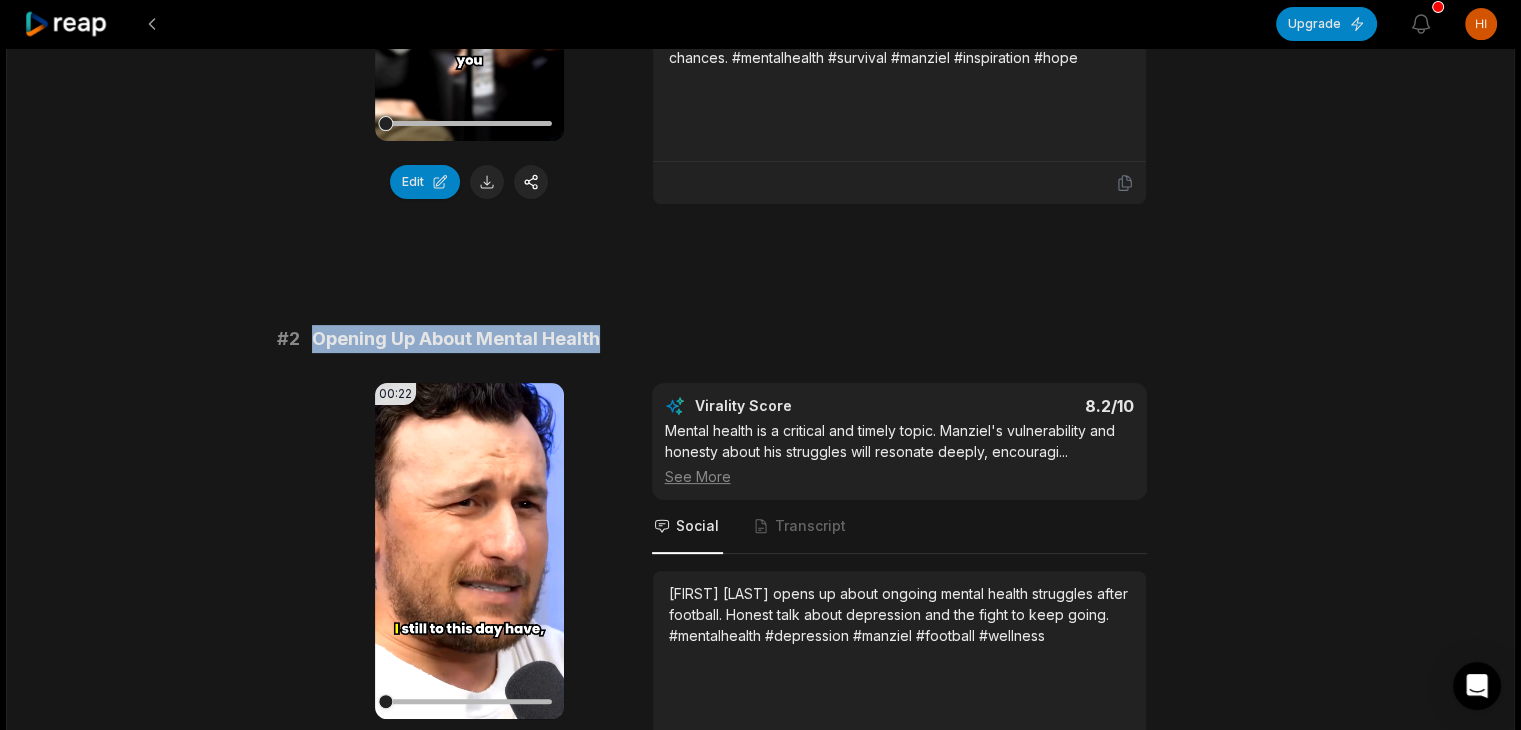 drag, startPoint x: 313, startPoint y: 339, endPoint x: 620, endPoint y: 337, distance: 307.0065 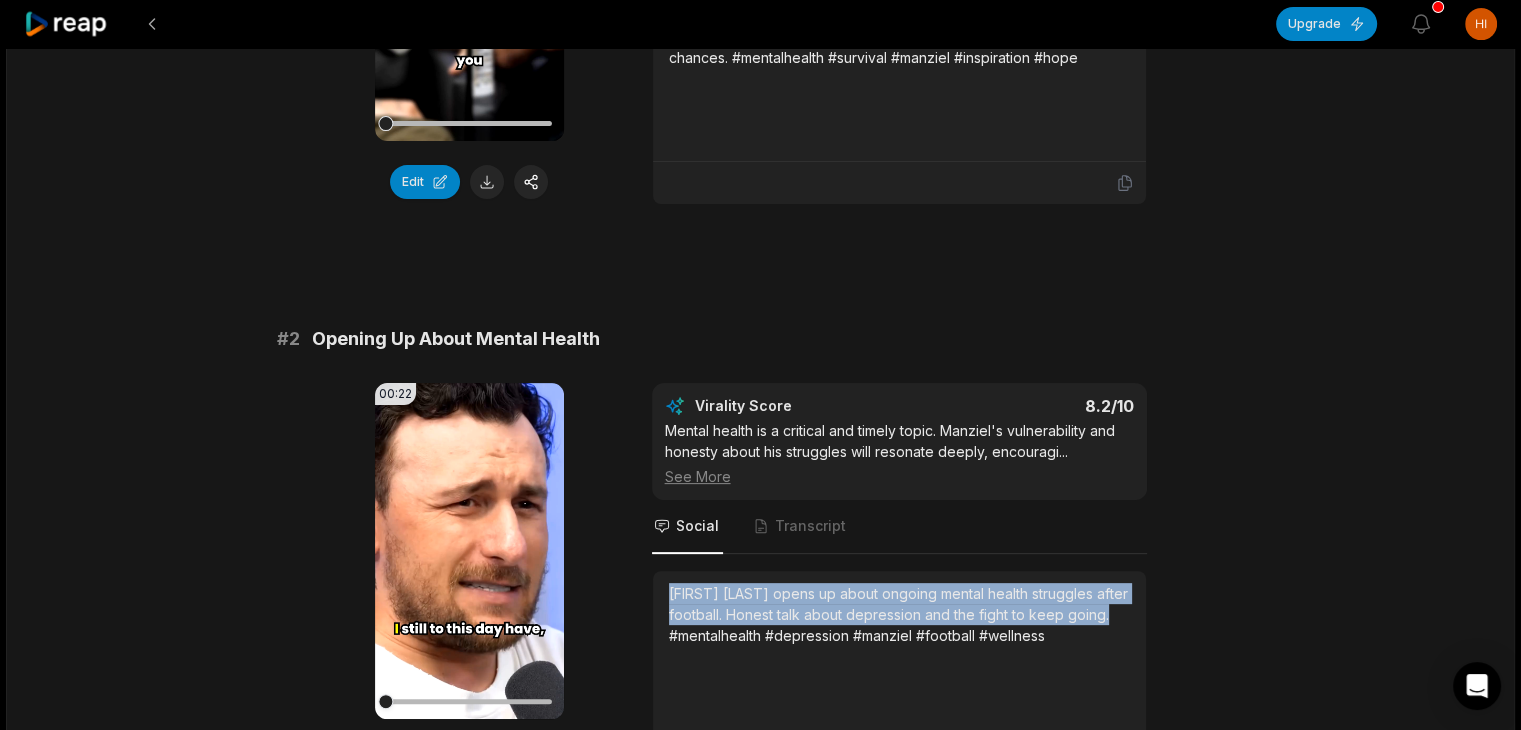 drag, startPoint x: 670, startPoint y: 588, endPoint x: 708, endPoint y: 633, distance: 58.898216 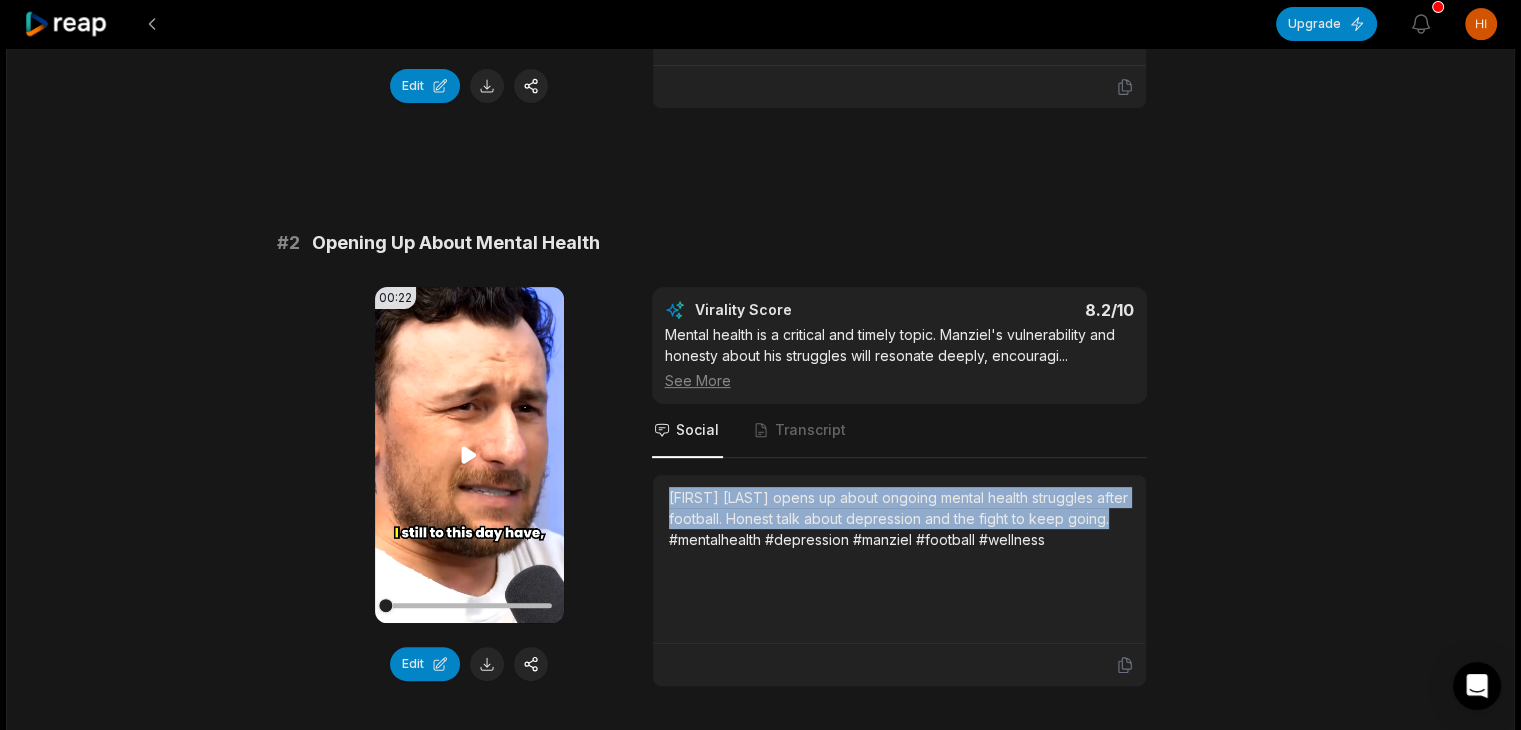 scroll, scrollTop: 800, scrollLeft: 0, axis: vertical 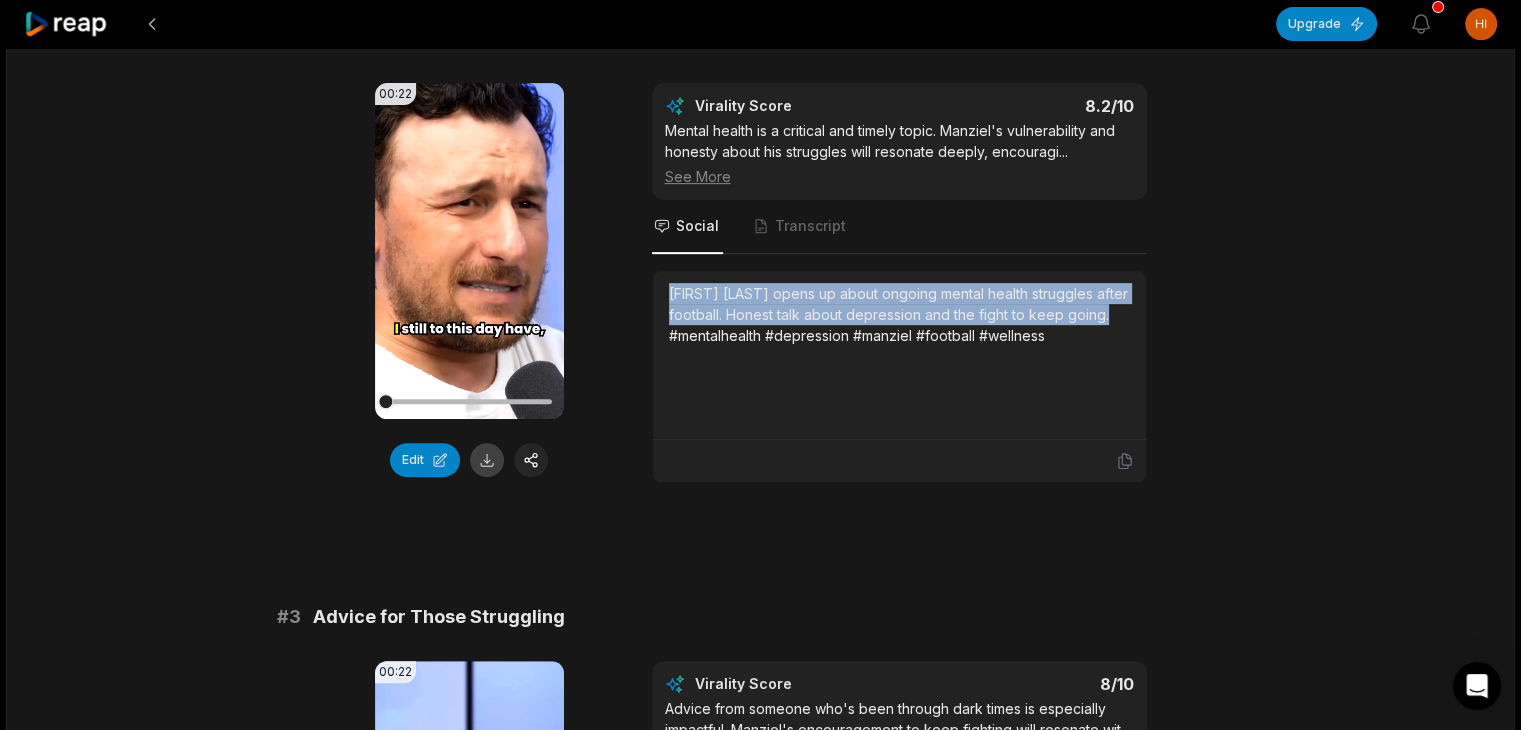 click at bounding box center (487, 460) 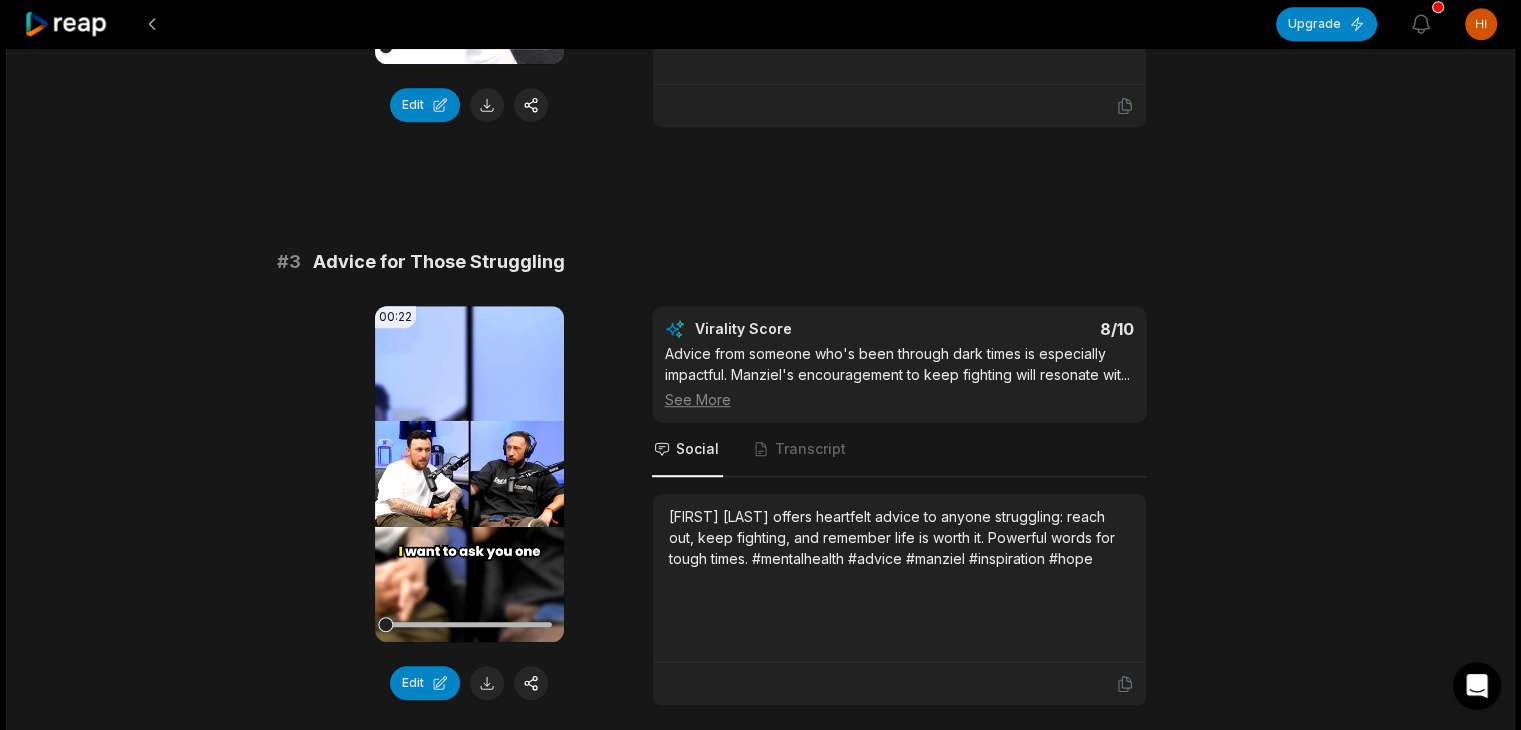 scroll, scrollTop: 1200, scrollLeft: 0, axis: vertical 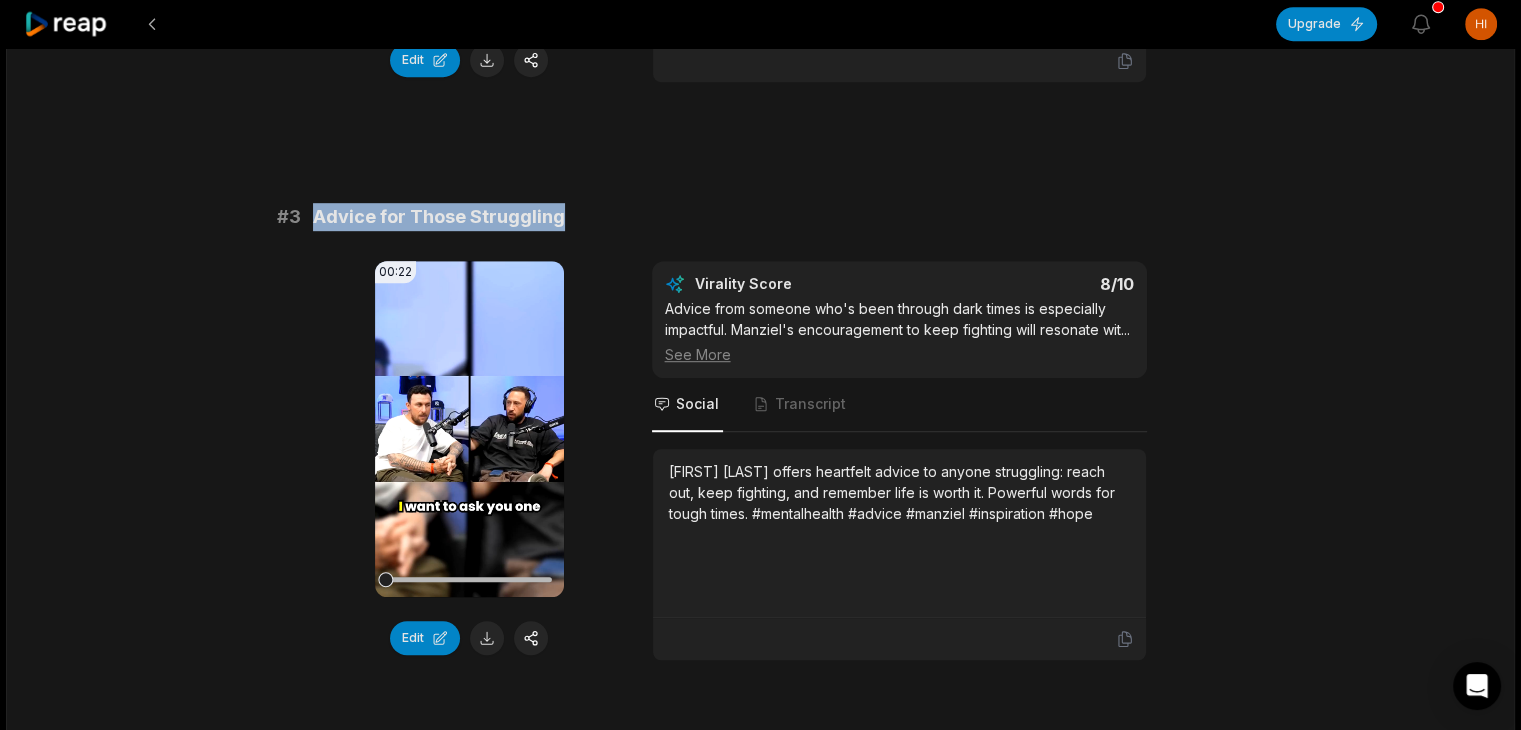 drag, startPoint x: 312, startPoint y: 216, endPoint x: 566, endPoint y: 217, distance: 254.00197 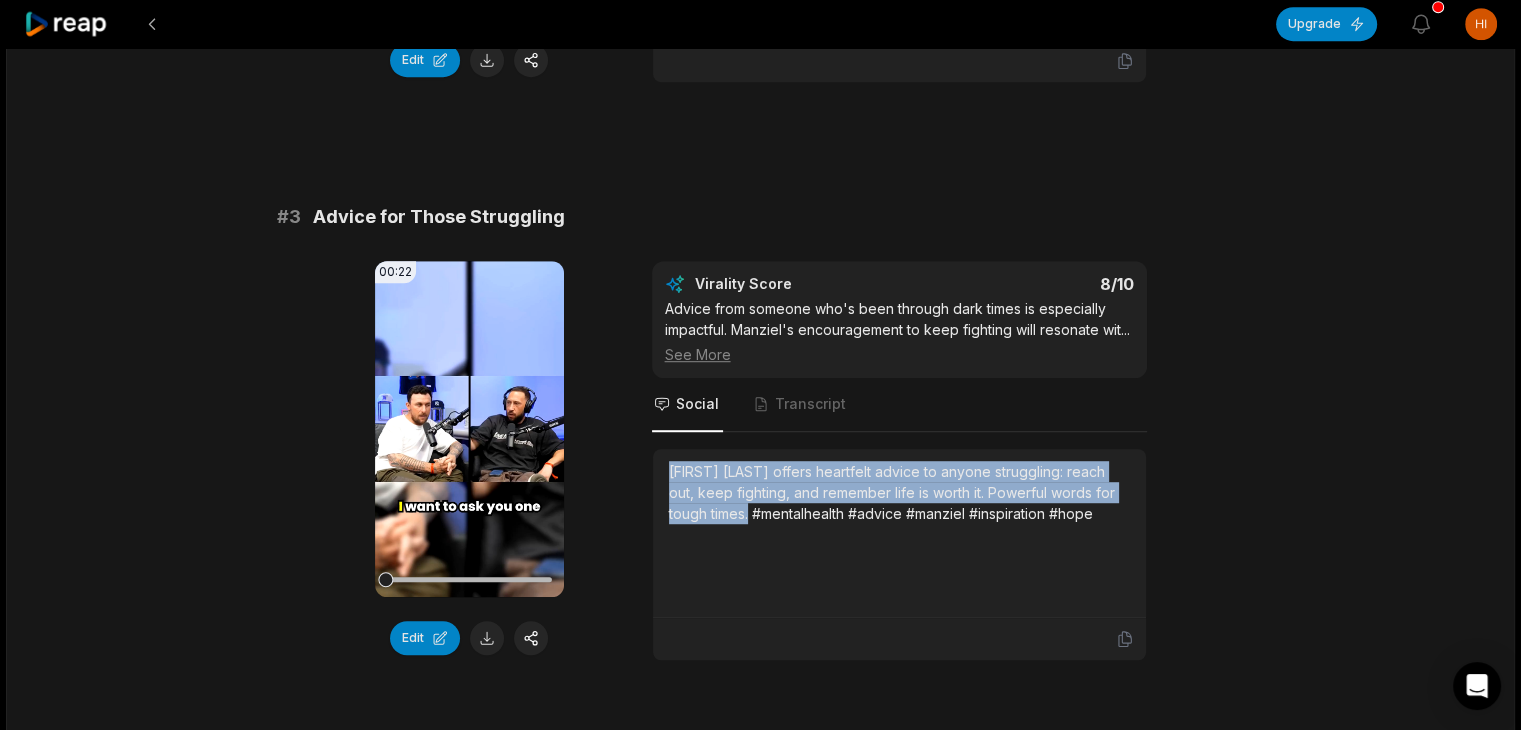 drag, startPoint x: 668, startPoint y: 485, endPoint x: 748, endPoint y: 525, distance: 89.44272 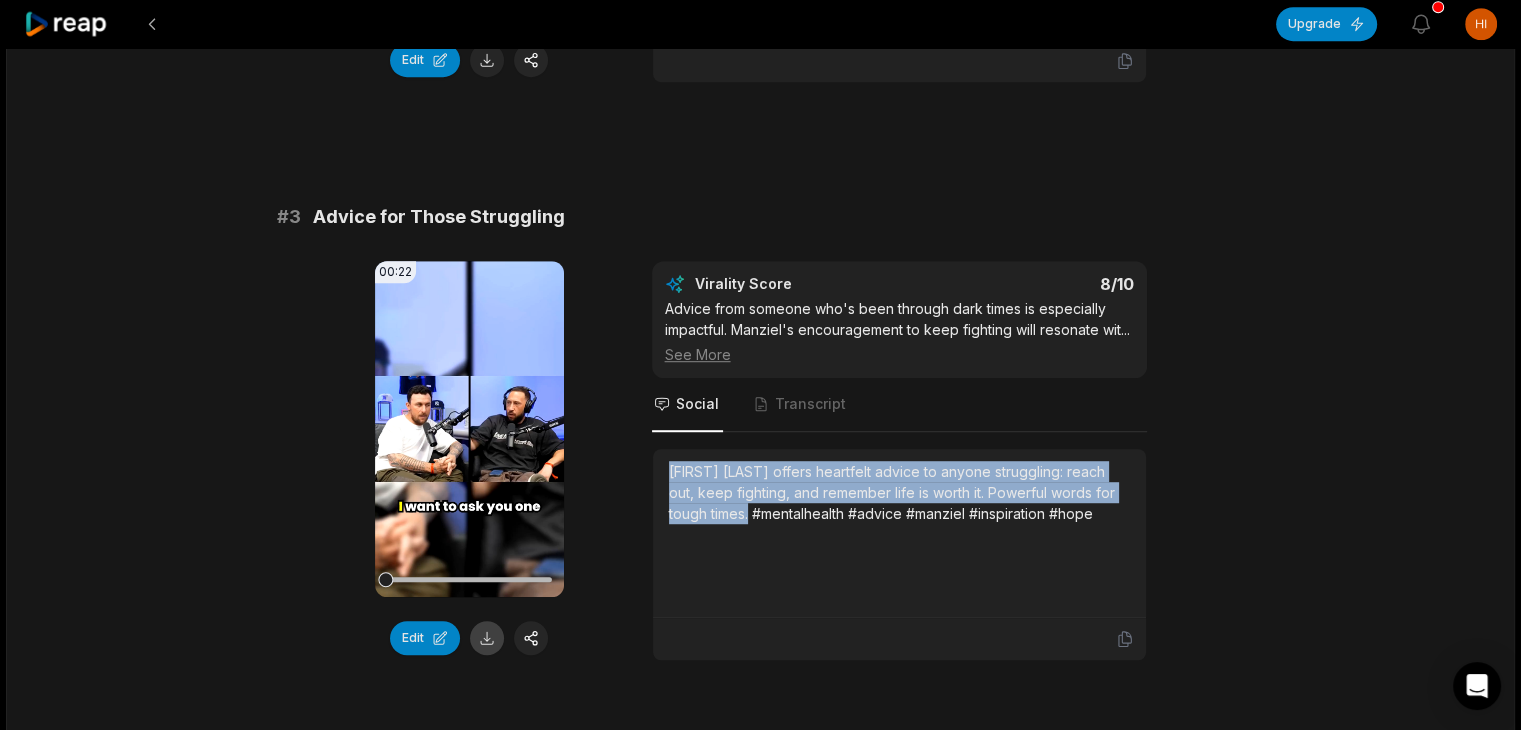 click at bounding box center [487, 638] 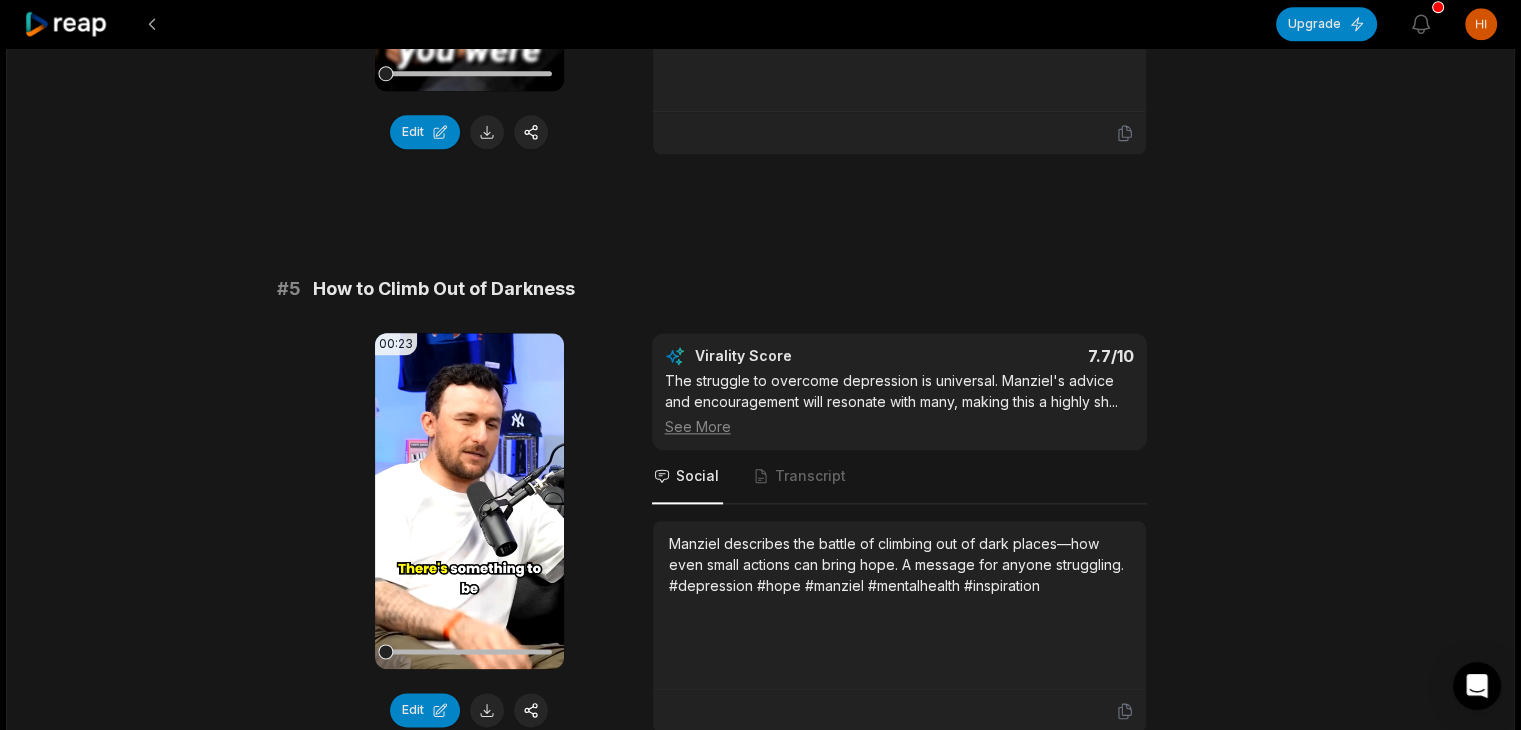 scroll, scrollTop: 2300, scrollLeft: 0, axis: vertical 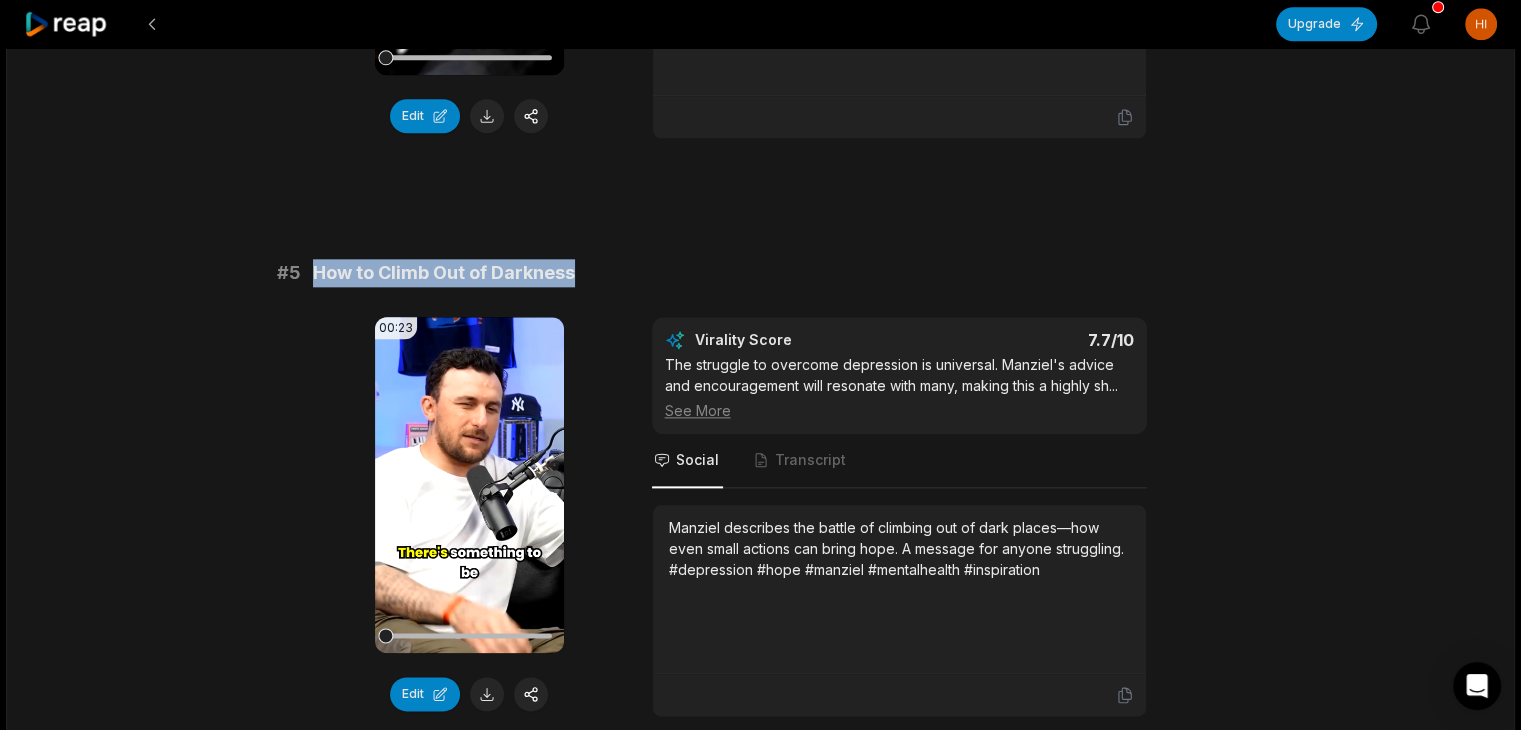 drag, startPoint x: 307, startPoint y: 288, endPoint x: 572, endPoint y: 288, distance: 265 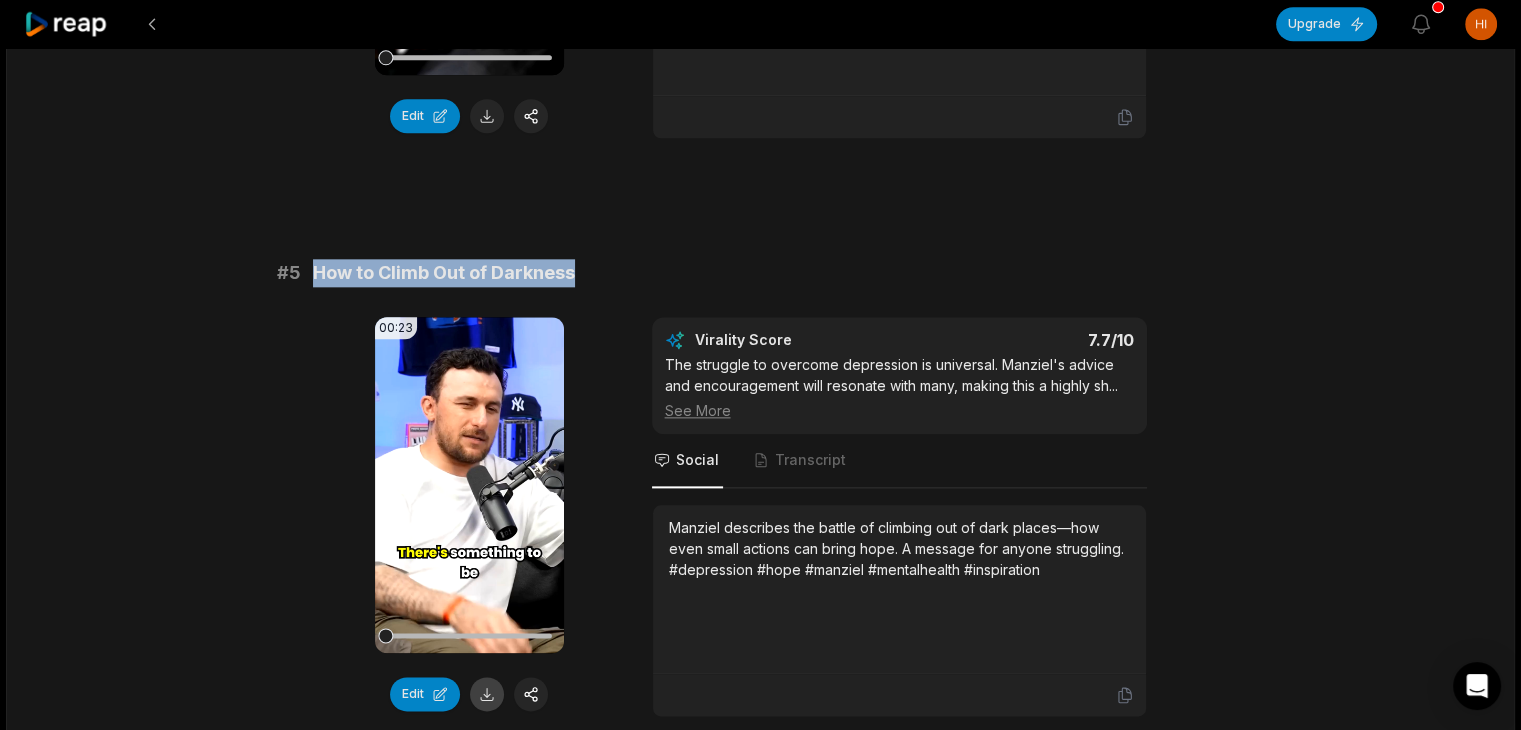 click at bounding box center (487, 694) 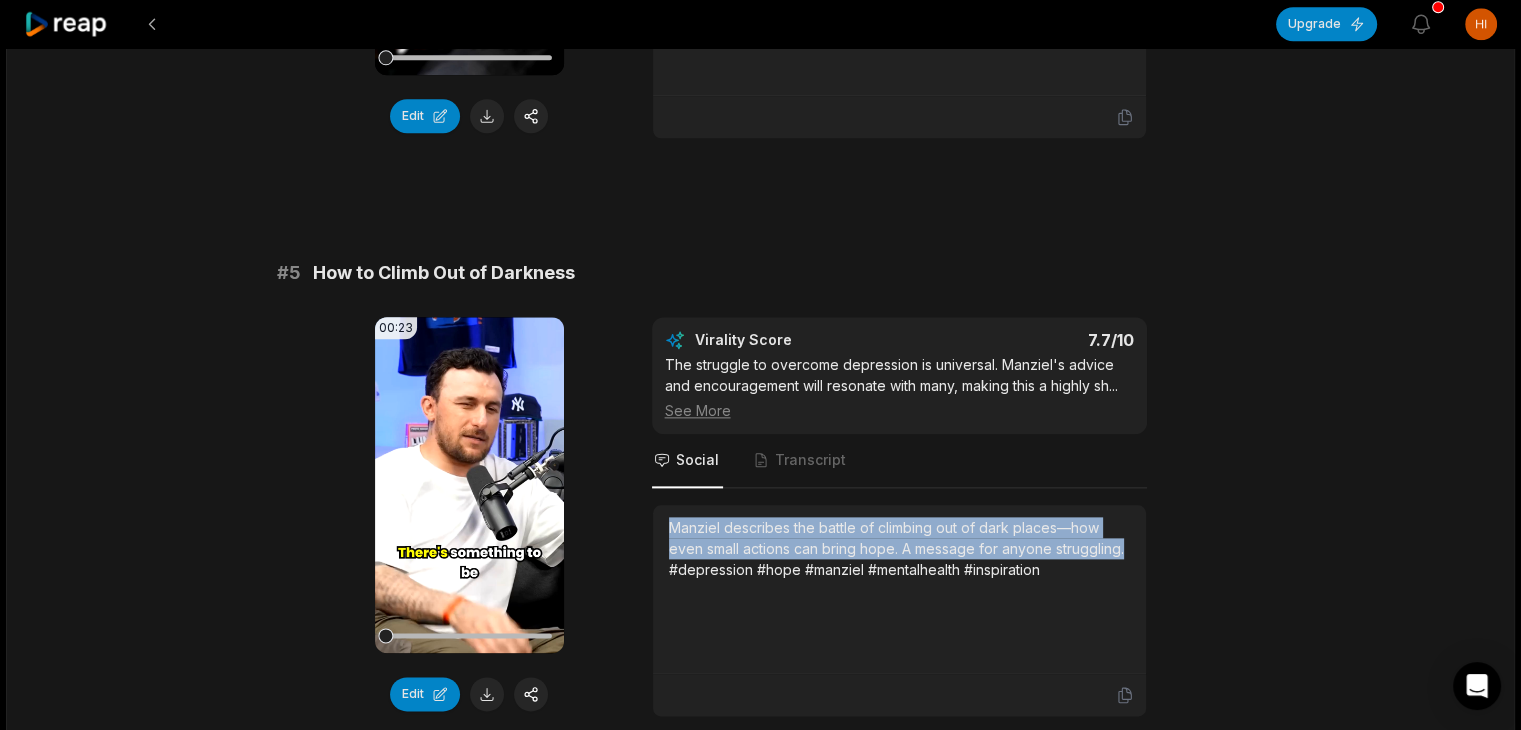 drag, startPoint x: 671, startPoint y: 537, endPoint x: 1130, endPoint y: 561, distance: 459.627 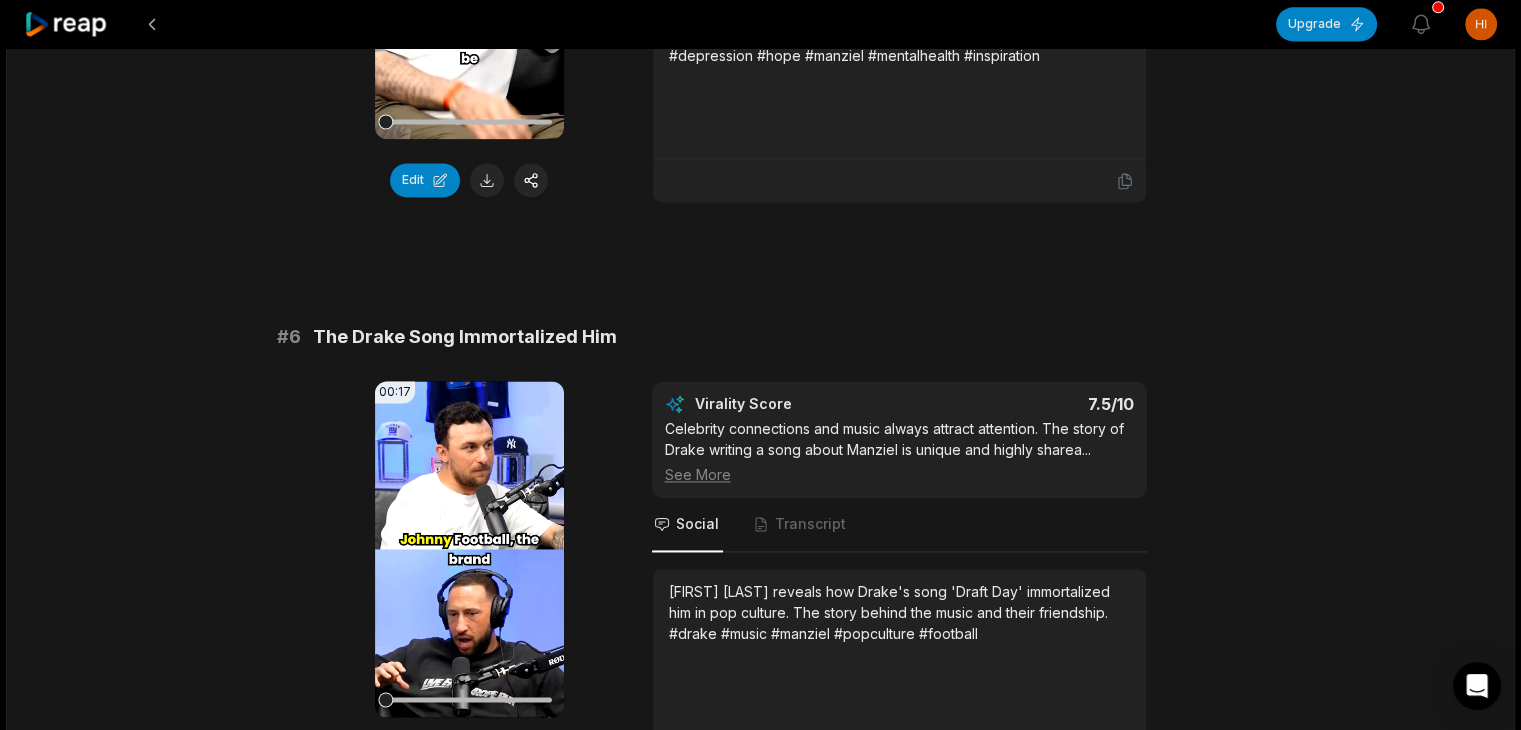 scroll, scrollTop: 2900, scrollLeft: 0, axis: vertical 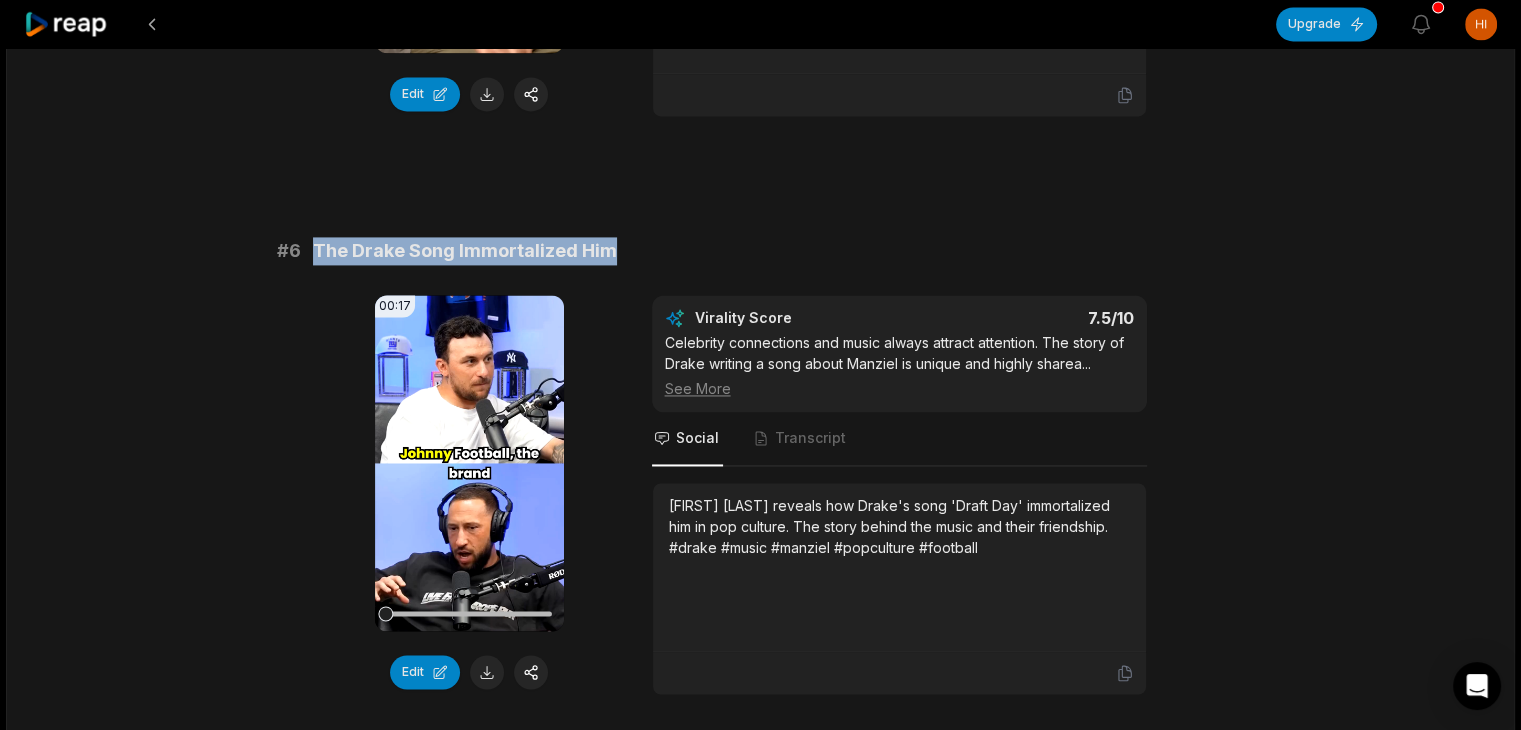 drag, startPoint x: 314, startPoint y: 264, endPoint x: 608, endPoint y: 272, distance: 294.10883 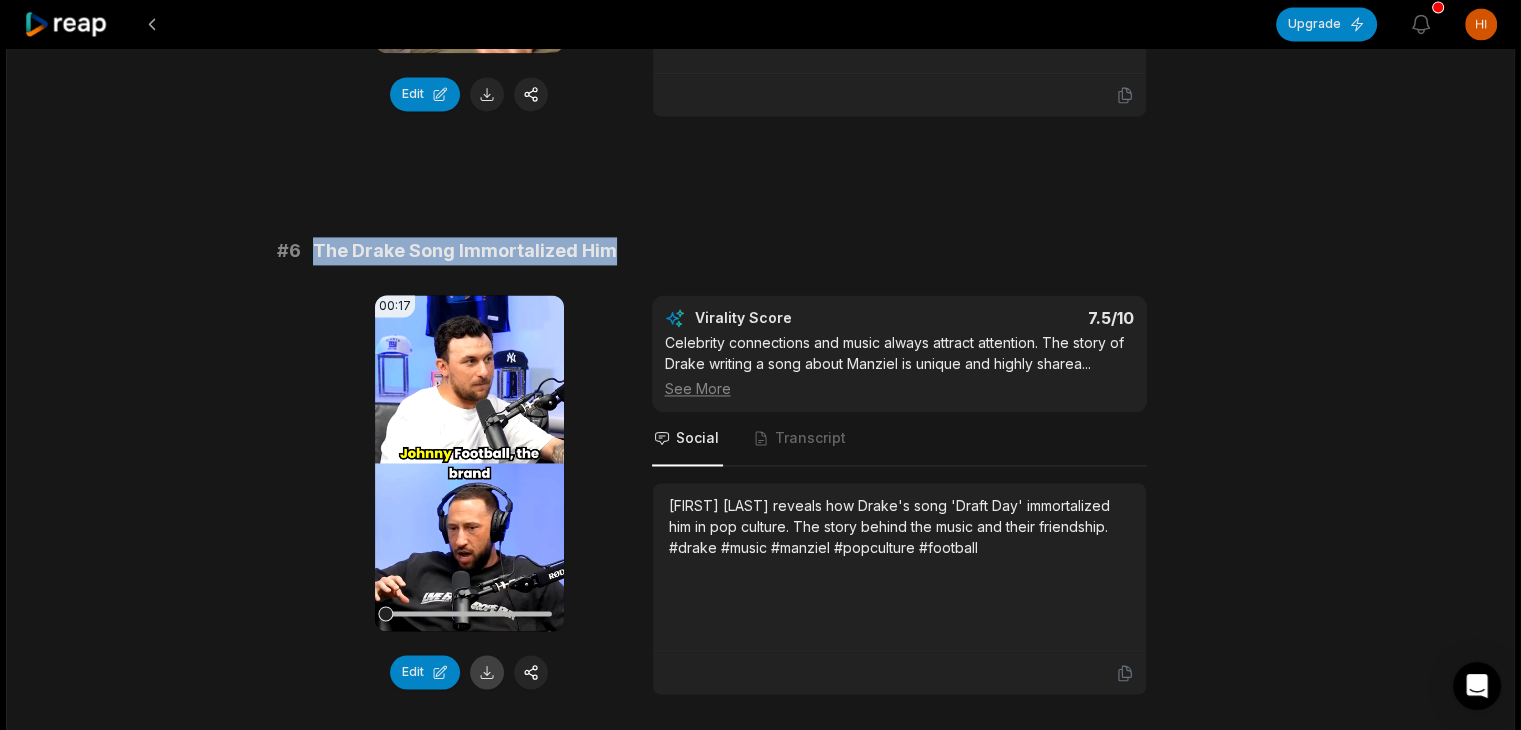 click at bounding box center (487, 672) 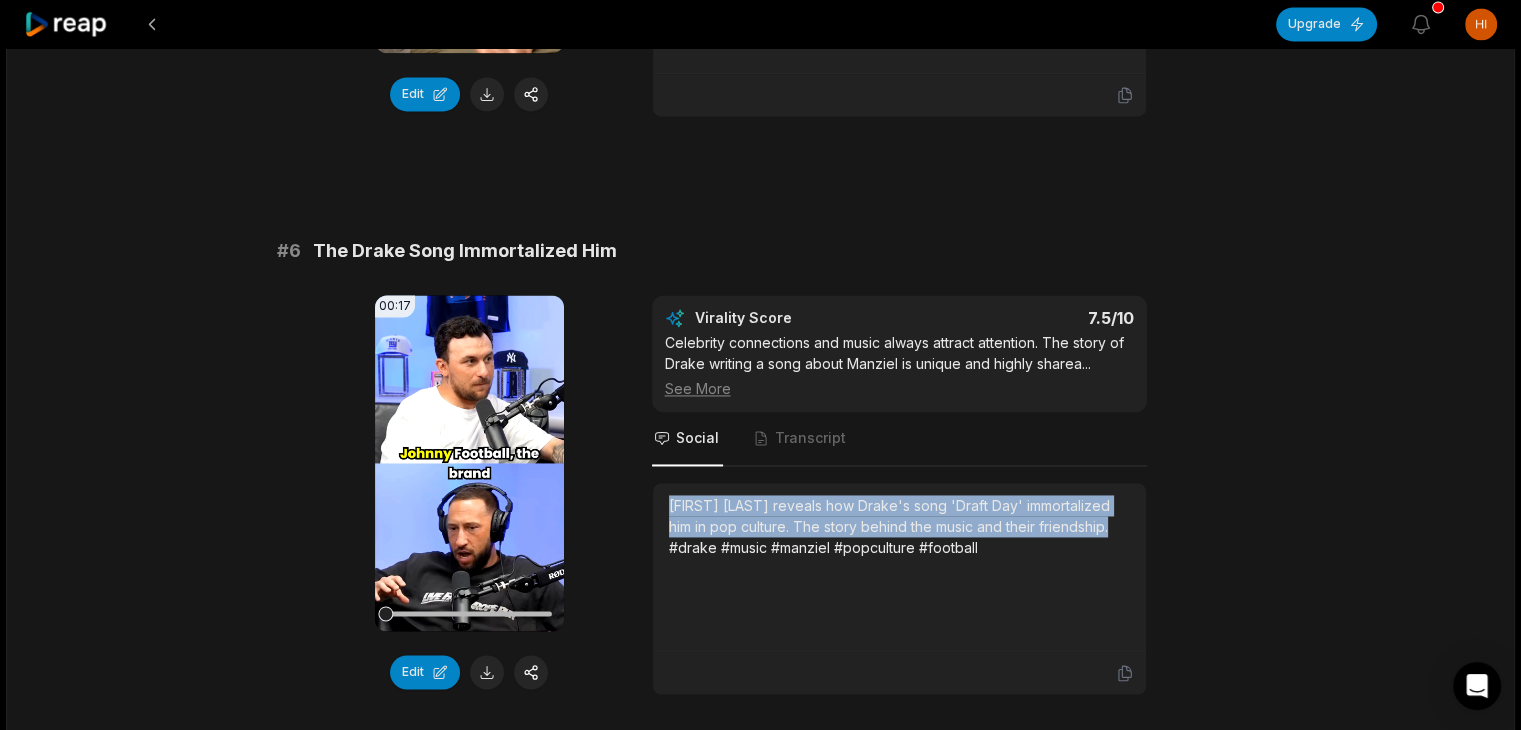 drag, startPoint x: 671, startPoint y: 514, endPoint x: 1133, endPoint y: 541, distance: 462.7883 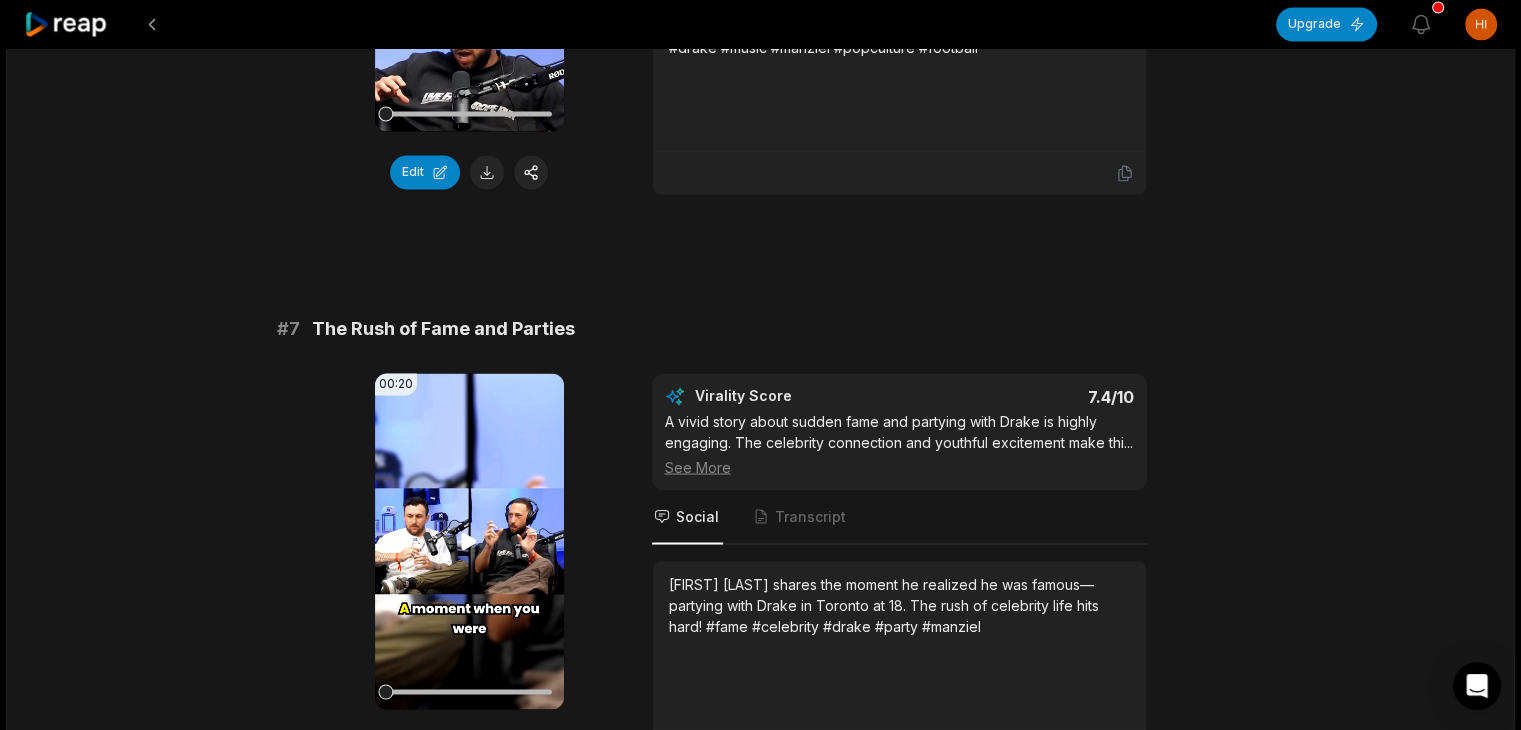 scroll, scrollTop: 3500, scrollLeft: 0, axis: vertical 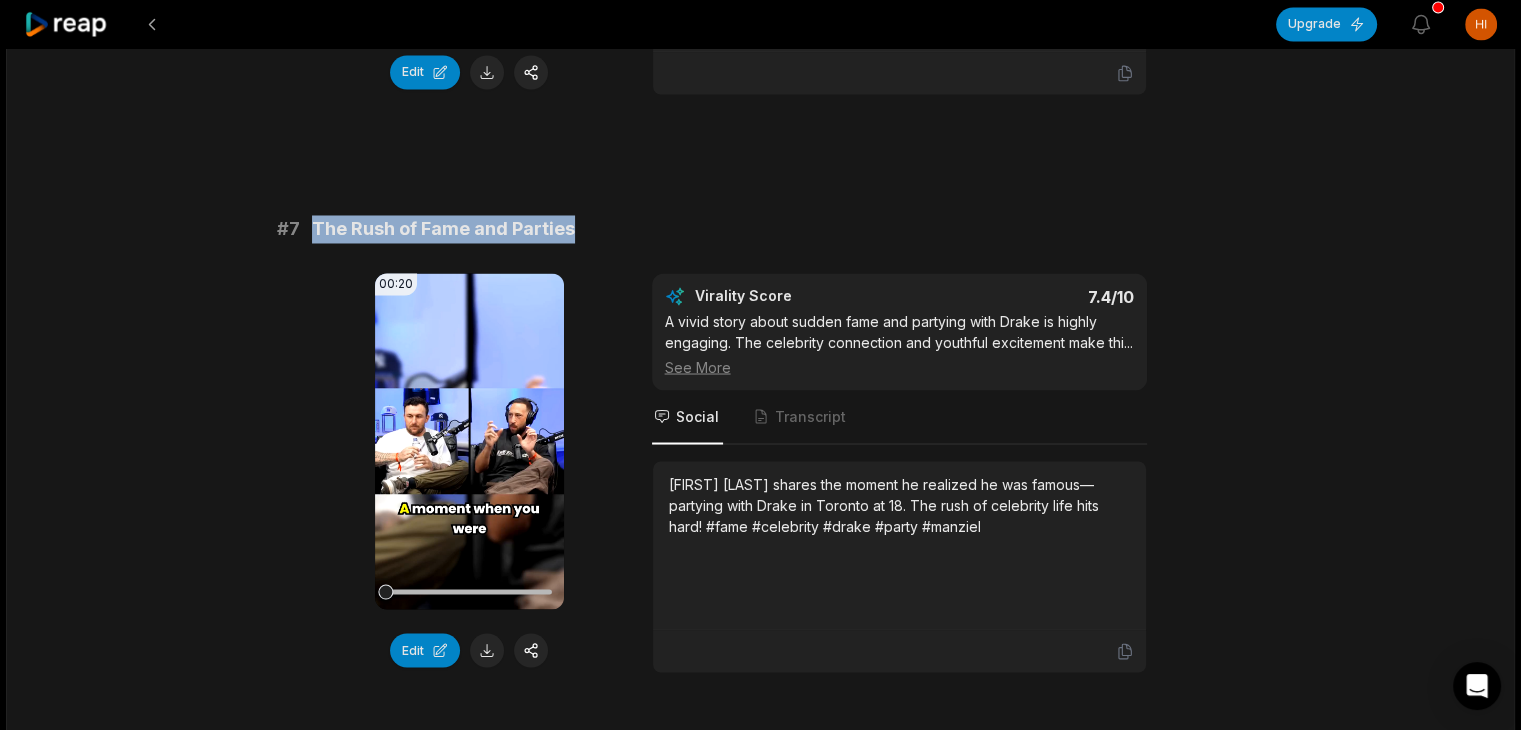 drag, startPoint x: 308, startPoint y: 238, endPoint x: 582, endPoint y: 249, distance: 274.2207 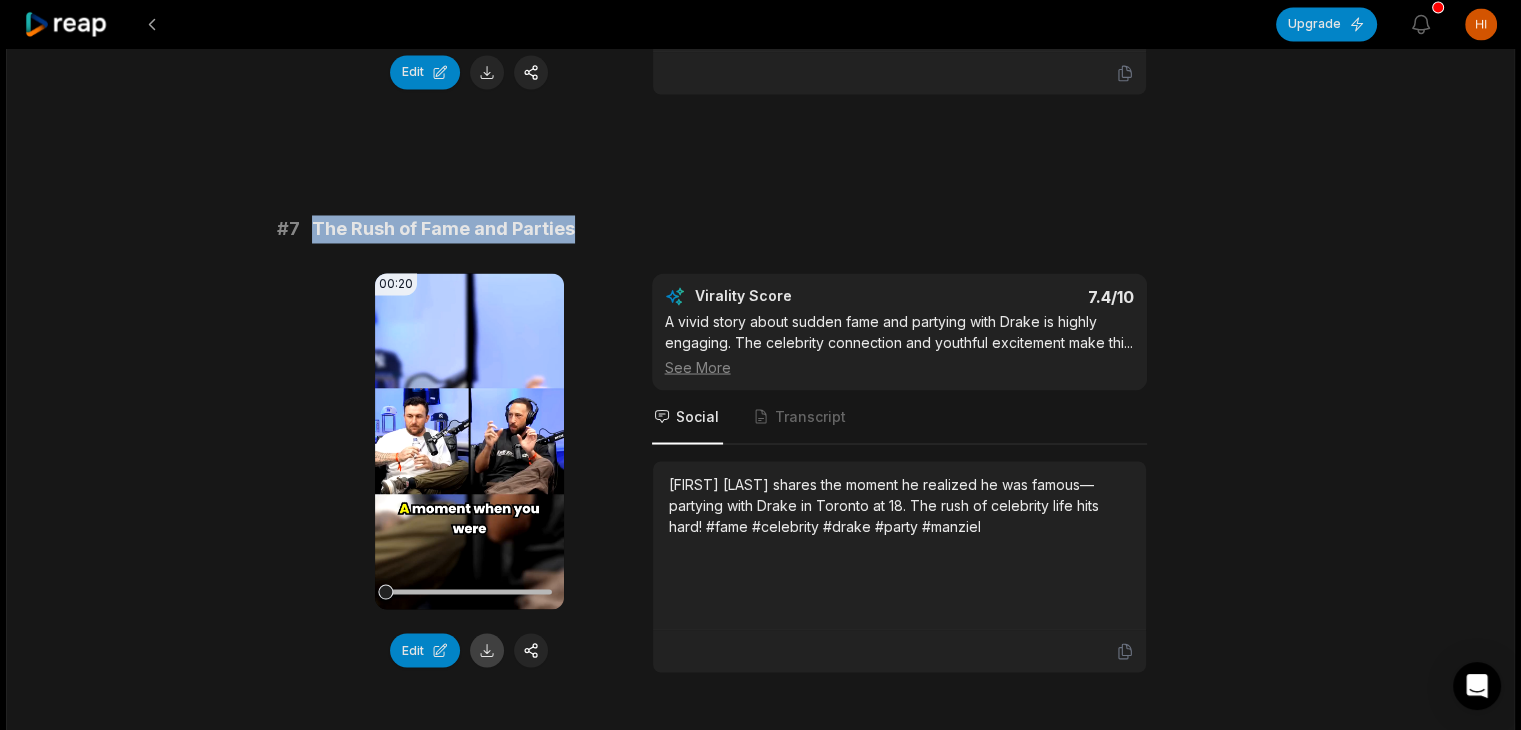click at bounding box center [487, 650] 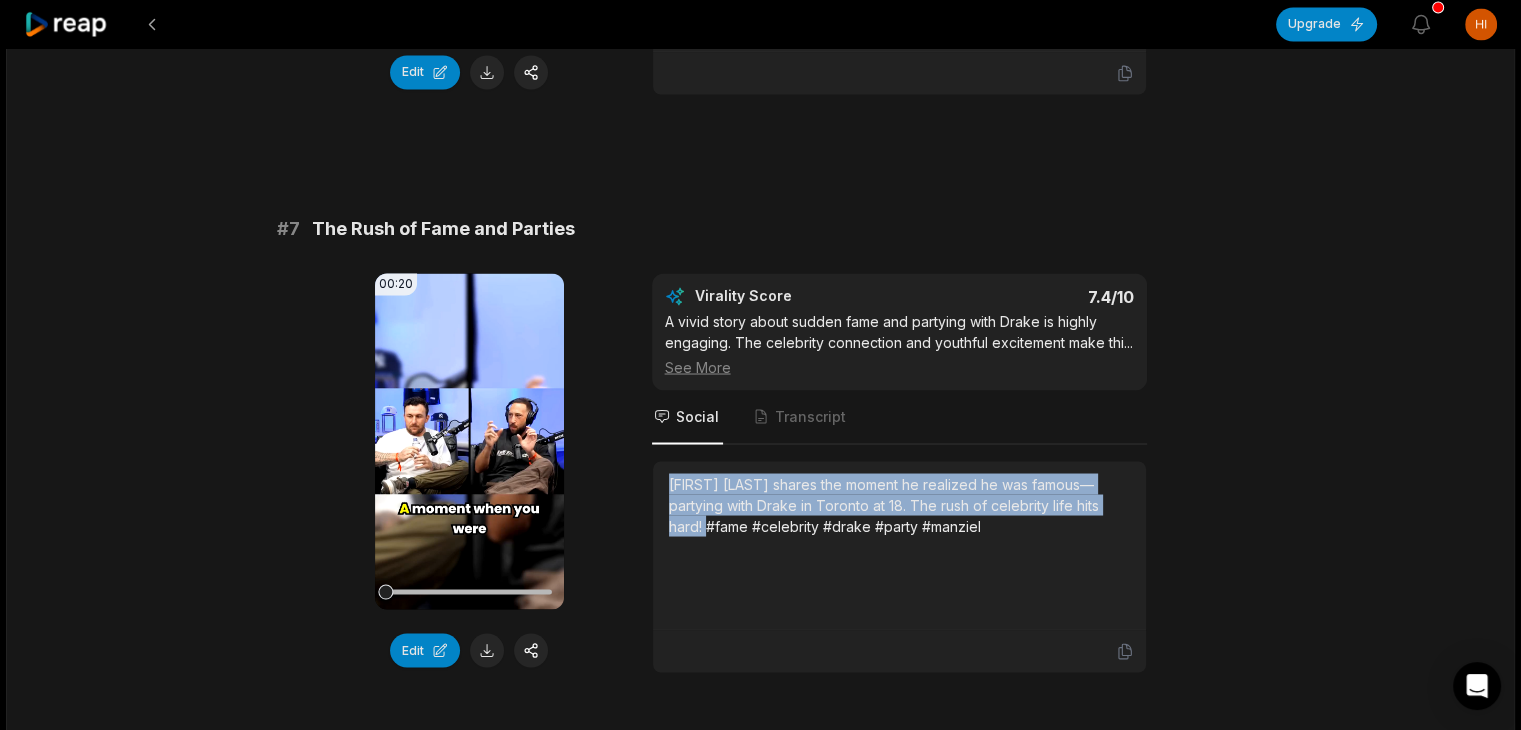 drag, startPoint x: 672, startPoint y: 489, endPoint x: 706, endPoint y: 542, distance: 62.968246 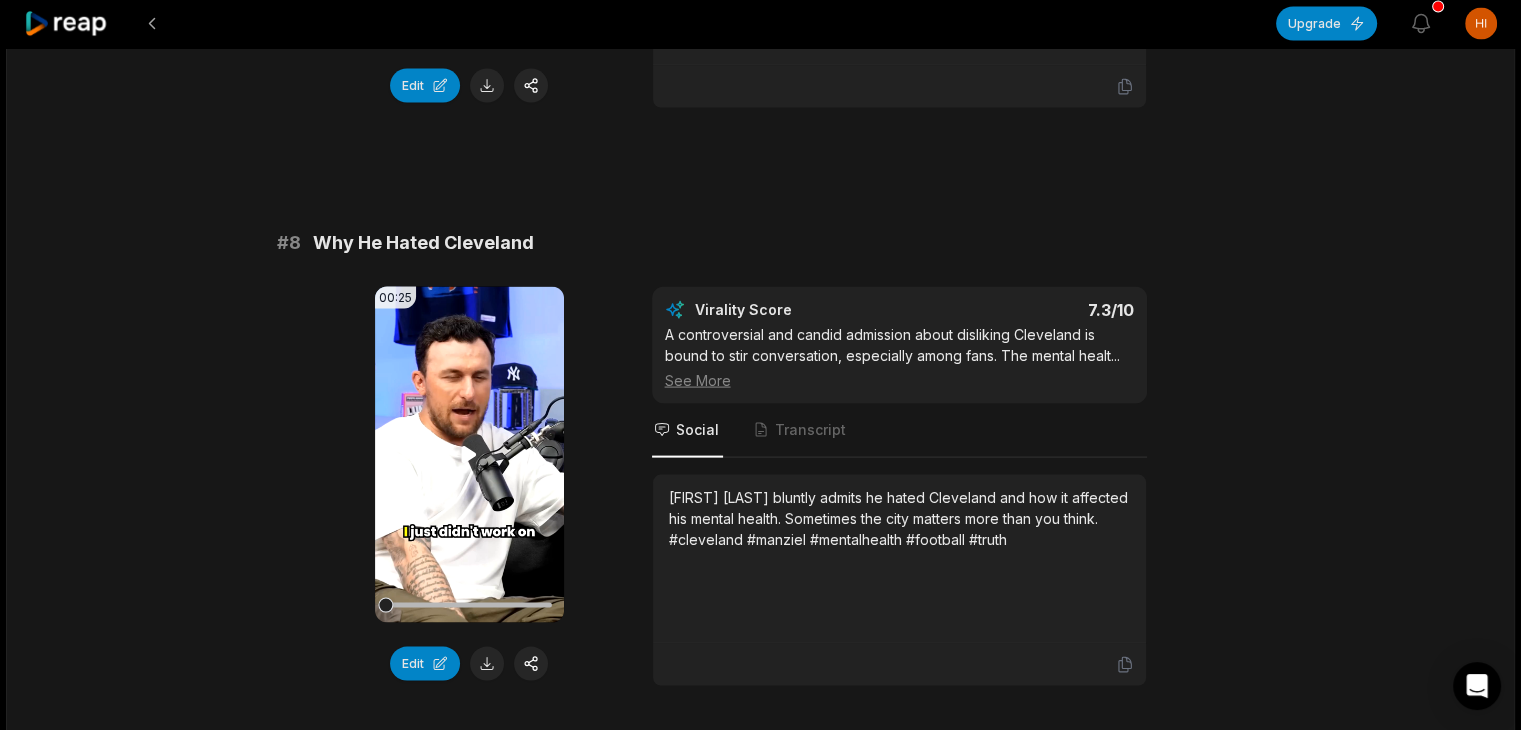 scroll, scrollTop: 4100, scrollLeft: 0, axis: vertical 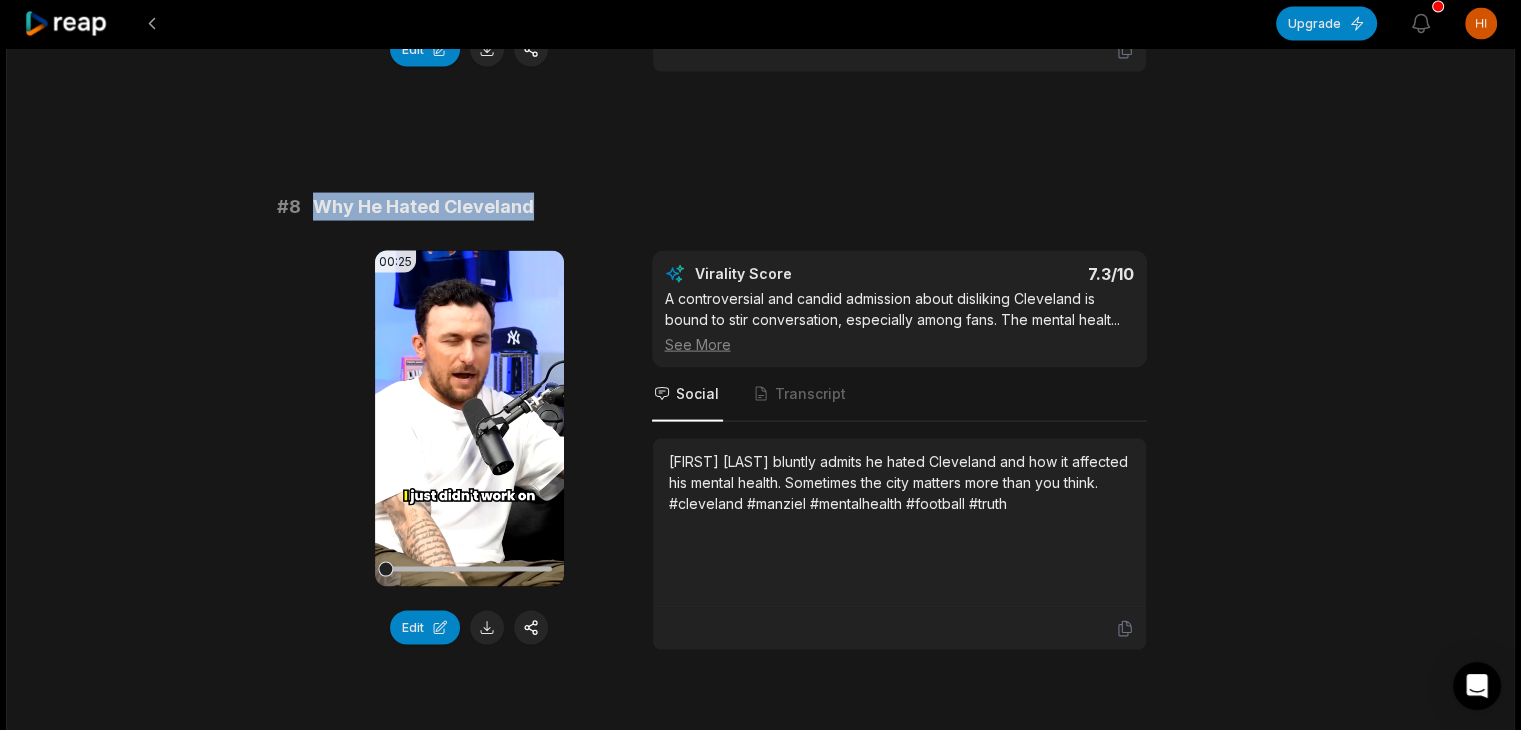 drag, startPoint x: 316, startPoint y: 217, endPoint x: 543, endPoint y: 217, distance: 227 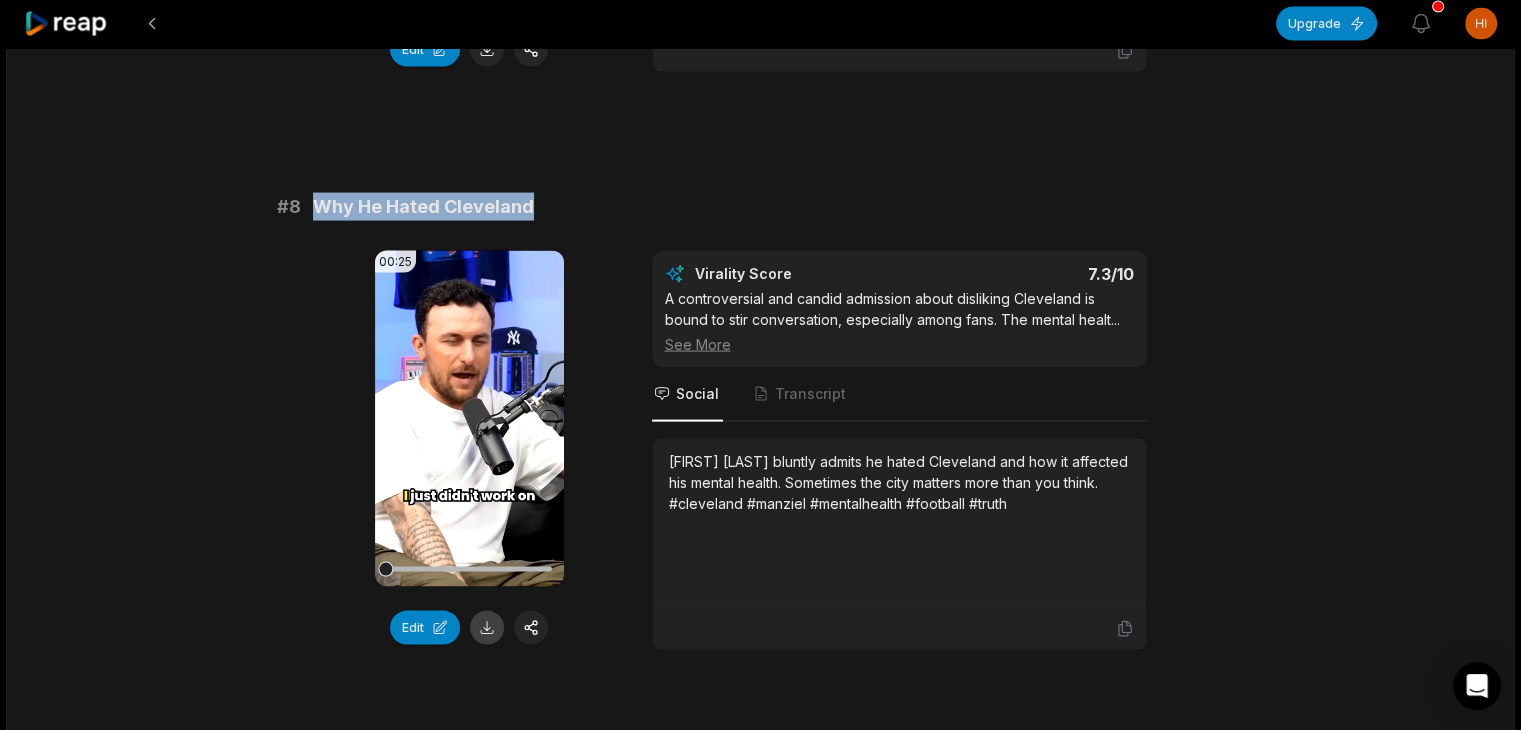 click at bounding box center (487, 628) 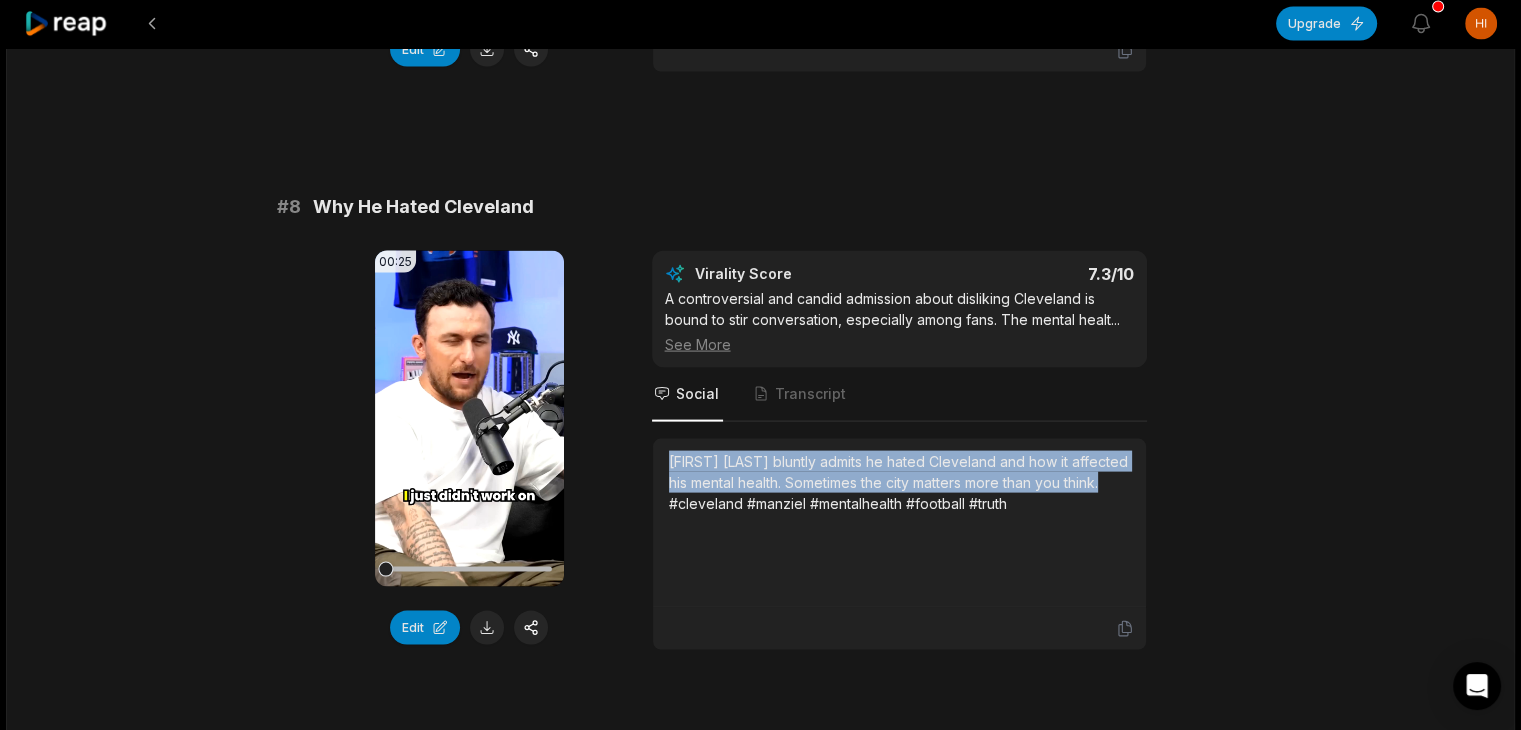 drag, startPoint x: 664, startPoint y: 469, endPoint x: 705, endPoint y: 509, distance: 57.280014 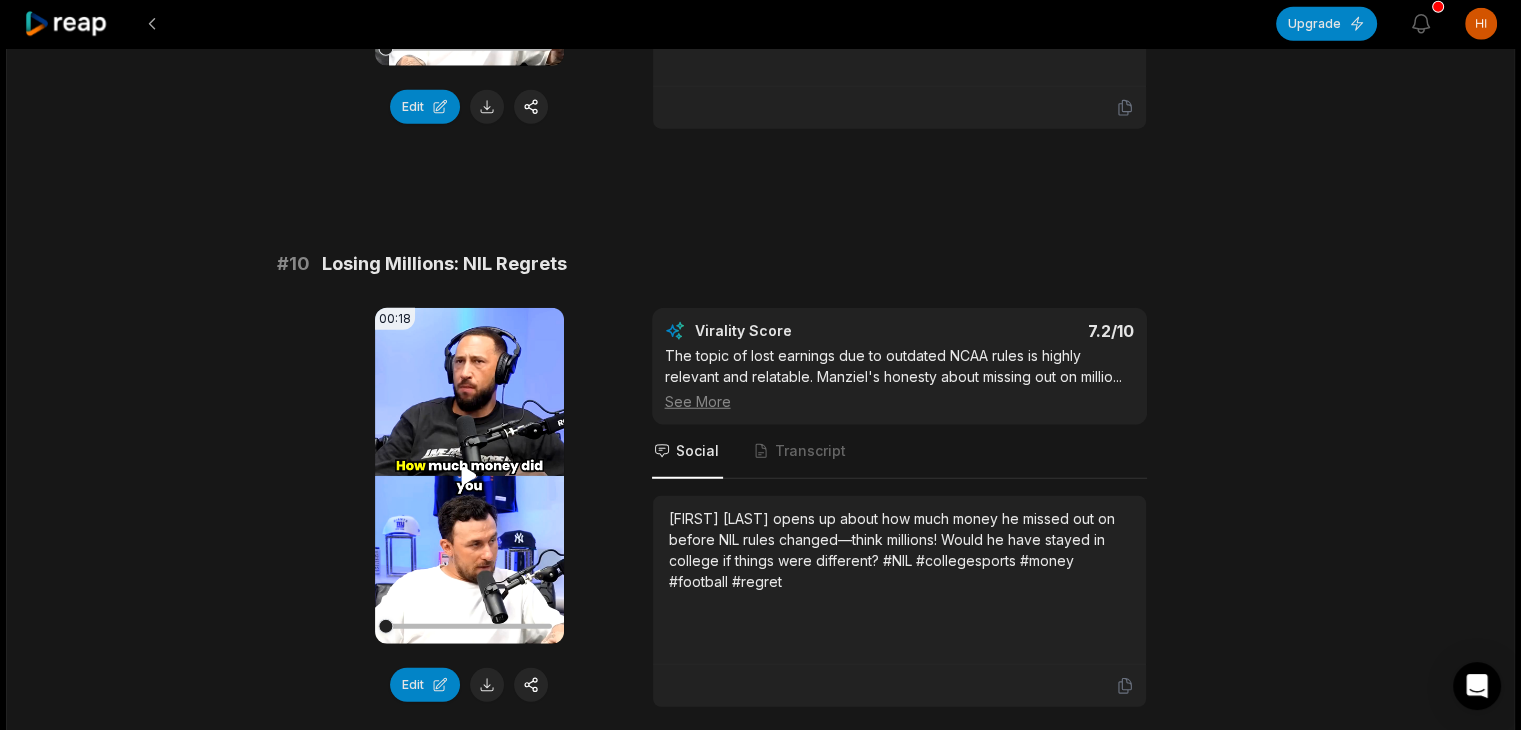 scroll, scrollTop: 5200, scrollLeft: 0, axis: vertical 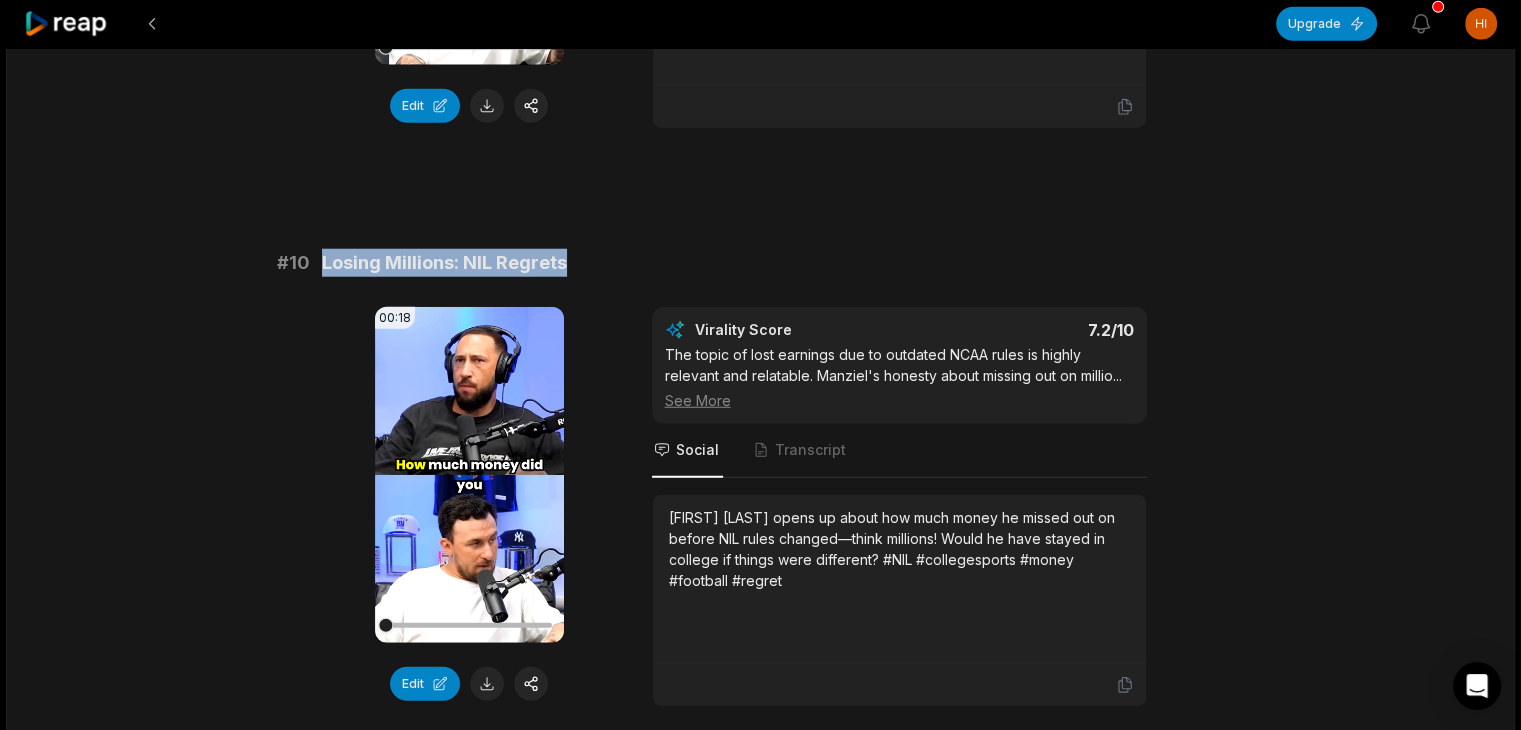 drag, startPoint x: 312, startPoint y: 273, endPoint x: 573, endPoint y: 285, distance: 261.27573 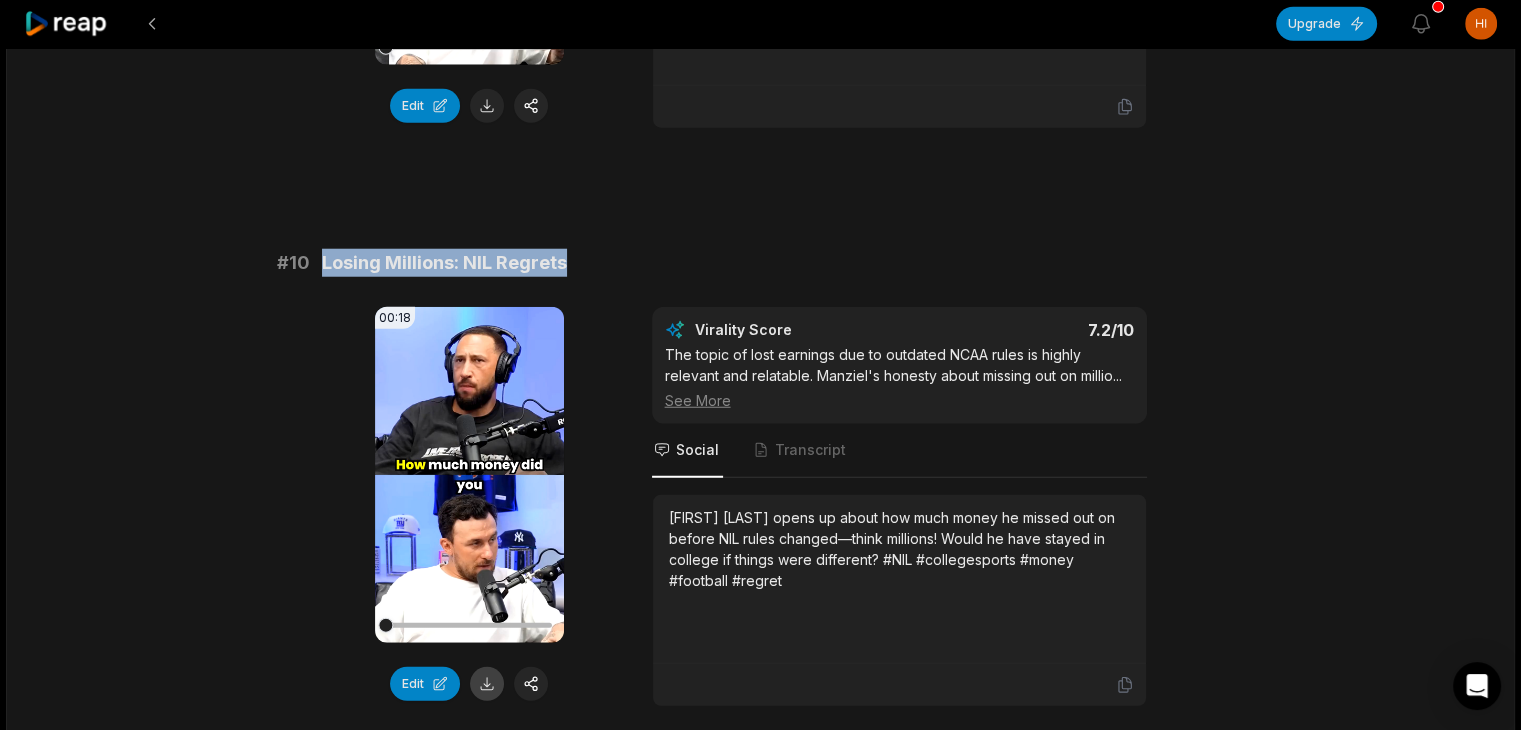 click at bounding box center [487, 684] 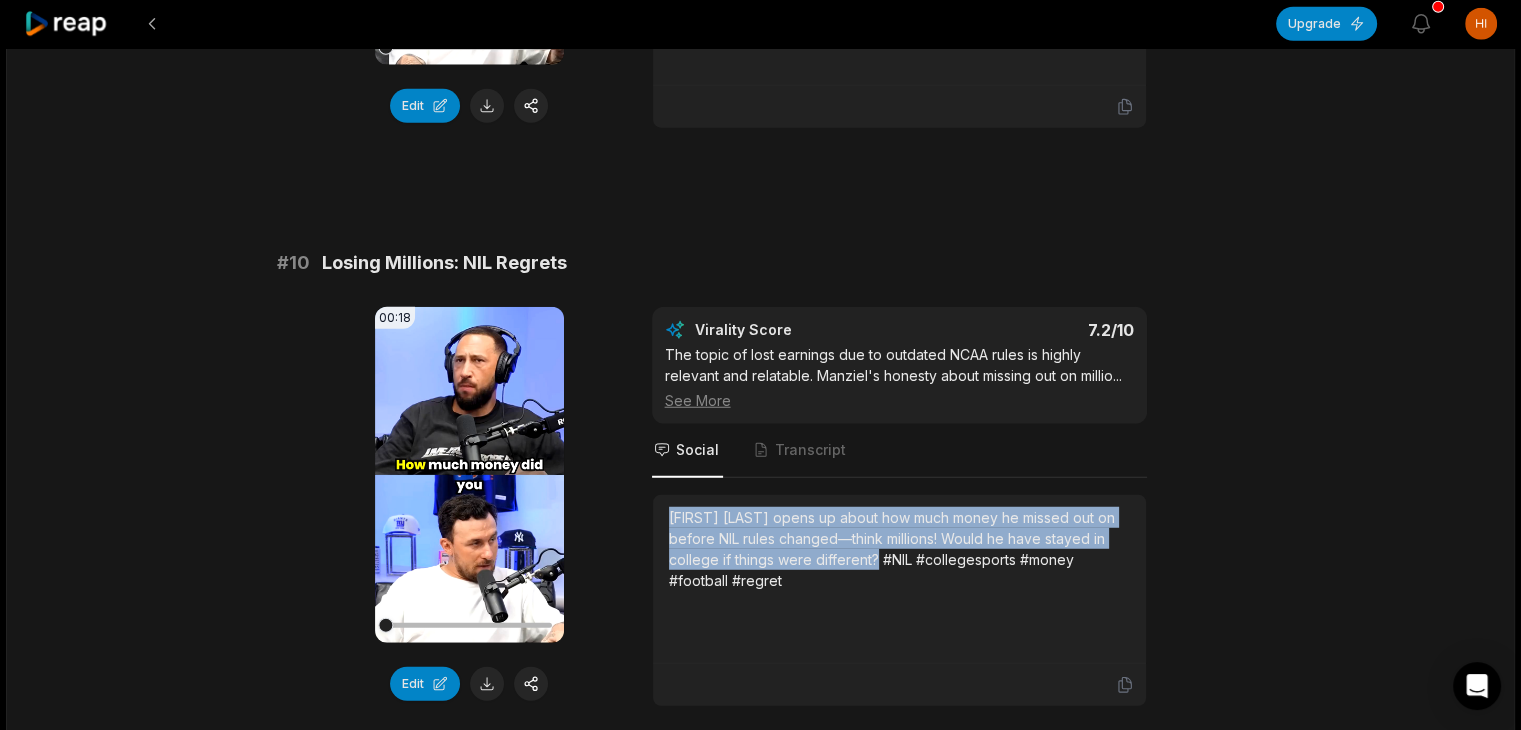 drag, startPoint x: 670, startPoint y: 522, endPoint x: 876, endPoint y: 566, distance: 210.64662 